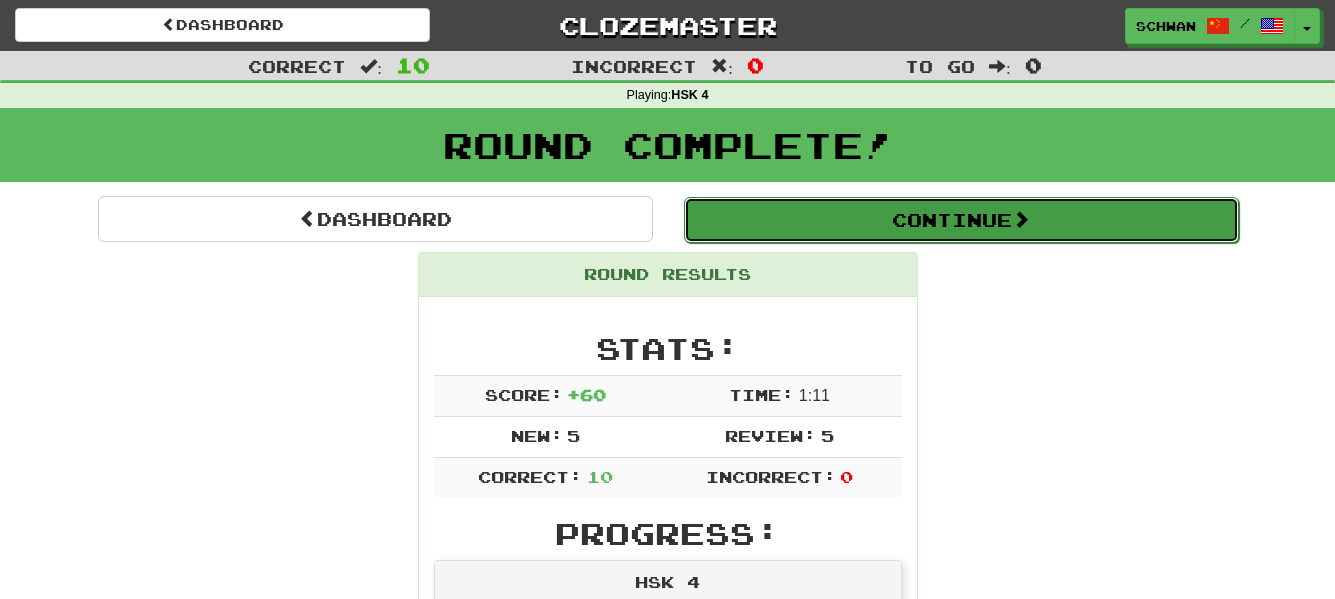 click on "Continue" at bounding box center (961, 220) 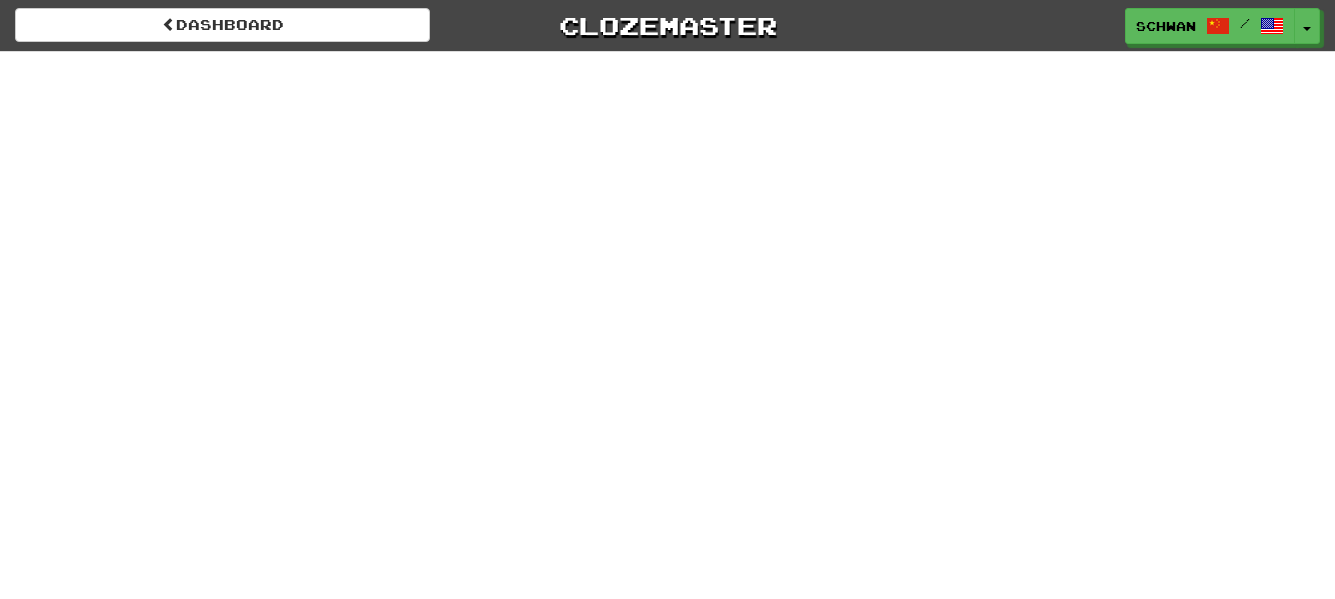scroll, scrollTop: 0, scrollLeft: 0, axis: both 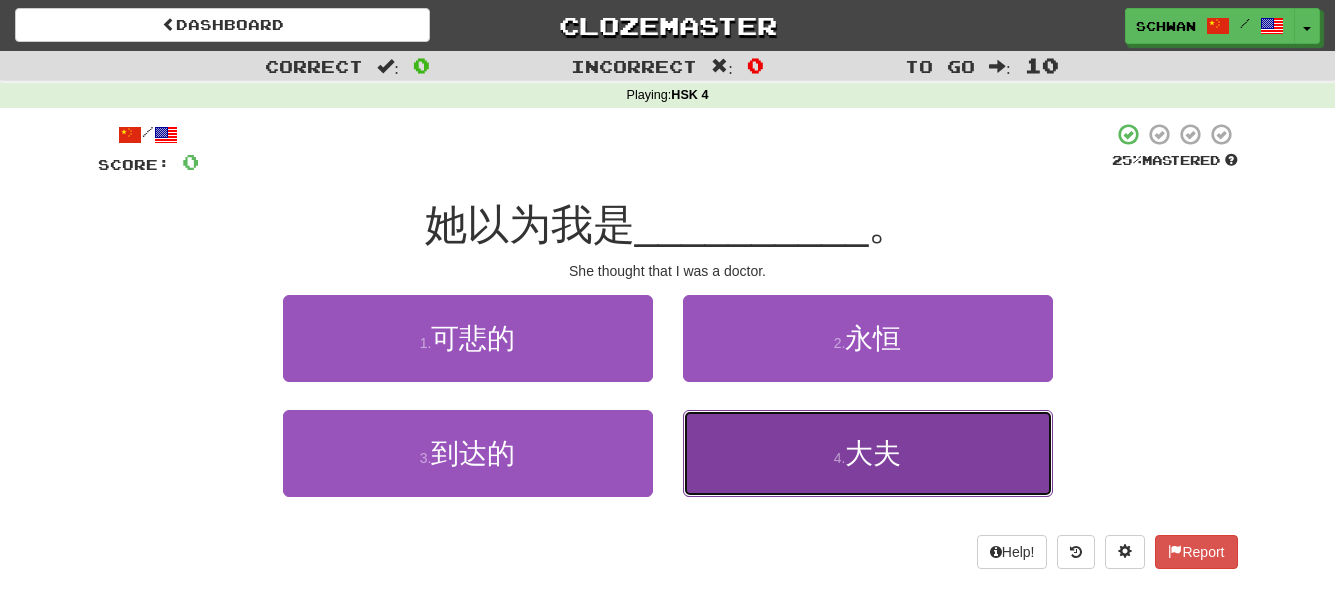 click on "4 .  大夫" at bounding box center [868, 453] 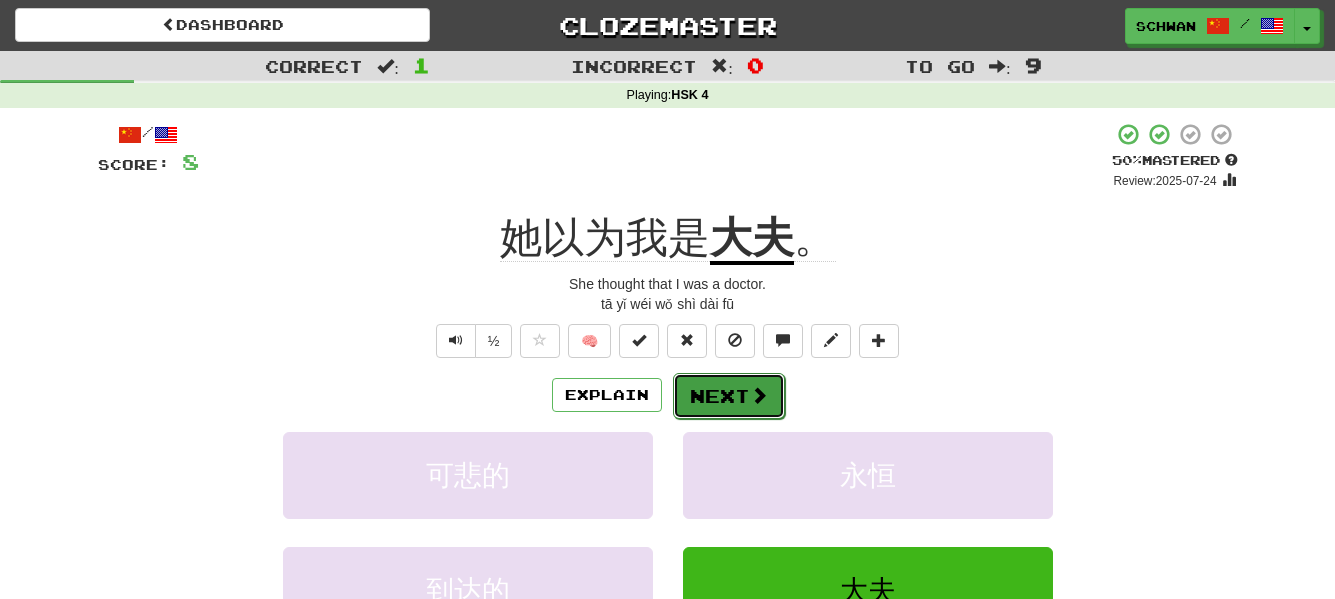 click on "Next" at bounding box center [729, 396] 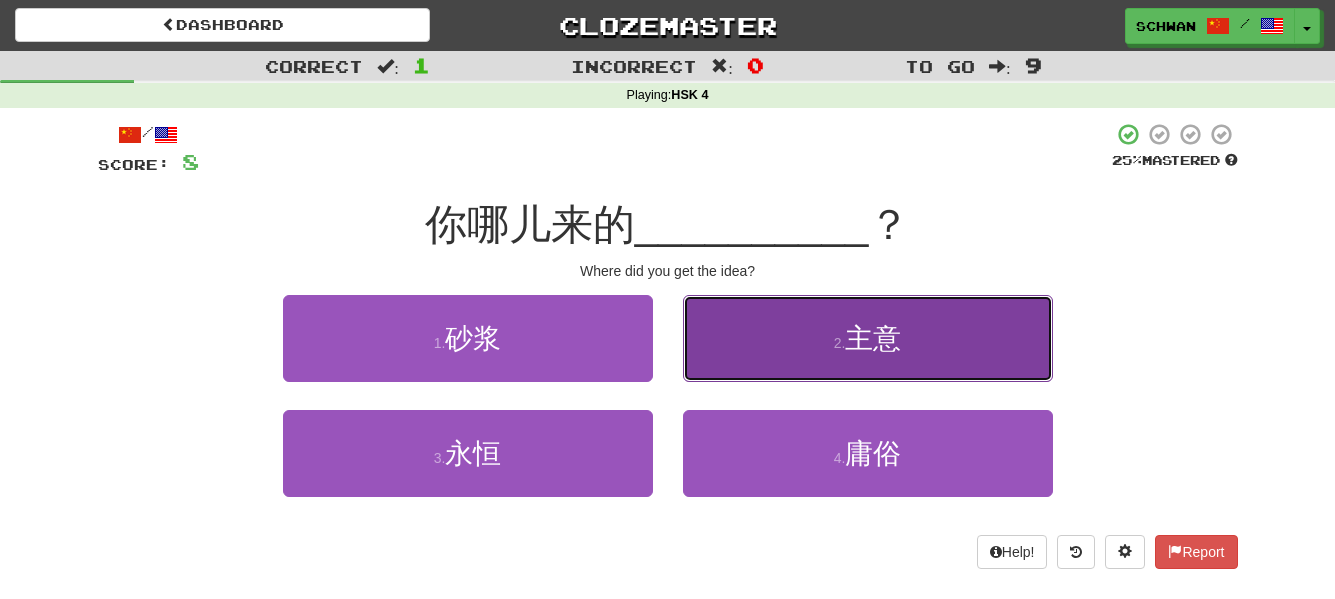 click on "2 .  主意" at bounding box center [868, 338] 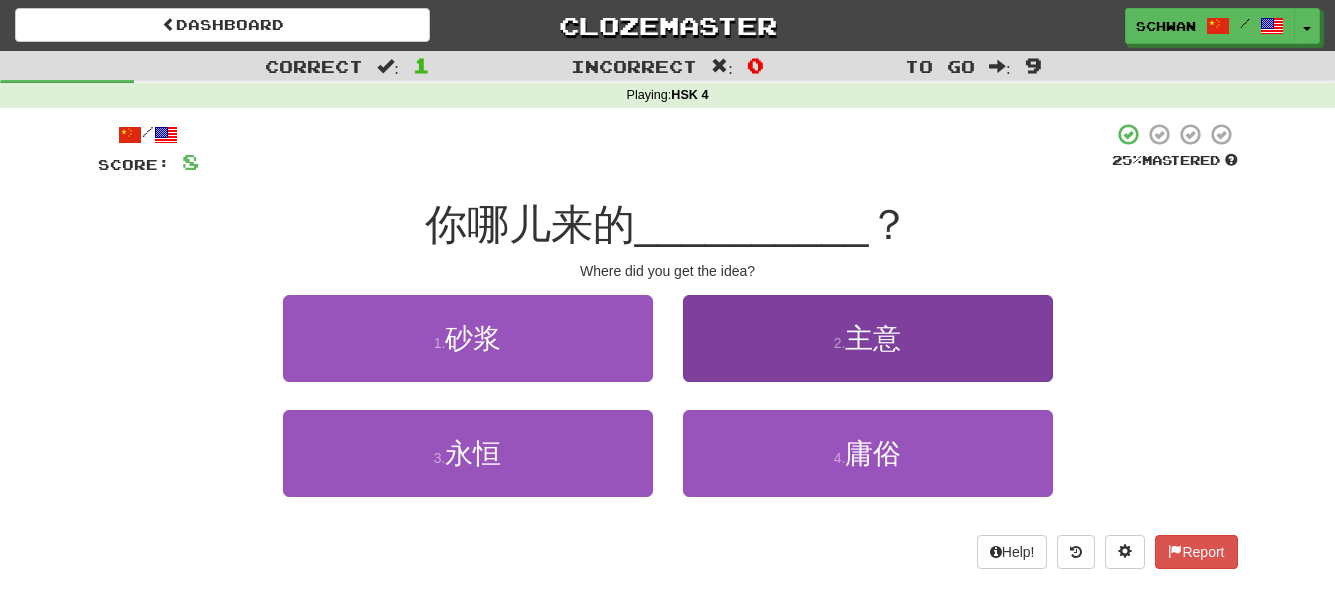 click on "/  Score:   8 25 %  Mastered 你哪儿来的 __________ ？ Where did you get the idea? 1 .  砂浆 2 .  主意 3 .  永恒 4 .  庸俗  Help!  Report" at bounding box center [668, 345] 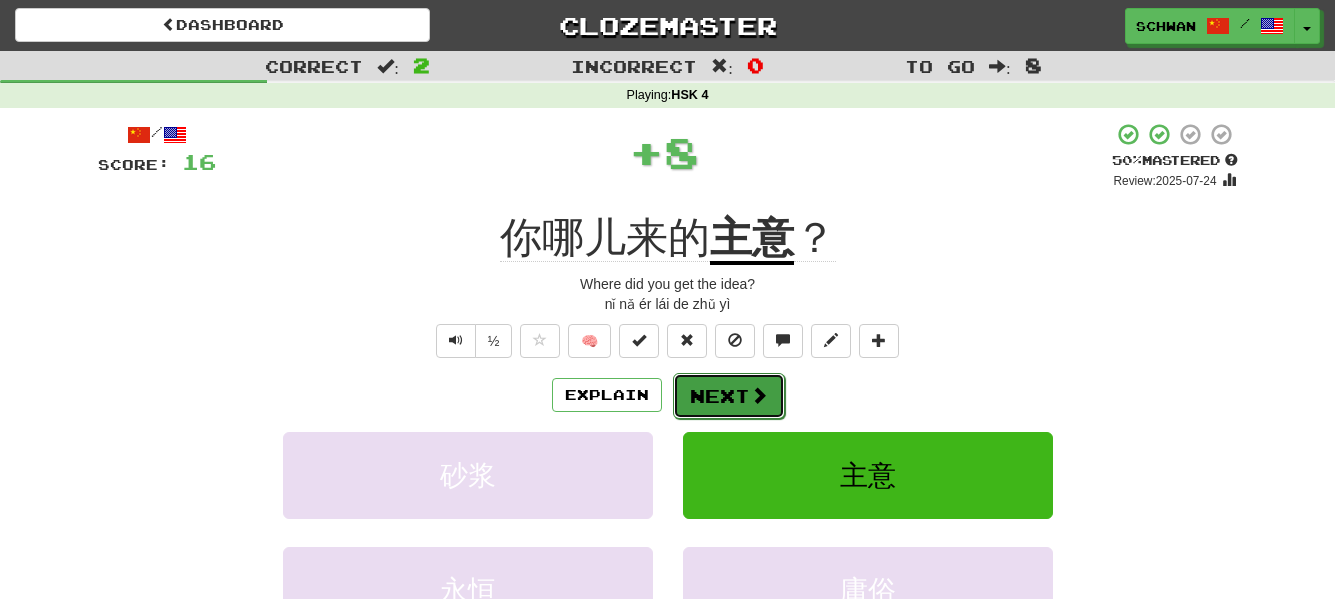 click on "Next" at bounding box center (729, 396) 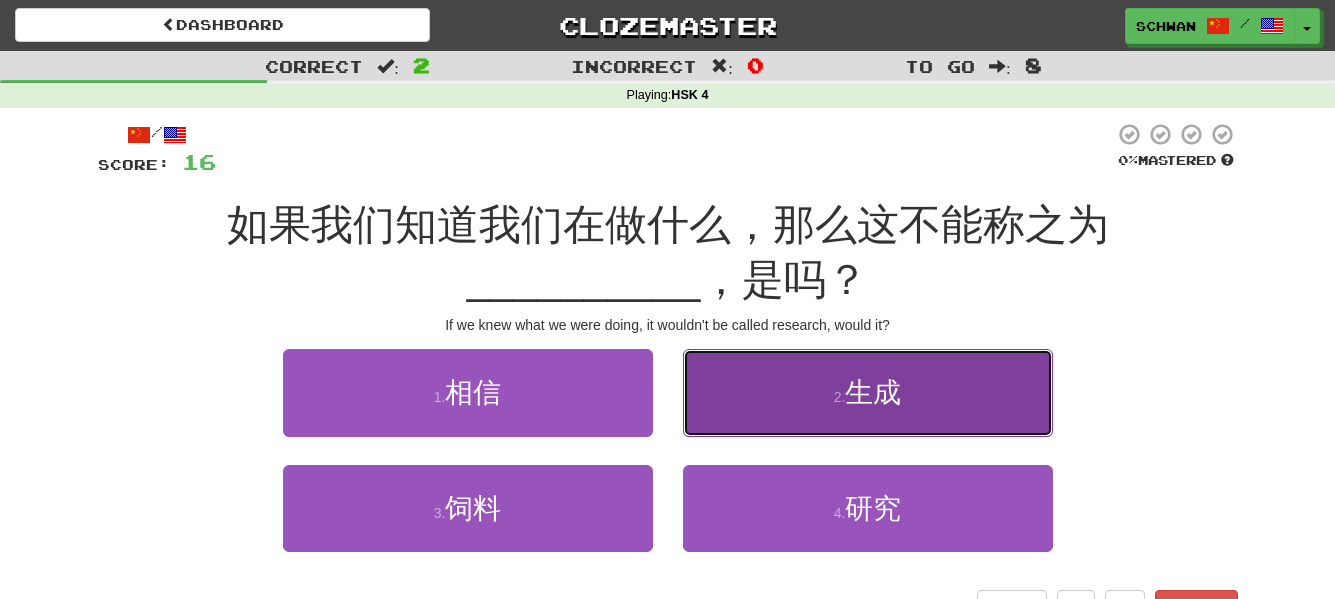 click on "生成" at bounding box center [873, 392] 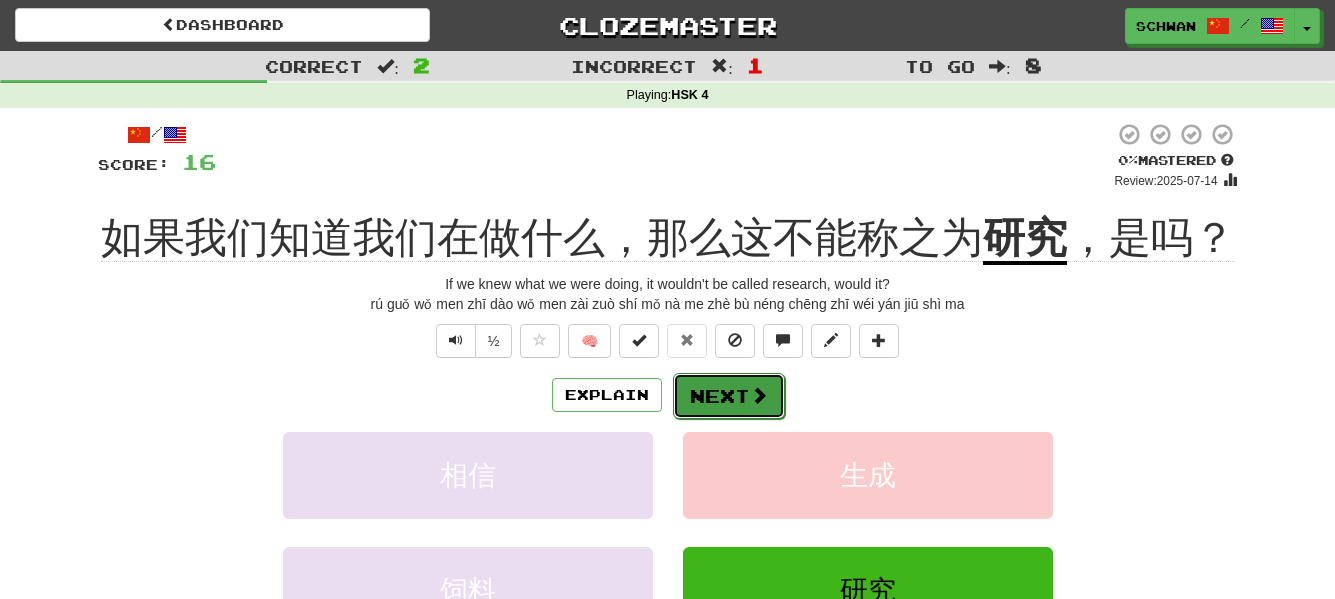 click on "Next" at bounding box center (729, 396) 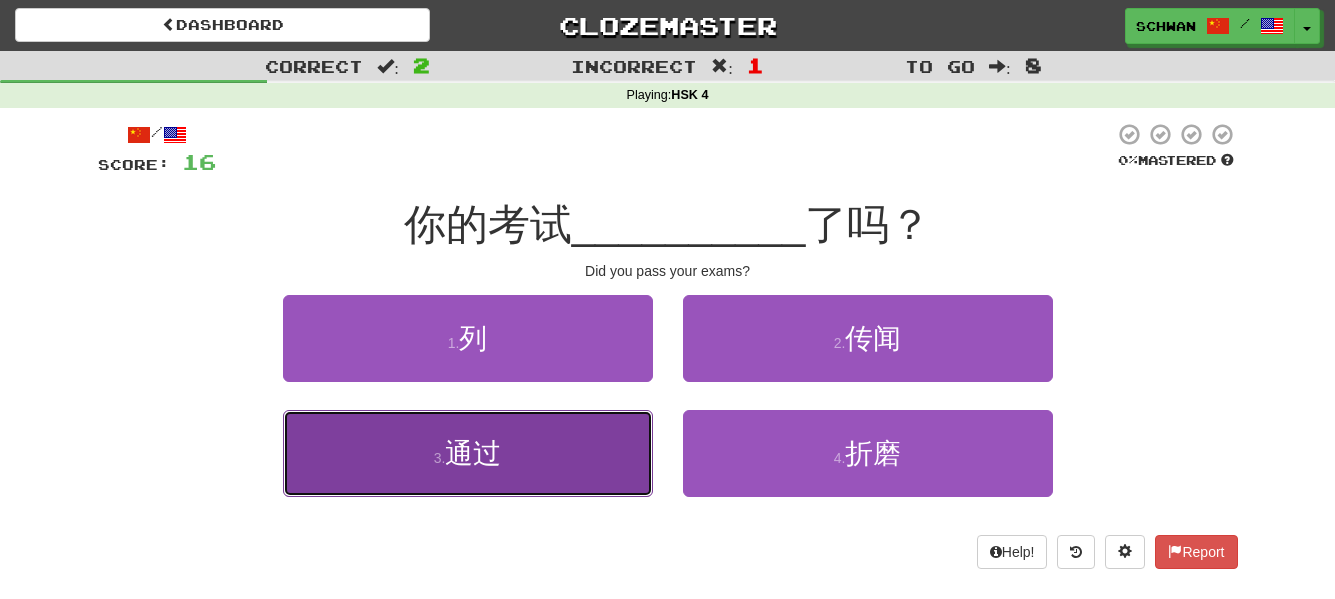 click on "3 .  通过" at bounding box center (468, 453) 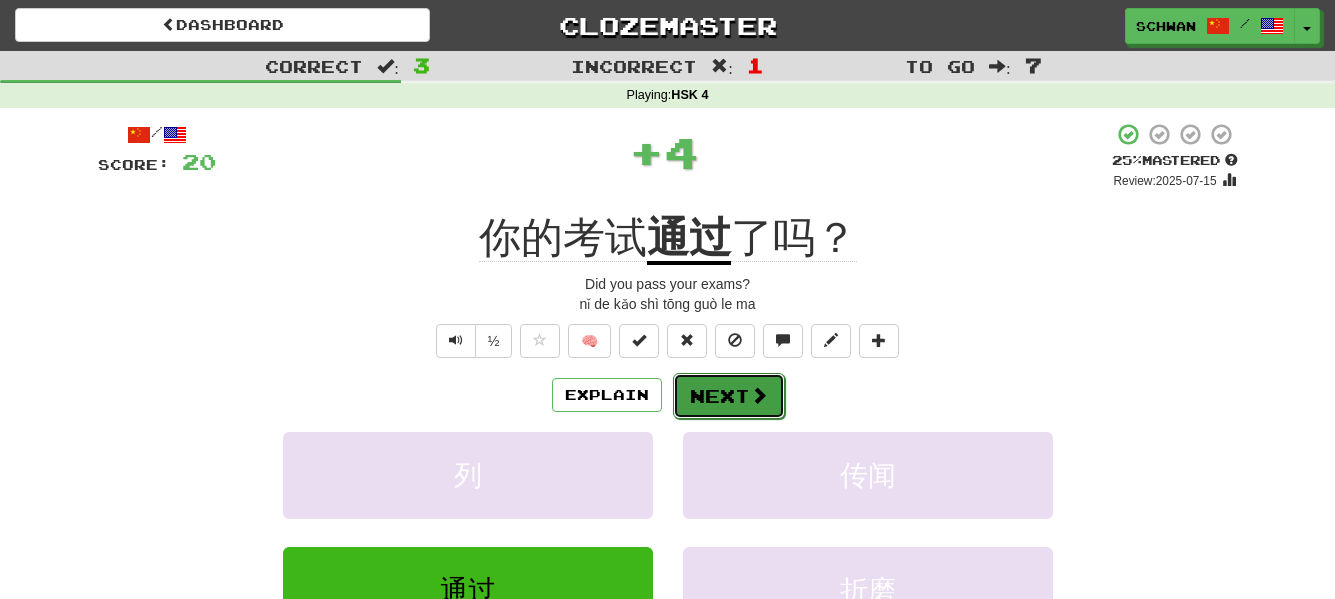 click on "Next" at bounding box center [729, 396] 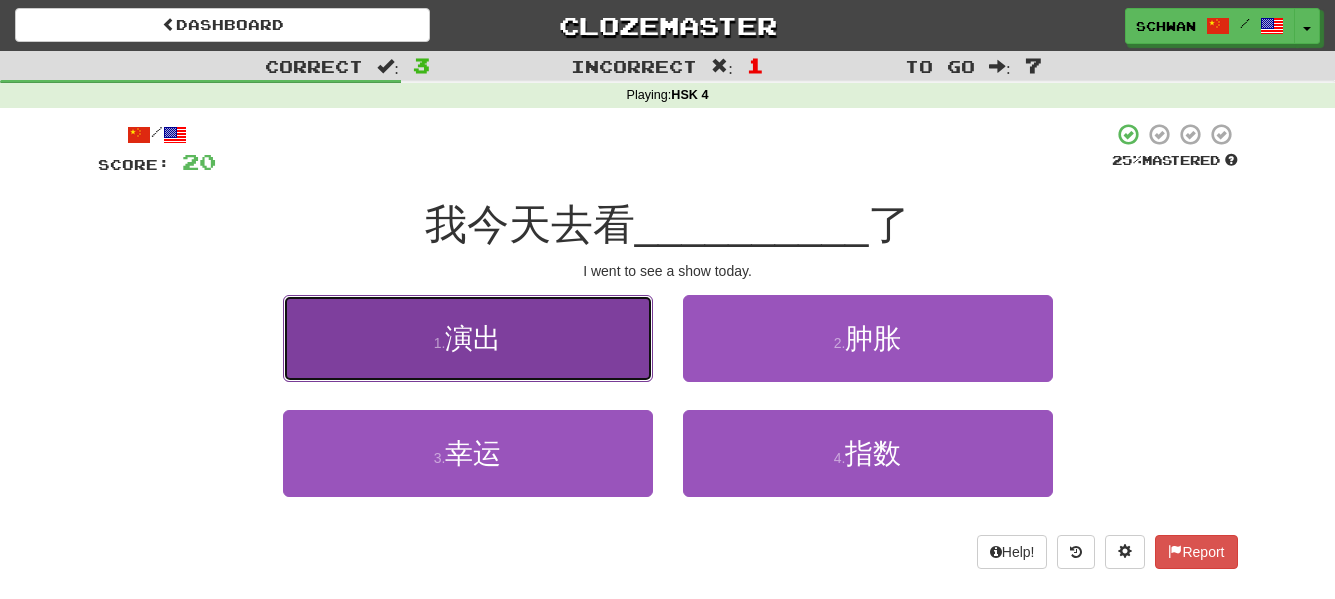 click on "1 .  演出" at bounding box center (468, 338) 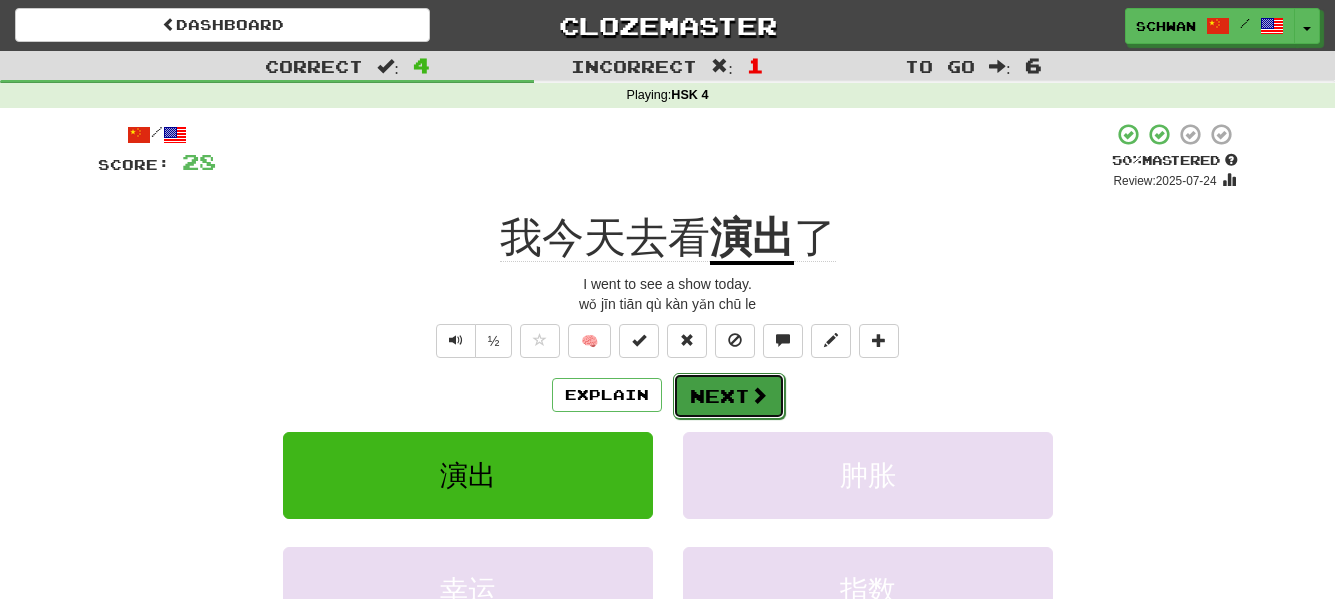 click on "Next" at bounding box center [729, 396] 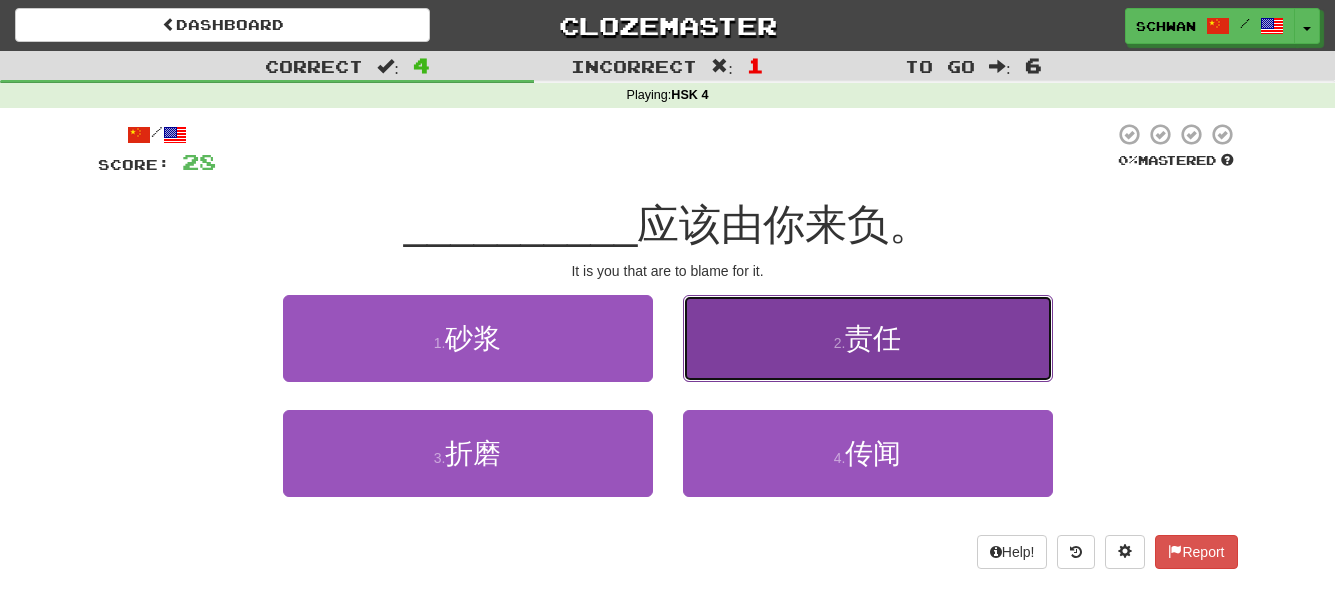 click on "2 .  责任" at bounding box center (868, 338) 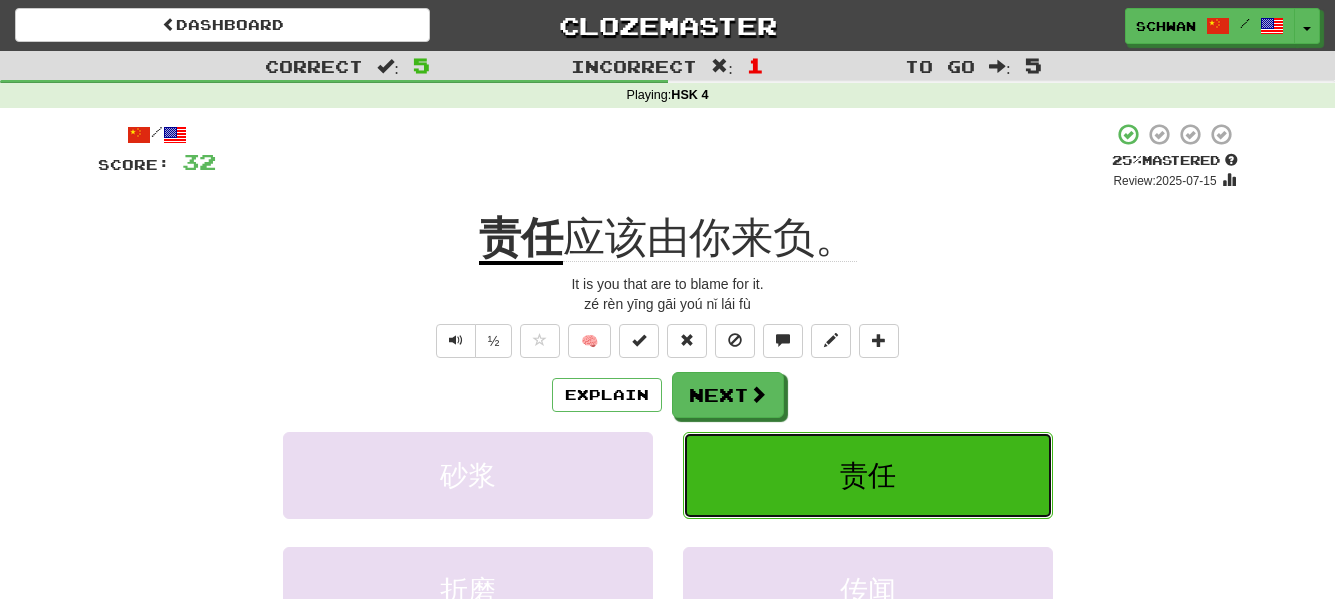 click on "责任" at bounding box center (868, 475) 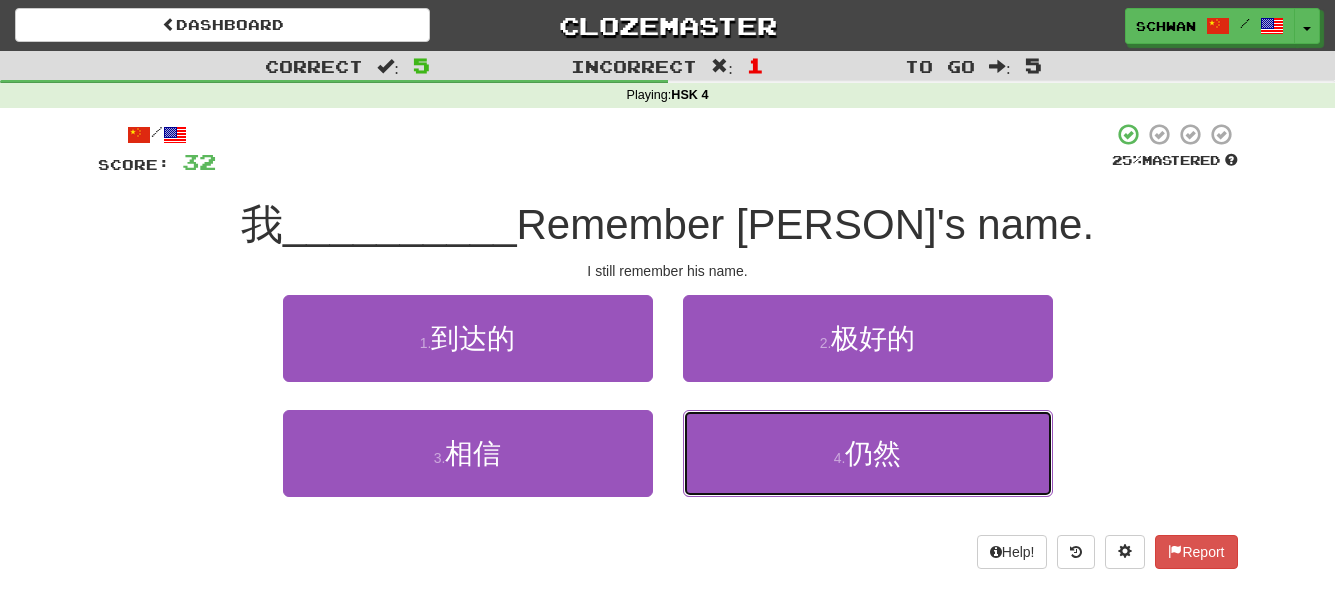 click on "仍然" at bounding box center (873, 453) 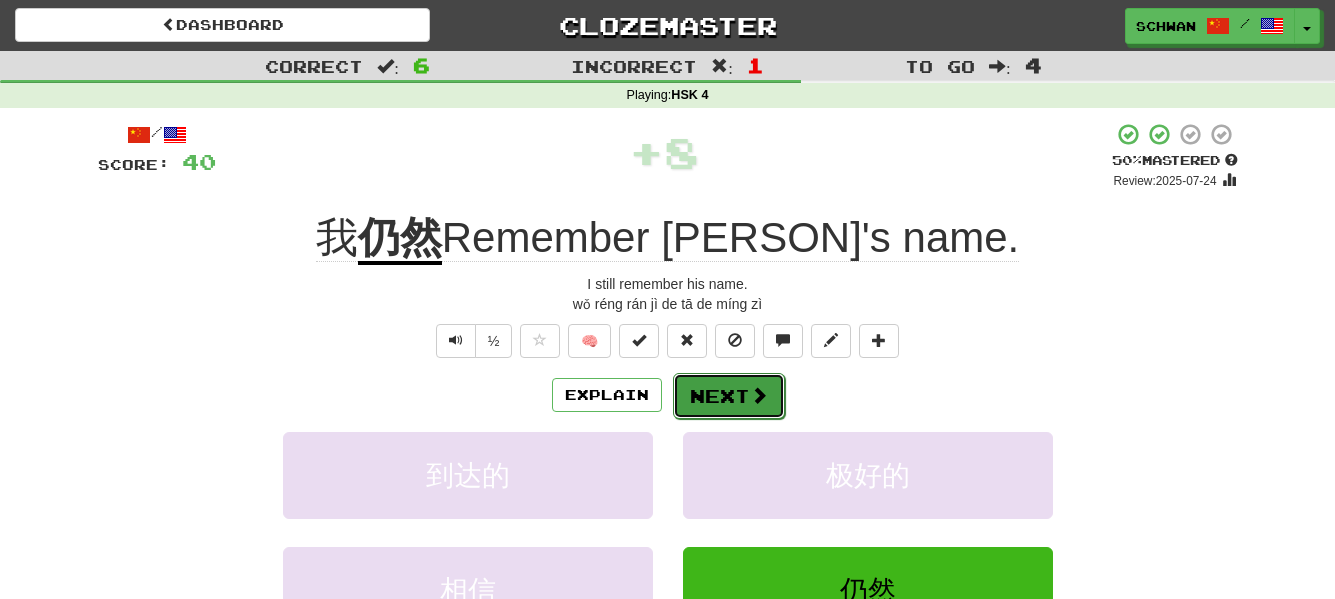 click on "Next" at bounding box center (729, 396) 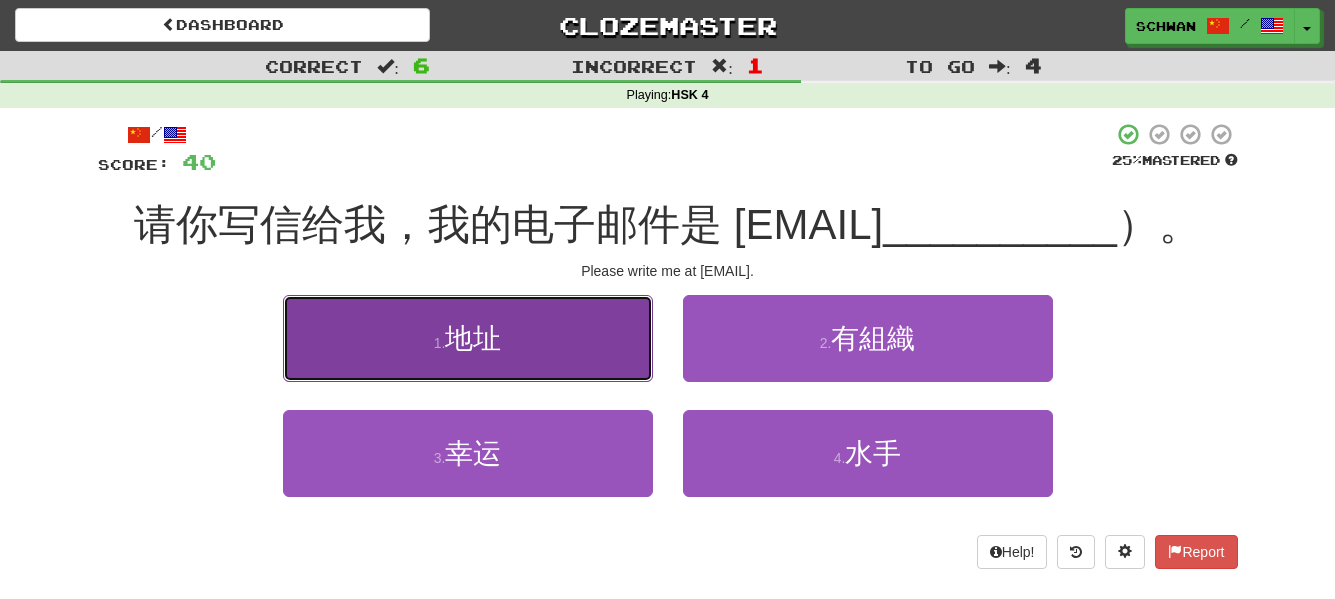 click on "1 .  地址" at bounding box center (468, 338) 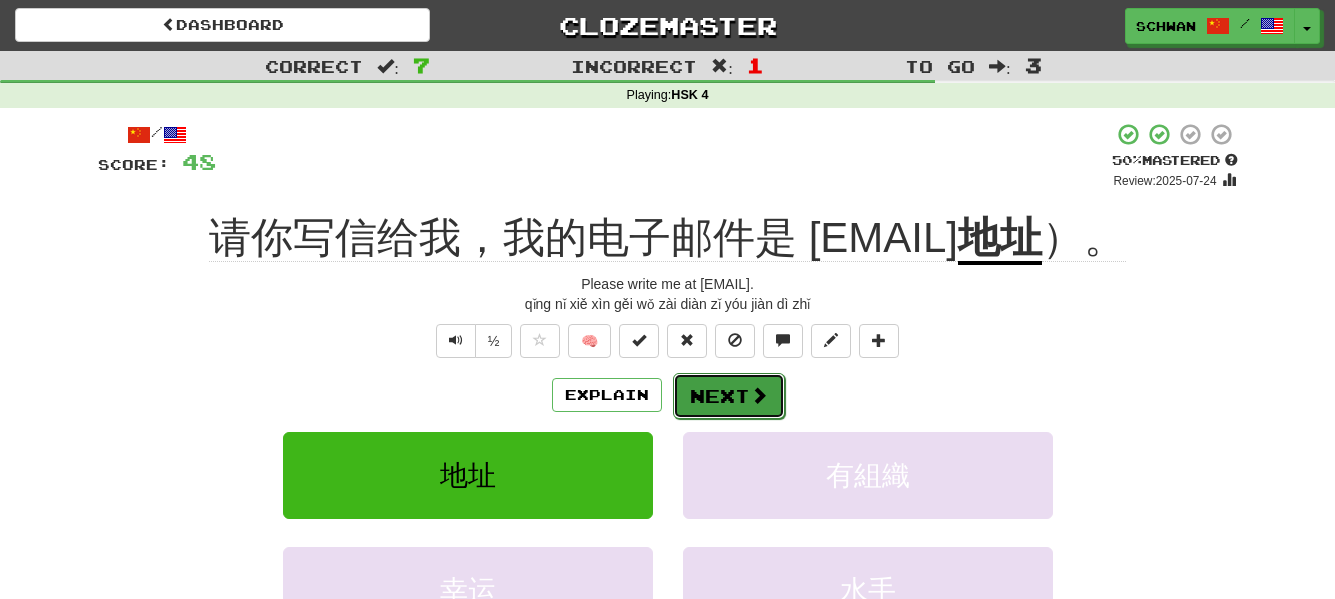 click on "Next" at bounding box center (729, 396) 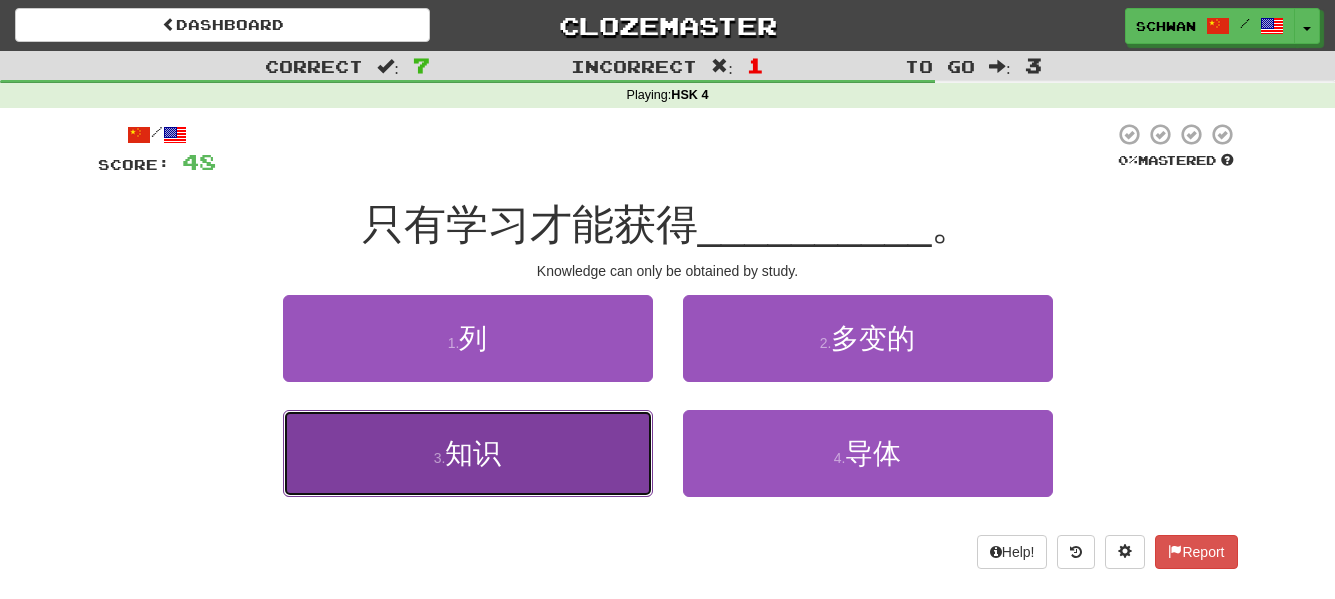 click on "3 .  知识" at bounding box center [468, 453] 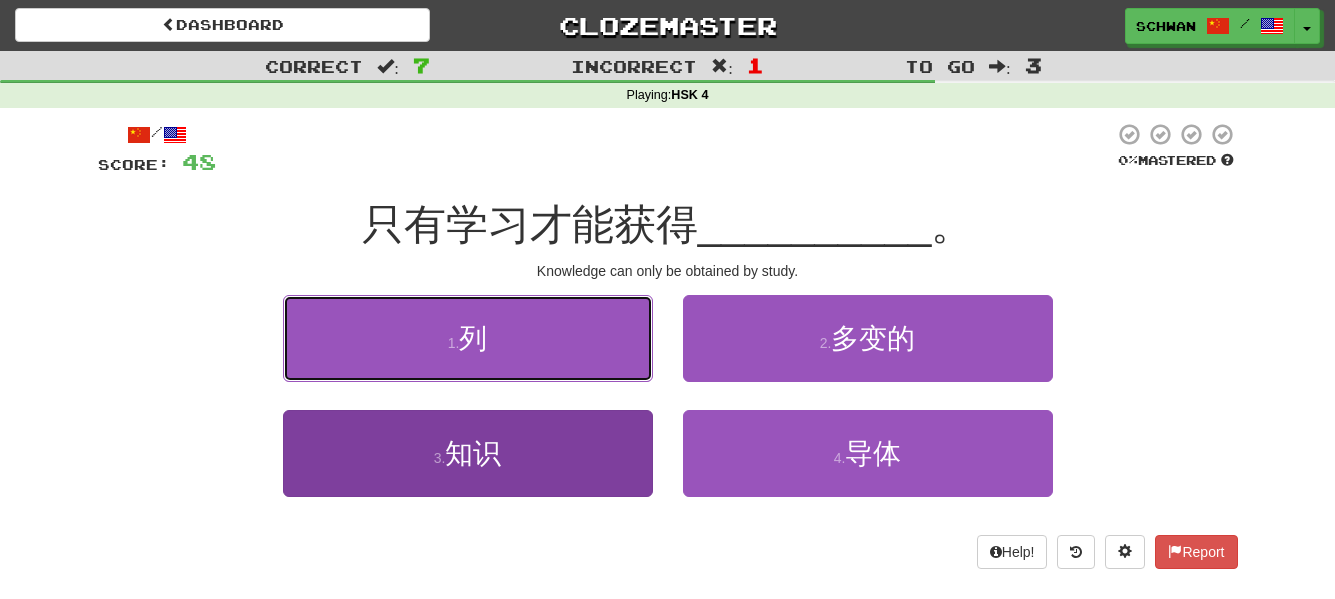 click on "1 .  列" at bounding box center [468, 338] 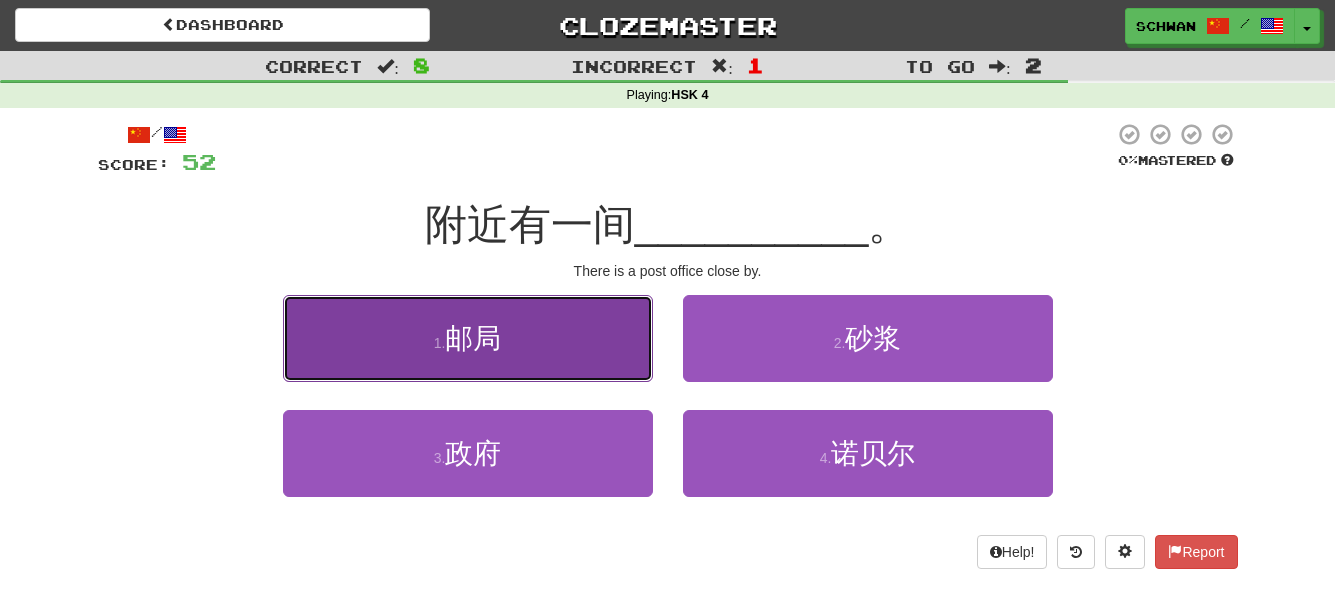 click on "1 .  邮局" at bounding box center [468, 338] 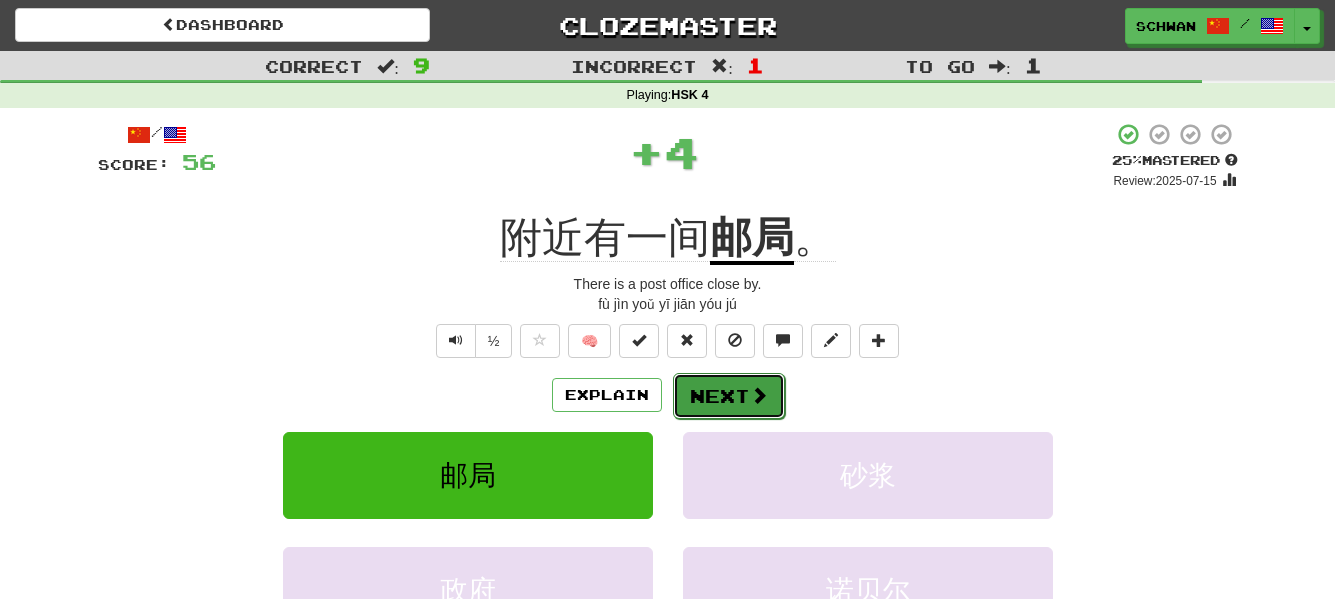 click on "Next" at bounding box center (729, 396) 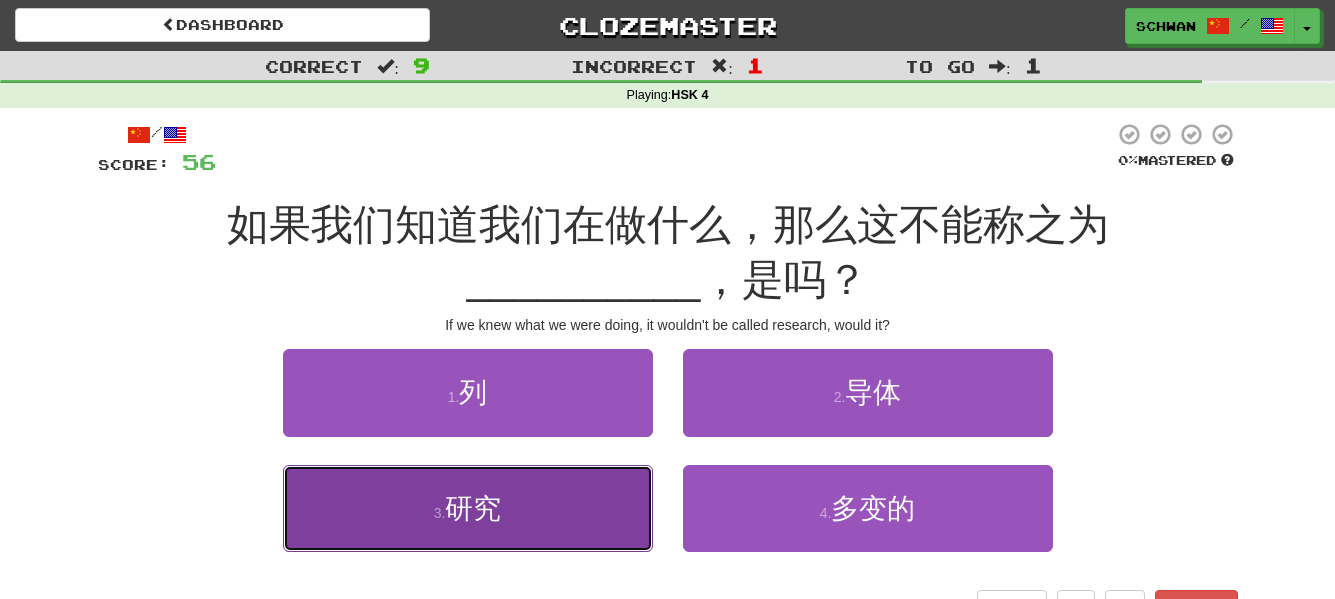 click on "研究" at bounding box center (473, 508) 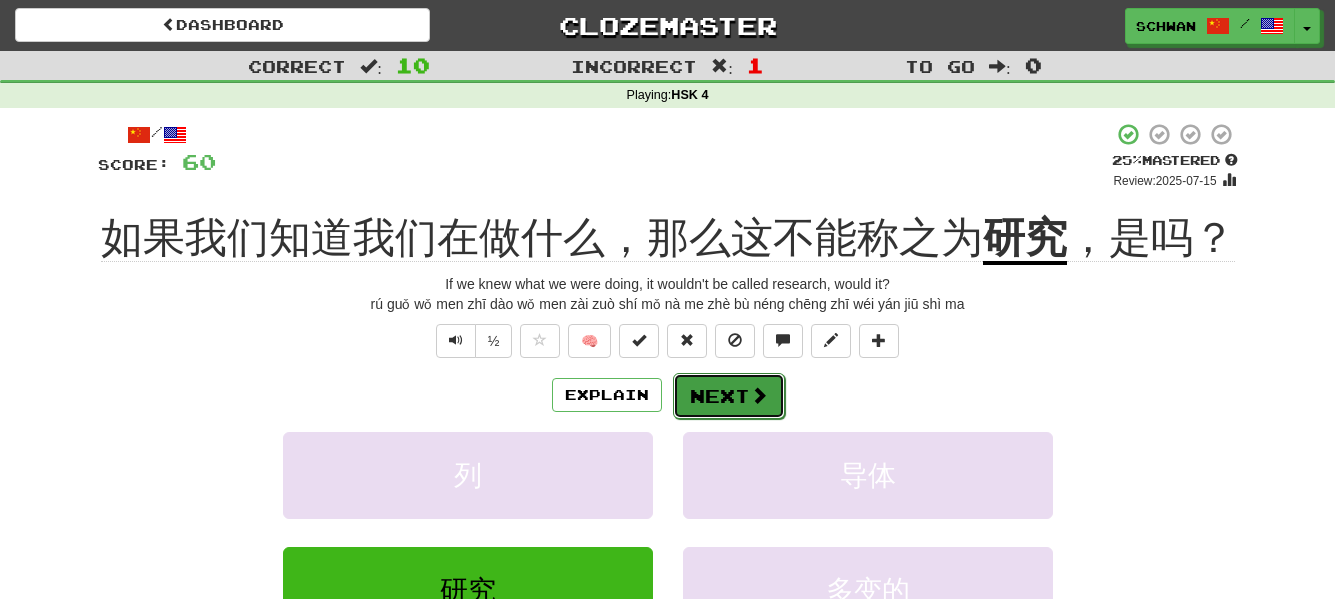 click on "Next" at bounding box center (729, 396) 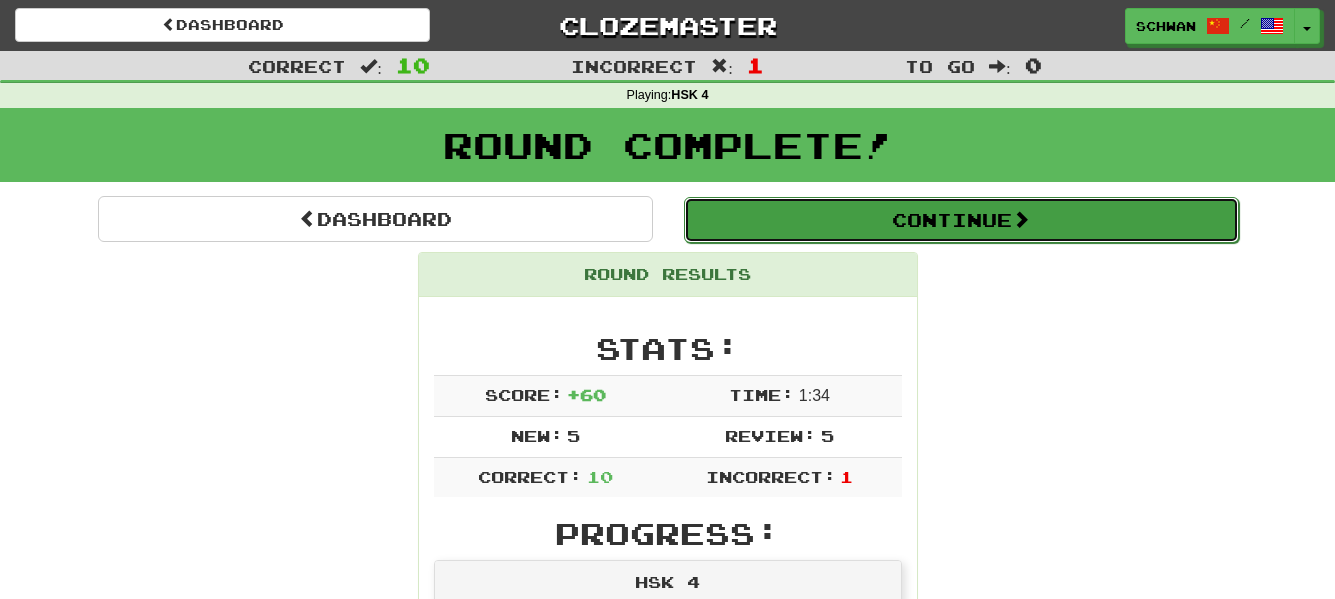 click on "Continue" at bounding box center (961, 220) 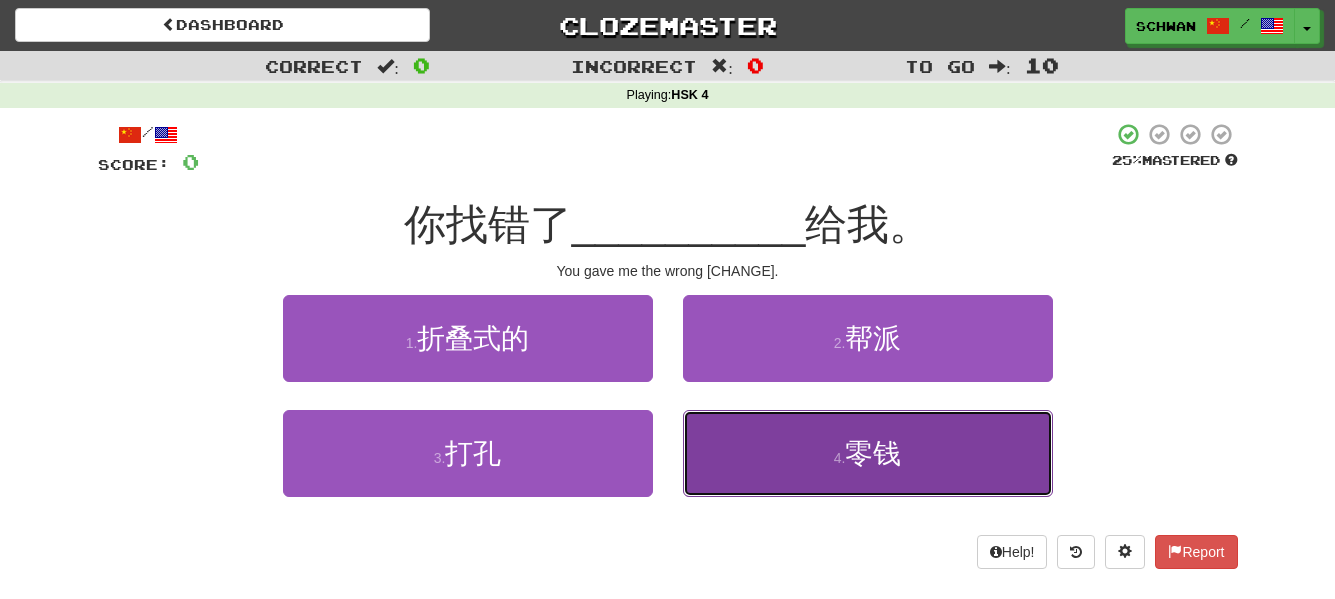 click on "4 .  零钱" at bounding box center (868, 453) 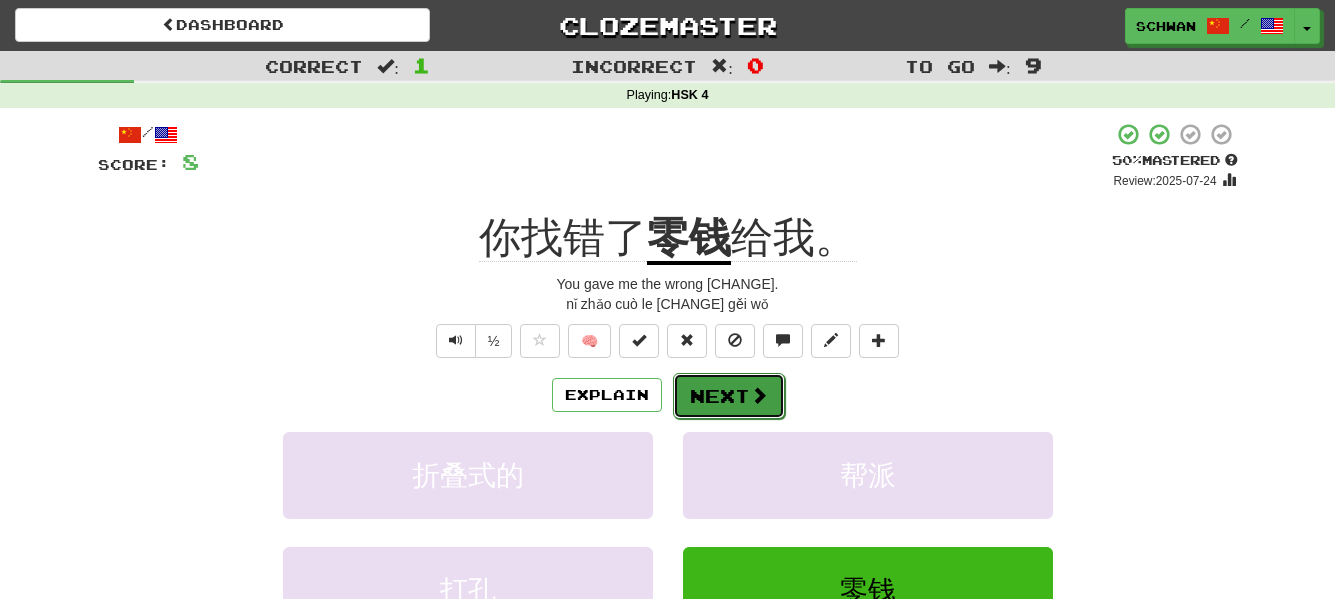 click on "Next" at bounding box center (729, 396) 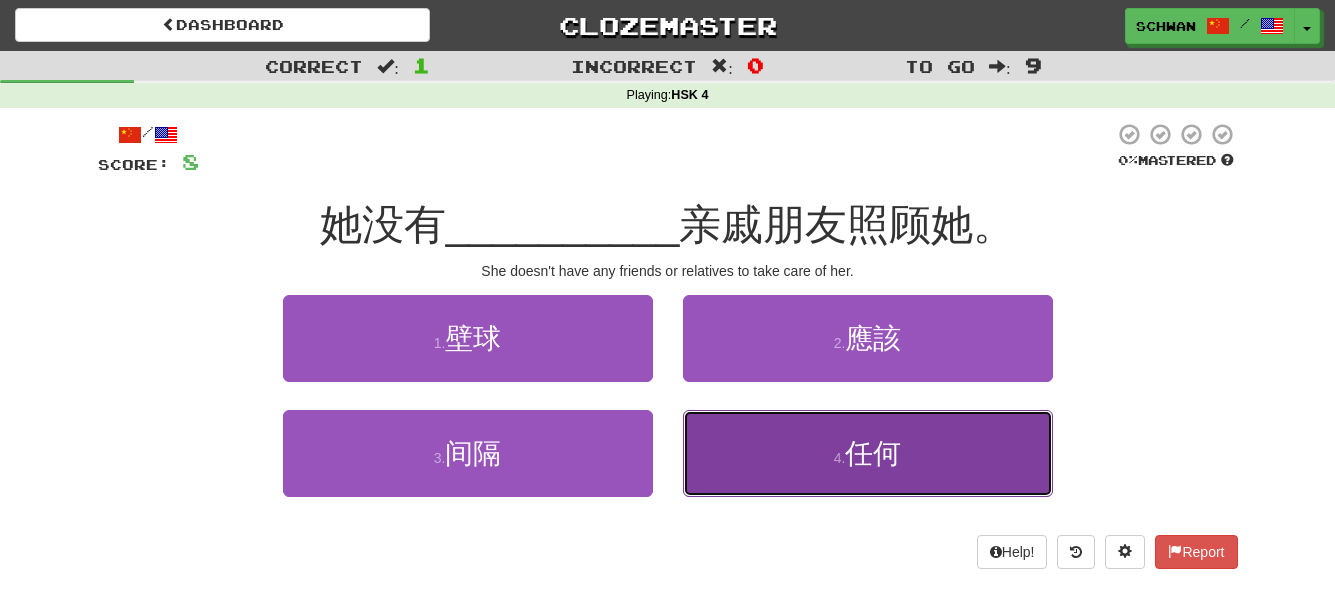 click on "4 .  任何" at bounding box center [868, 453] 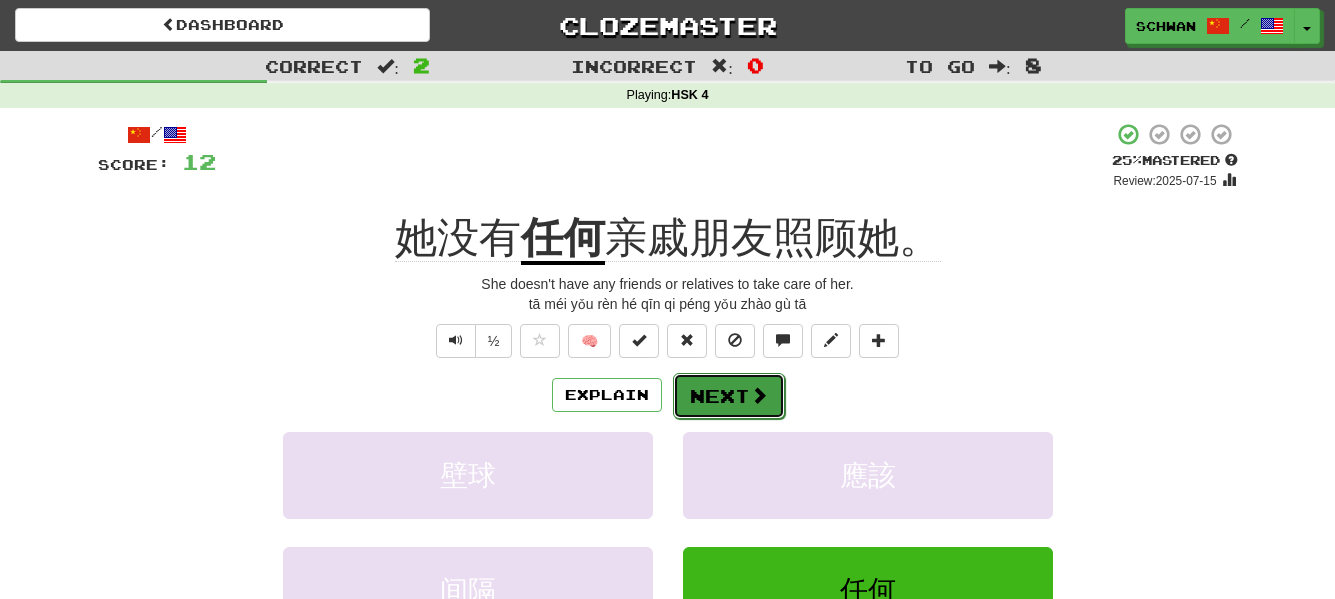 click on "Next" at bounding box center [729, 396] 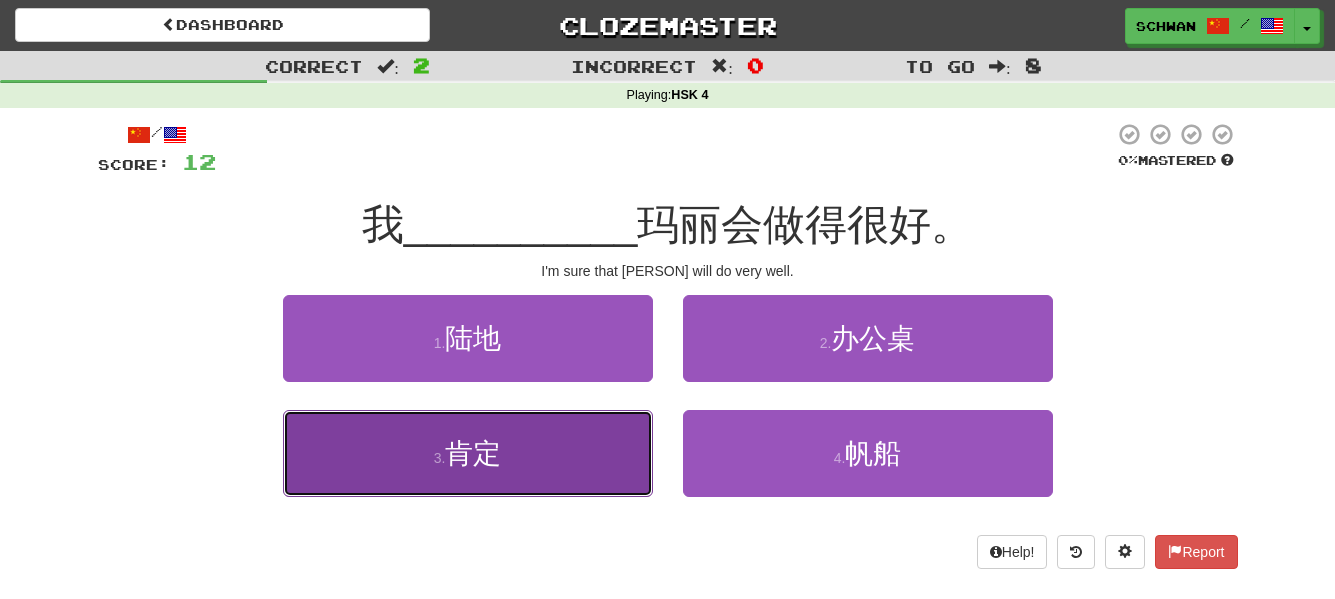 click on "3 .  肯定" at bounding box center (468, 453) 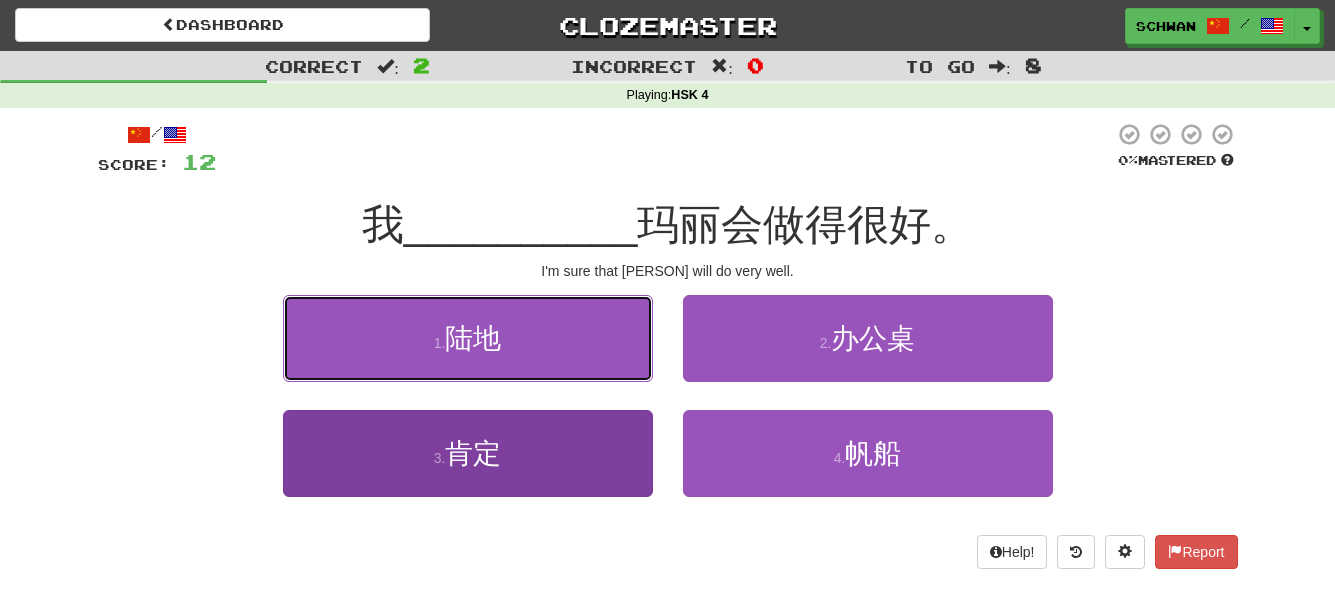 click on "1 .  陆地" at bounding box center [468, 338] 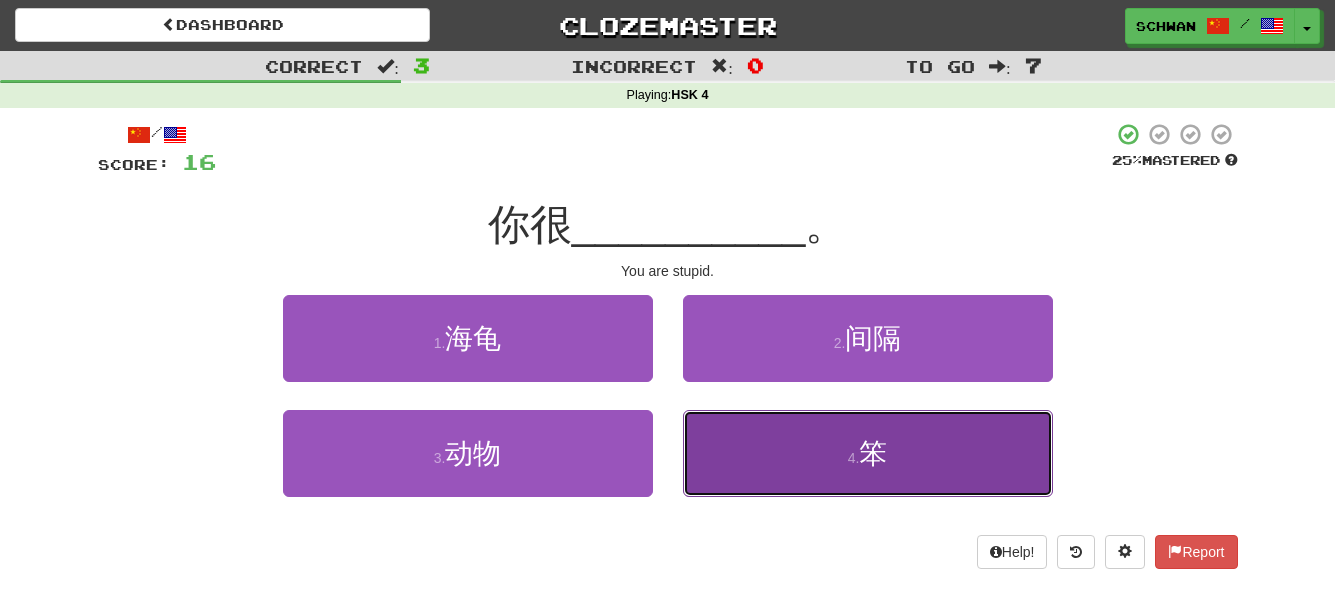 click on "4 .  笨" at bounding box center [868, 453] 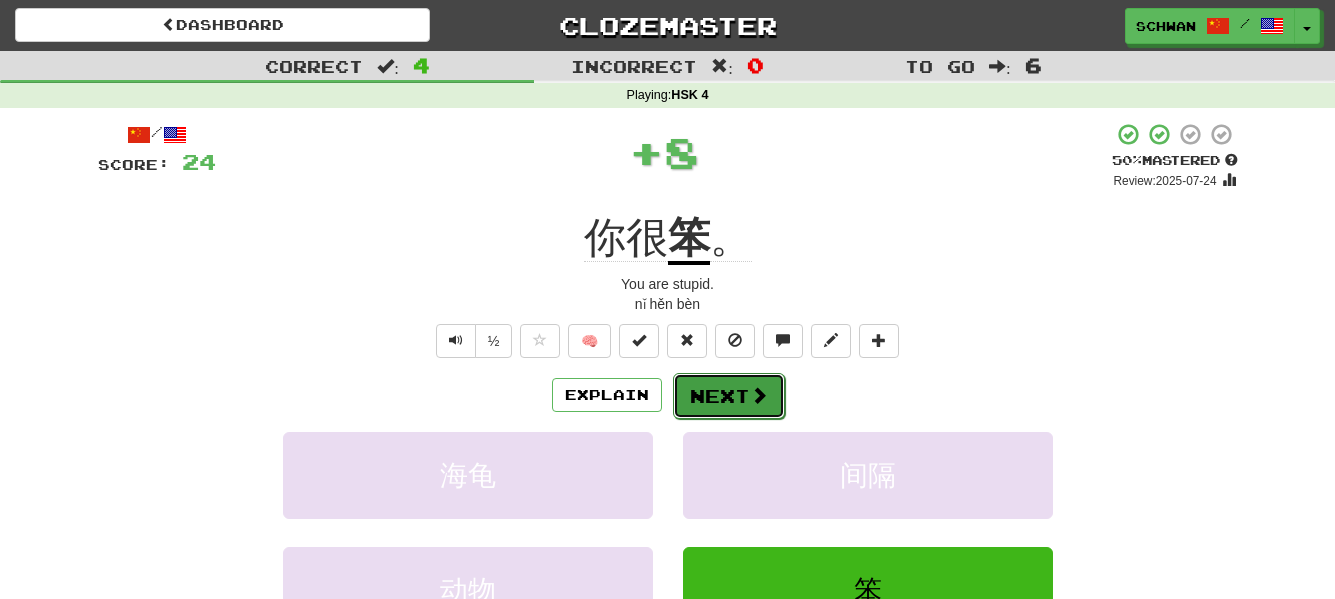click on "Next" at bounding box center (729, 396) 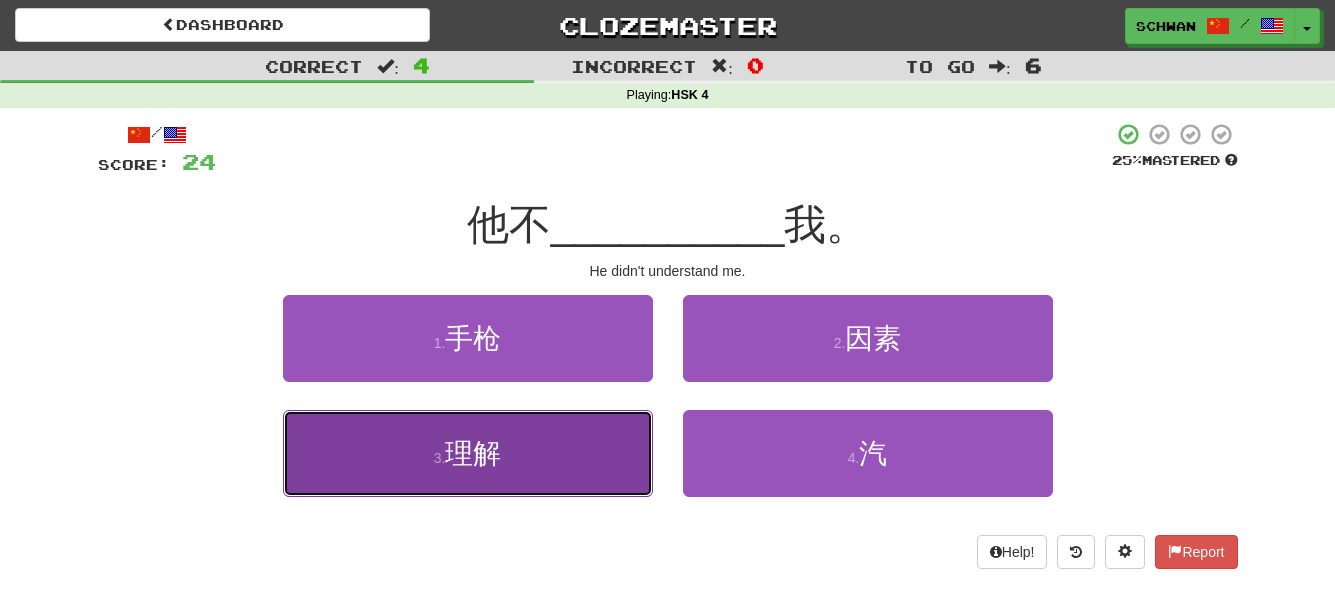 click on "3 .  理解" at bounding box center [468, 453] 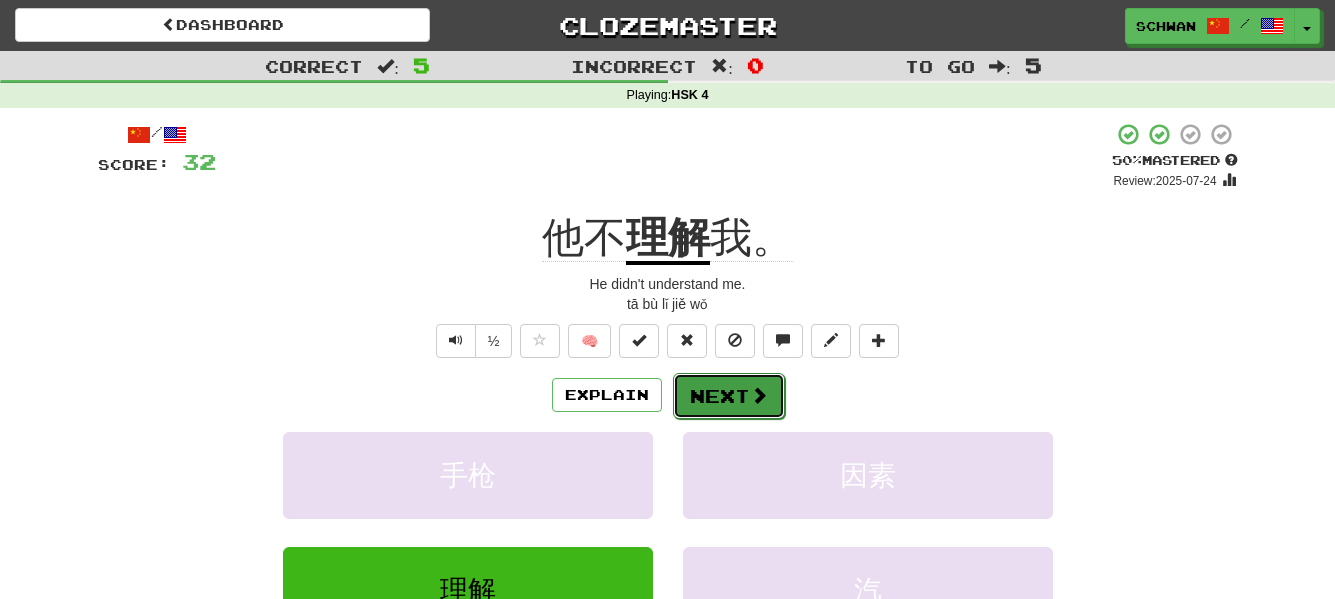 click on "Next" at bounding box center (729, 396) 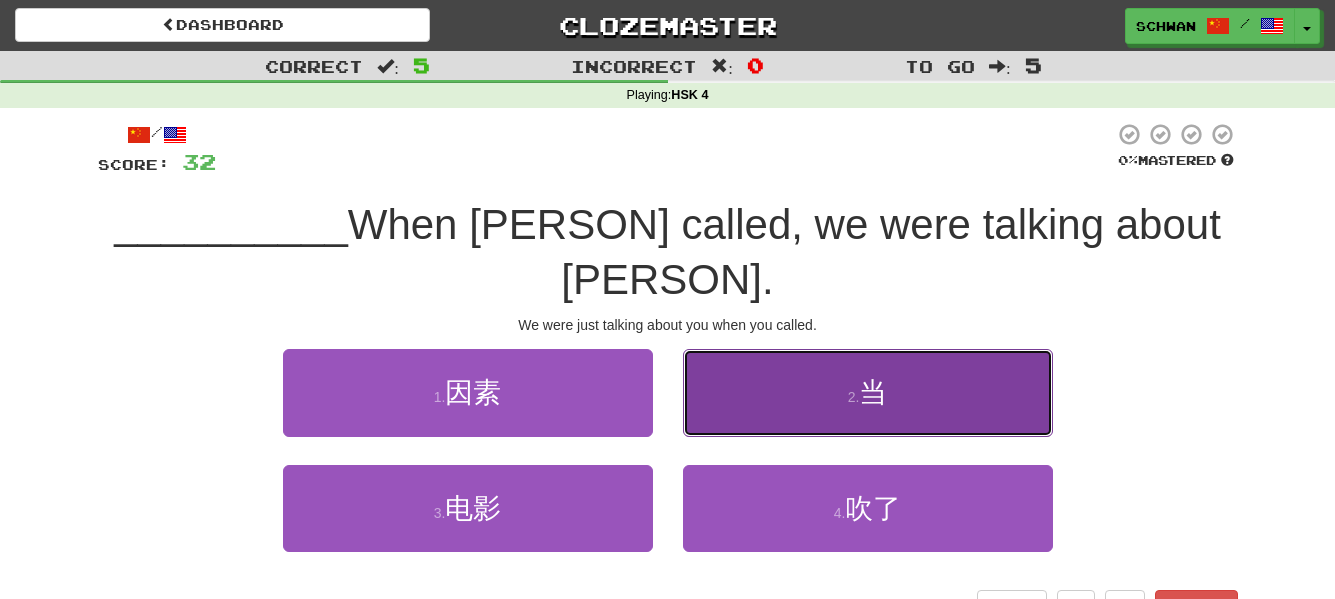 click on "2 .  当" at bounding box center [868, 392] 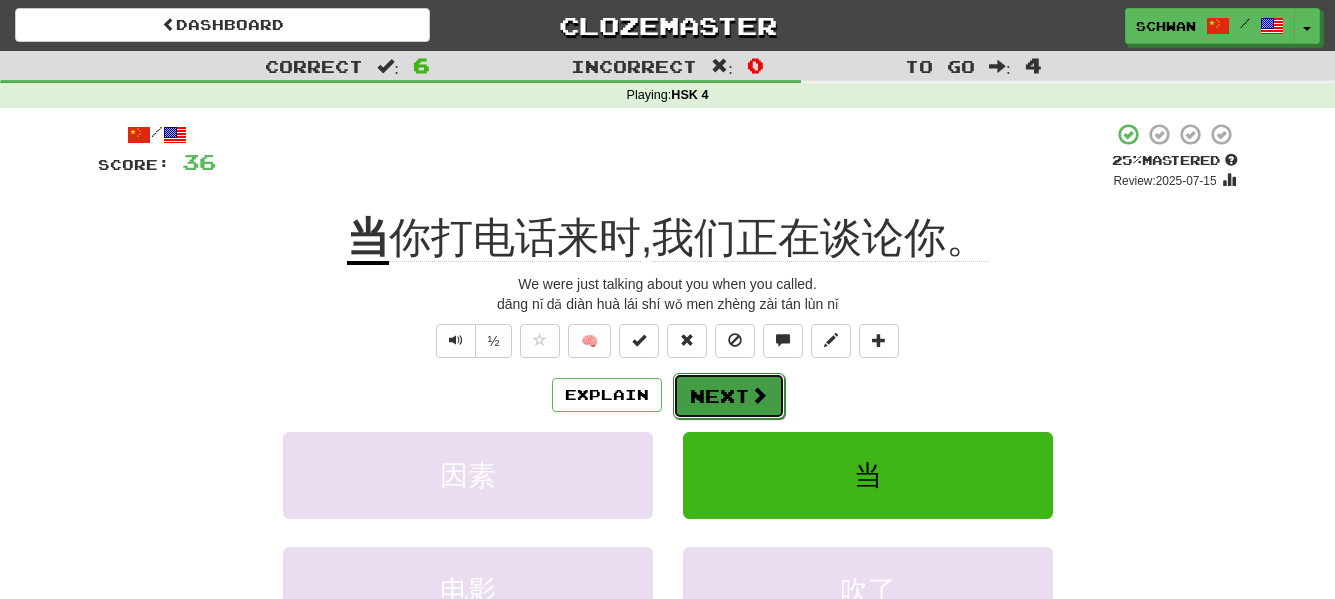 click on "Next" at bounding box center [729, 396] 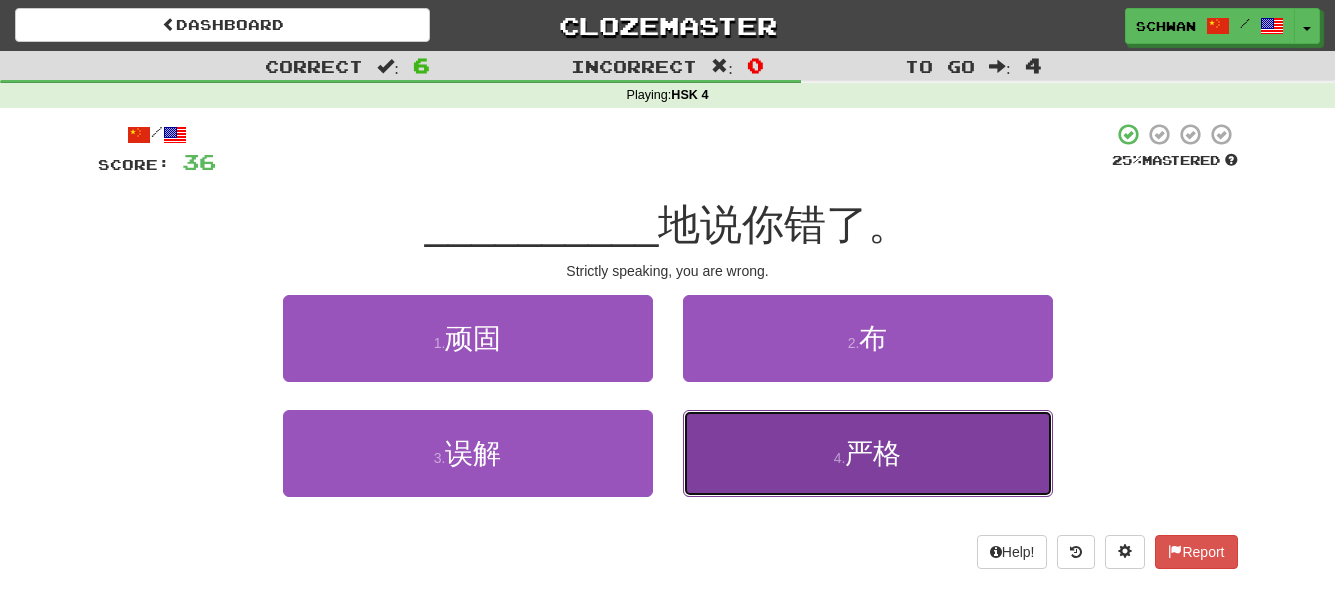 click on "4 .  严格" at bounding box center (868, 453) 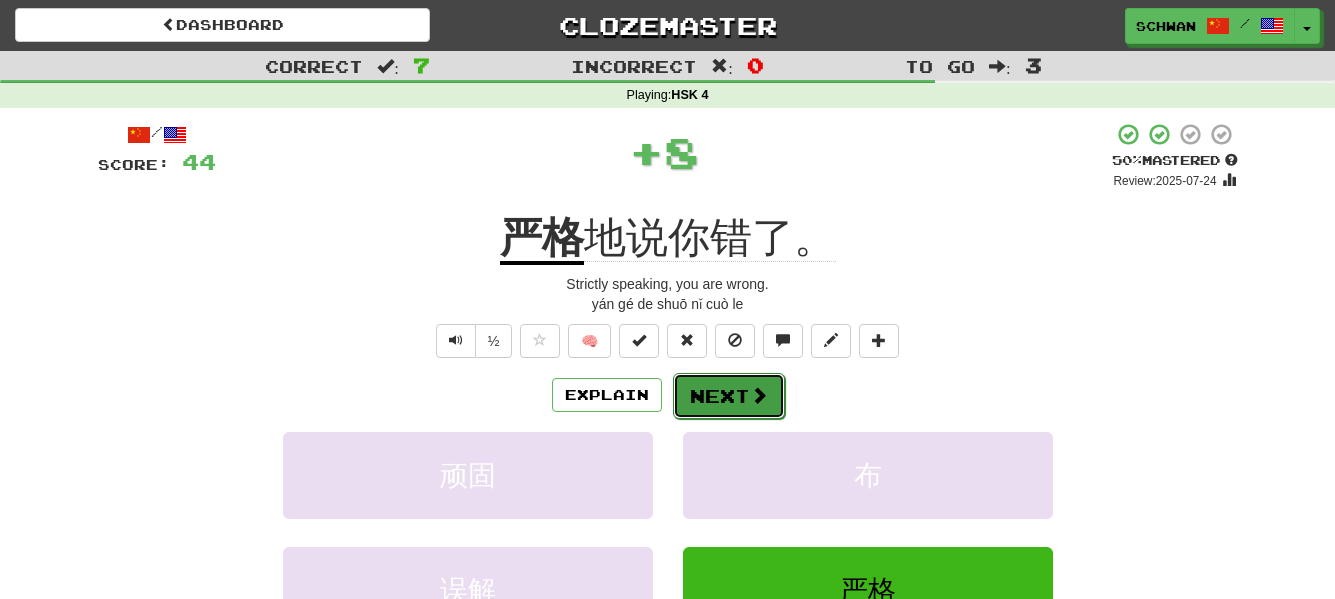 click on "Next" at bounding box center [729, 396] 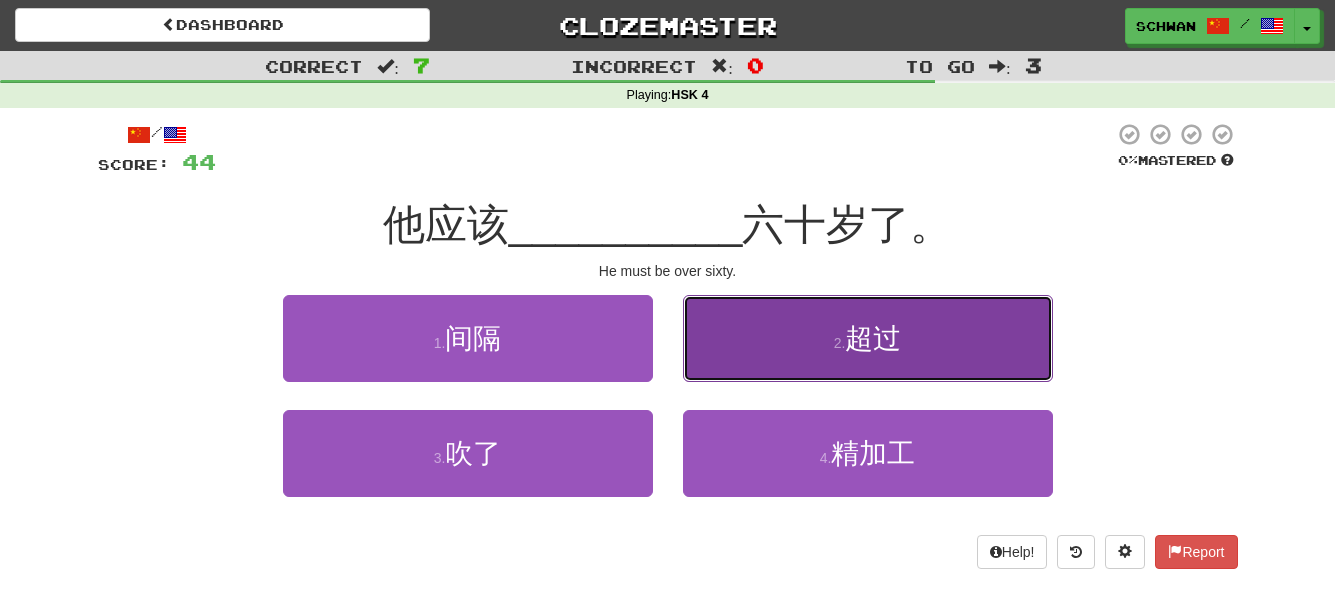 click on "2 .  超过" at bounding box center (868, 338) 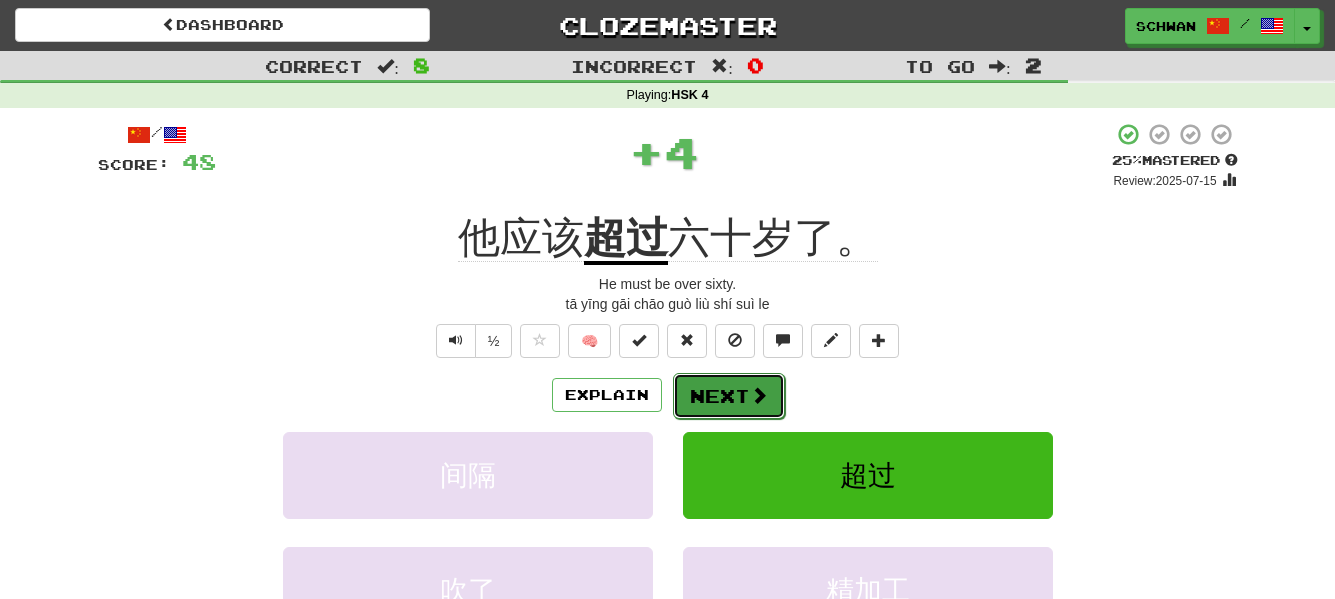 click at bounding box center (759, 395) 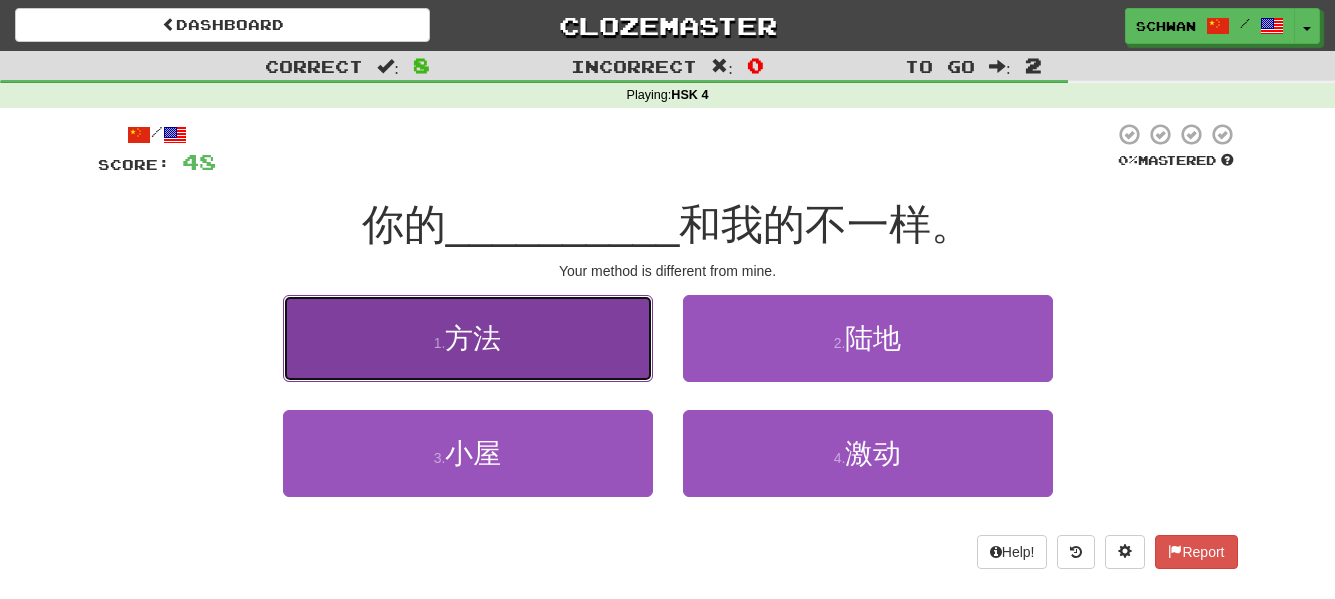 click on "1 .  方法" at bounding box center (468, 338) 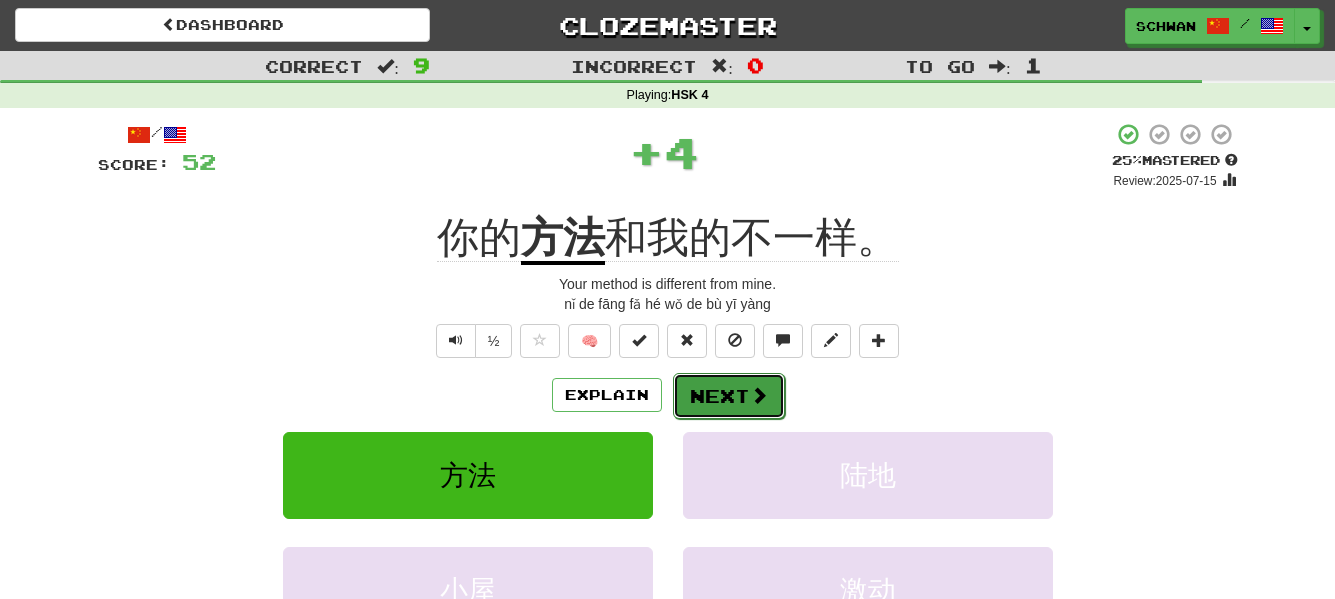 click on "Next" at bounding box center (729, 396) 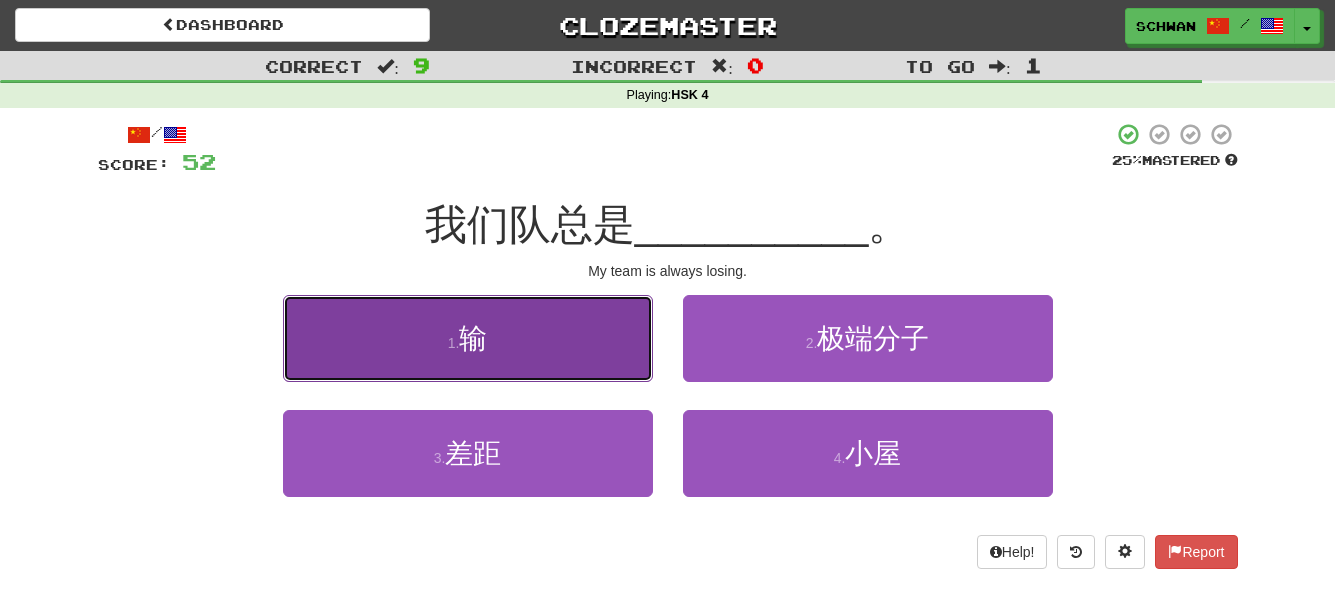 click on "1 .  输" at bounding box center (468, 338) 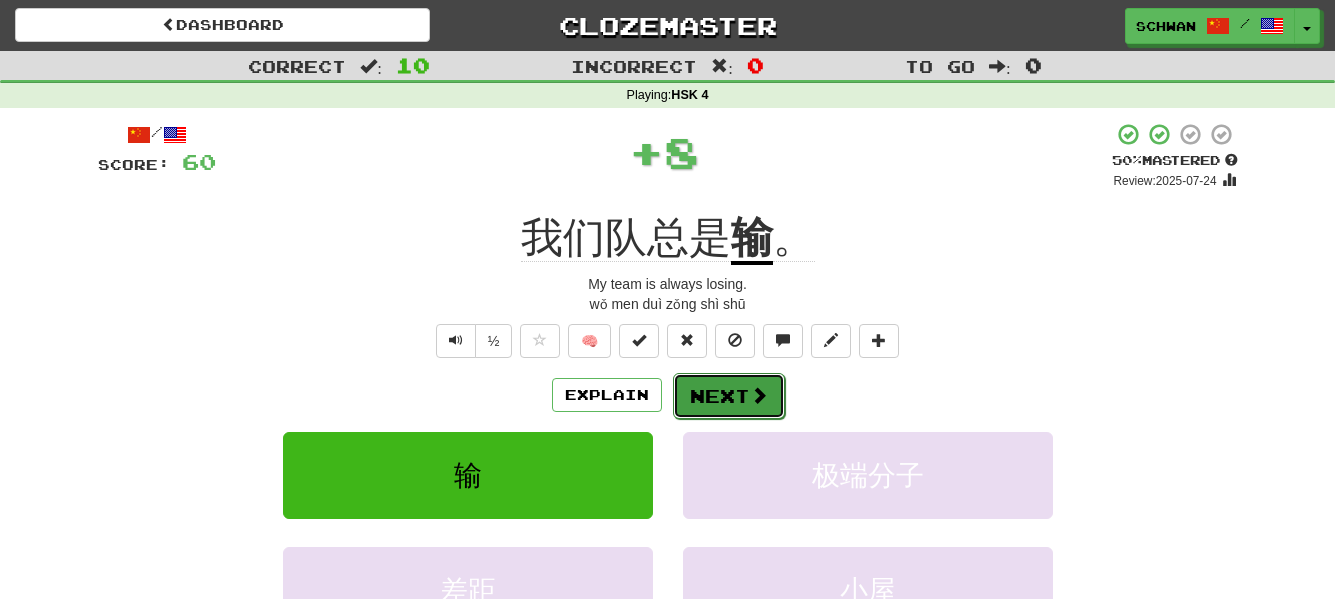 click on "Next" at bounding box center [729, 396] 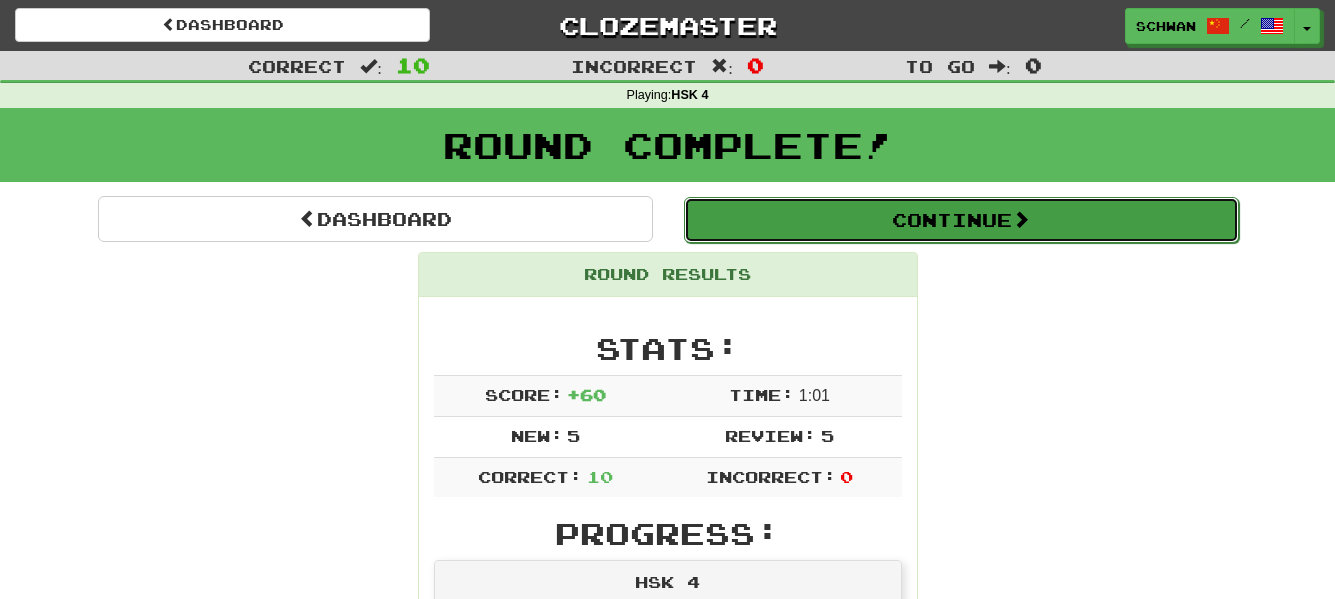 click on "Continue" at bounding box center (961, 220) 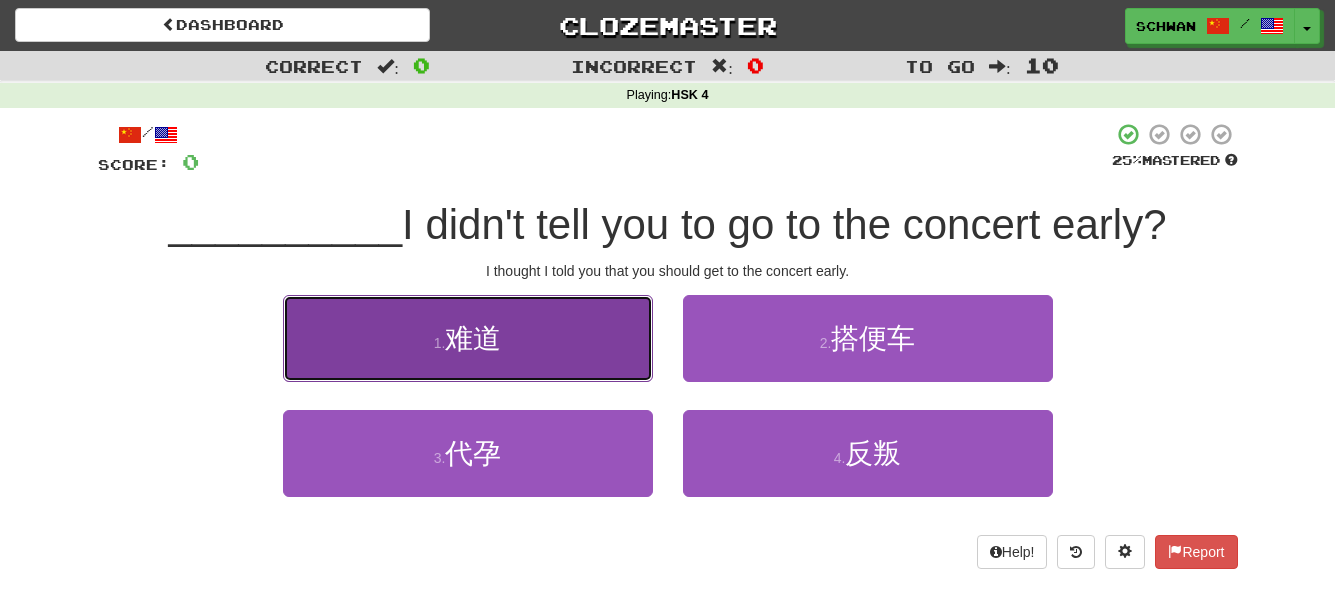 click on "1 .  难道" at bounding box center [468, 338] 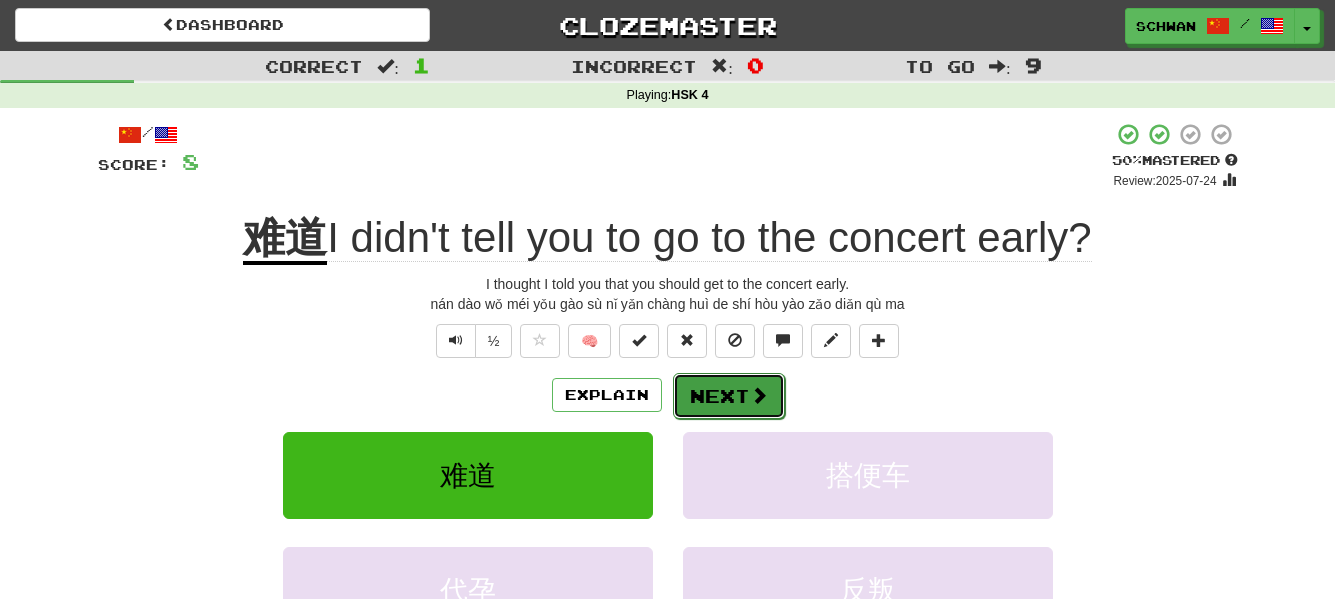 click on "Next" at bounding box center [729, 396] 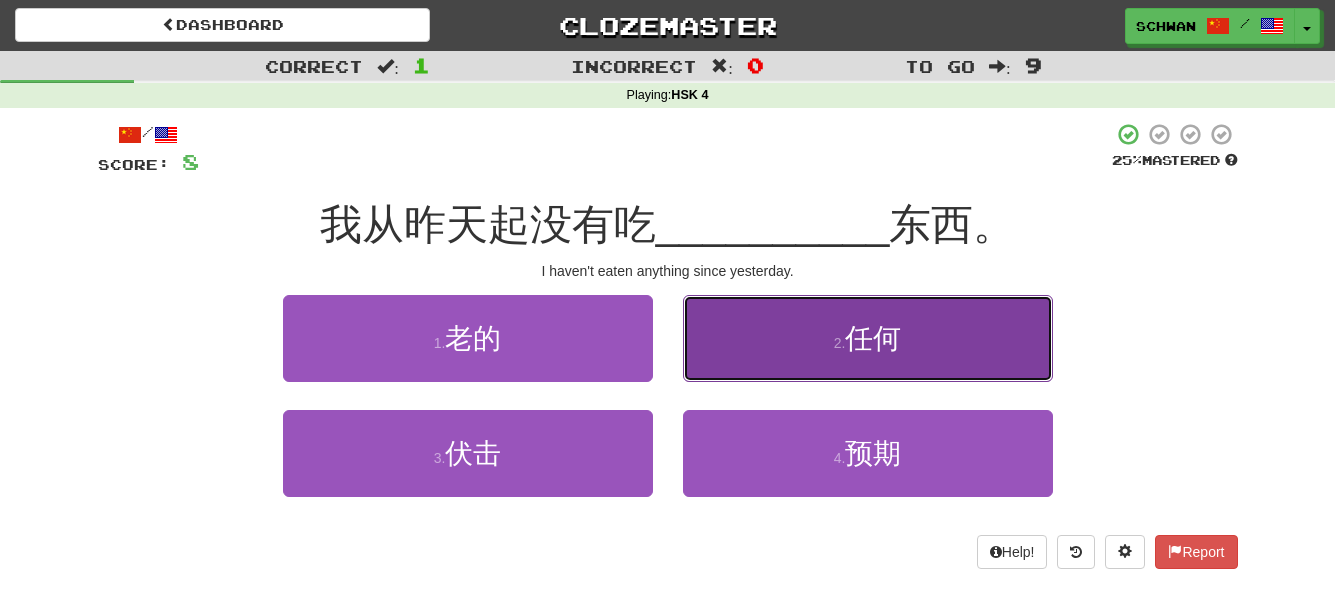 click on "2 .  任何" at bounding box center [868, 338] 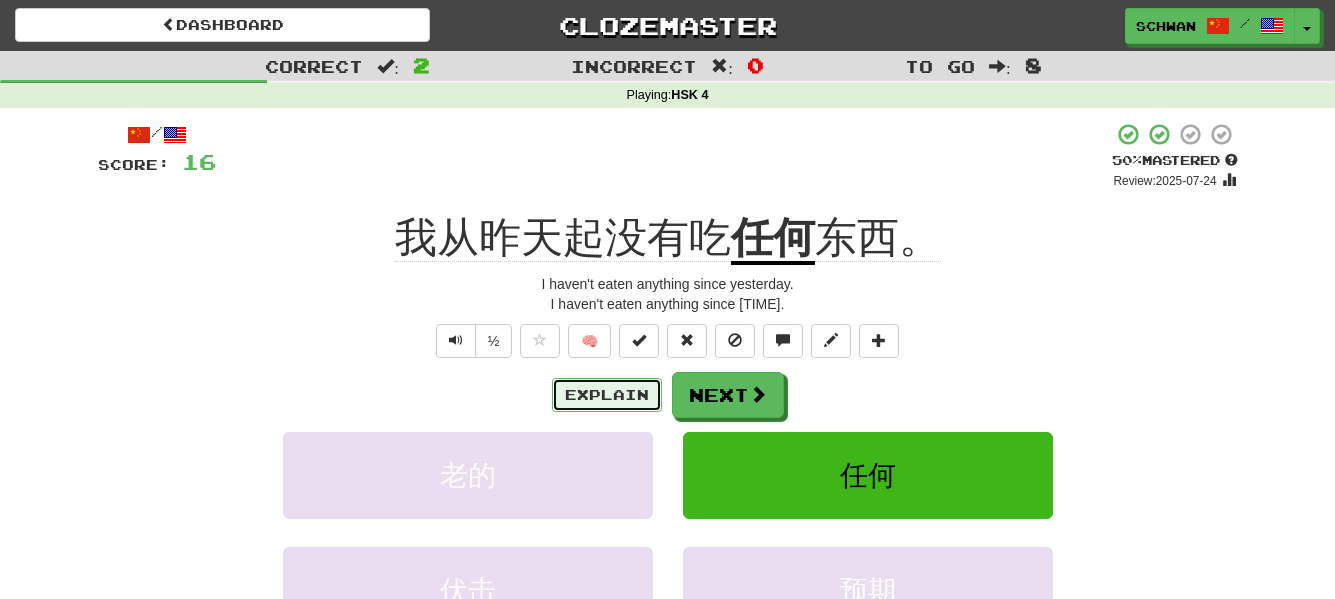 click on "Explain" at bounding box center [607, 395] 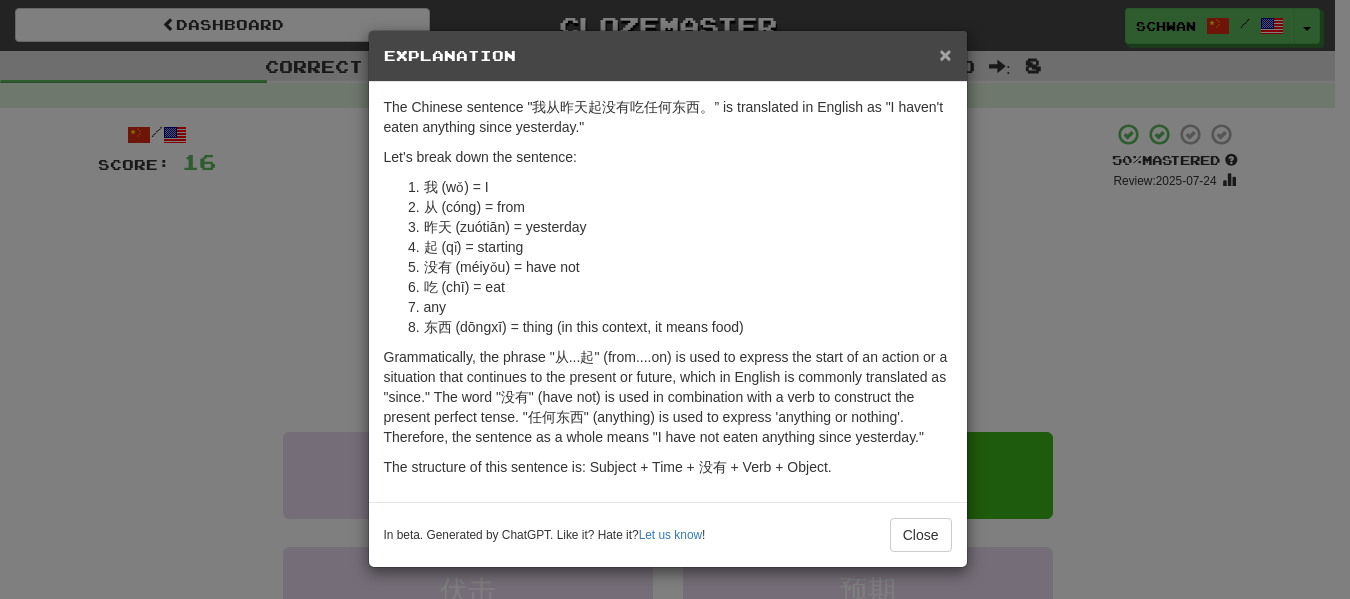 click on "×" at bounding box center [945, 54] 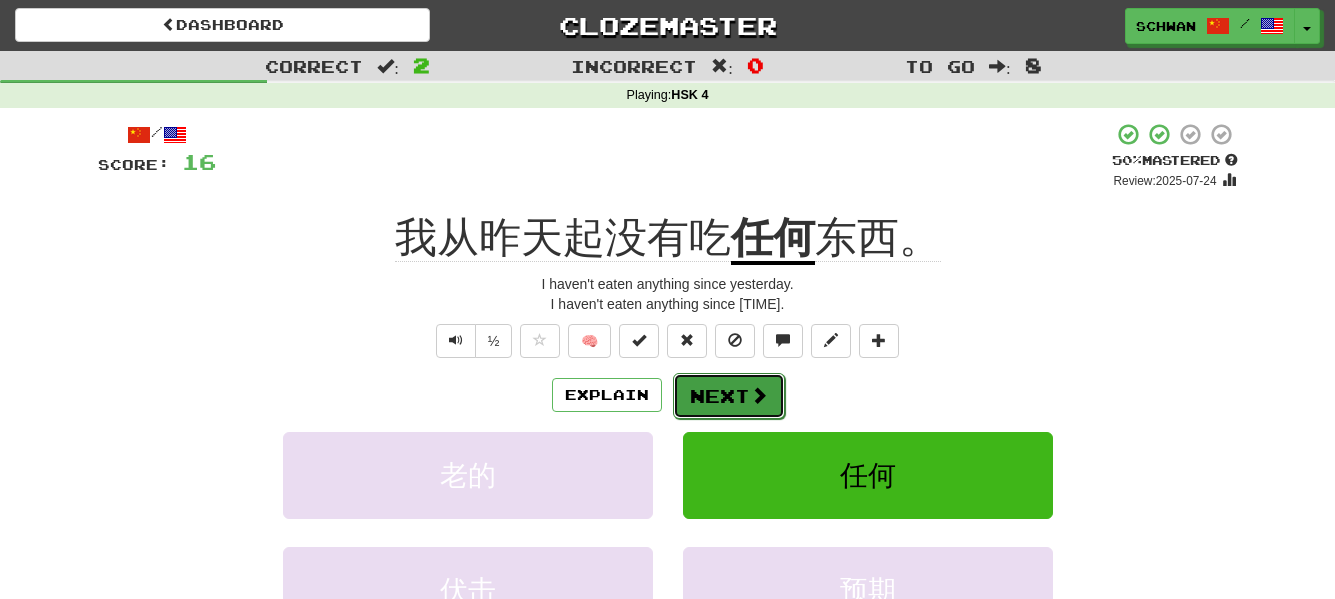 click on "Next" at bounding box center (729, 396) 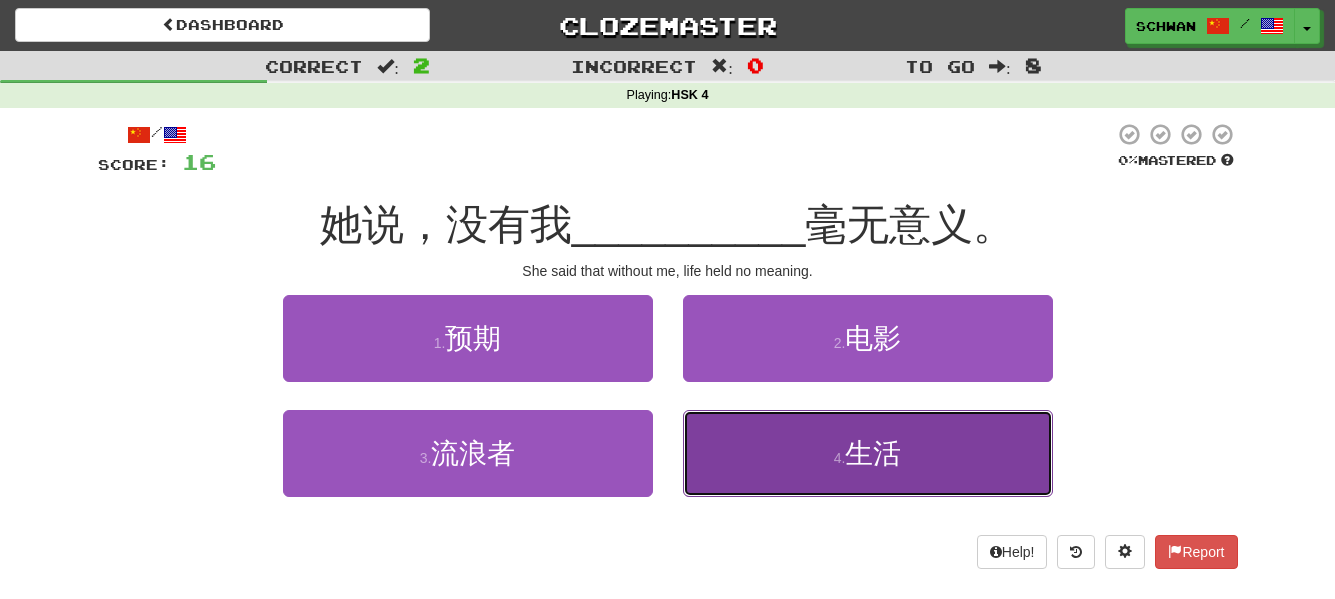 click on "4 .  生活" at bounding box center [868, 453] 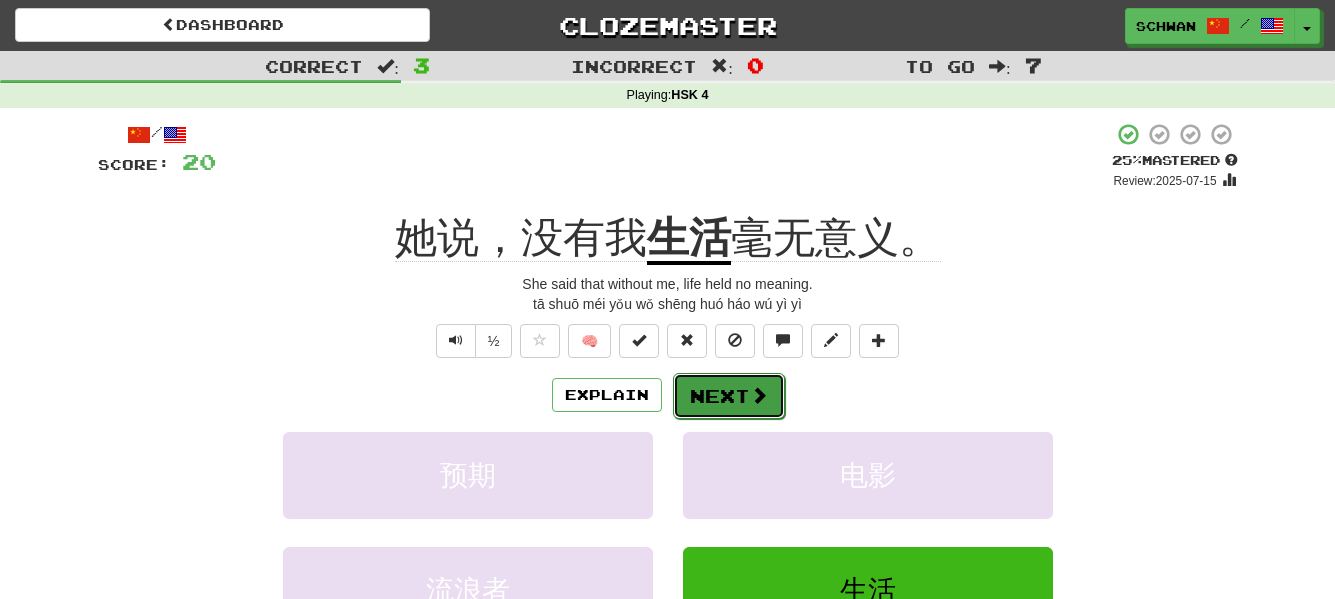 click on "Next" at bounding box center [729, 396] 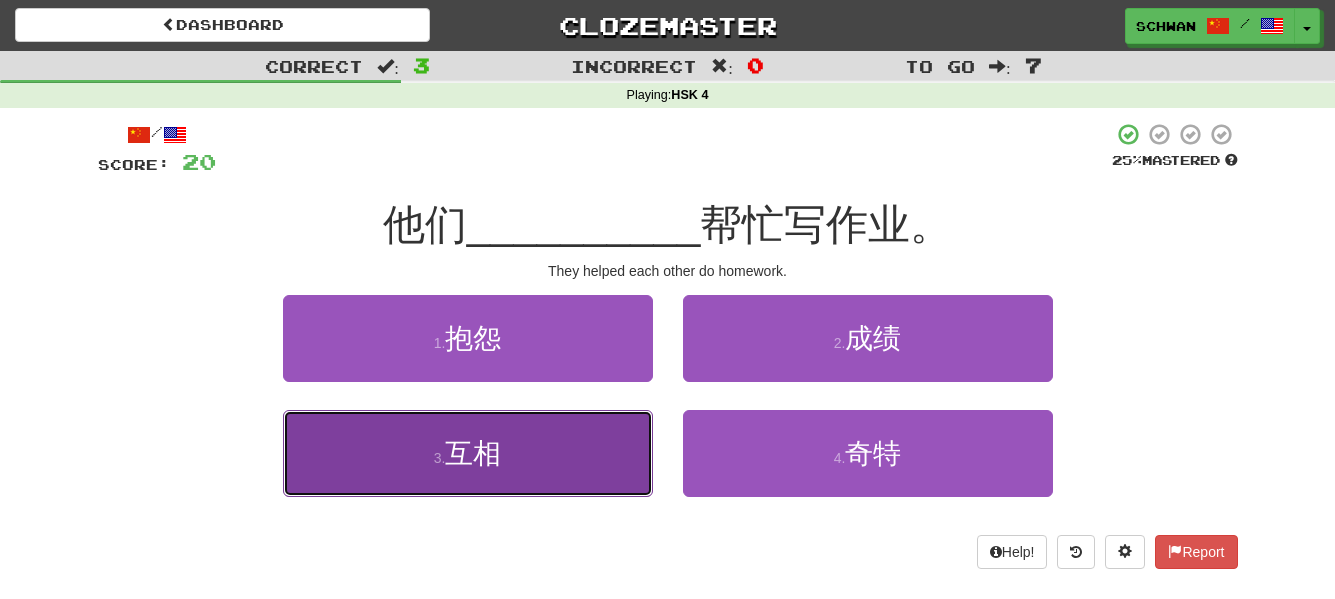 click on "3 .  互相" at bounding box center [468, 453] 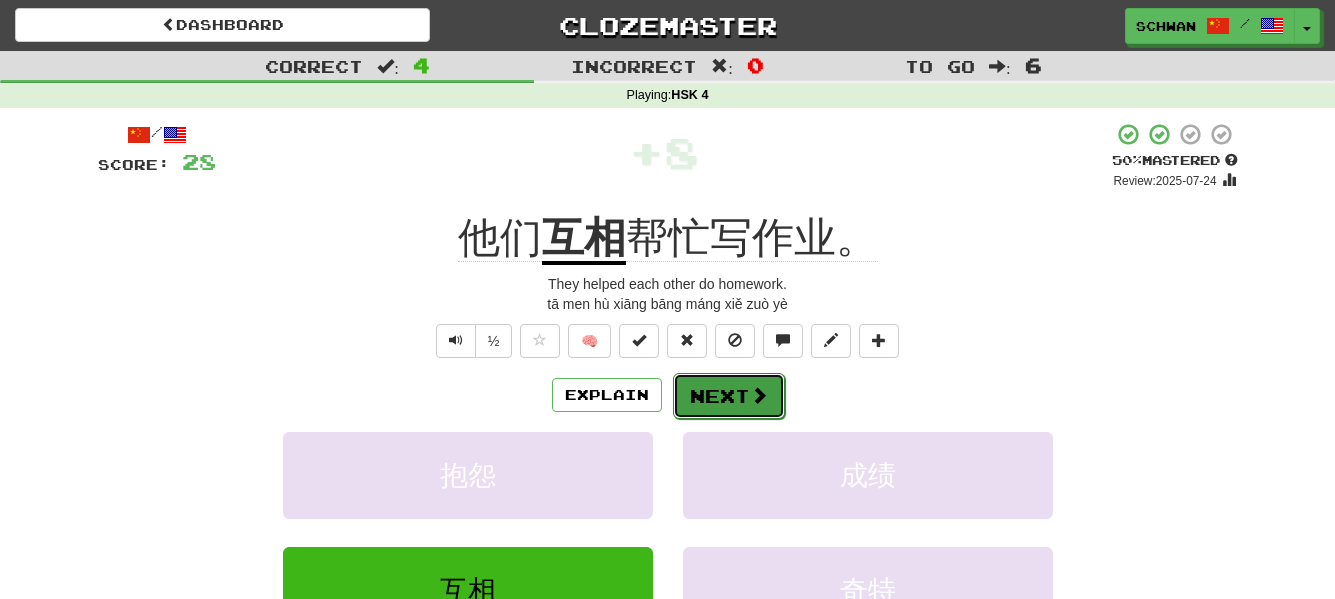 click on "Next" at bounding box center (729, 396) 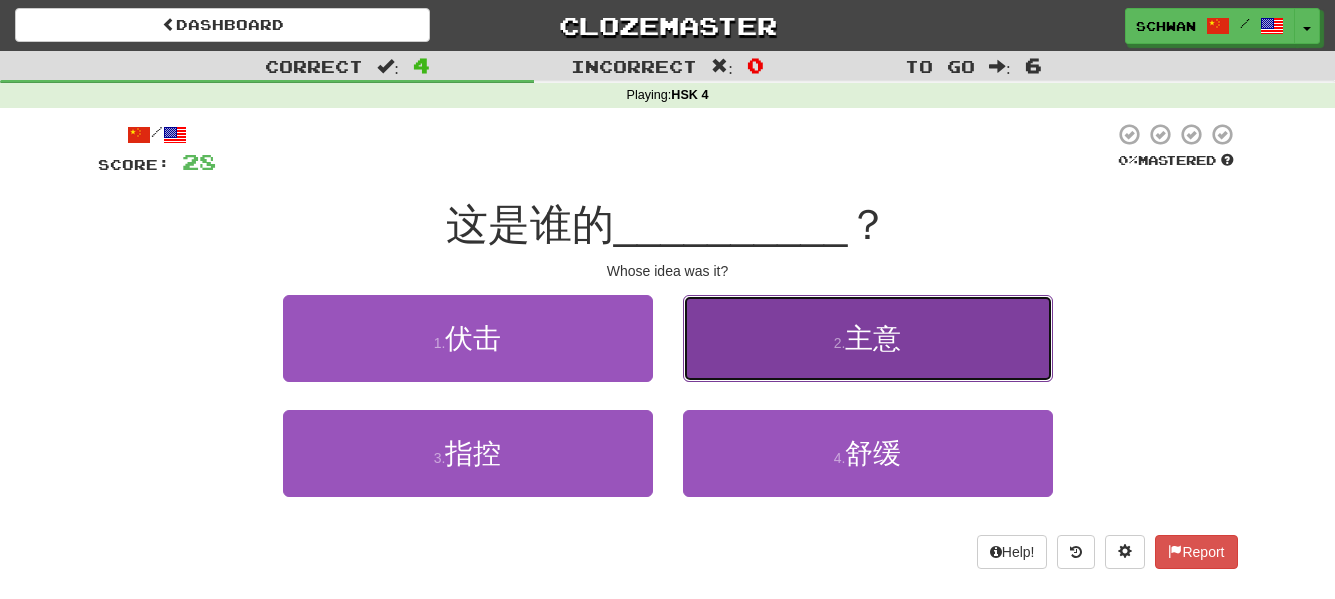 click on "2 .  主意" at bounding box center (868, 338) 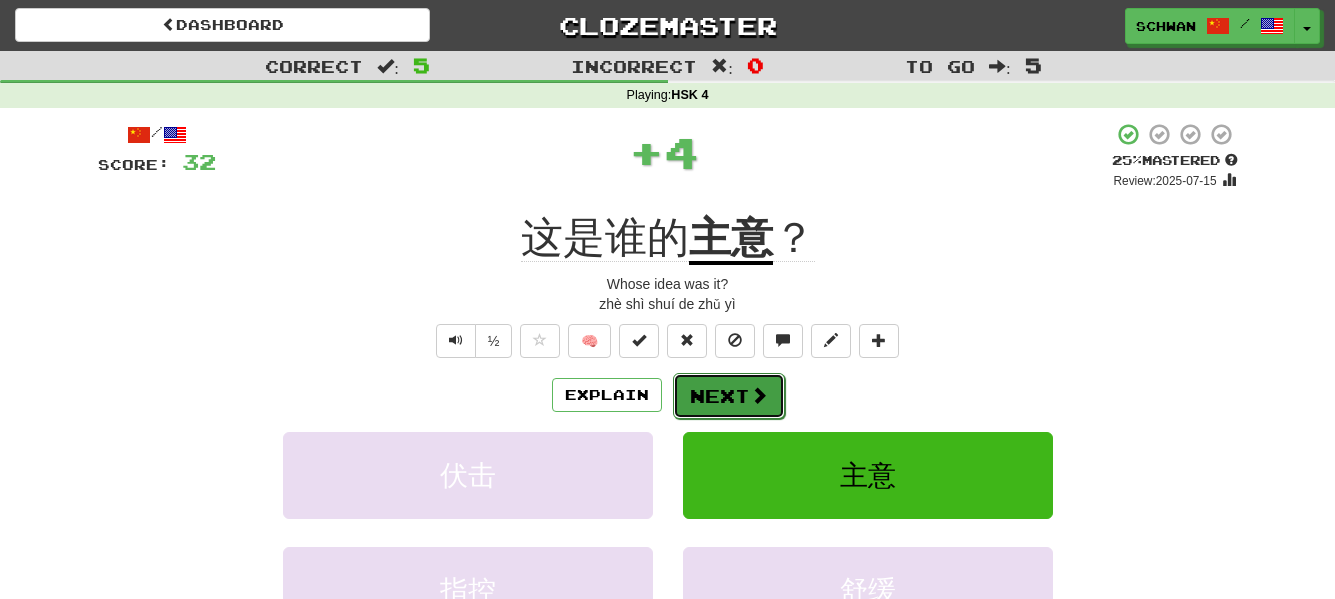 click on "Next" at bounding box center (729, 396) 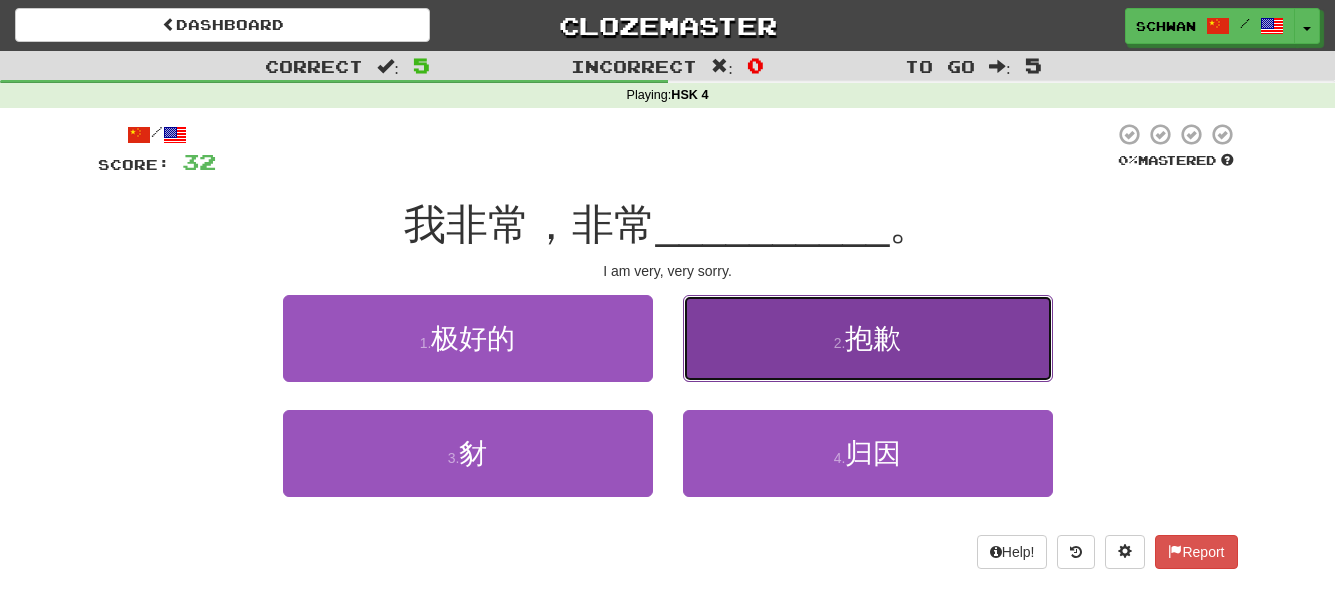 click on "2 .  抱歉" at bounding box center (868, 338) 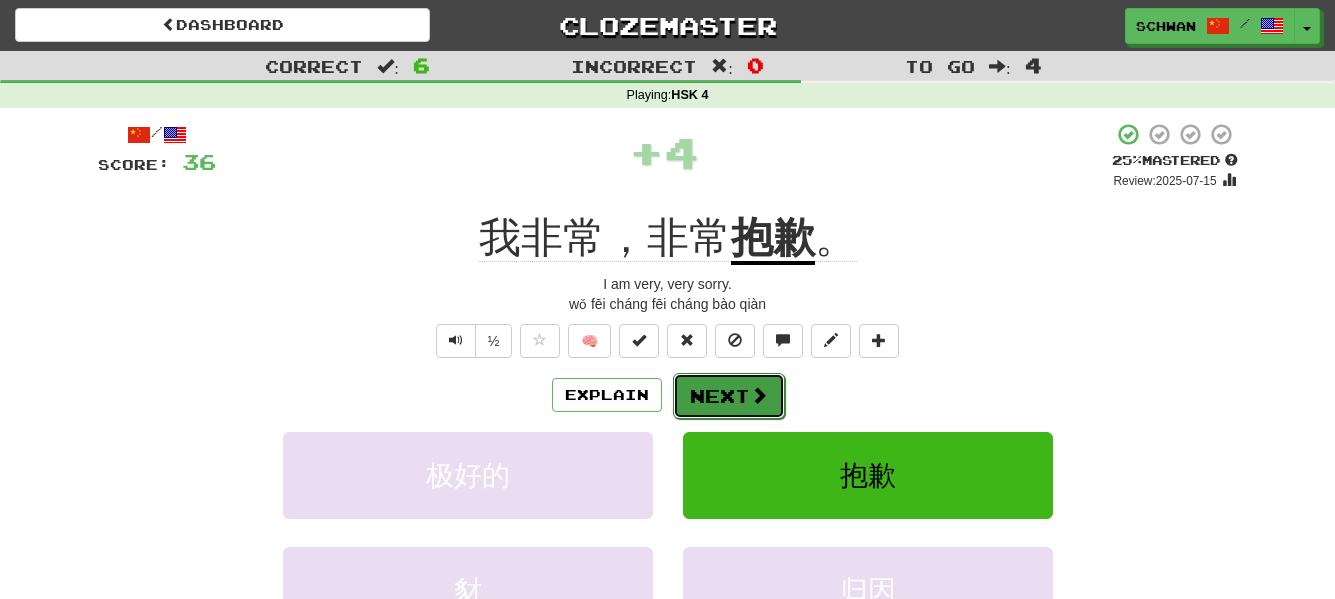 click on "Next" at bounding box center [729, 396] 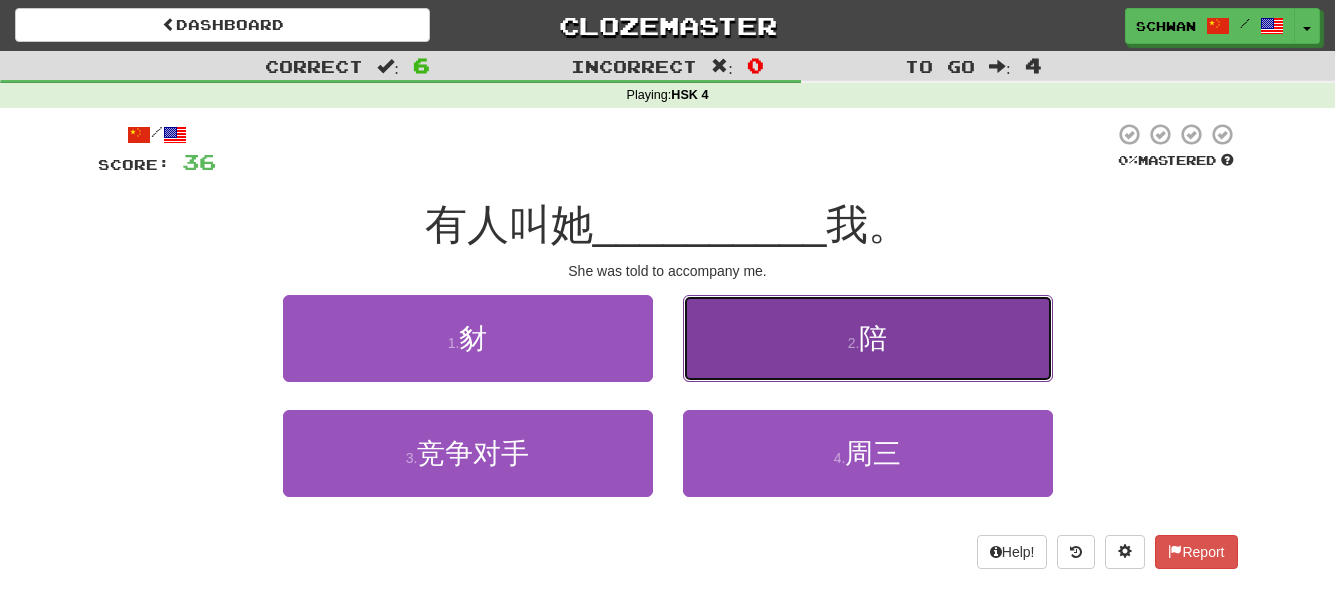 click on "2 .  陪" at bounding box center (868, 338) 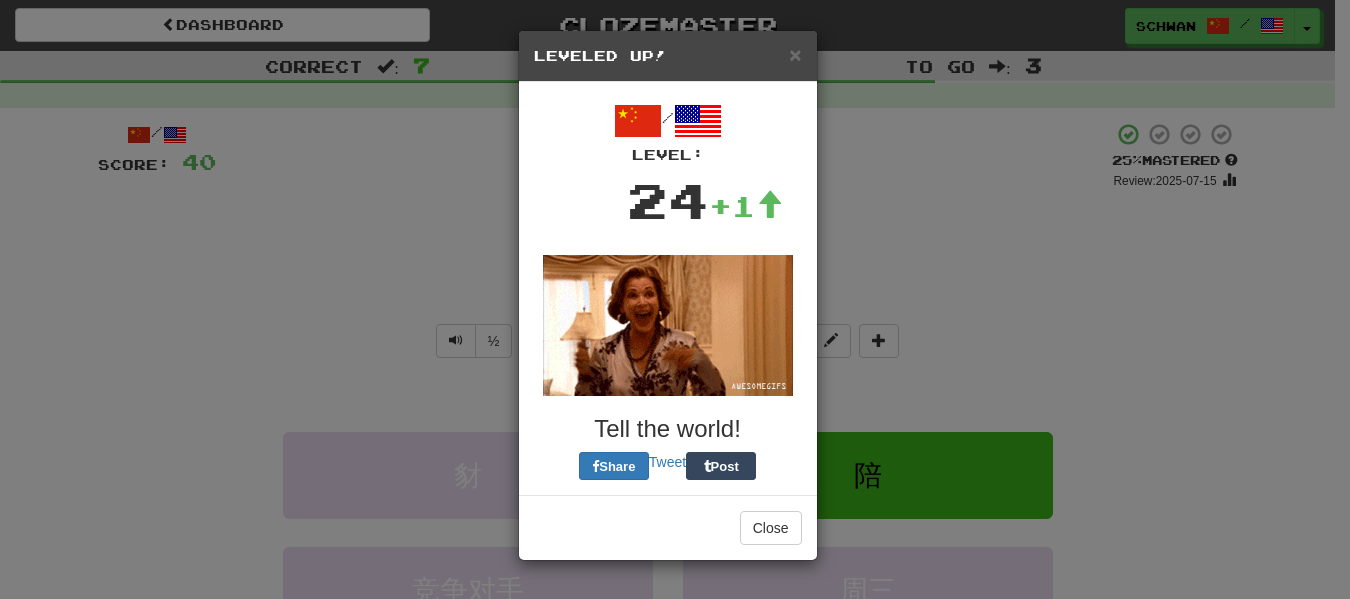 click on "Leveled Up!" at bounding box center (668, 56) 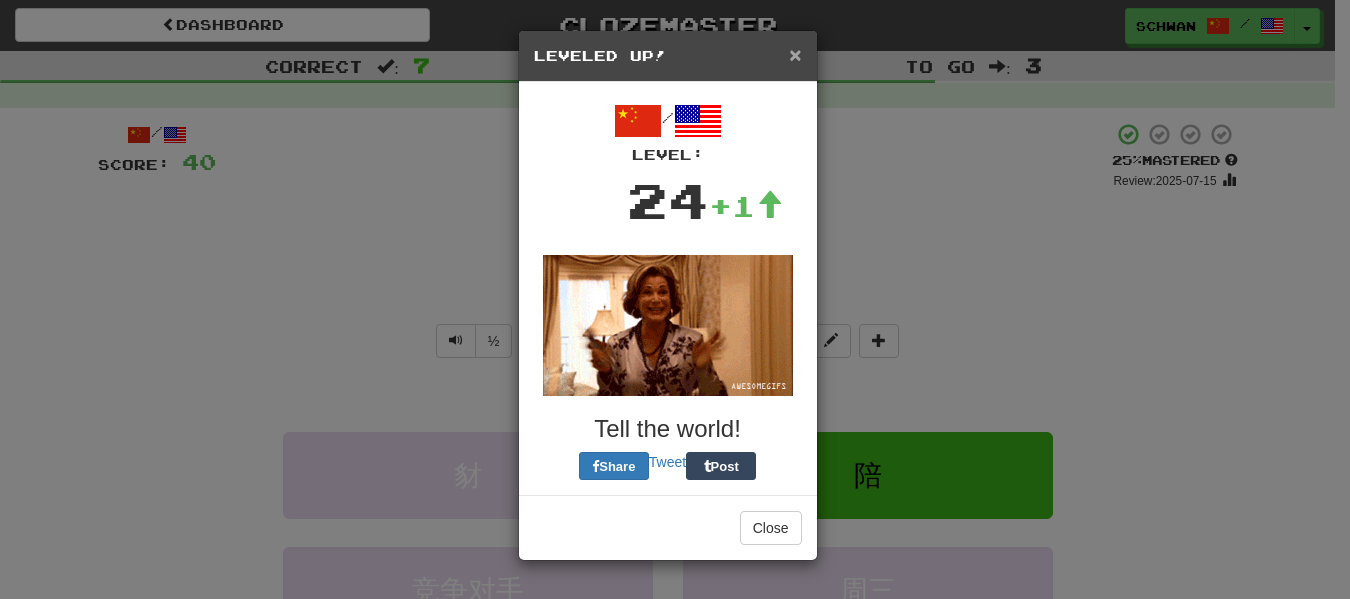 click on "×" at bounding box center (795, 54) 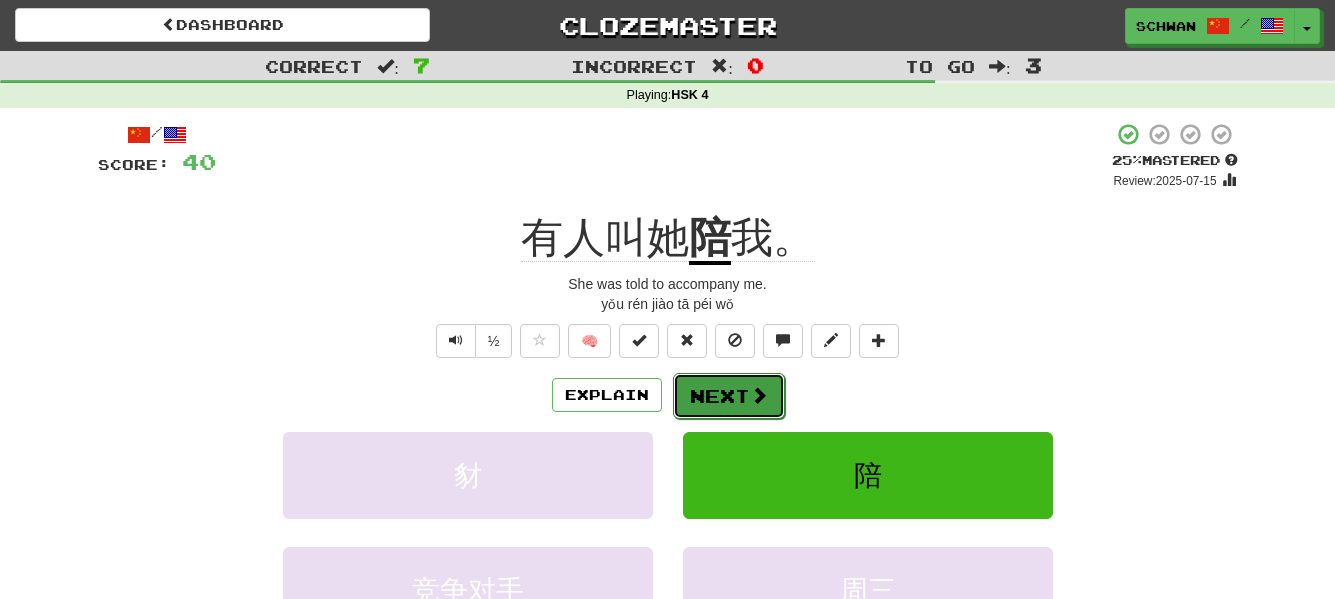 click at bounding box center [759, 395] 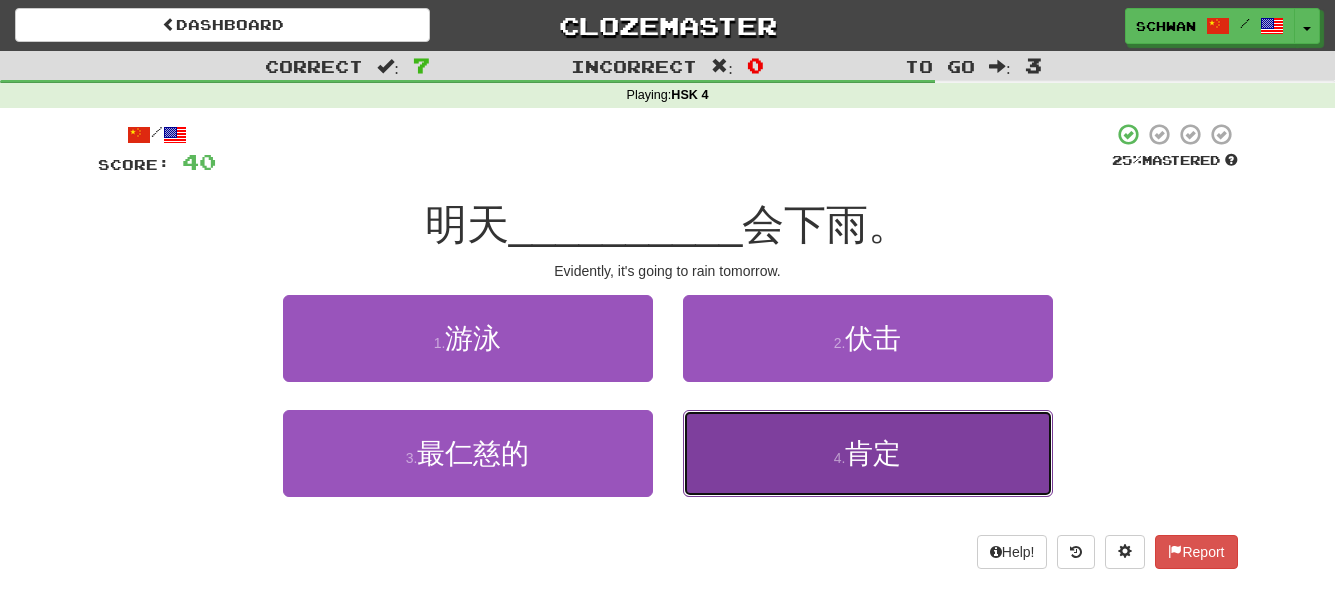 click on "4 .  肯定" at bounding box center [868, 453] 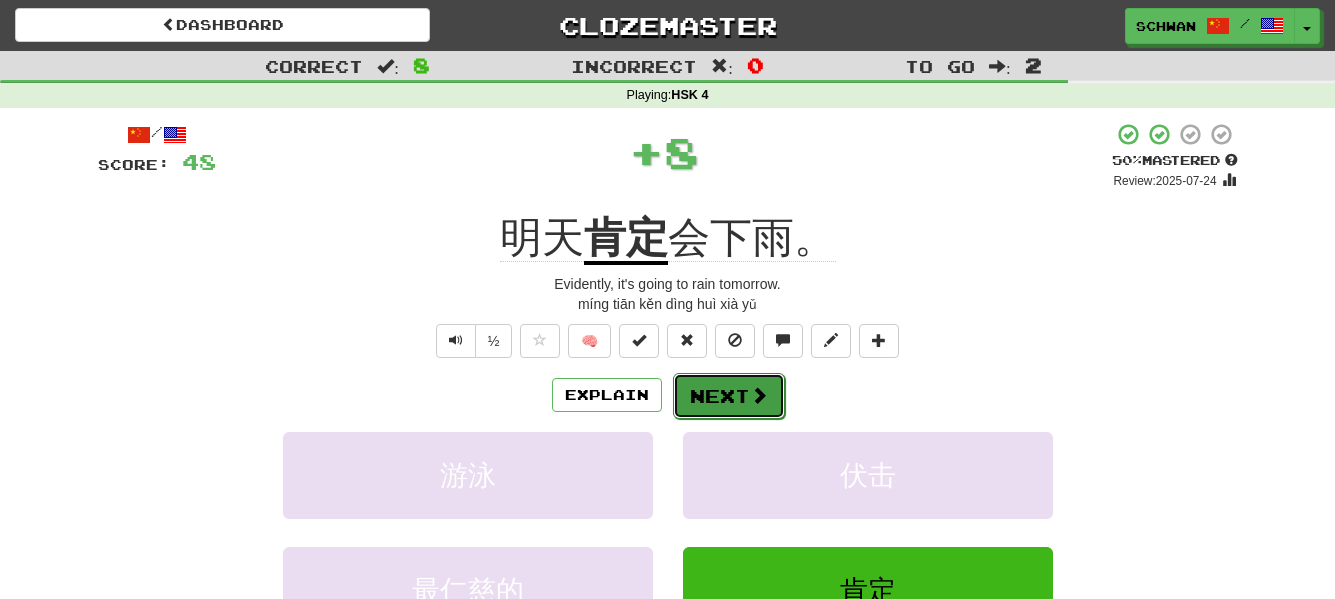 click on "Next" at bounding box center (729, 396) 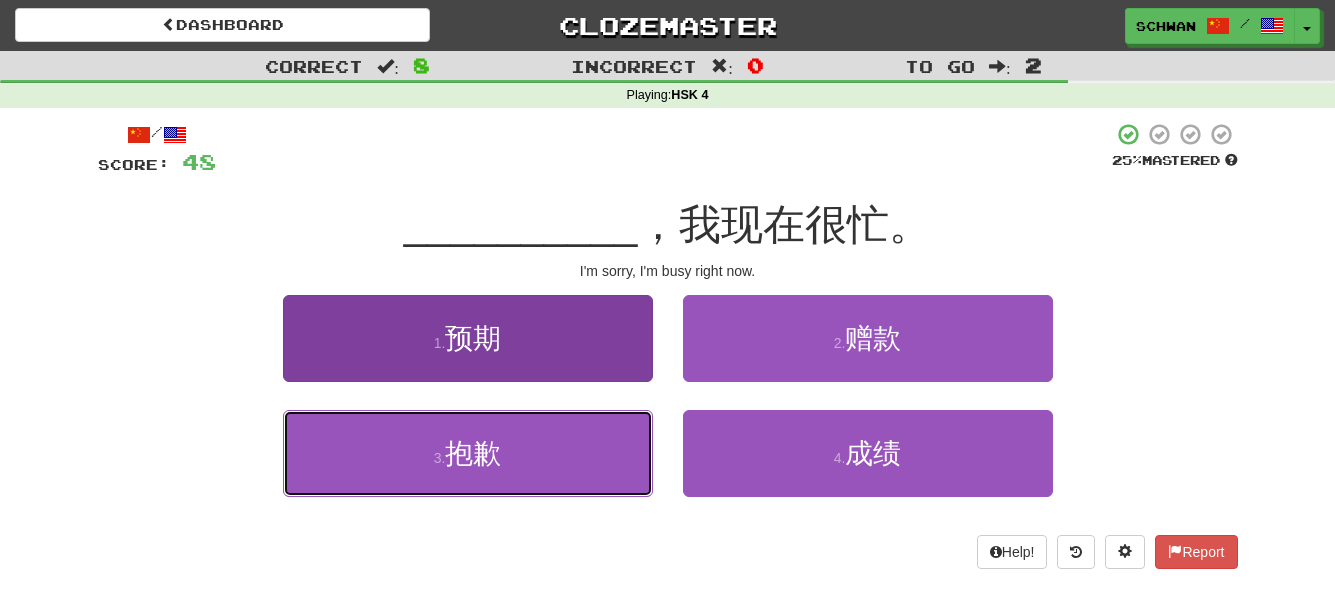 click on "3 .  抱歉" at bounding box center [468, 453] 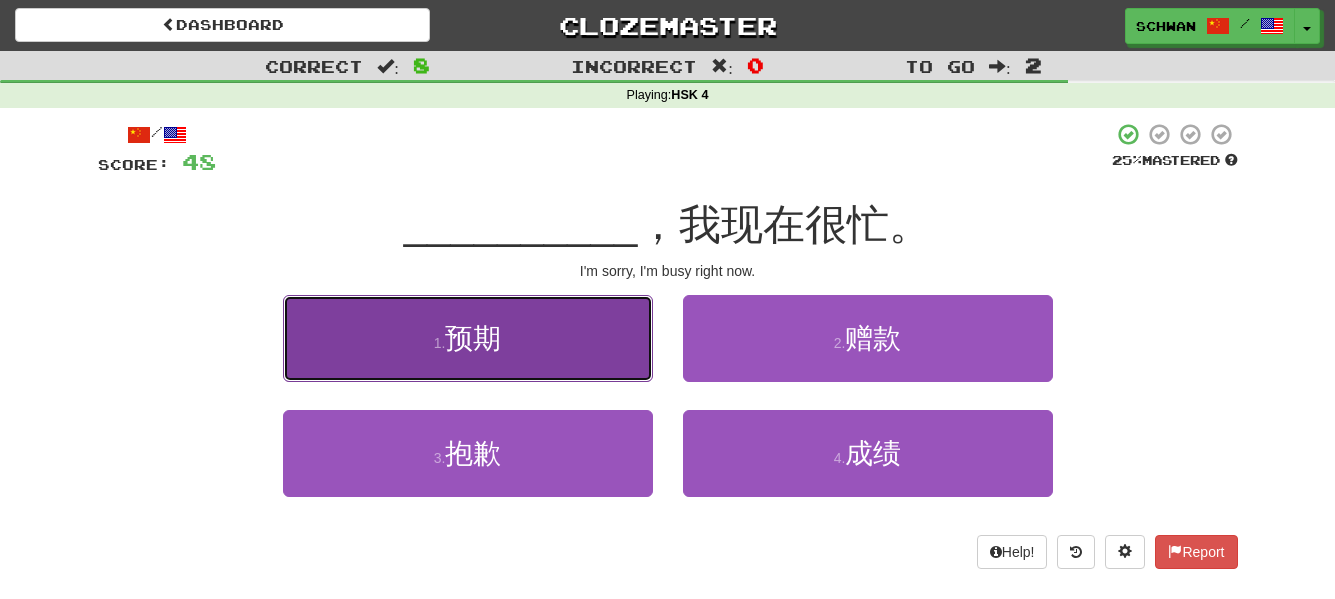 click on "1 .  预期" at bounding box center (468, 338) 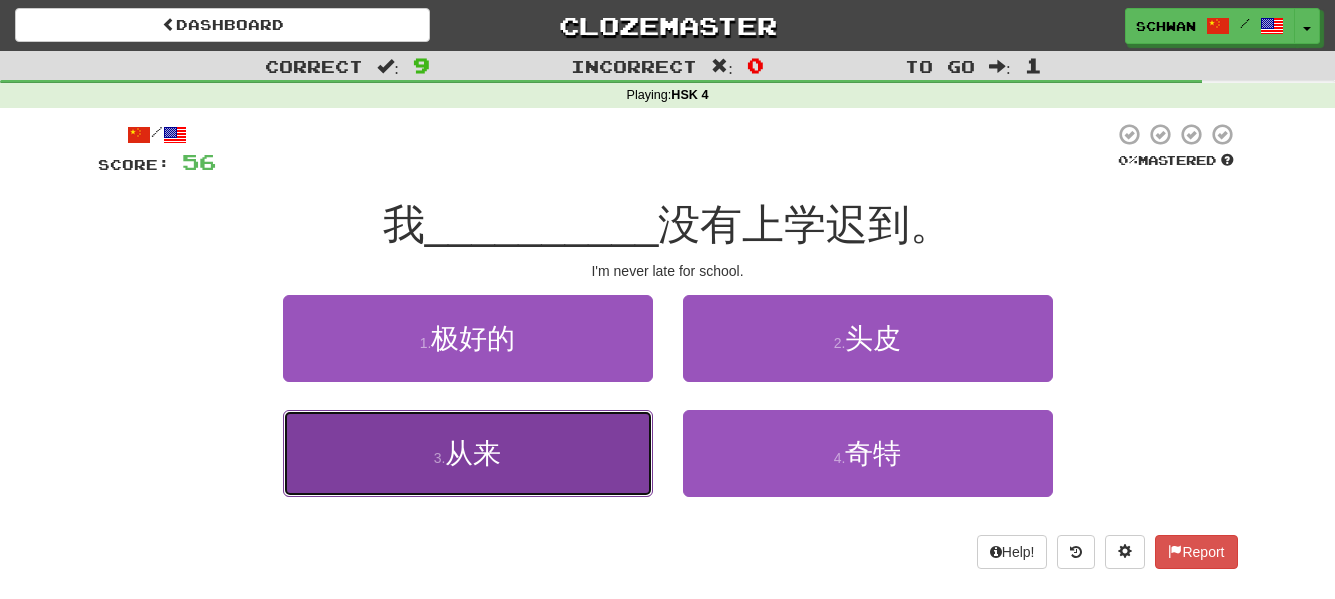 click on "3 .  从来" at bounding box center [468, 453] 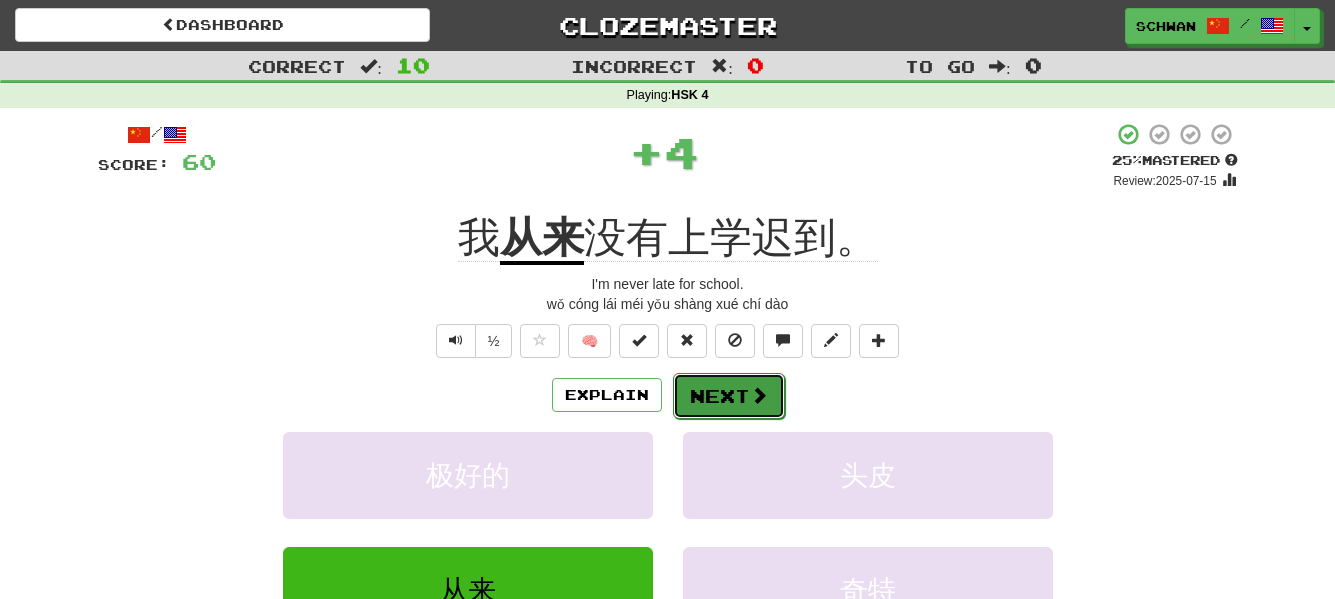 click on "Next" at bounding box center [729, 396] 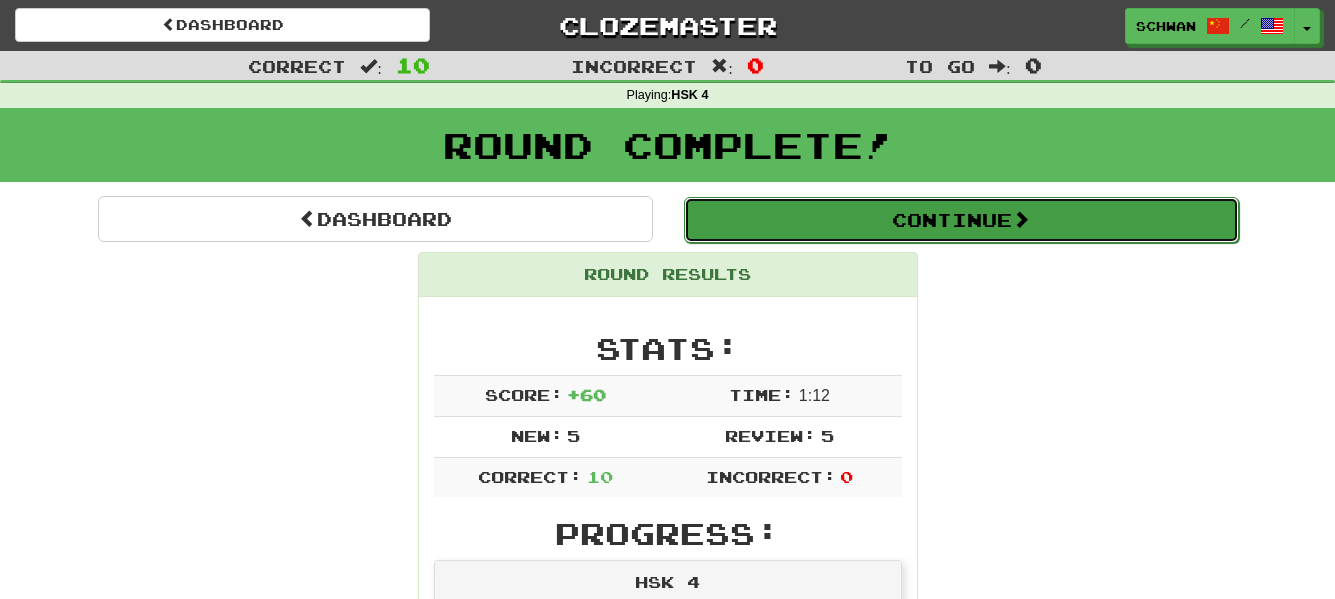 click on "Continue" at bounding box center [961, 220] 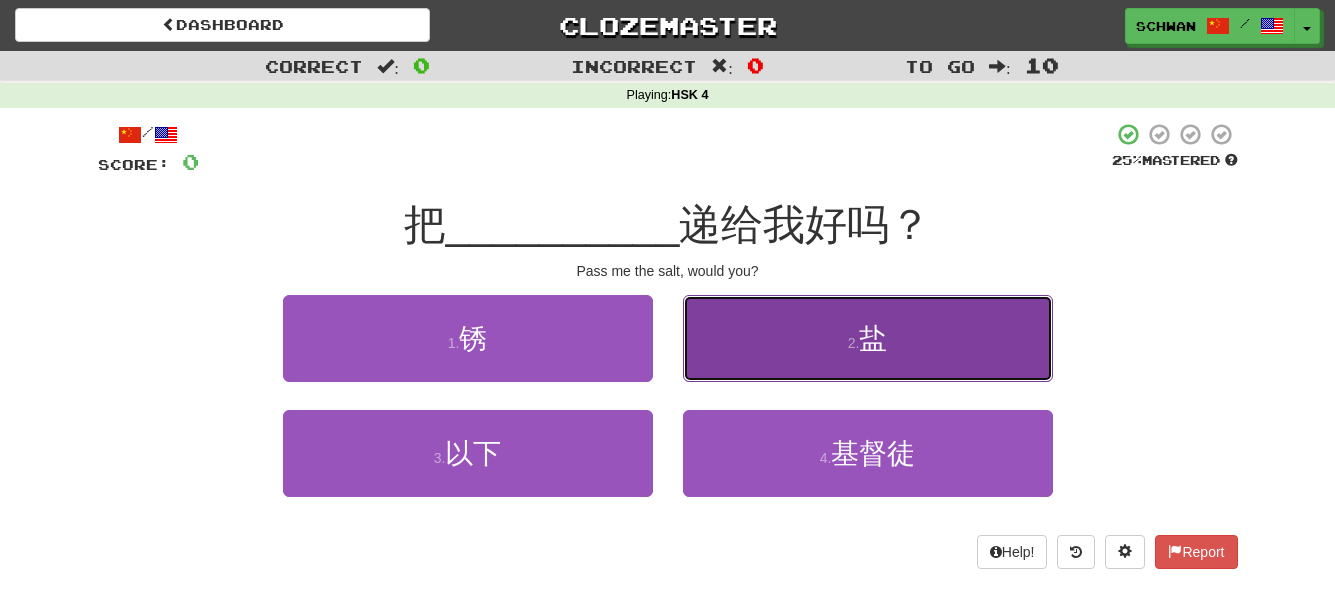 click on "2 .  盐" at bounding box center (868, 338) 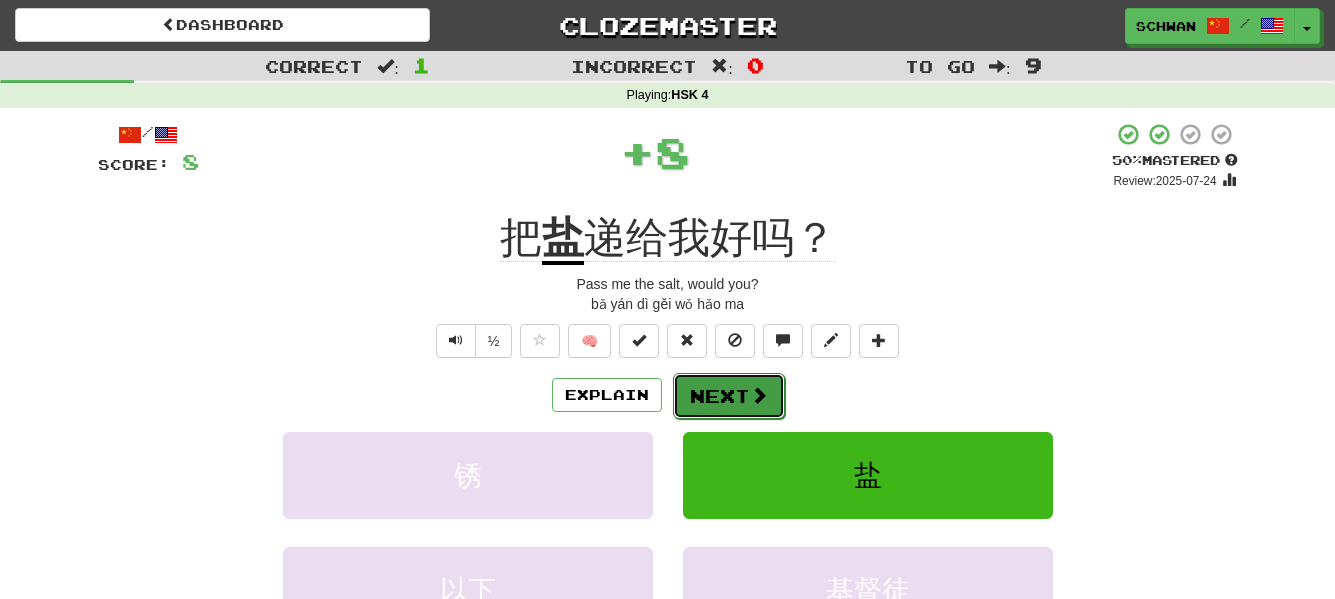 click at bounding box center [759, 395] 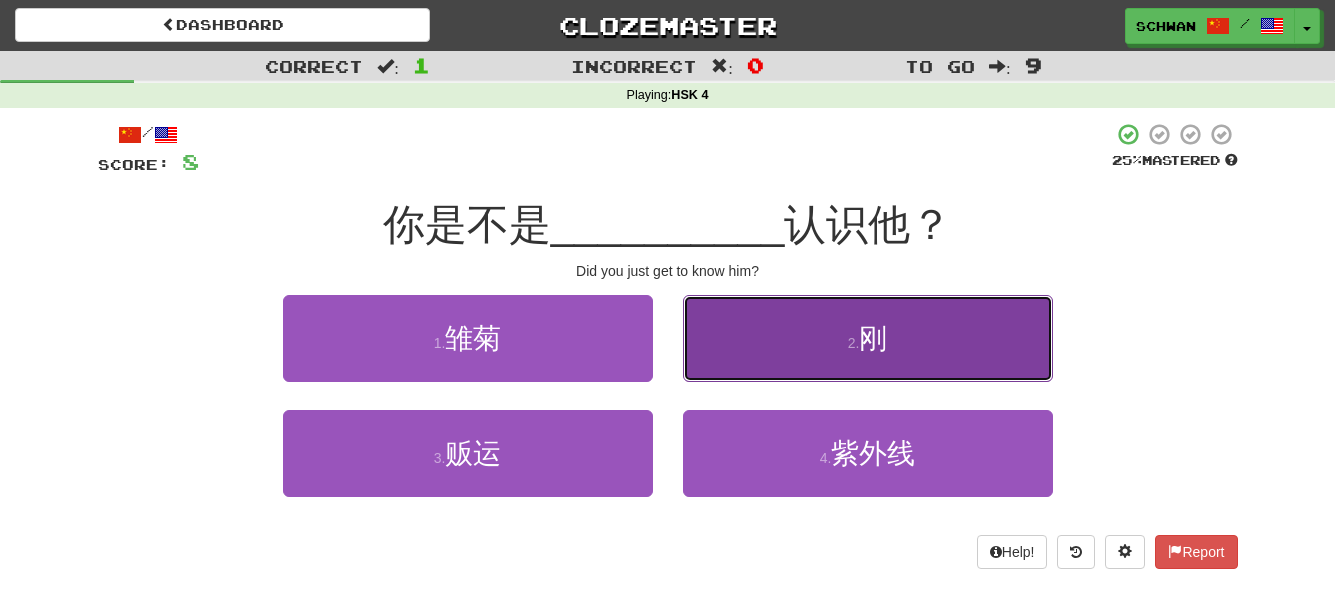 click on "2 .  刚" at bounding box center (868, 338) 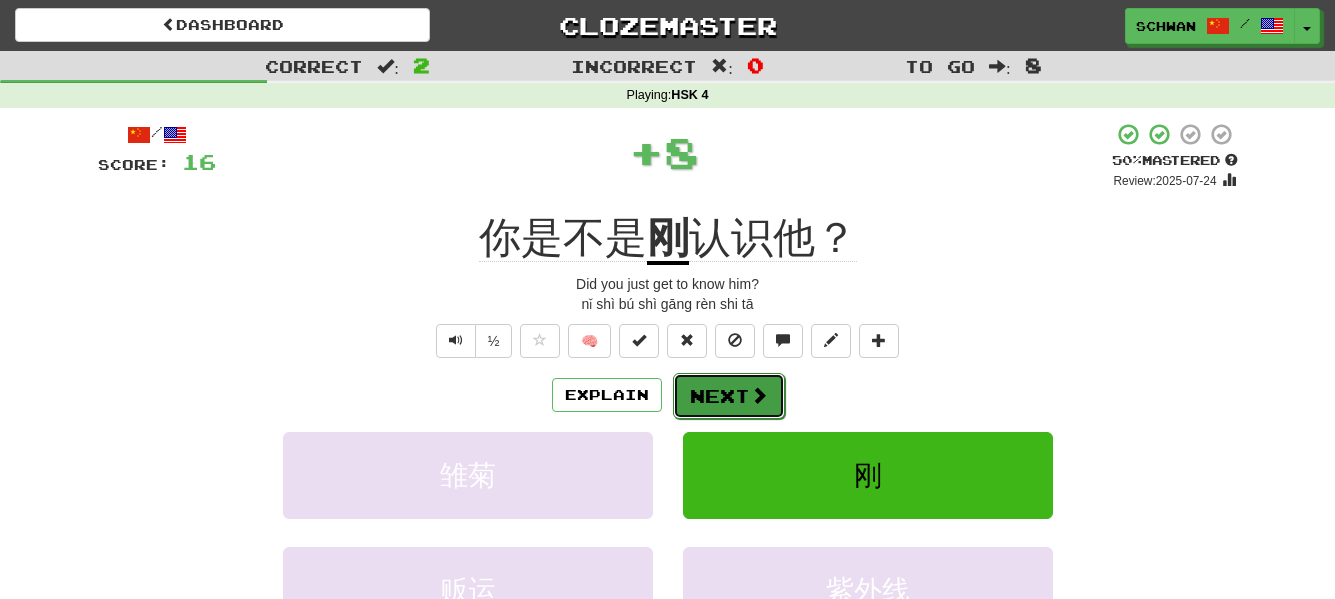 click on "Next" at bounding box center (729, 396) 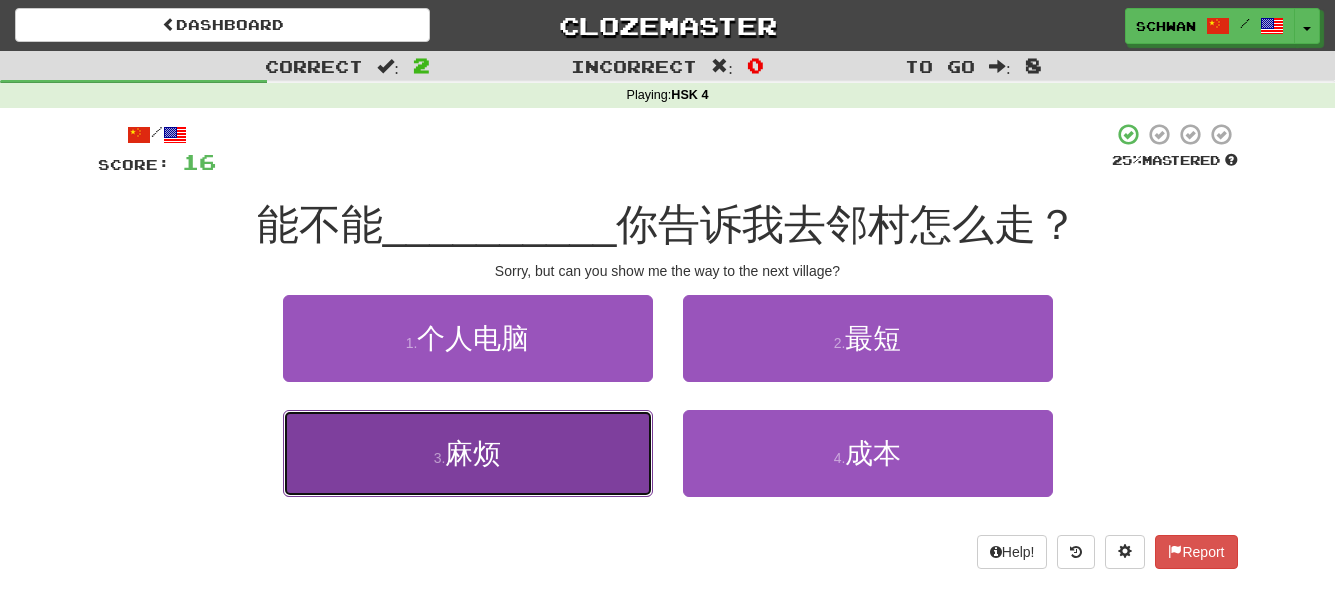 click on "3 ." at bounding box center [440, 458] 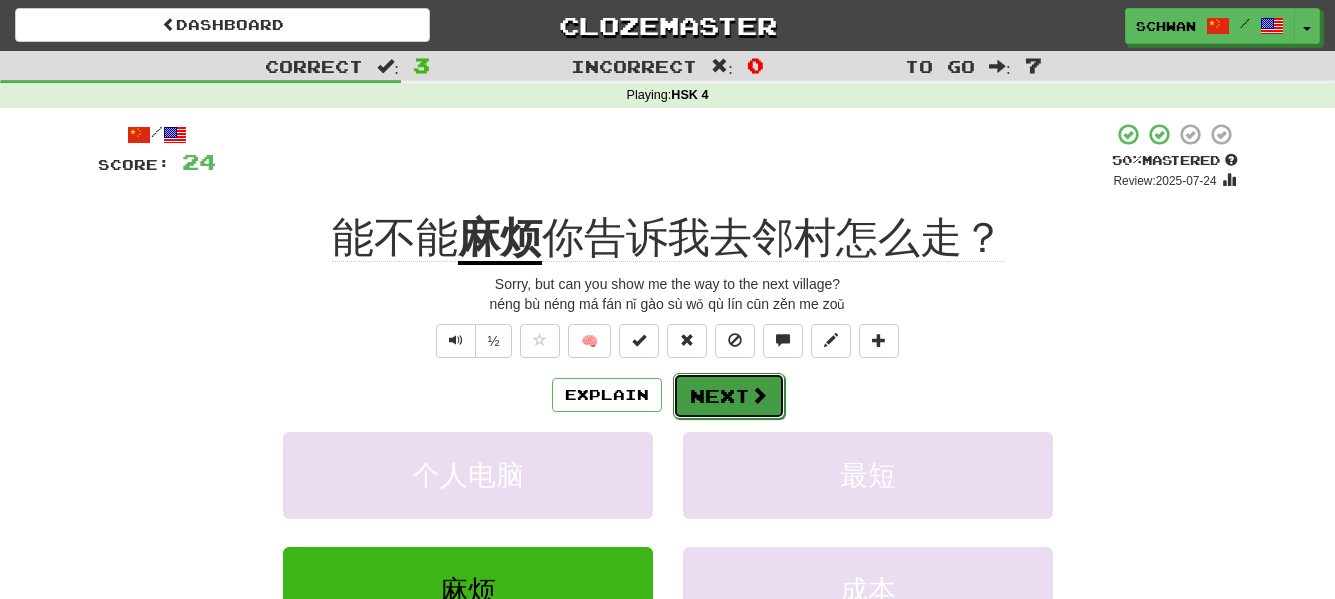 click on "Next" at bounding box center [729, 396] 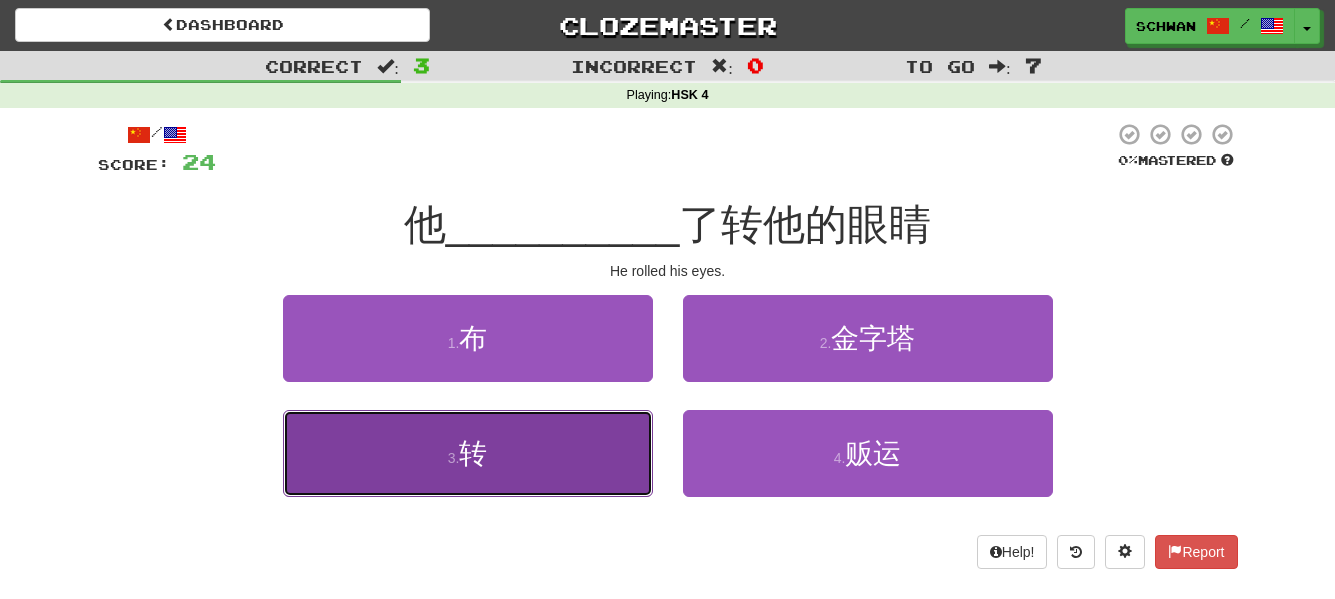 click on "3 .  转" at bounding box center [468, 453] 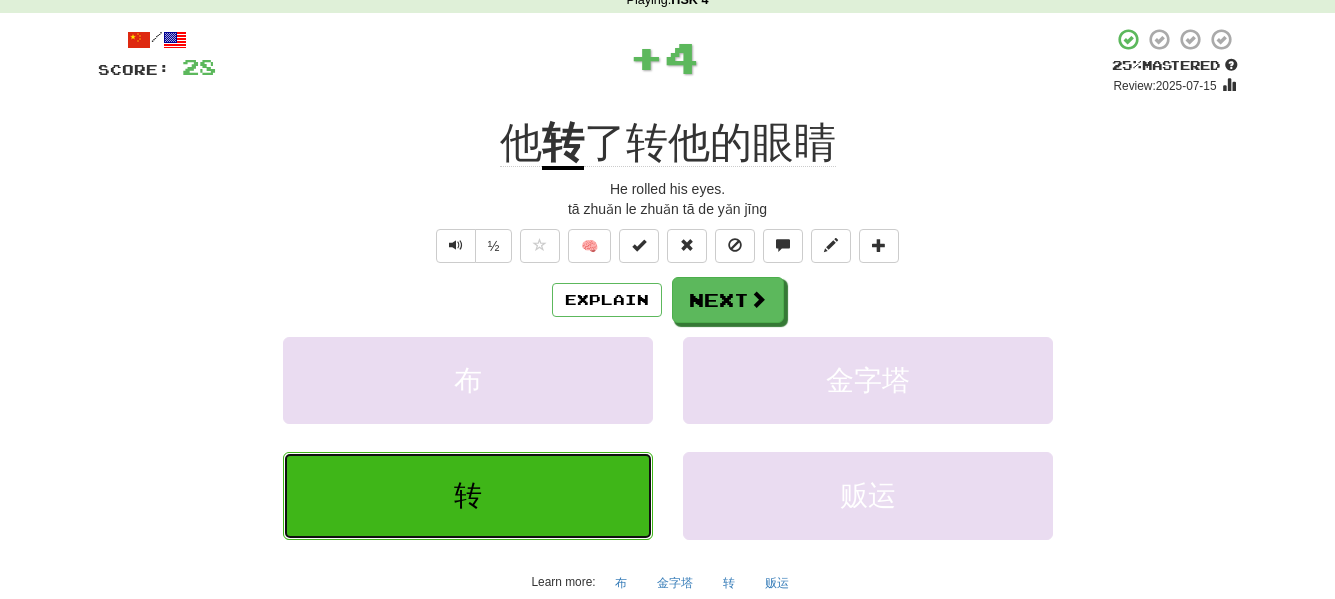 scroll, scrollTop: 100, scrollLeft: 0, axis: vertical 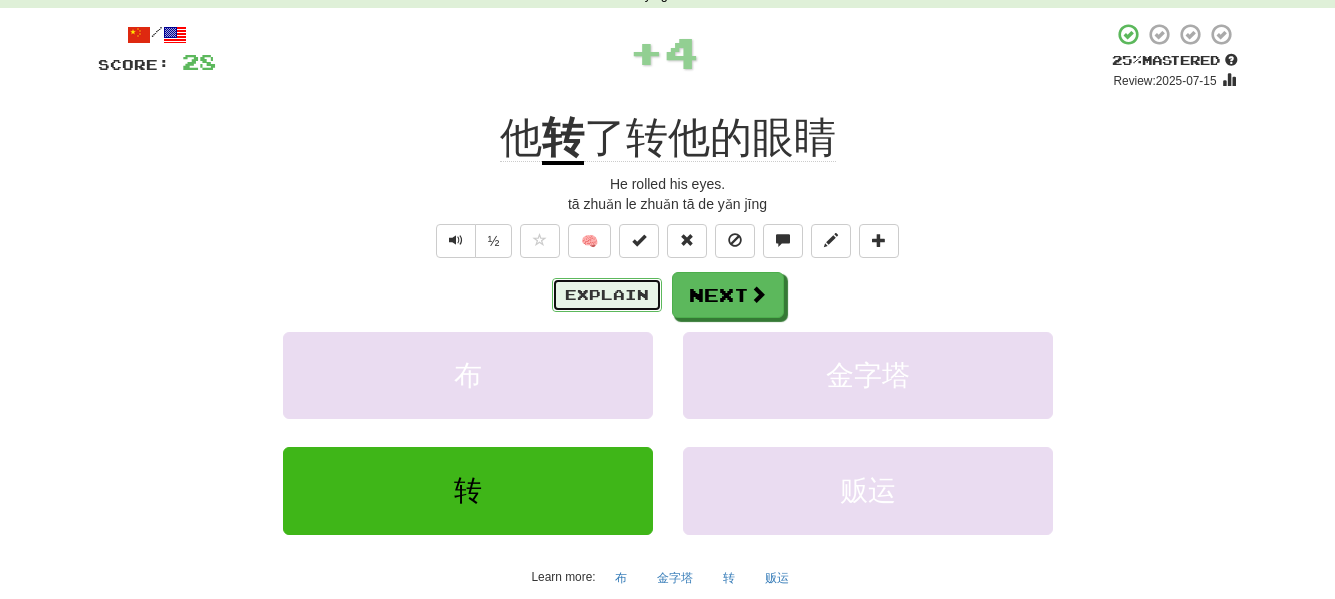 click on "Explain" at bounding box center (607, 295) 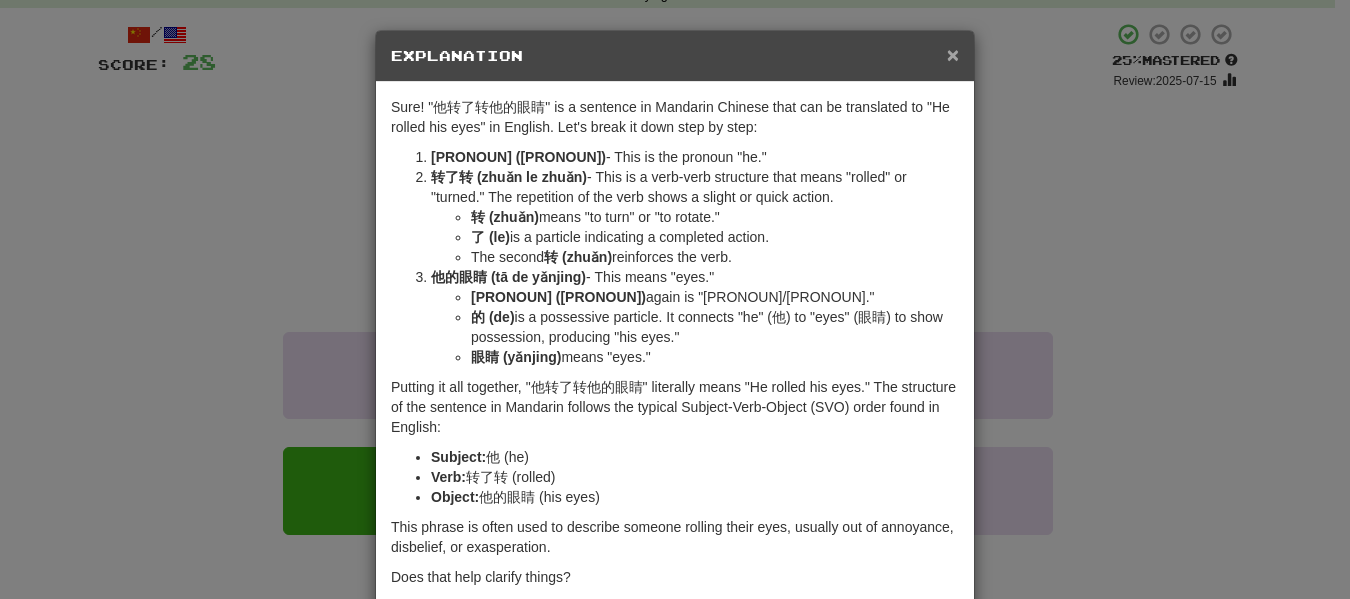 click on "×" at bounding box center (953, 54) 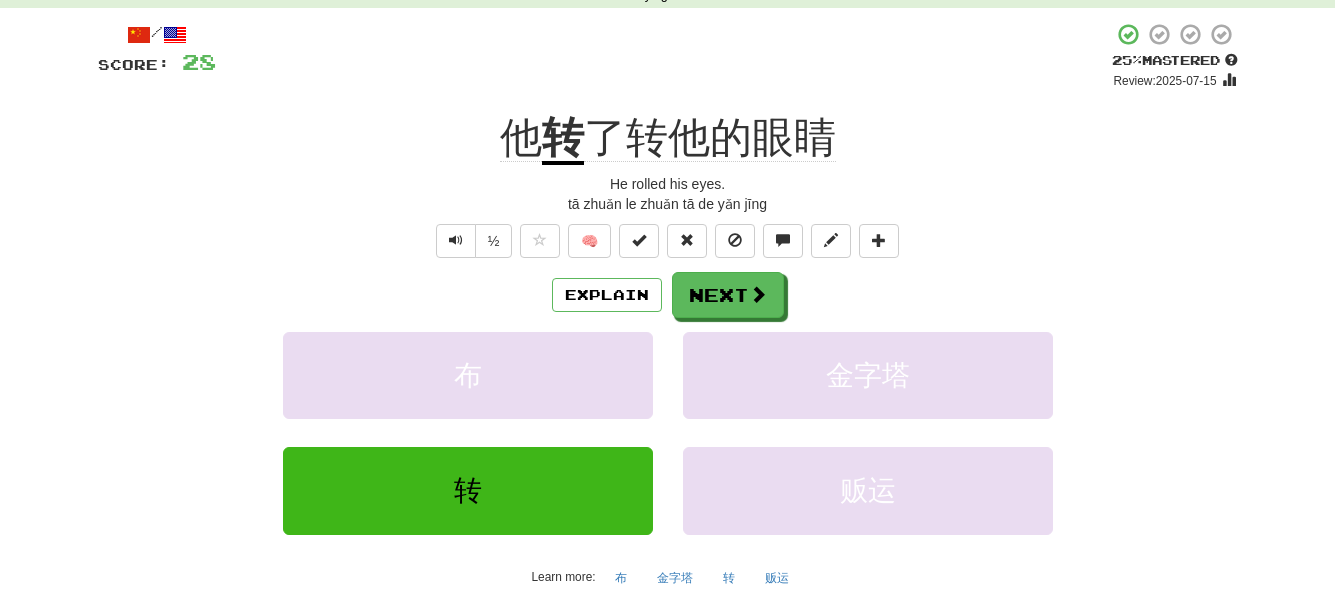 click on "Explain Next" at bounding box center [668, 295] 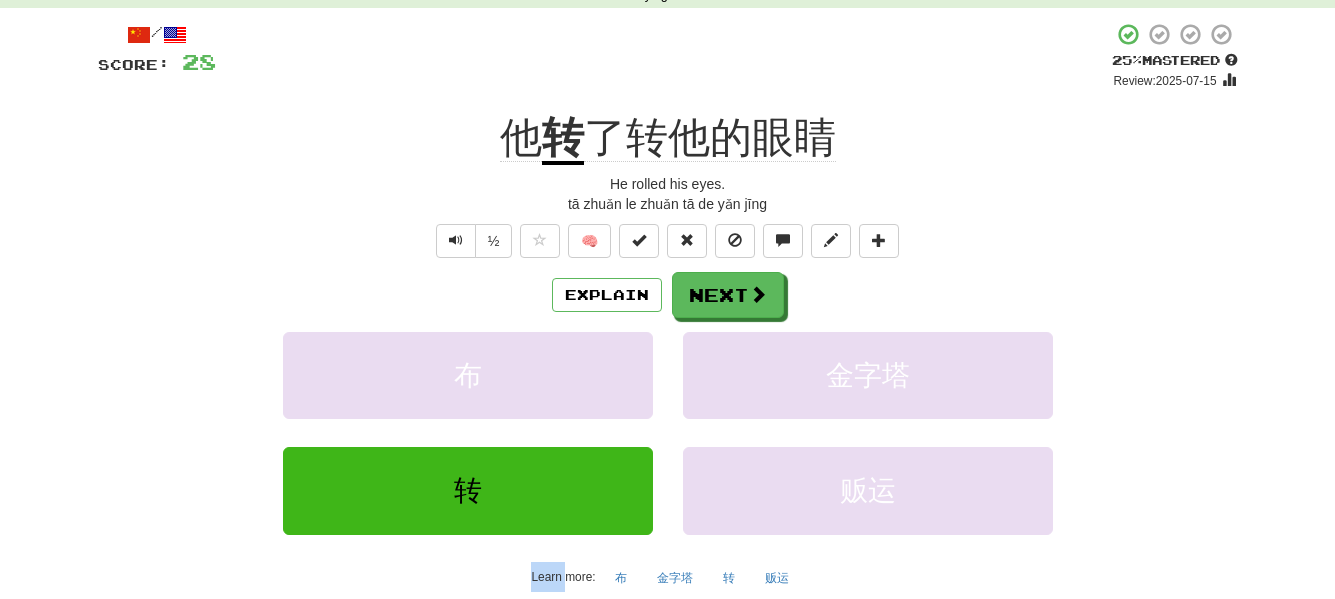 click on "Explain Next" at bounding box center (668, 295) 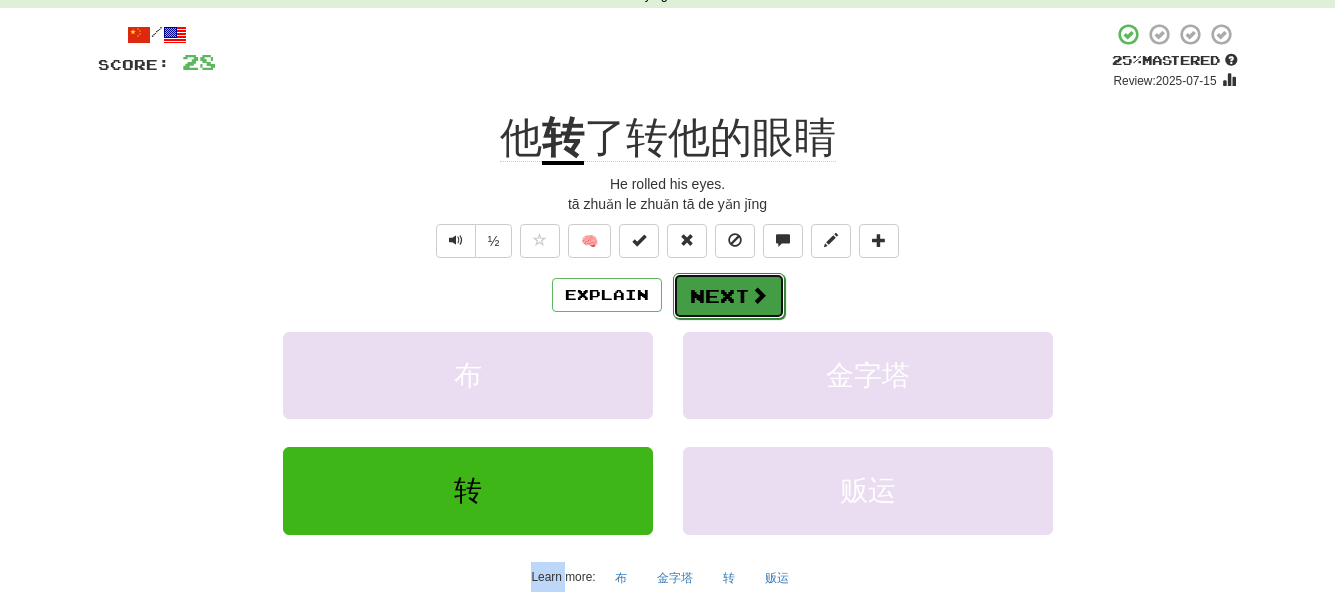 click on "Next" at bounding box center (729, 296) 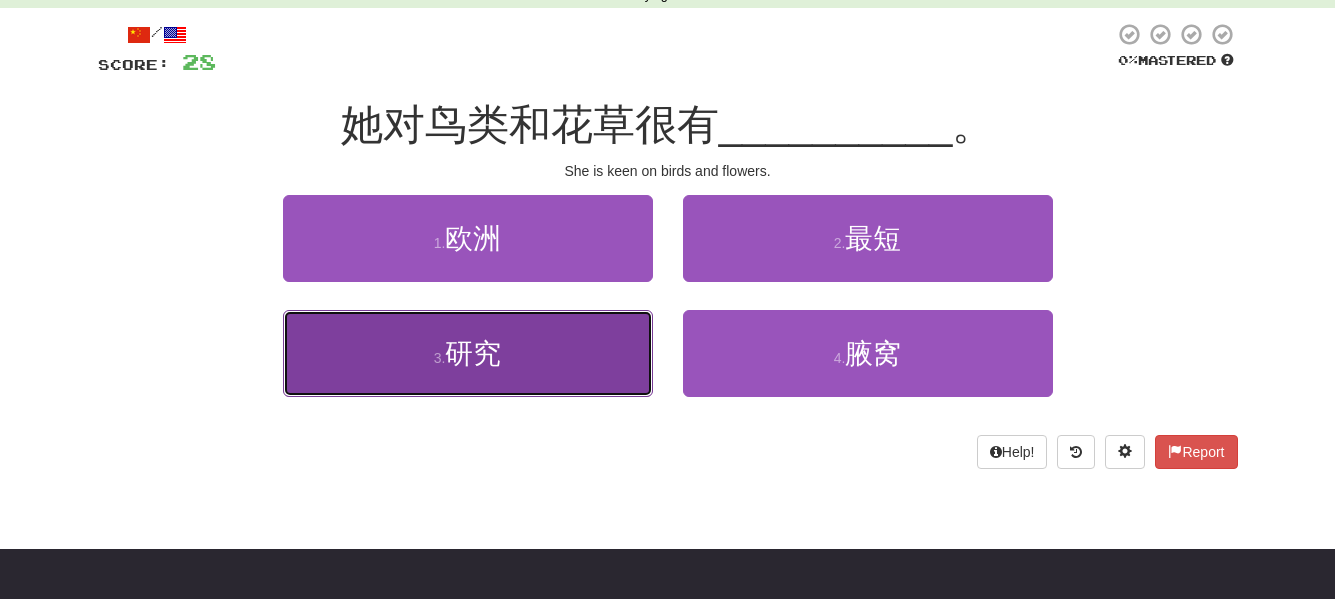 click on "3 .  研究" at bounding box center (468, 353) 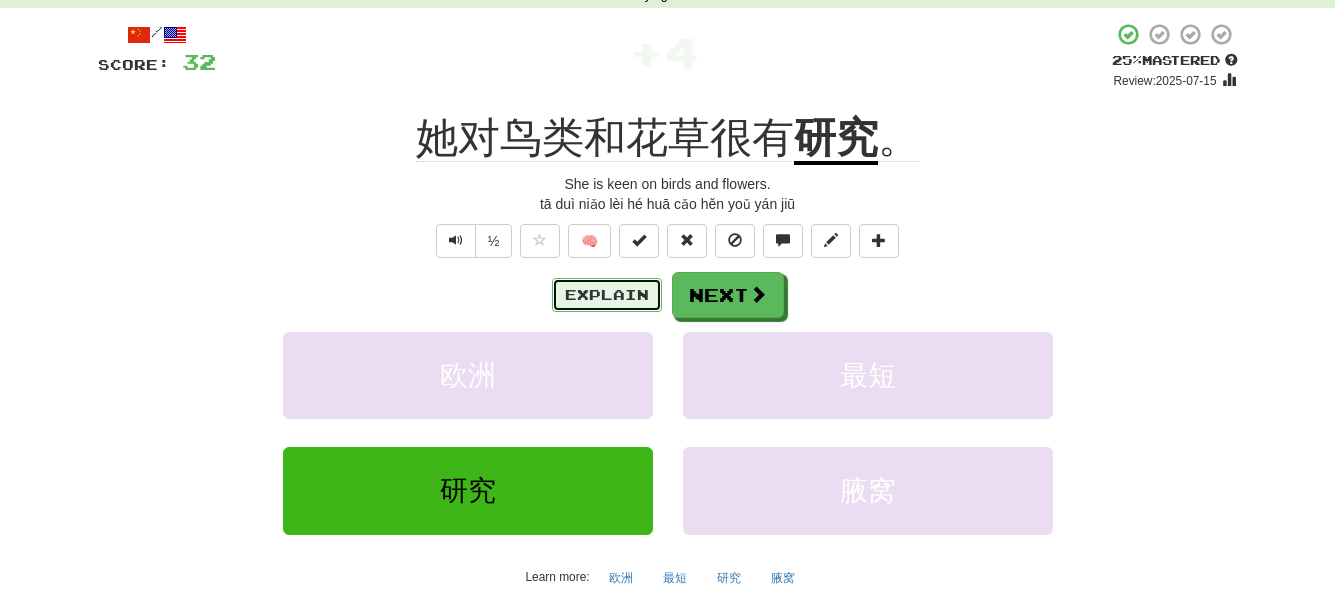 click on "Explain" at bounding box center (607, 295) 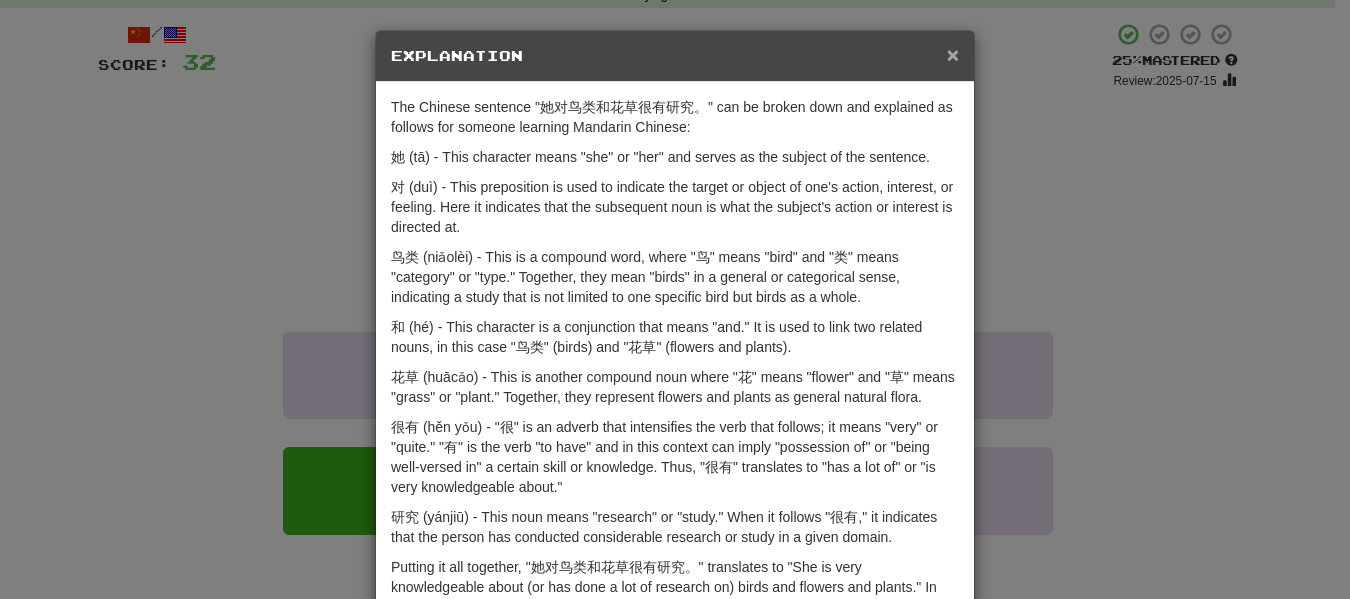 click on "×" at bounding box center (953, 54) 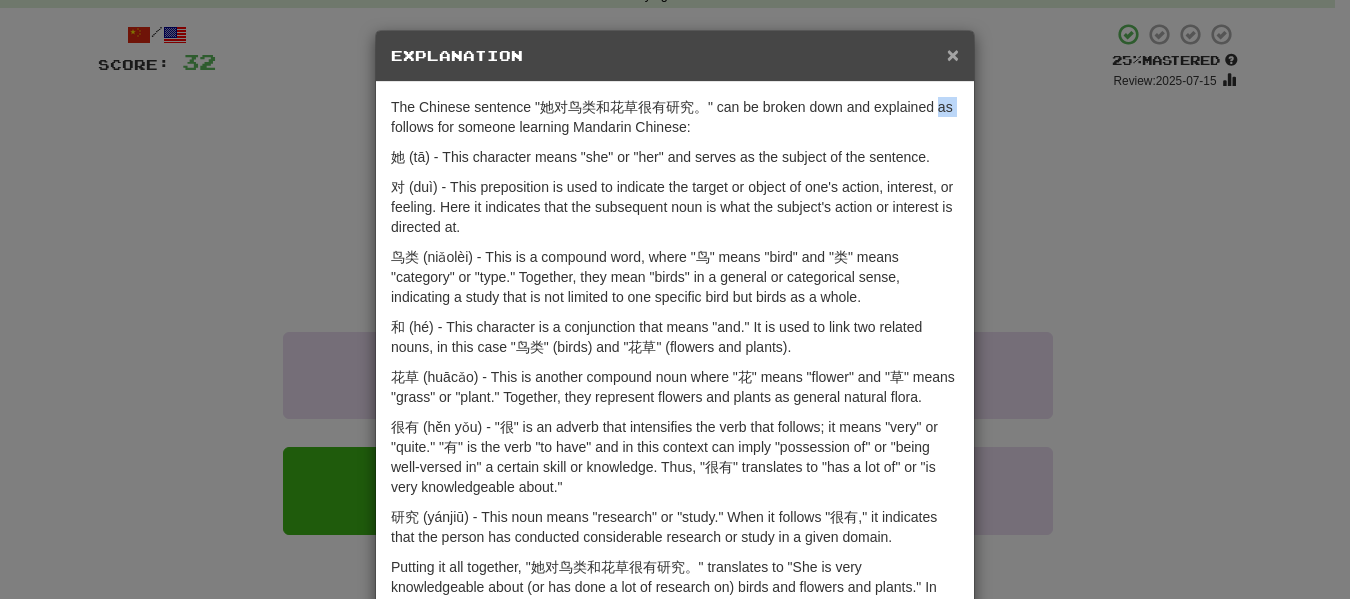 click on "The Chinese sentence "她对鸟类和花草很有研究。" can be broken down and explained as follows for someone learning Mandarin Chinese:
她 (tā) - This character means "she" or "her" and serves as the subject of the sentence.
对 (duì) - This preposition is used to indicate the target or object of one's action, interest, or feeling. Here it indicates that the subsequent noun is what the subject's action or interest is directed at.
鸟类 (niǎolèi) - This is a compound word, where "鸟" means "bird" and "类" means "category" or "type." Together, they mean "birds" in a general or categorical sense, indicating a study that is not limited to one specific bird but birds as a whole.
和 (hé) - This character is a conjunction that means "and." It is used to link two related nouns, in this case "鸟类" (birds) and "花草" (flowers and plants)." at bounding box center [675, 392] 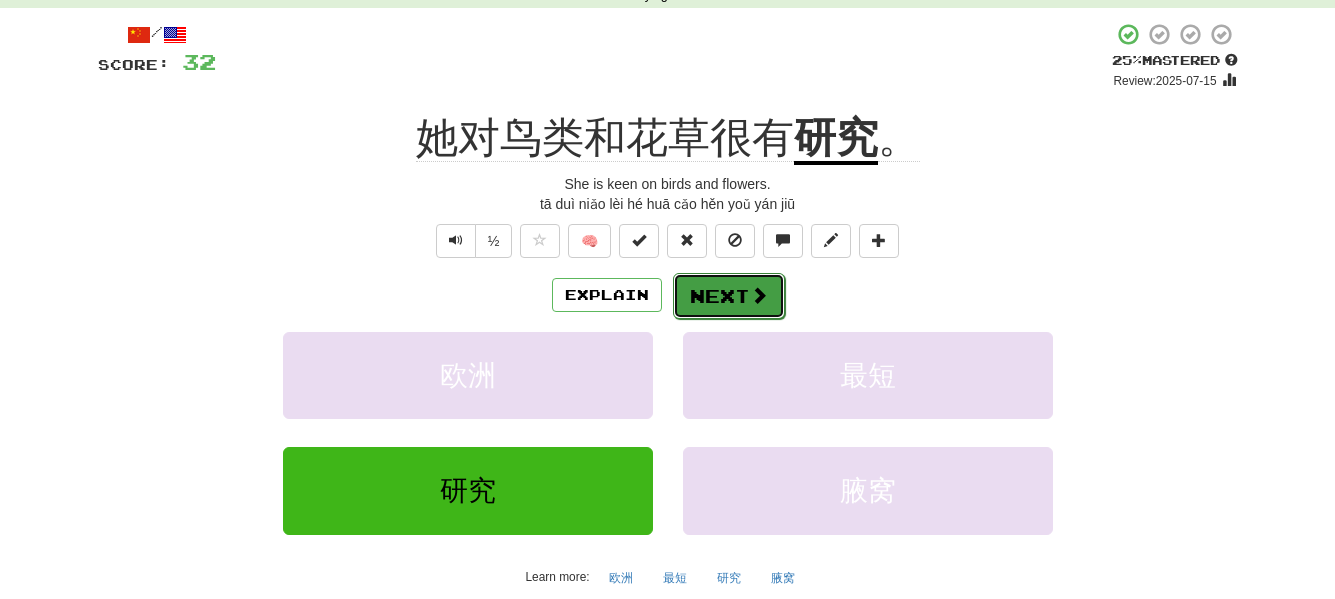 click at bounding box center (759, 295) 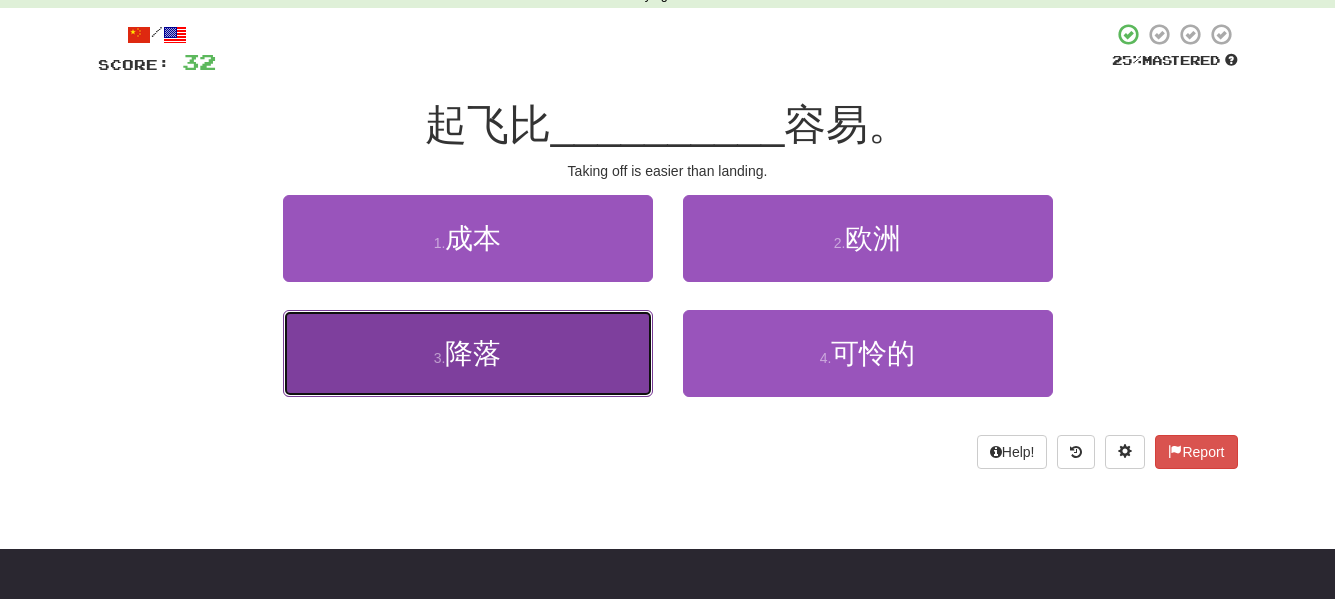 click on "3 .  降落" at bounding box center (468, 353) 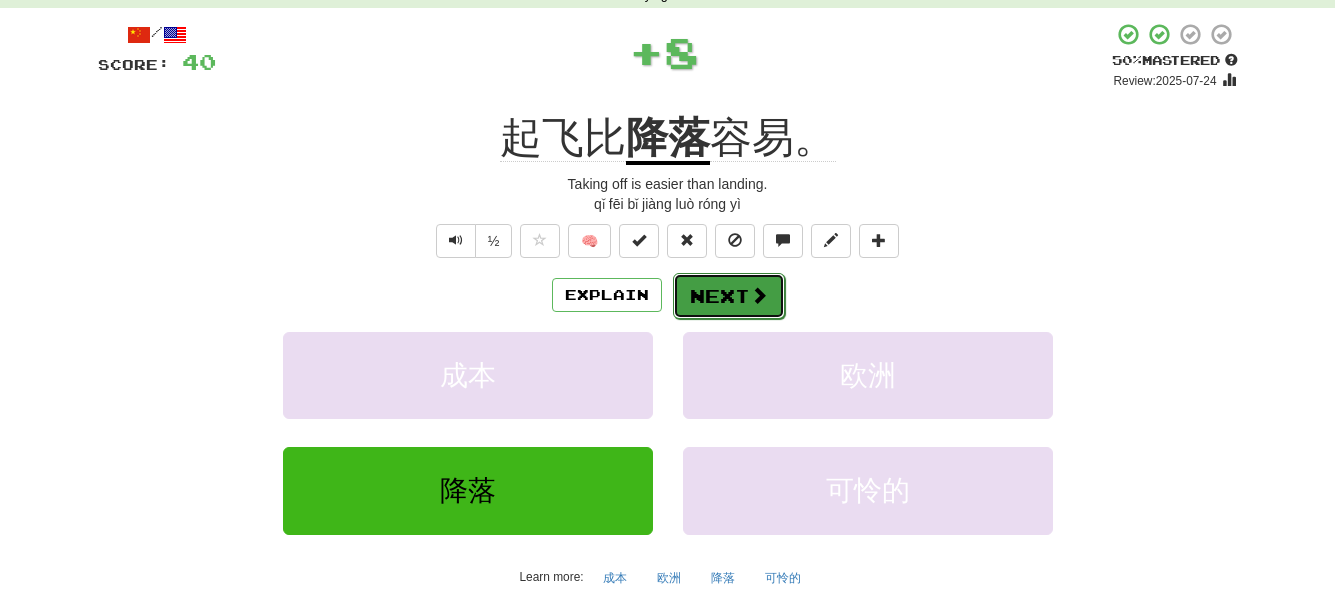 click at bounding box center (759, 295) 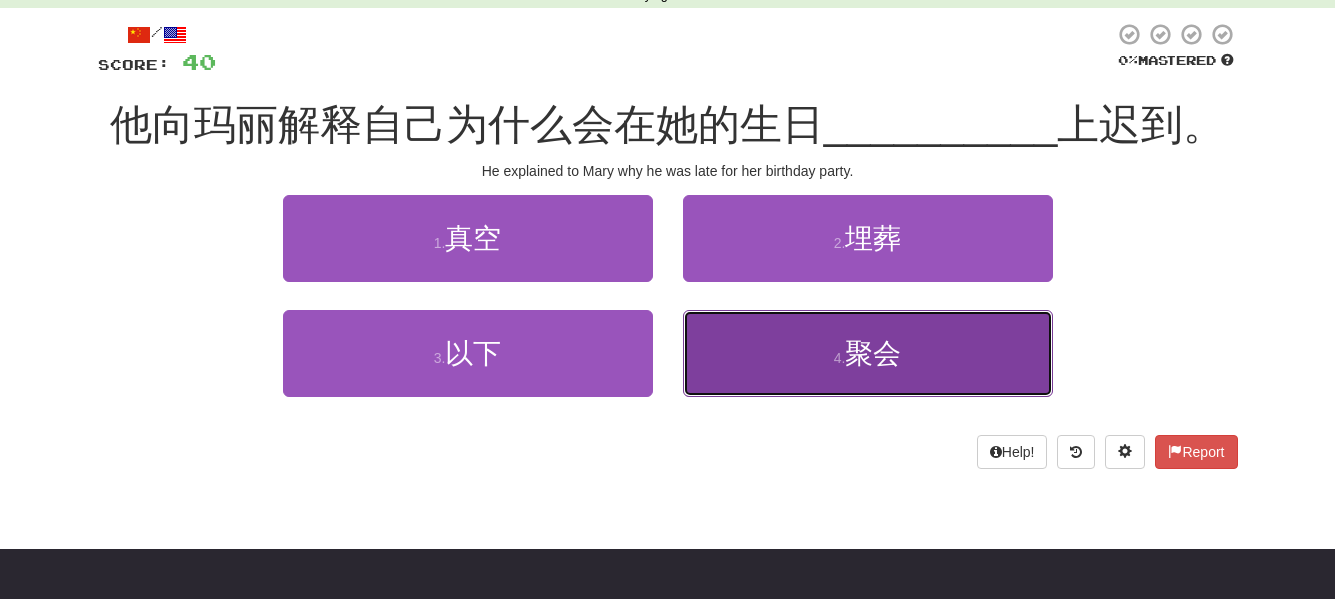 click on "4 .  聚会" at bounding box center (868, 353) 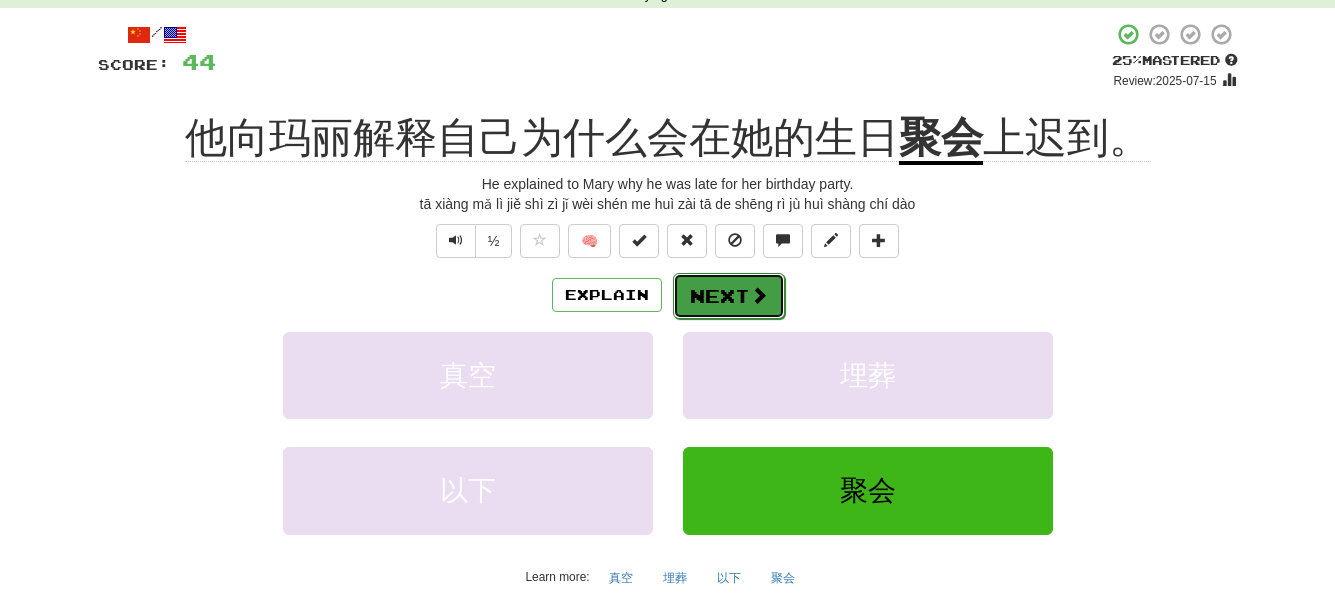 click on "Next" at bounding box center [729, 296] 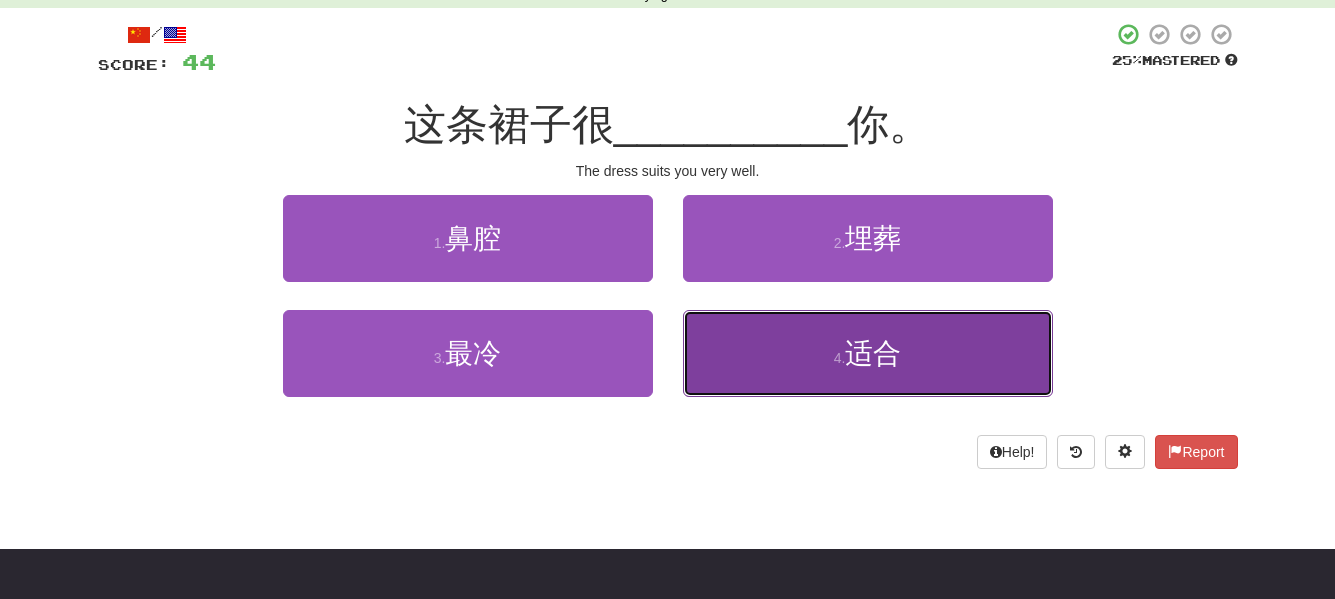 click on "4 .  适合" at bounding box center (868, 353) 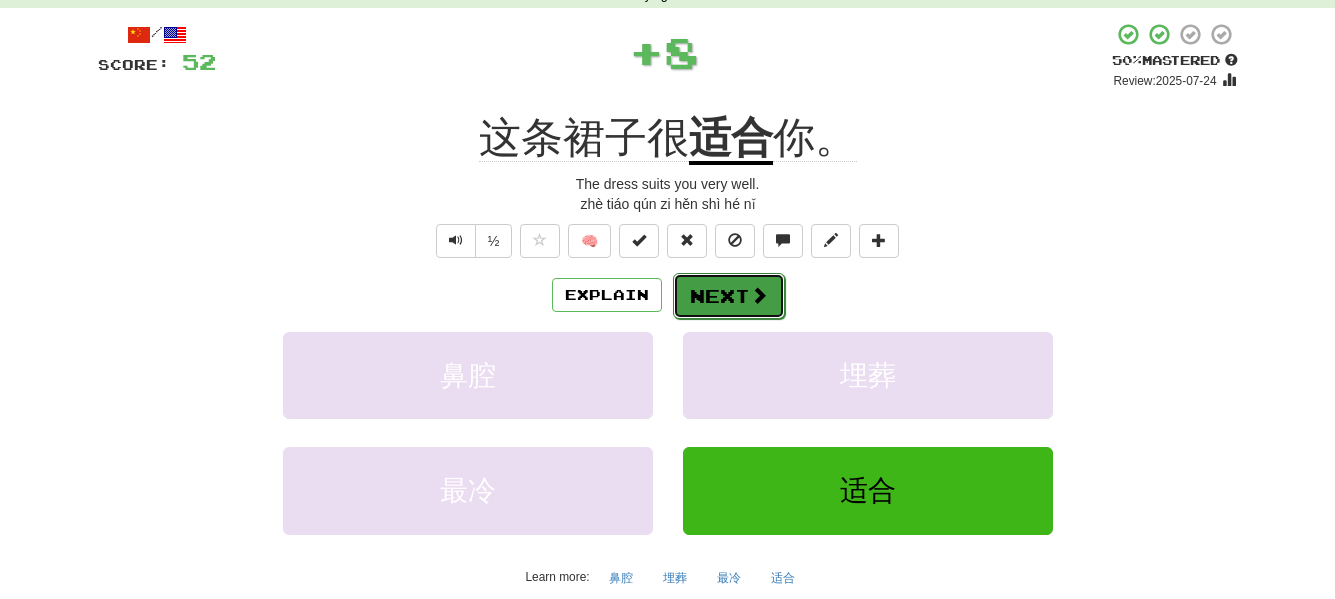 click on "Next" at bounding box center (729, 296) 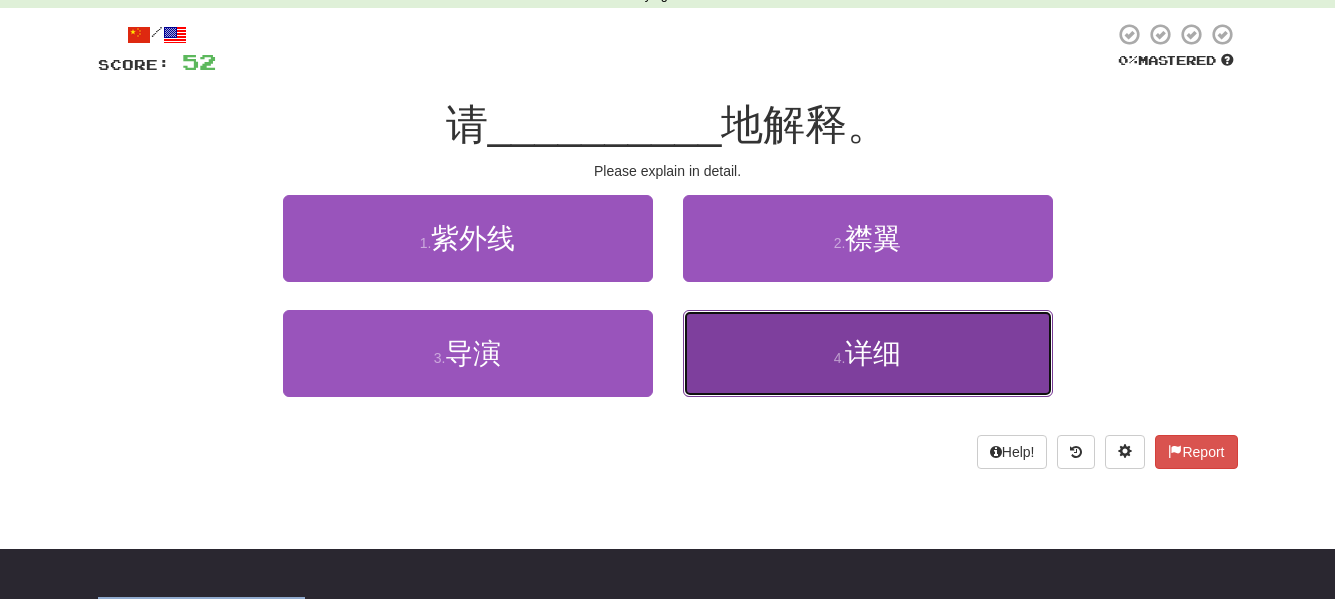 click on "4 .  详细" at bounding box center [868, 353] 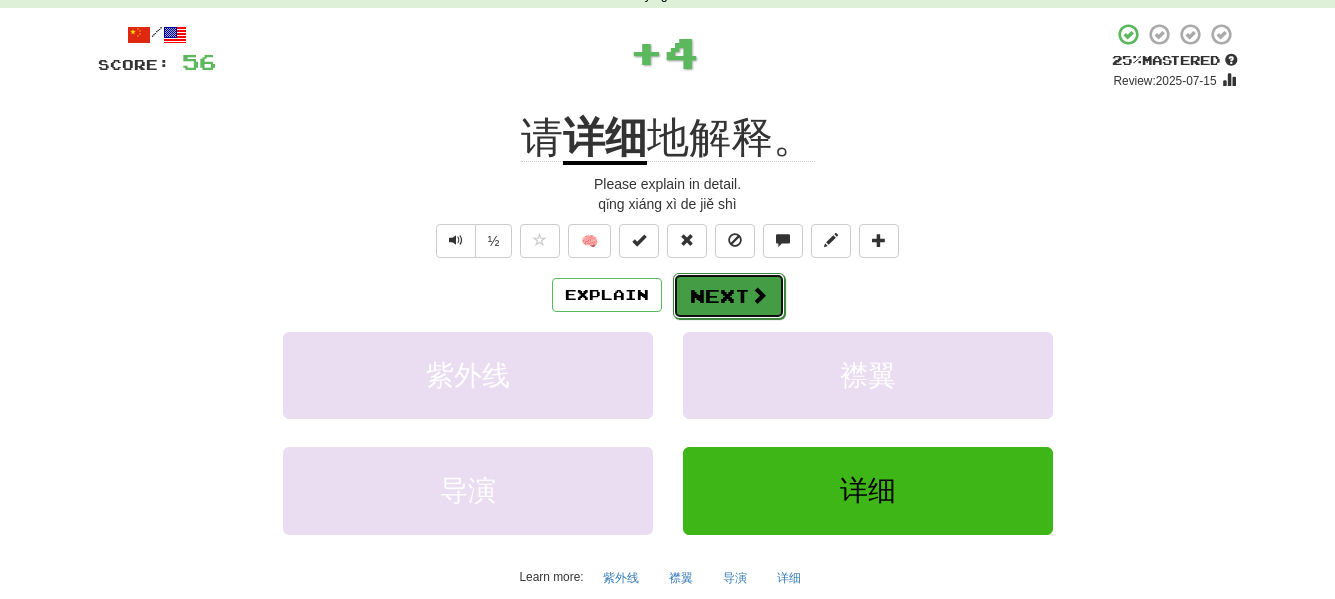 click on "Next" at bounding box center (729, 296) 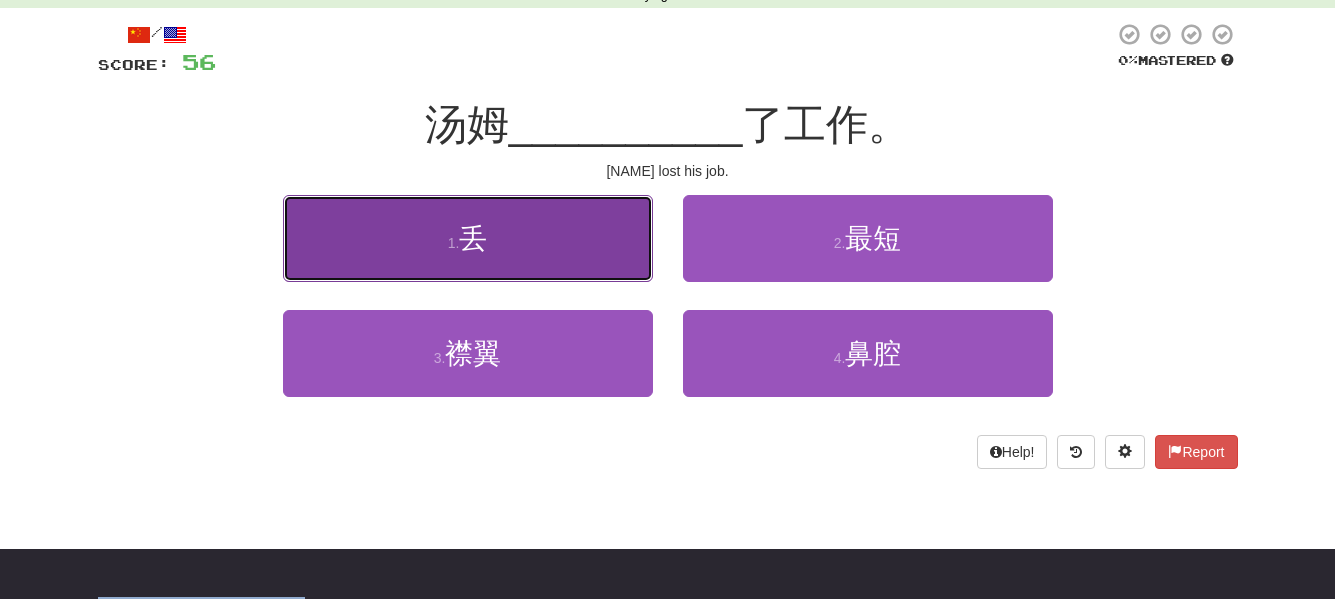 click on "1 .  丢" at bounding box center (468, 238) 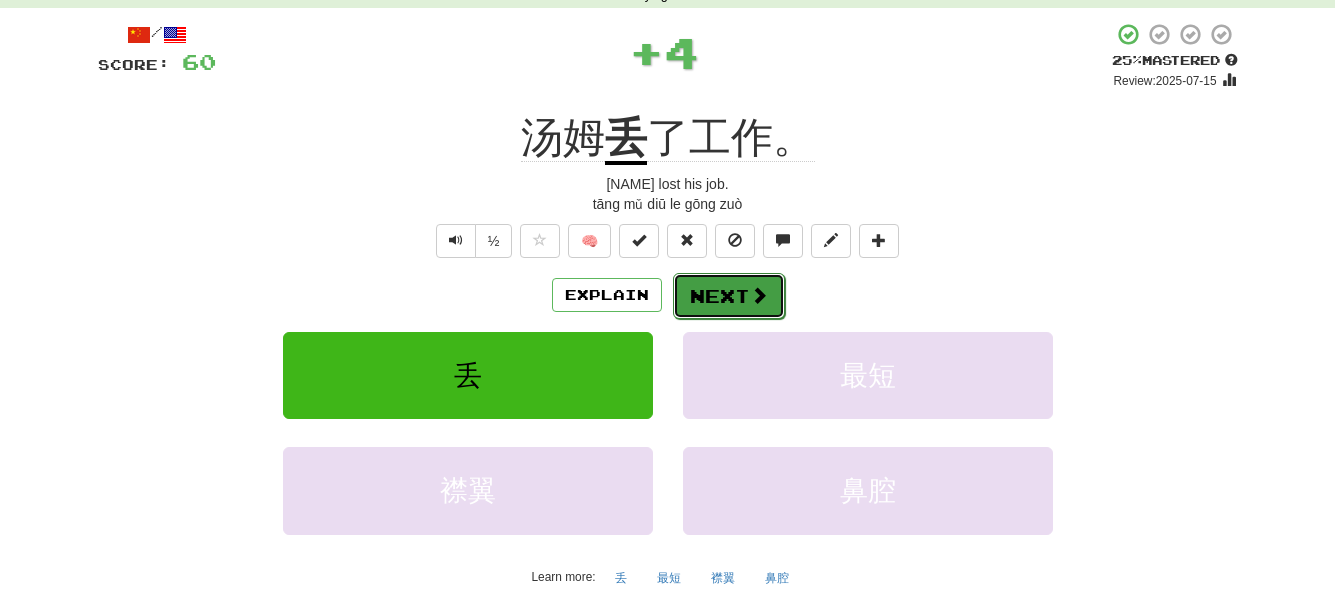 click on "Next" at bounding box center (729, 296) 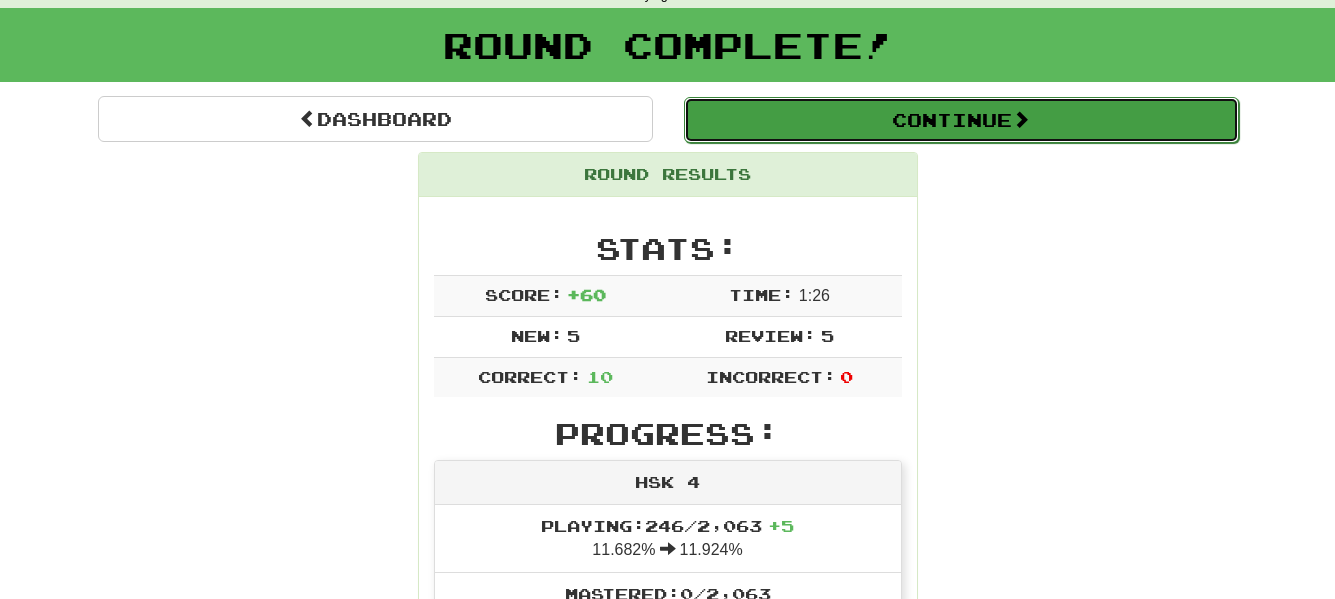 click on "Continue" at bounding box center (961, 120) 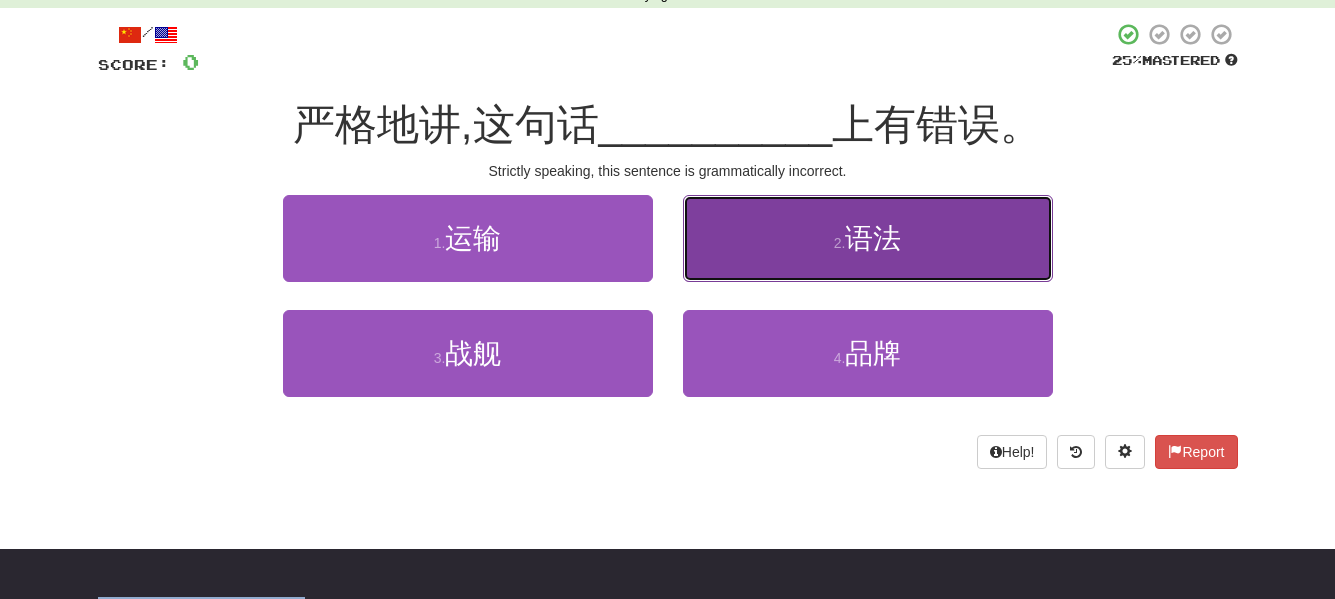 click on "语法" at bounding box center [873, 238] 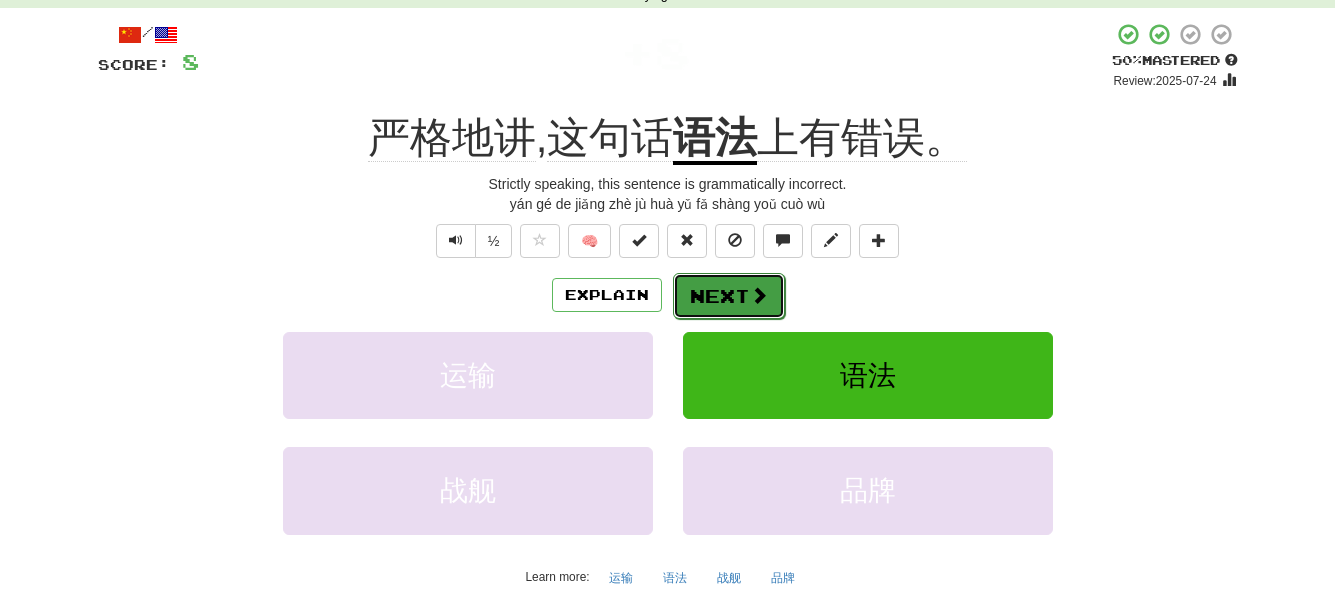 click on "Next" at bounding box center (729, 296) 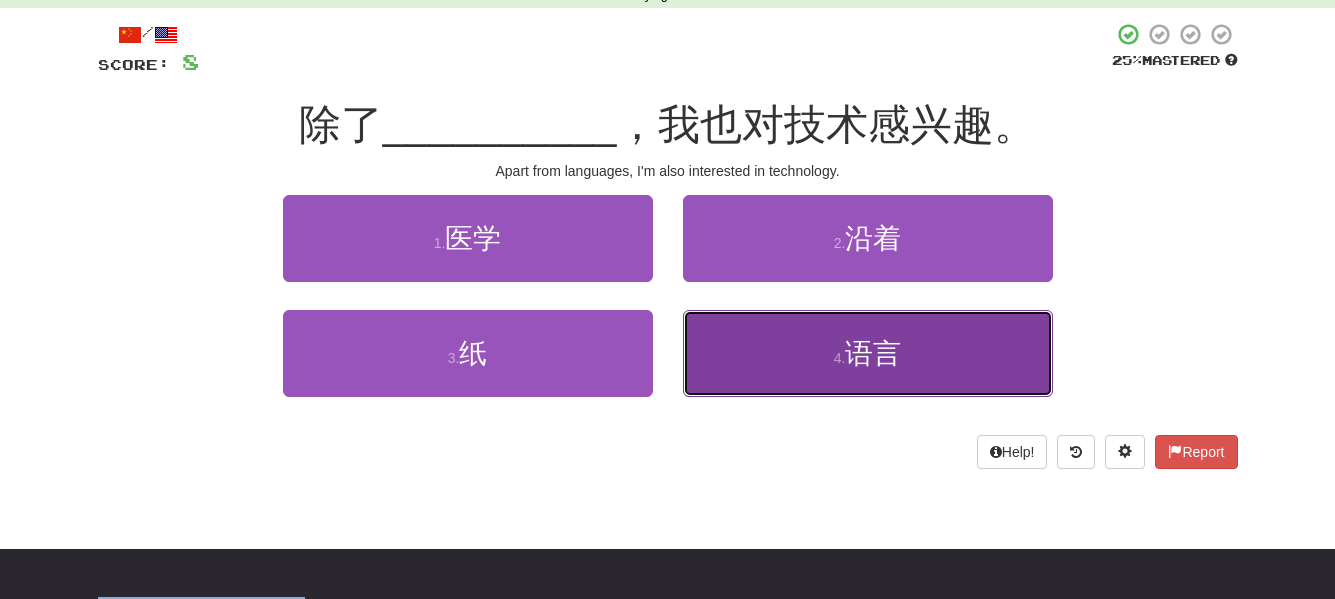 click on "4 .  语言" at bounding box center (868, 353) 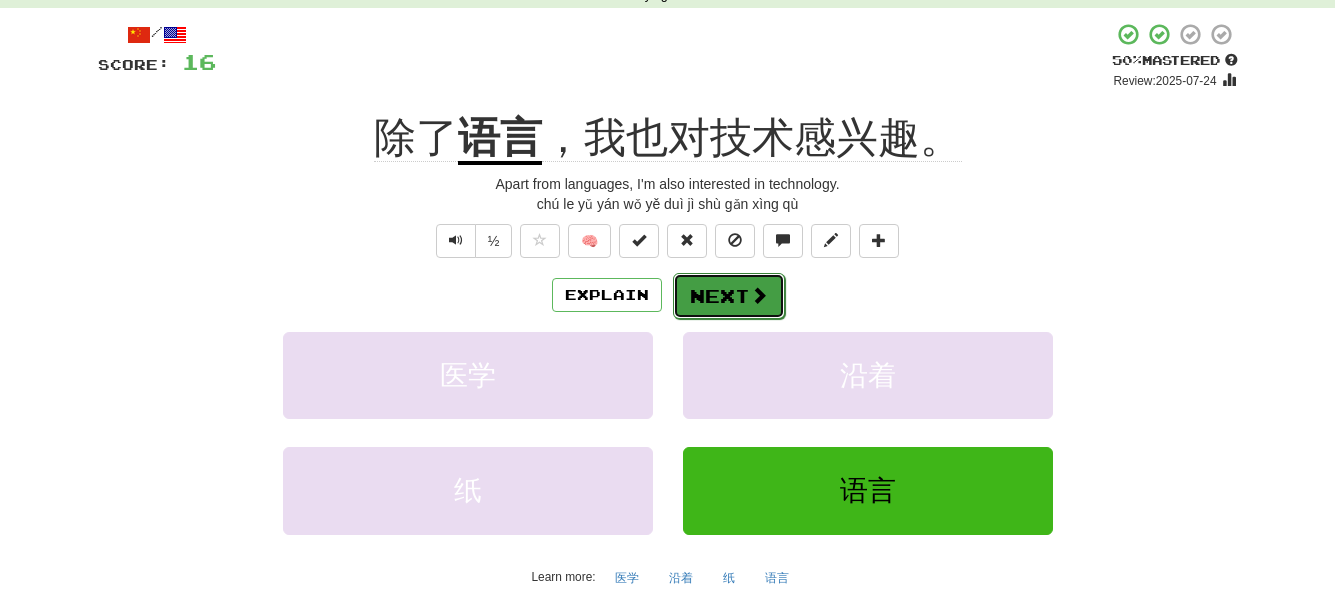 click on "Next" at bounding box center (729, 296) 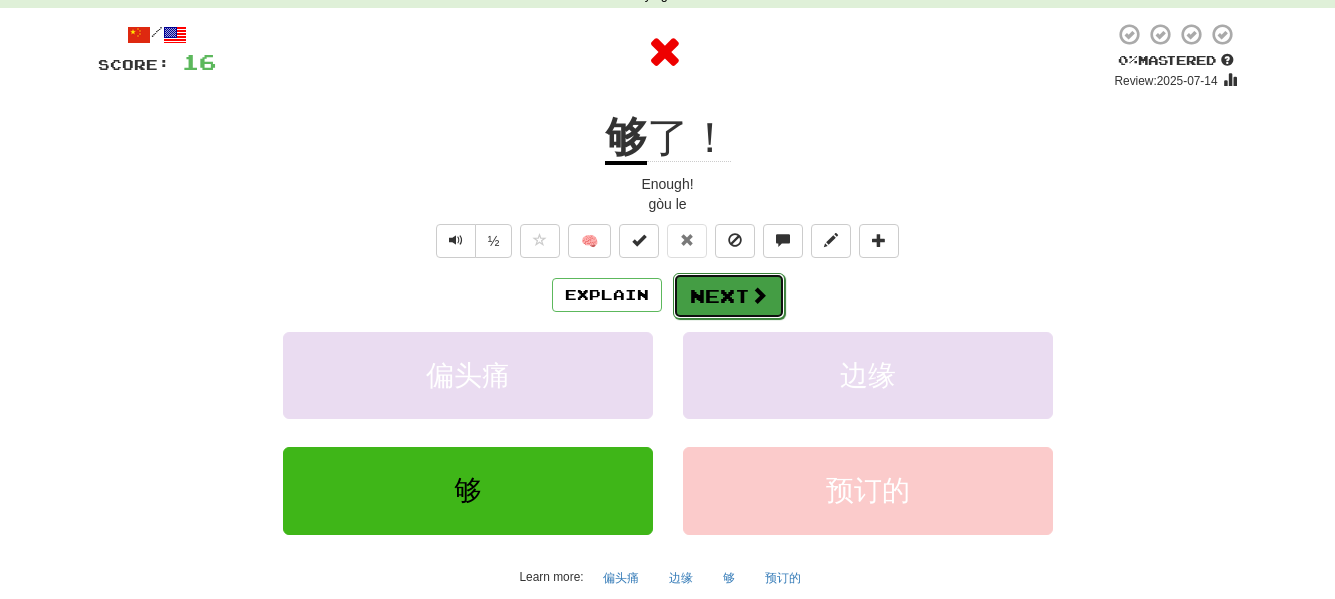 click on "Next" at bounding box center (729, 296) 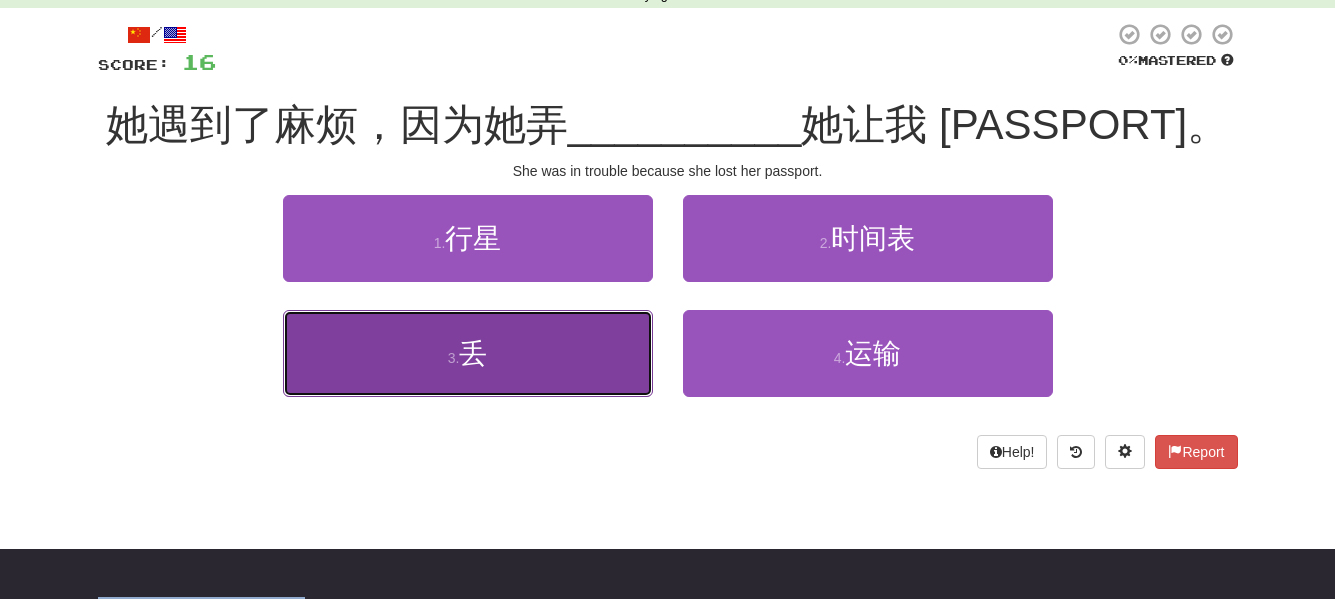 click on "3 ." at bounding box center [454, 358] 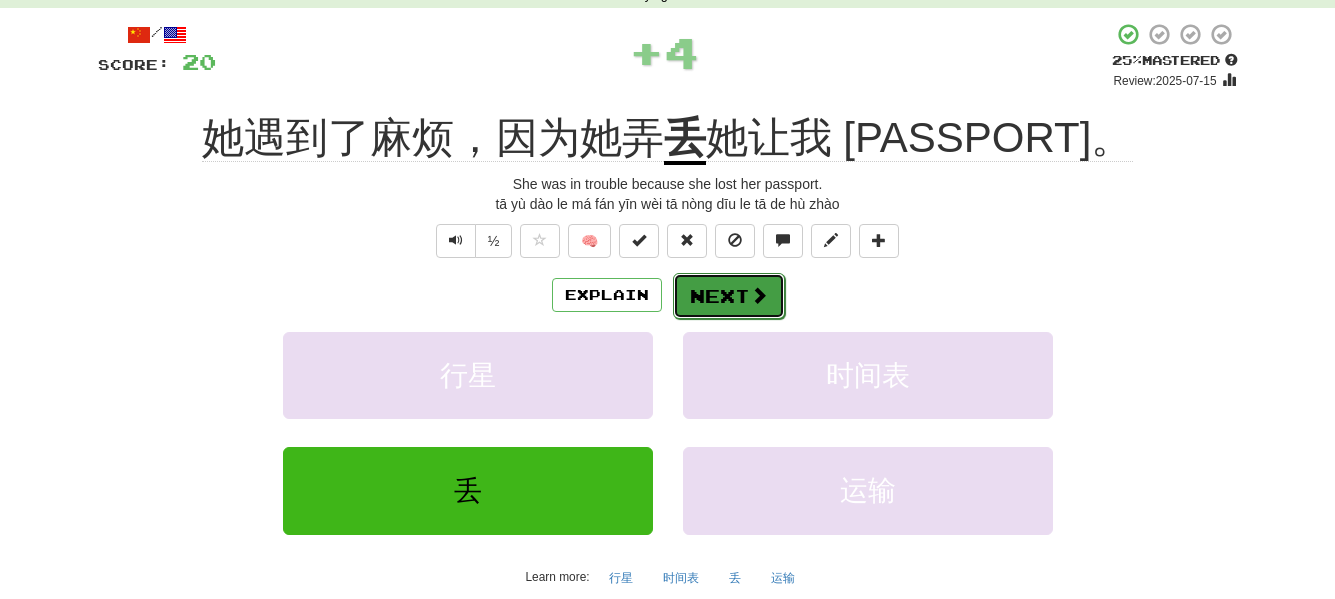 click on "Next" at bounding box center [729, 296] 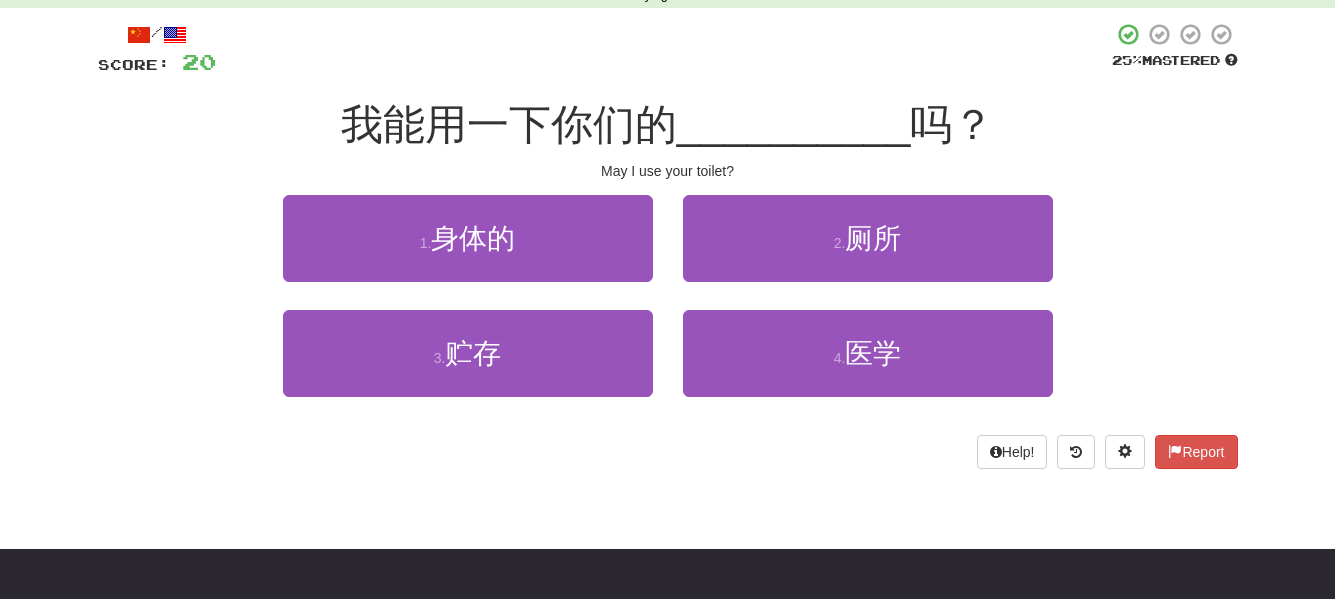 click on "2 .  厕所" at bounding box center (868, 252) 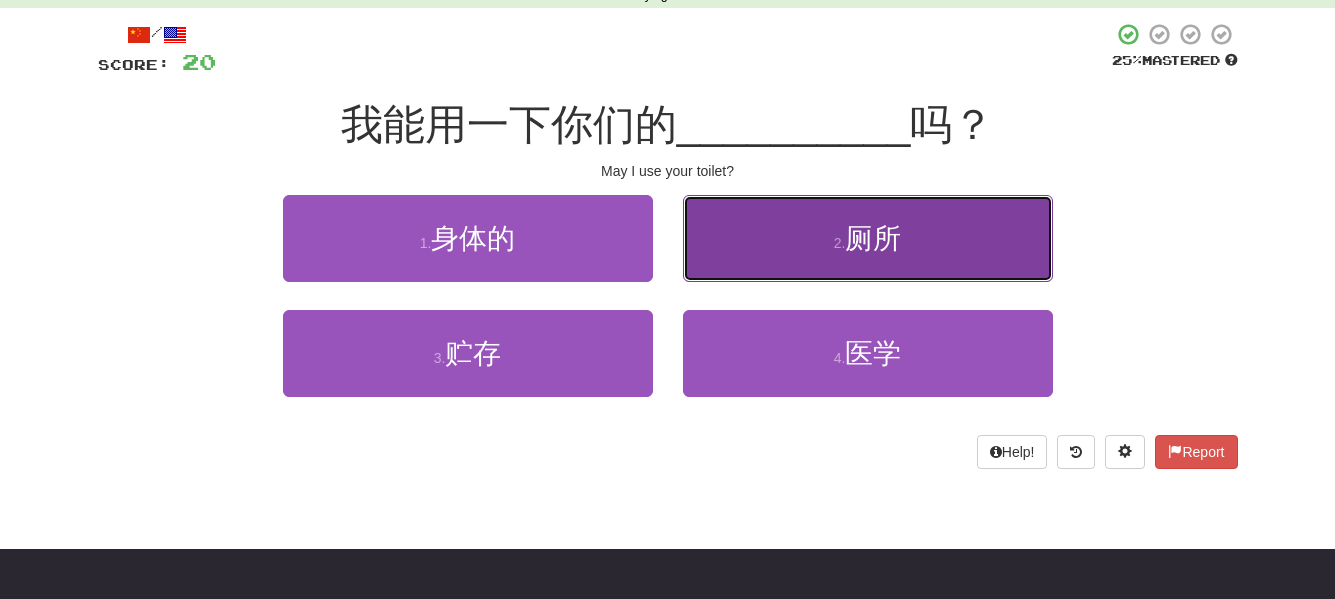 click on "2 .  厕所" at bounding box center (868, 238) 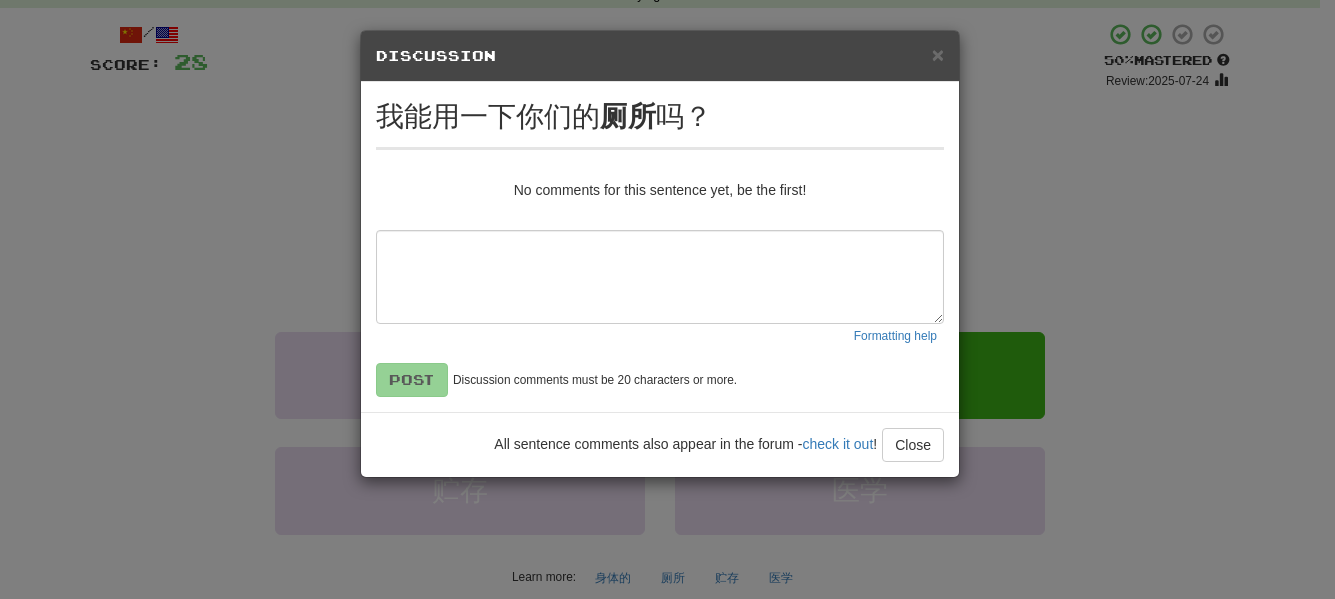 click on "Loading ..." at bounding box center [660, 254] 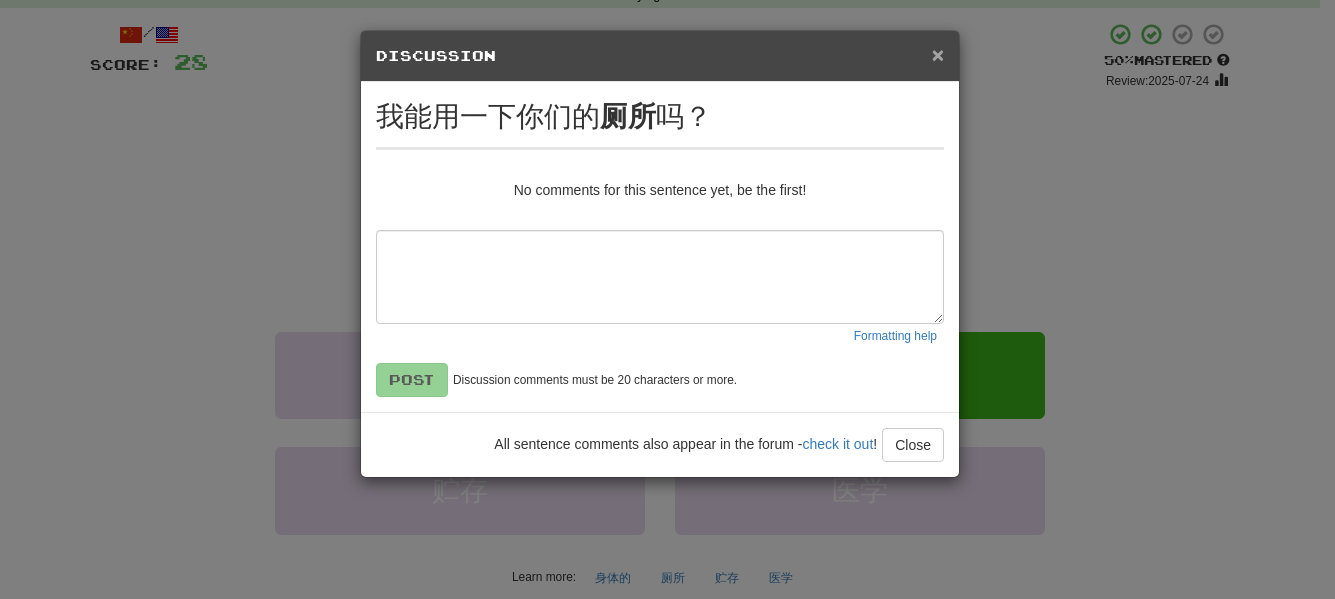 click on "×" at bounding box center [938, 54] 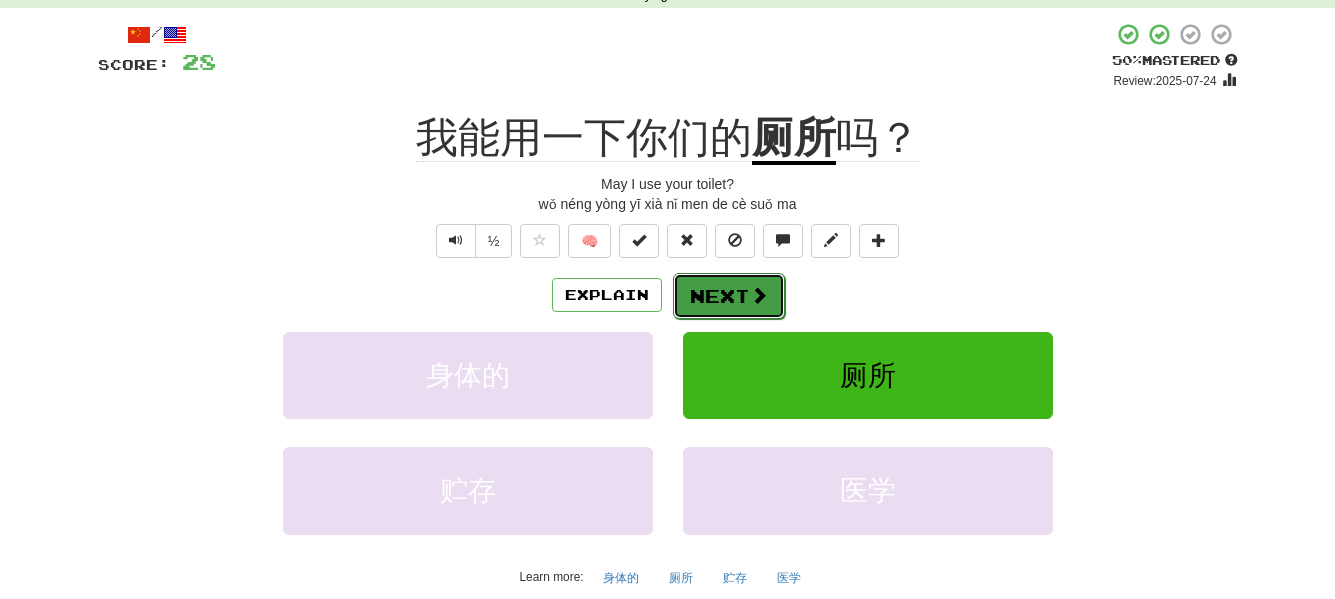 click on "Next" at bounding box center (729, 296) 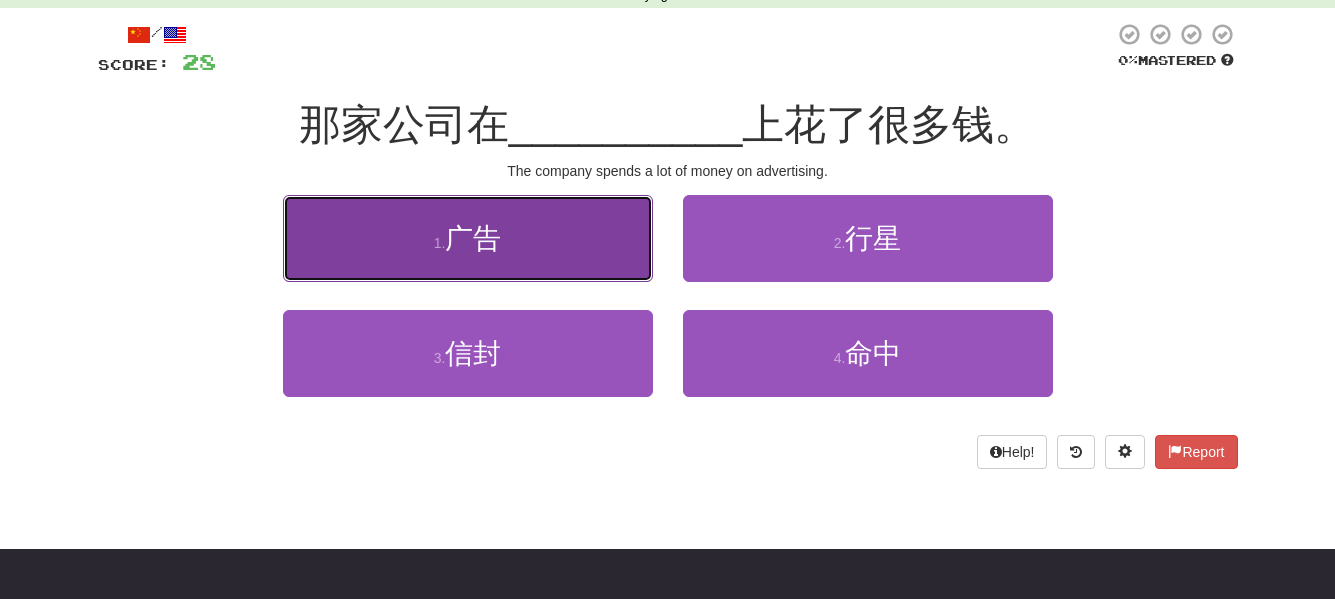 click on "1 .  广告" at bounding box center [468, 238] 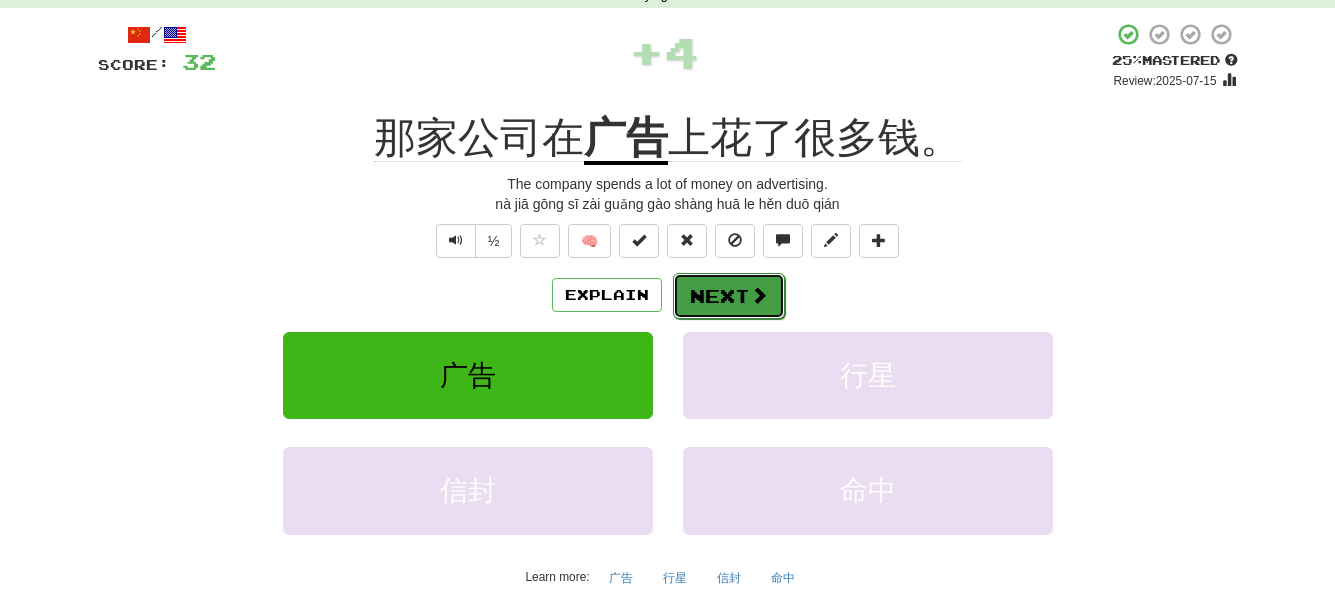 click at bounding box center (759, 295) 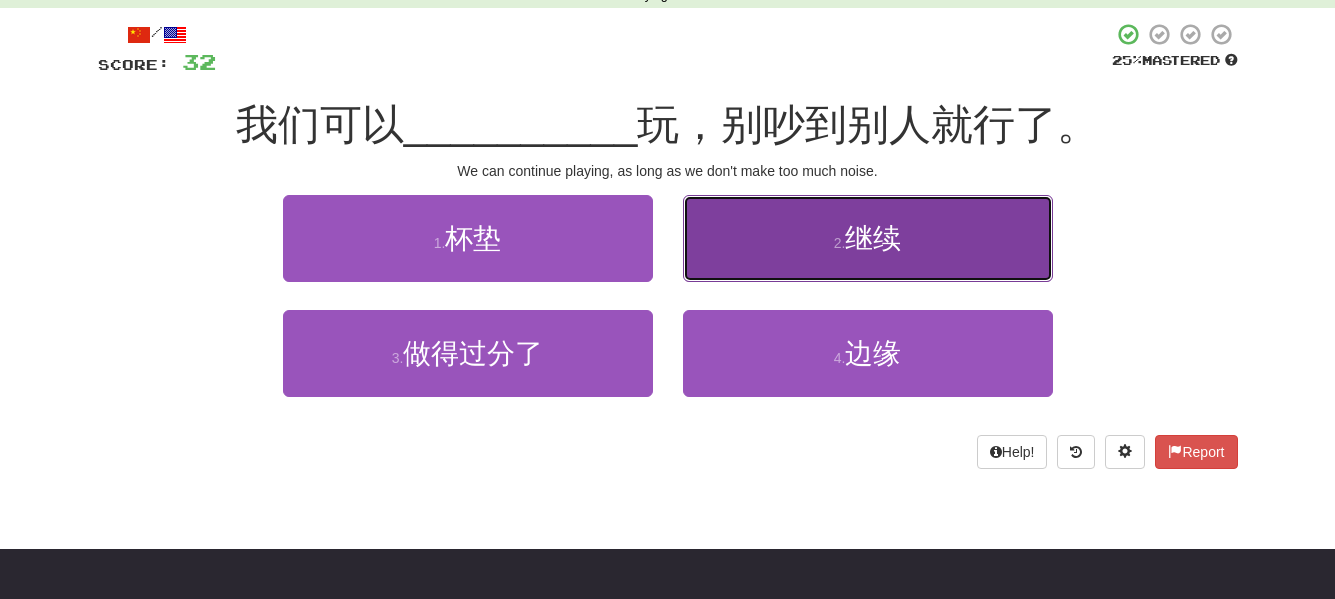 click on "2 .  继续" at bounding box center (868, 238) 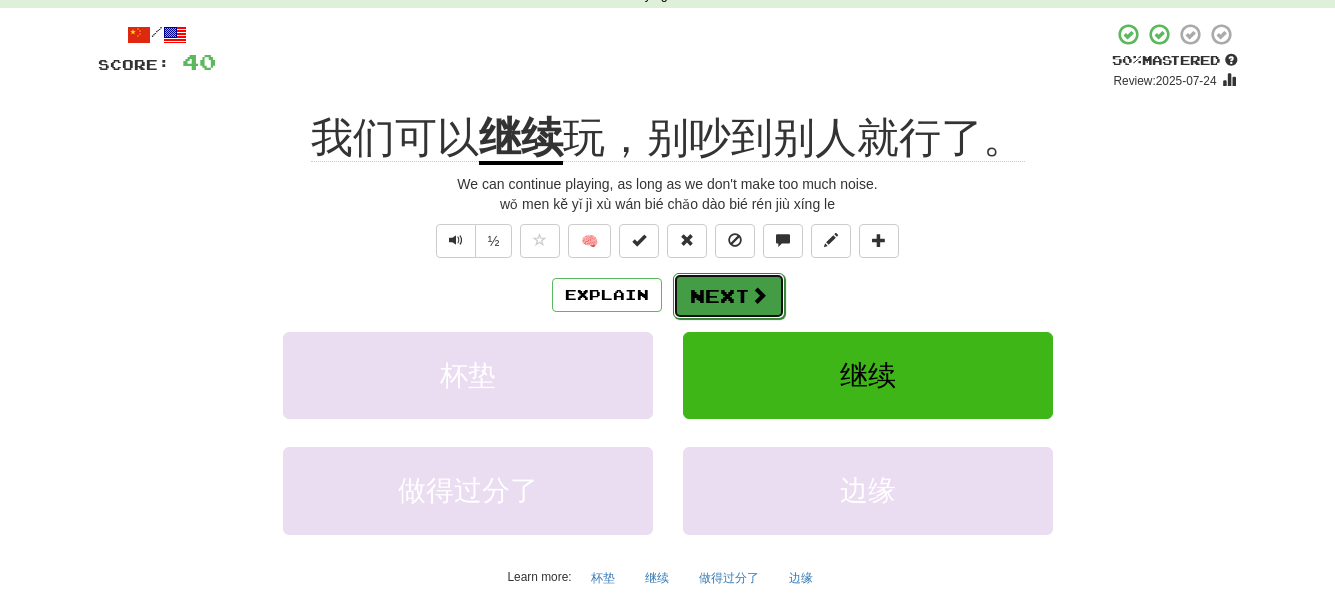 click on "Next" at bounding box center (729, 296) 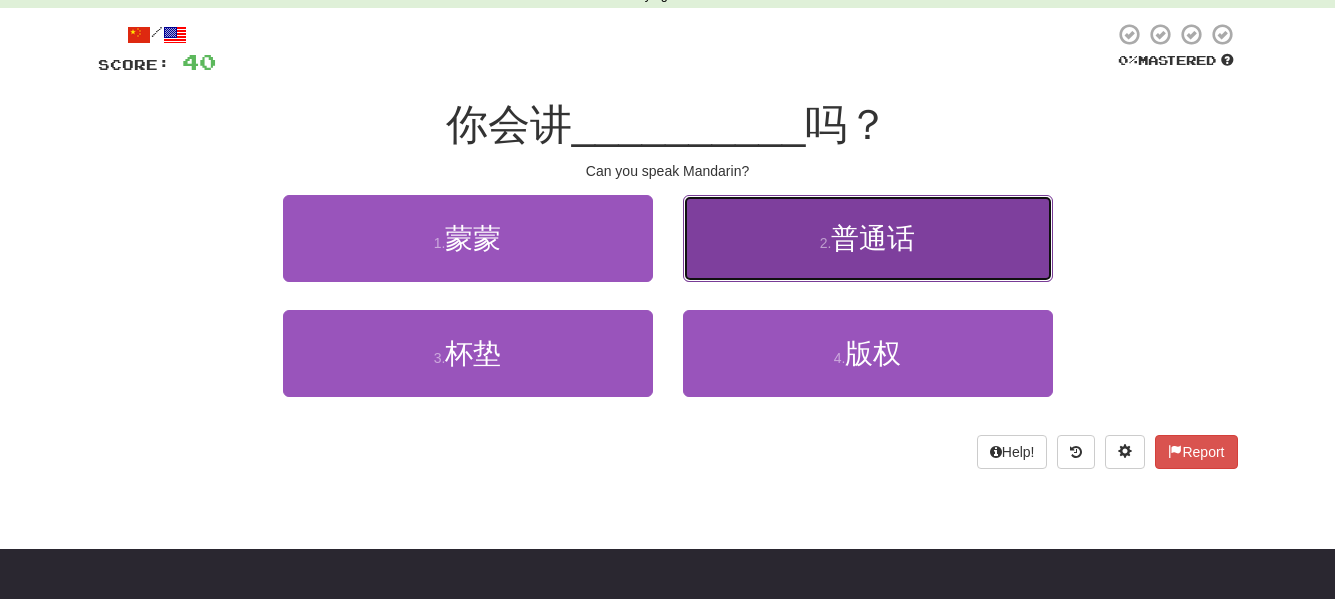 click on "2 .  普通话" at bounding box center [868, 238] 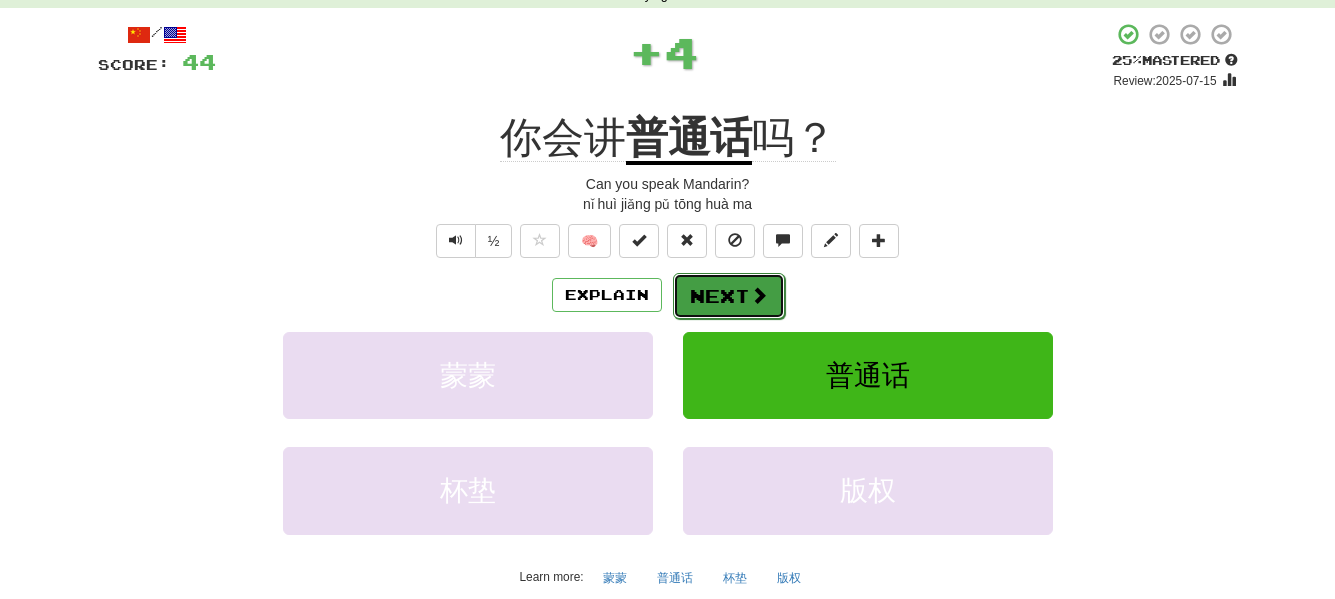 click on "Next" at bounding box center [729, 296] 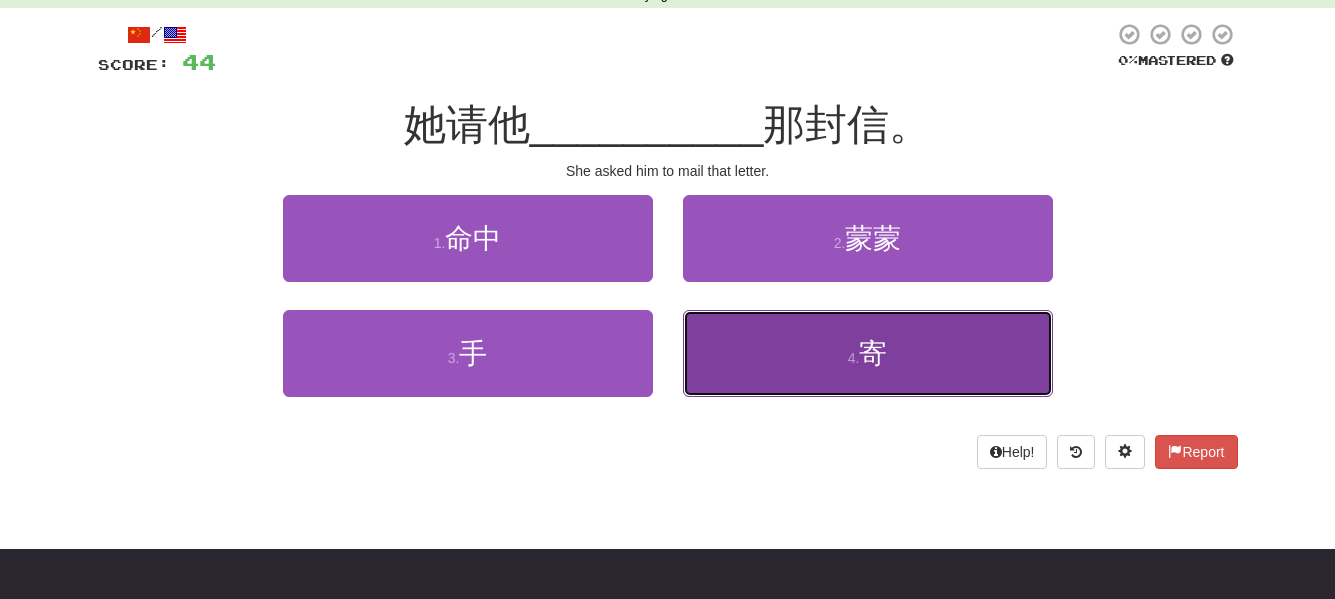 click on "4 .  寄" at bounding box center [868, 353] 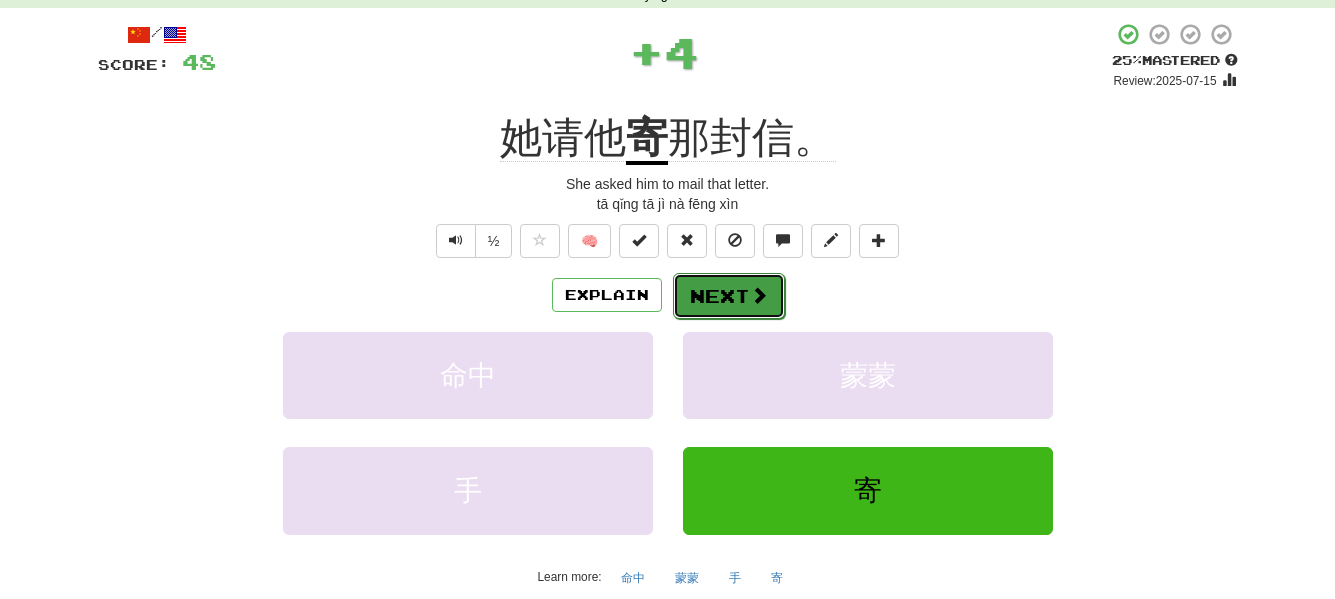 click on "Next" at bounding box center (729, 296) 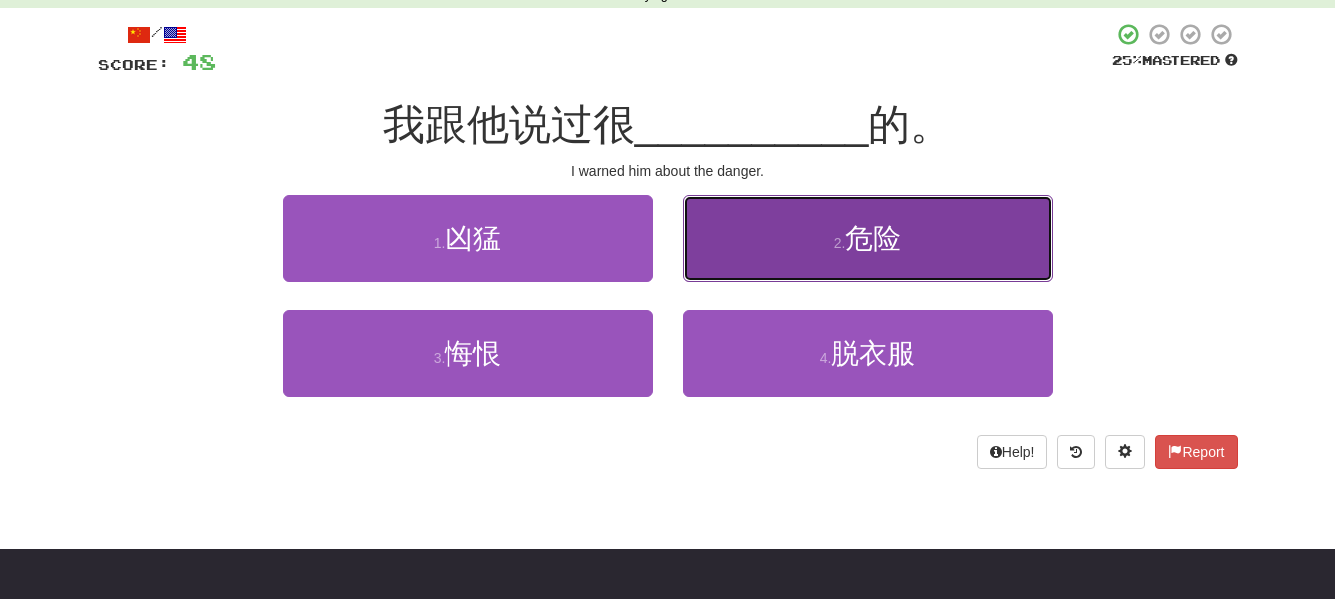 click on "2 .  危险" at bounding box center [868, 238] 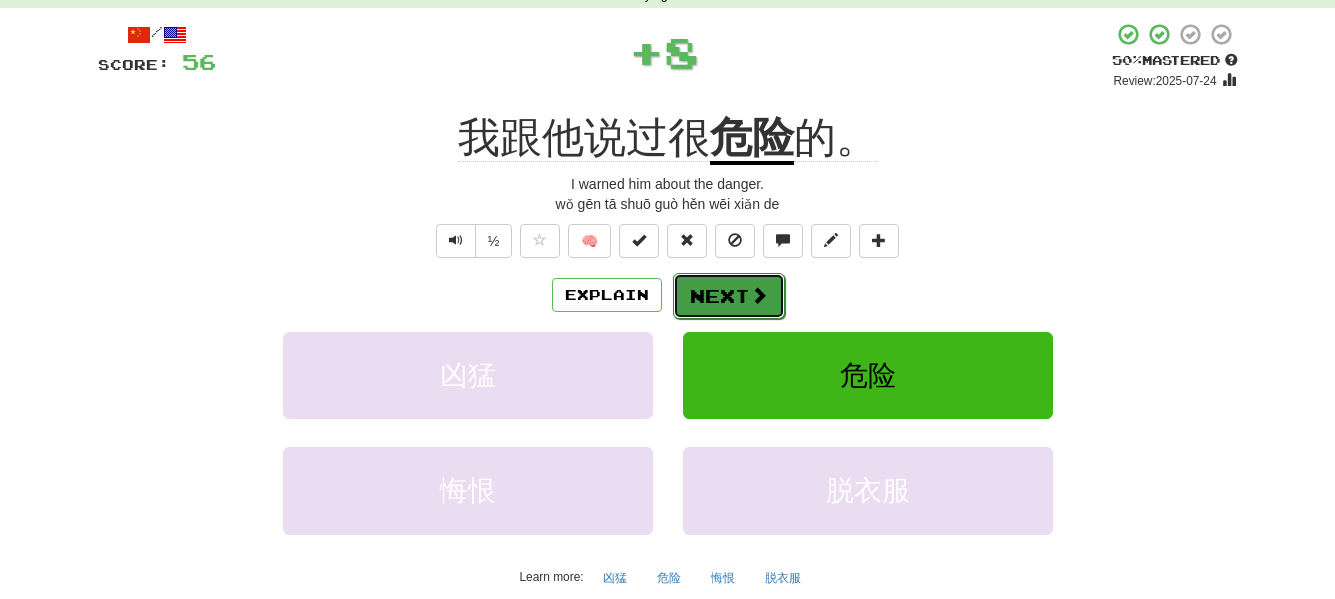 click at bounding box center [759, 295] 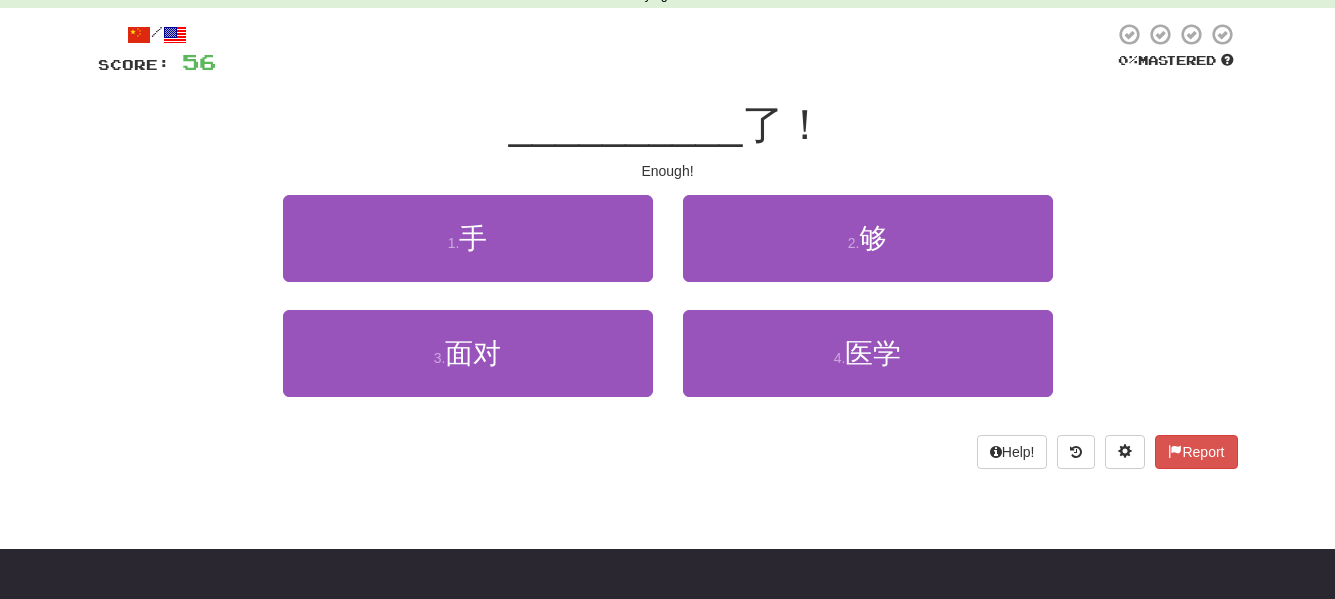 click on "2 .  够" at bounding box center (868, 252) 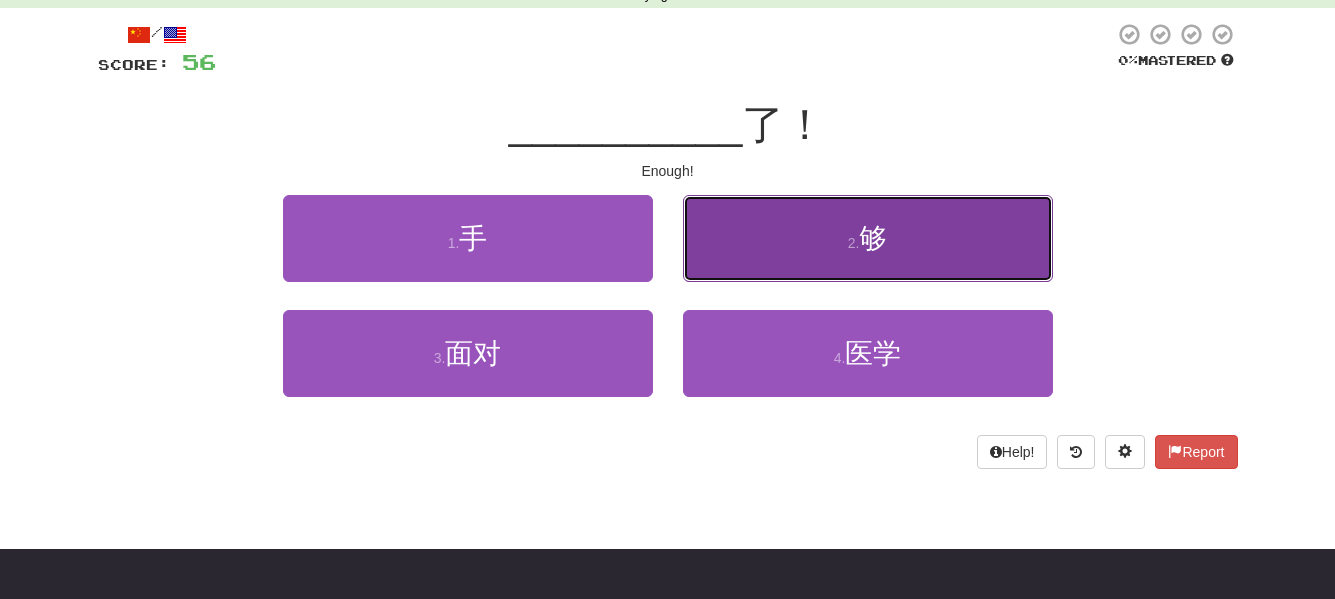 click on "2 .  够" at bounding box center (868, 238) 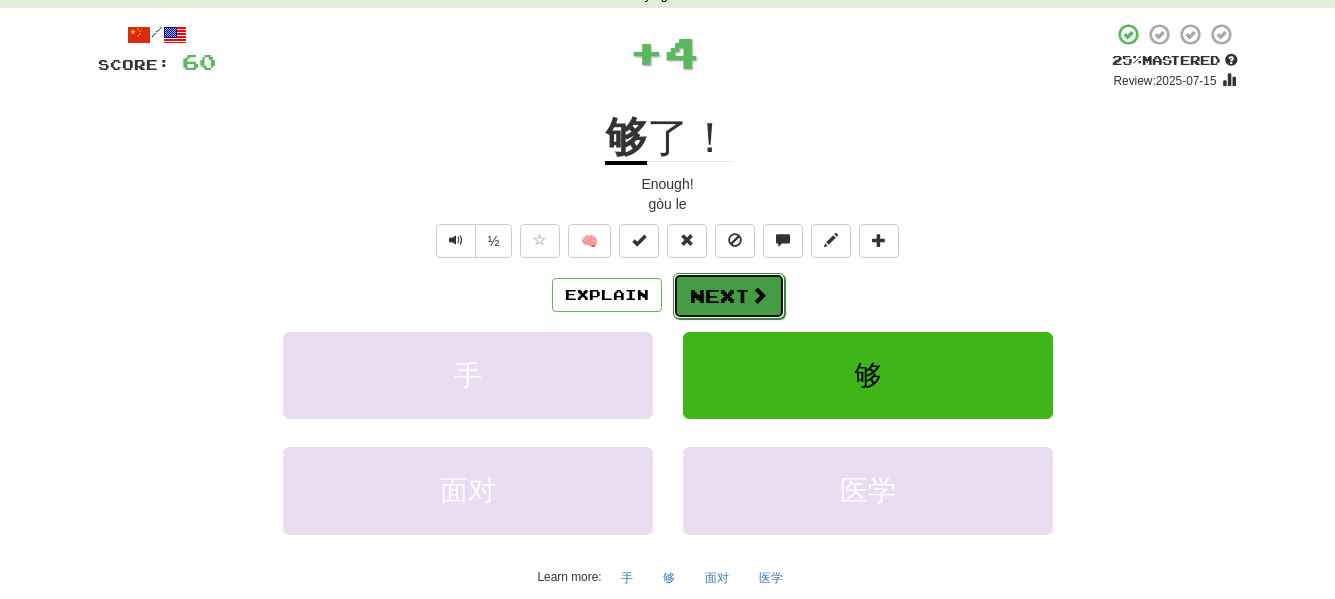 click on "Next" at bounding box center [729, 296] 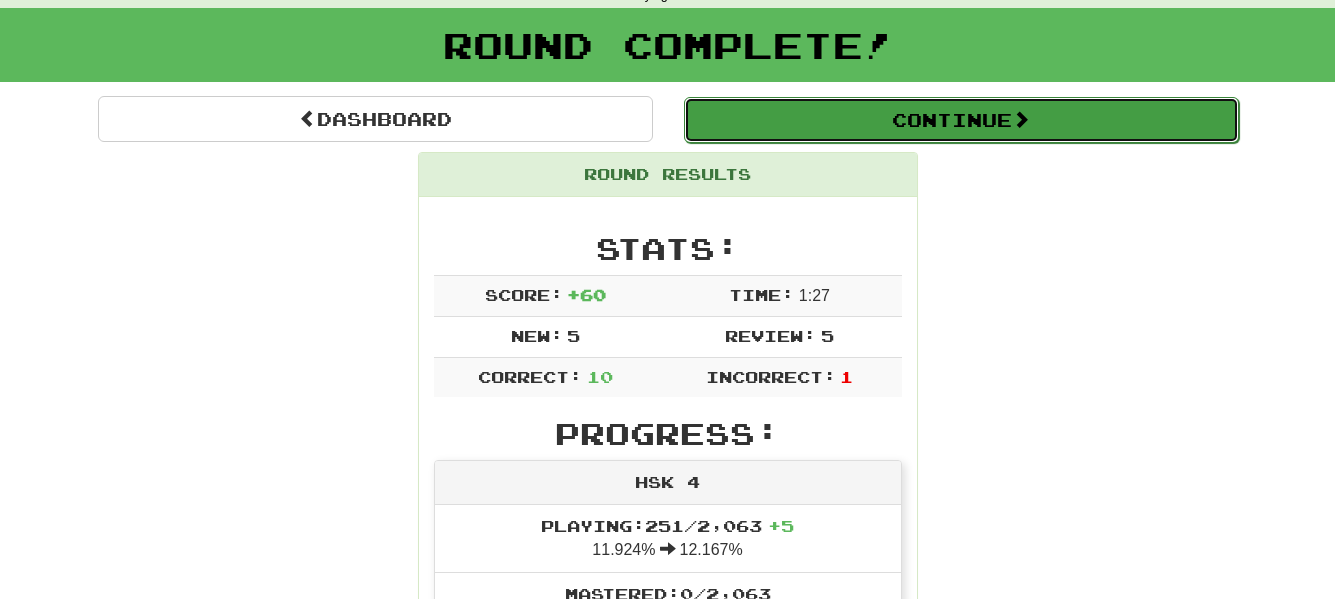click on "Continue" at bounding box center [961, 120] 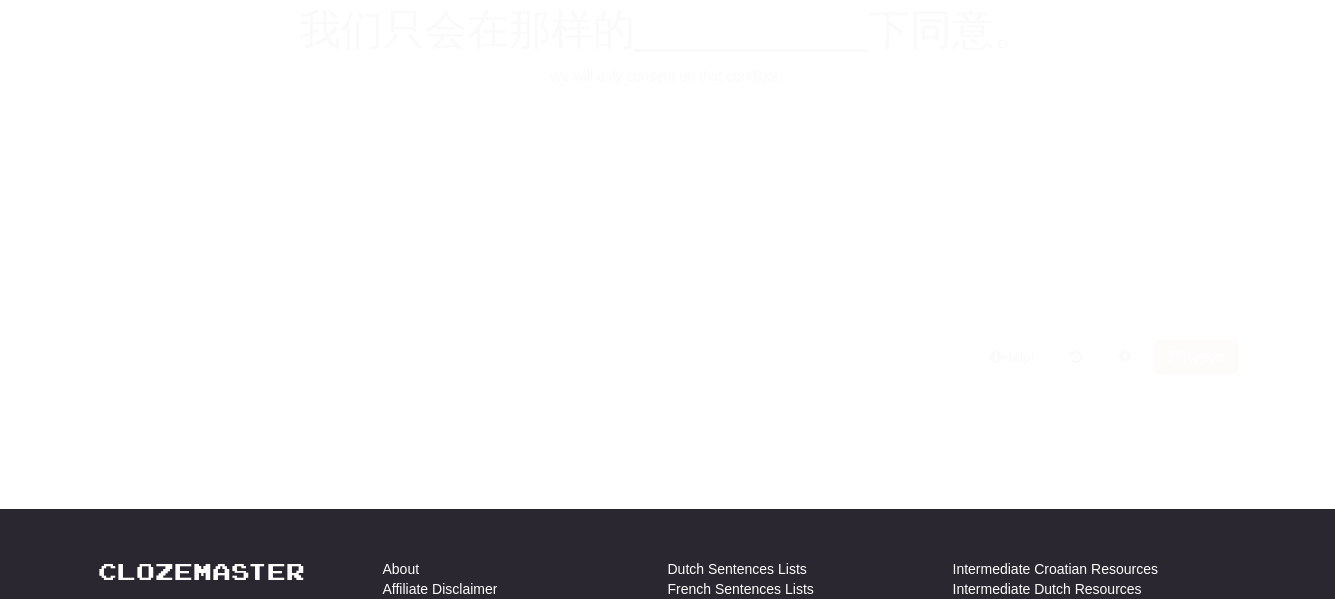 scroll, scrollTop: 100, scrollLeft: 0, axis: vertical 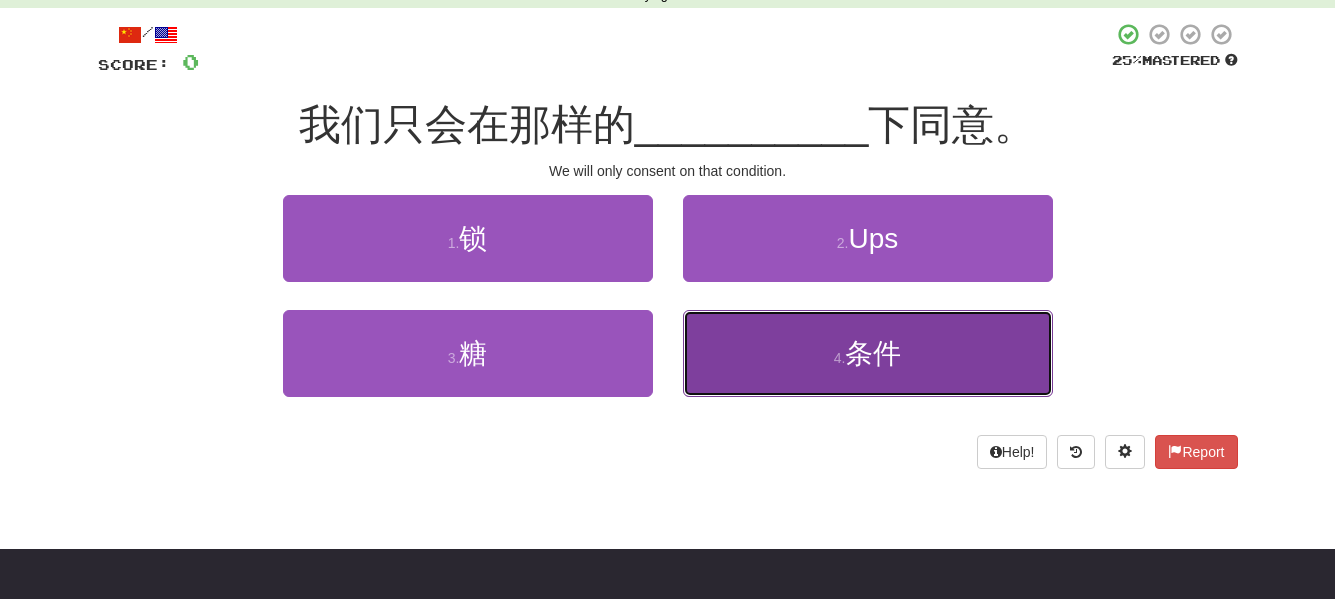 click on "4 .  条件" at bounding box center (868, 353) 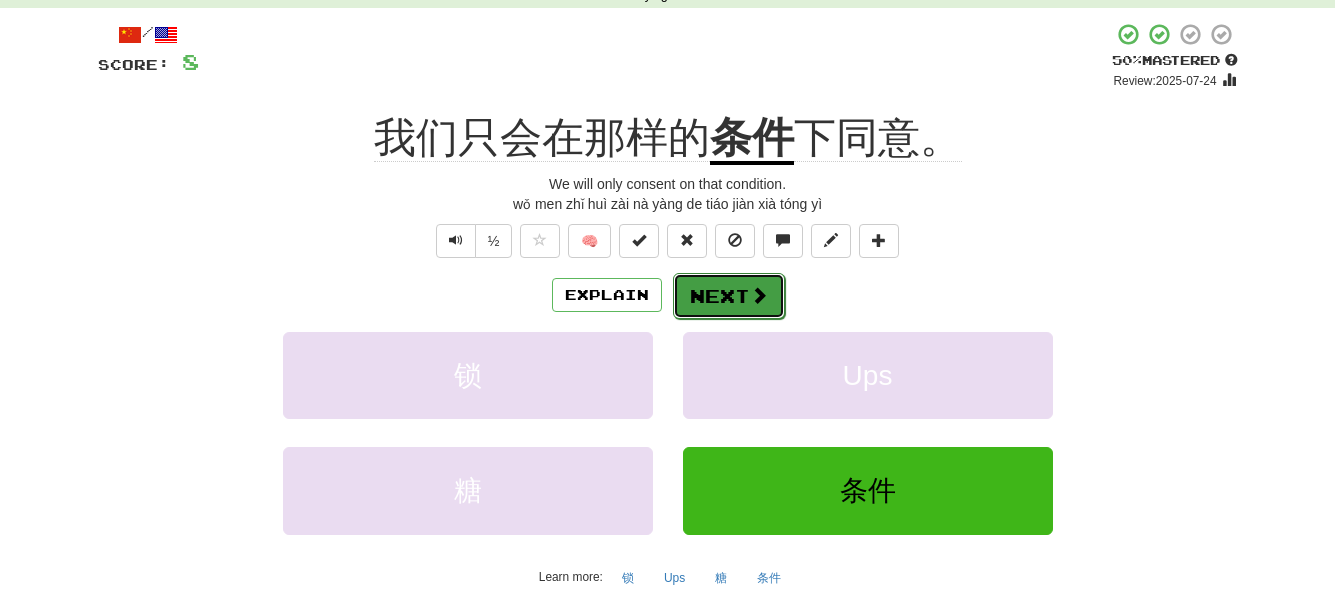 click on "Next" at bounding box center [729, 296] 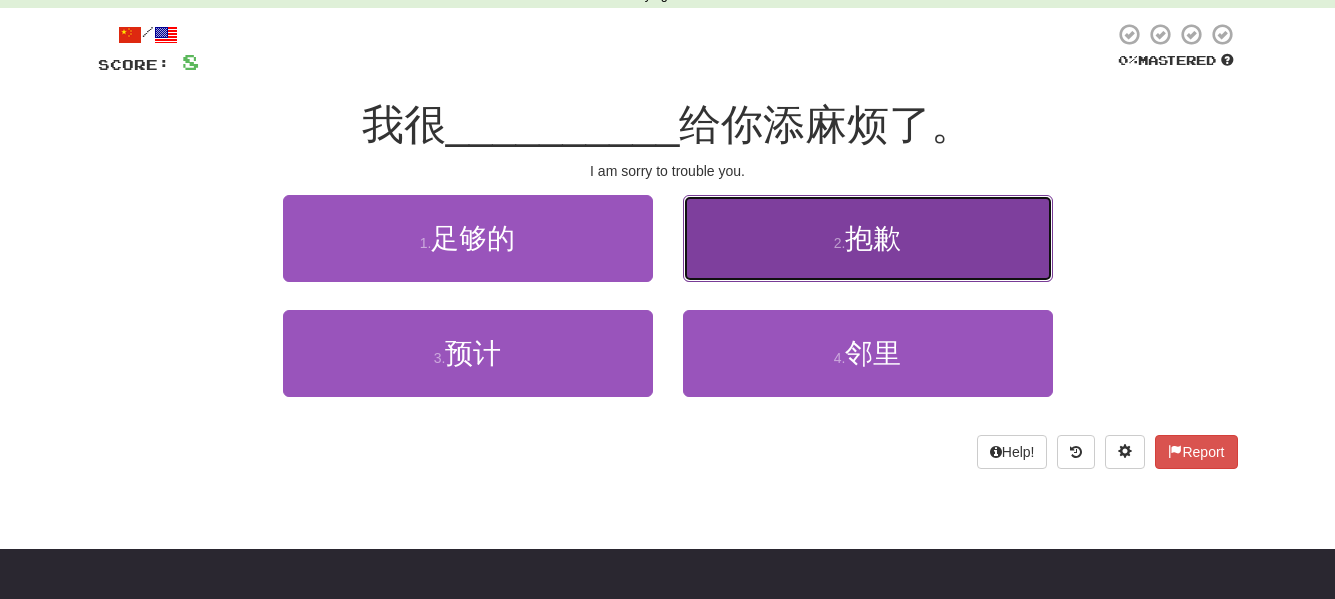 click on "2 .  抱歉" at bounding box center [868, 238] 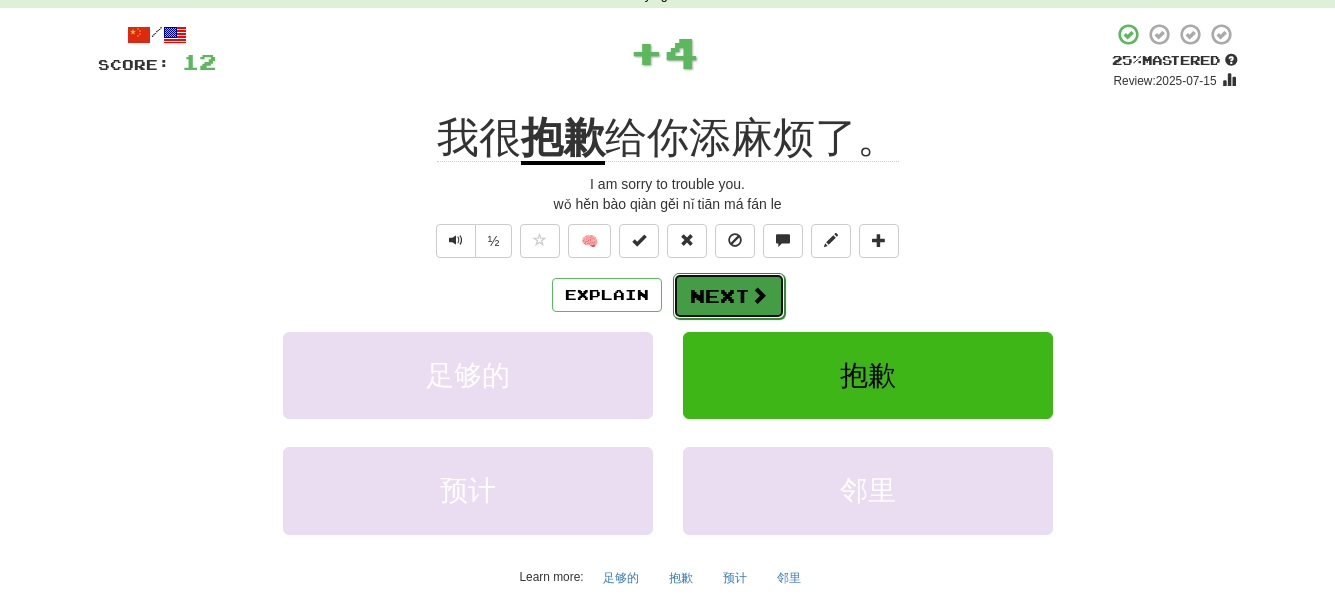 click on "Next" at bounding box center [729, 296] 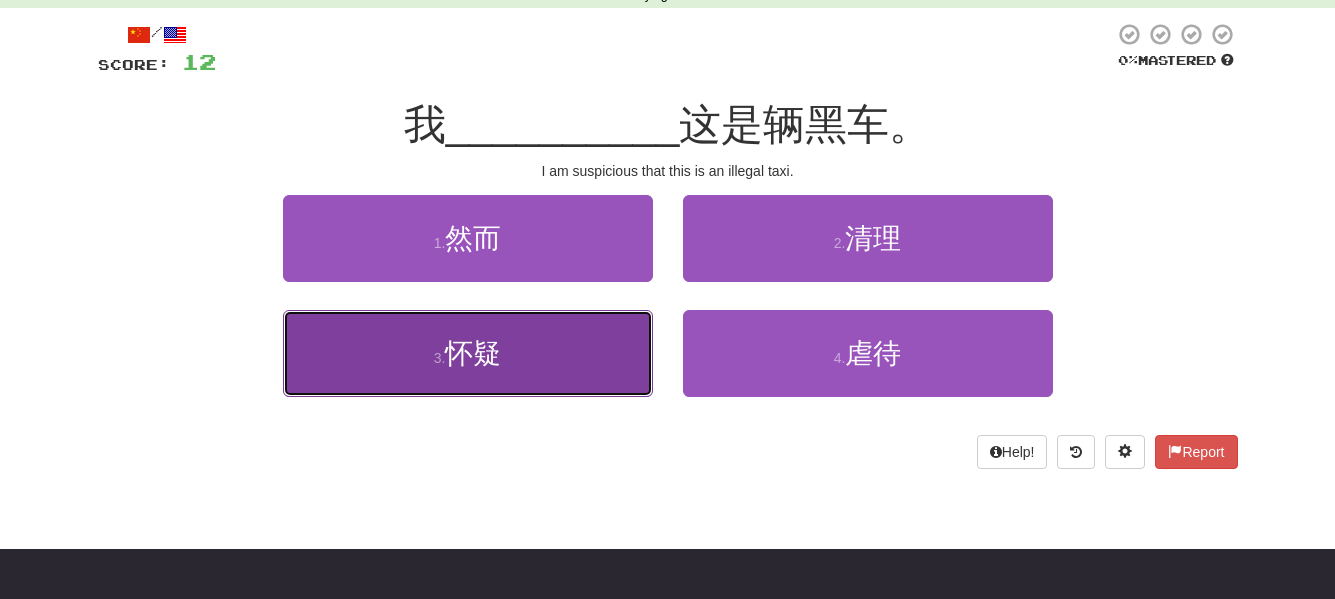 click on "3 .  怀疑" at bounding box center [468, 353] 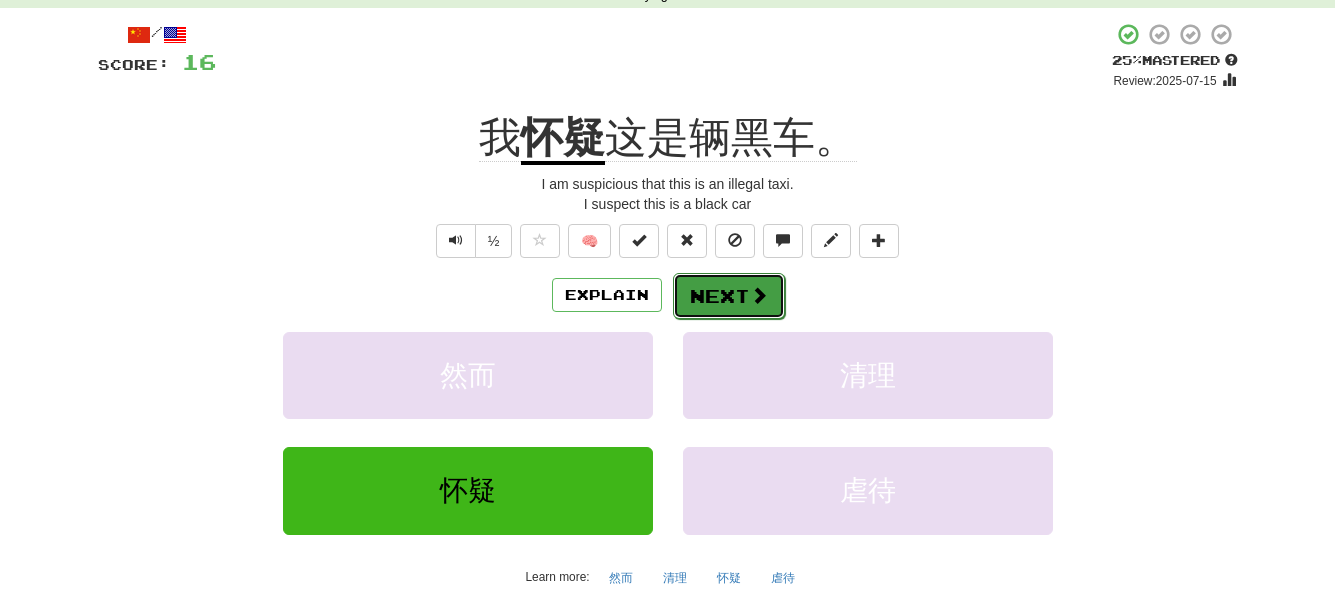 click on "Next" at bounding box center [729, 296] 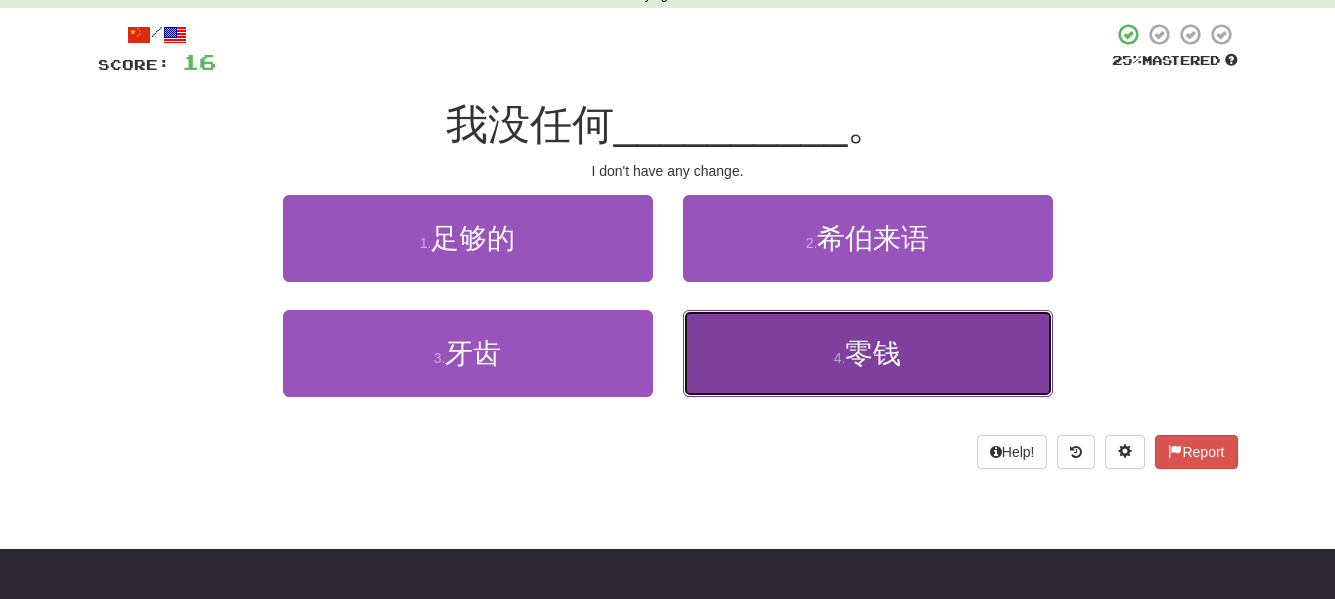 click on "4 .  零钱" at bounding box center [868, 353] 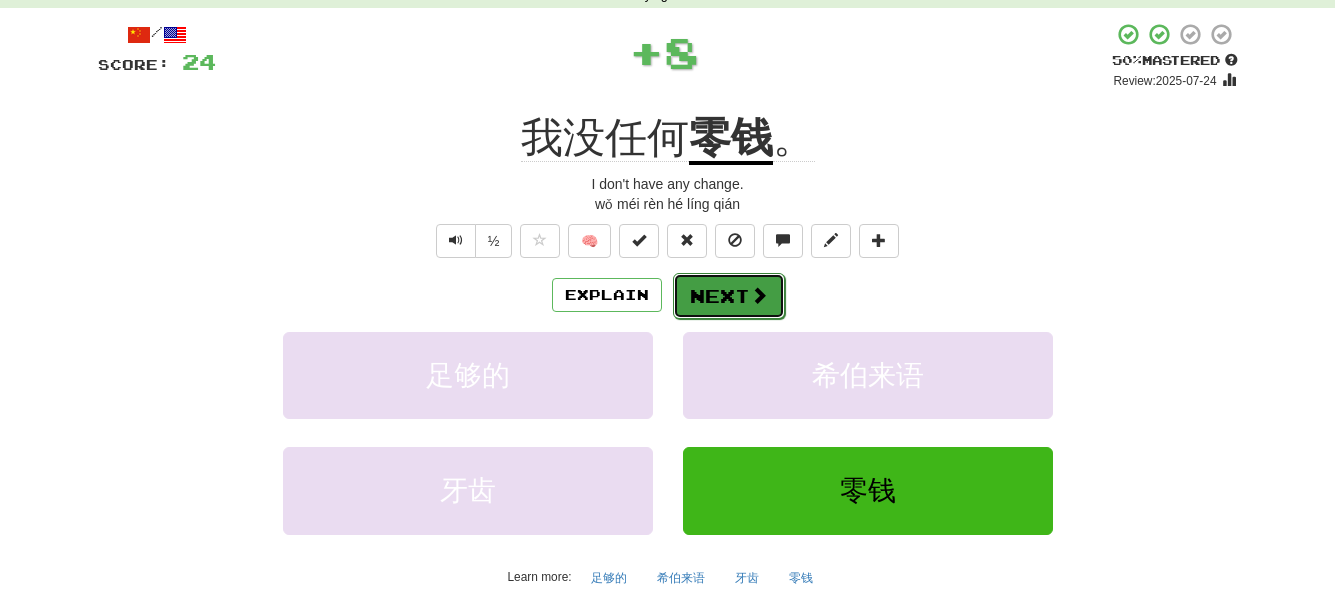 click at bounding box center (759, 295) 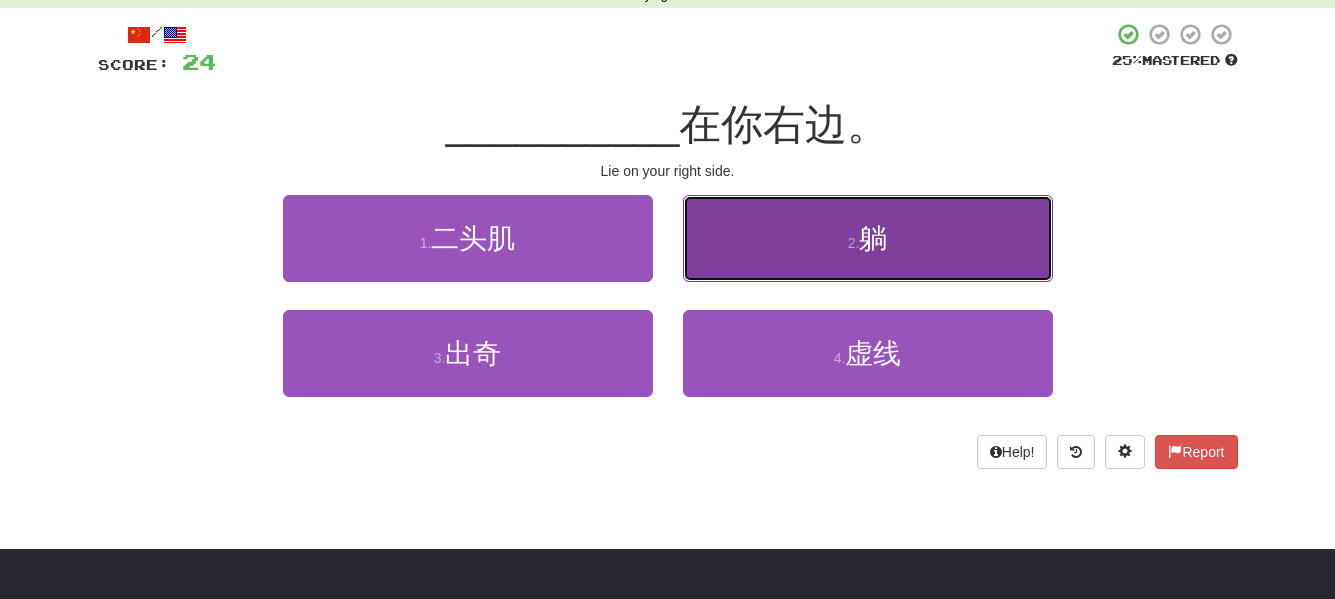 click on "2 .  躺" at bounding box center [868, 238] 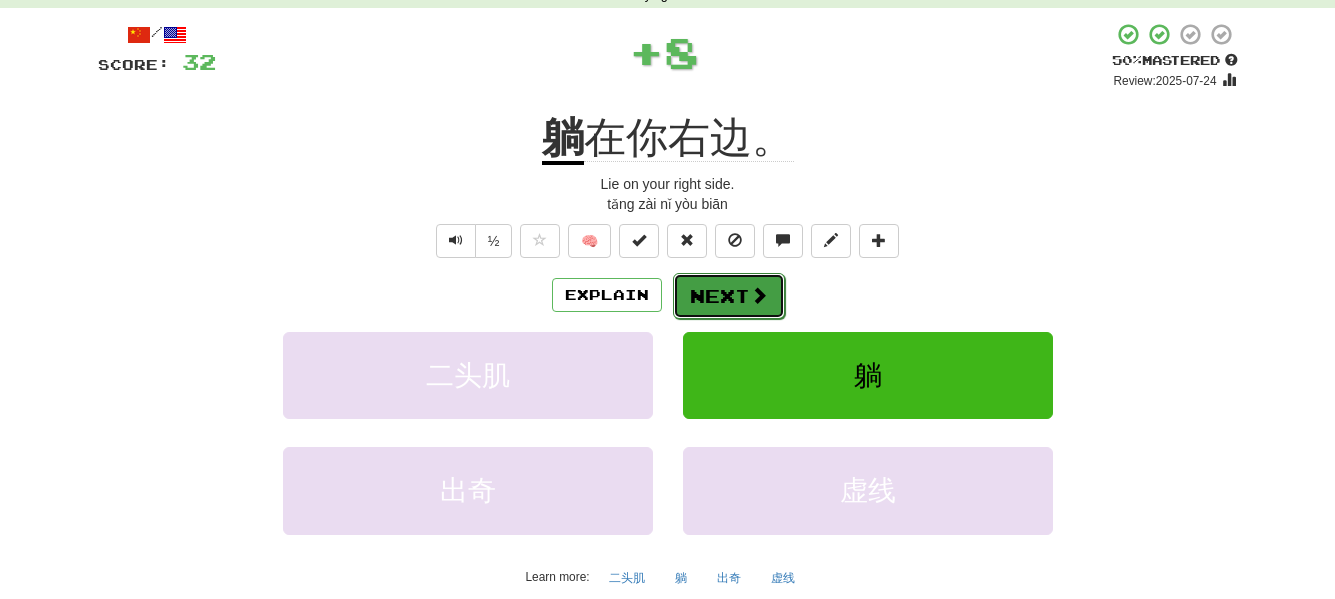 click on "Next" at bounding box center [729, 296] 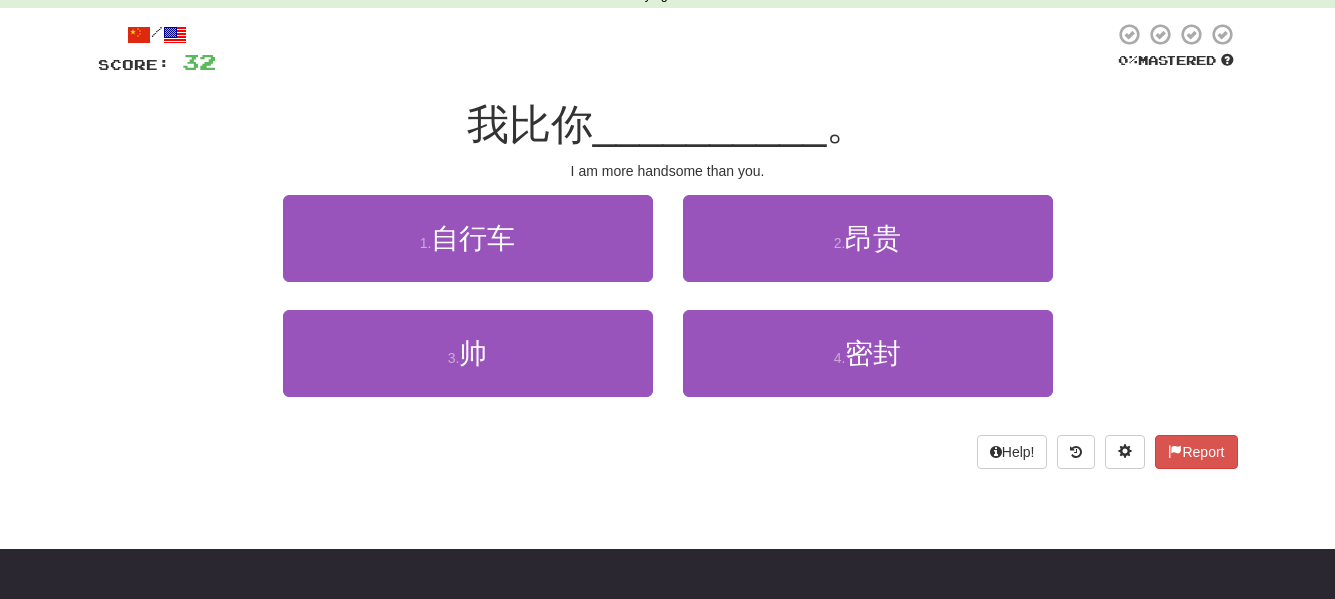 click on "1 .  自行车 2 .  昂贵" at bounding box center (668, 252) 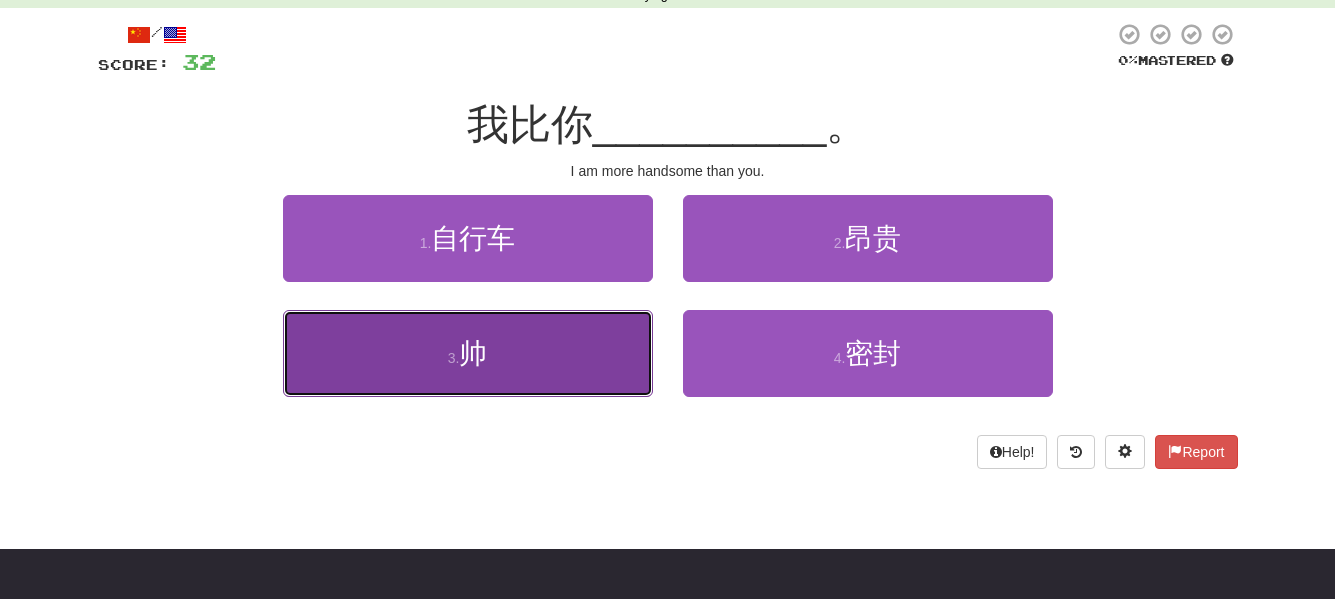 click on "3 .  帅" at bounding box center (468, 353) 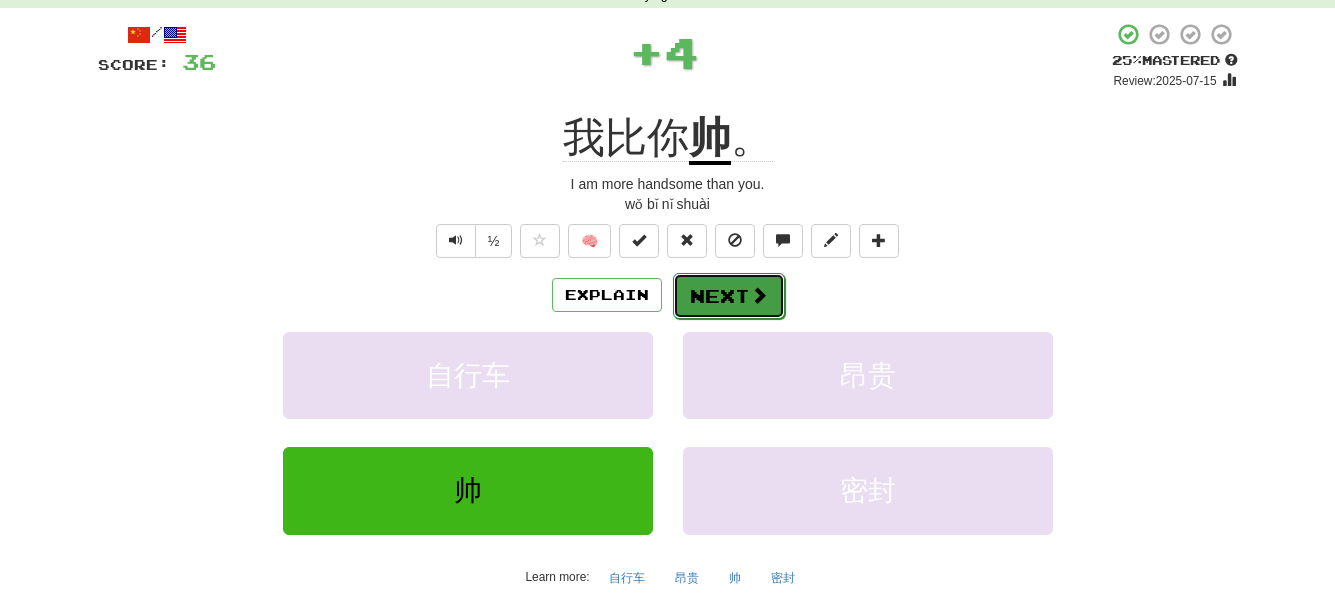 click on "Next" at bounding box center [729, 296] 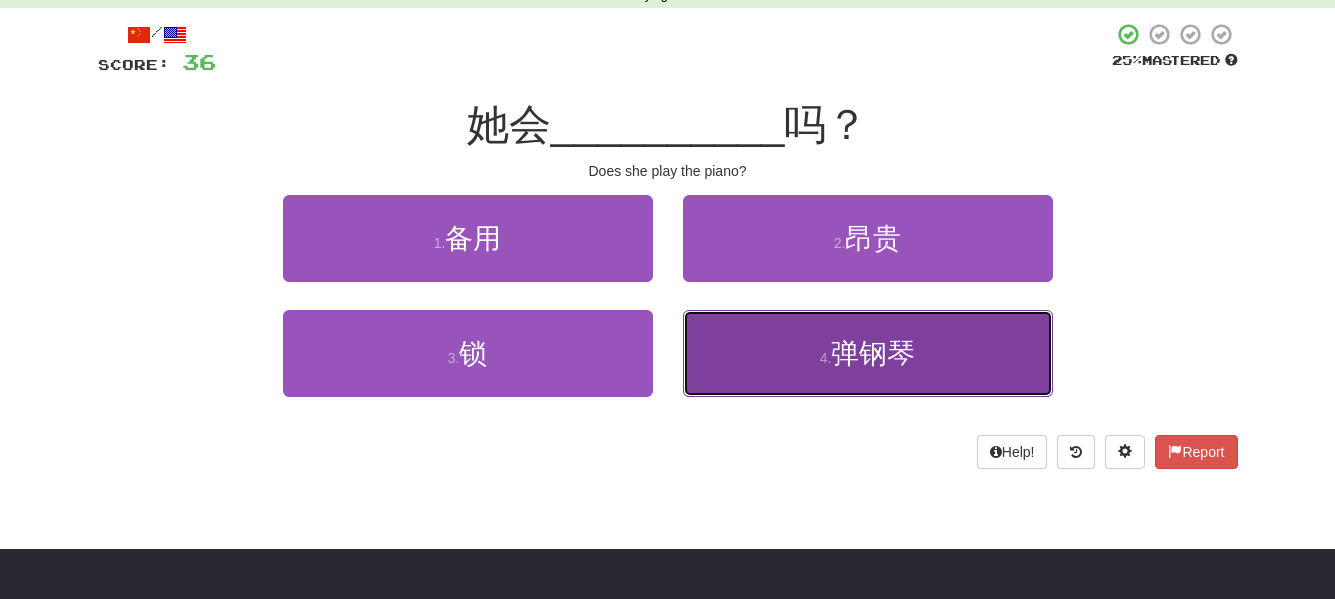 click on "4 .  弹钢琴" at bounding box center [868, 353] 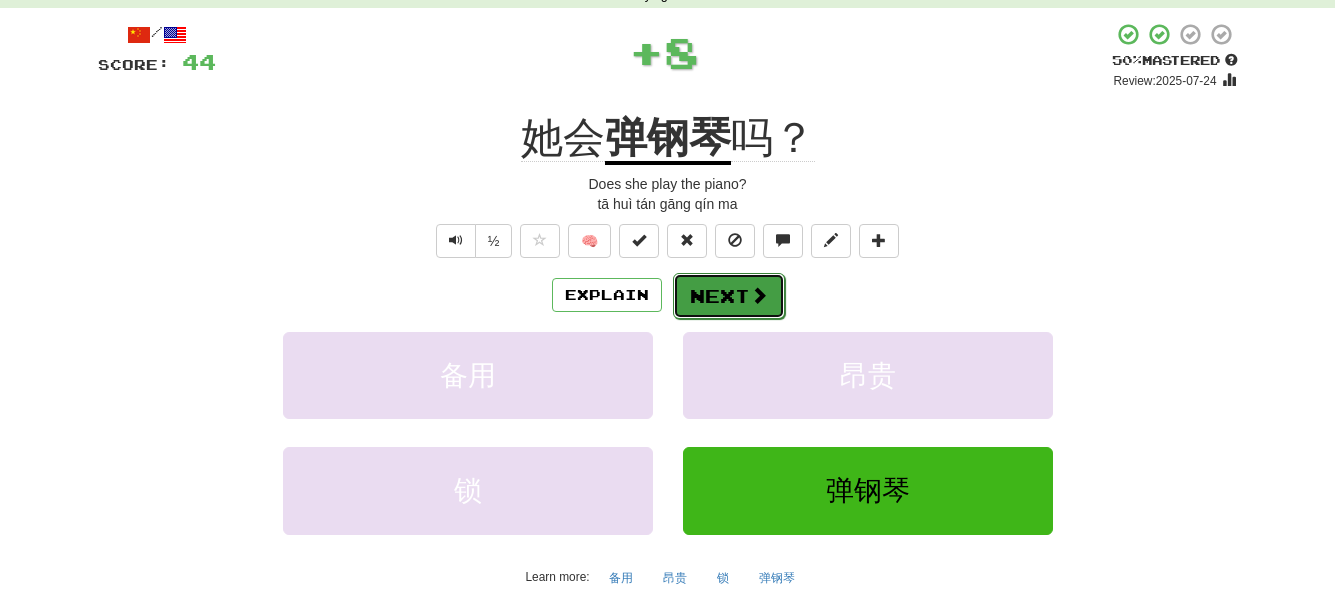 click on "Next" at bounding box center [729, 296] 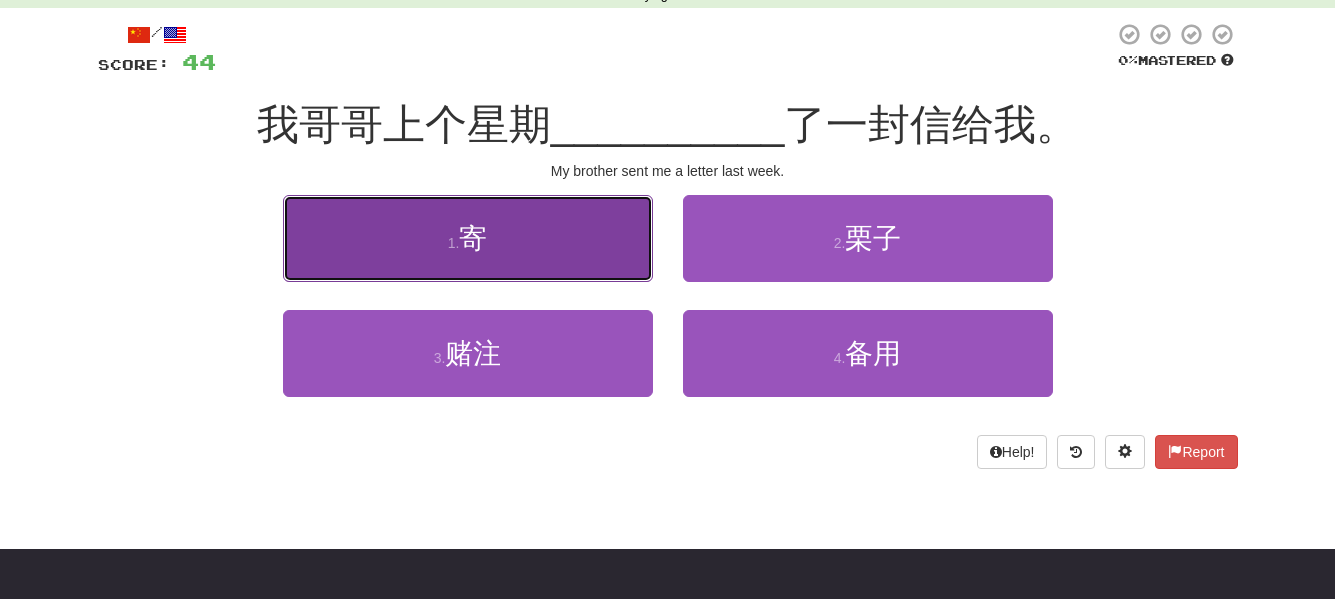 click on "1 .  寄" at bounding box center (468, 238) 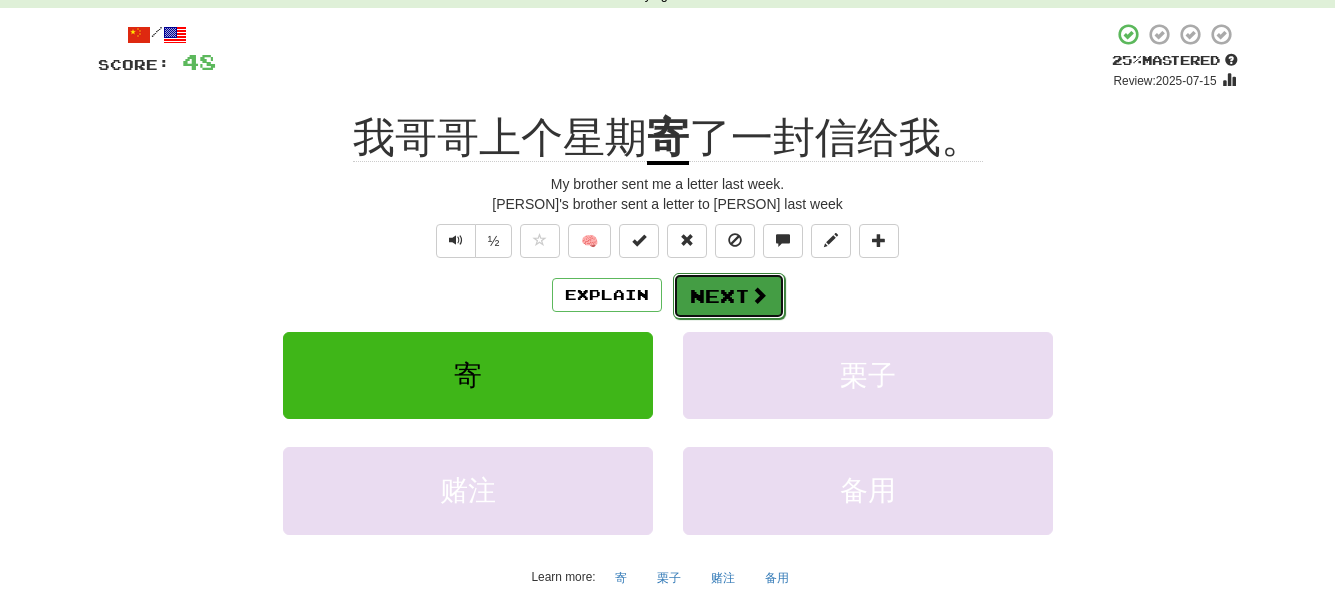 click on "Next" at bounding box center [729, 296] 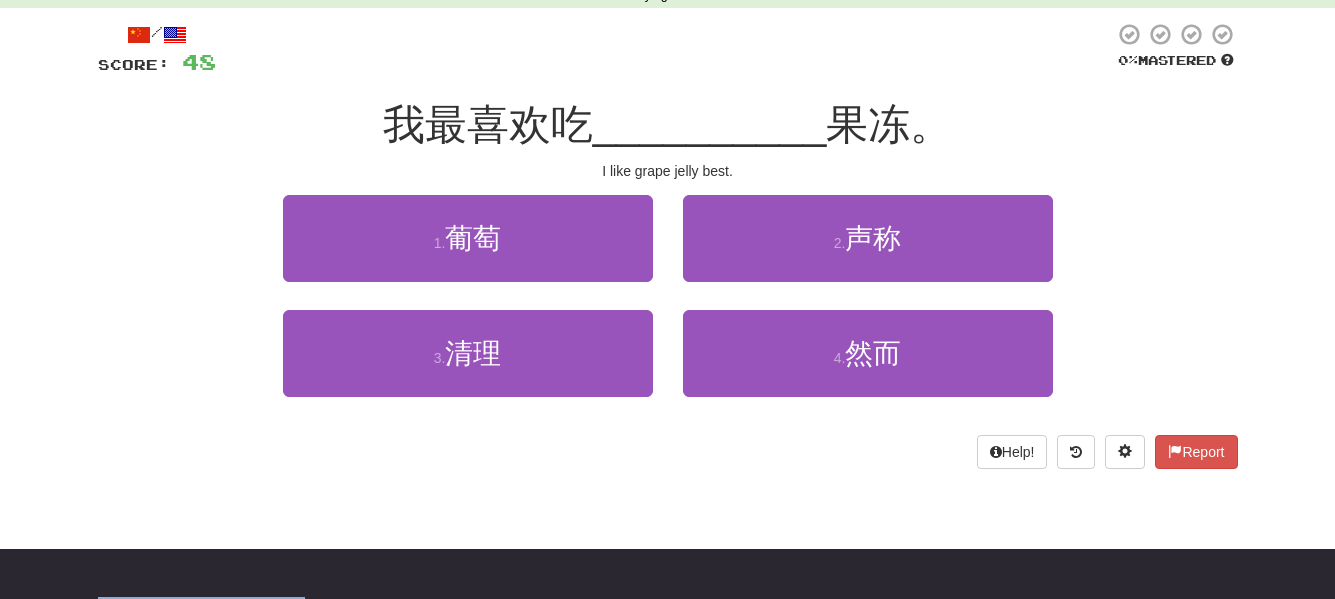 click on "2 .  声称" at bounding box center (868, 252) 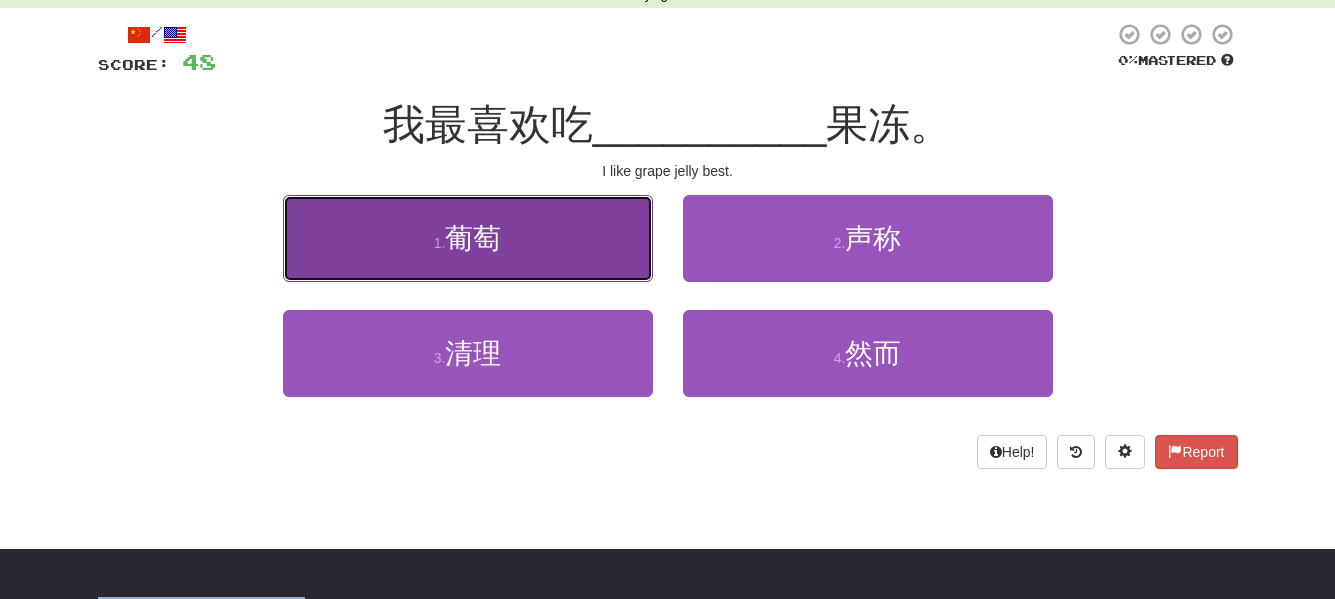 click on "葡萄" at bounding box center (473, 238) 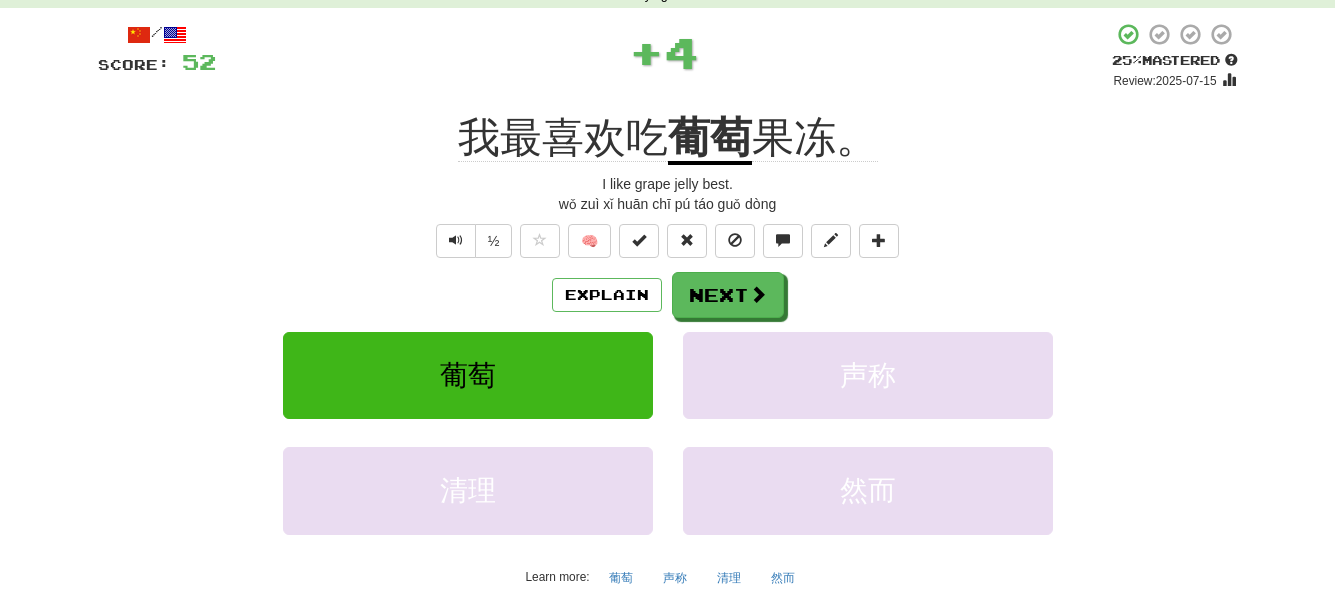 click at bounding box center (456, 241) 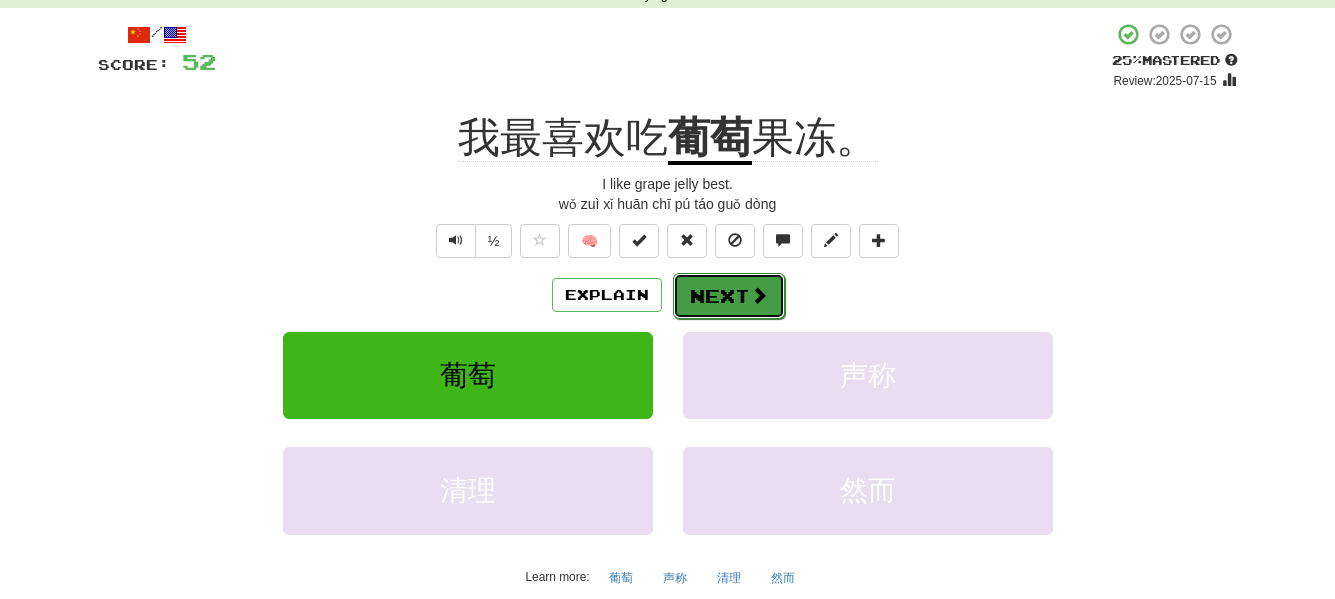 click at bounding box center [759, 295] 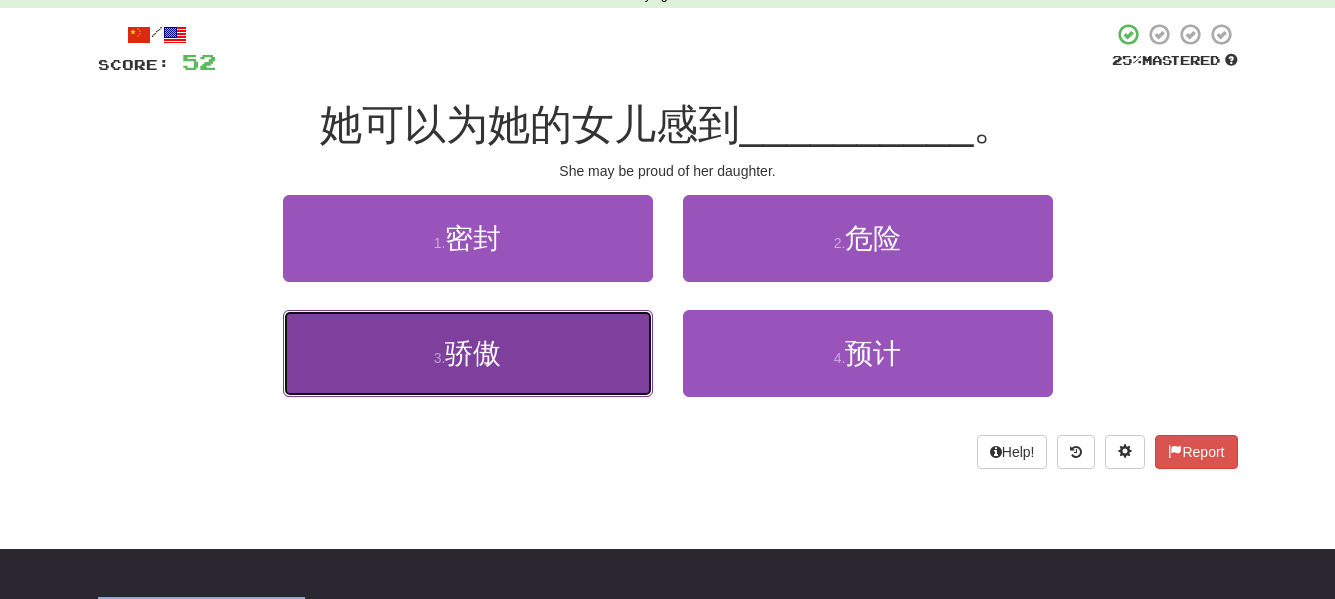 click on "3 .  骄傲" at bounding box center [468, 353] 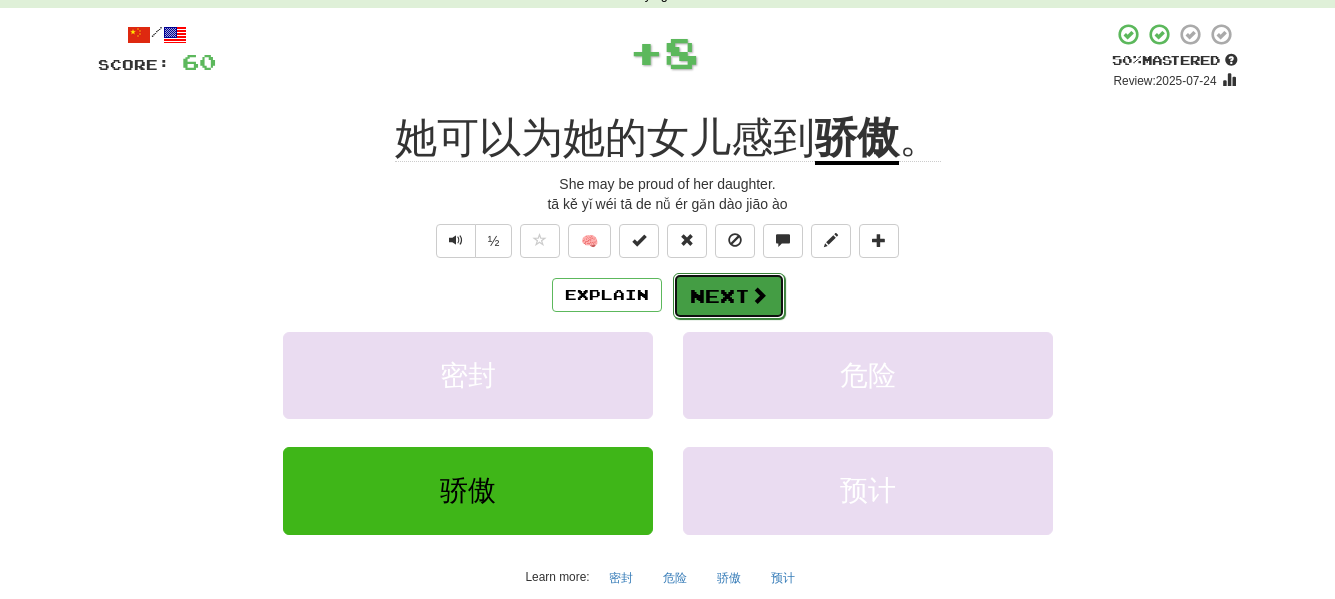 click on "Next" at bounding box center (729, 296) 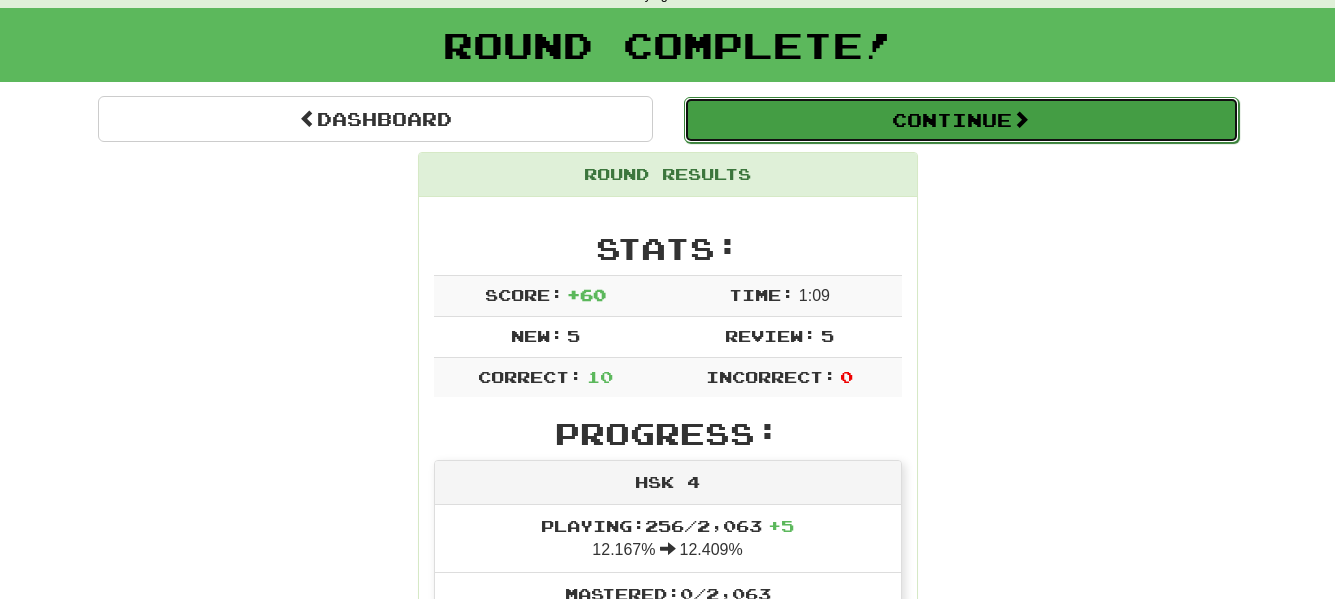 click on "Continue" at bounding box center [961, 120] 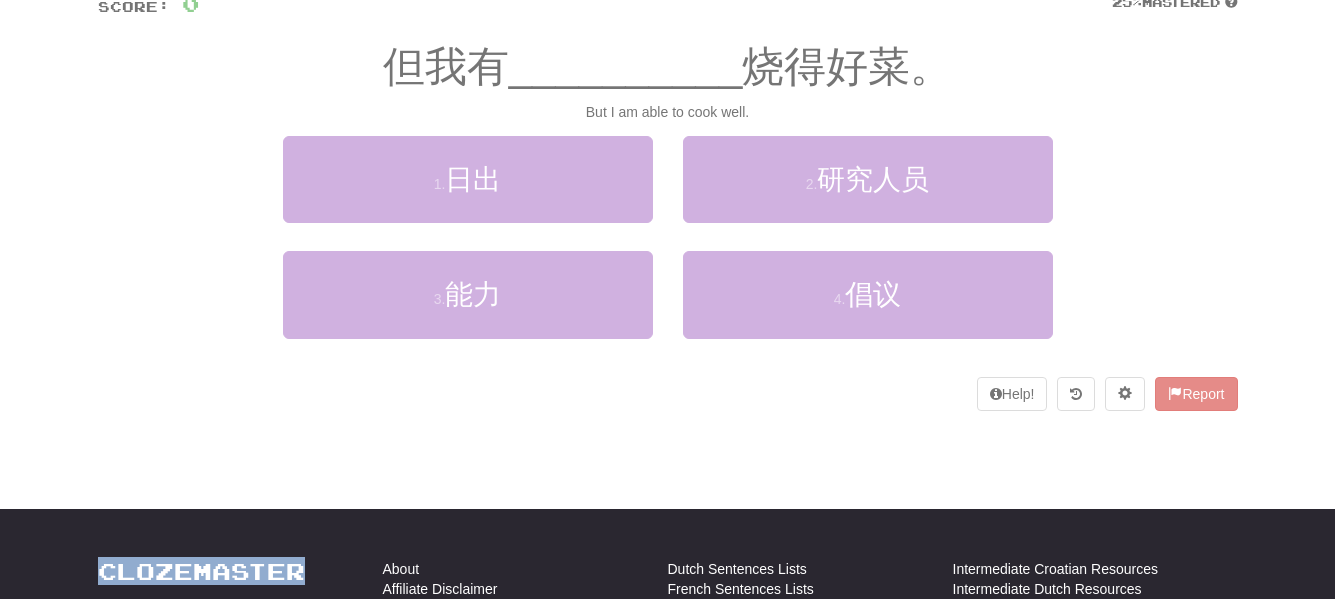 scroll, scrollTop: 100, scrollLeft: 0, axis: vertical 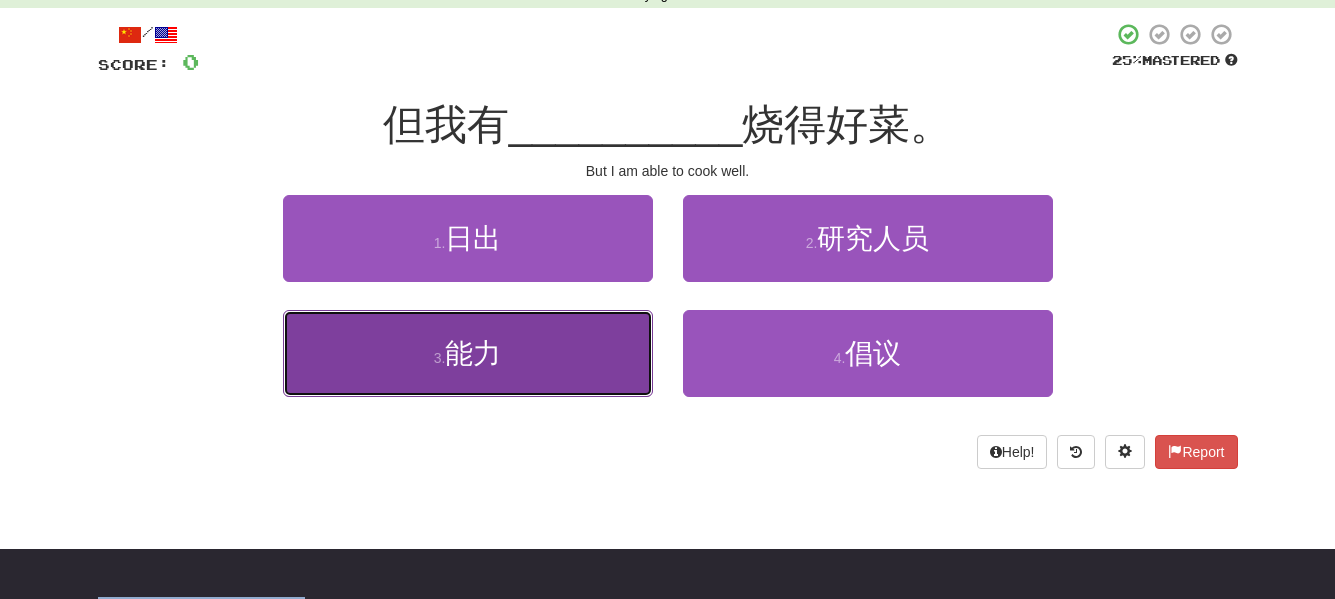 click on "3 ." at bounding box center (440, 358) 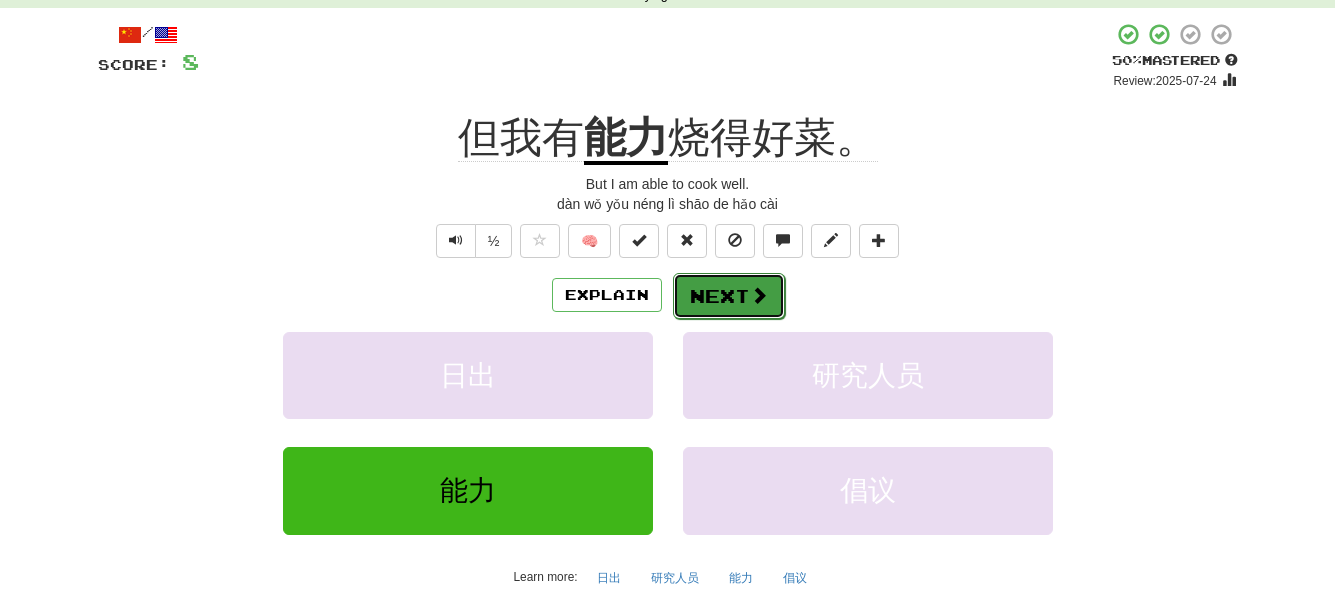 click on "Next" at bounding box center (729, 296) 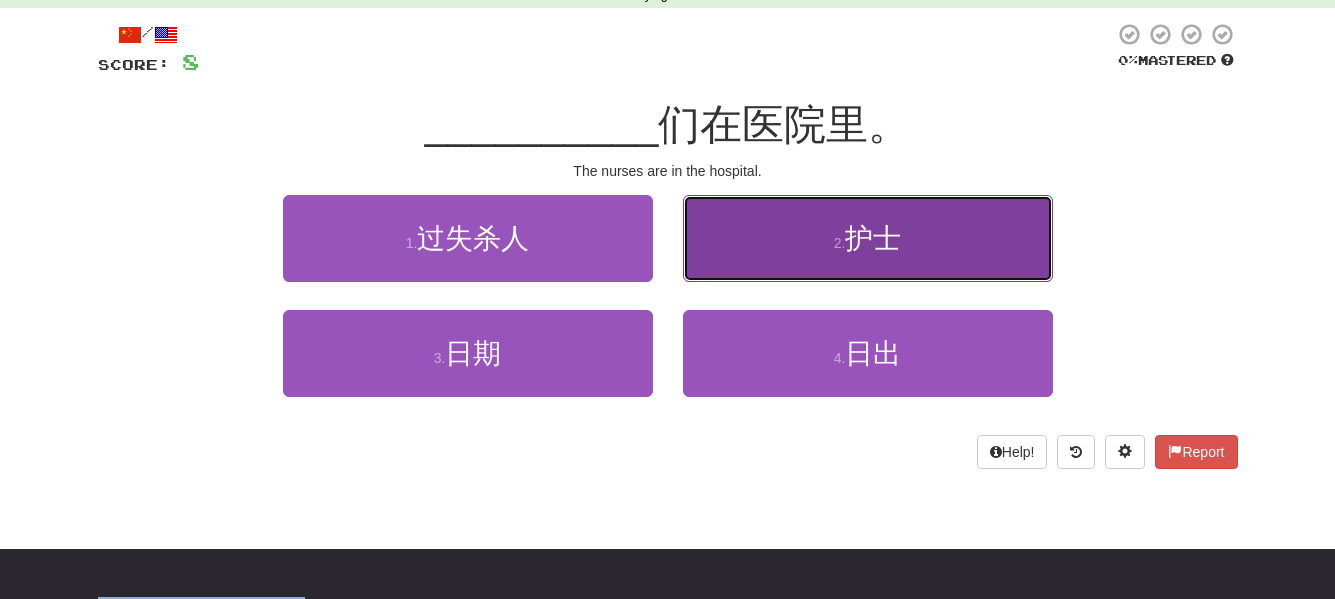 click on "2 ." at bounding box center (840, 243) 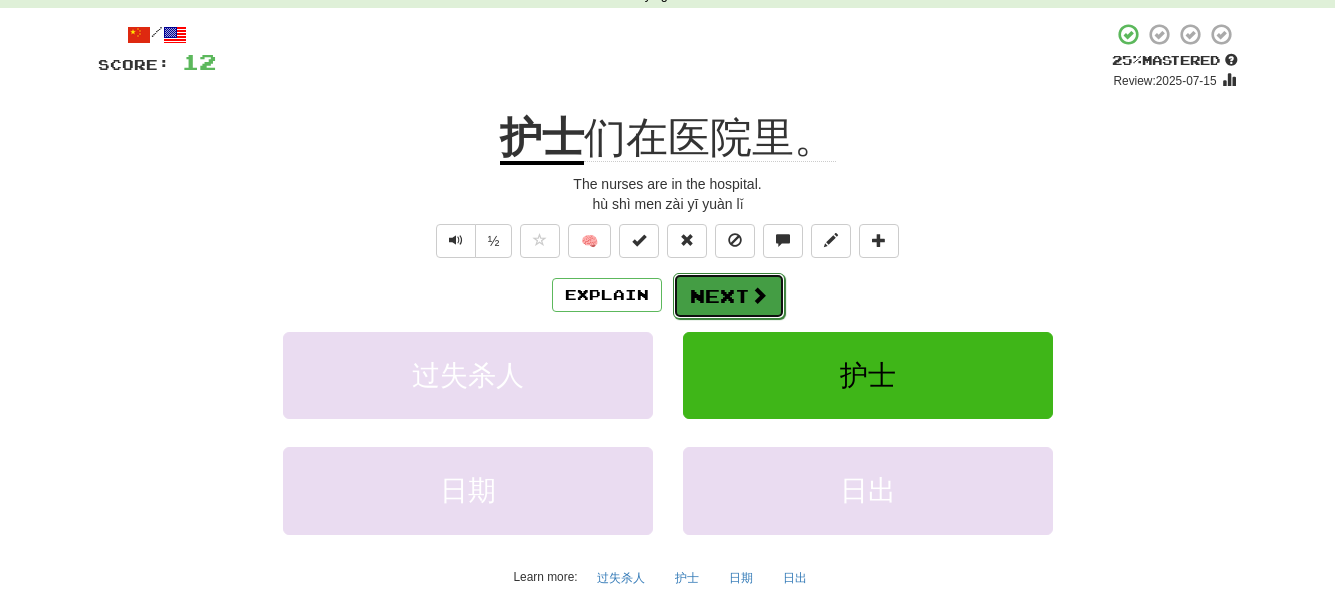 click on "Next" at bounding box center [729, 296] 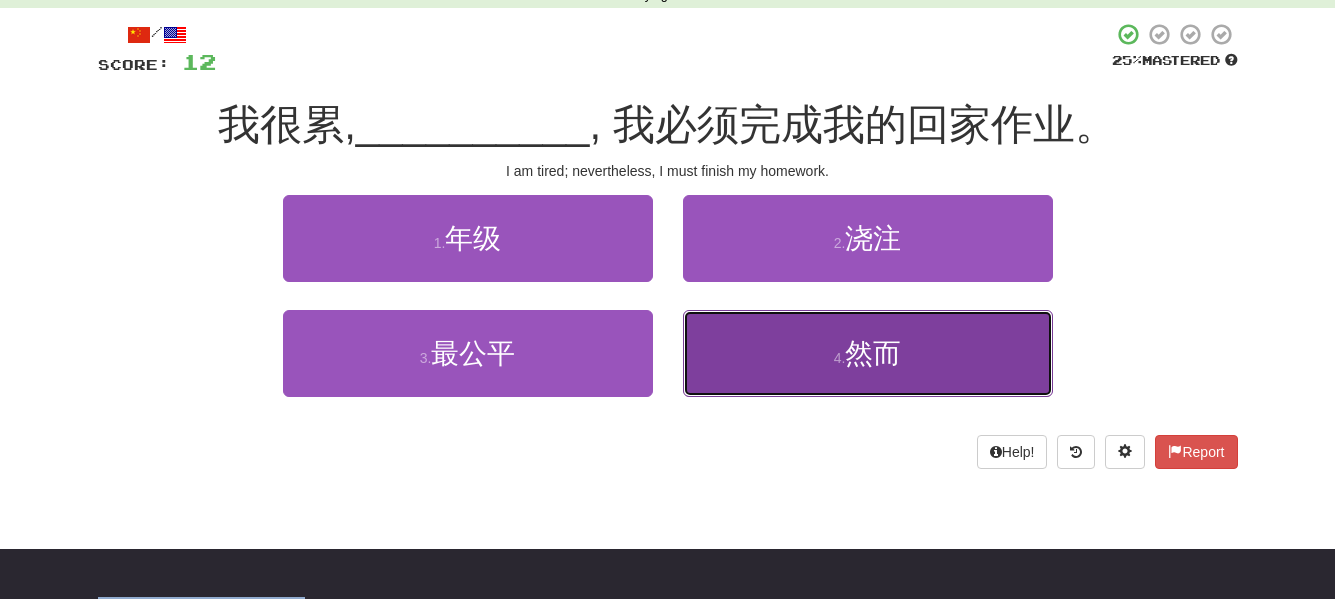 click on "然而" at bounding box center (873, 353) 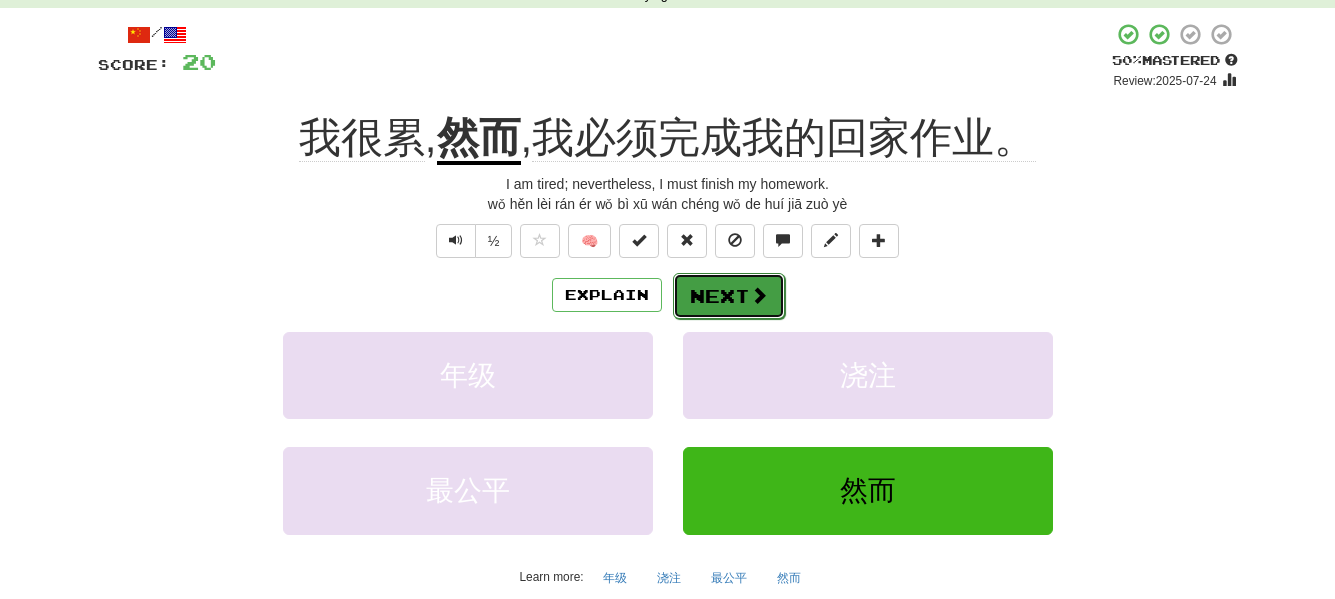click on "Next" at bounding box center [729, 296] 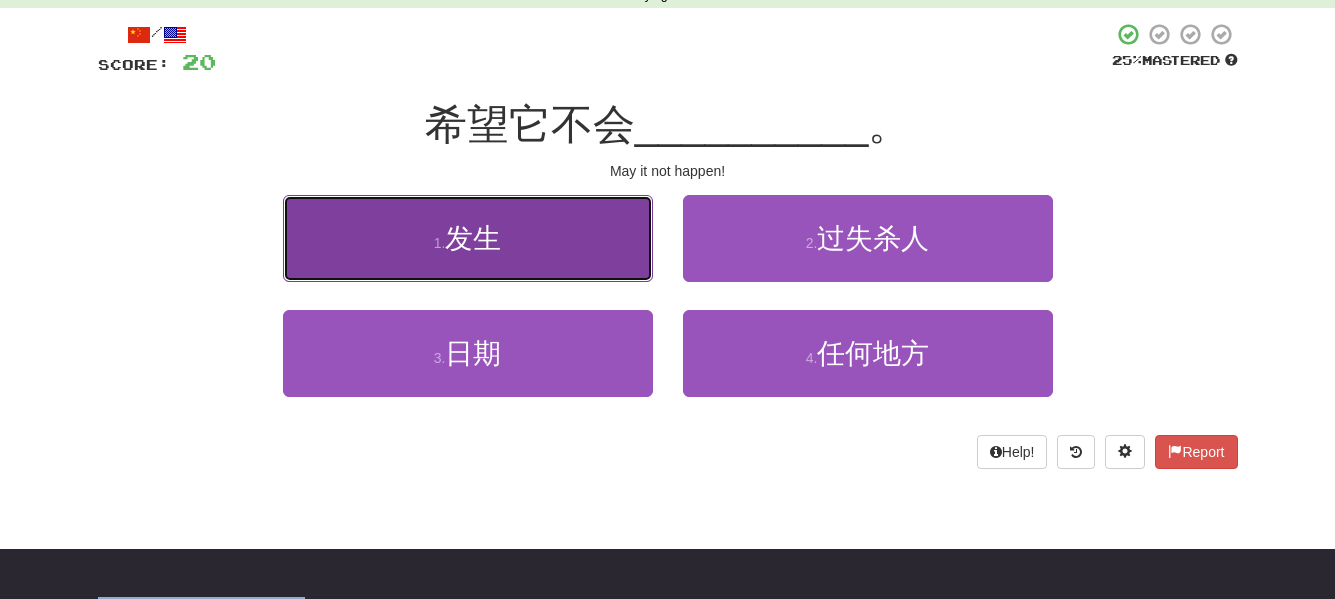 click on "1 .  发生" at bounding box center [468, 238] 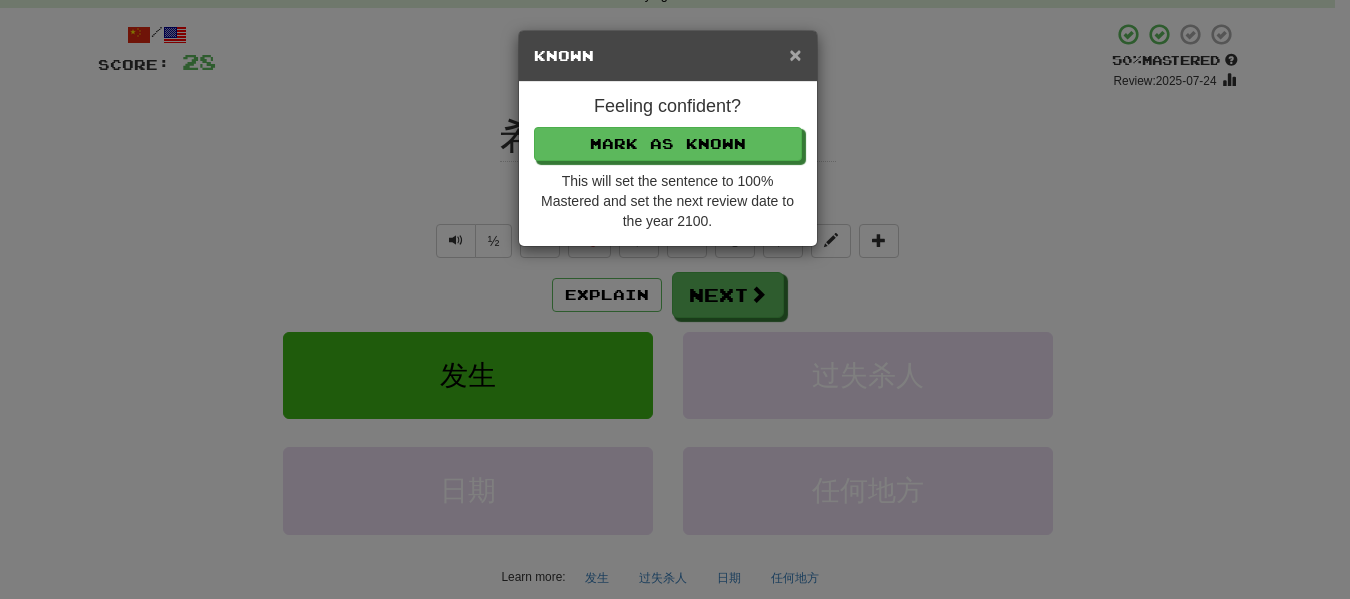 click on "×" at bounding box center [795, 54] 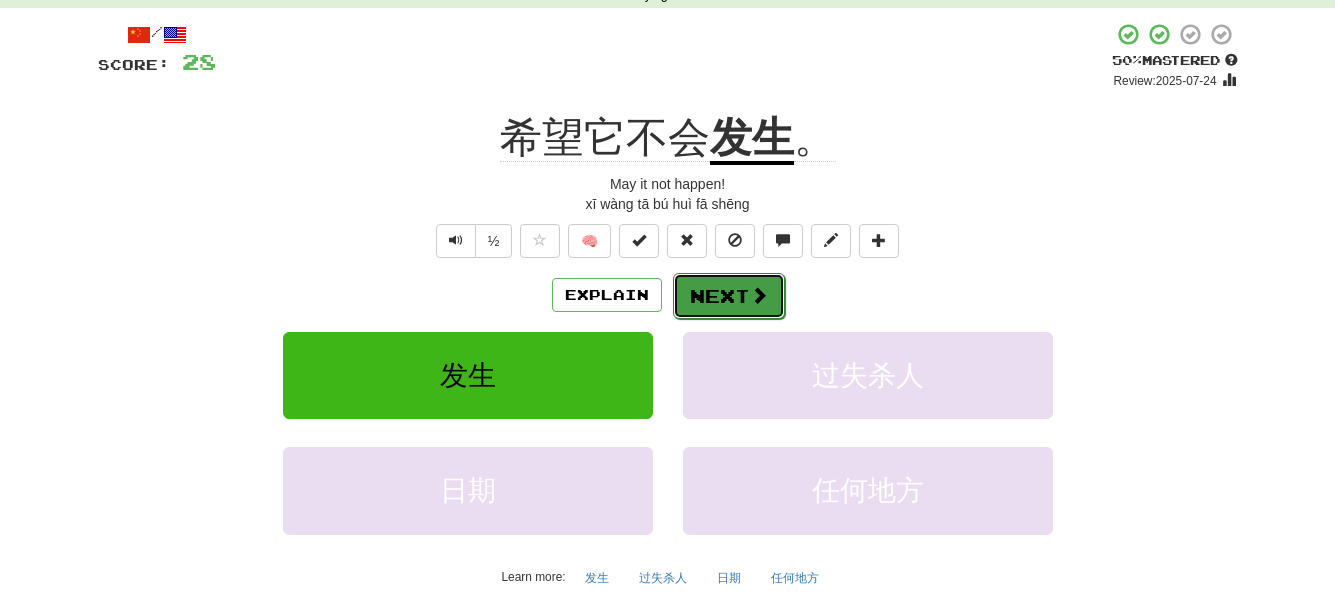 click on "Next" at bounding box center (729, 296) 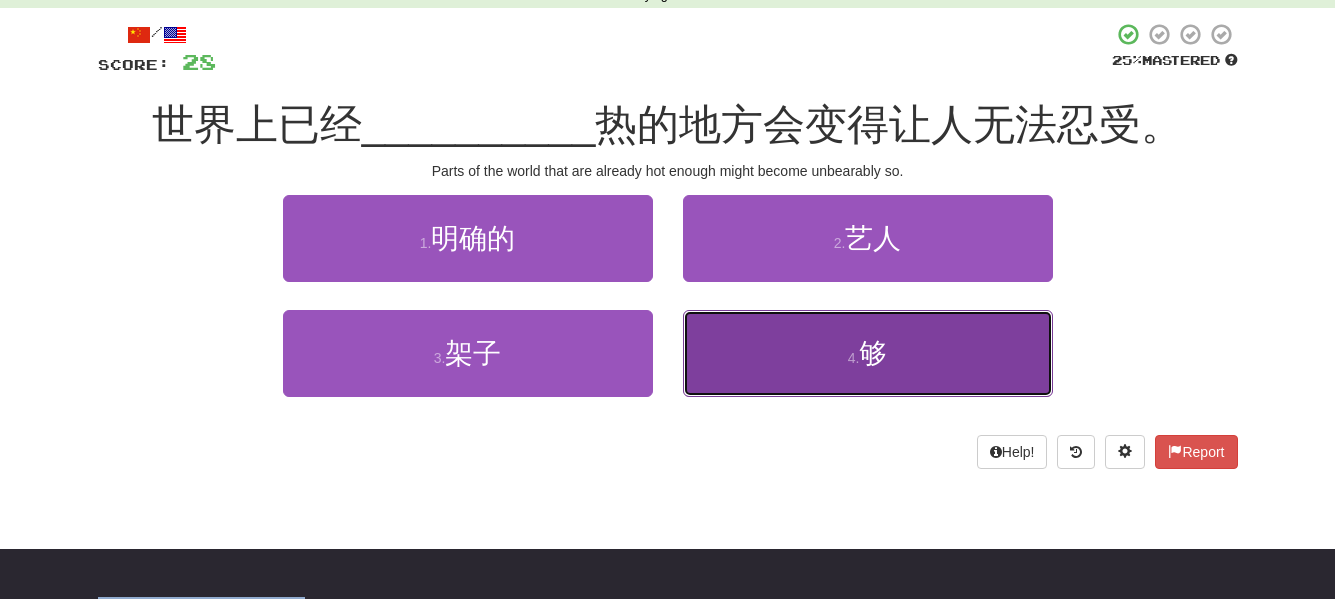 click on "4 .  够" at bounding box center [868, 353] 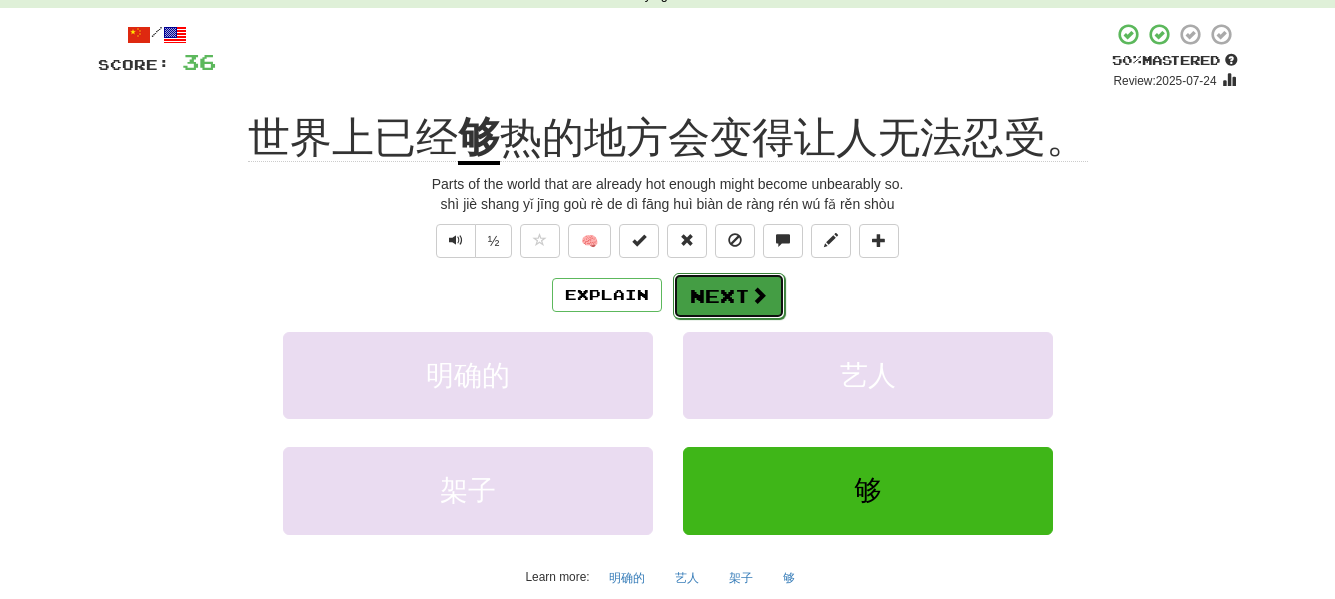 click on "Next" at bounding box center (729, 296) 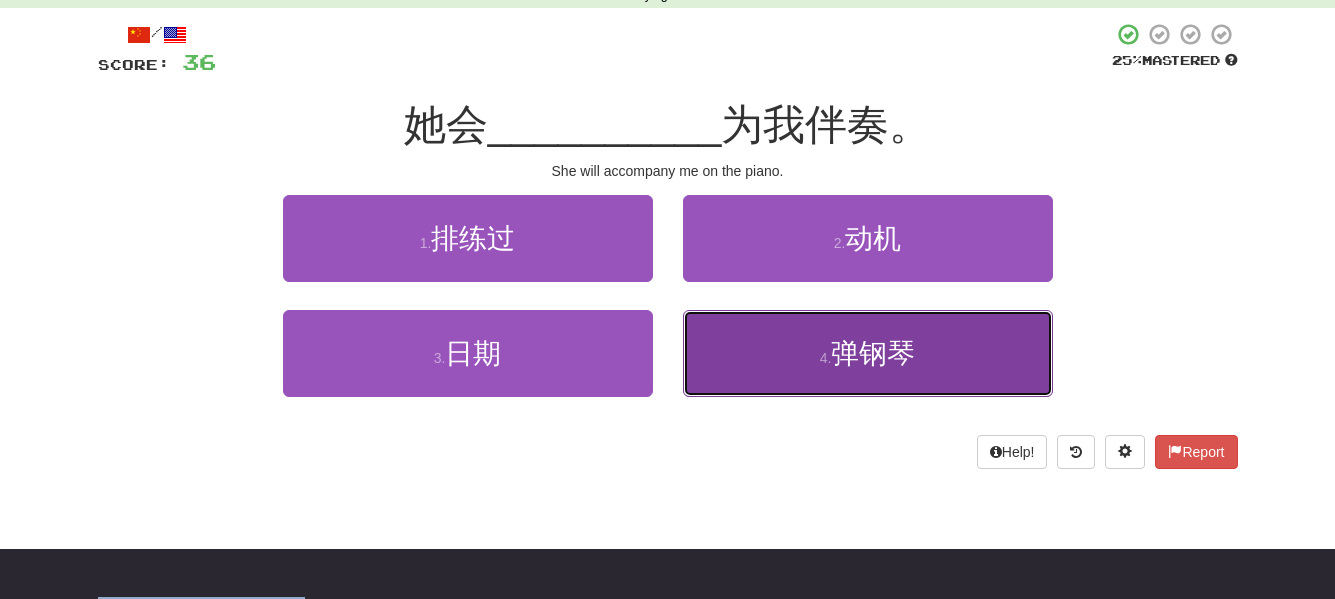 click on "4 .  弹钢琴" at bounding box center [868, 353] 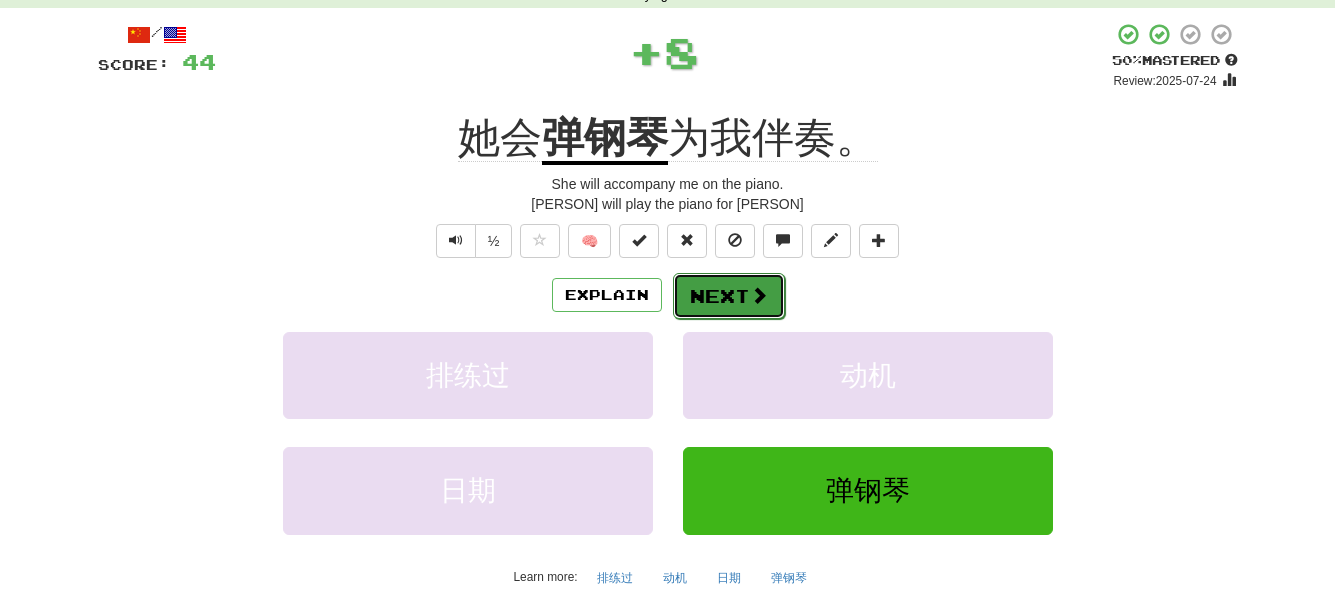 click on "Next" at bounding box center (729, 296) 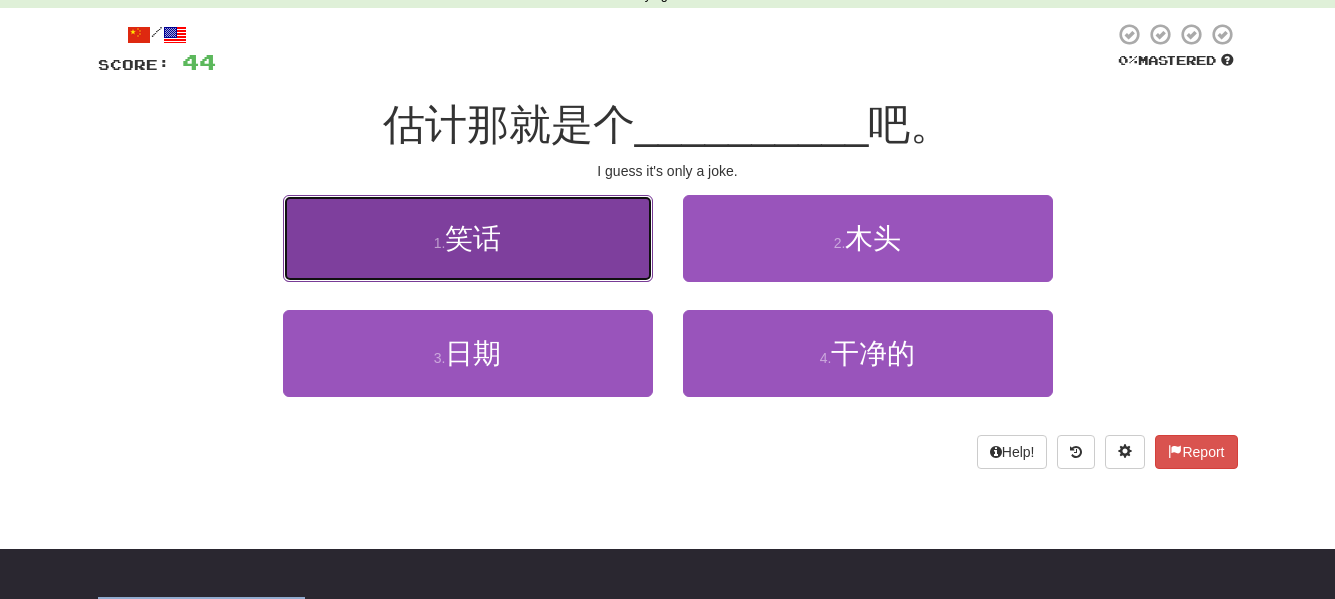 click on "1 .  笑话" at bounding box center (468, 238) 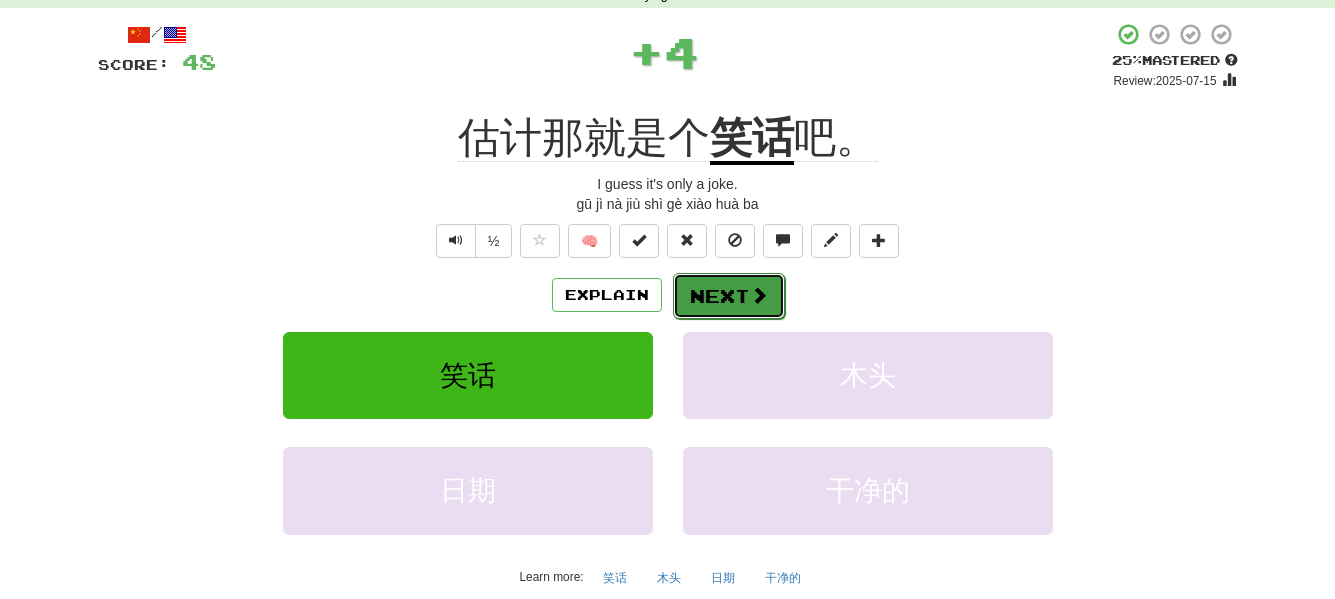 click on "Next" at bounding box center (729, 296) 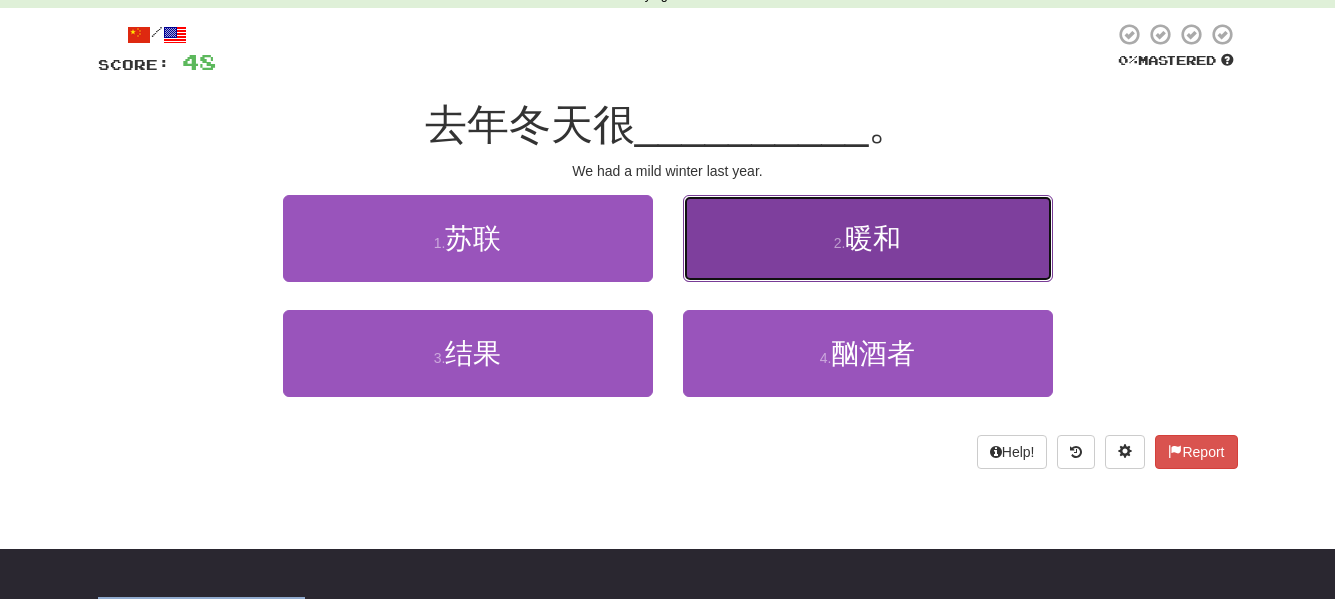 click on "2 .  暖和" at bounding box center (868, 238) 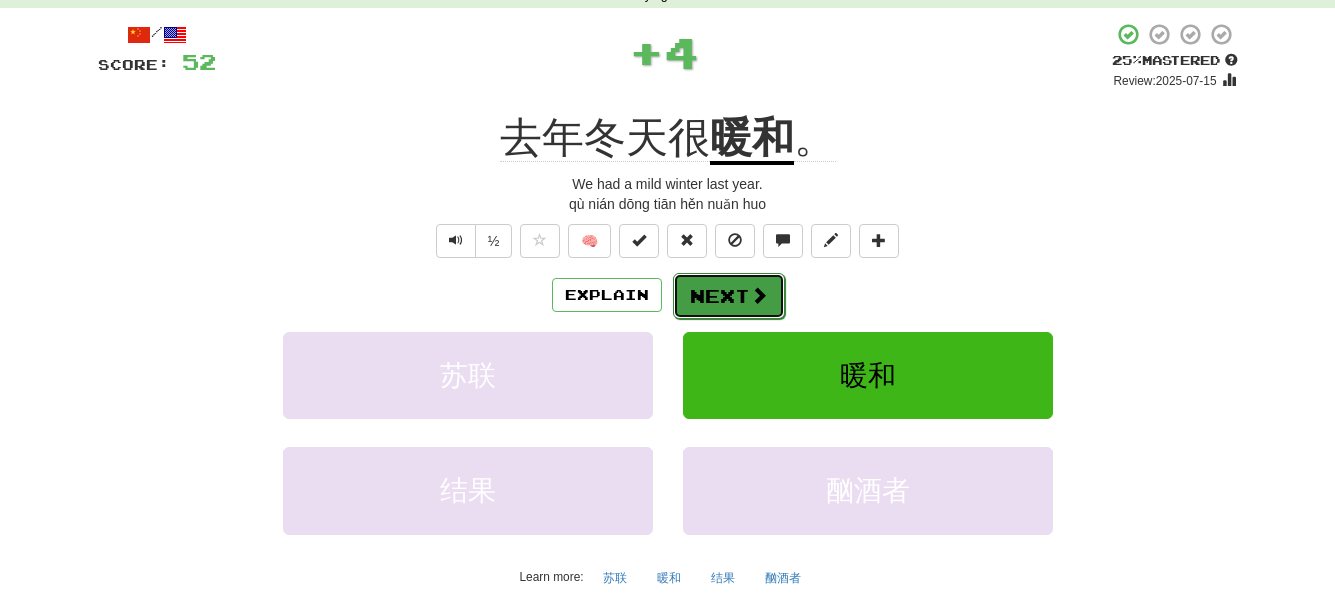 click on "Next" at bounding box center [729, 296] 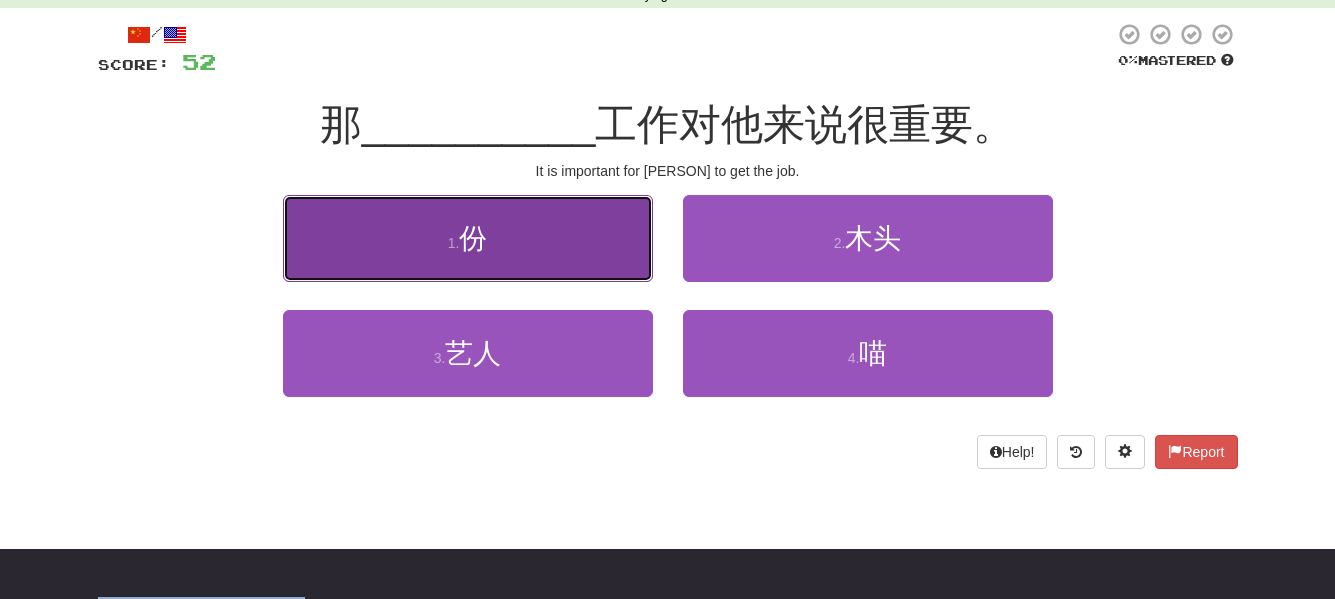 click on "1 .  份" at bounding box center (468, 238) 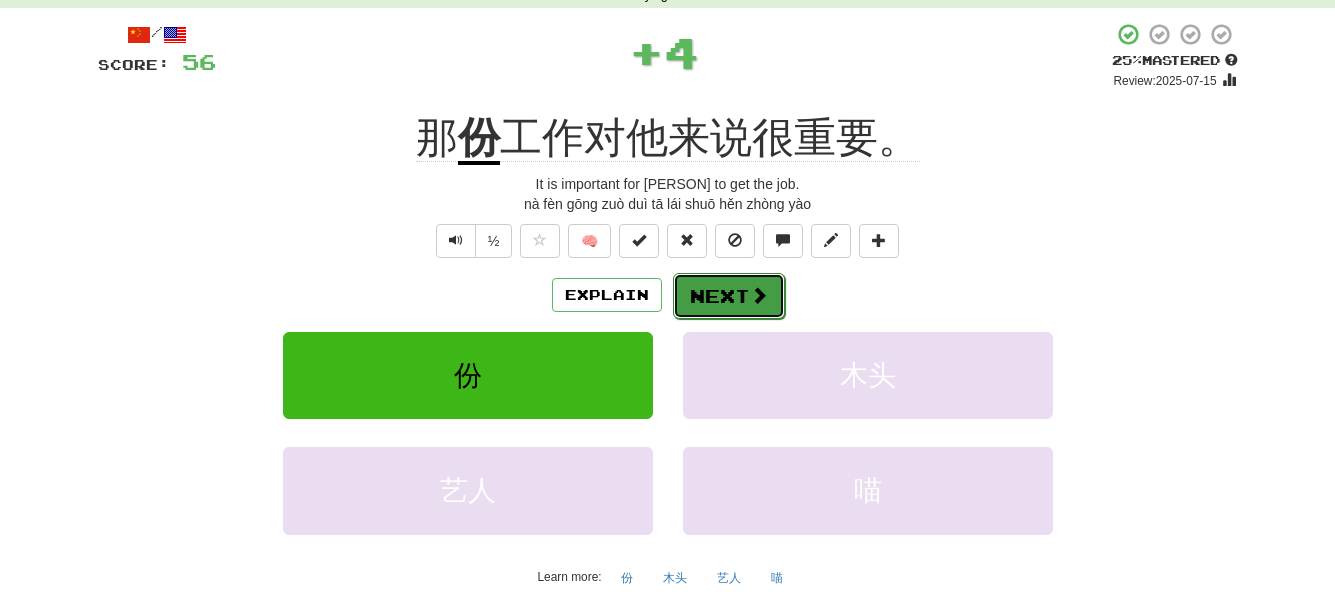 click at bounding box center (759, 295) 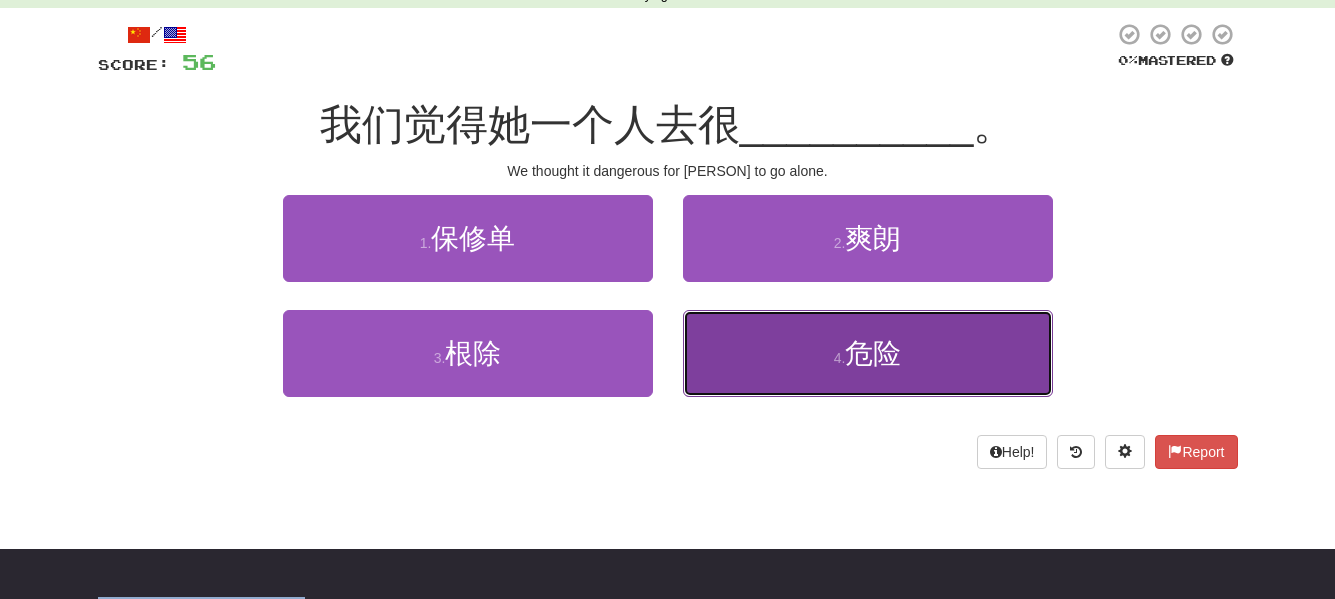 click on "4 .  危险" at bounding box center (868, 353) 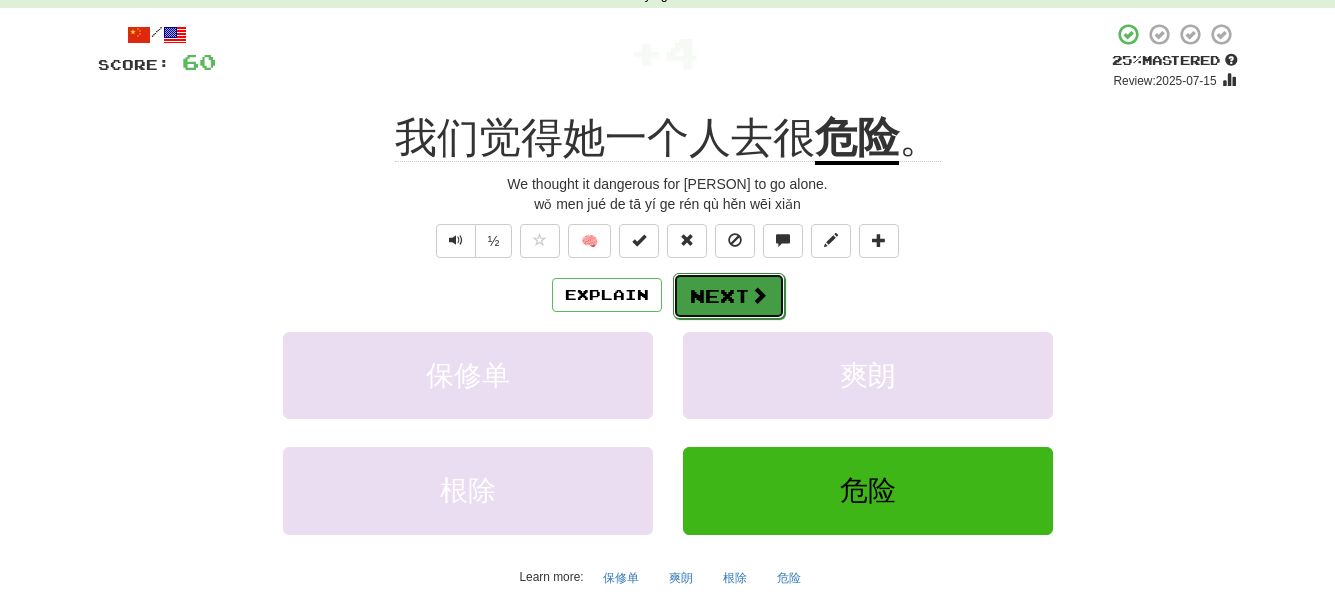click on "Next" at bounding box center (729, 296) 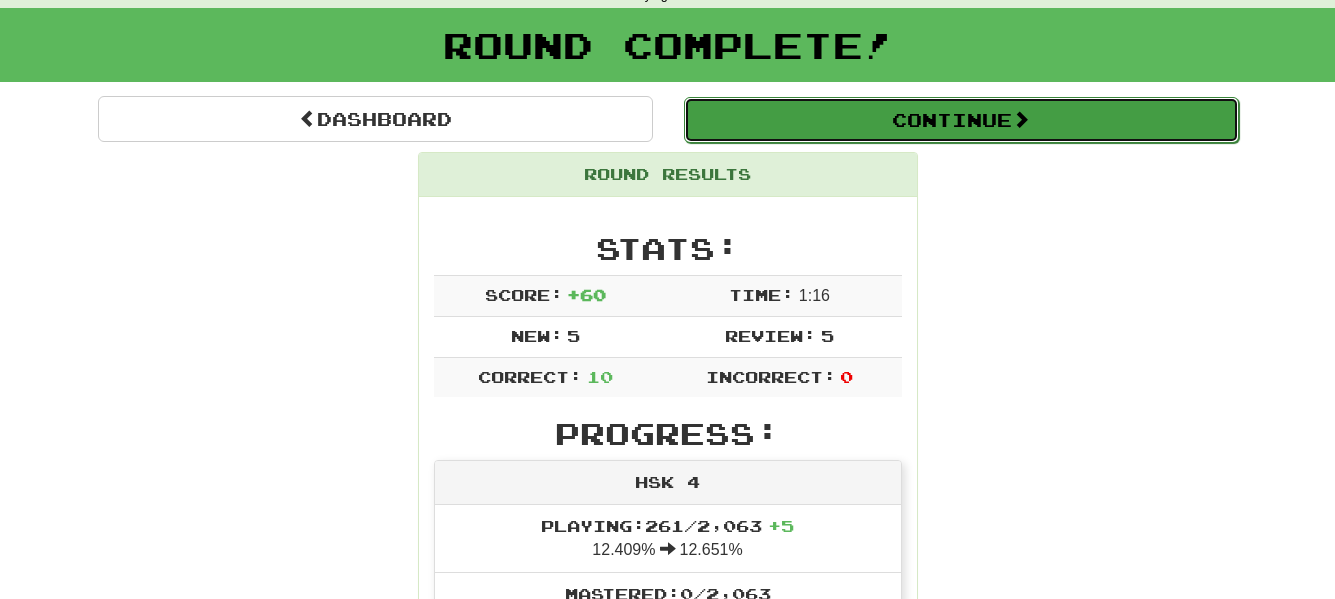 click on "Continue" at bounding box center (961, 120) 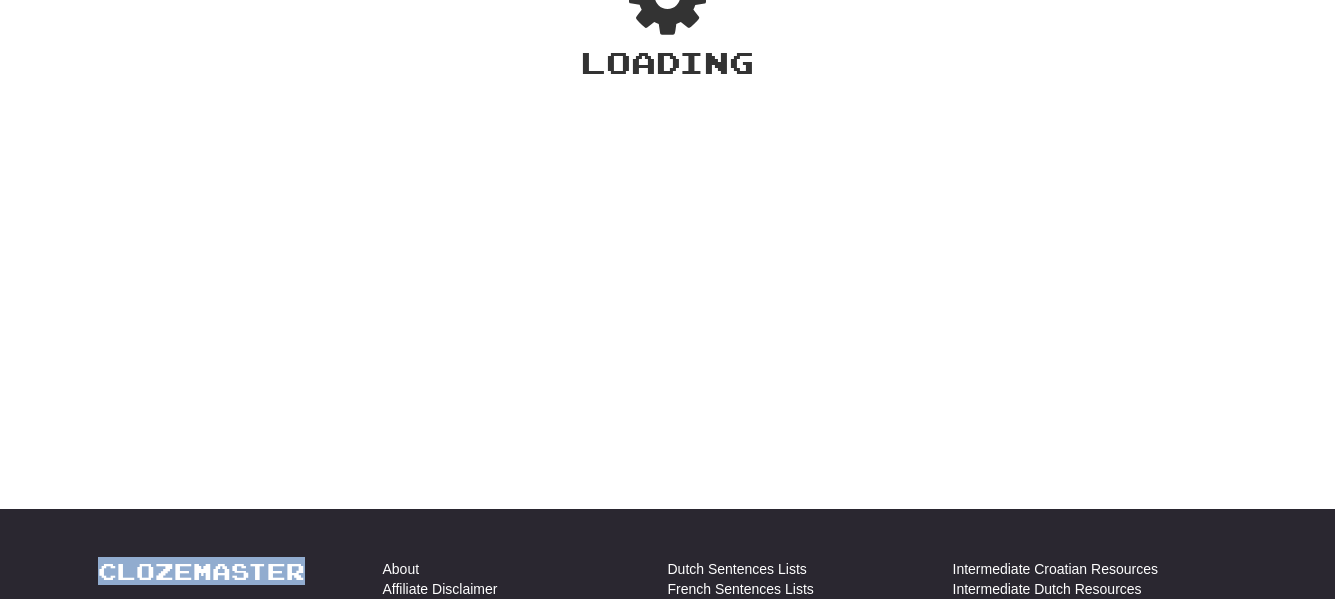 scroll, scrollTop: 100, scrollLeft: 0, axis: vertical 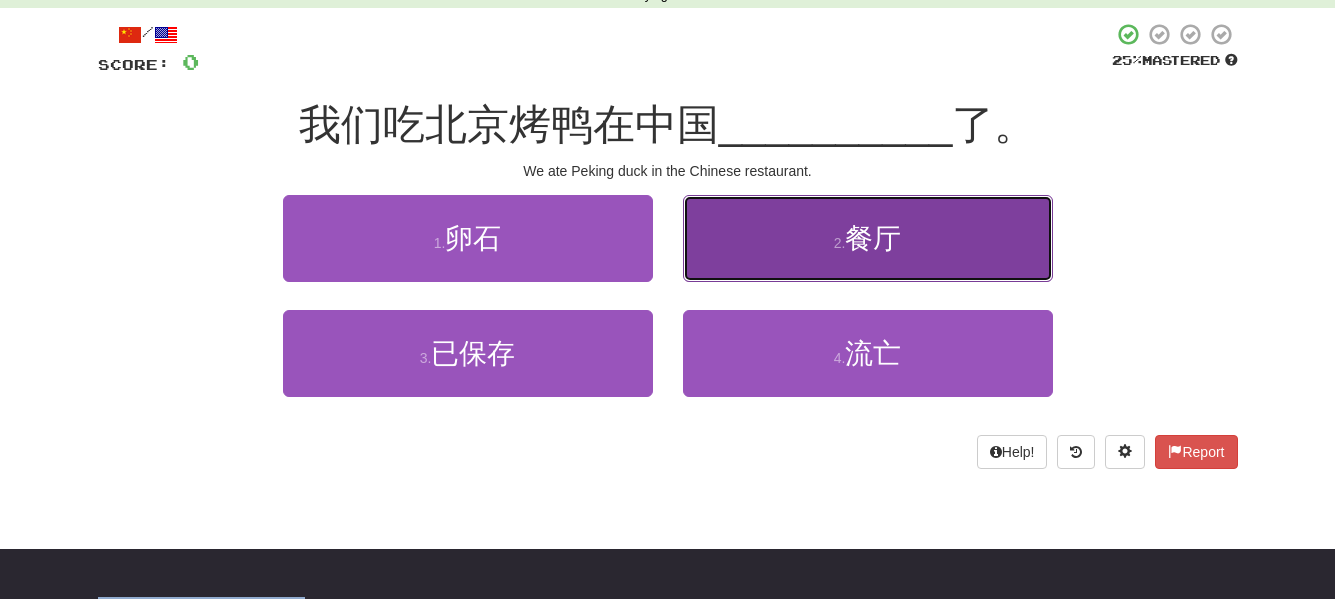 click on "餐厅" at bounding box center [873, 238] 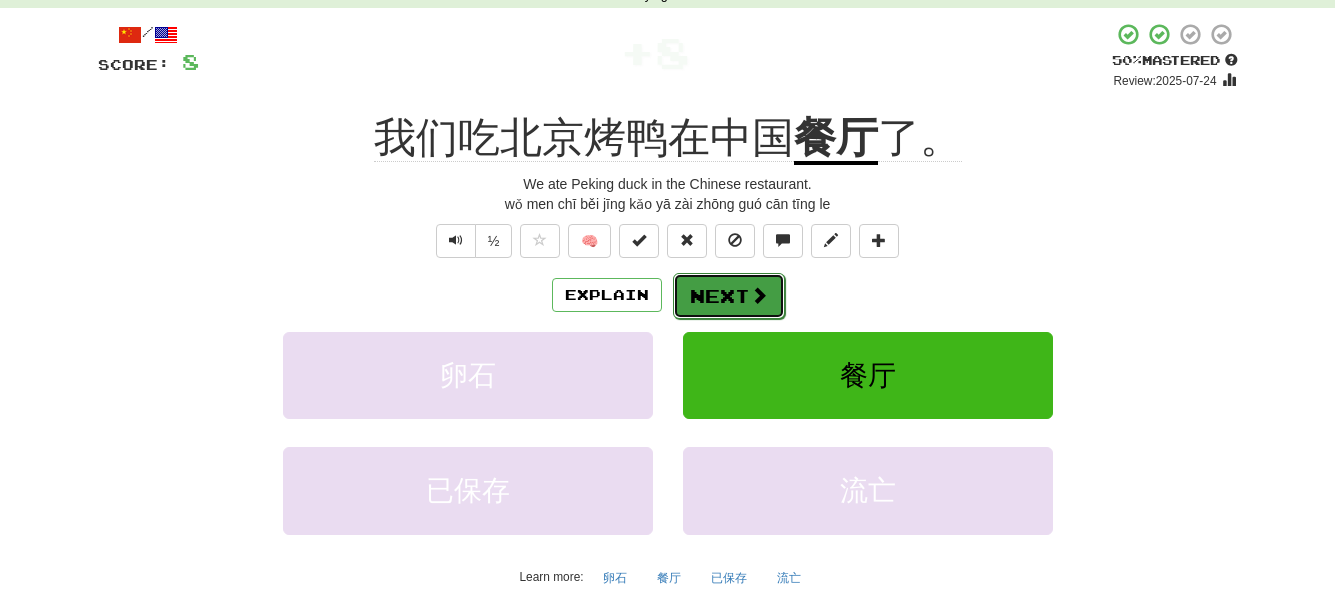 click on "Next" at bounding box center (729, 296) 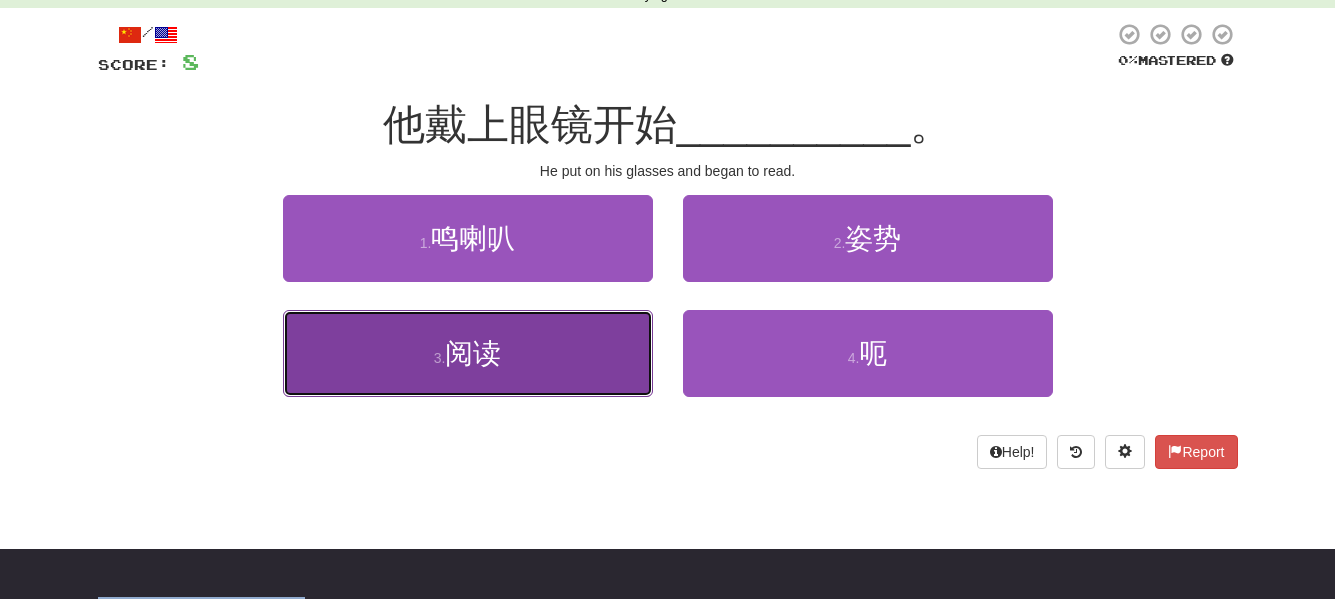 click on "3 .  阅读" at bounding box center [468, 353] 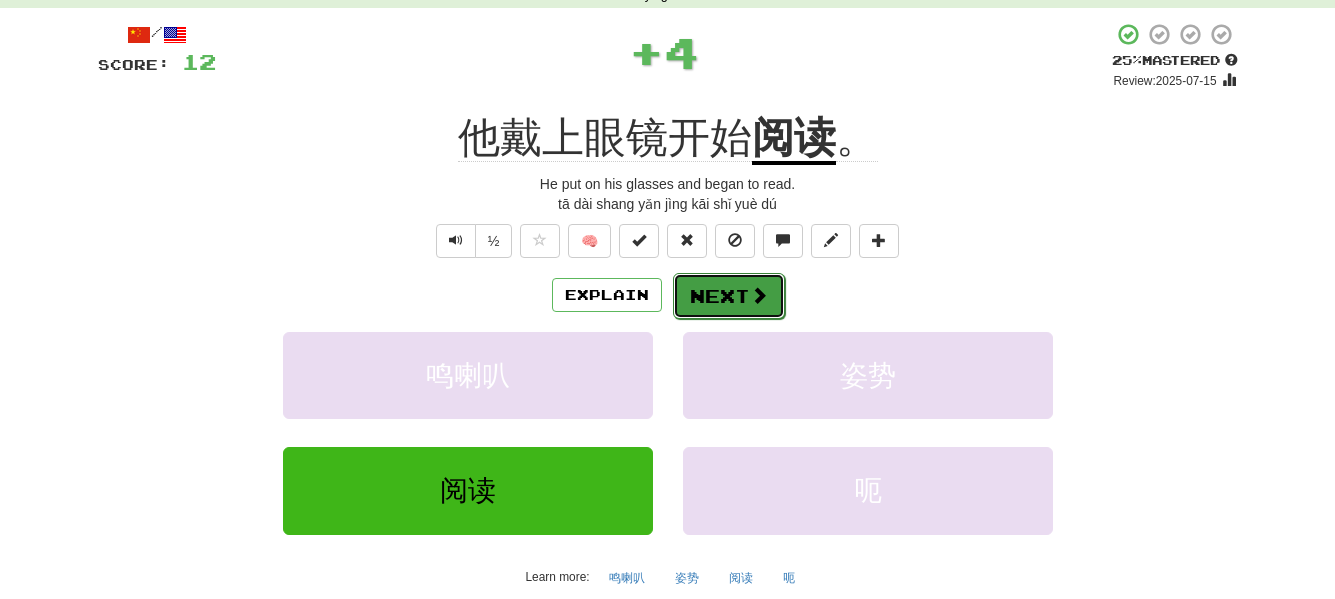 click on "Next" at bounding box center [729, 296] 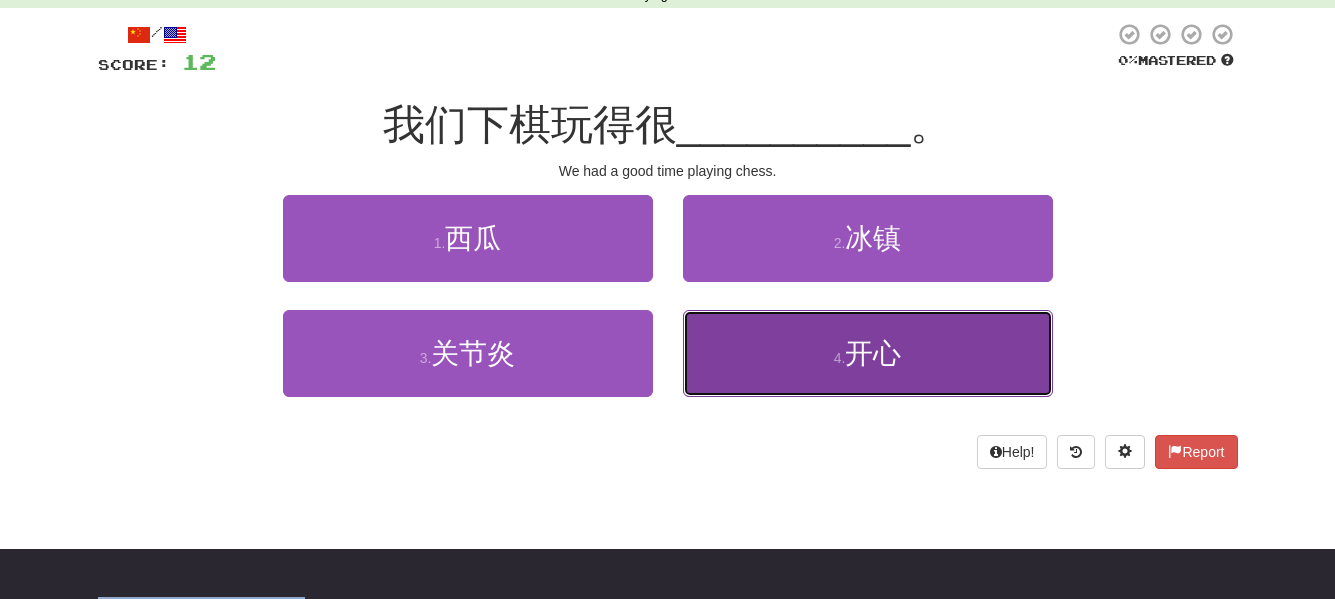 click on "4 .  开心" at bounding box center [868, 353] 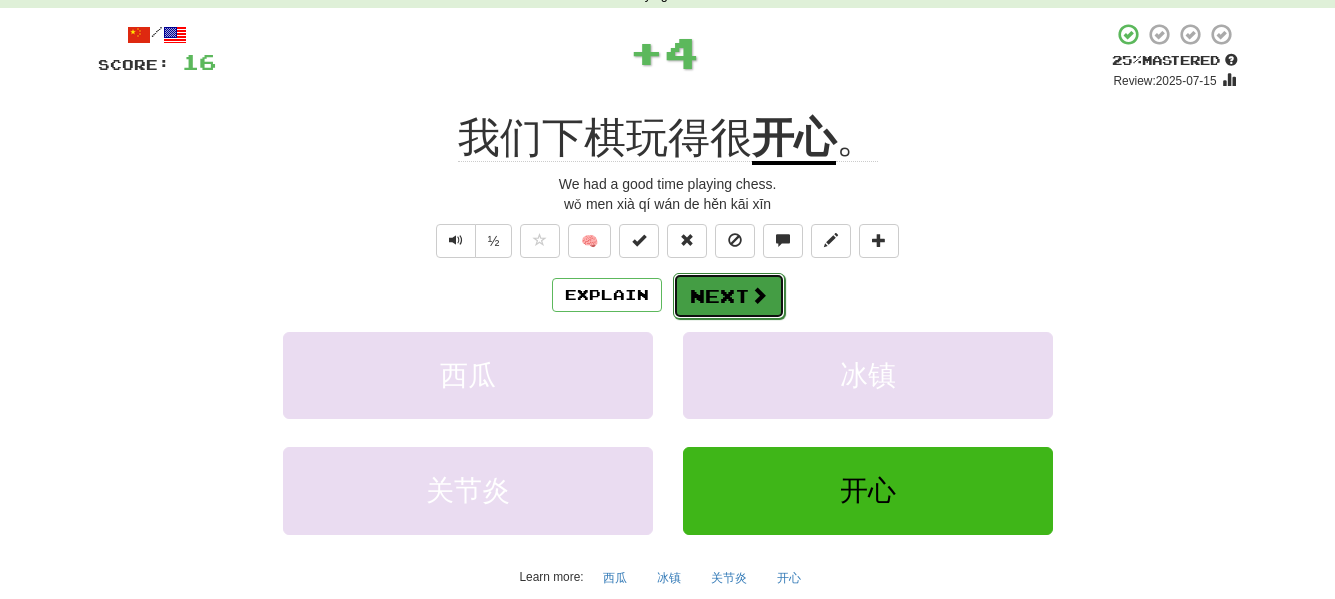 click on "Next" at bounding box center [729, 296] 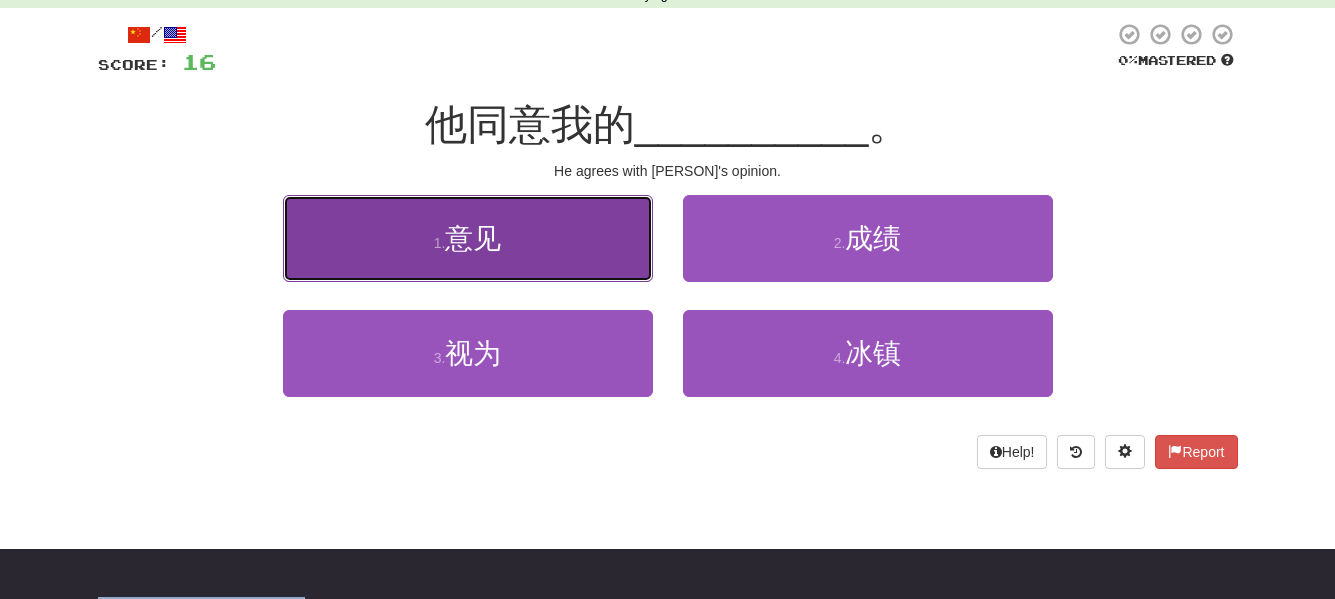 click on "1 .  意见" at bounding box center [468, 238] 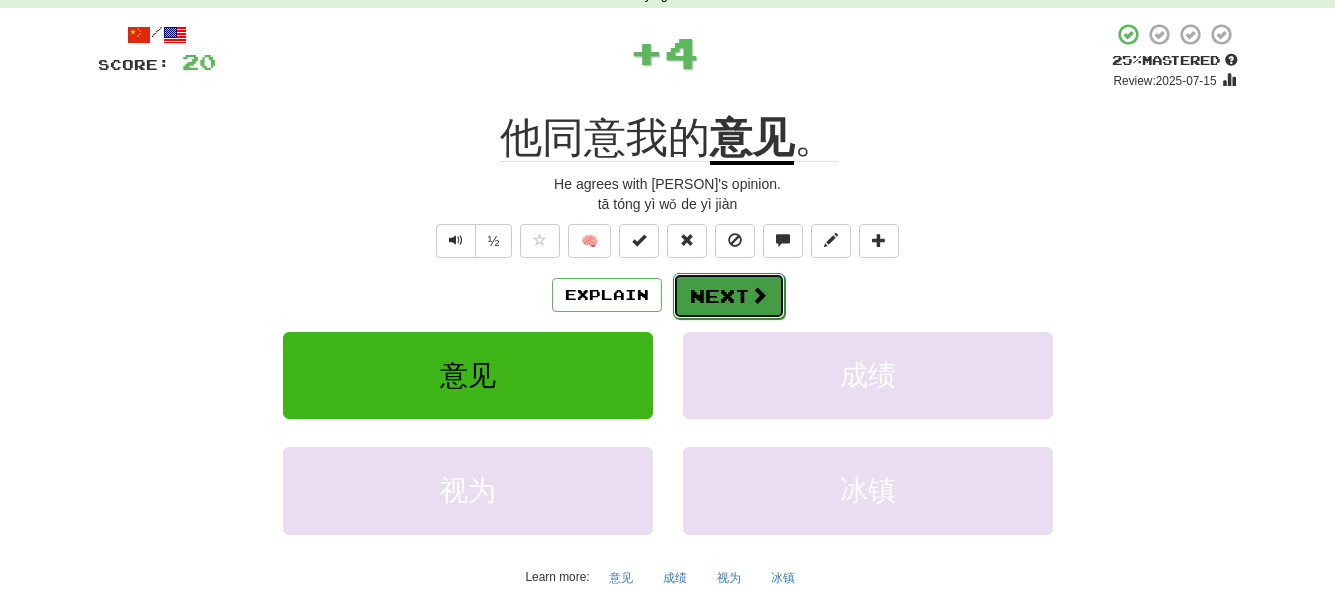click on "Next" at bounding box center (729, 296) 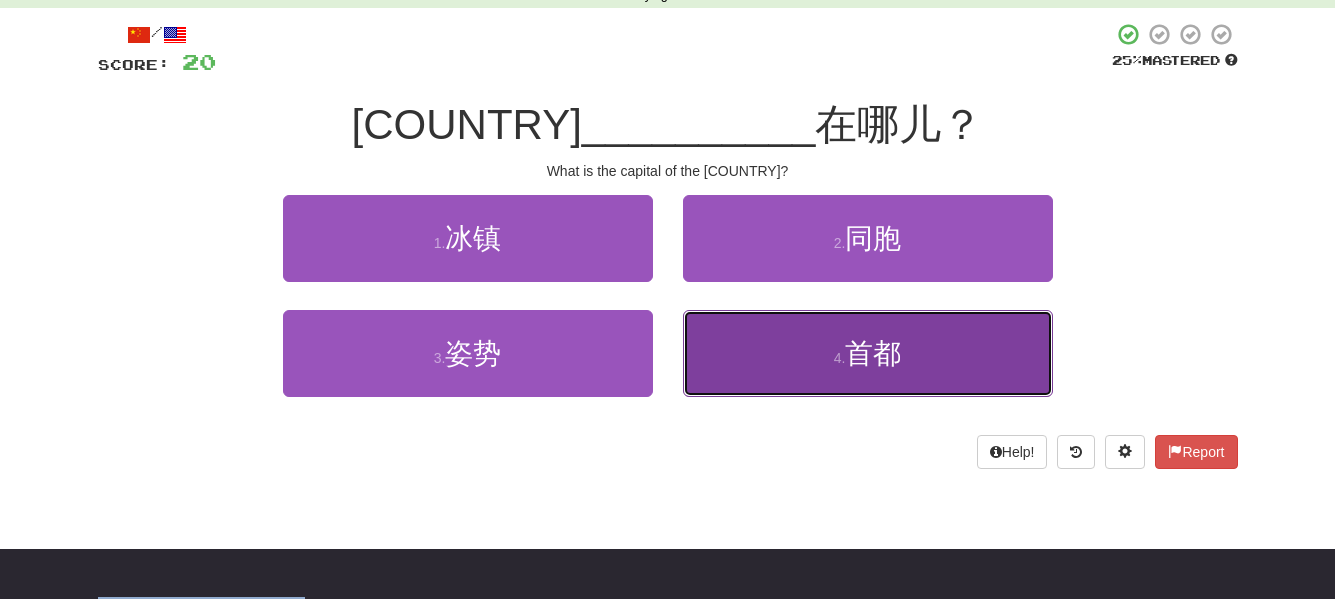 click on "4 .  首都" at bounding box center [868, 353] 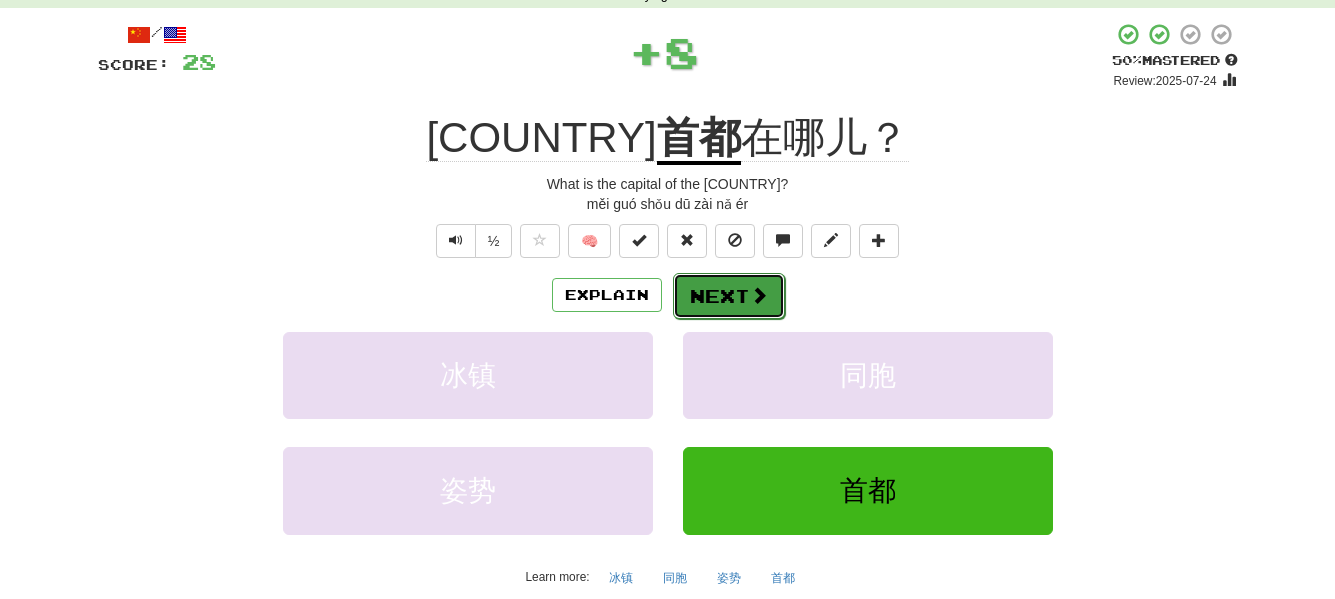 click on "Next" at bounding box center (729, 296) 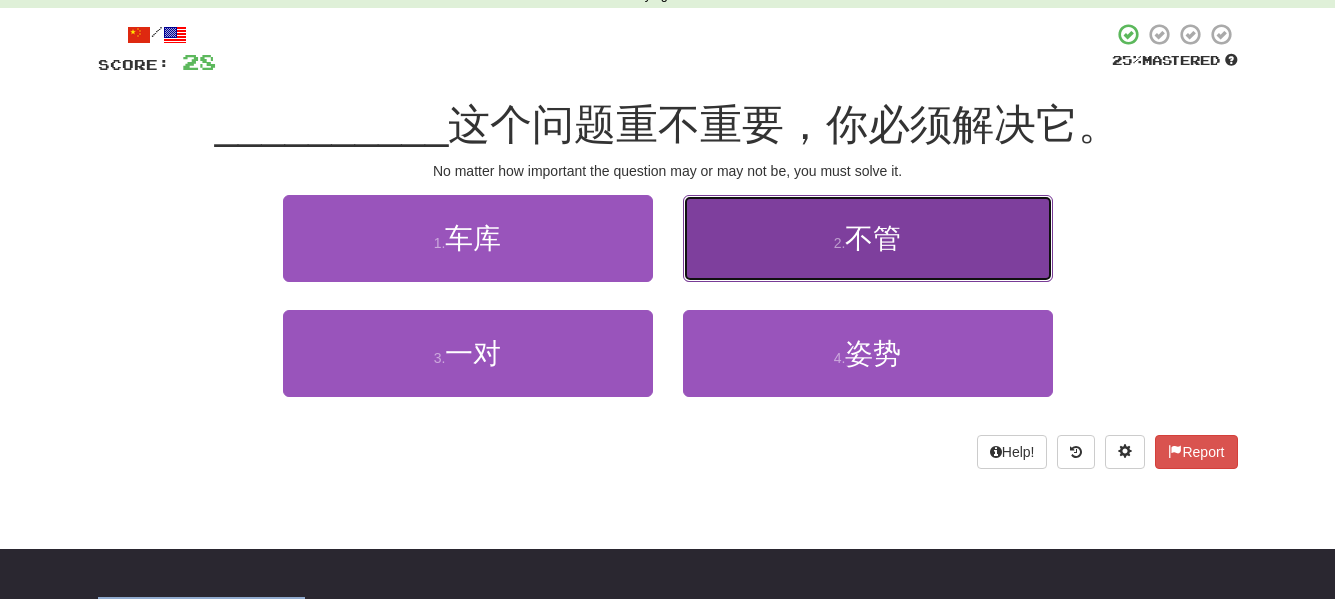 click on "2 .  不管" at bounding box center [868, 238] 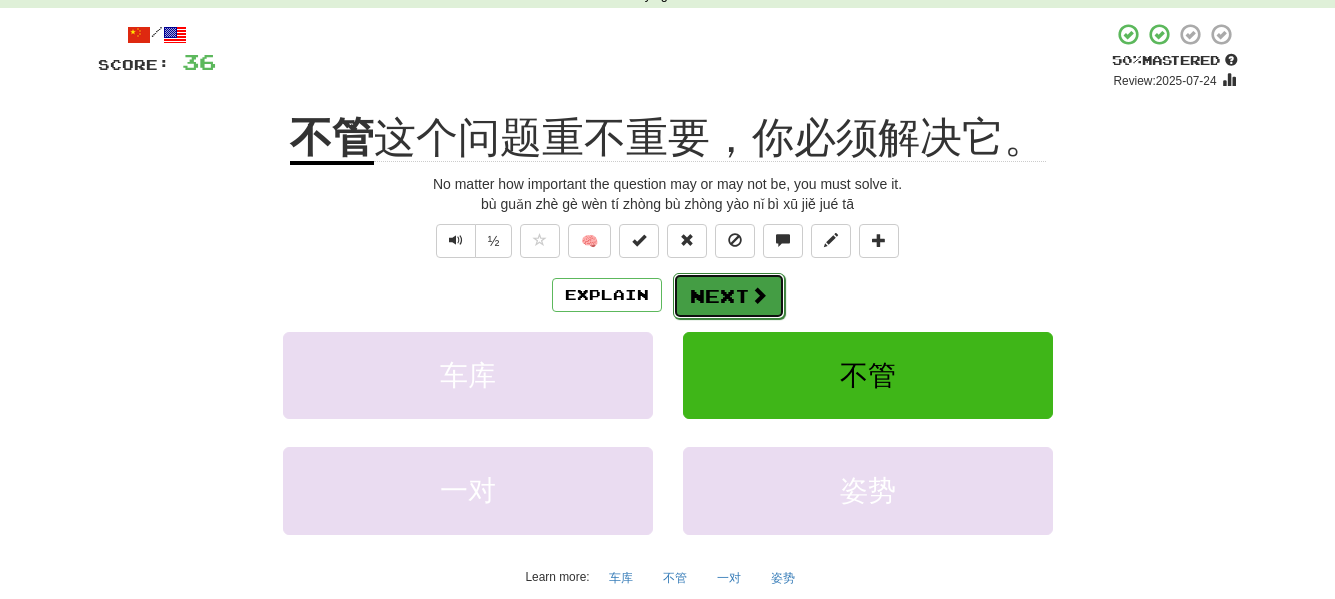 click on "Next" at bounding box center [729, 296] 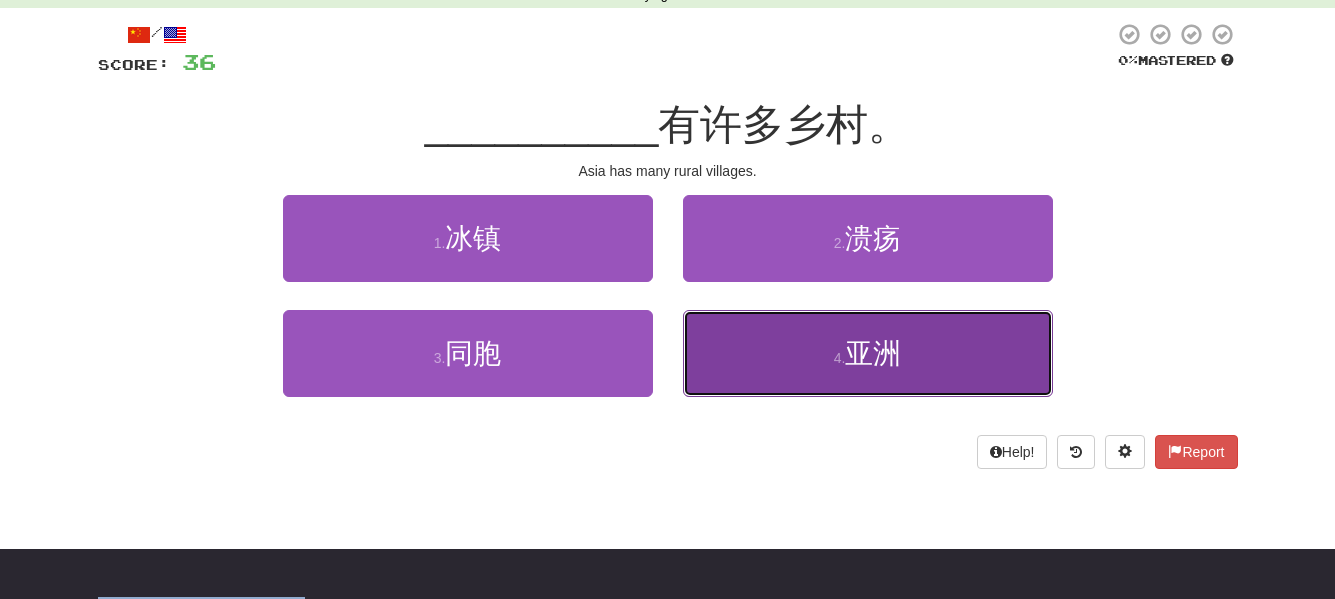 click on "亚洲" at bounding box center (873, 353) 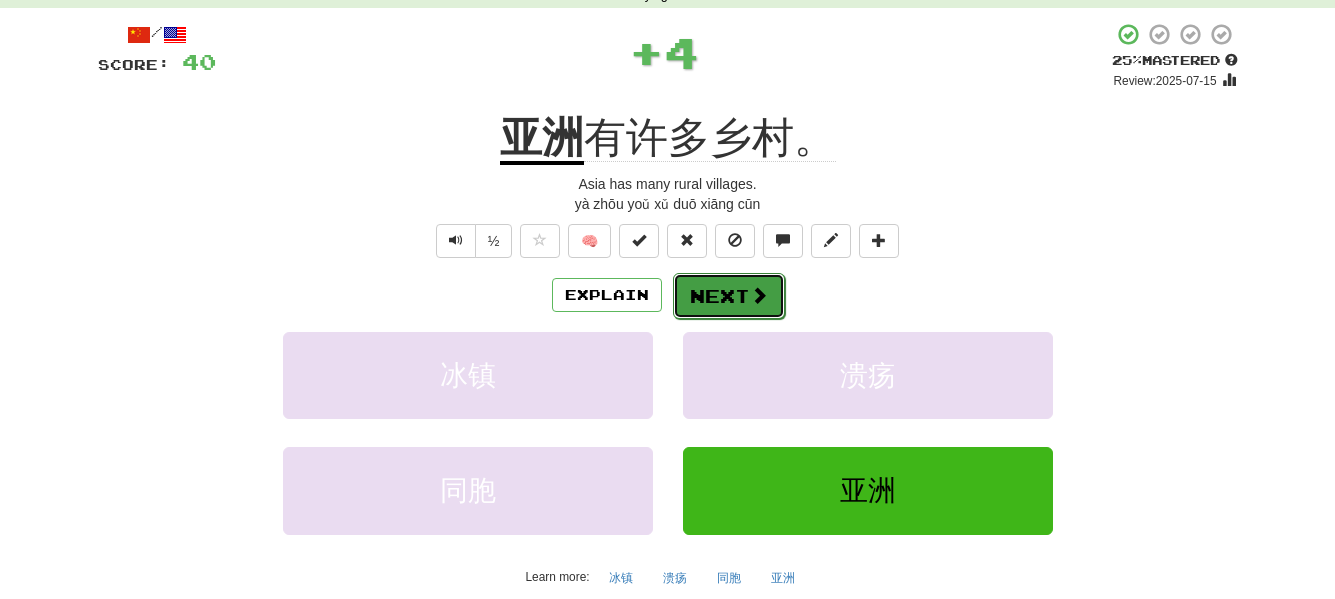 click on "Next" at bounding box center [729, 296] 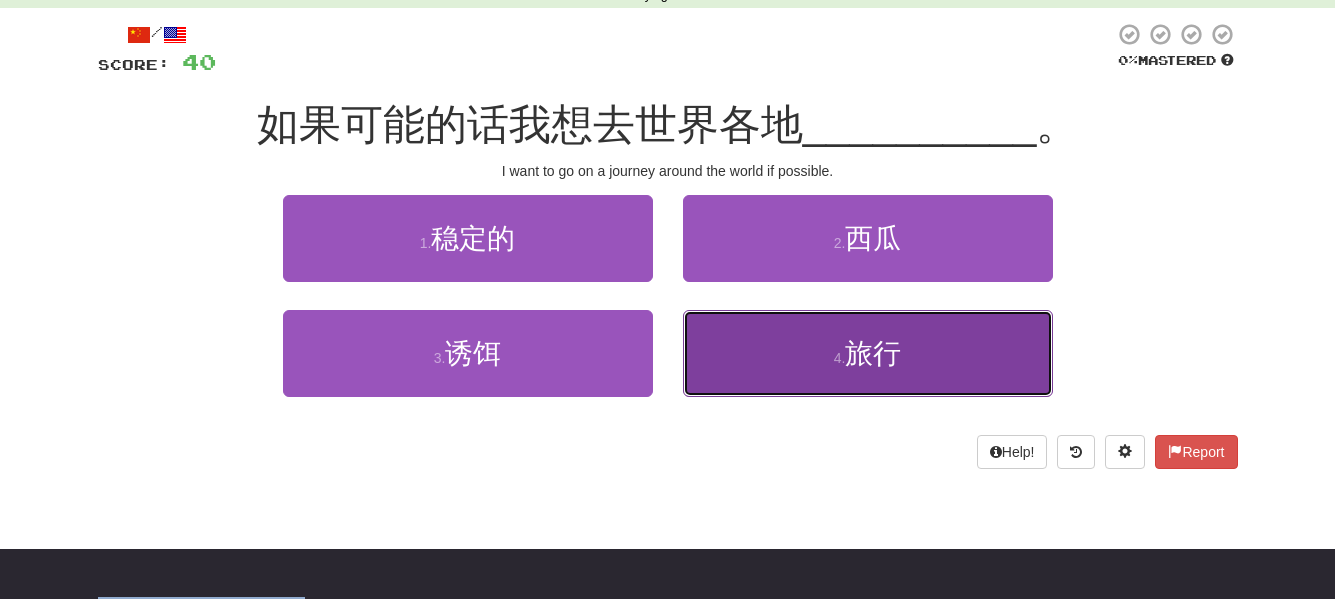 click on "4 .  旅行" at bounding box center (868, 353) 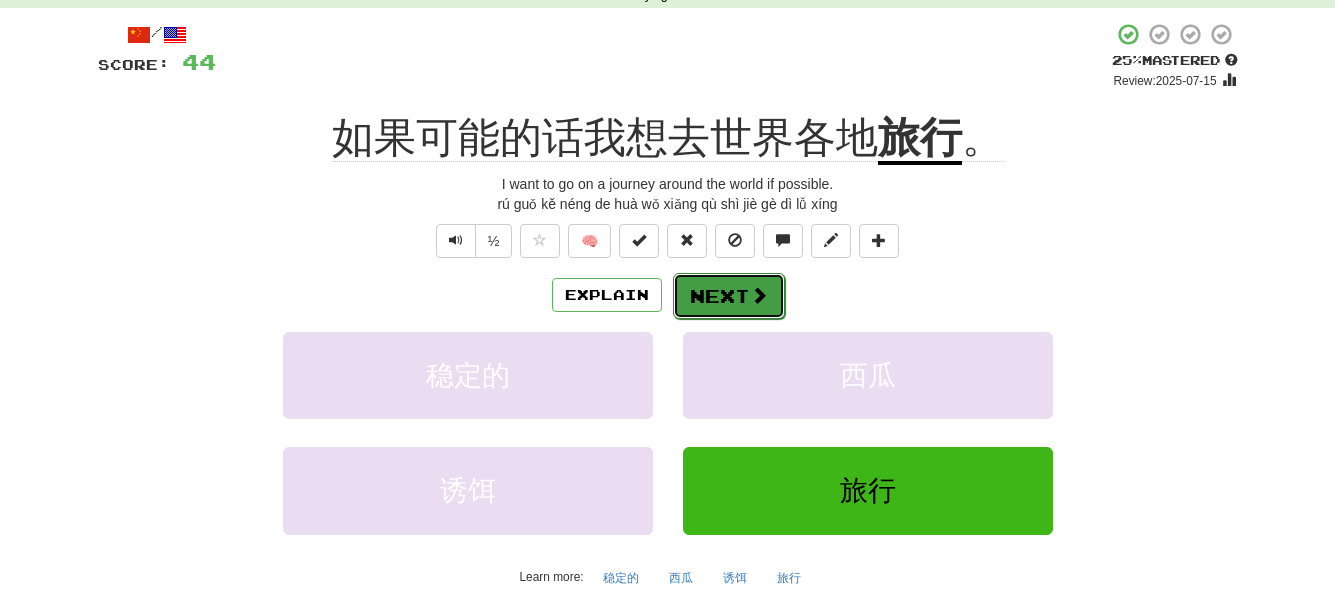 click on "Next" at bounding box center [729, 296] 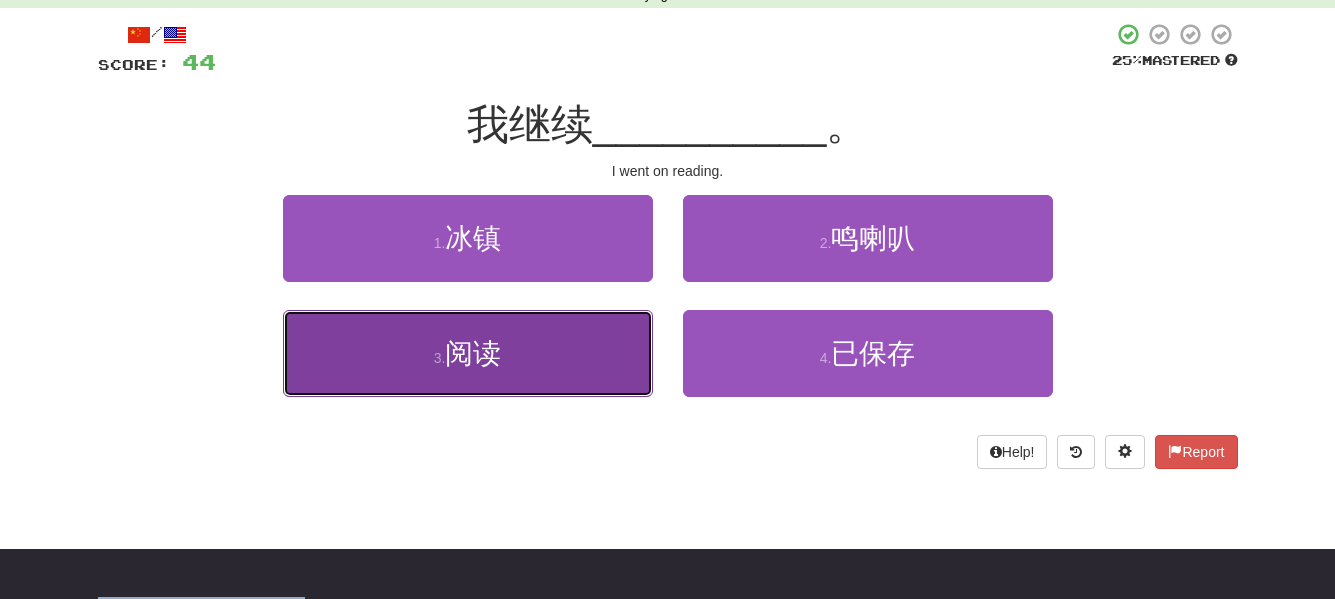 click on "3 .  阅读" at bounding box center (468, 353) 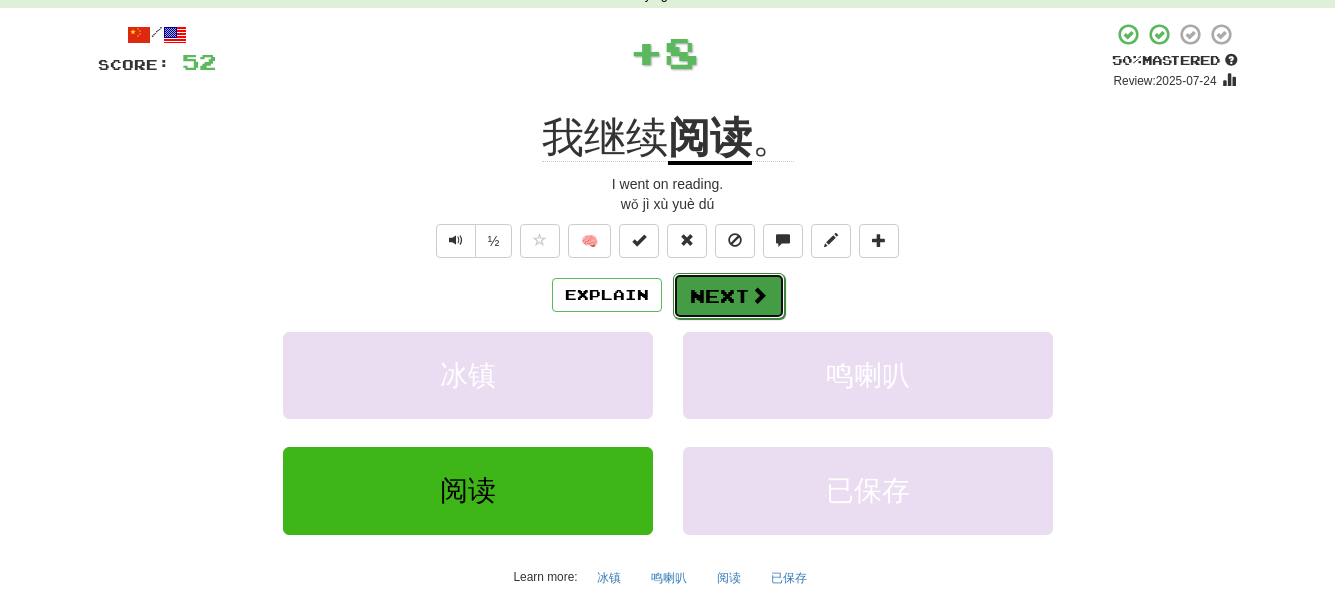 click on "Next" at bounding box center (729, 296) 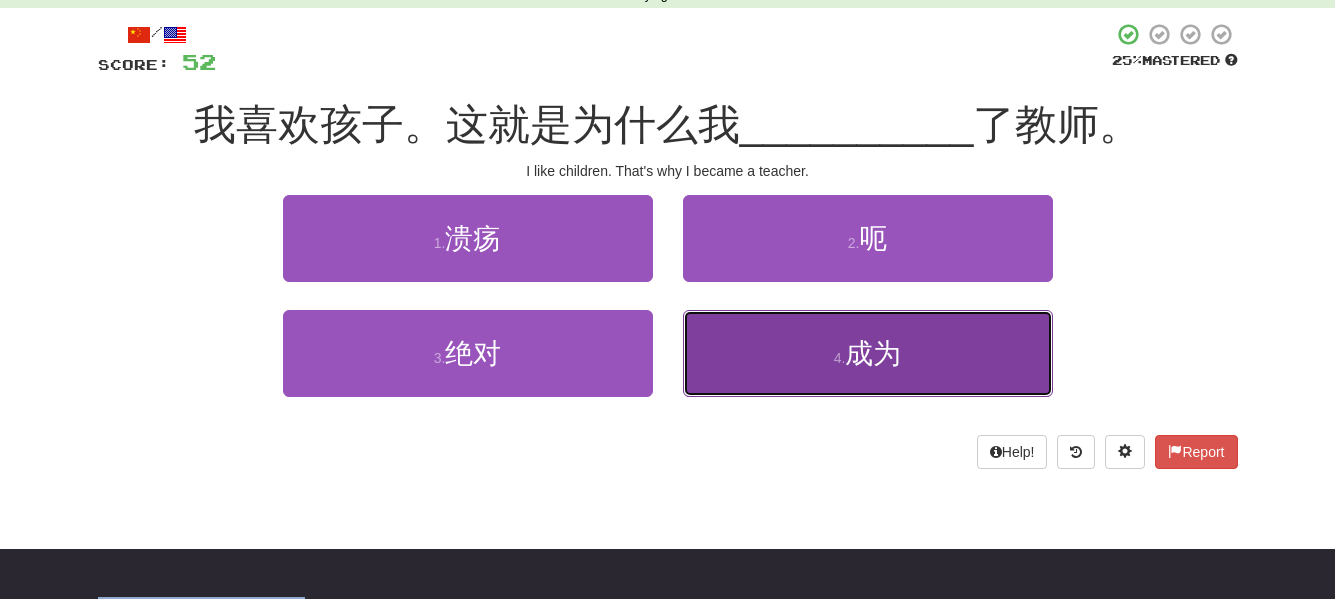 click on "4 .  成为" at bounding box center (868, 353) 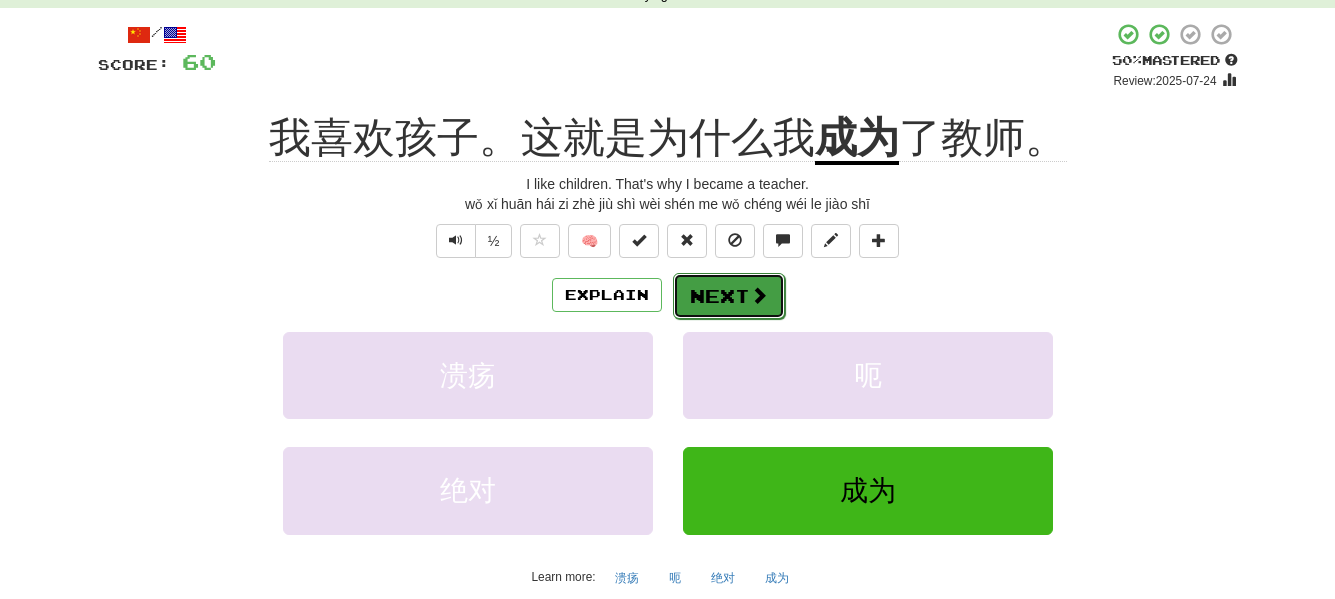 click on "Next" at bounding box center (729, 296) 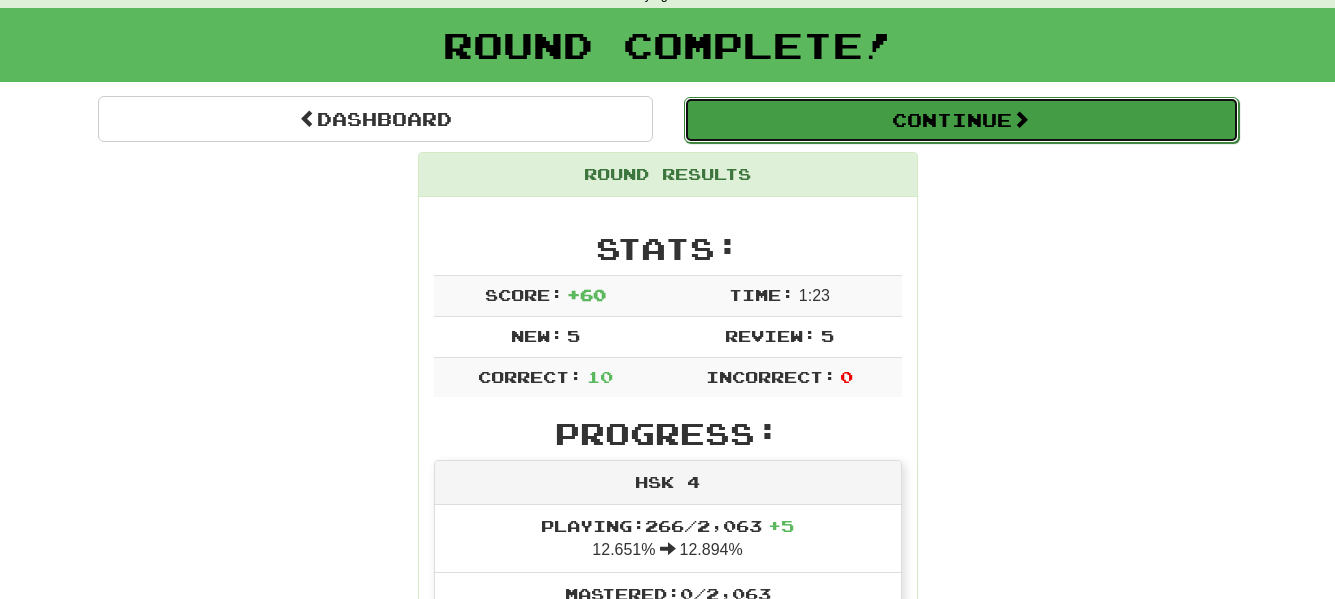 click on "Continue" at bounding box center (961, 120) 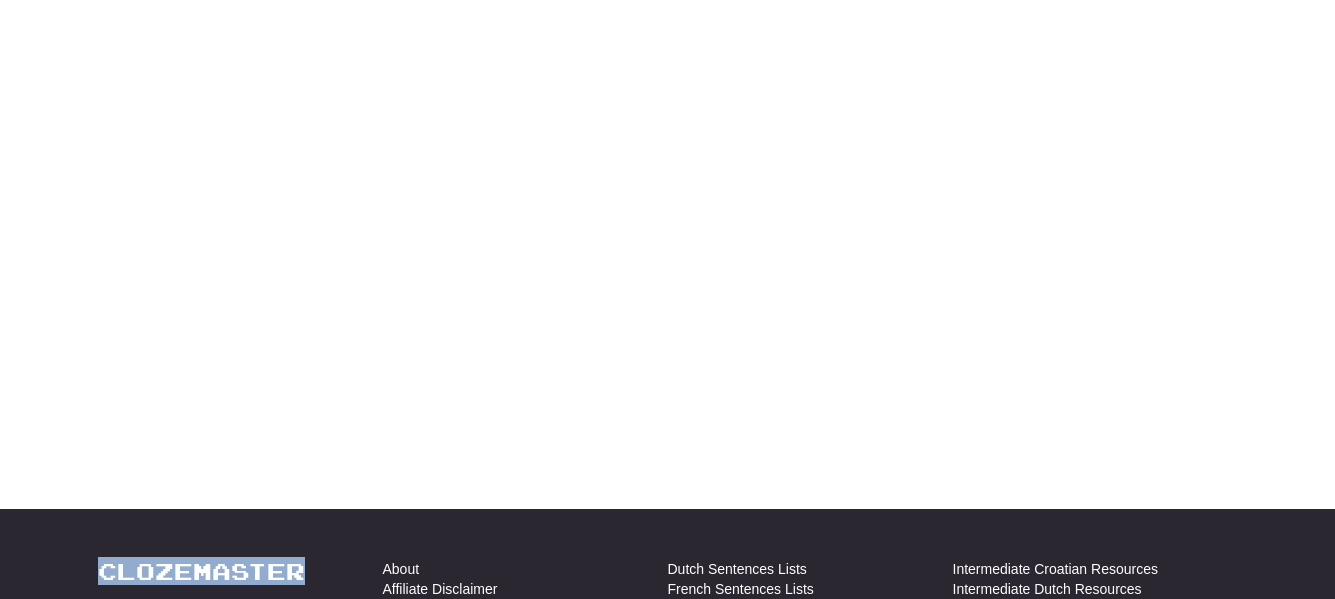 scroll, scrollTop: 100, scrollLeft: 0, axis: vertical 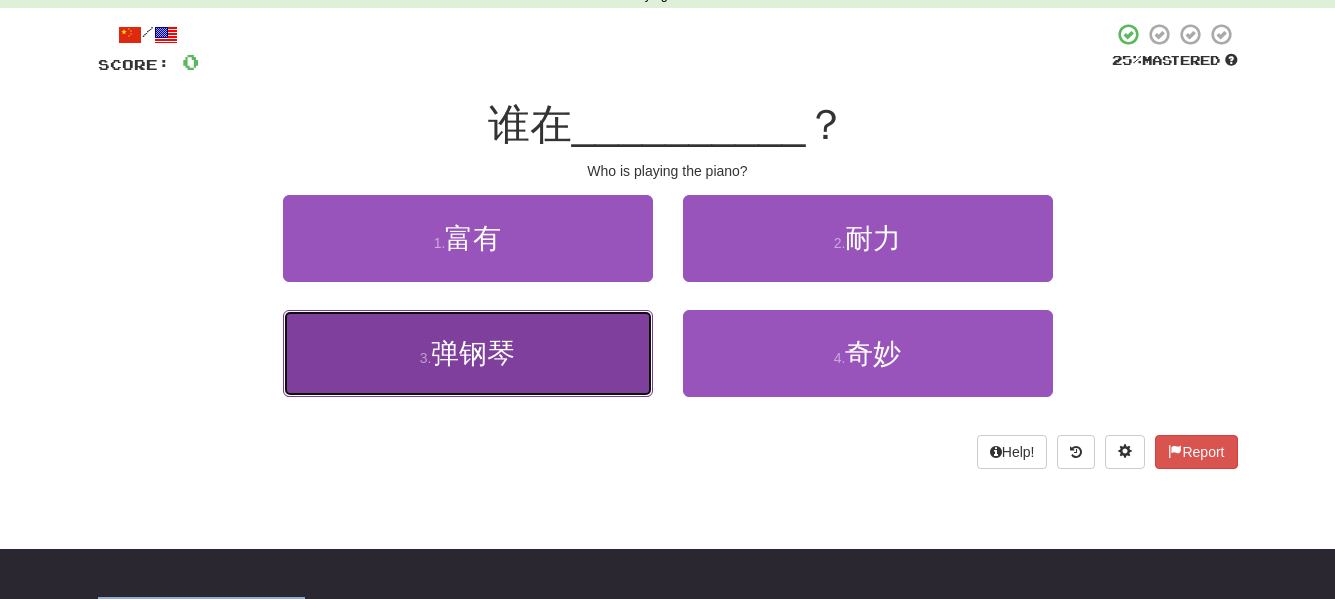 click on "3 .  弹钢琴" at bounding box center [468, 353] 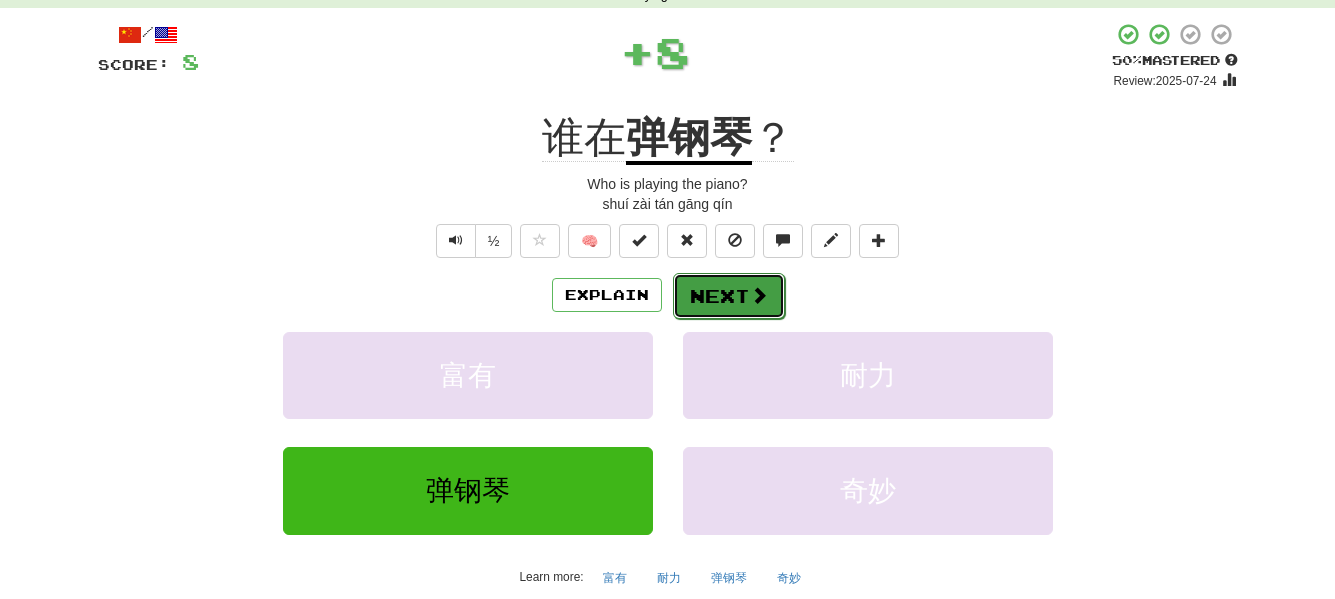 click on "Next" at bounding box center [729, 296] 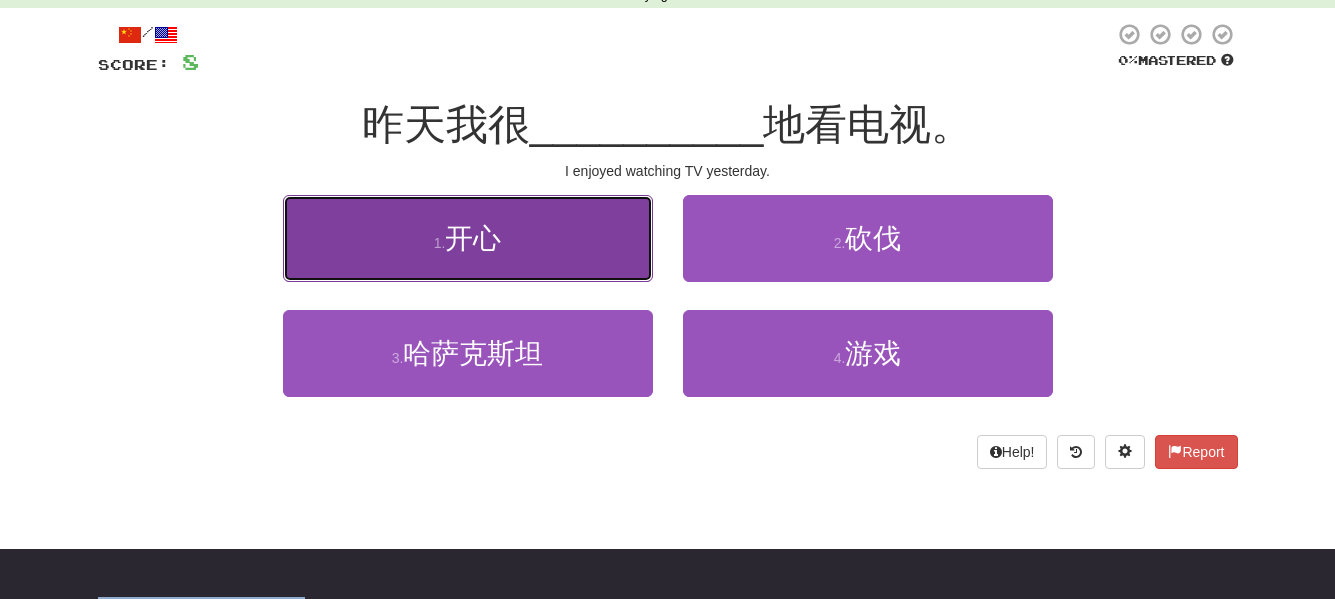 click on "1 .  开心" at bounding box center (468, 238) 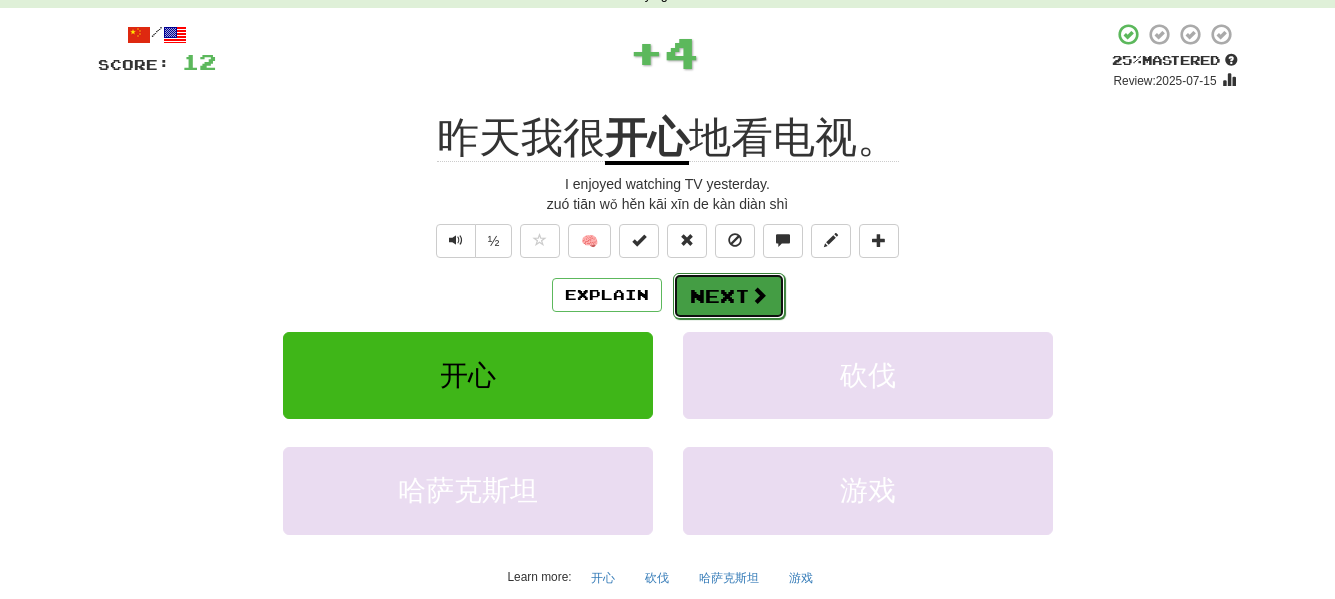 click on "Next" at bounding box center [729, 296] 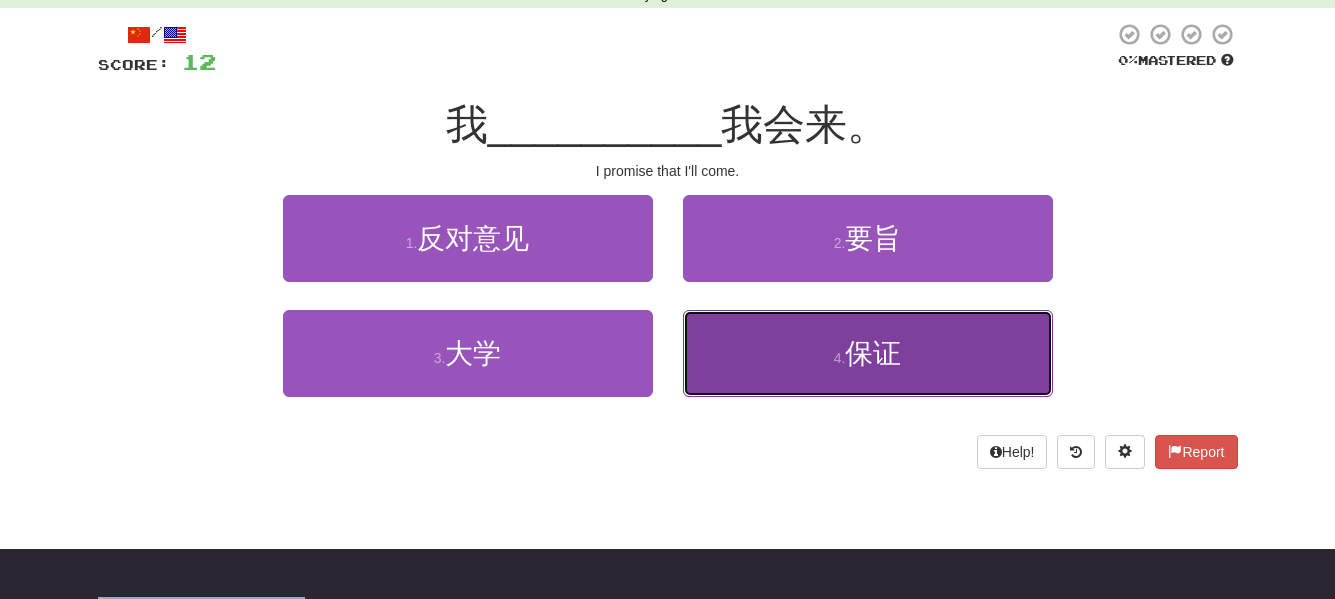 click on "4 .  保证" at bounding box center [868, 353] 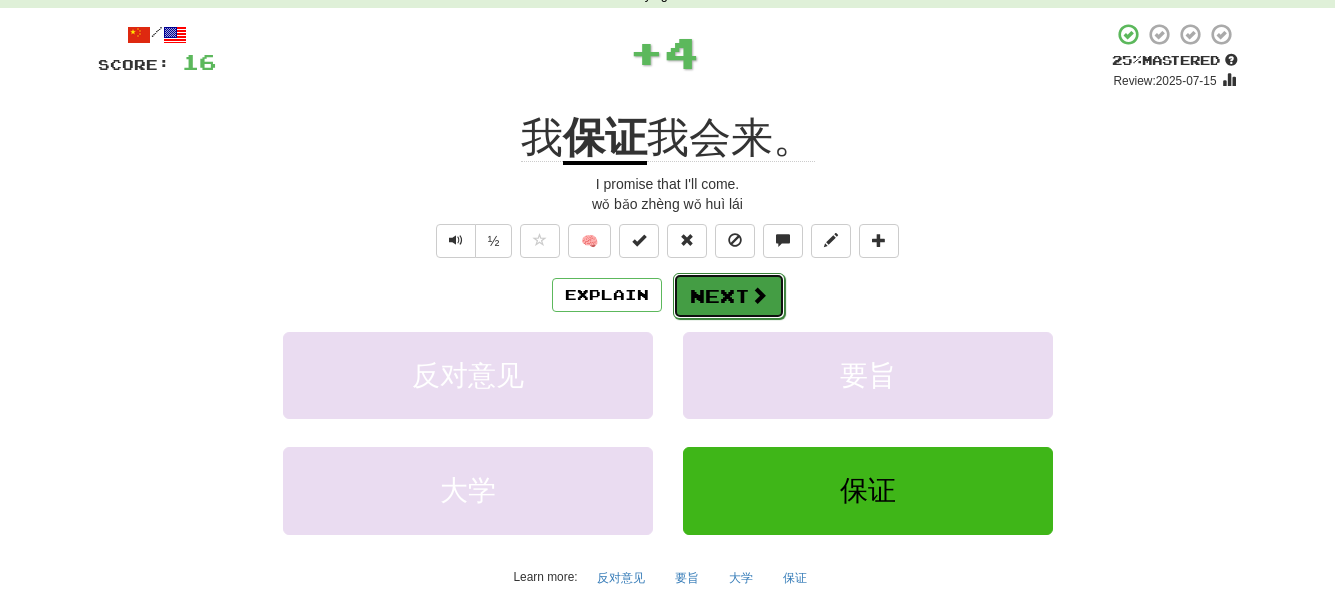 click on "Next" at bounding box center (729, 296) 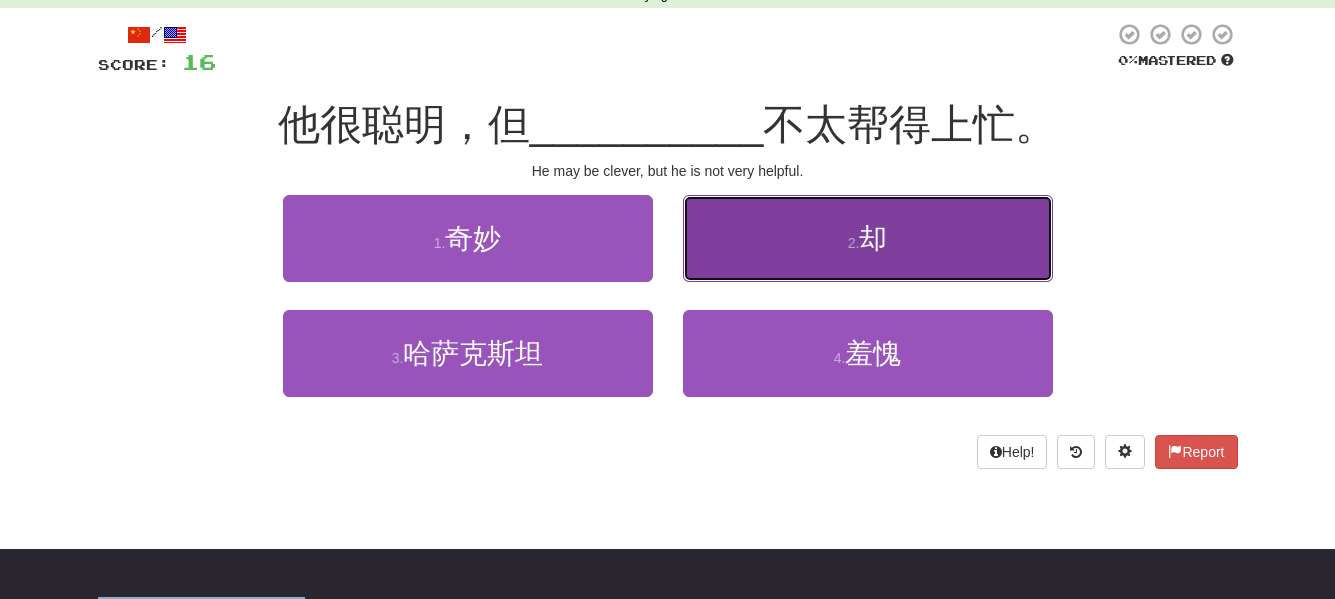 click on "2 .  却" at bounding box center [868, 238] 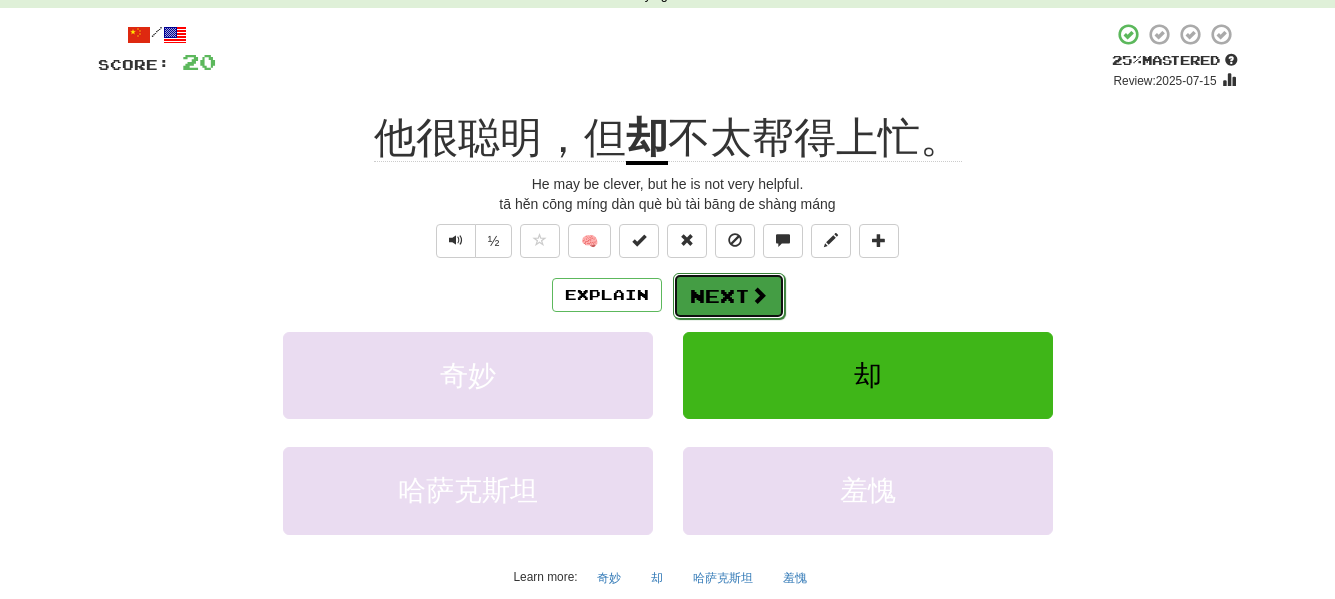 click on "Next" at bounding box center [729, 296] 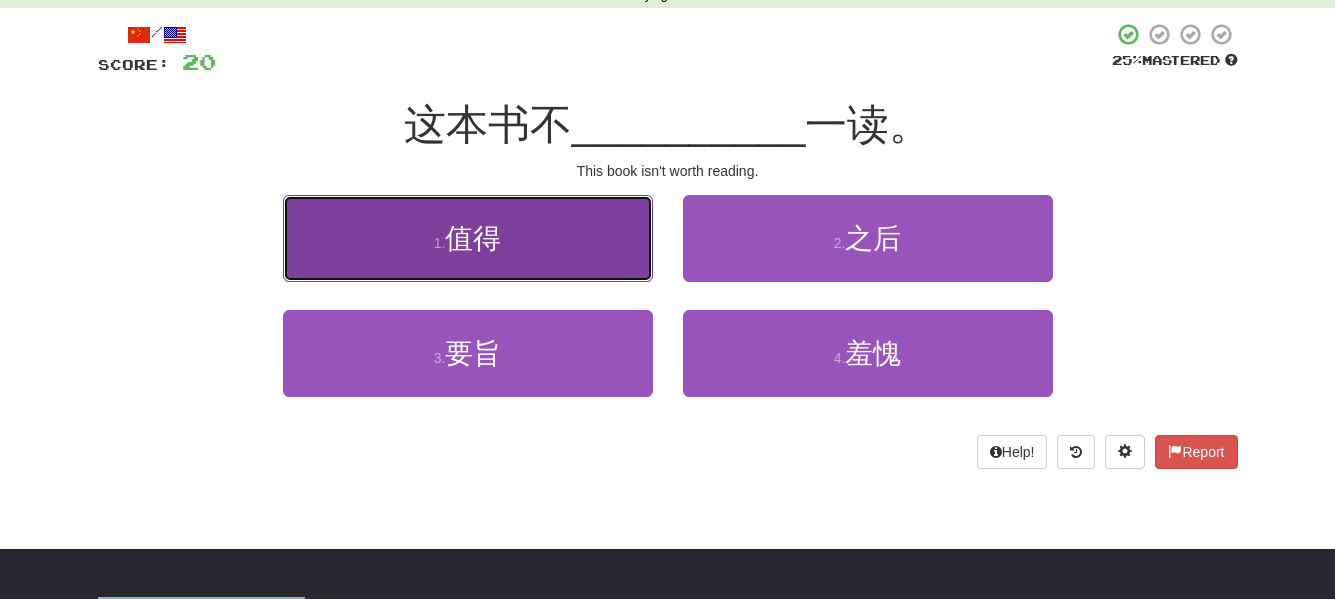 click on "1 .  值得" at bounding box center [468, 238] 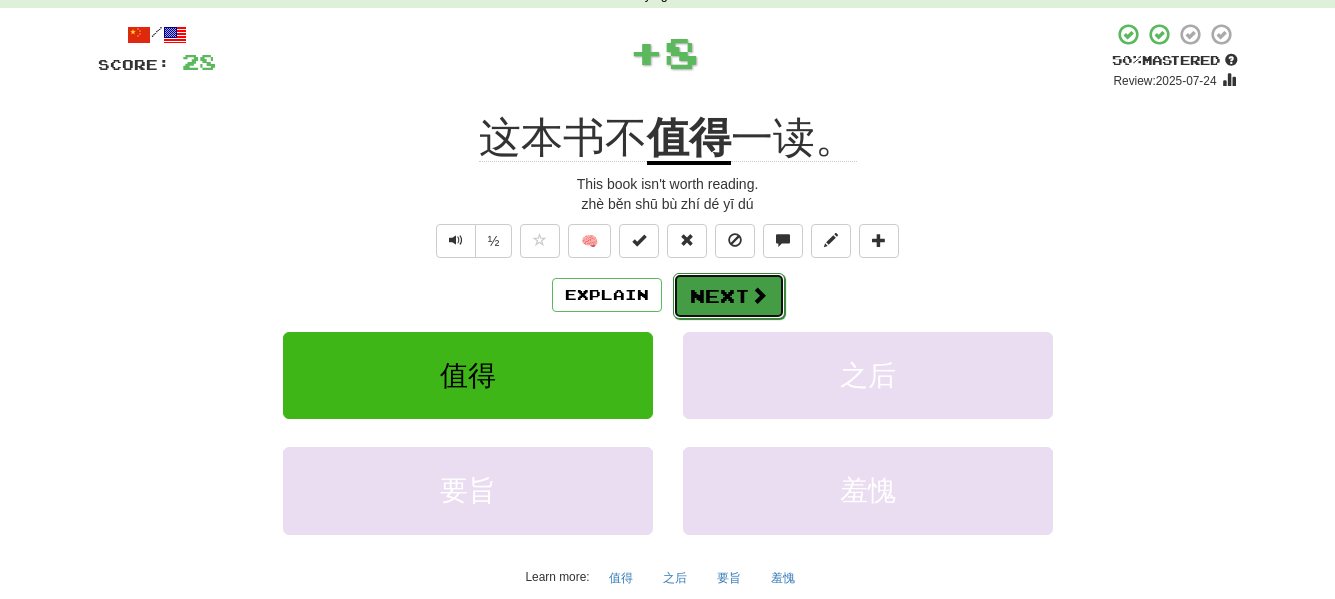 click on "Next" at bounding box center (729, 296) 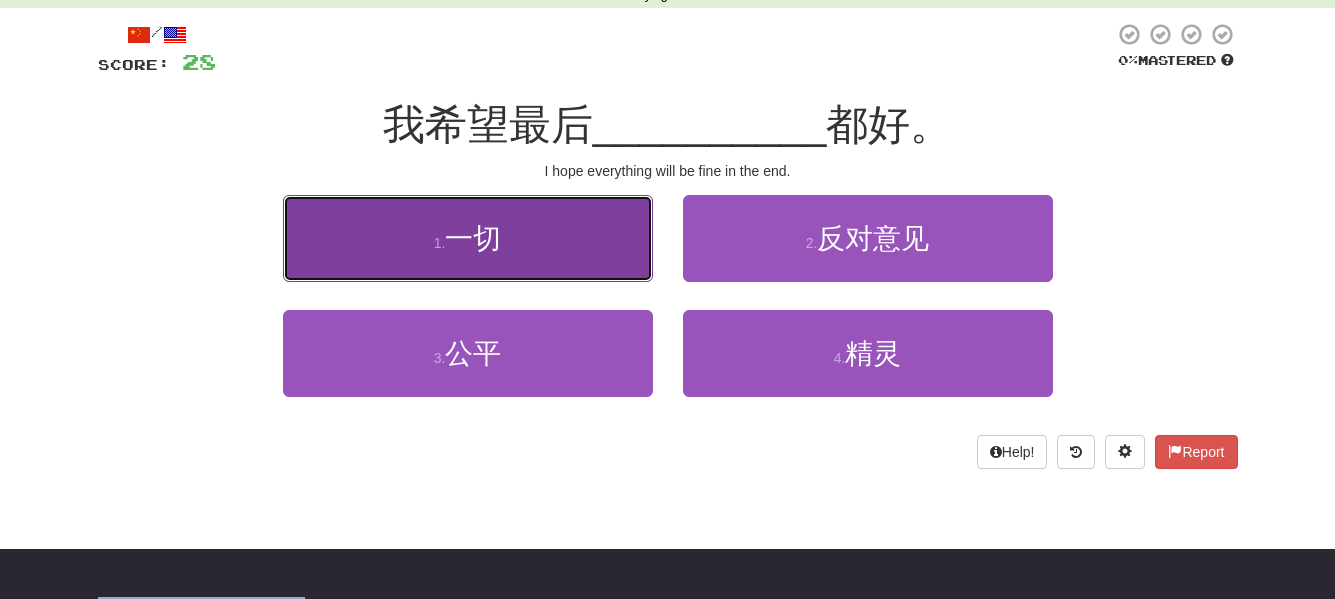 click on "1 .  一切" at bounding box center (468, 238) 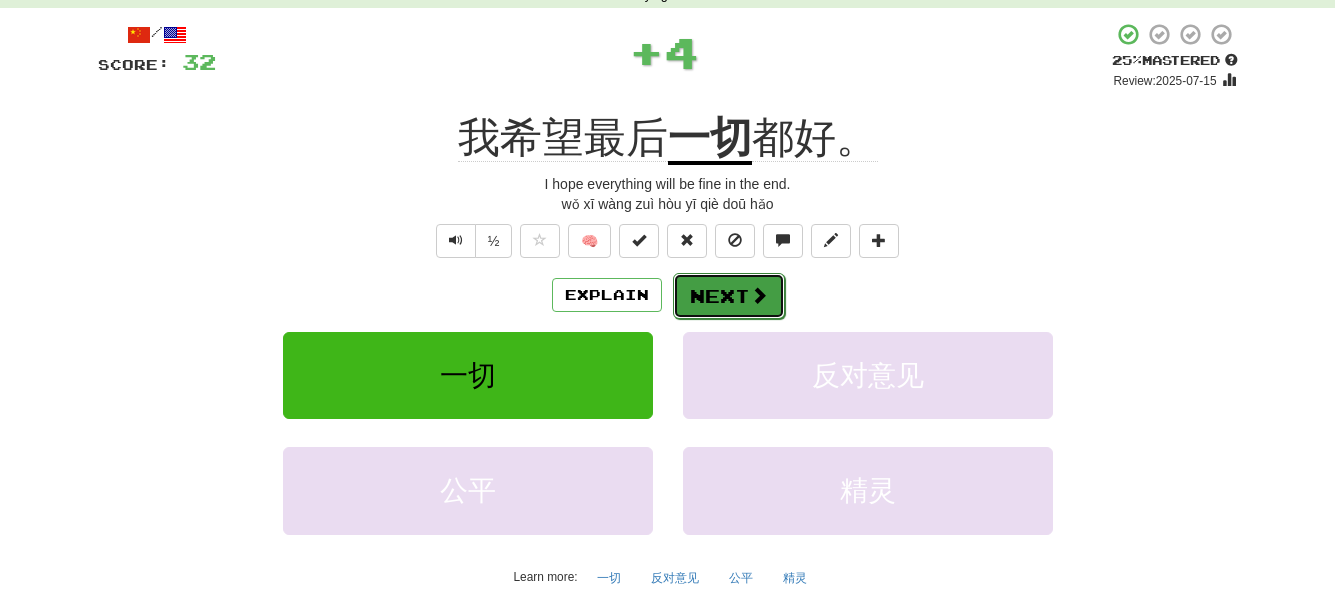 click on "Next" at bounding box center (729, 296) 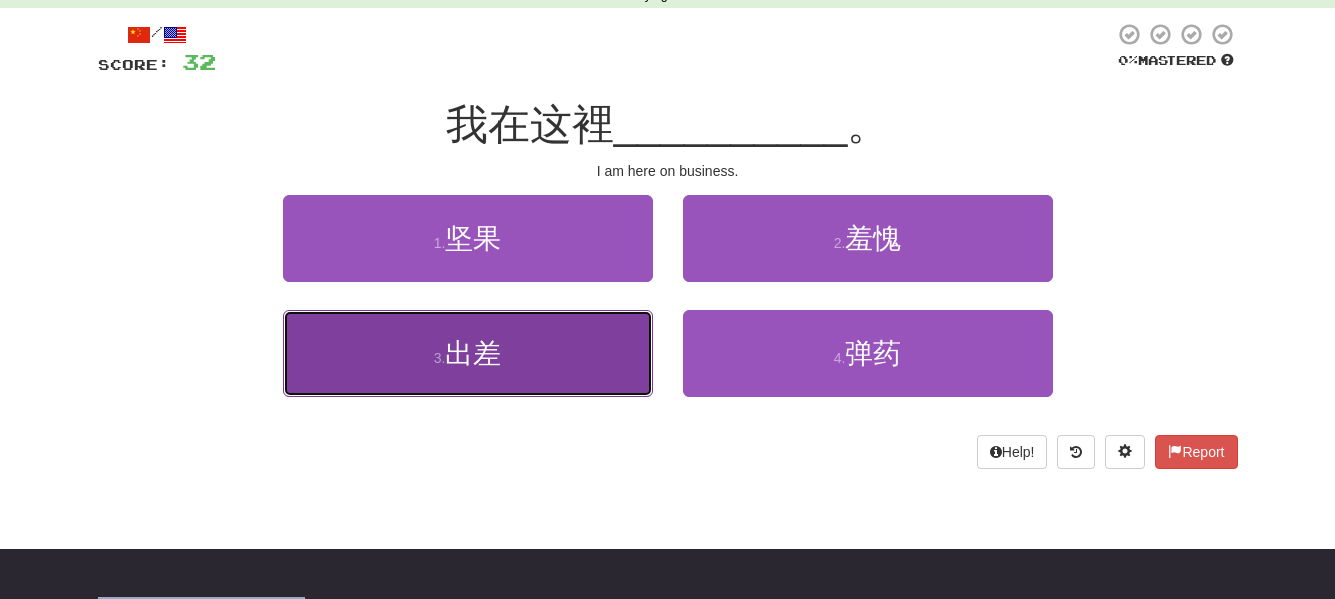 click on "3 .  出差" at bounding box center [468, 353] 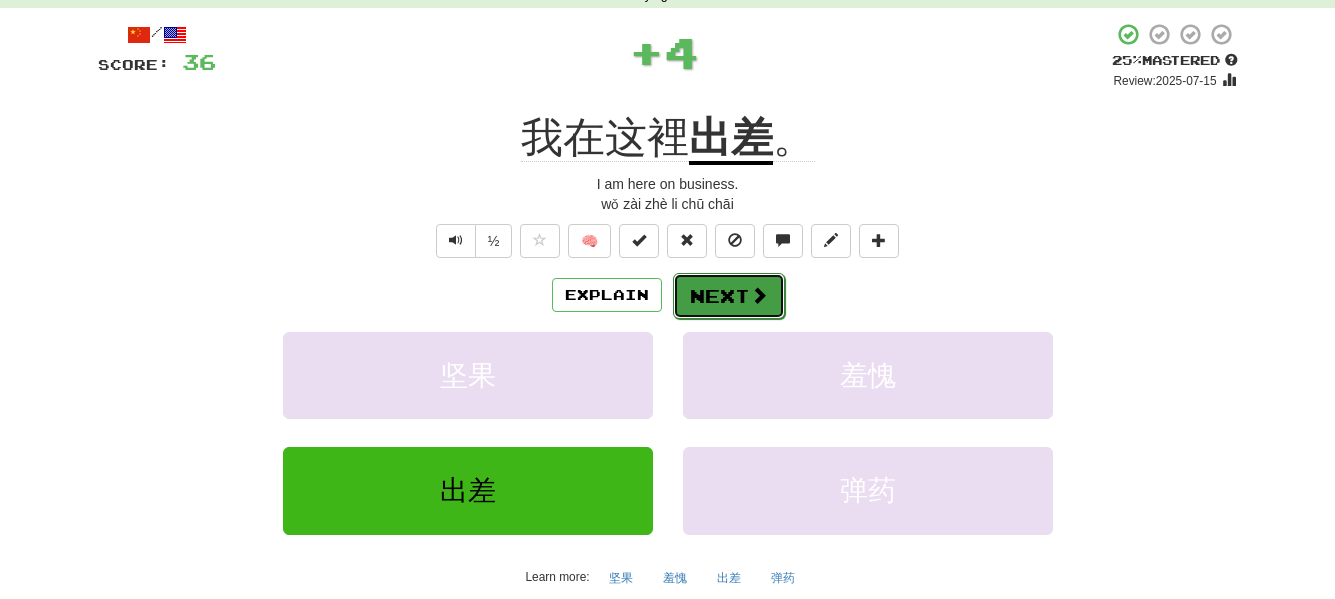 click on "Next" at bounding box center (729, 296) 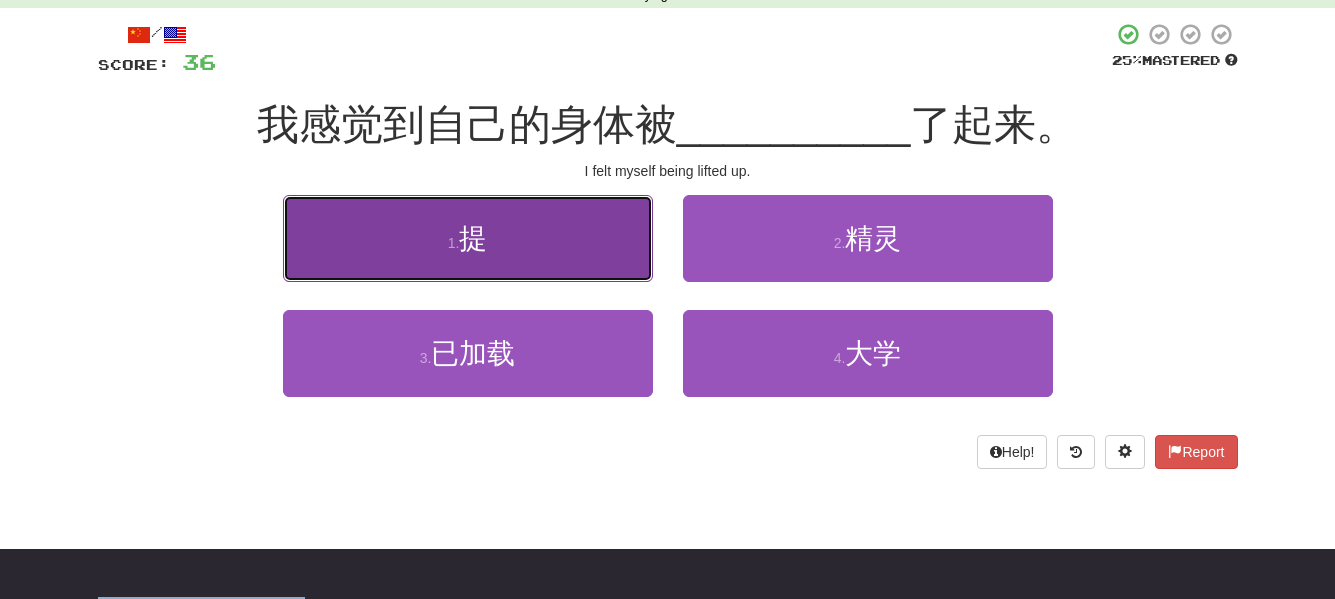 click on "1 .  提" at bounding box center [468, 238] 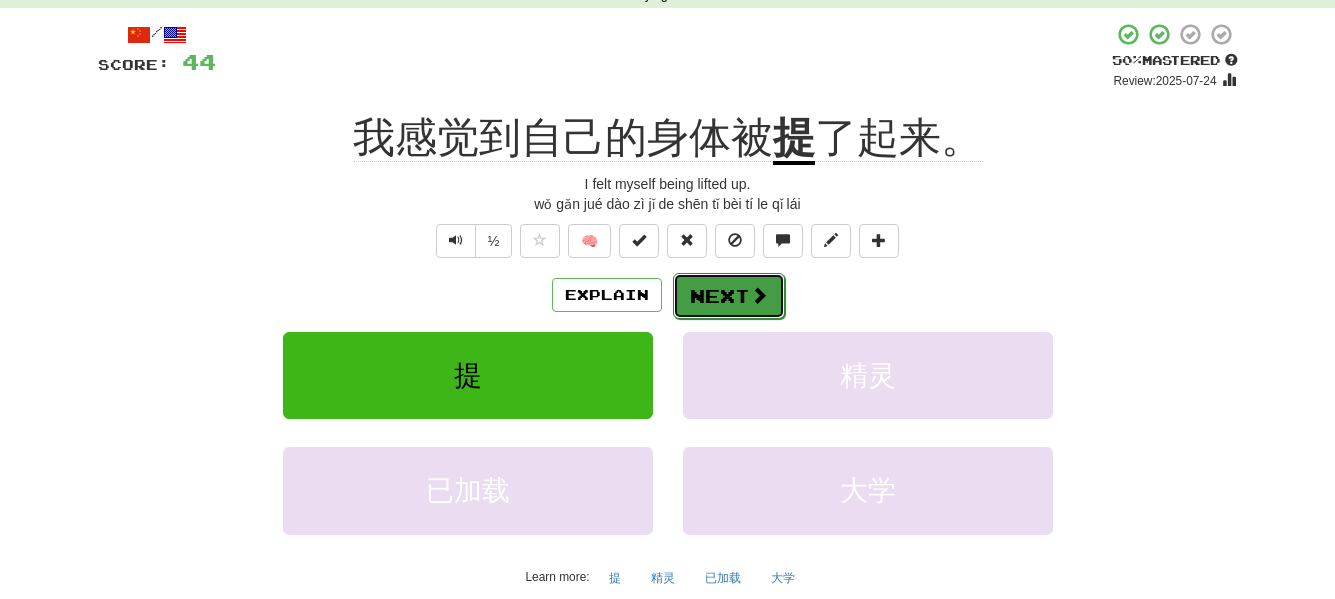 click on "Next" at bounding box center (729, 296) 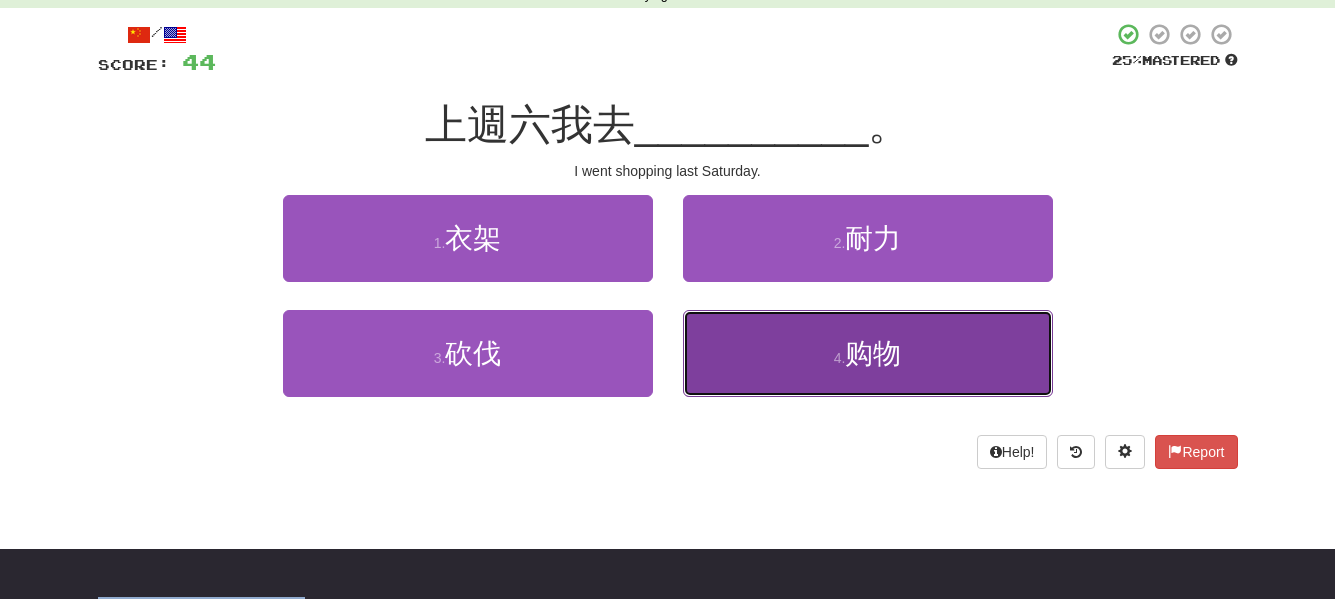 click on "4 .  购物" at bounding box center (868, 353) 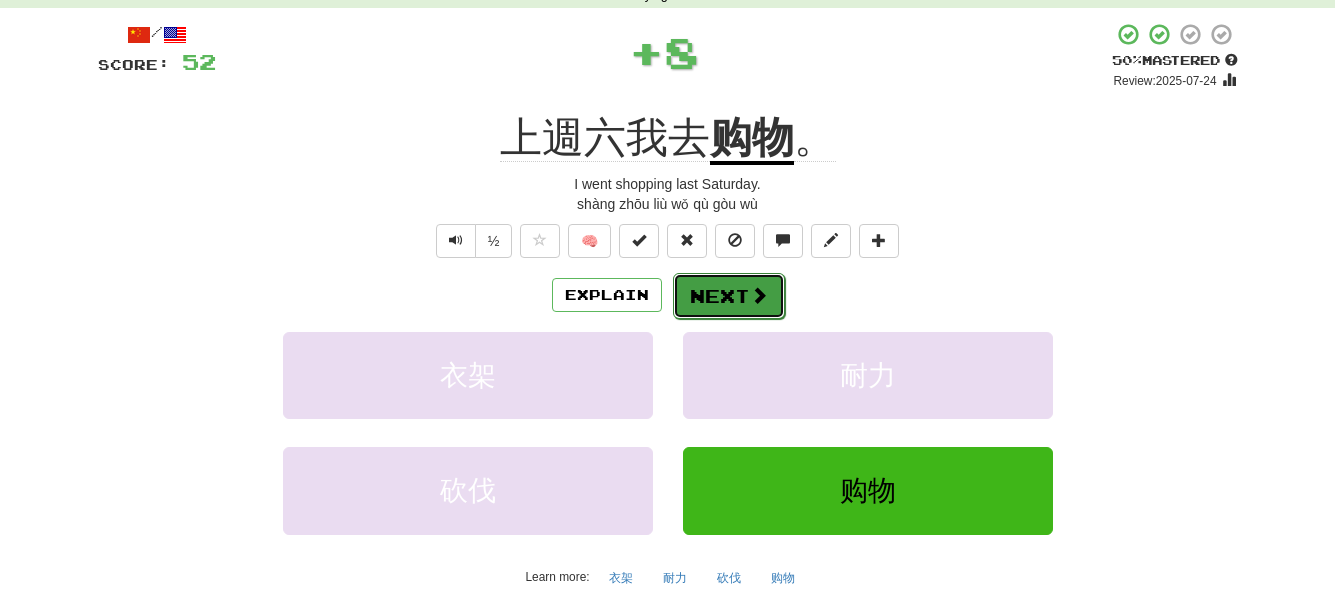 click on "Next" at bounding box center (729, 296) 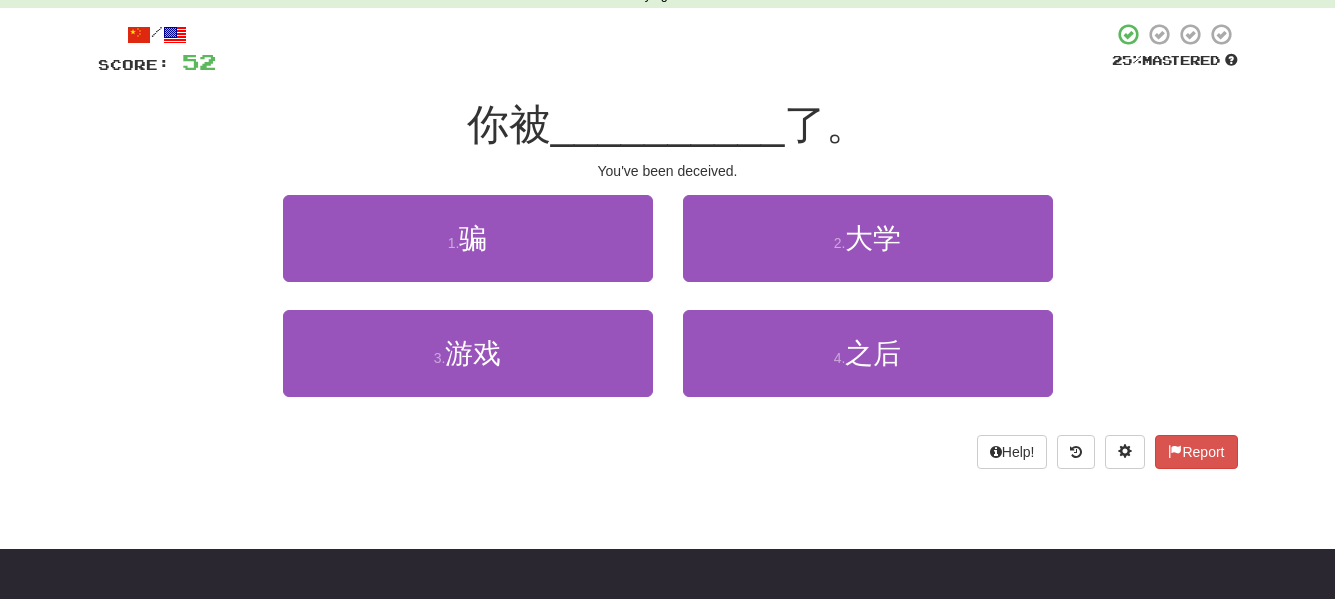 click on "1 .  骗" at bounding box center [468, 252] 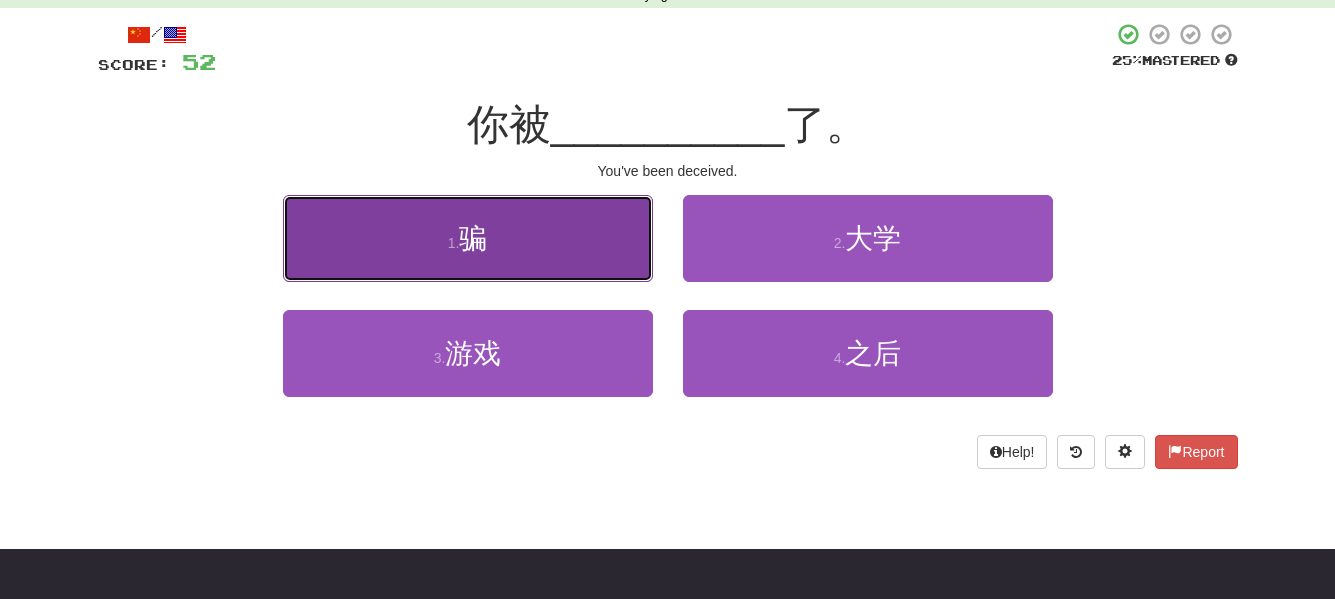 click on "1 .  骗" at bounding box center (468, 238) 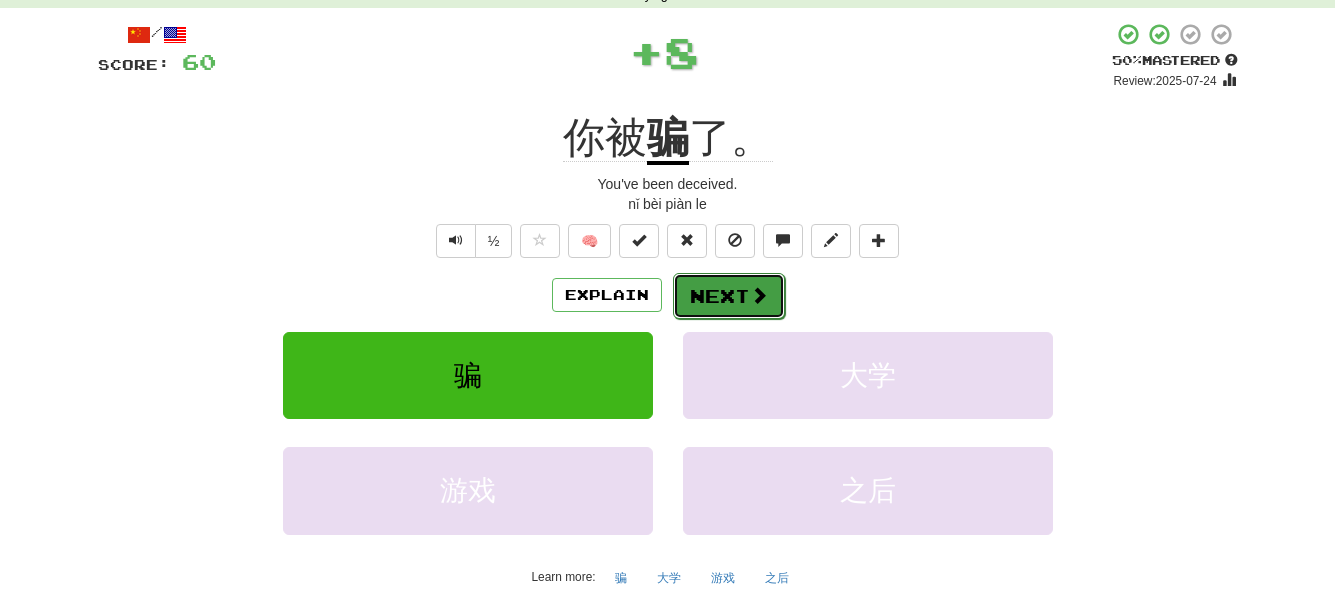 click at bounding box center (759, 295) 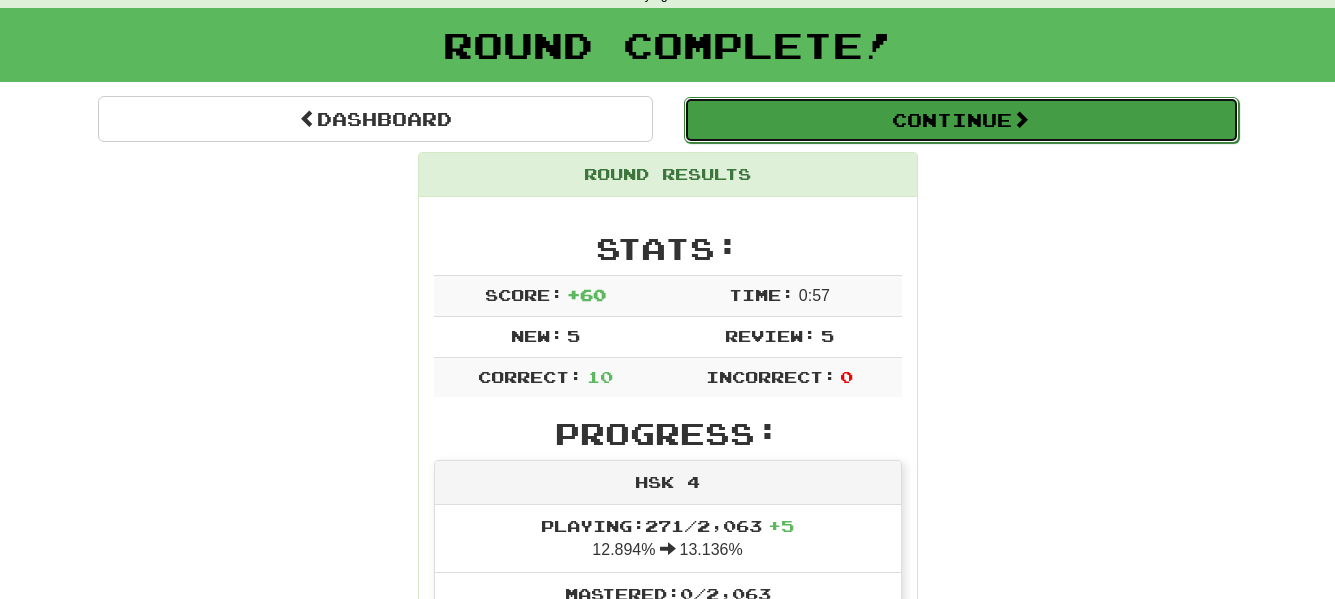 click on "Continue" at bounding box center (961, 120) 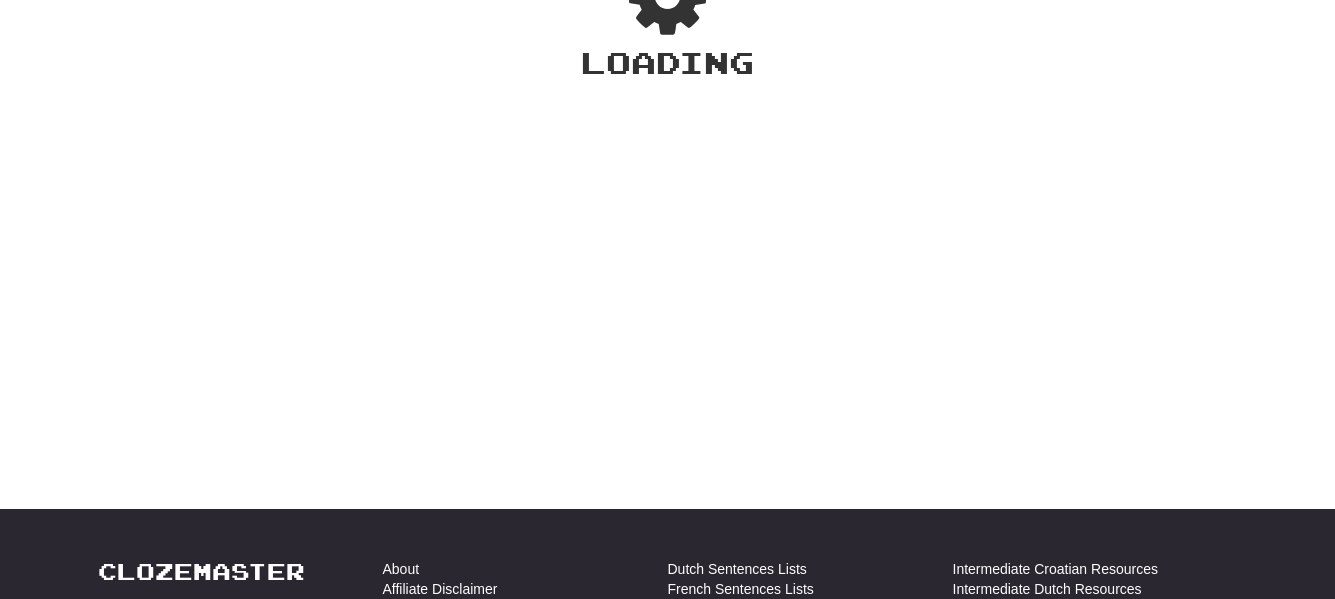 scroll, scrollTop: 100, scrollLeft: 0, axis: vertical 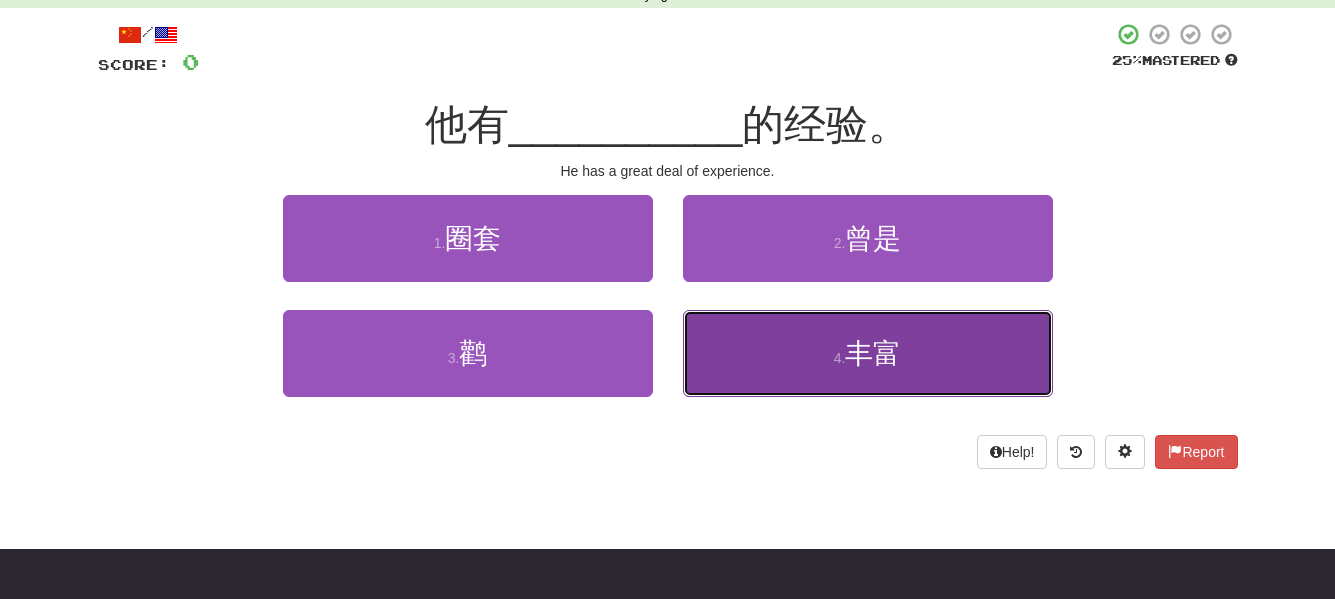 click on "4 .  丰富" at bounding box center (868, 353) 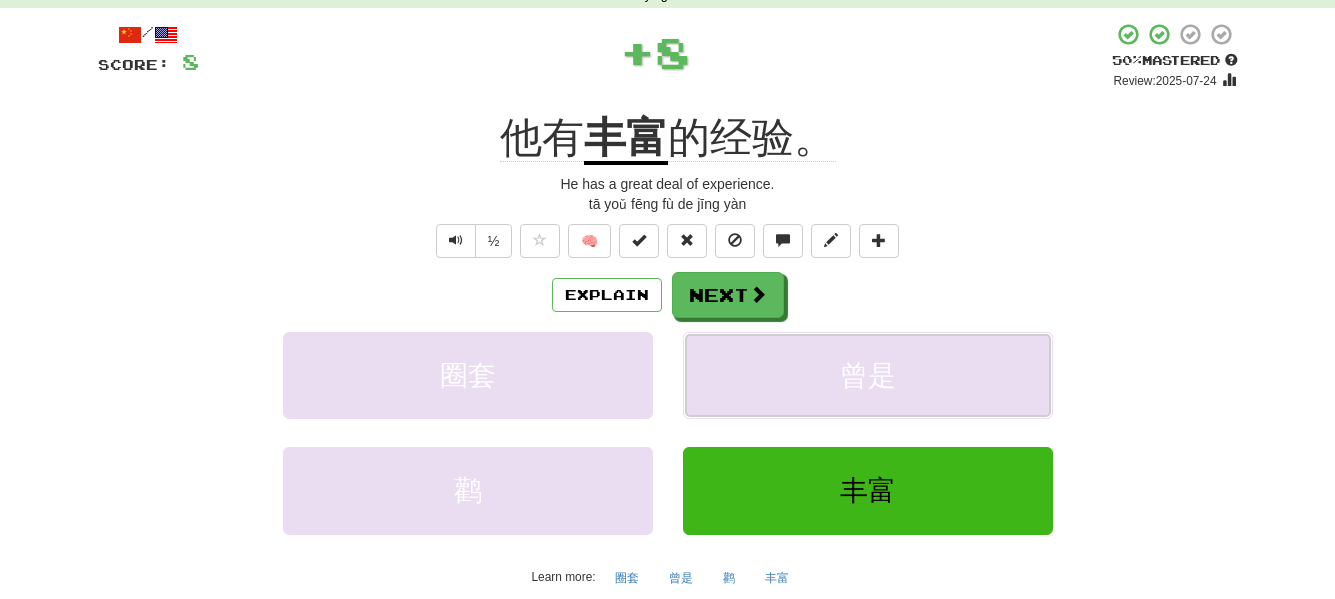 click on "曾是" at bounding box center (868, 375) 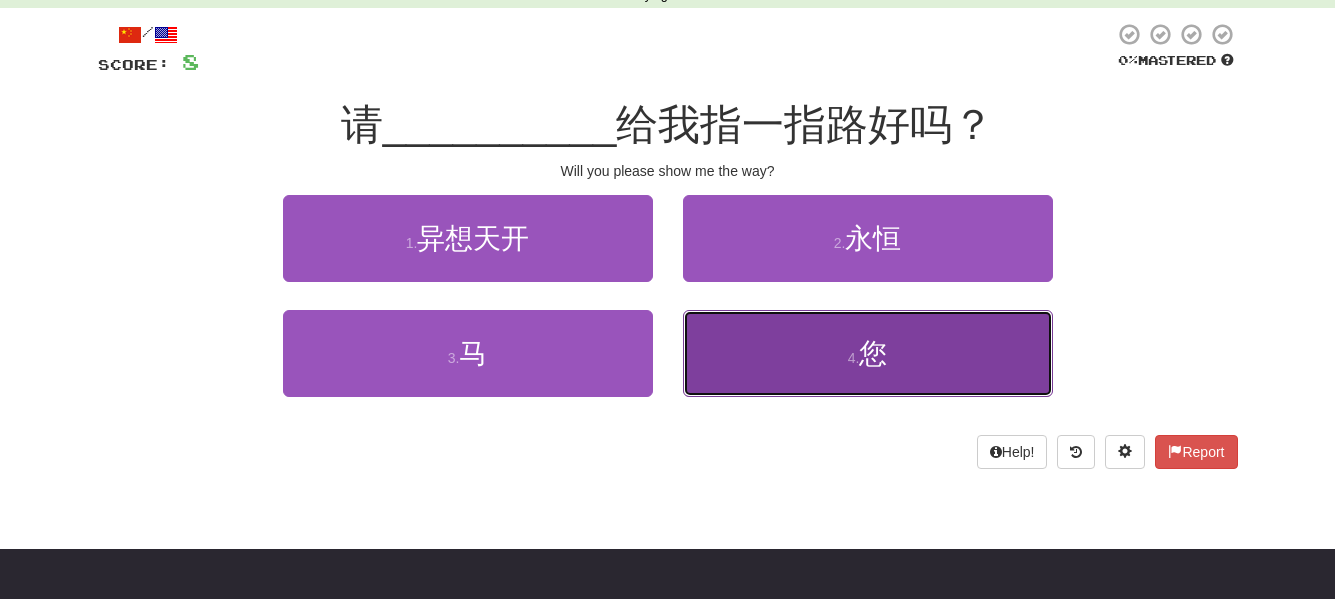 click on "4 .  您" at bounding box center (868, 353) 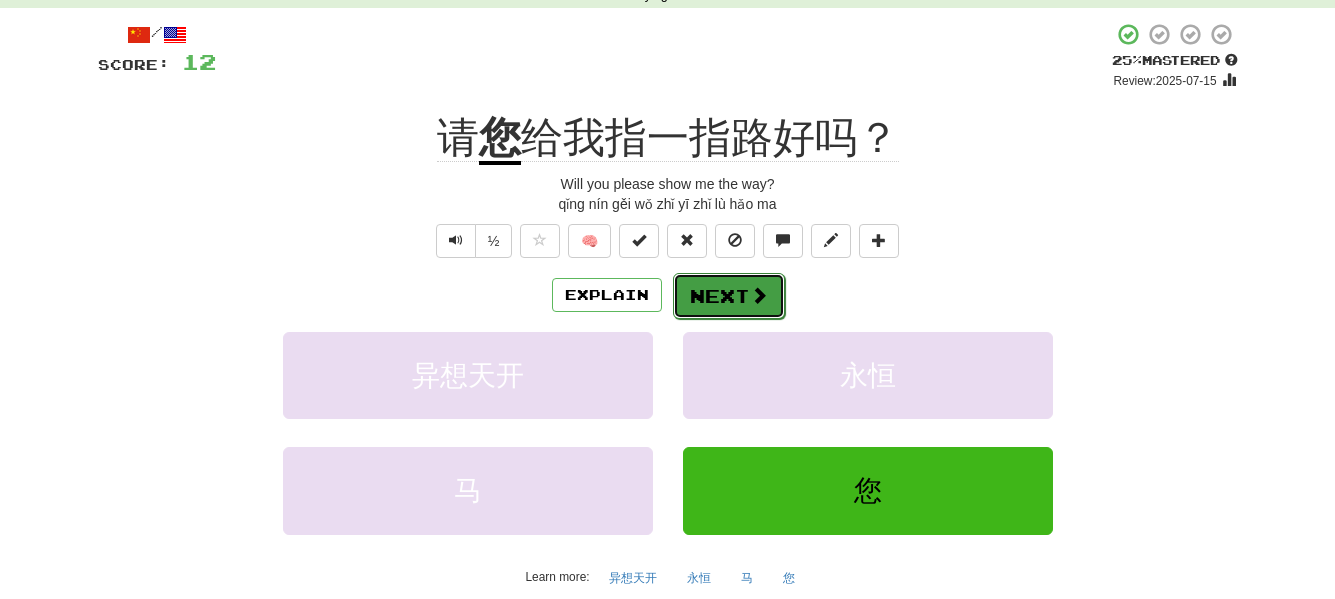 click on "Next" at bounding box center [729, 296] 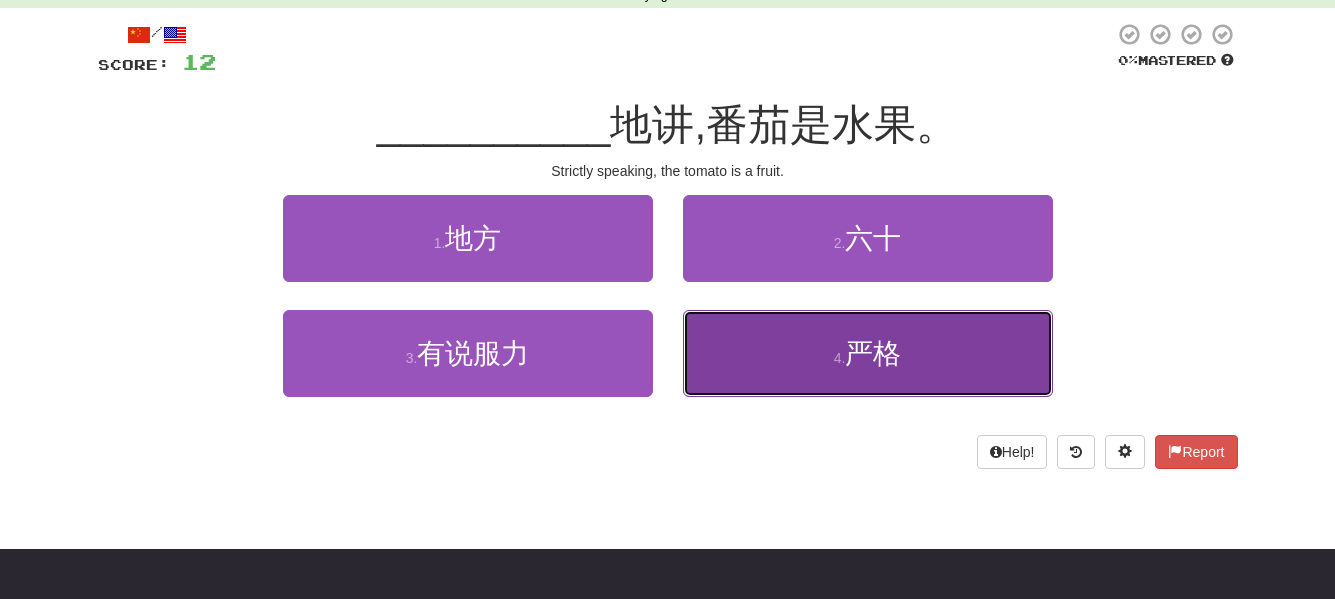 click on "4 .  严格" at bounding box center (868, 353) 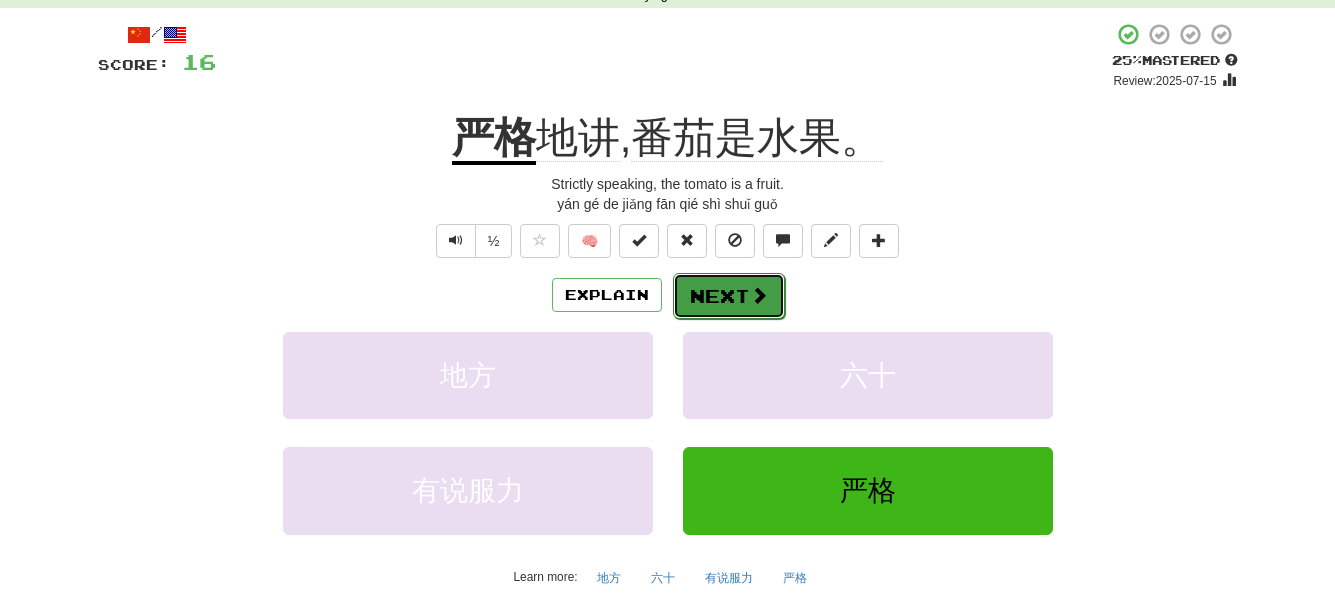 click on "Next" at bounding box center (729, 296) 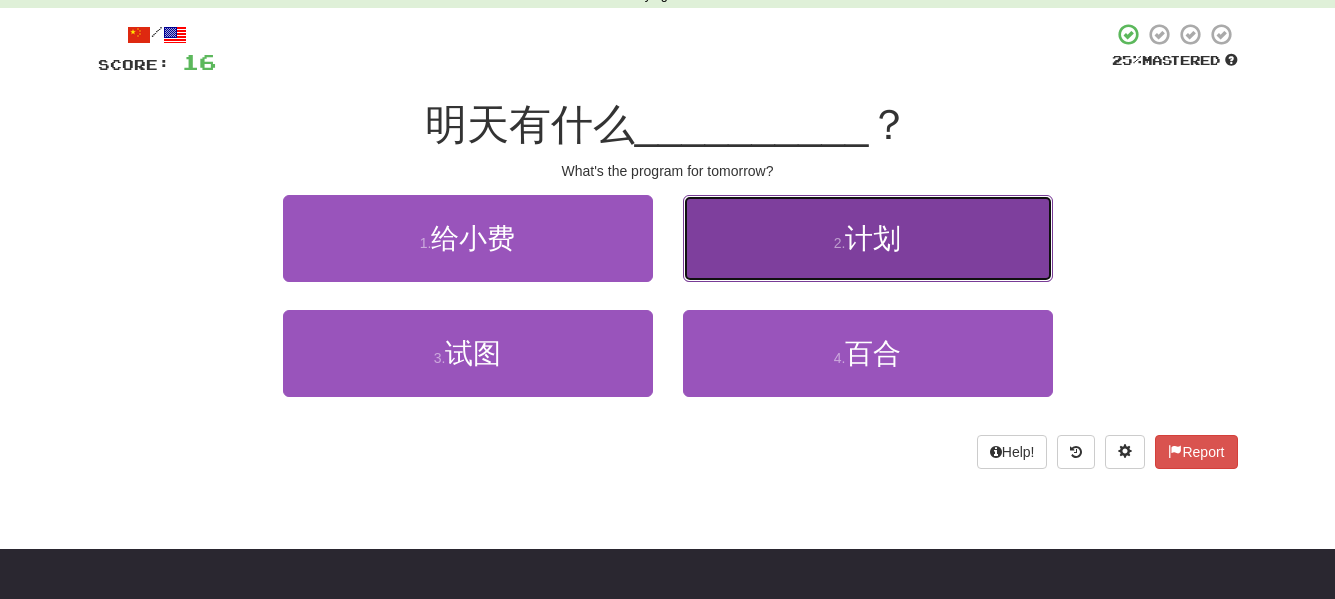 click on "2 .  计划" at bounding box center (868, 238) 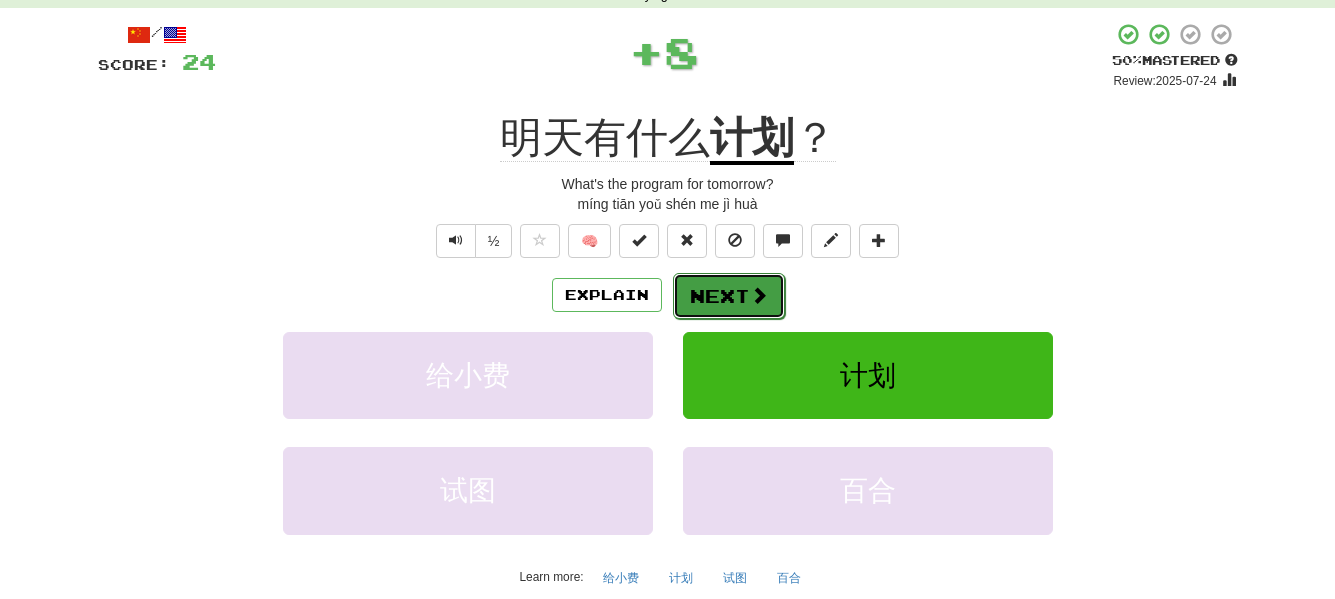 click at bounding box center [759, 295] 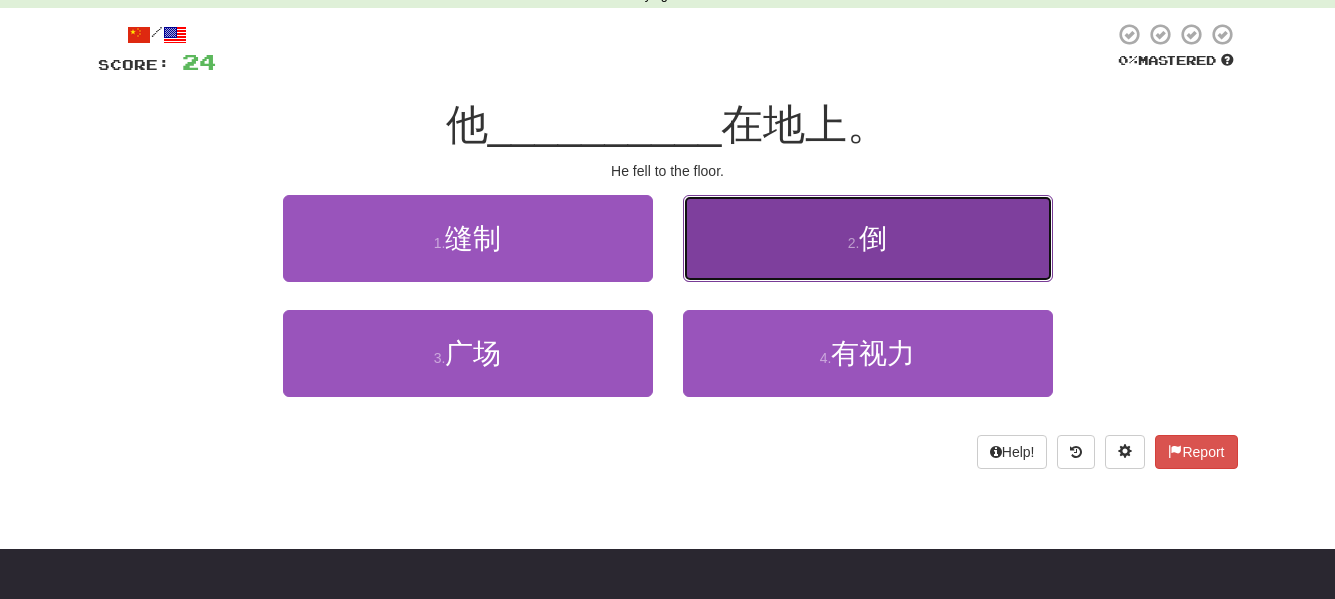 click on "2 .  倒" at bounding box center [868, 238] 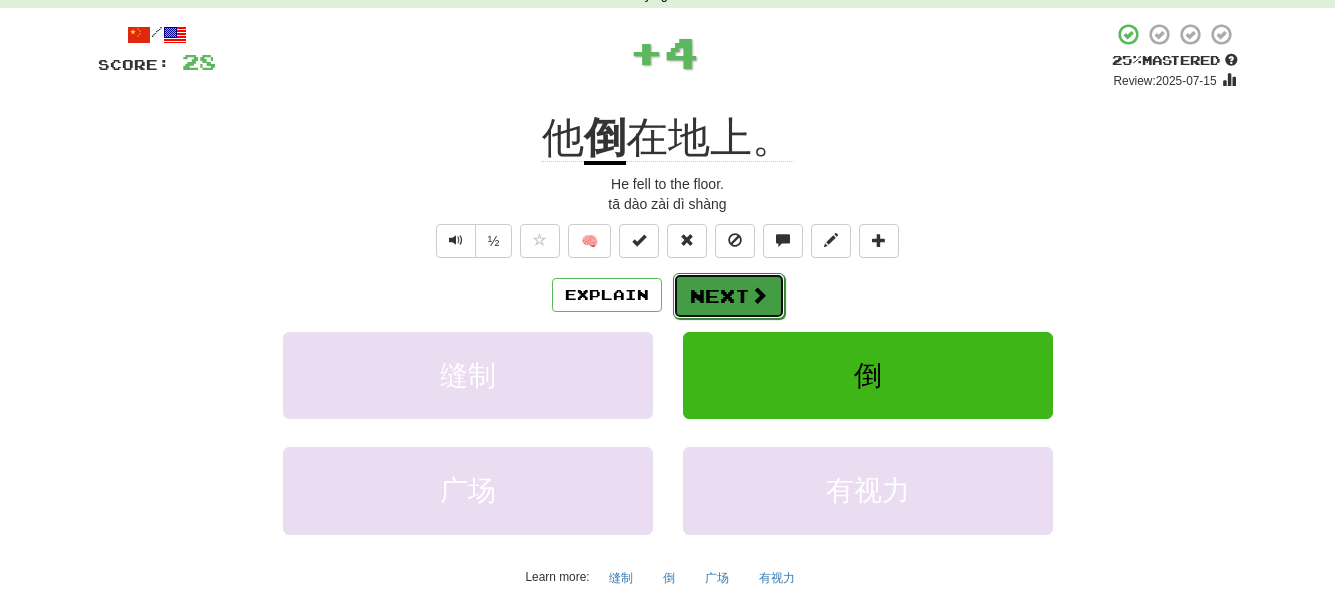 click on "Next" at bounding box center [729, 296] 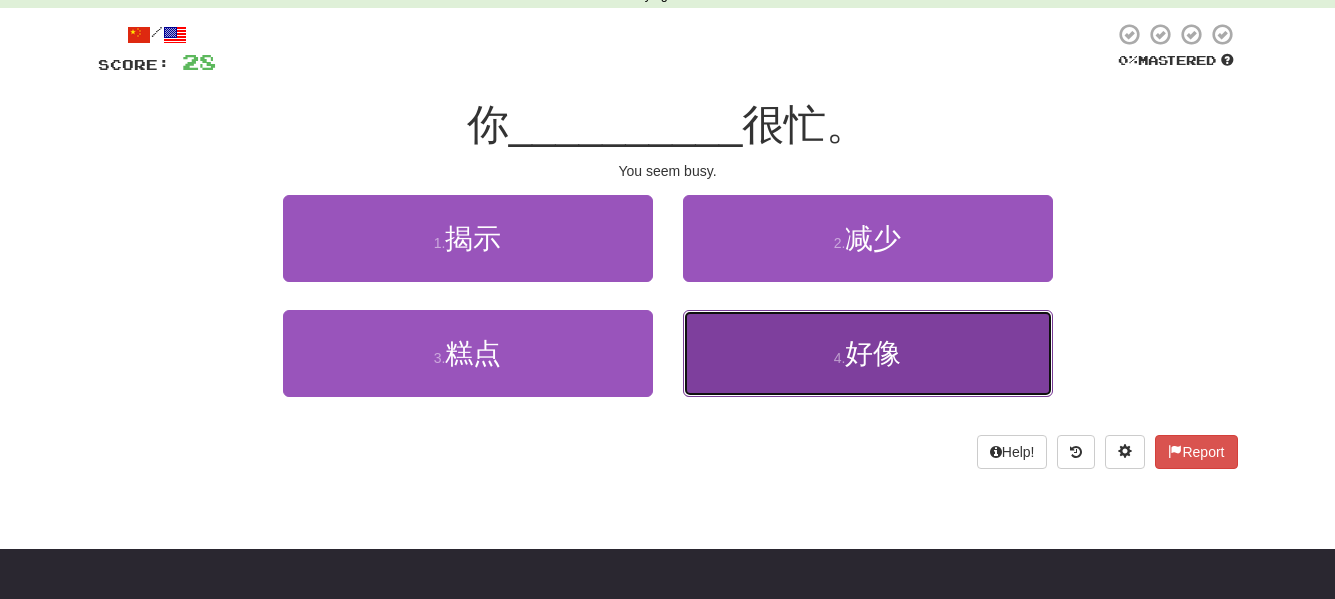 click on "好像" at bounding box center (873, 353) 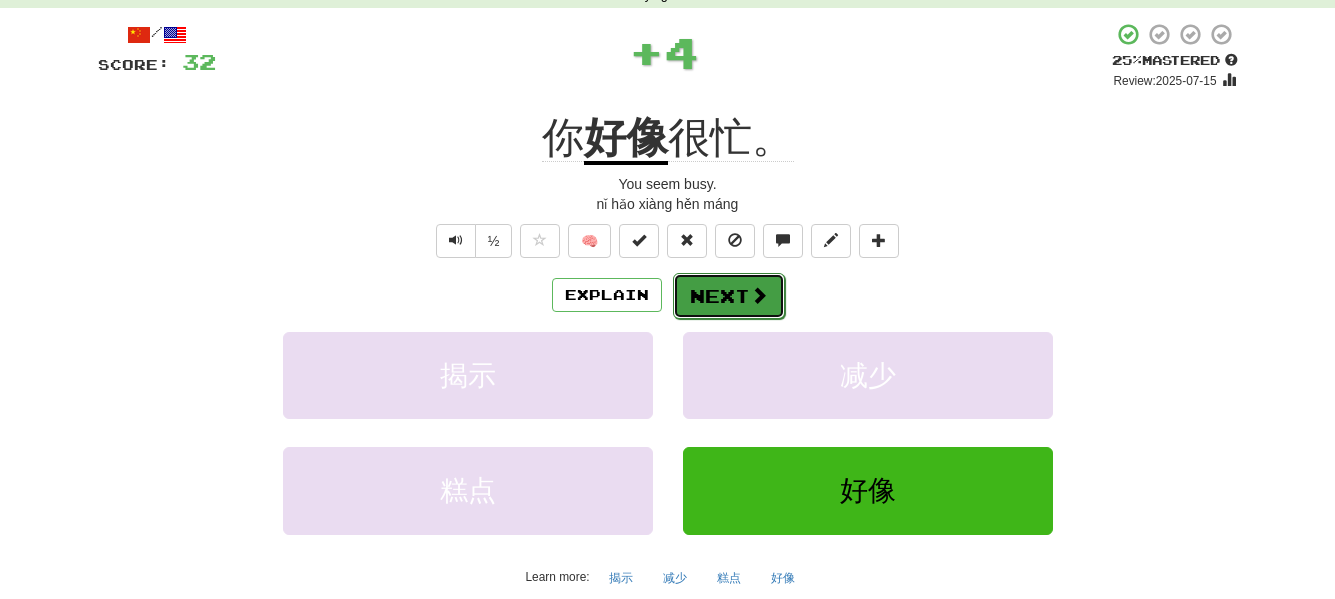 click on "Next" at bounding box center (729, 296) 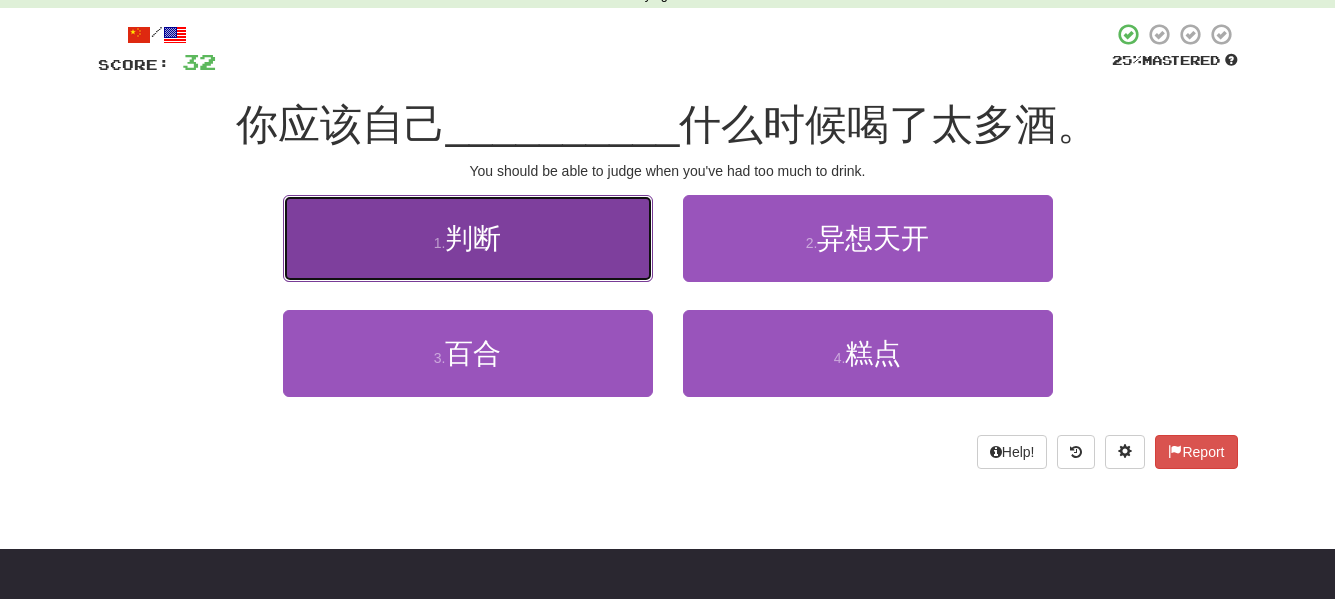 click on "判断" at bounding box center (473, 238) 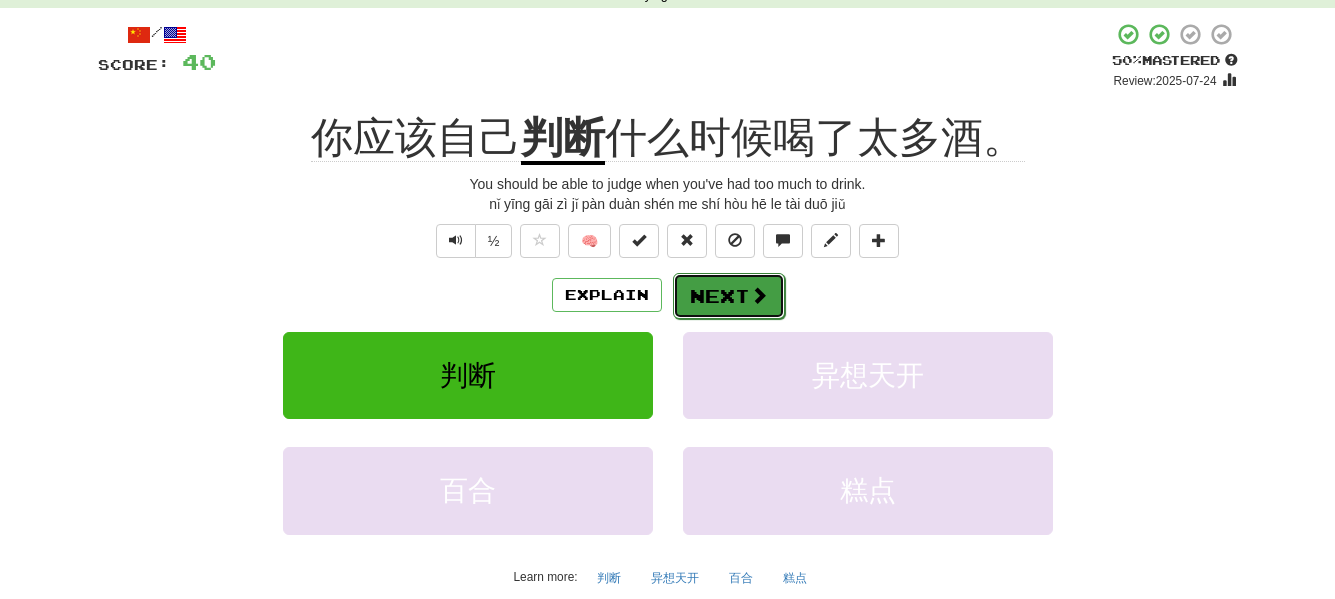 click on "Next" at bounding box center (729, 296) 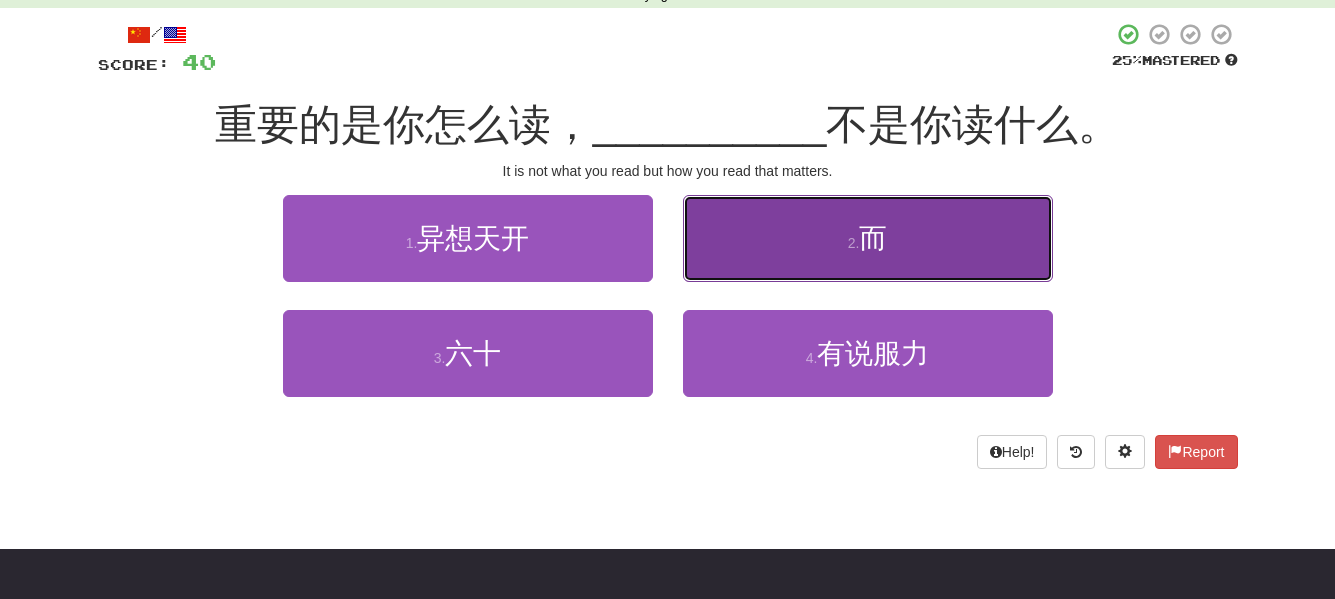 click on "2 .  而" at bounding box center (868, 238) 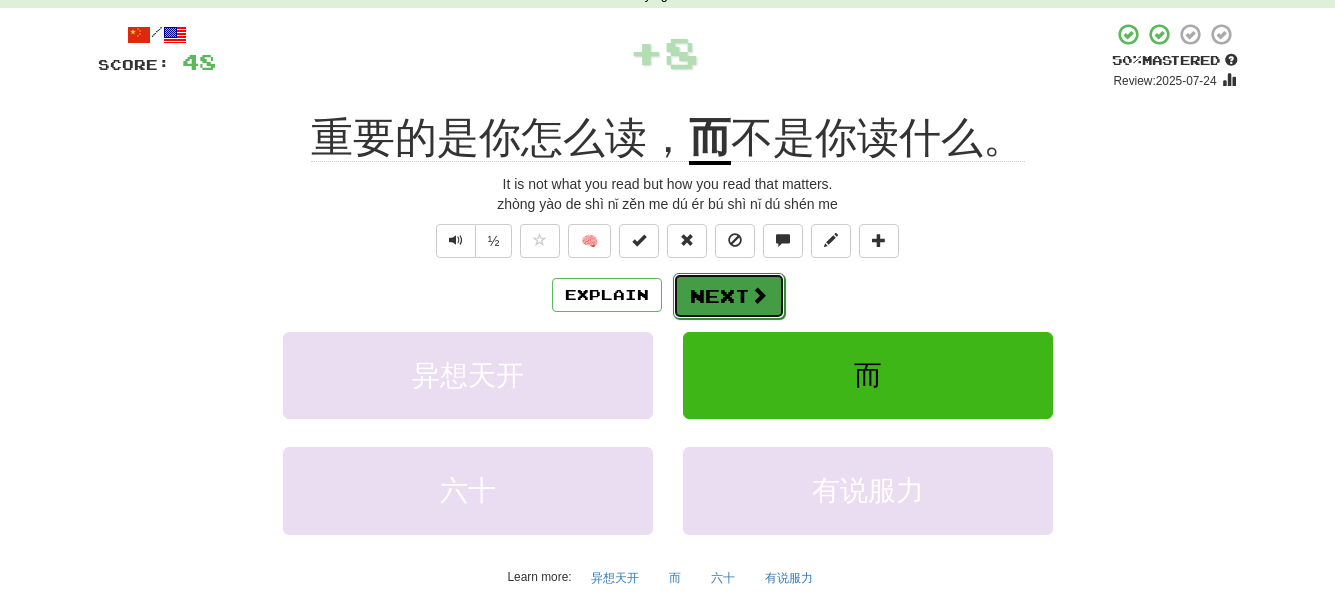 click on "Next" at bounding box center (729, 296) 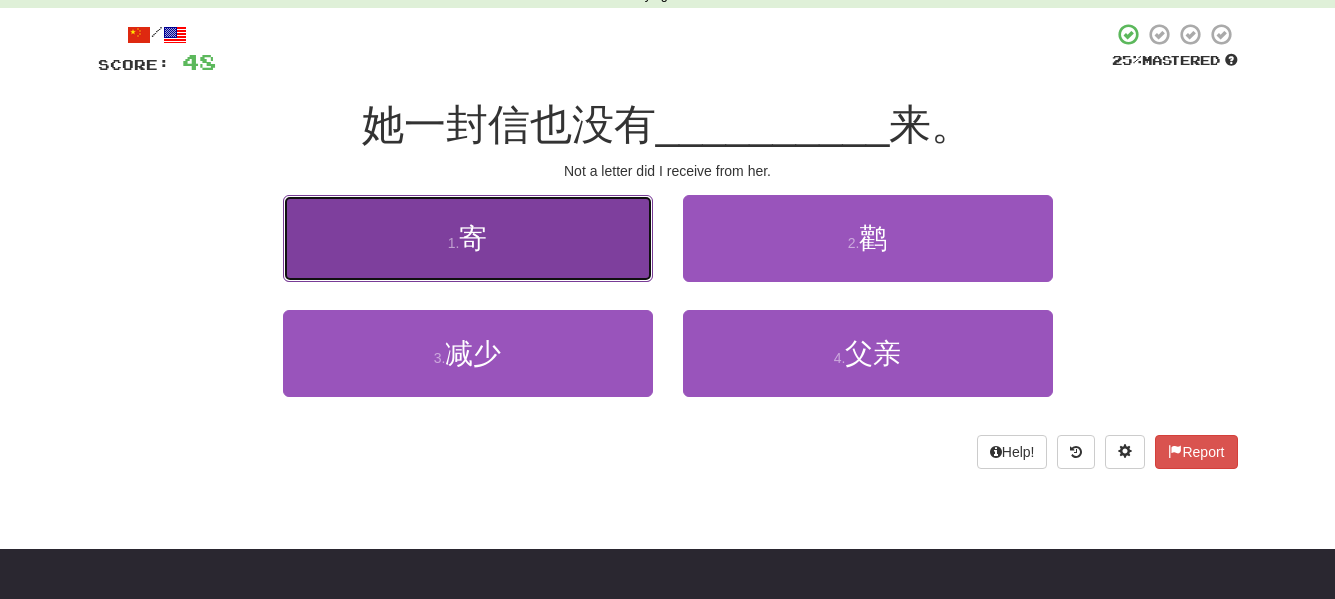 click on "1 .  寄" at bounding box center (468, 238) 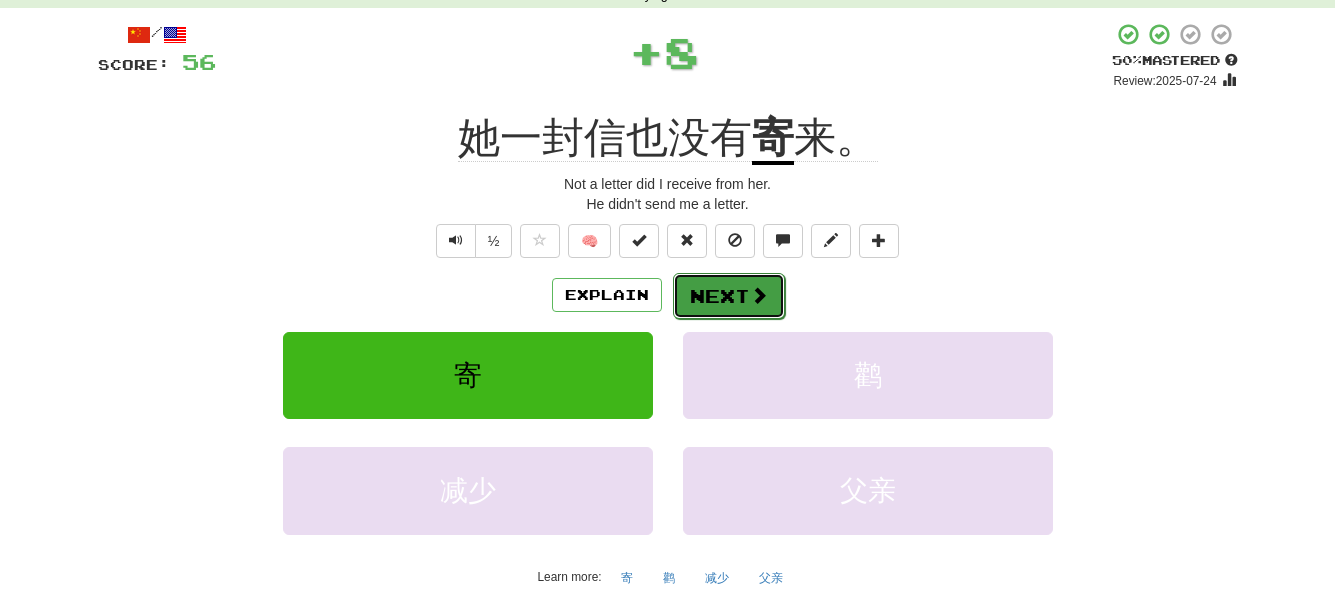 click on "Next" at bounding box center [729, 296] 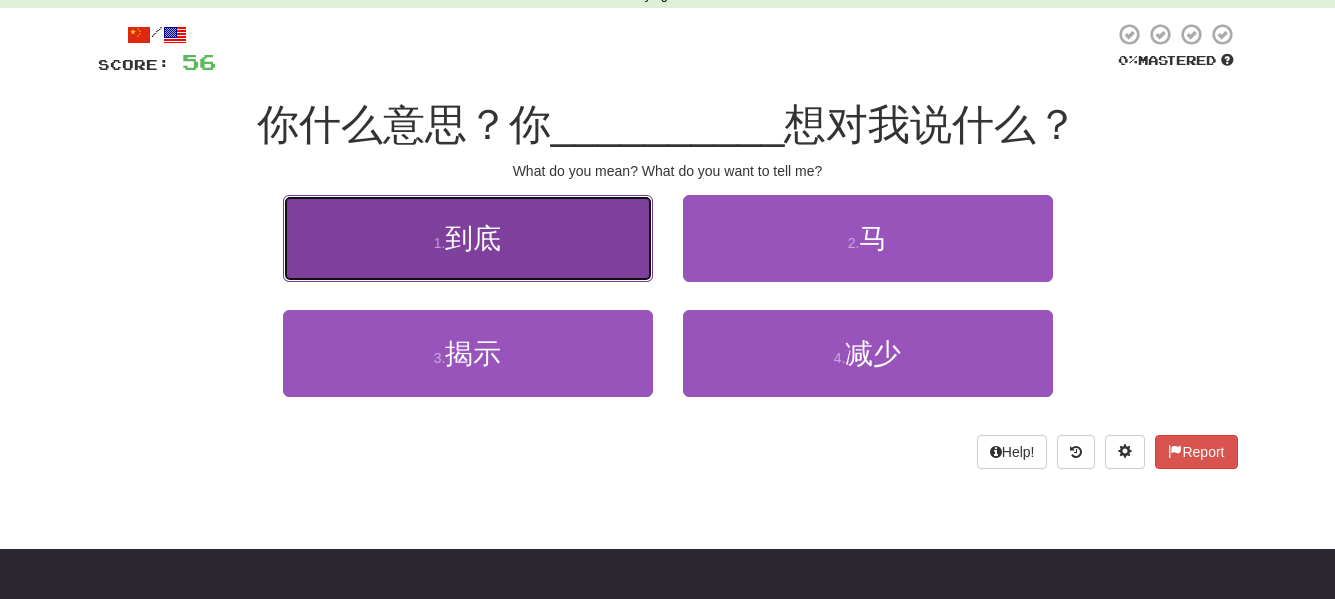 click on "1 .  到底" at bounding box center (468, 238) 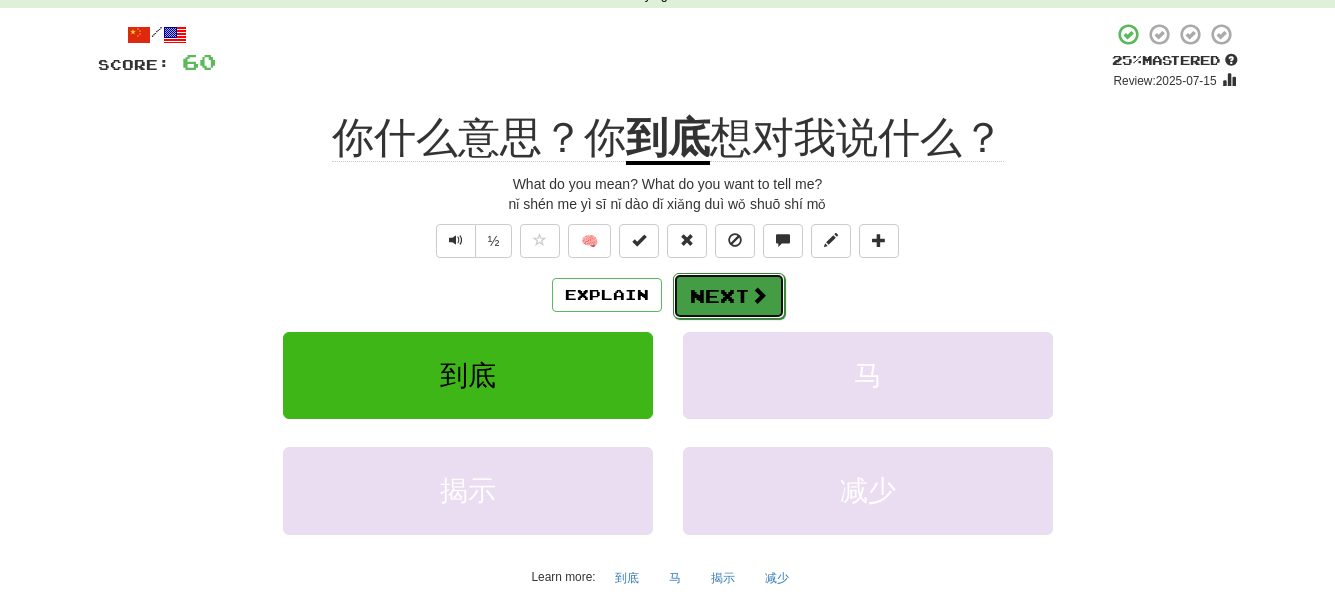click on "Next" at bounding box center [729, 296] 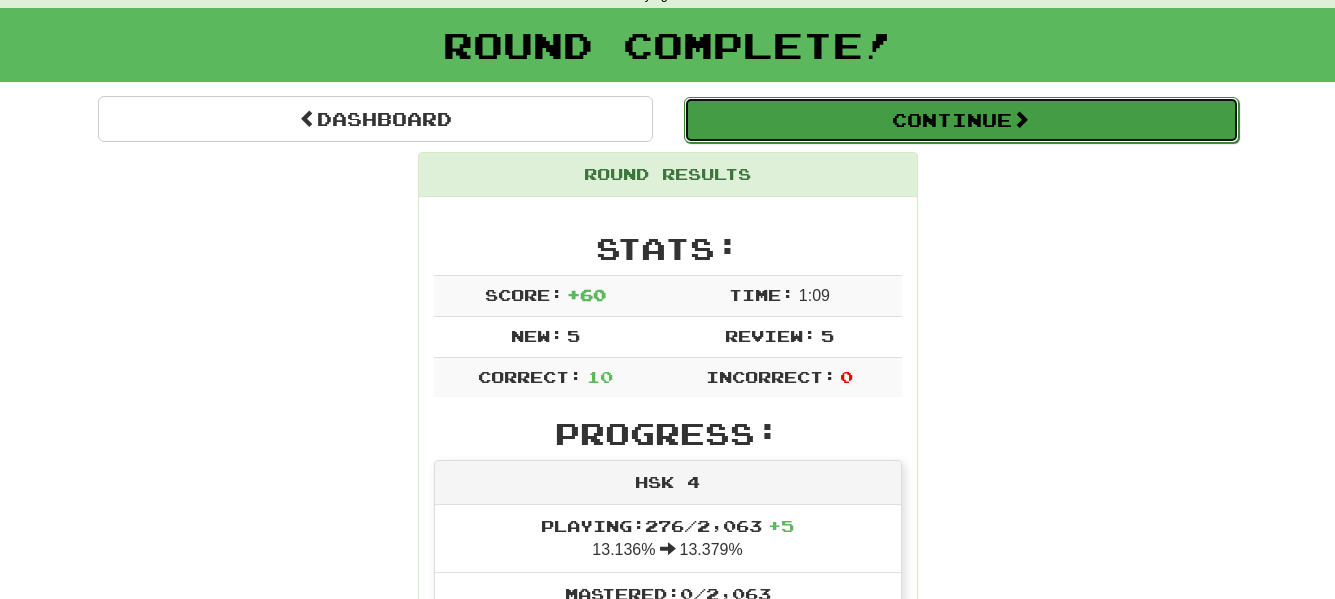 click on "Continue" at bounding box center (961, 120) 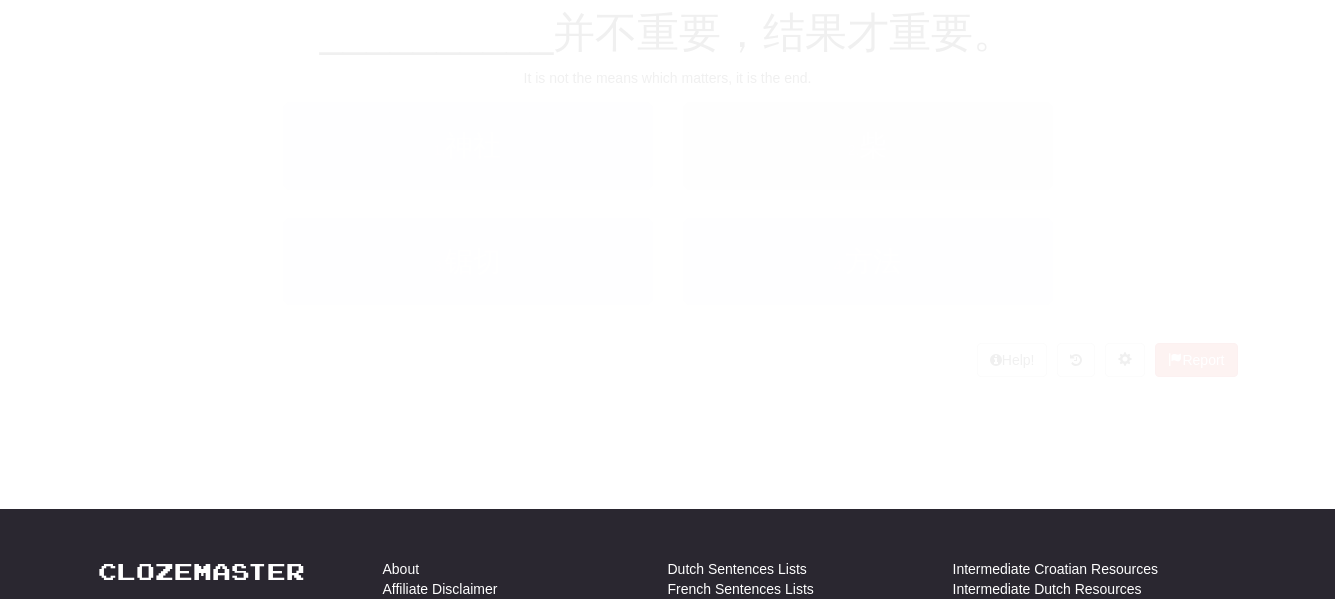 scroll, scrollTop: 100, scrollLeft: 0, axis: vertical 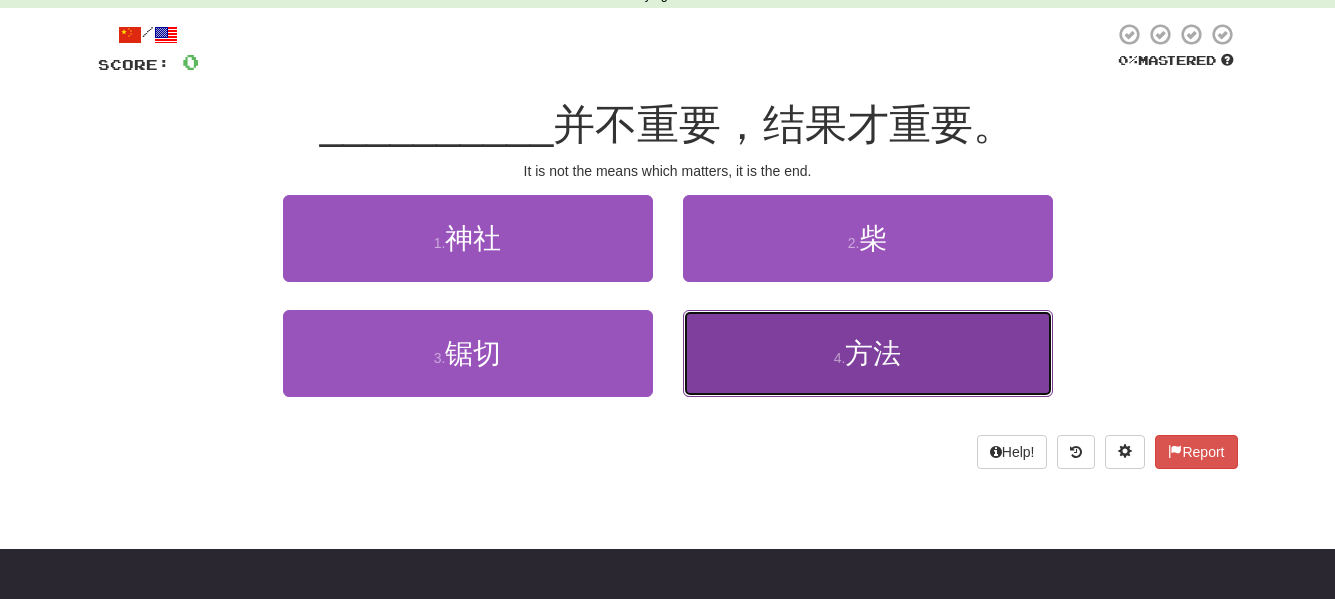 click on "4 .  方法" at bounding box center [868, 353] 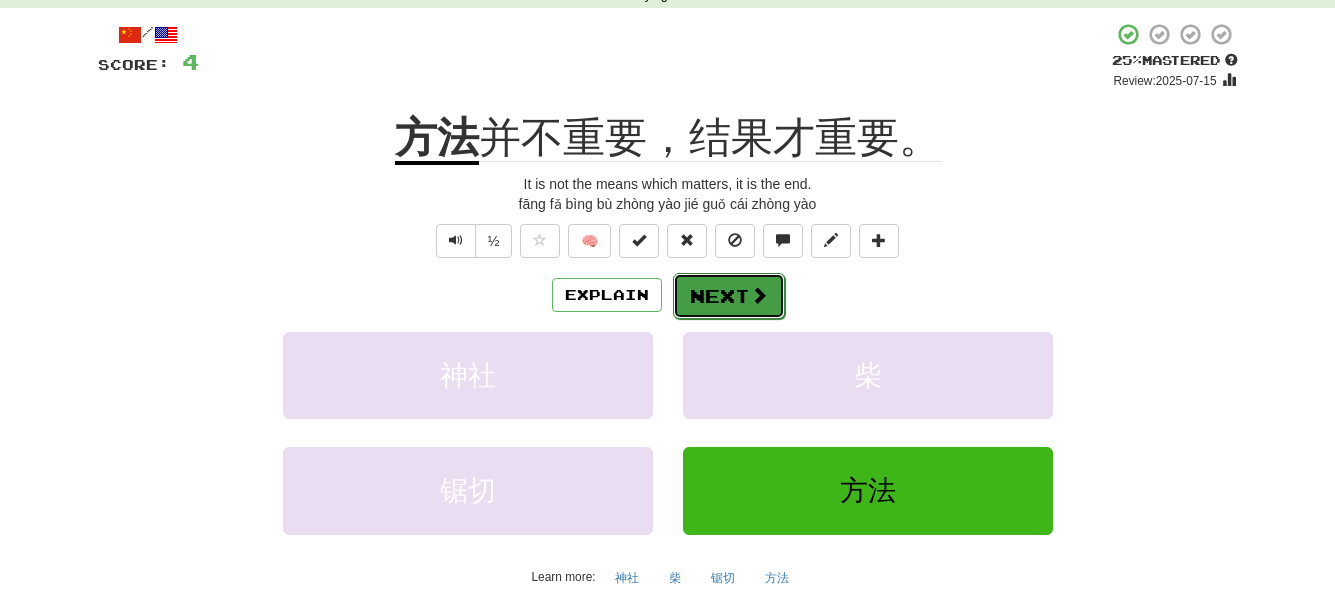 click on "Next" at bounding box center [729, 296] 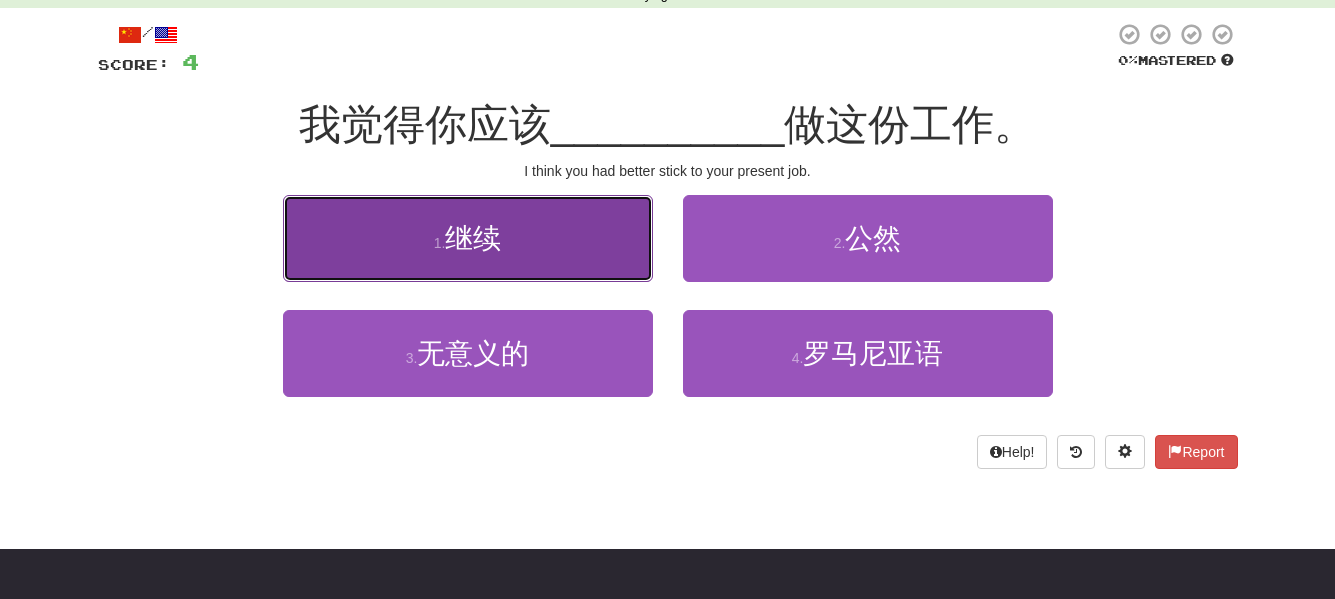 click on "继续" at bounding box center [473, 238] 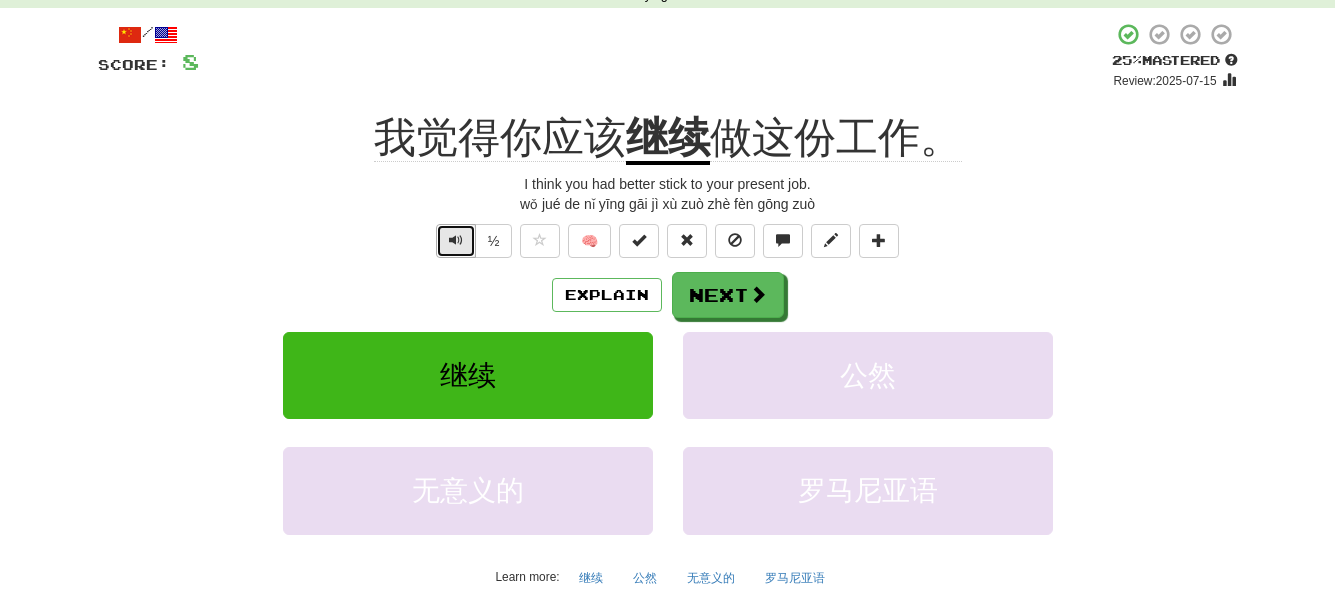 click at bounding box center (456, 241) 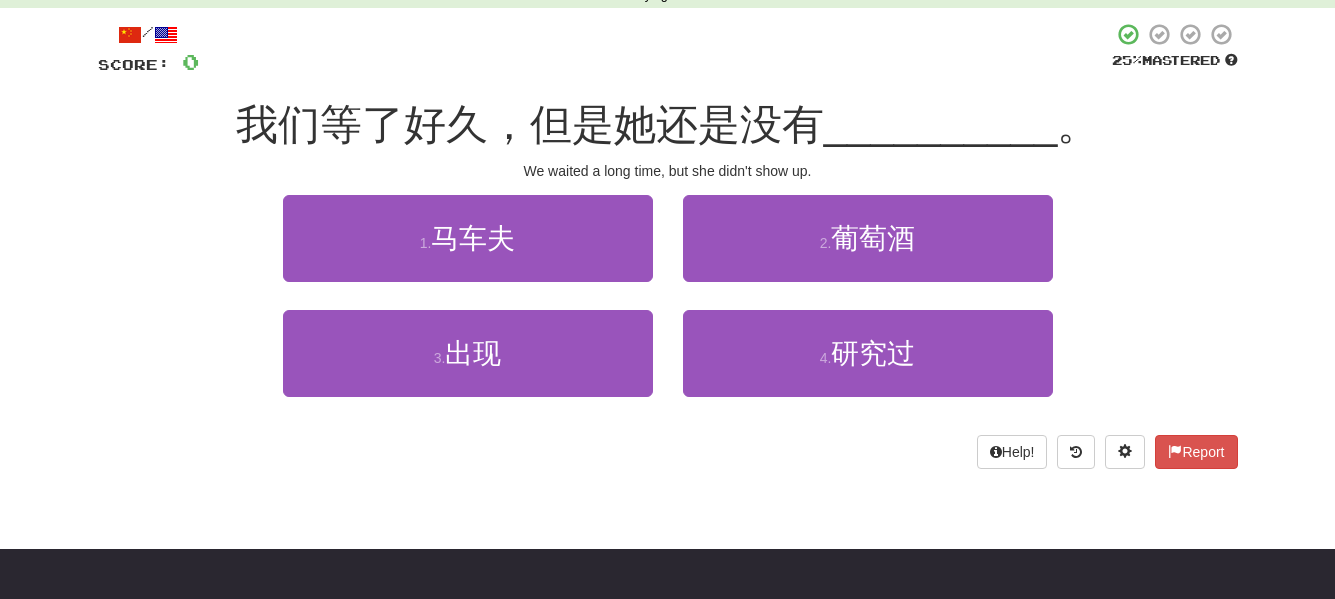 scroll, scrollTop: 100, scrollLeft: 0, axis: vertical 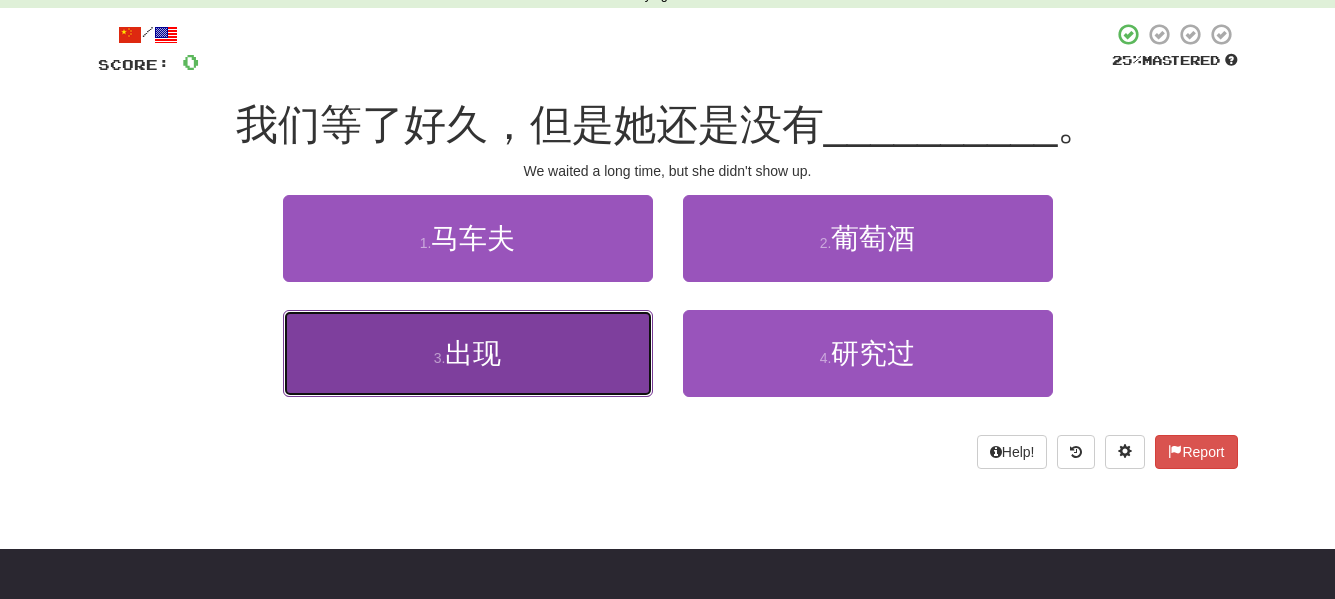 click on "3 .  出现" at bounding box center (468, 353) 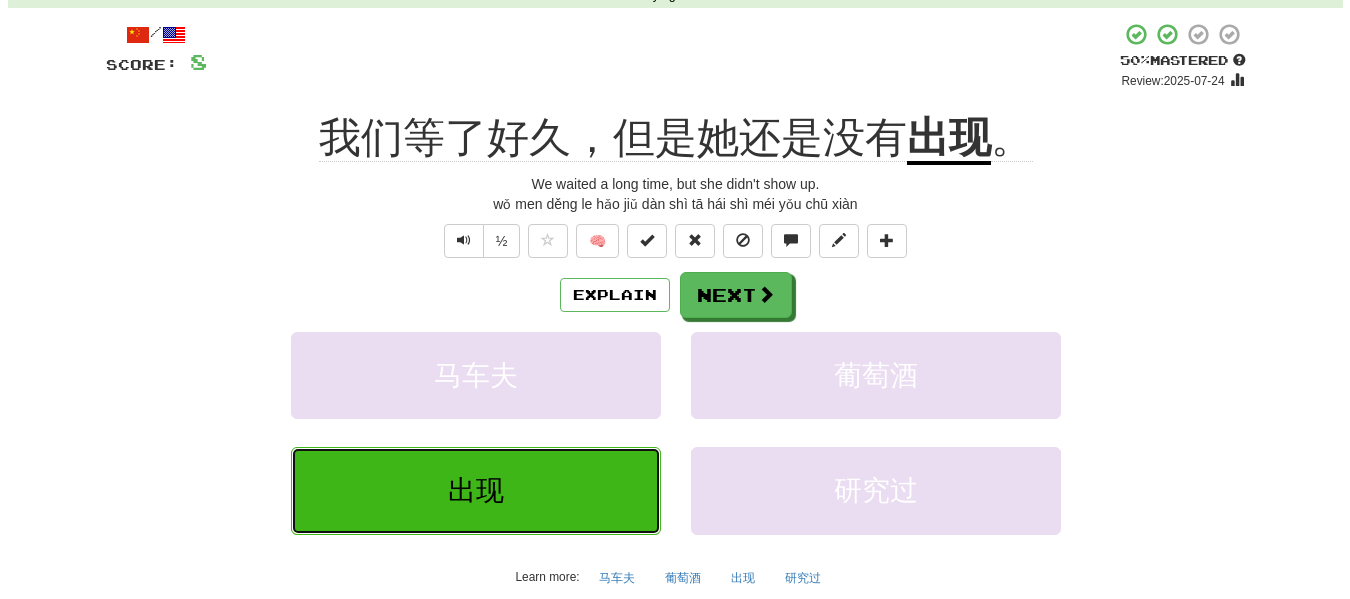 scroll, scrollTop: 0, scrollLeft: 0, axis: both 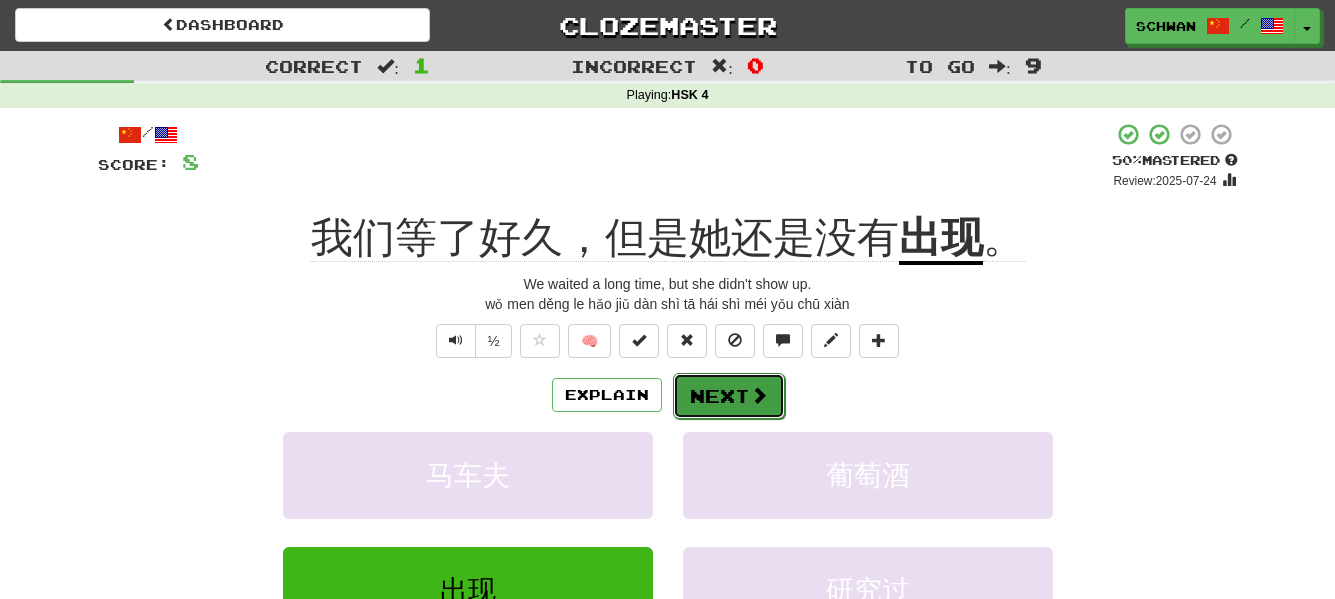 click on "Next" at bounding box center (729, 396) 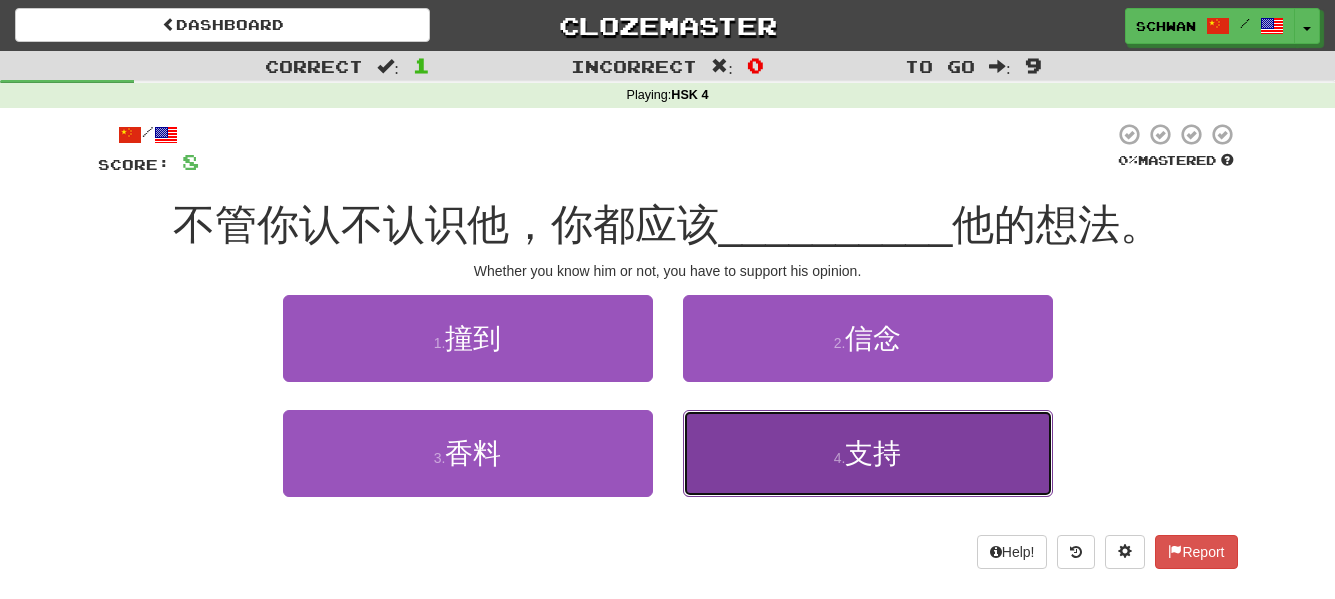 click on "4 .  支持" at bounding box center [868, 453] 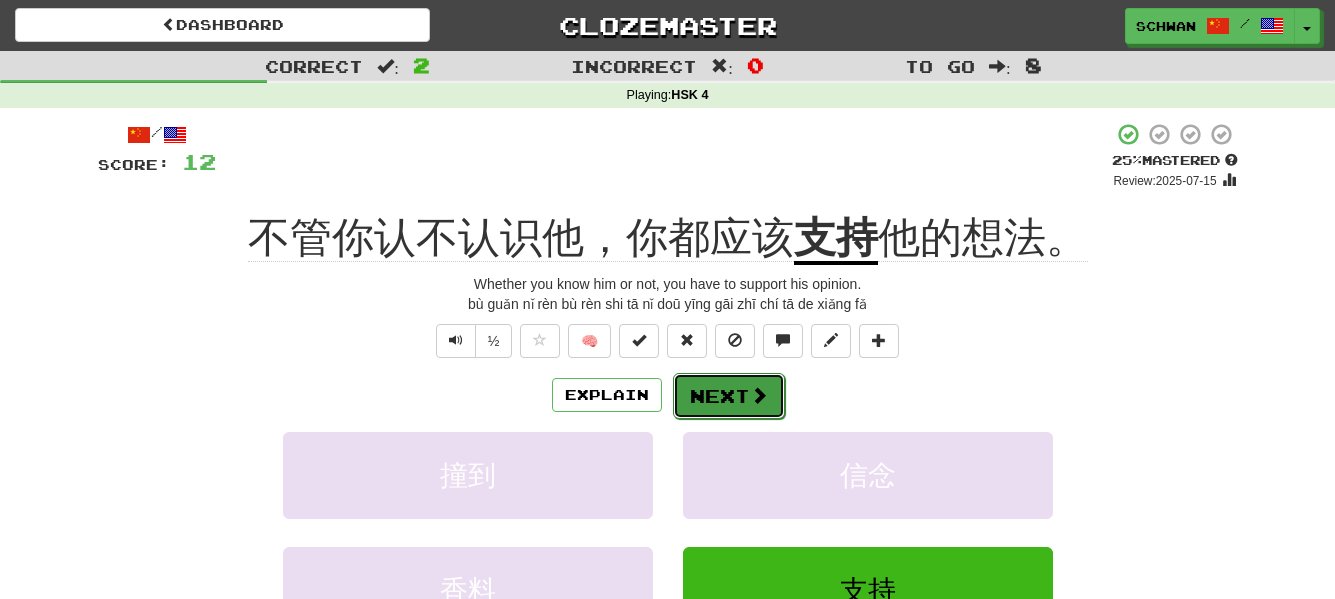 click on "Next" at bounding box center (729, 396) 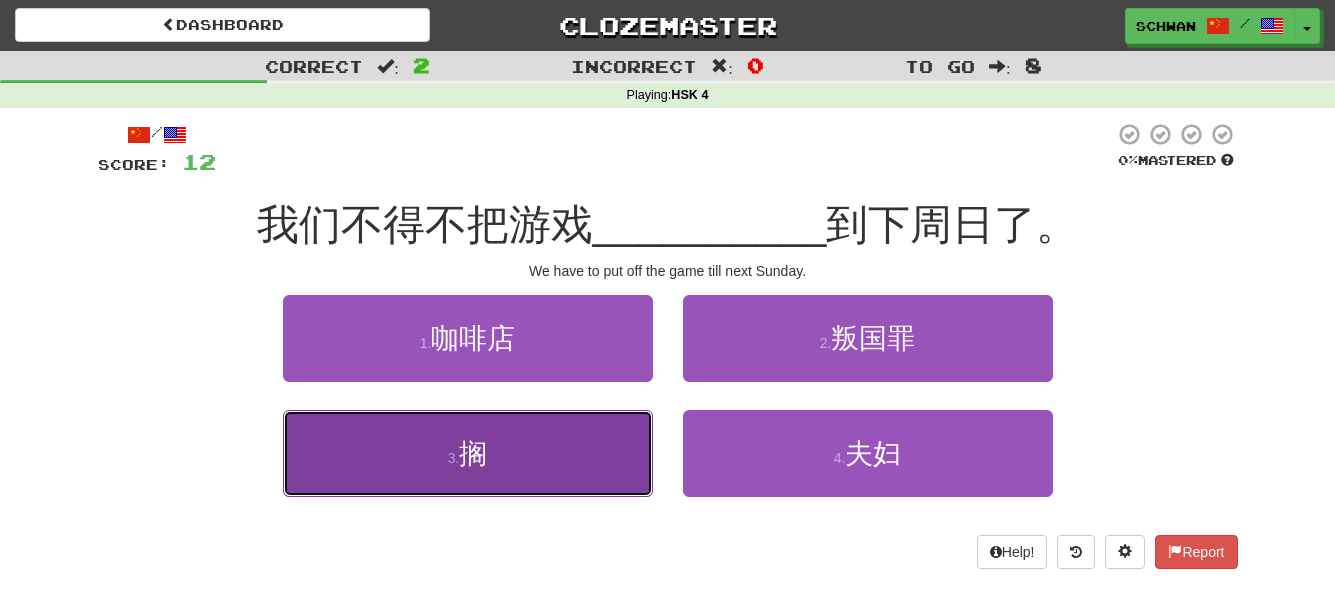 click on "3 .  搁" at bounding box center [468, 453] 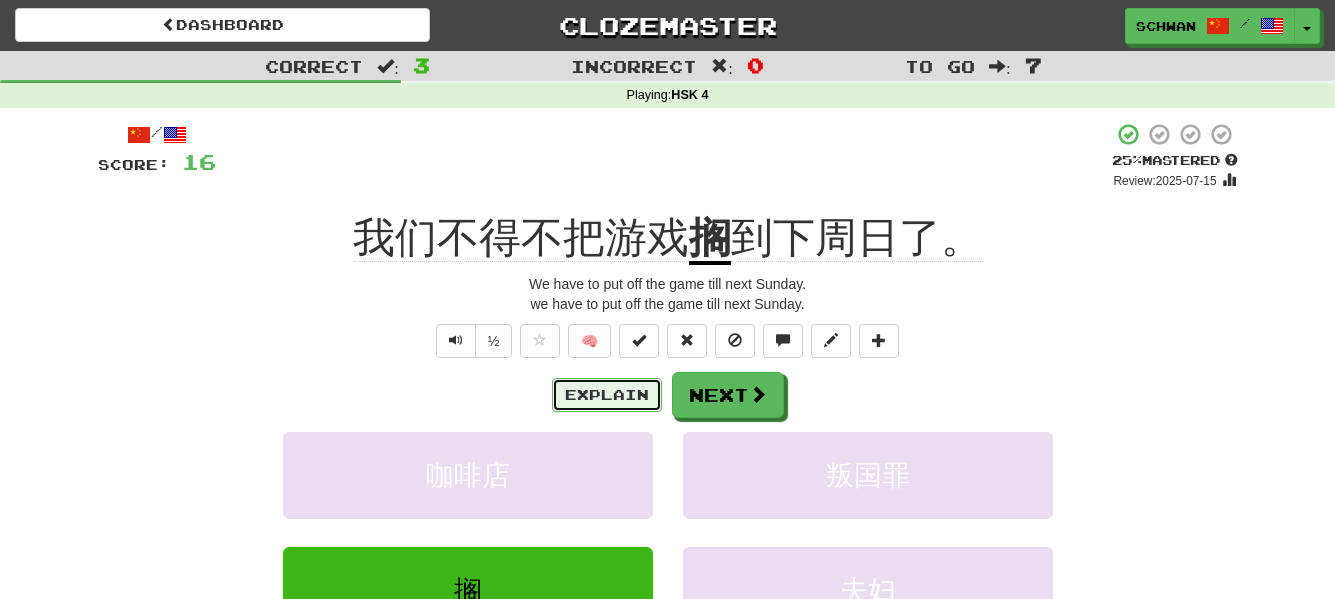click on "Explain" at bounding box center (607, 395) 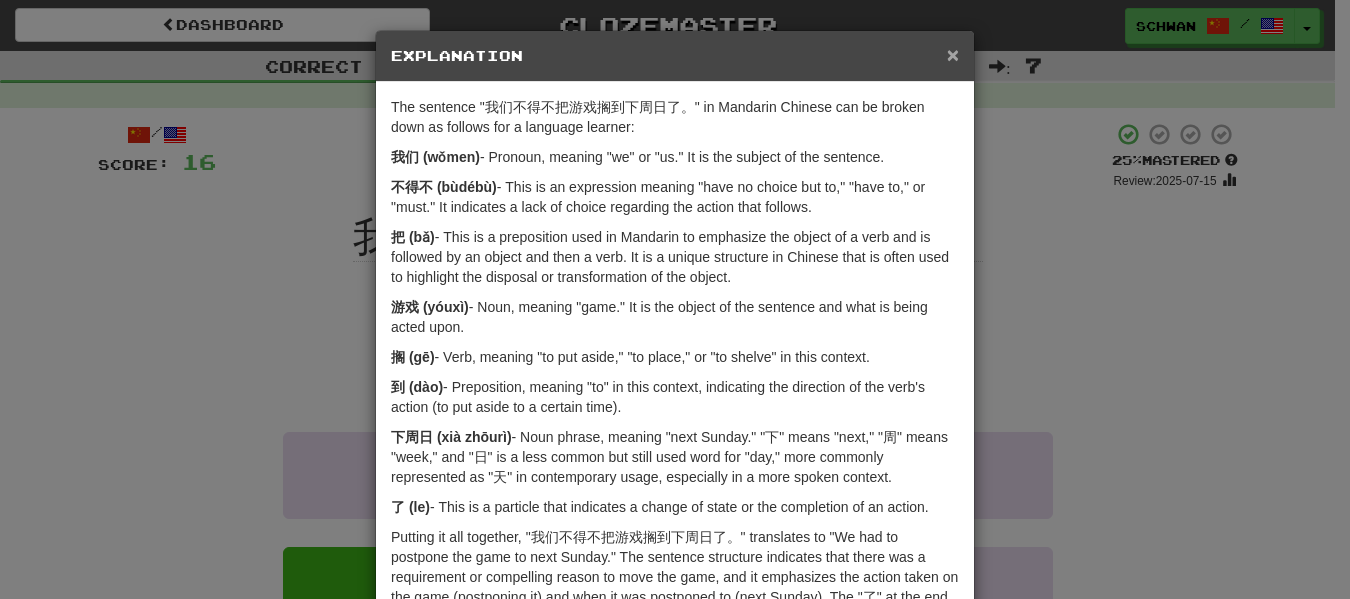 click on "×" at bounding box center (953, 54) 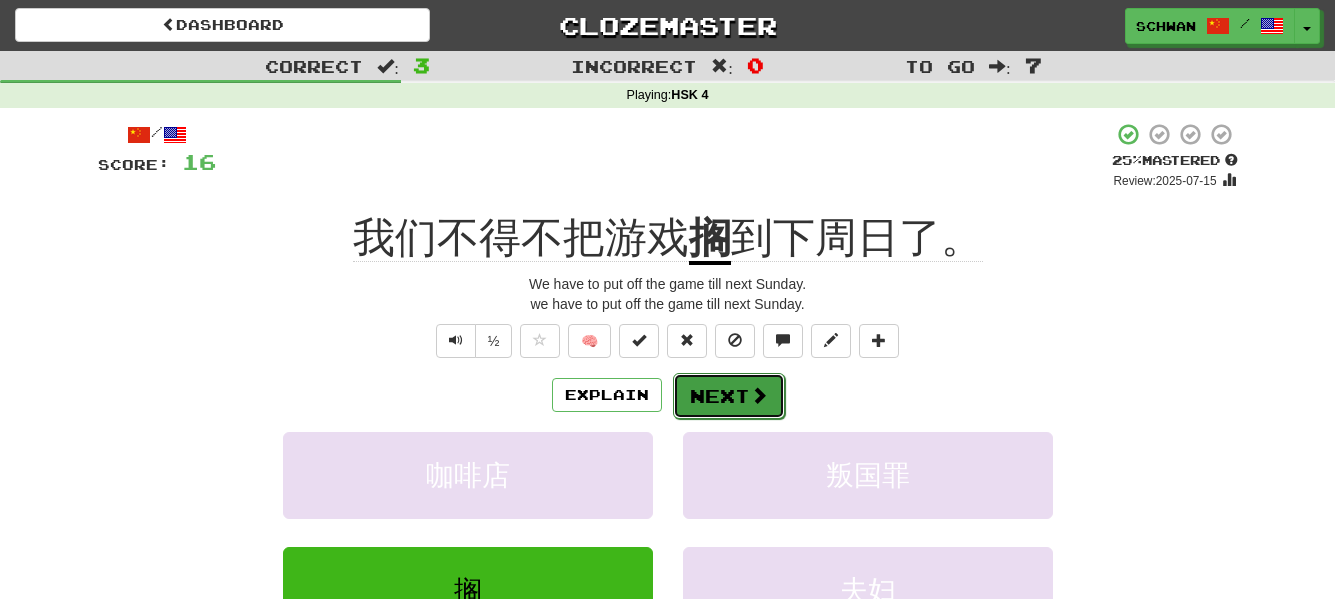 click on "Next" at bounding box center [729, 396] 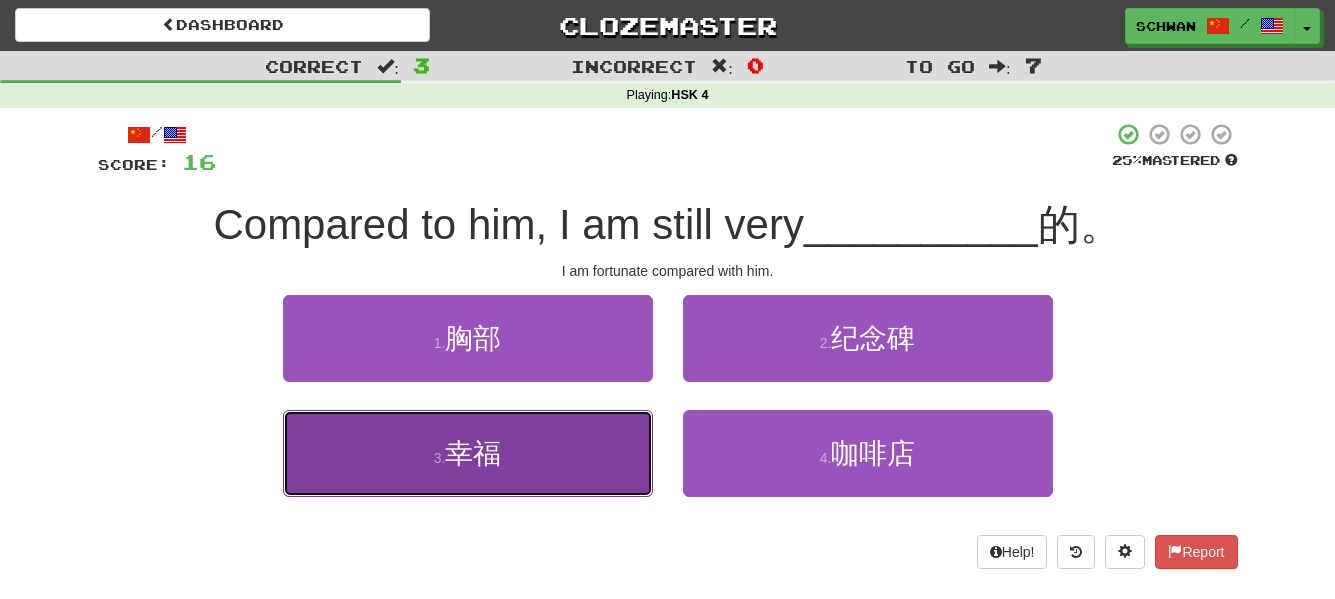 click on "3 .  幸福" at bounding box center [468, 453] 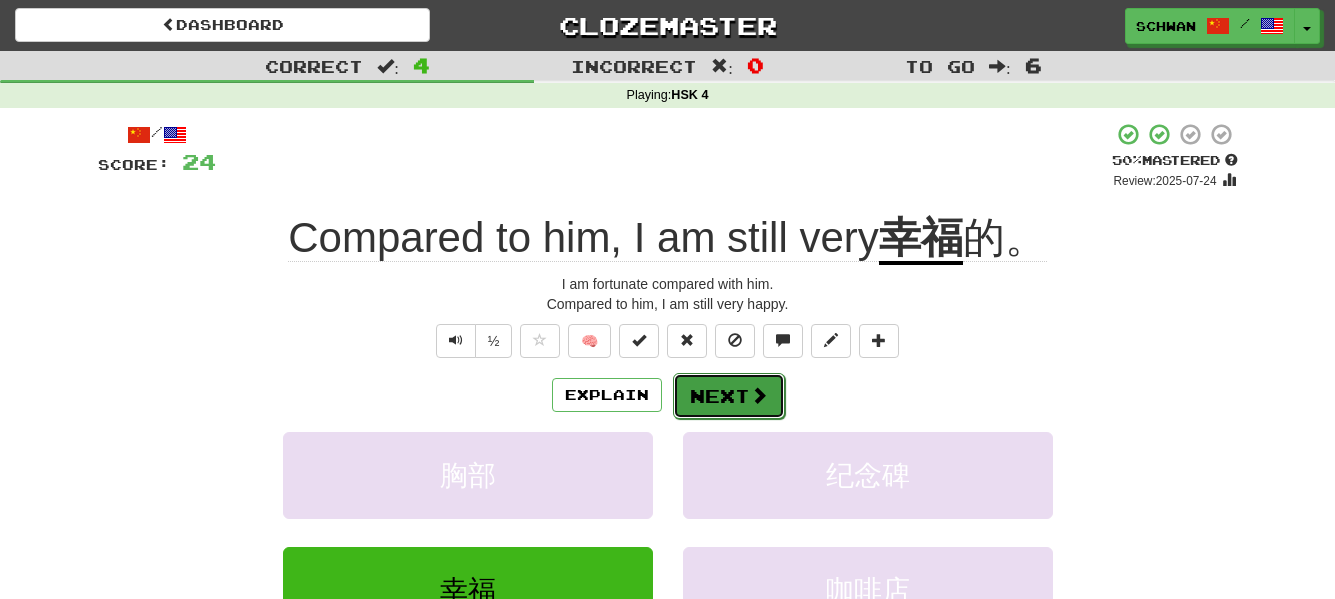 click on "Next" at bounding box center [729, 396] 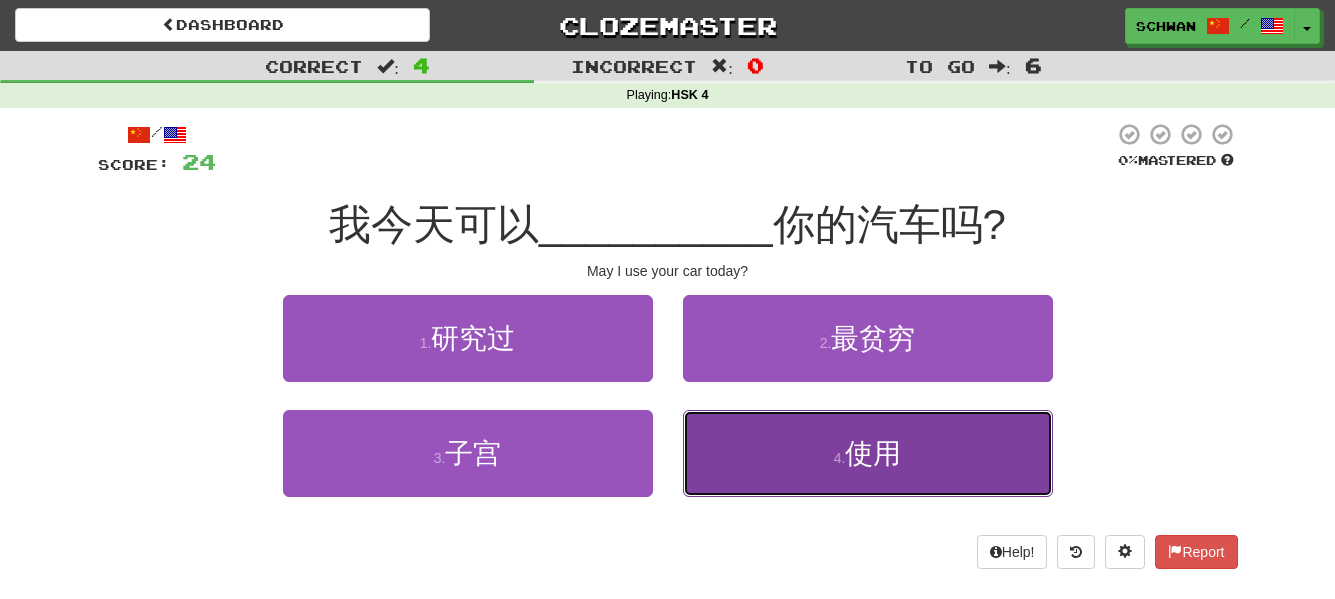 click on "4 .  使用" at bounding box center (868, 453) 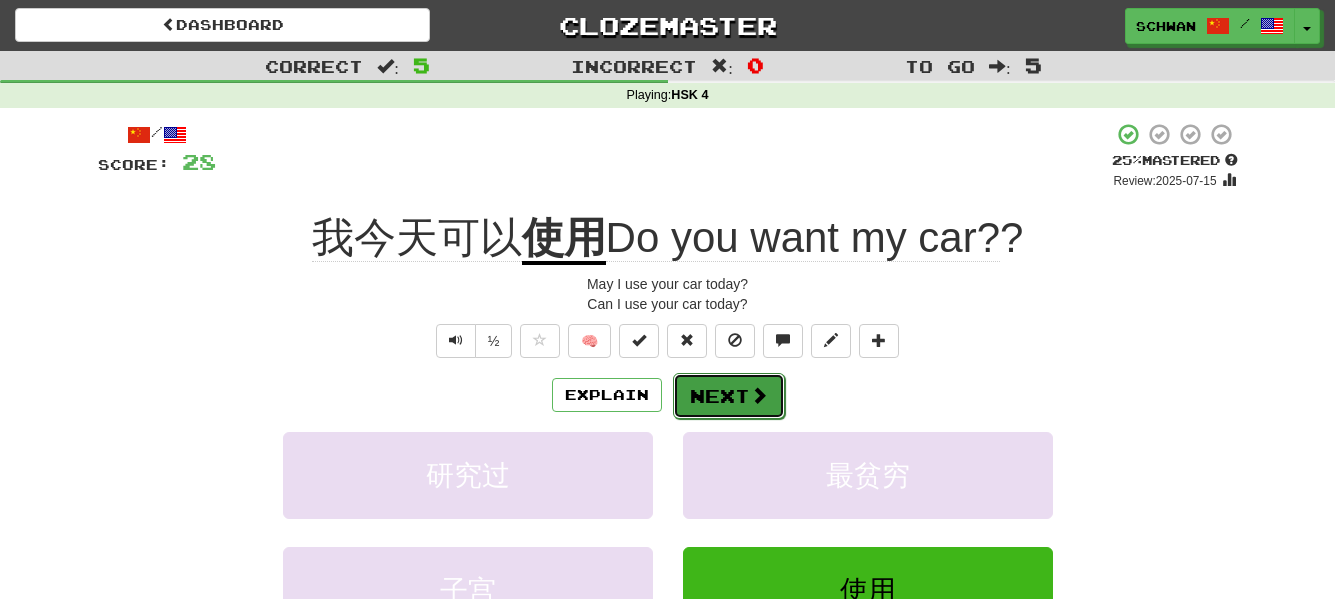 click on "Next" at bounding box center (729, 396) 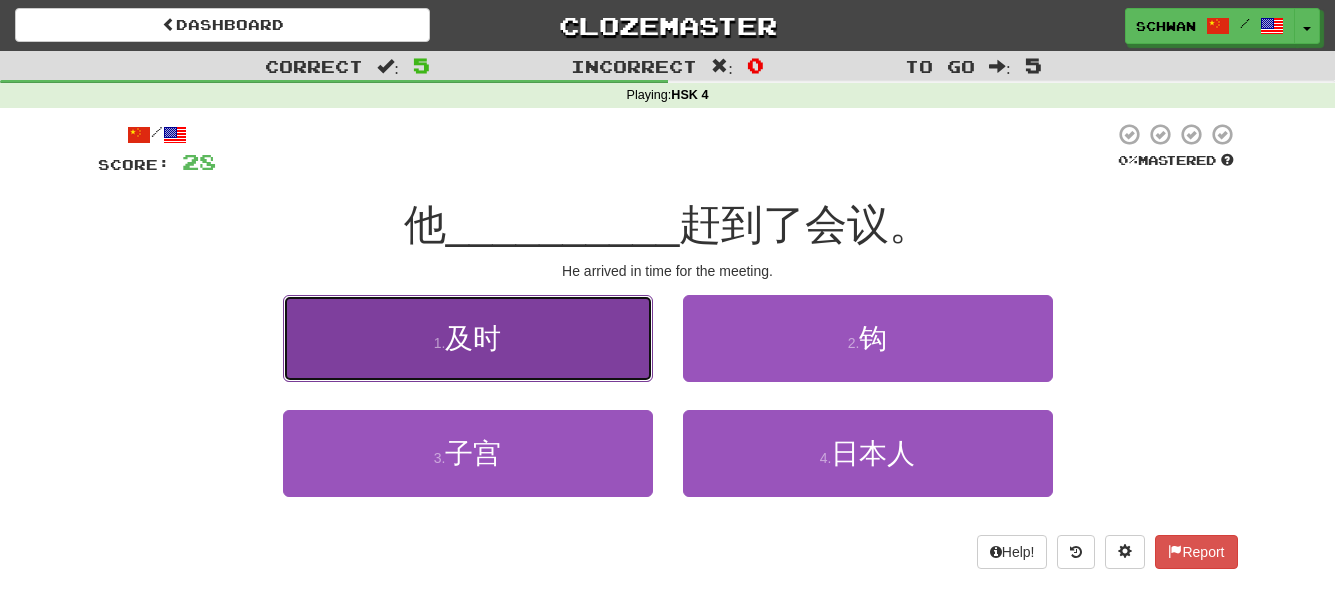 click on "及时" at bounding box center (473, 338) 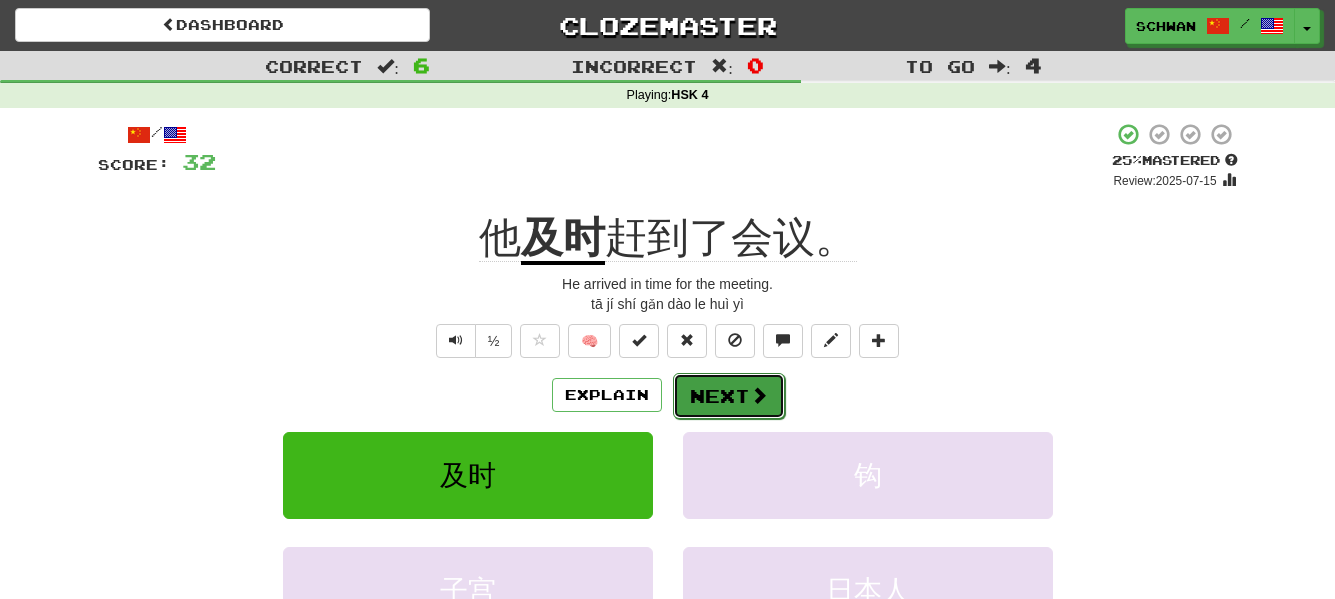 click at bounding box center (759, 395) 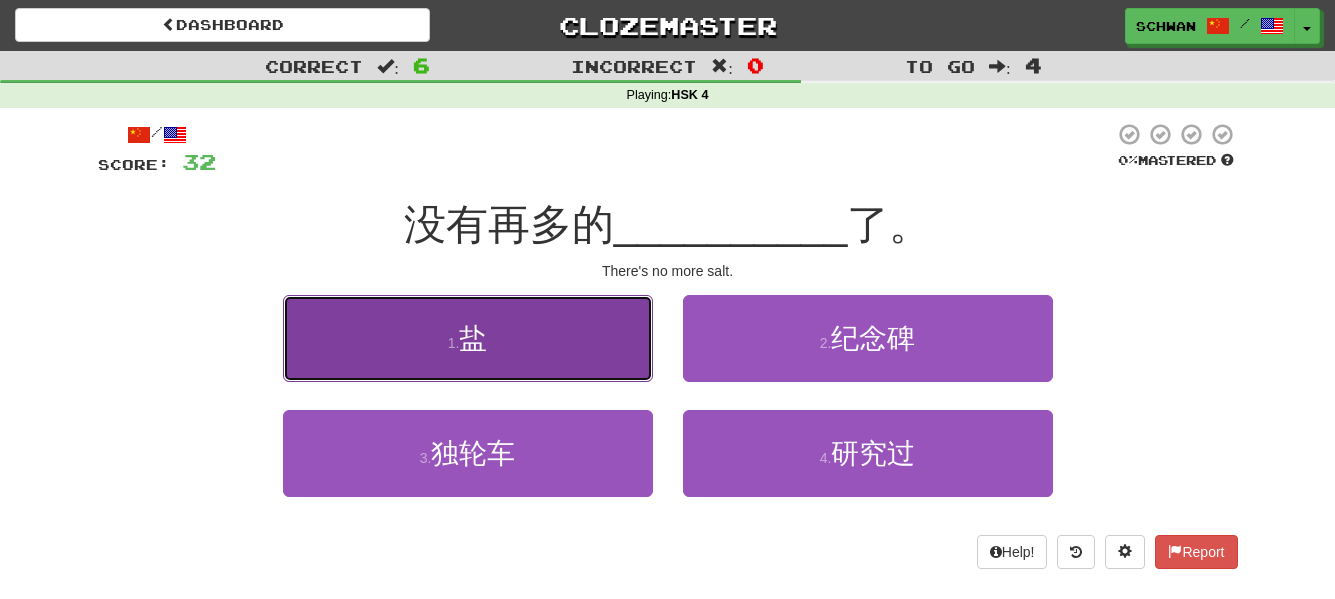 click on "盐" at bounding box center [473, 338] 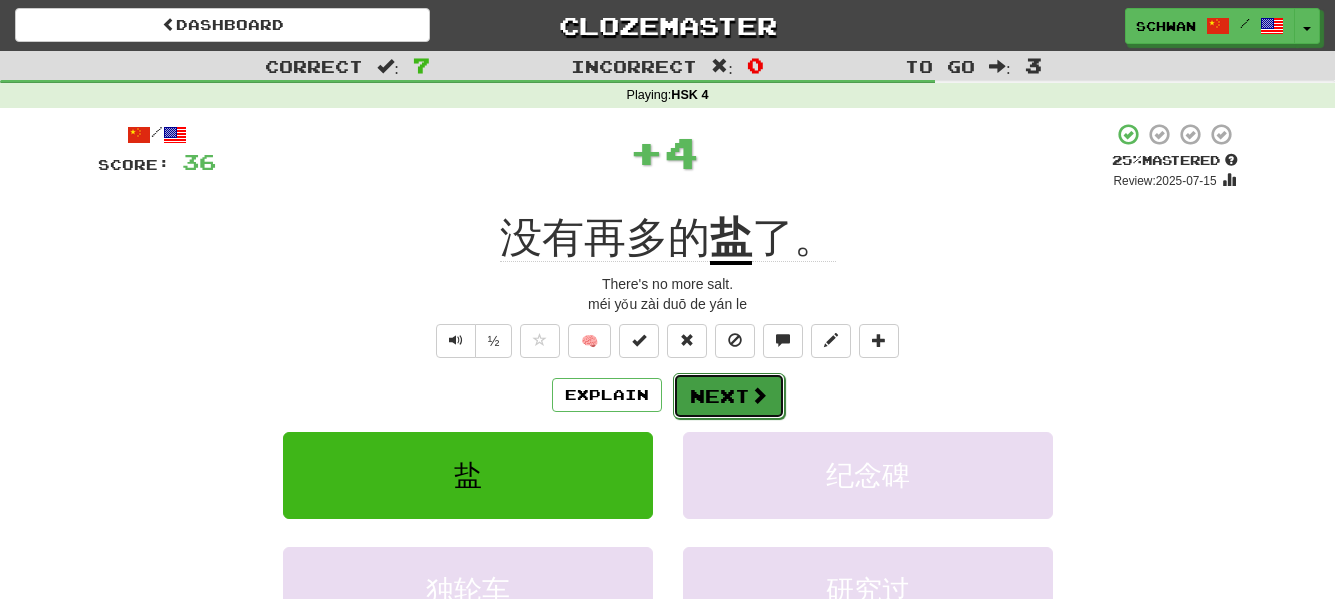 click on "Next" at bounding box center [729, 396] 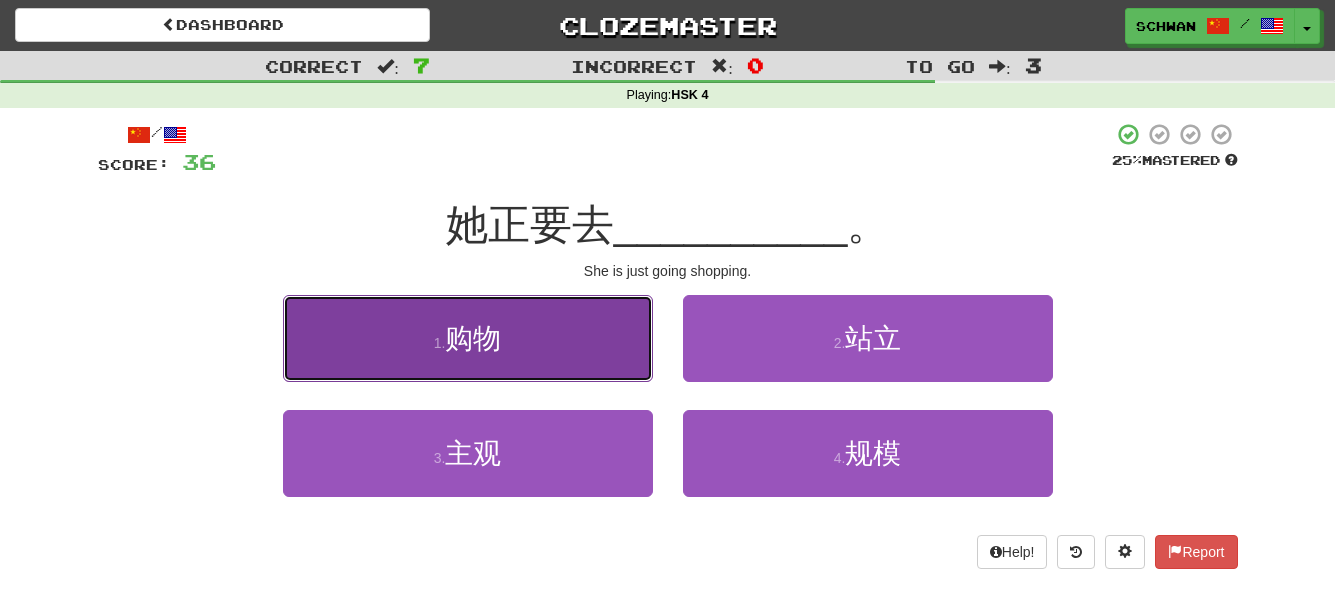 click on "1 .  购物" at bounding box center [468, 338] 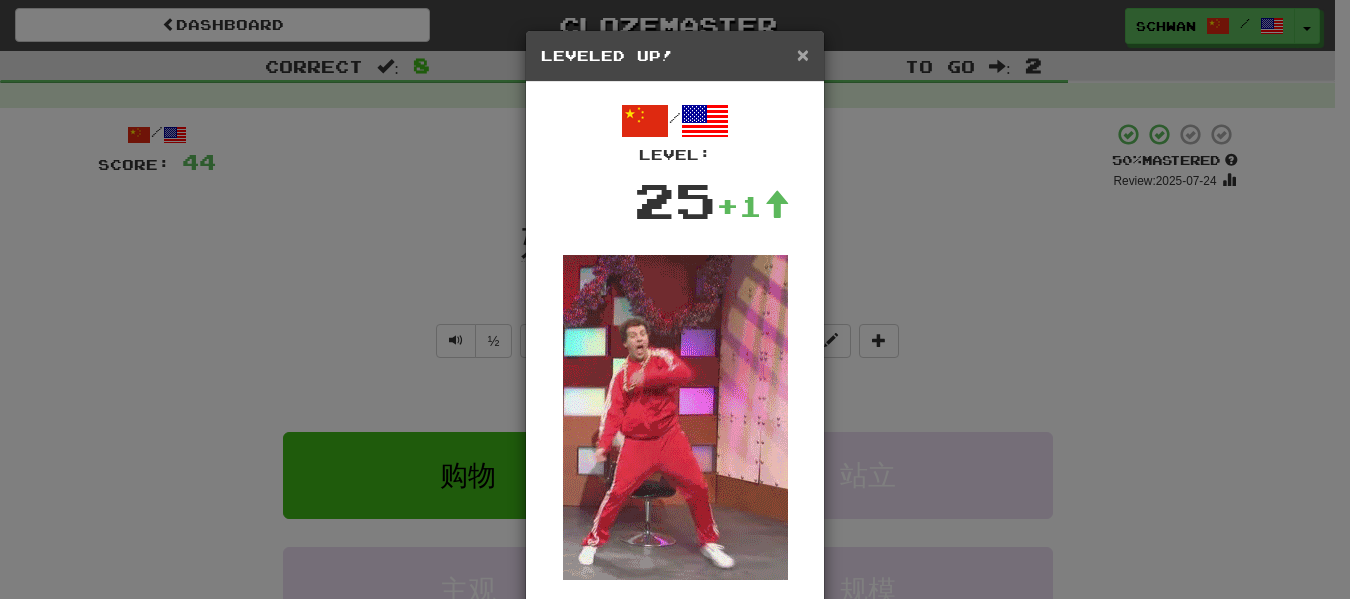 click on "×" at bounding box center [803, 54] 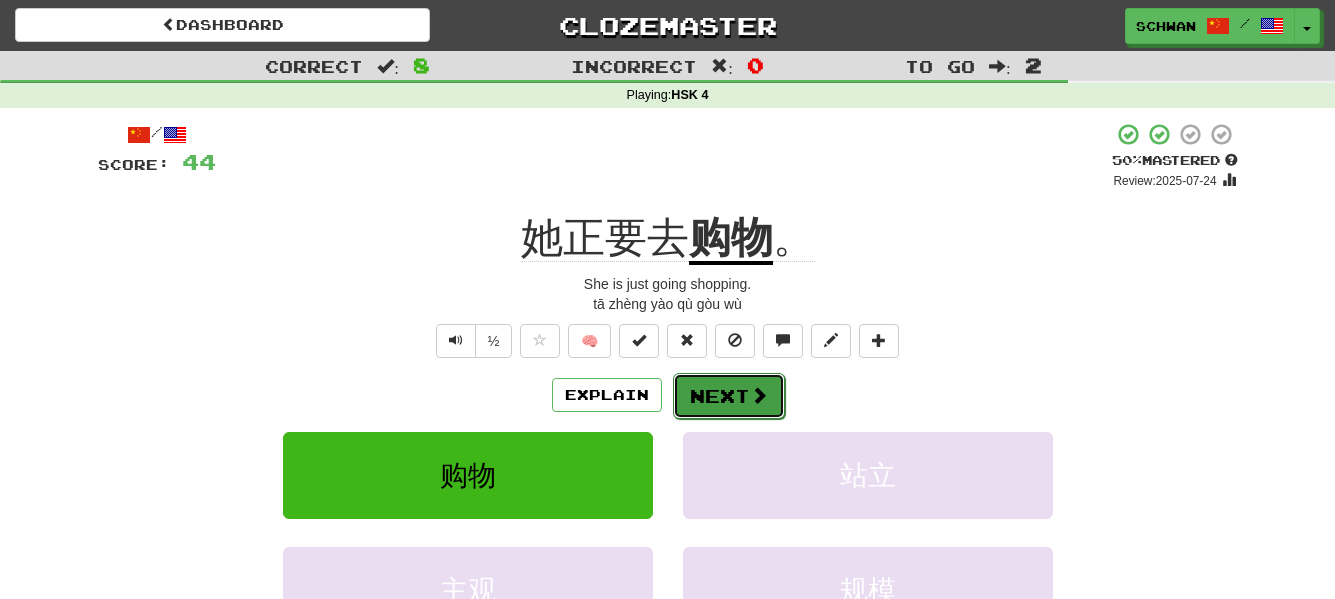 click at bounding box center (759, 395) 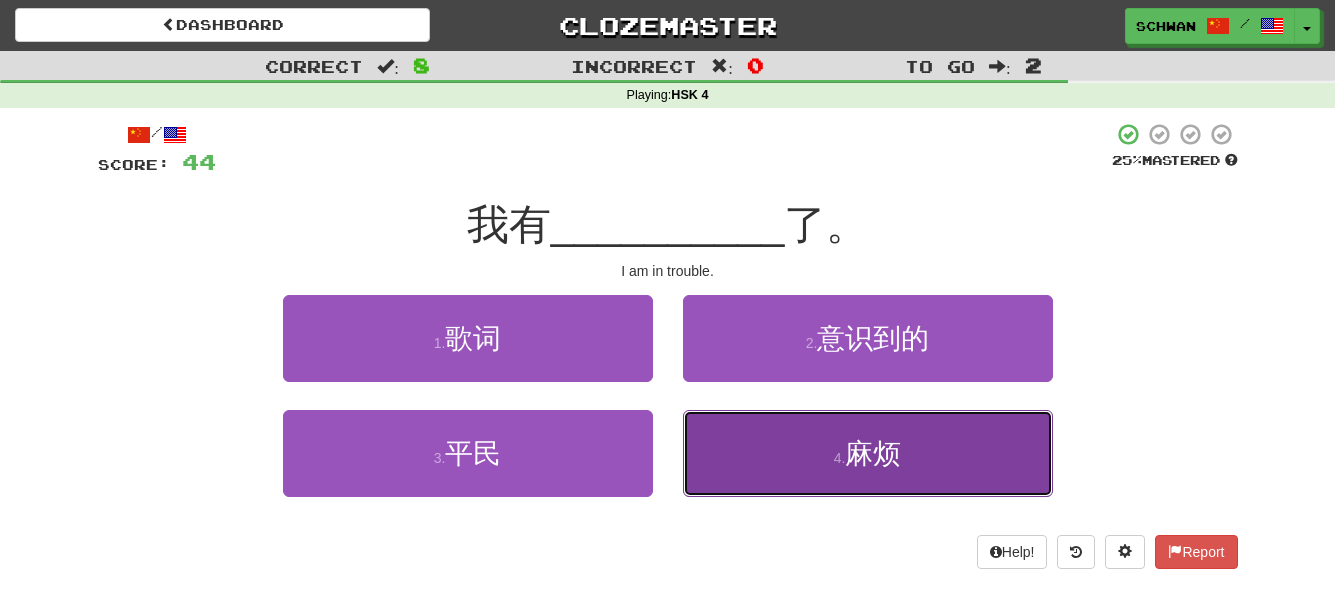 click on "4 .  麻烦" at bounding box center [868, 453] 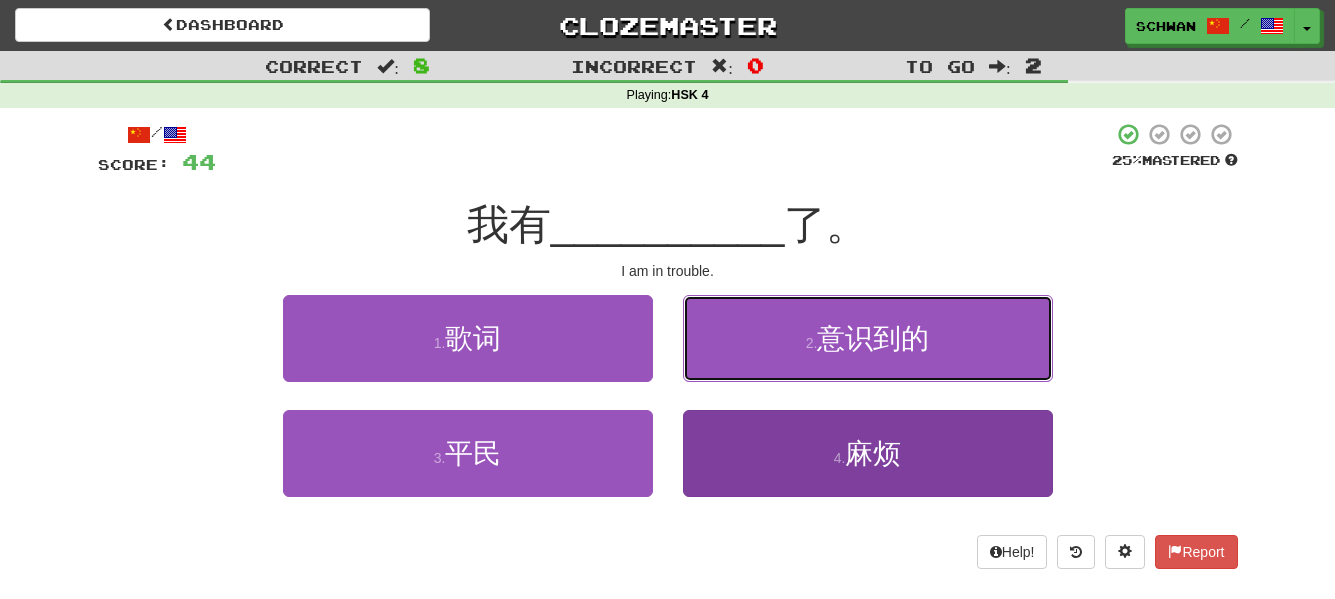 click on "意识到的" at bounding box center (873, 338) 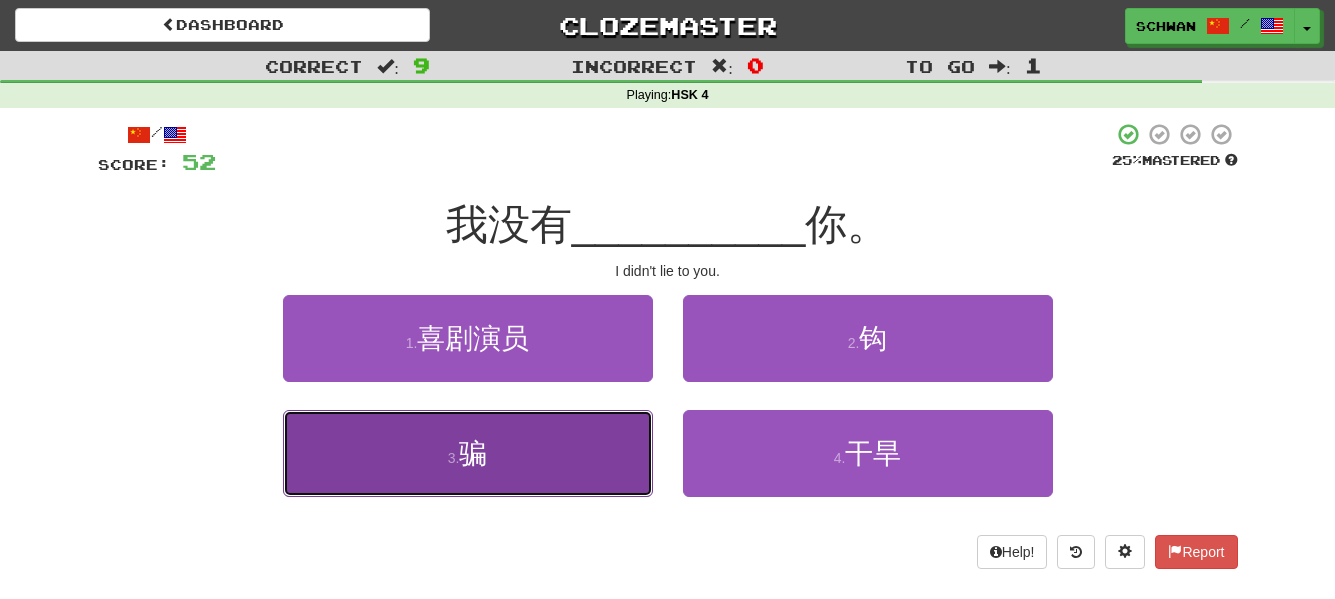 click on "骗" at bounding box center (473, 453) 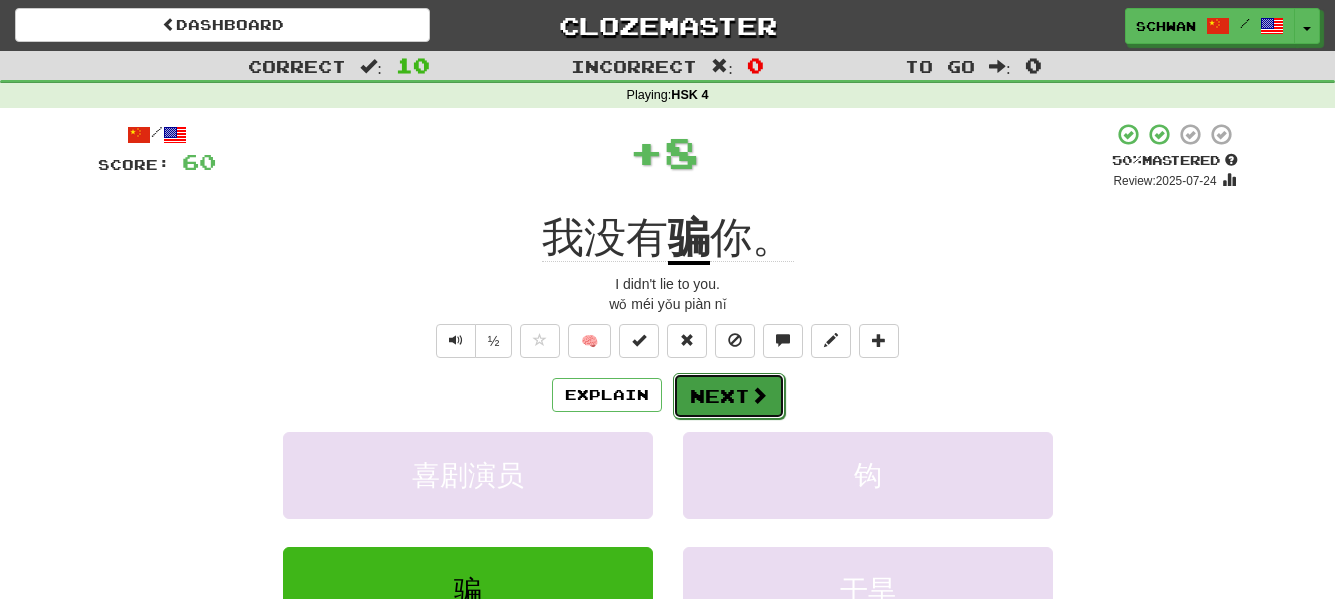 click at bounding box center (759, 395) 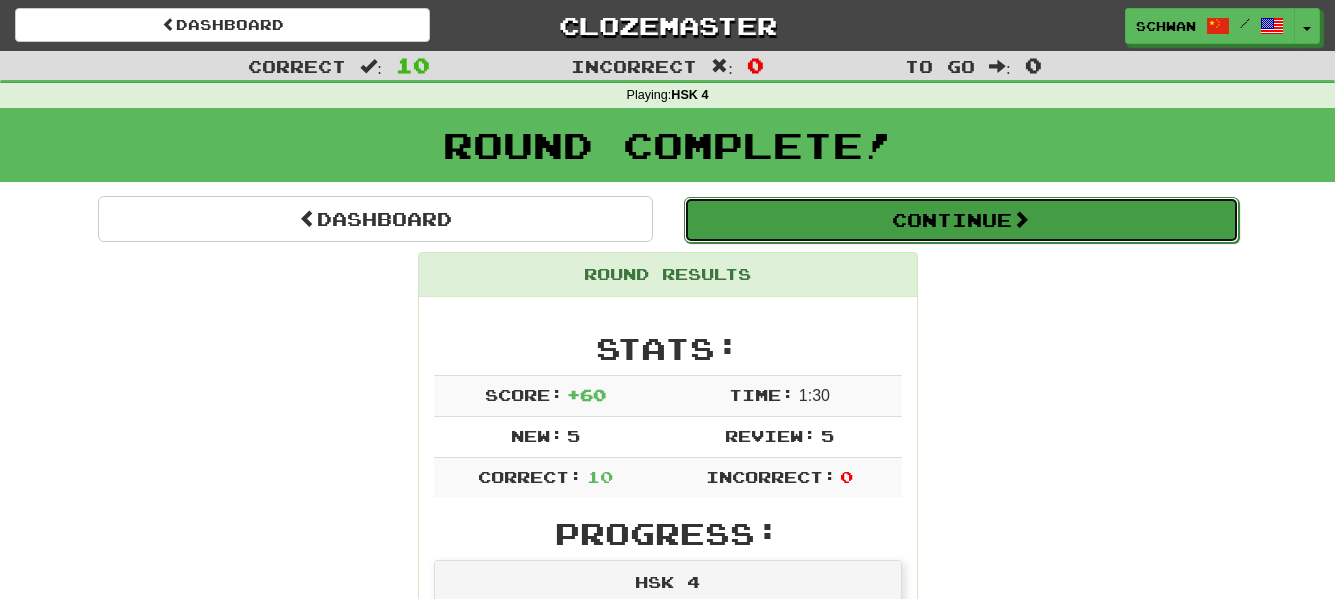 click on "Continue" at bounding box center [961, 220] 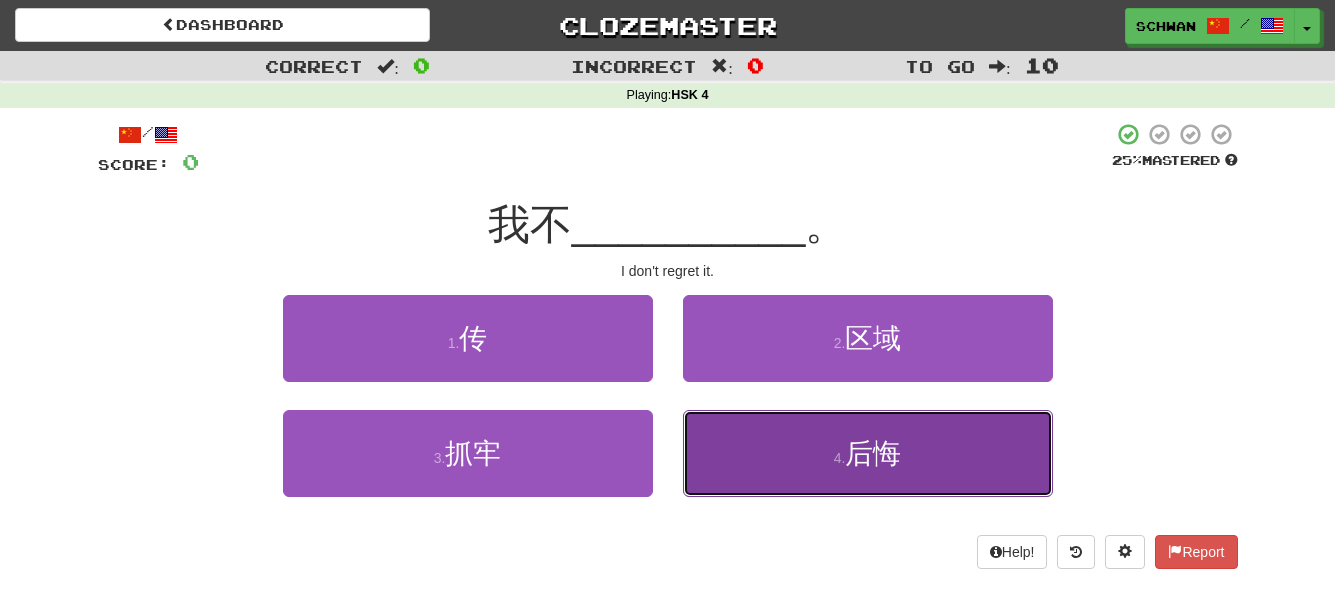 click on "4 .  后悔" at bounding box center (868, 453) 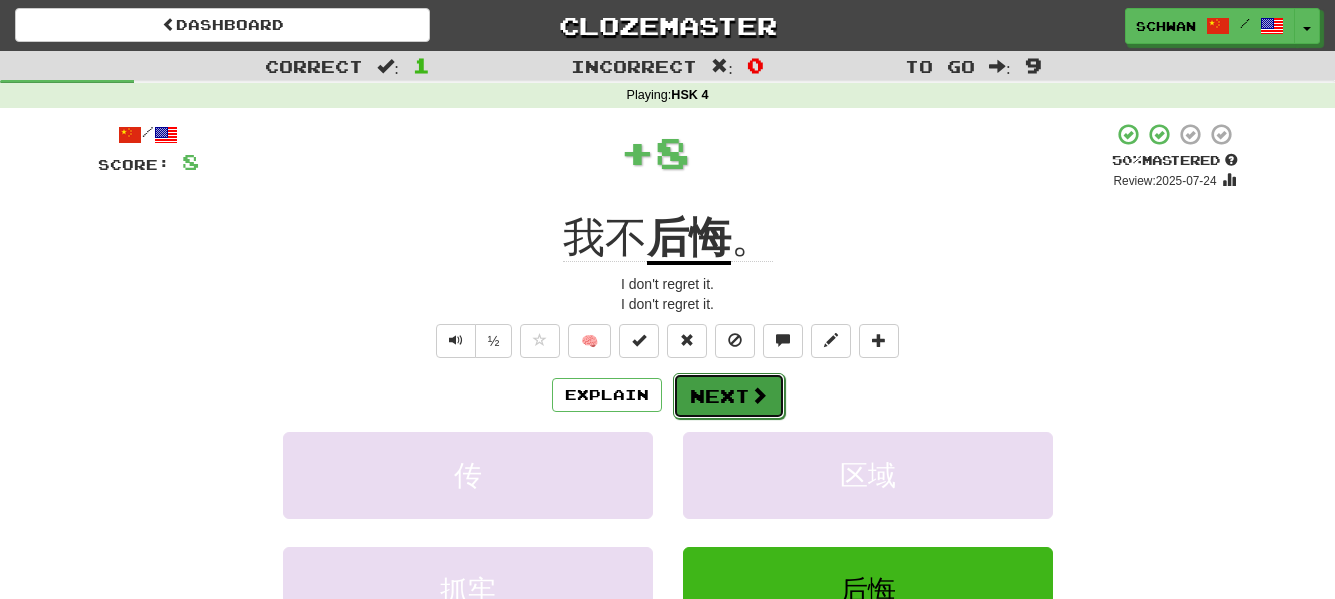 click at bounding box center (759, 395) 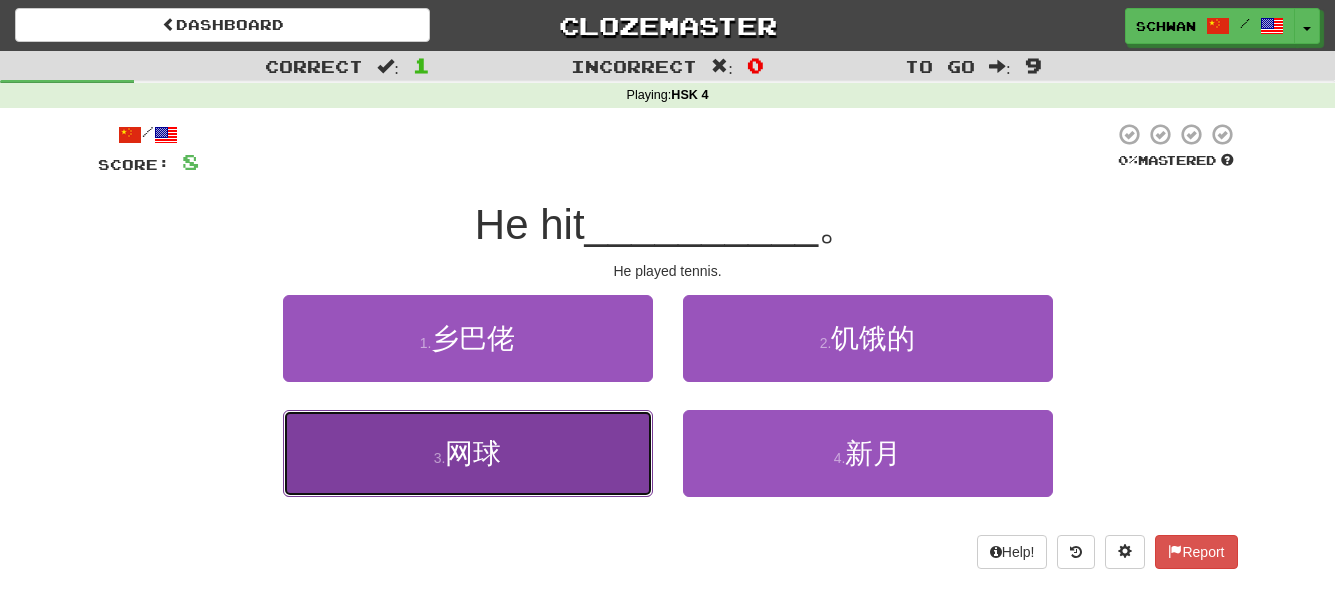 click on "3 .  网球" at bounding box center (468, 453) 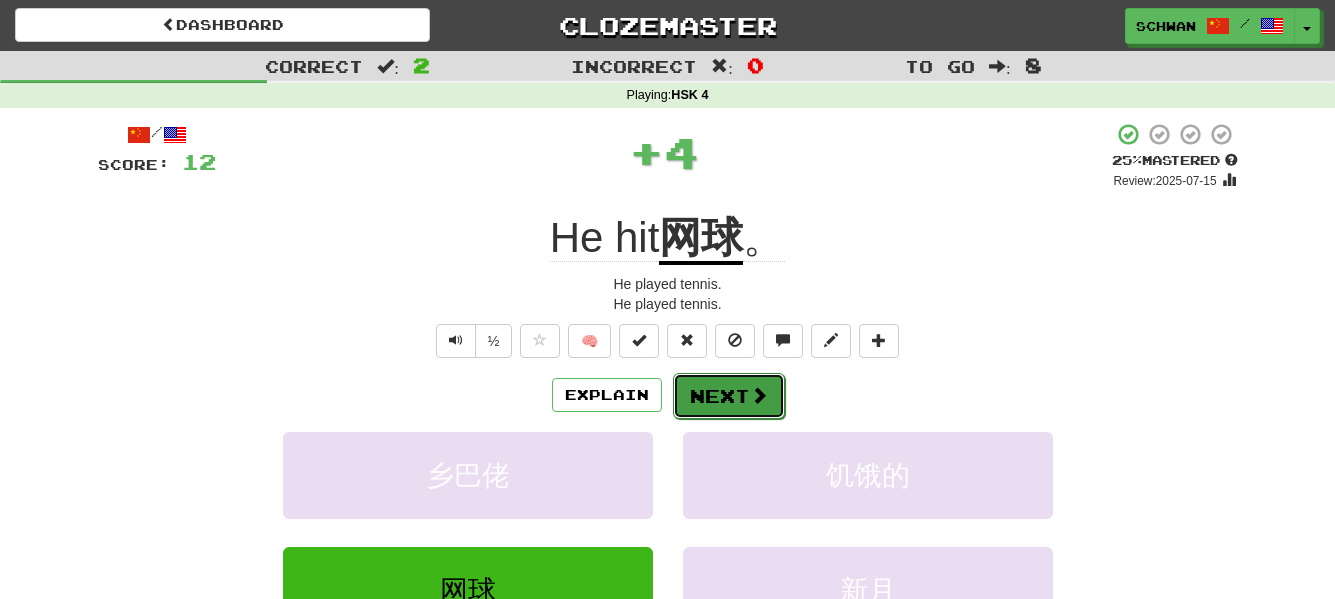 click on "Next" at bounding box center [729, 396] 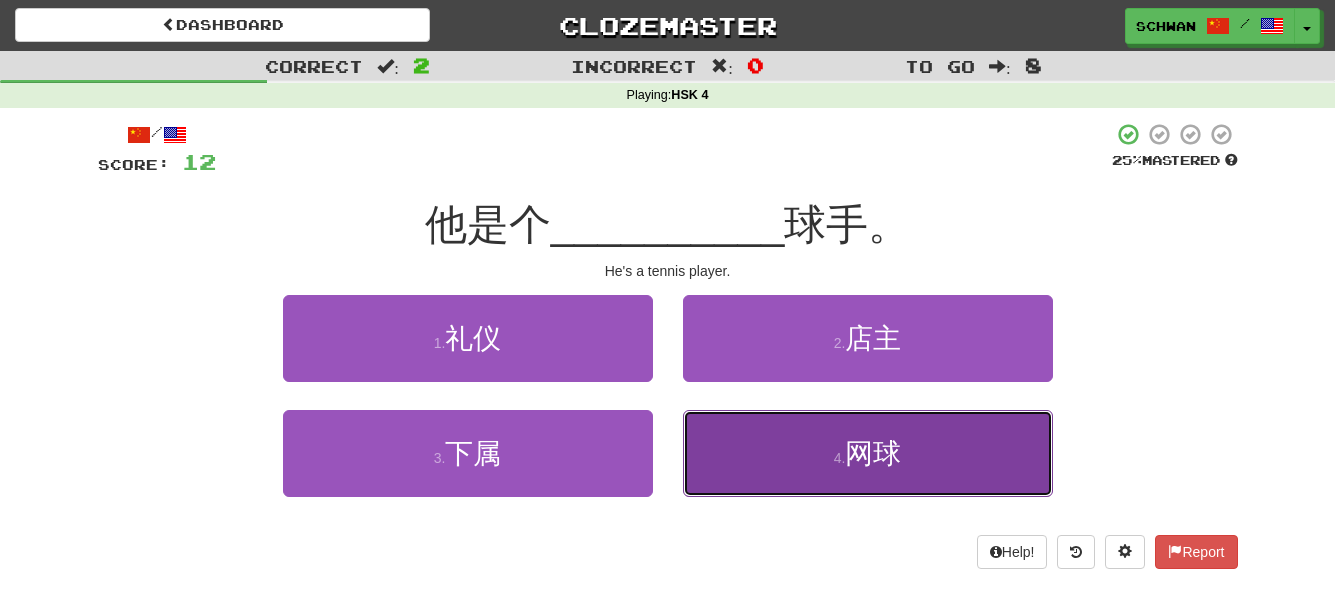 click on "网球" at bounding box center [873, 453] 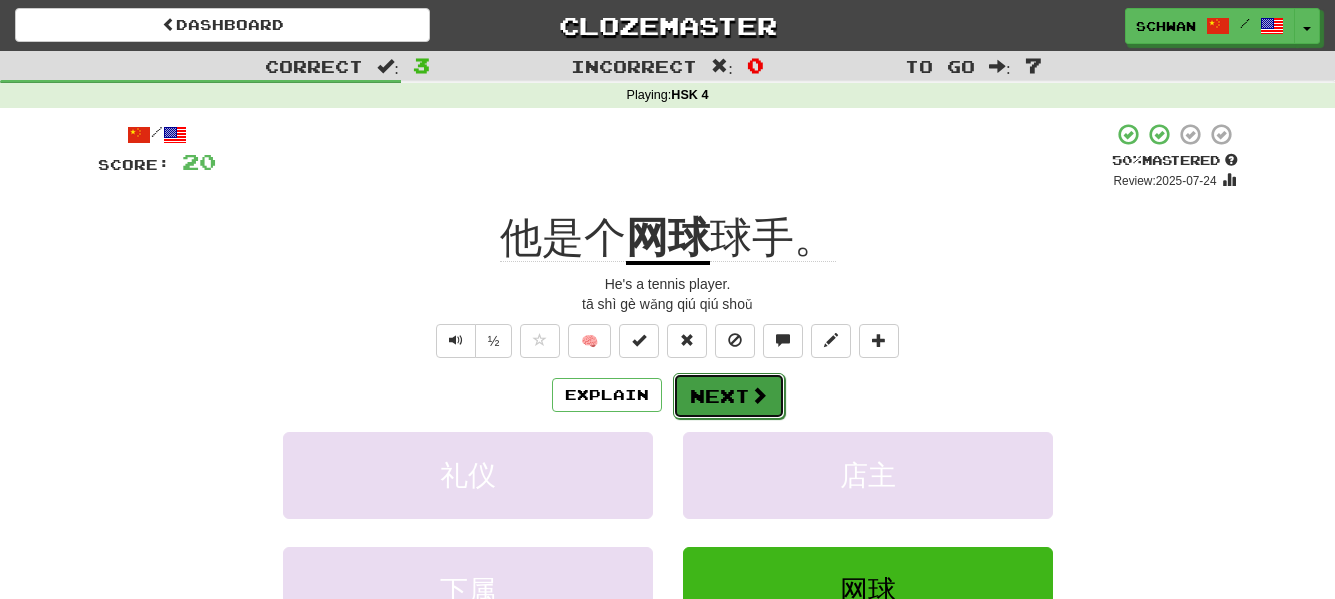 click on "Next" at bounding box center (729, 396) 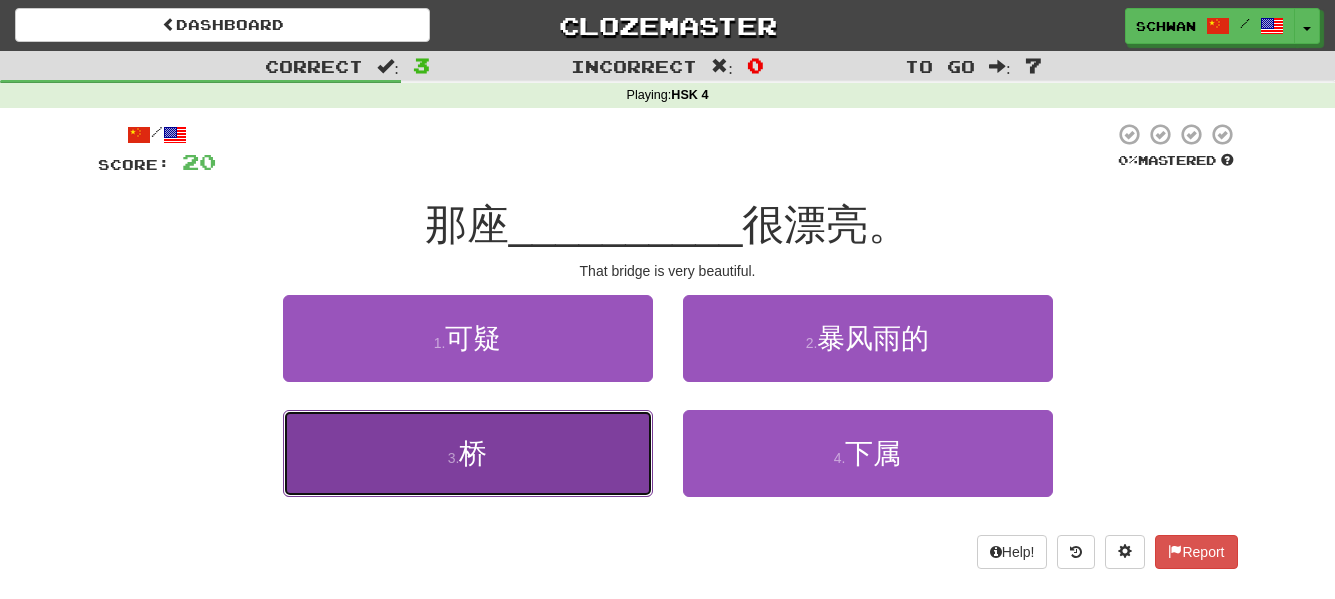click on "桥" at bounding box center [473, 453] 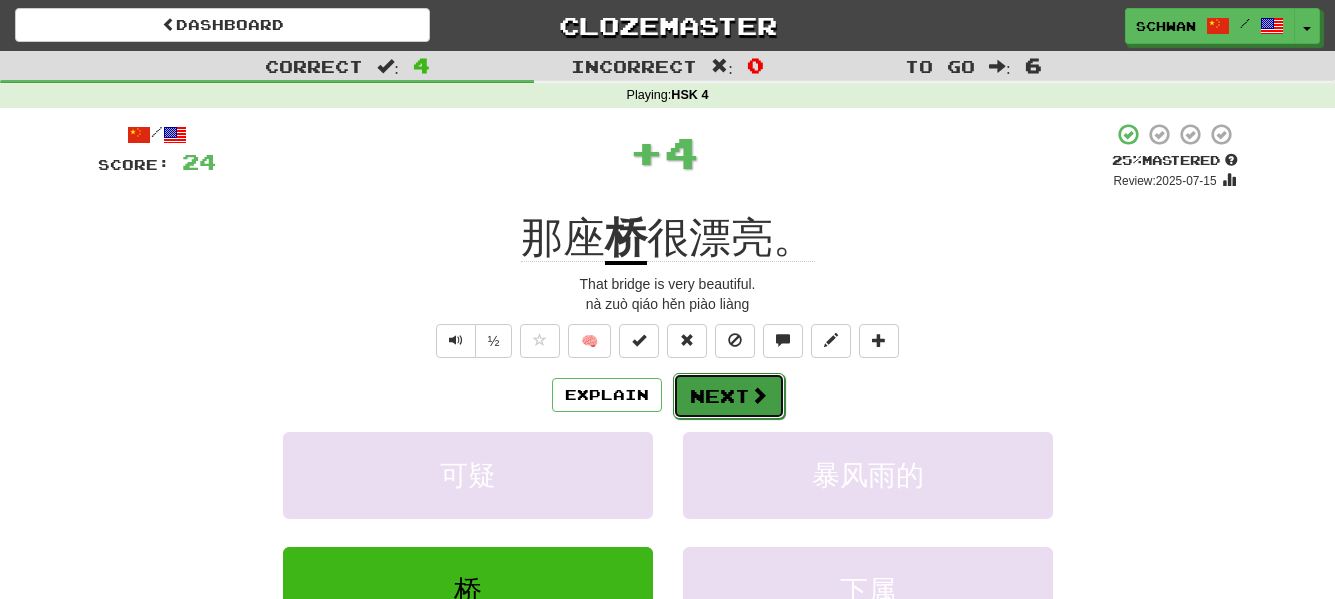 click on "Next" at bounding box center (729, 396) 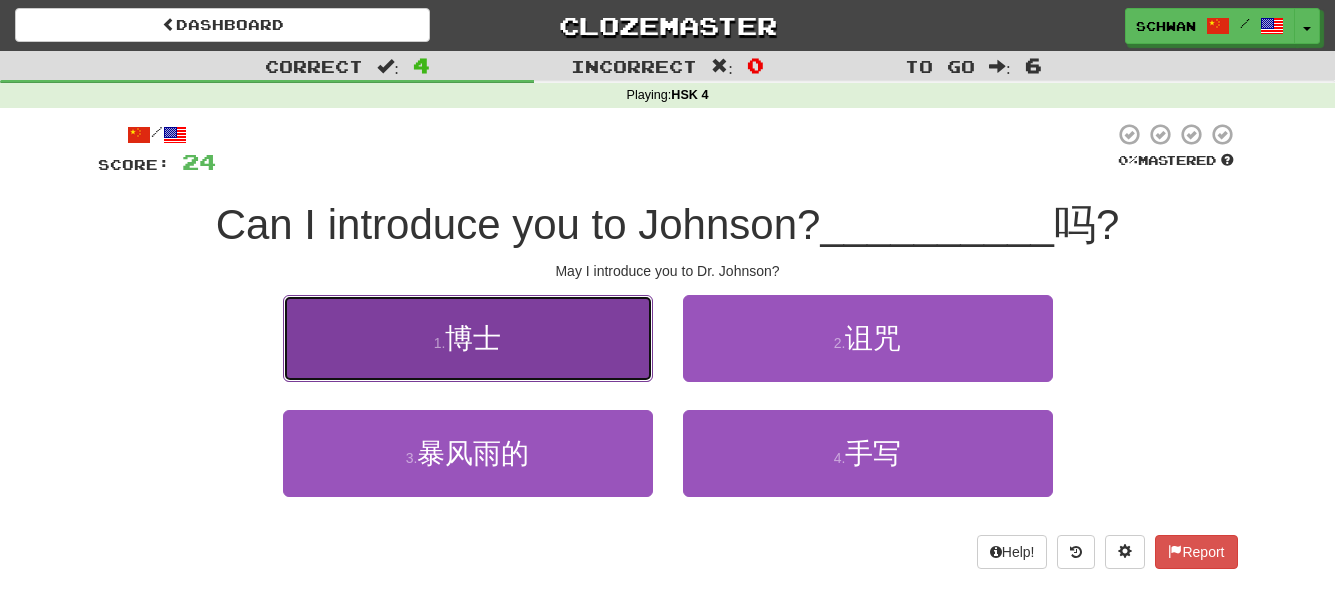 click on "1 .  博士" at bounding box center [468, 338] 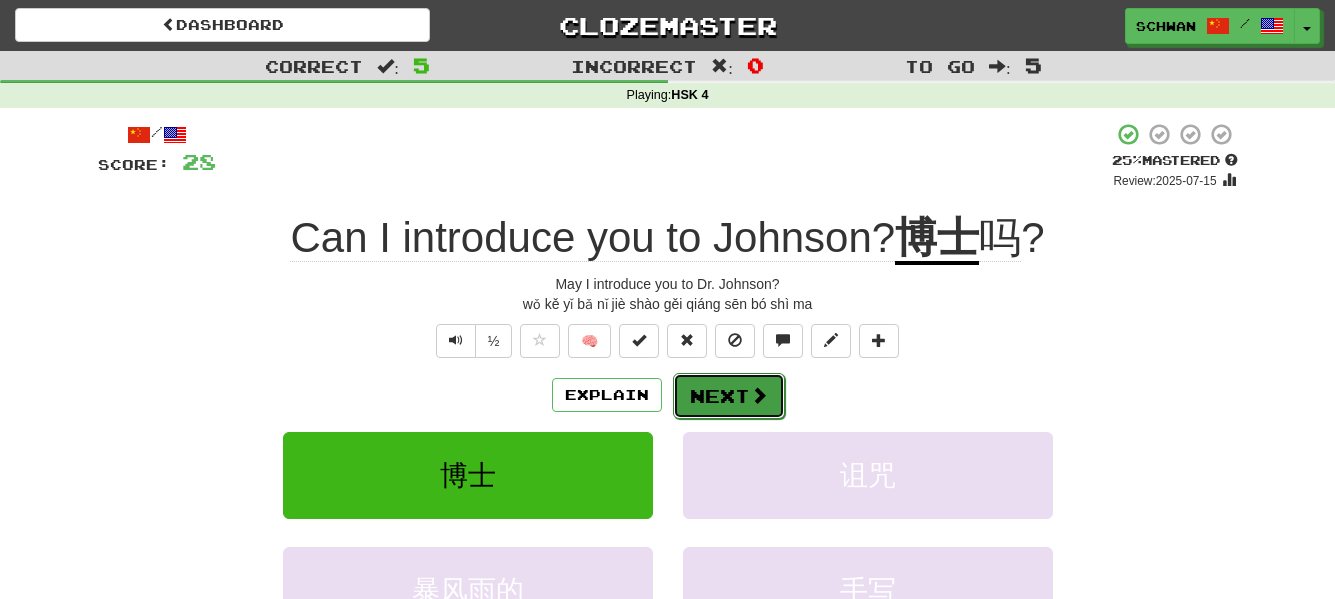 click on "Next" at bounding box center [729, 396] 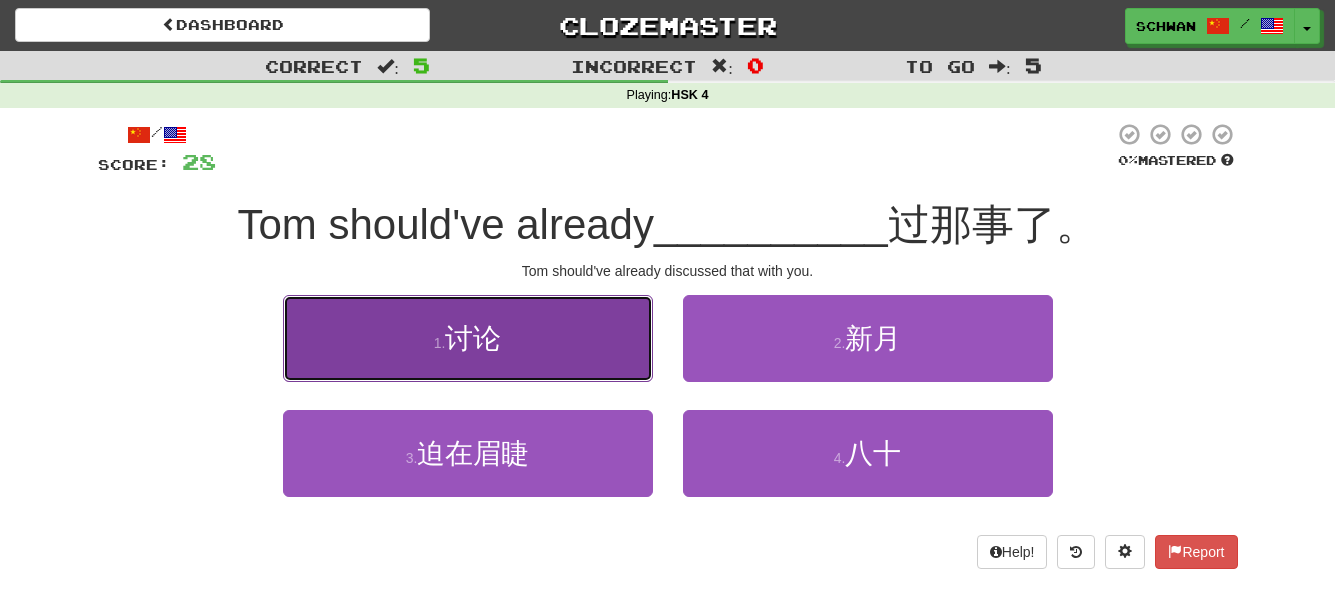 click on "讨论" at bounding box center (473, 338) 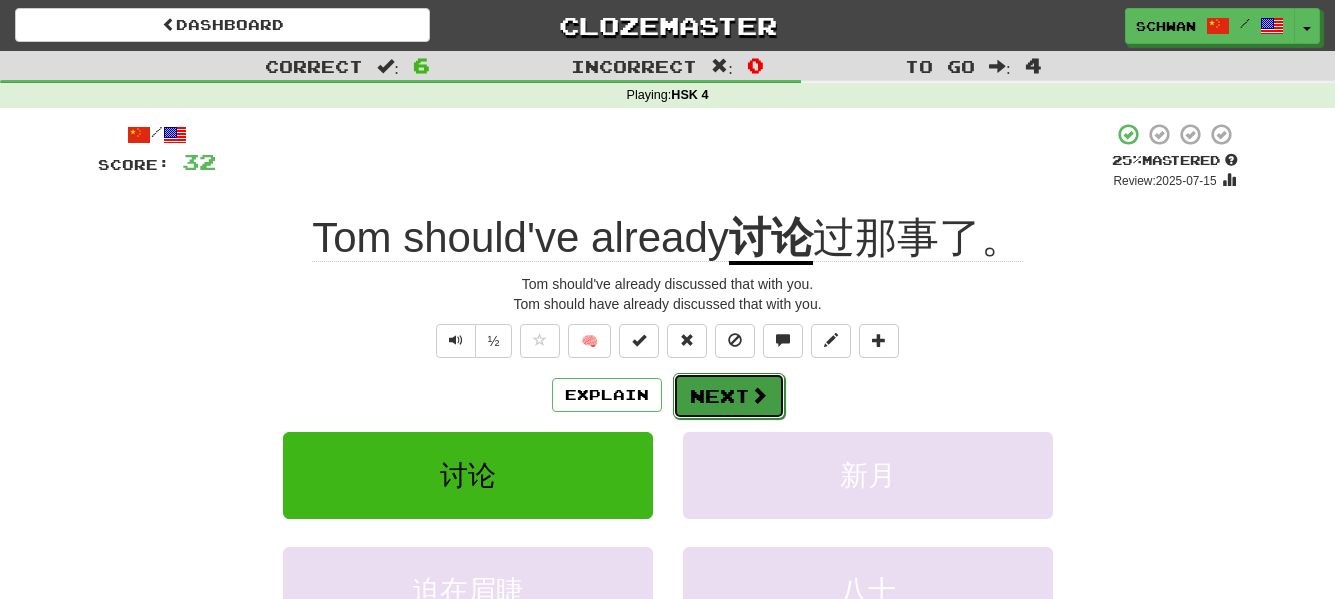click on "Next" at bounding box center (729, 396) 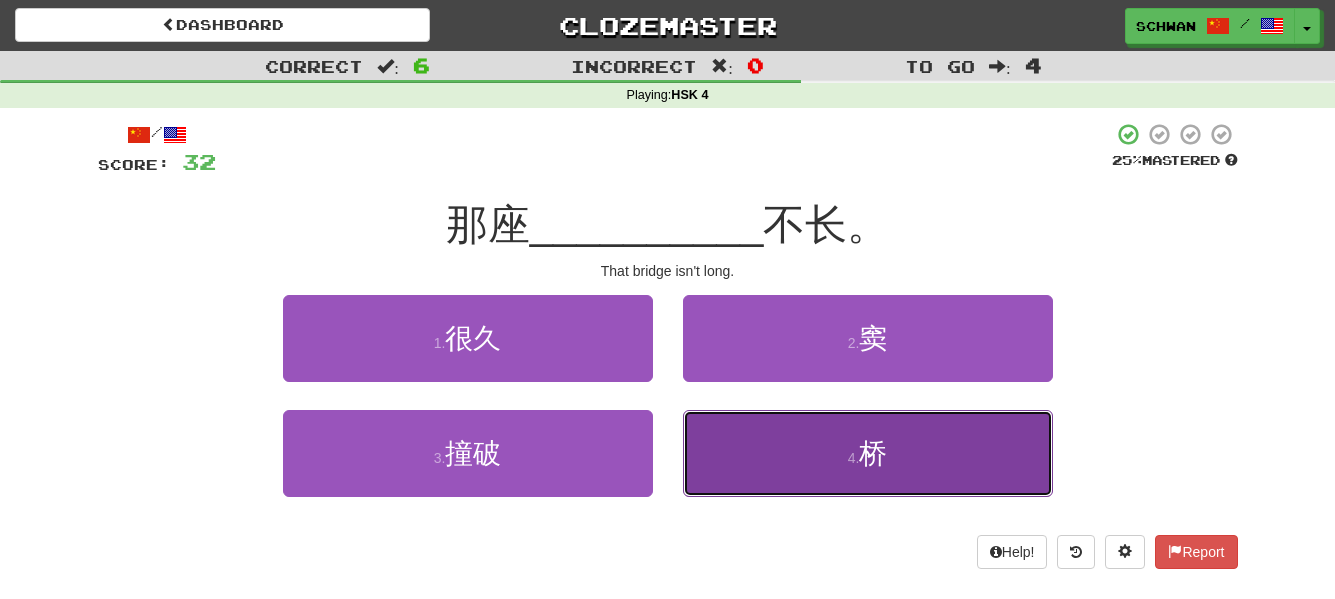 click on "4 .  桥" at bounding box center (868, 453) 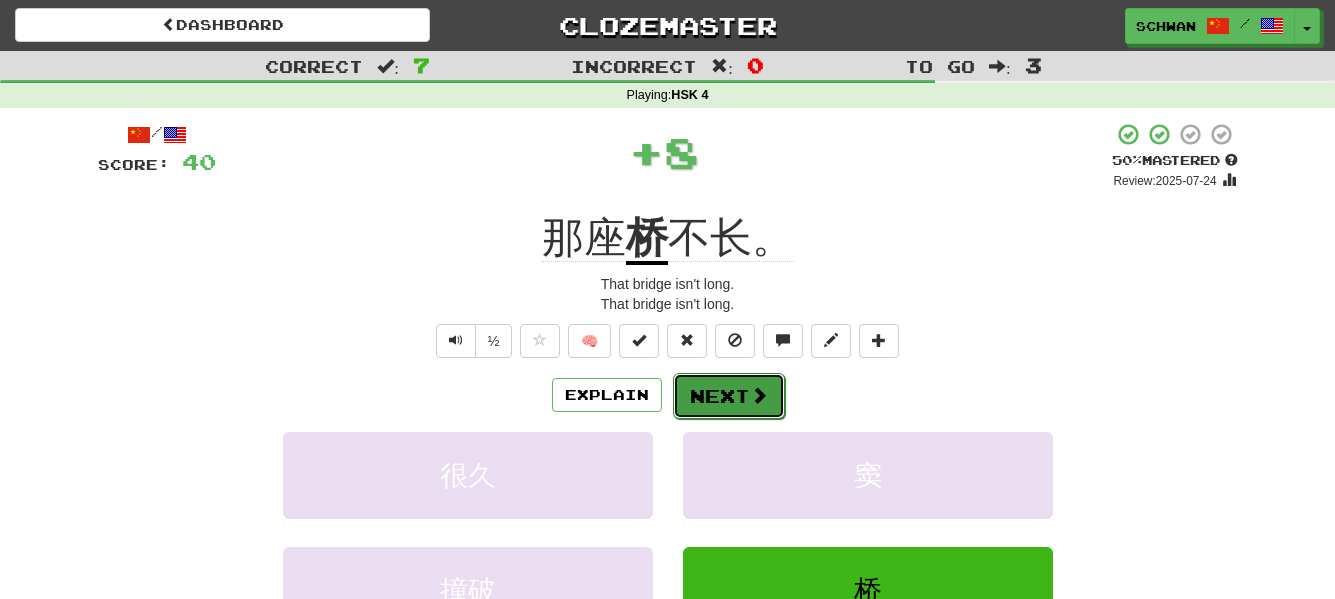 click on "Next" at bounding box center [729, 396] 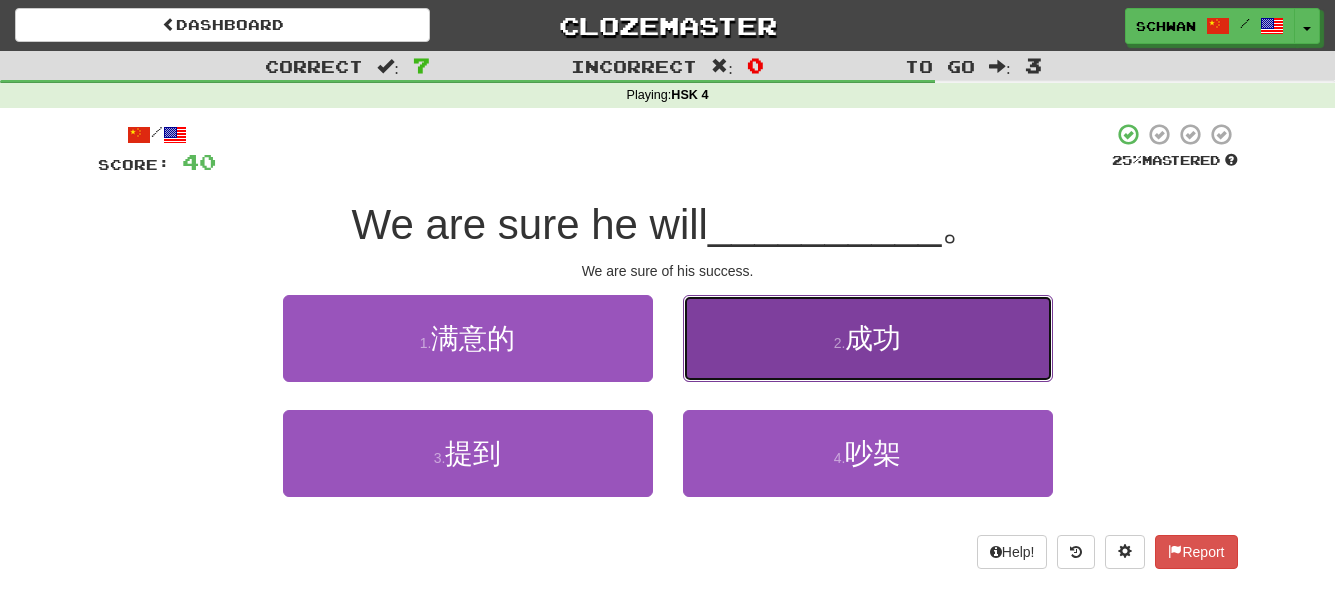 click on "2 .  成功" at bounding box center (868, 338) 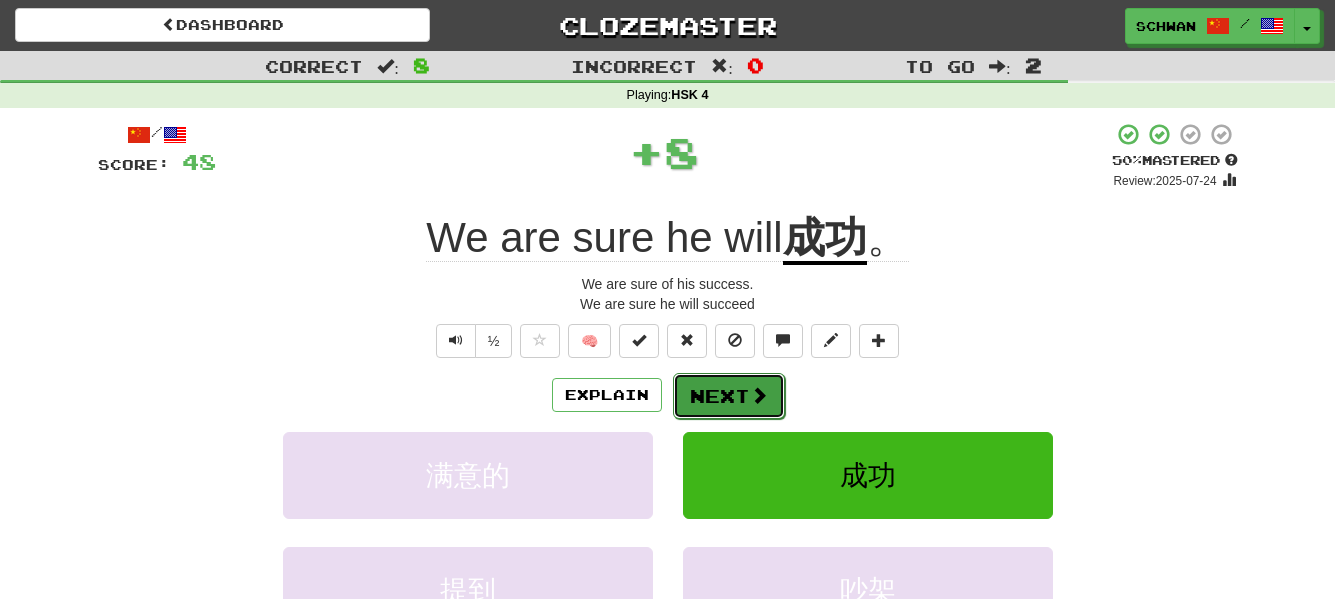 click on "Next" at bounding box center [729, 396] 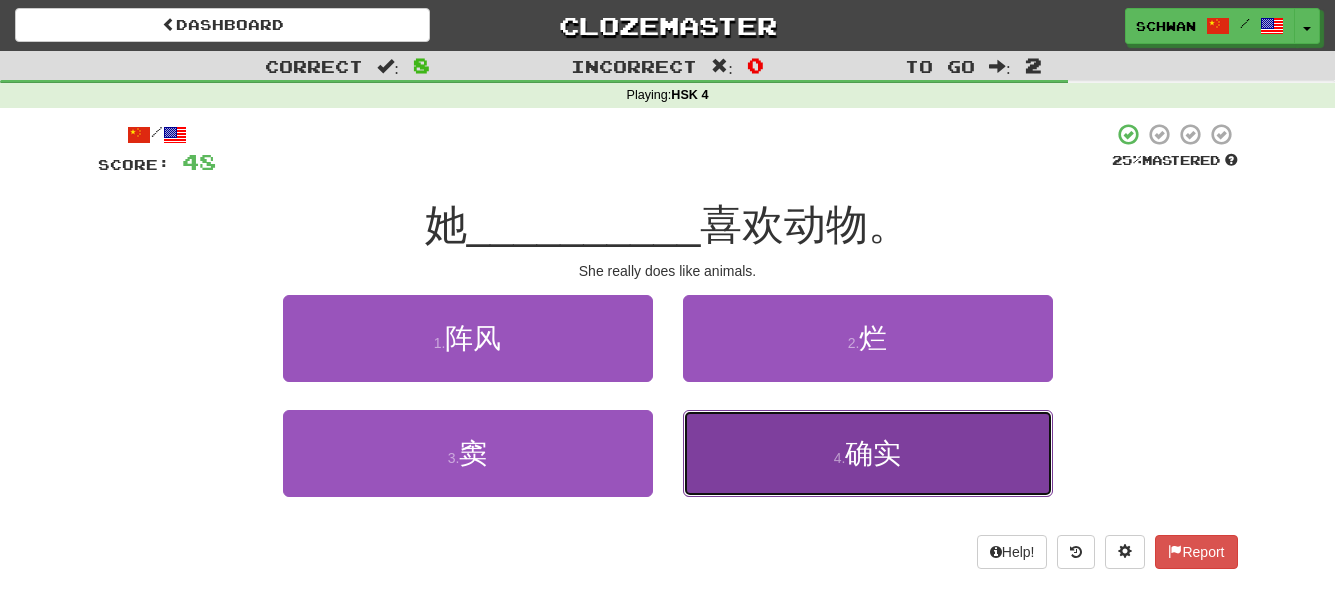 click on "4 ." at bounding box center [840, 458] 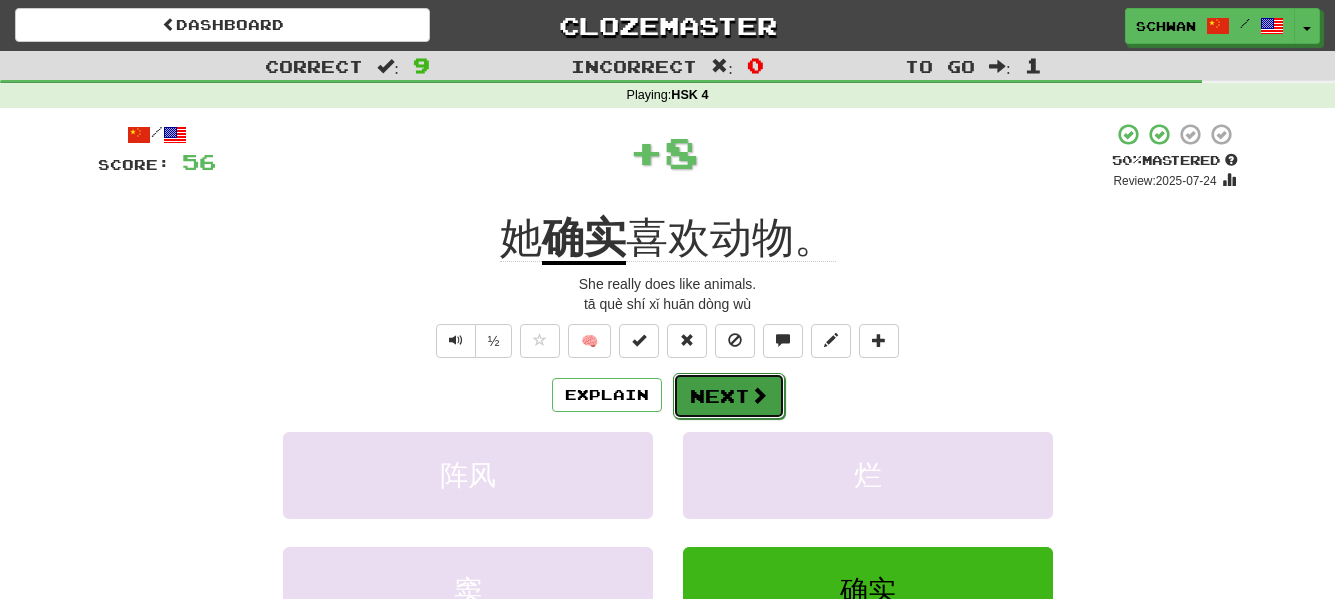 click on "Next" at bounding box center (729, 396) 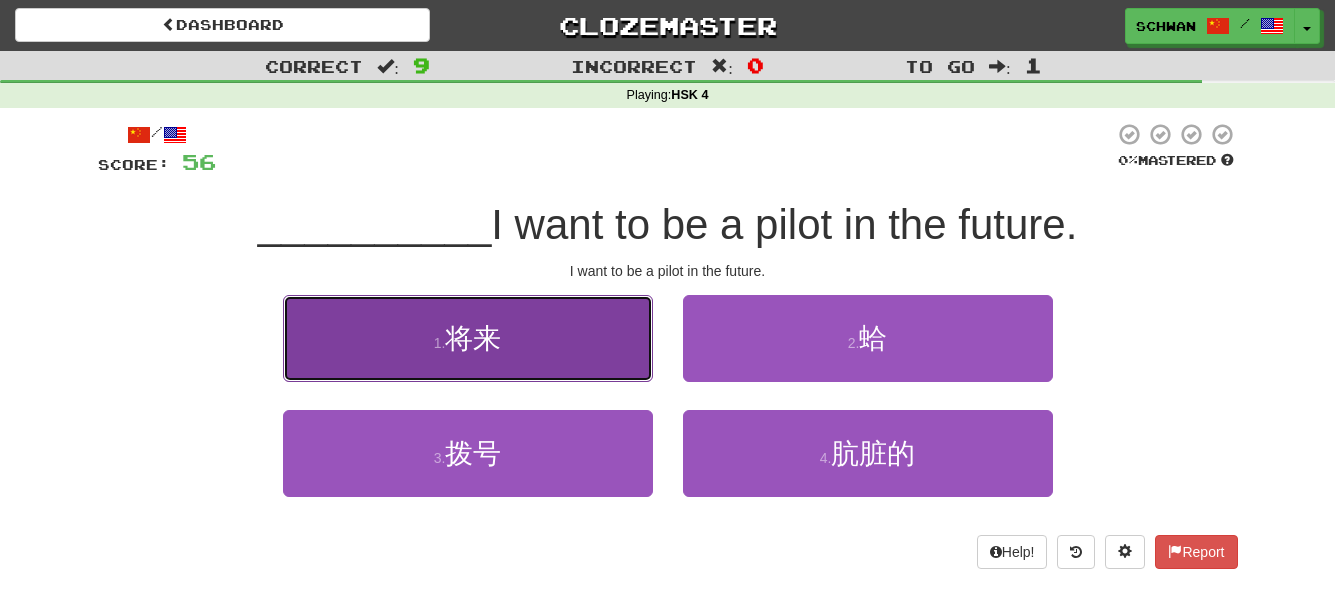 click on "1 .  将来" at bounding box center [468, 338] 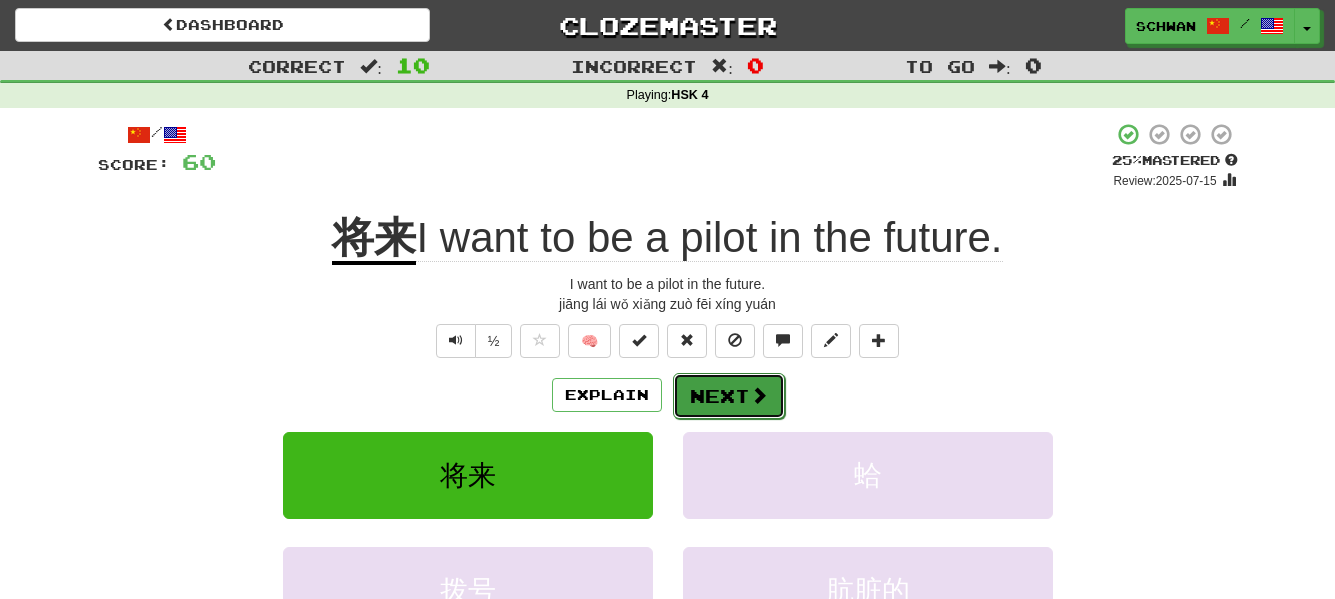 click on "Next" at bounding box center (729, 396) 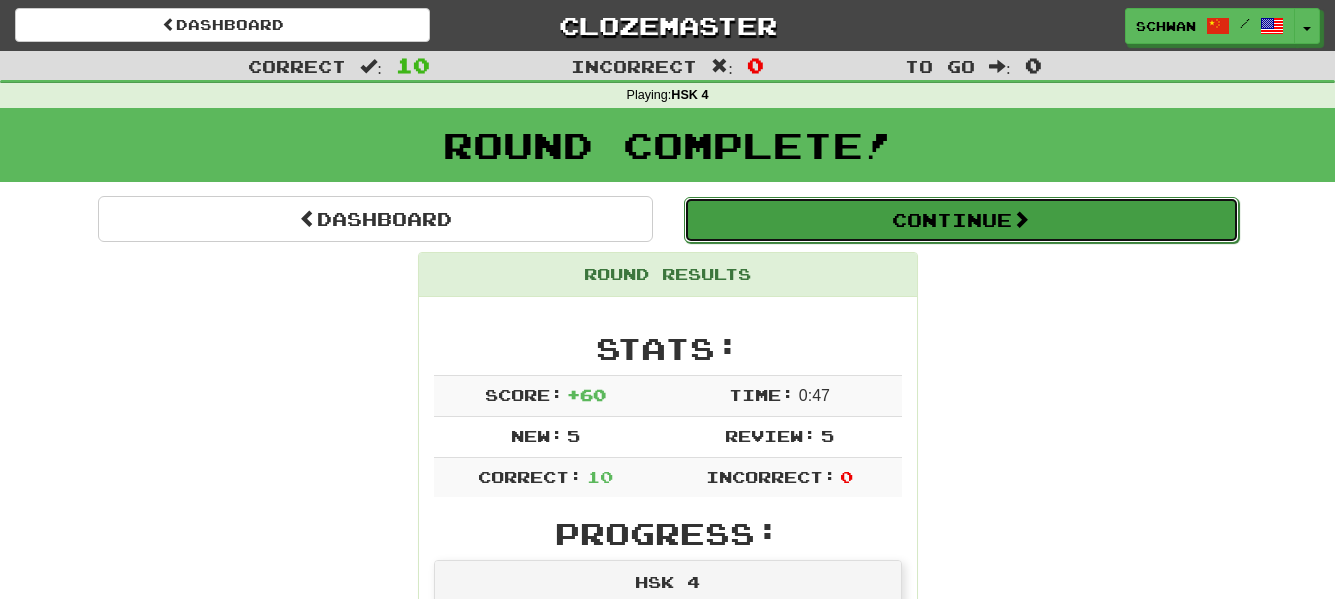 click on "Continue" at bounding box center [961, 220] 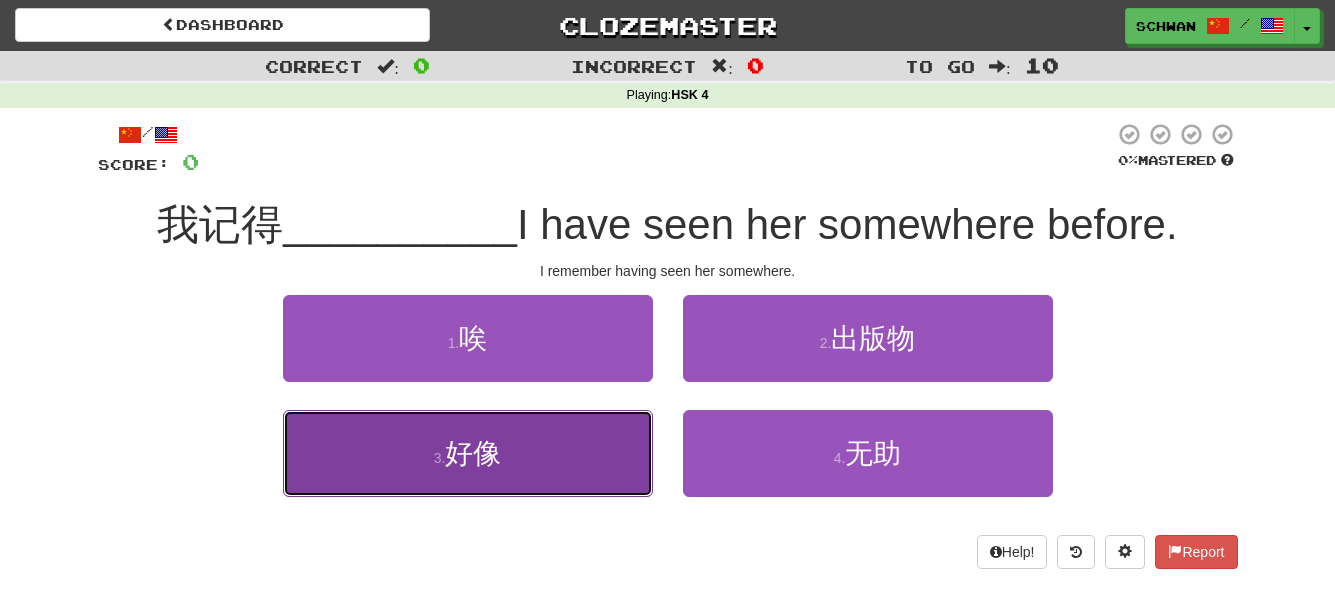 click on "3 .  好像" at bounding box center (468, 453) 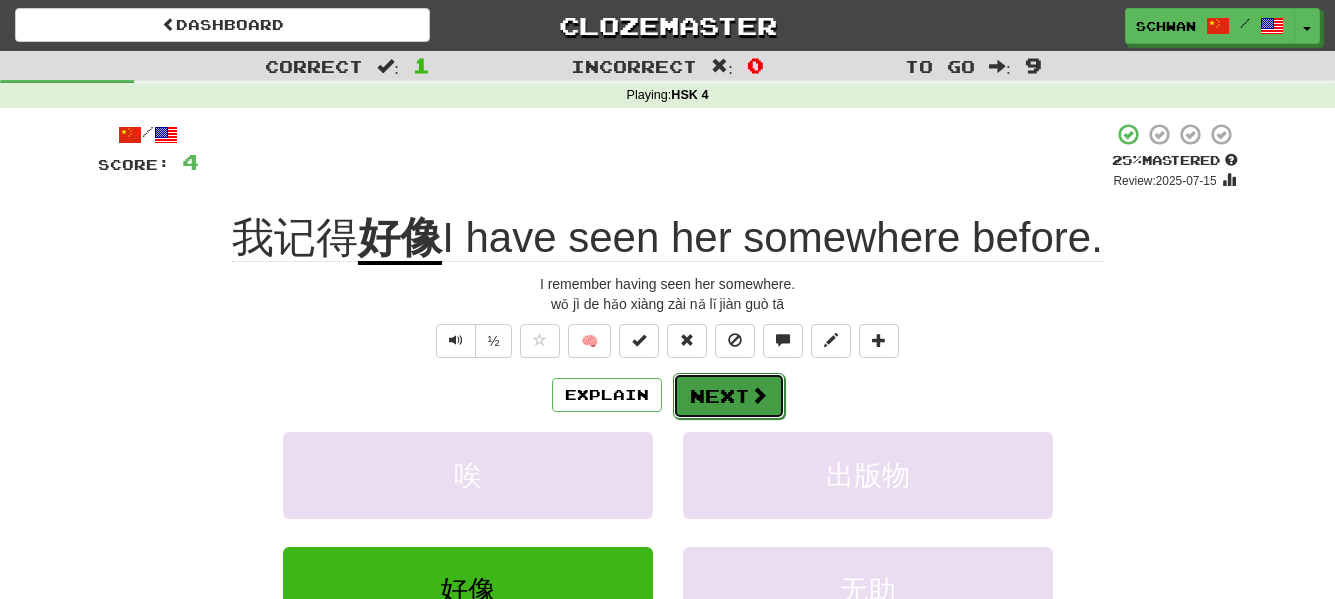 click on "Next" at bounding box center [729, 396] 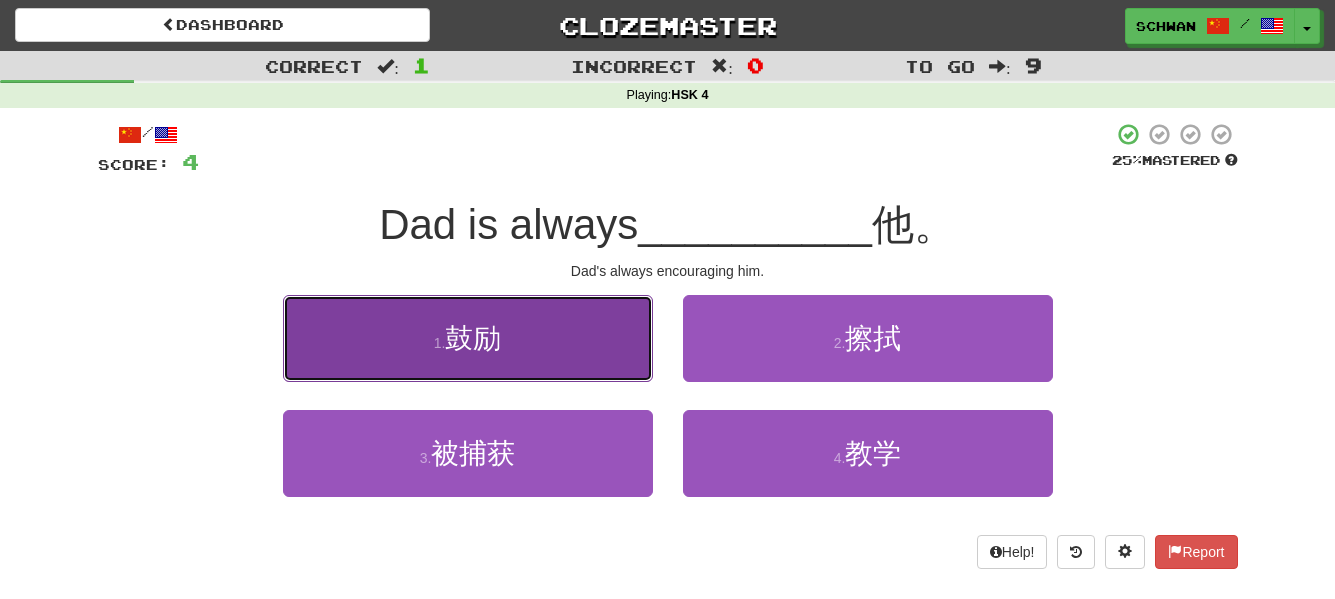 click on "1 .  鼓励" at bounding box center (468, 338) 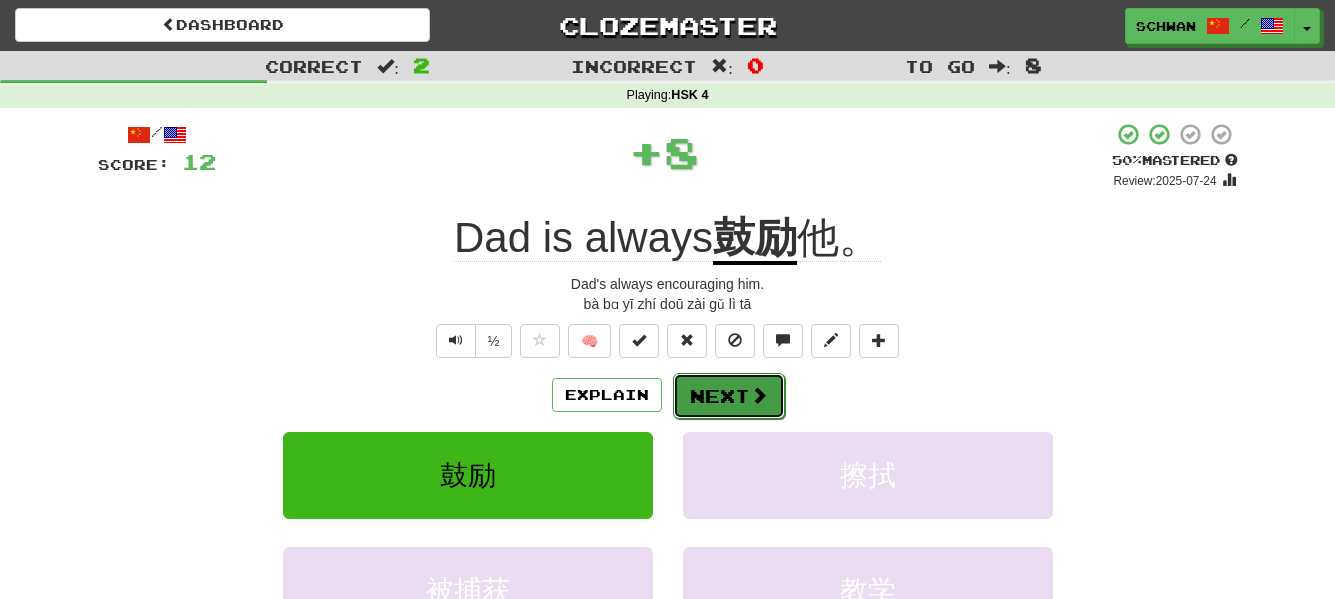click on "Next" at bounding box center (729, 396) 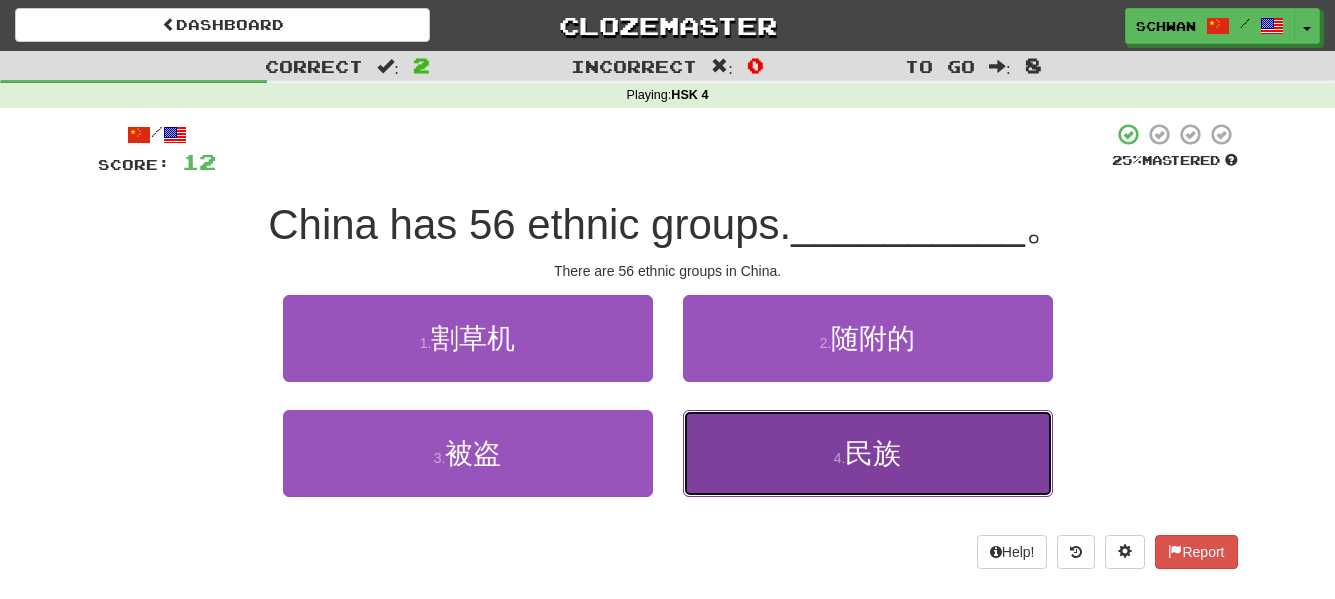 click on "民族" at bounding box center [873, 453] 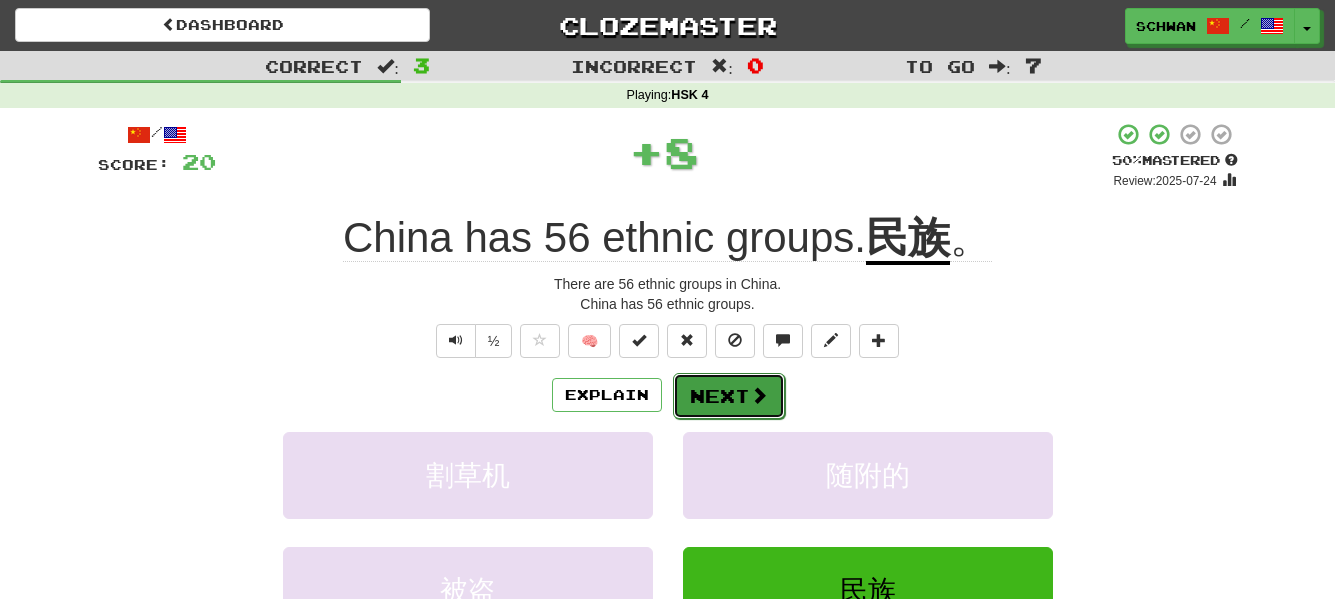 click on "Next" at bounding box center (729, 396) 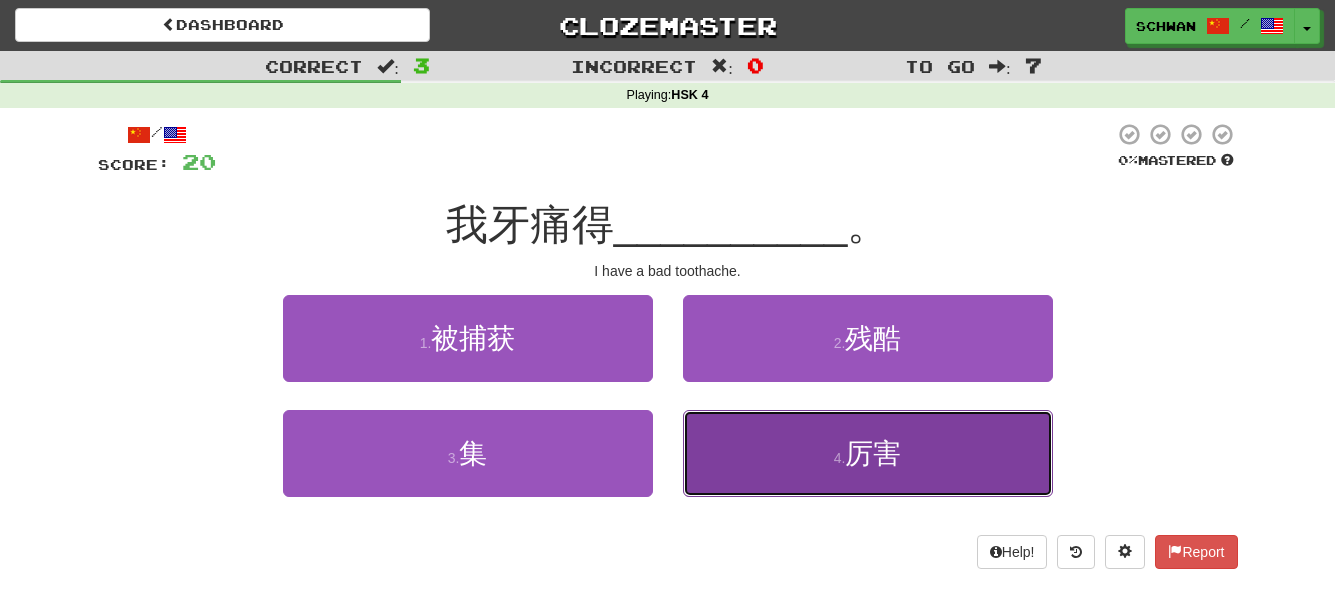 click on "4 .  厉害" at bounding box center (868, 453) 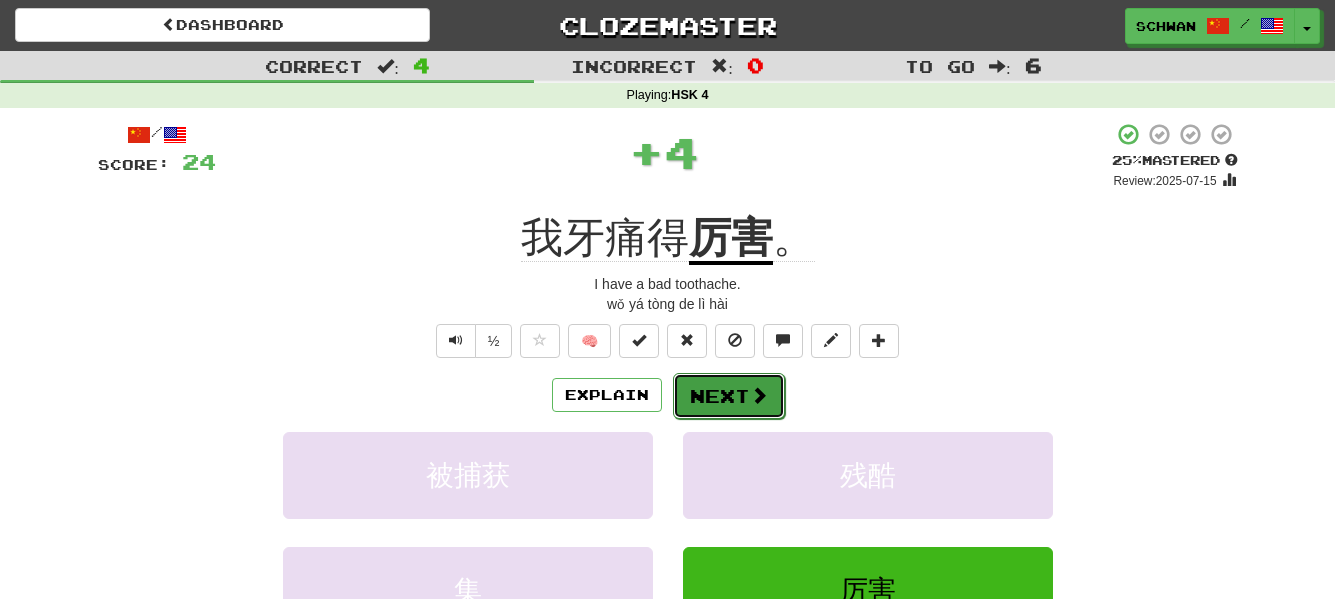 click on "Next" at bounding box center [729, 396] 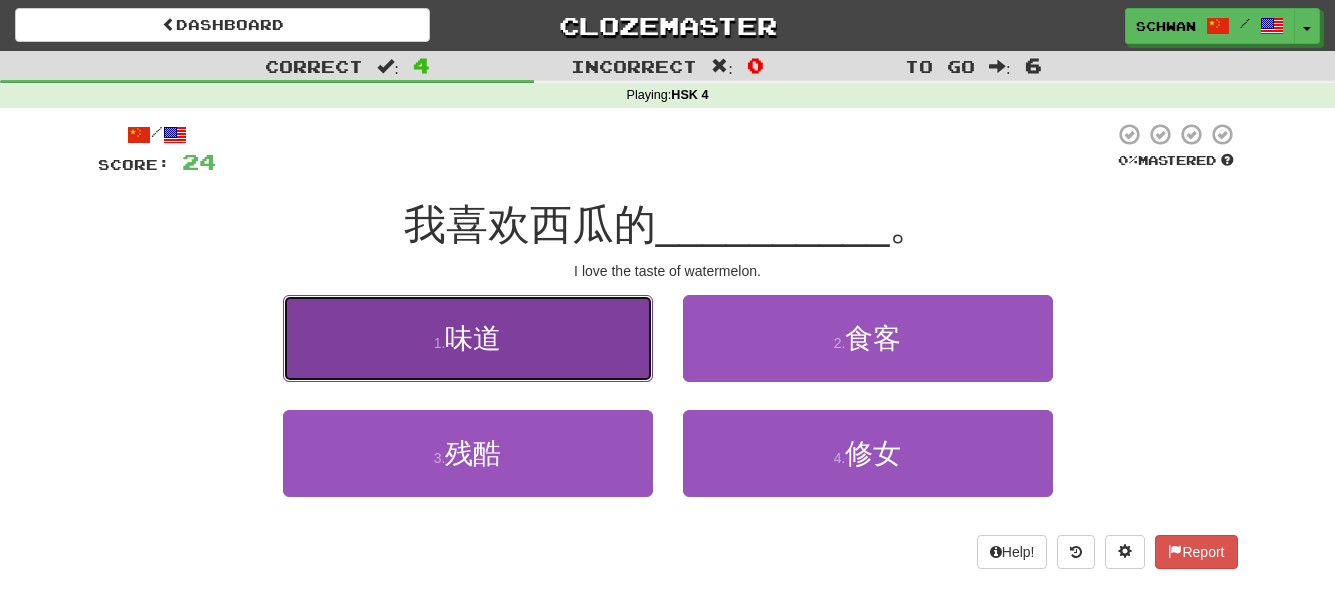 click on "1 .  味道" at bounding box center [468, 338] 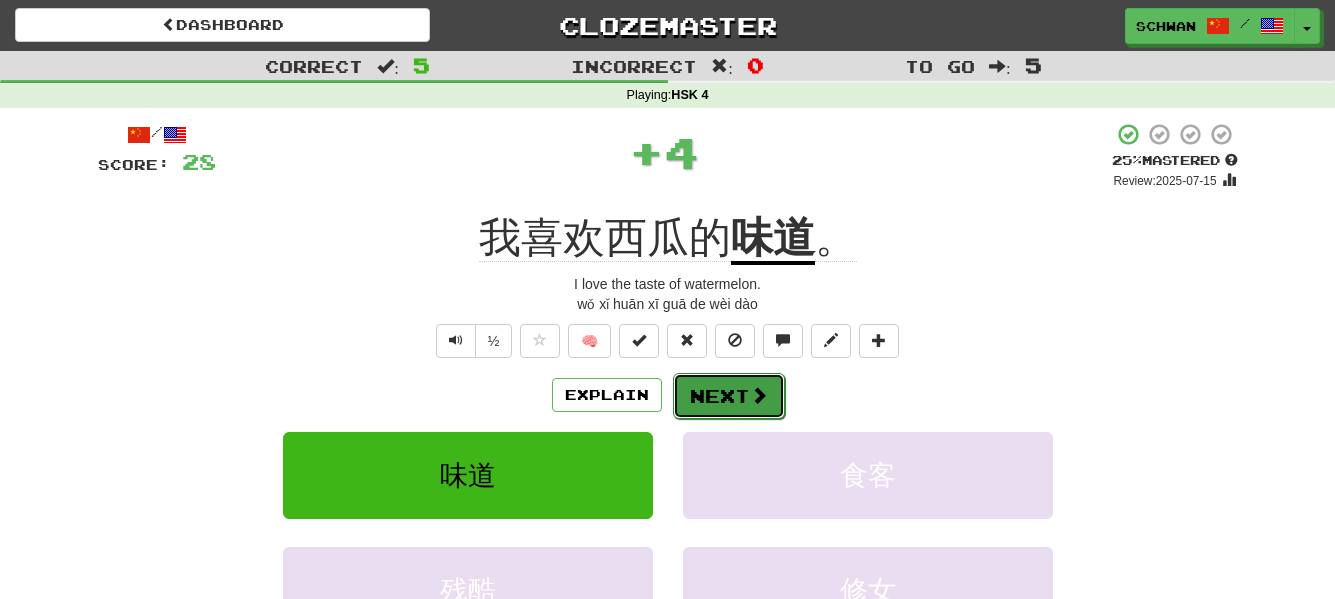 click on "Next" at bounding box center [729, 396] 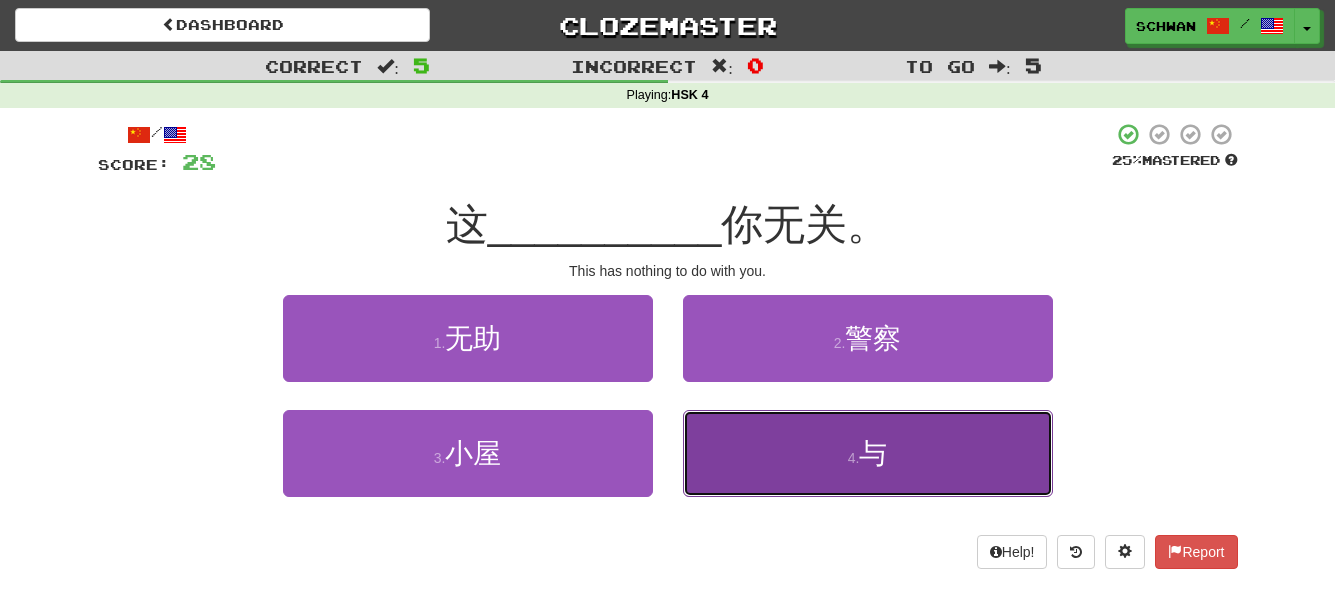 click on "4 .  与" at bounding box center (868, 453) 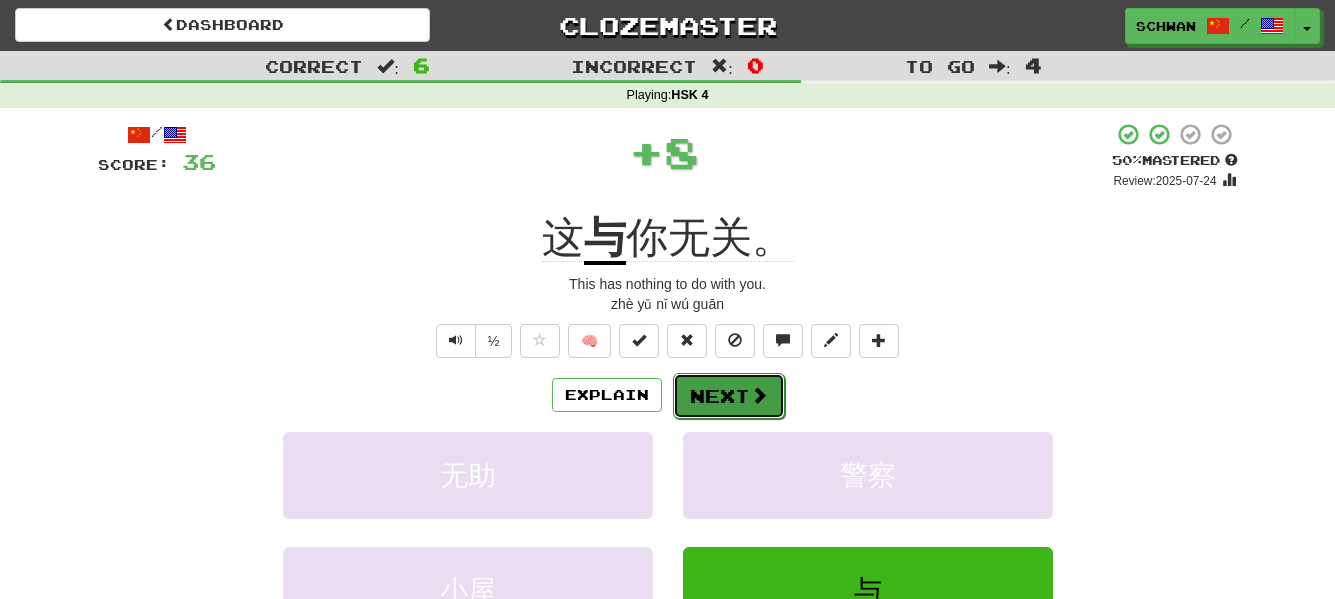 click at bounding box center (759, 395) 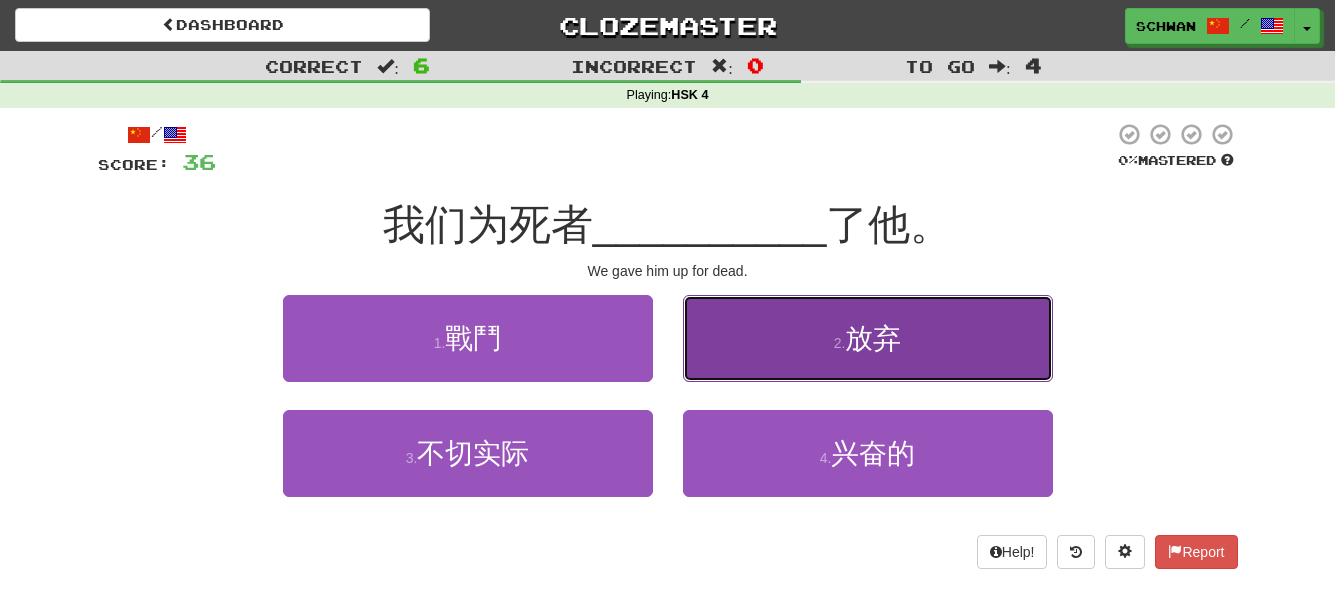 click on "2 .  放弃" at bounding box center (868, 338) 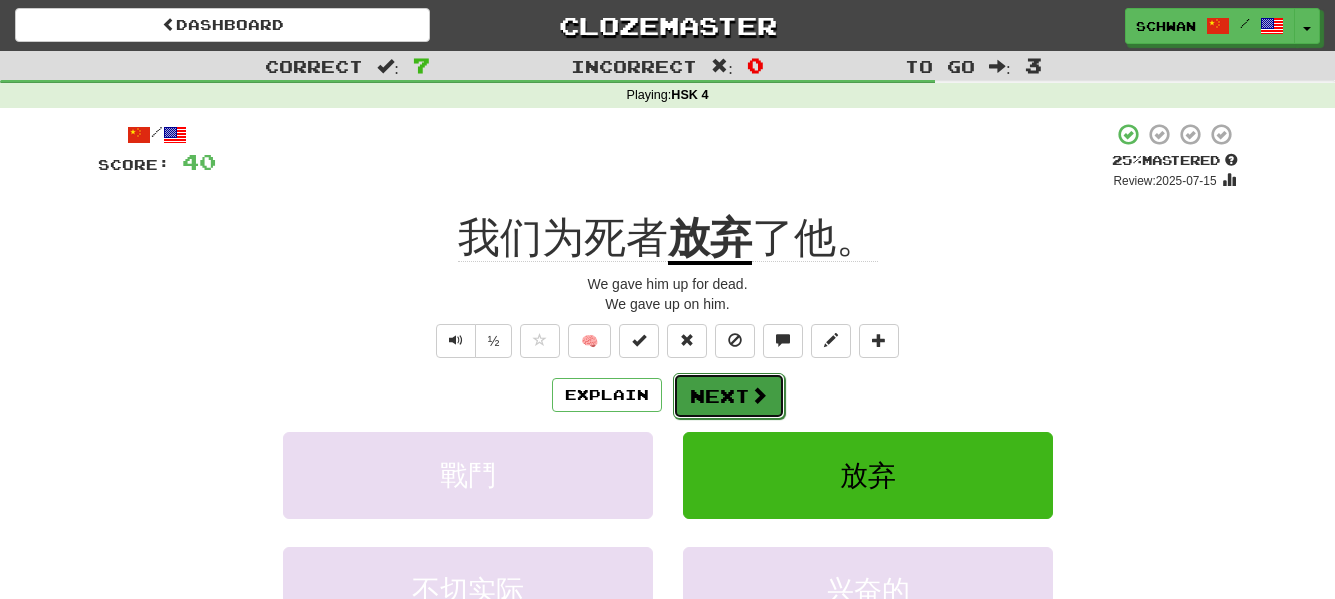 click on "Next" at bounding box center (729, 396) 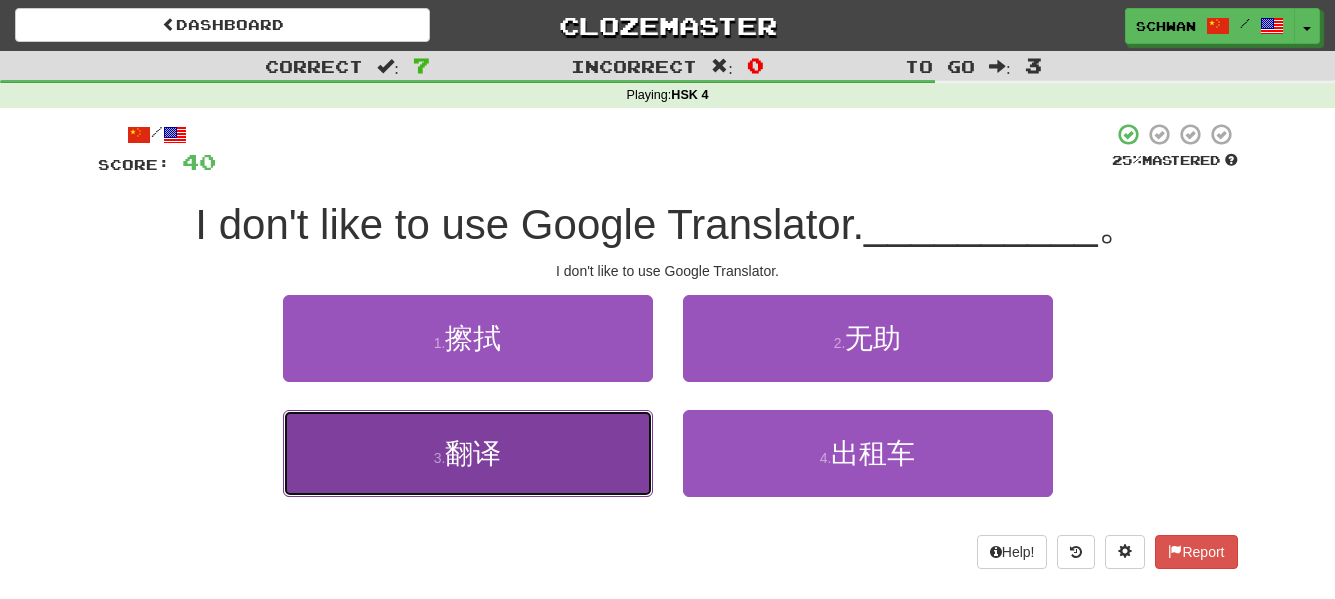 click on "3 .  翻译" at bounding box center (468, 453) 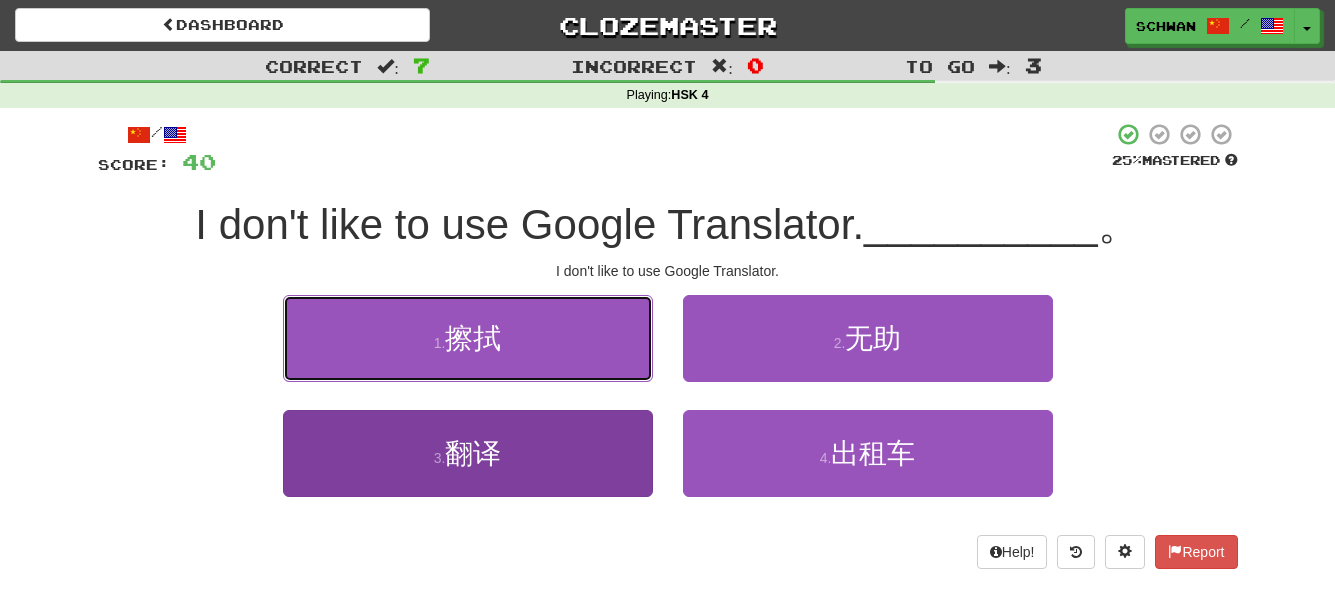click on "1 .  擦拭" at bounding box center [468, 338] 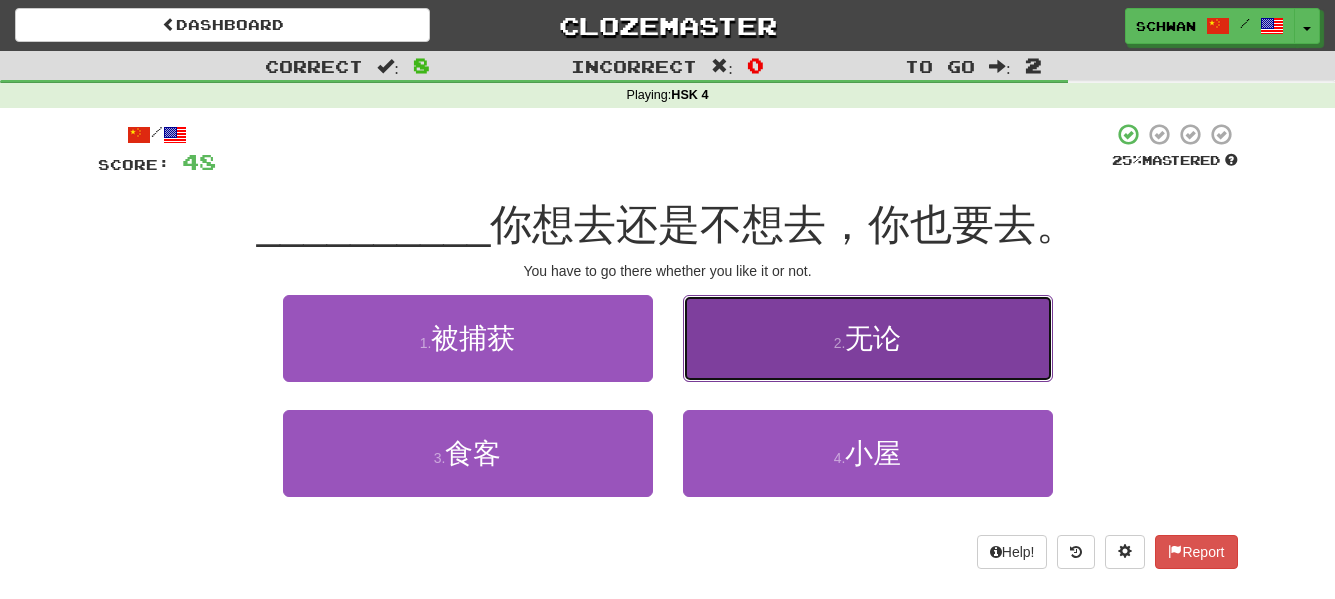 click on "2 .  无论" at bounding box center [868, 338] 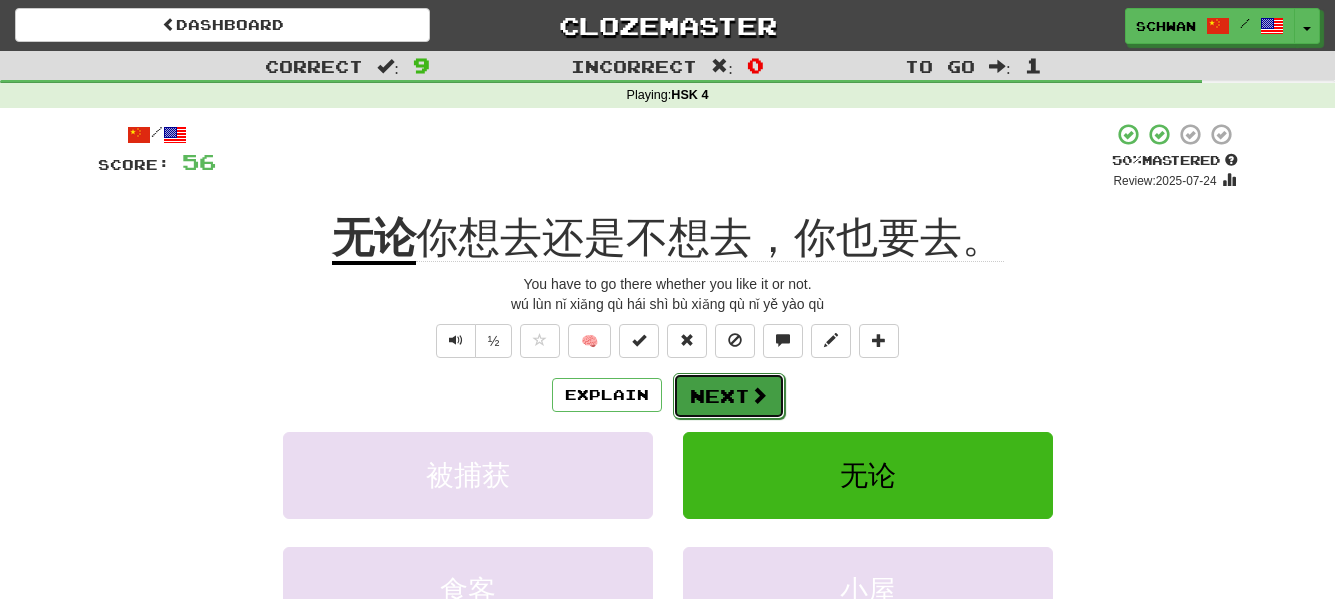 click on "Next" at bounding box center [729, 396] 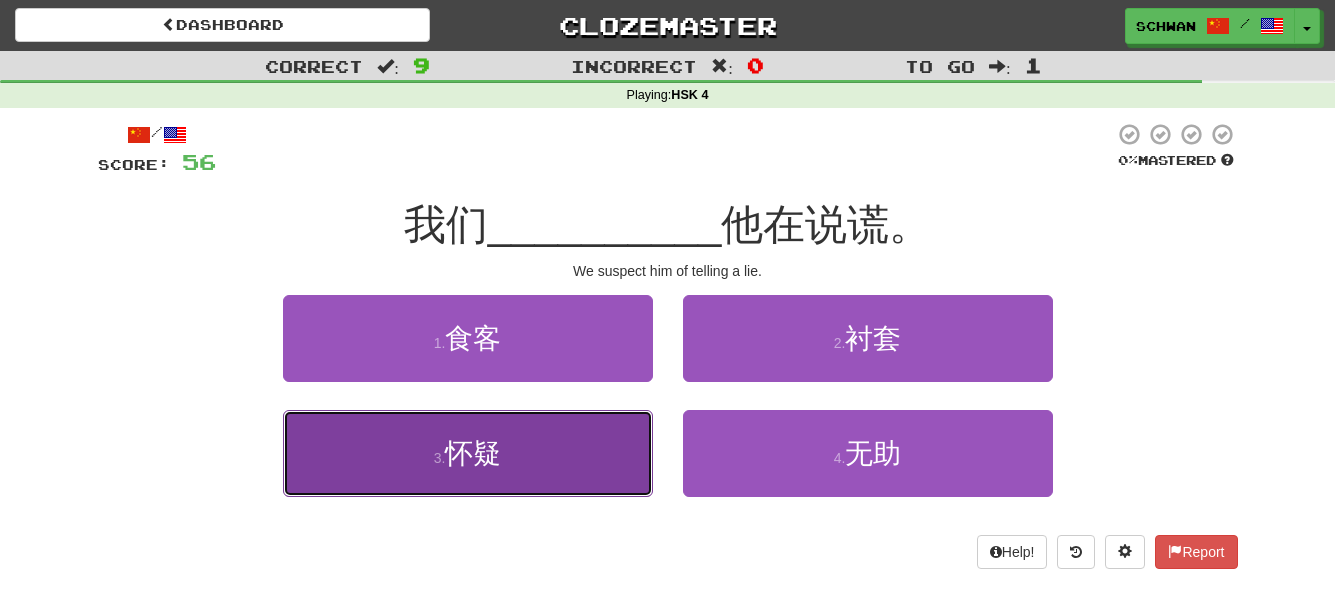click on "3 .  怀疑" at bounding box center [468, 453] 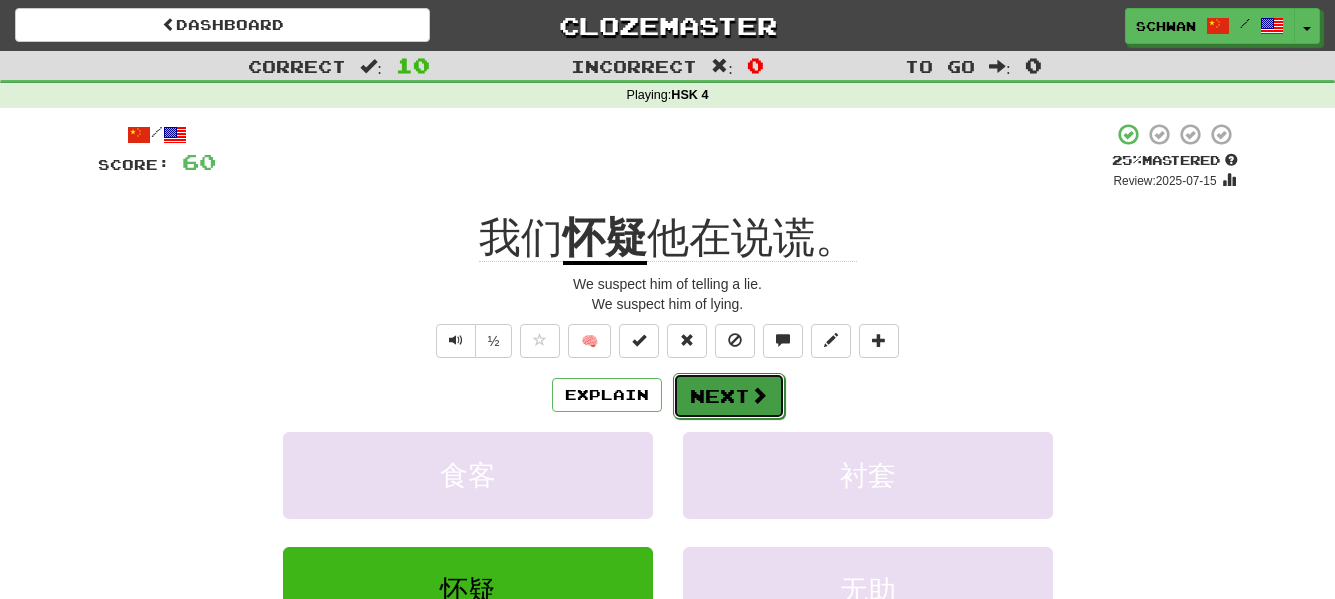 click on "Next" at bounding box center [729, 396] 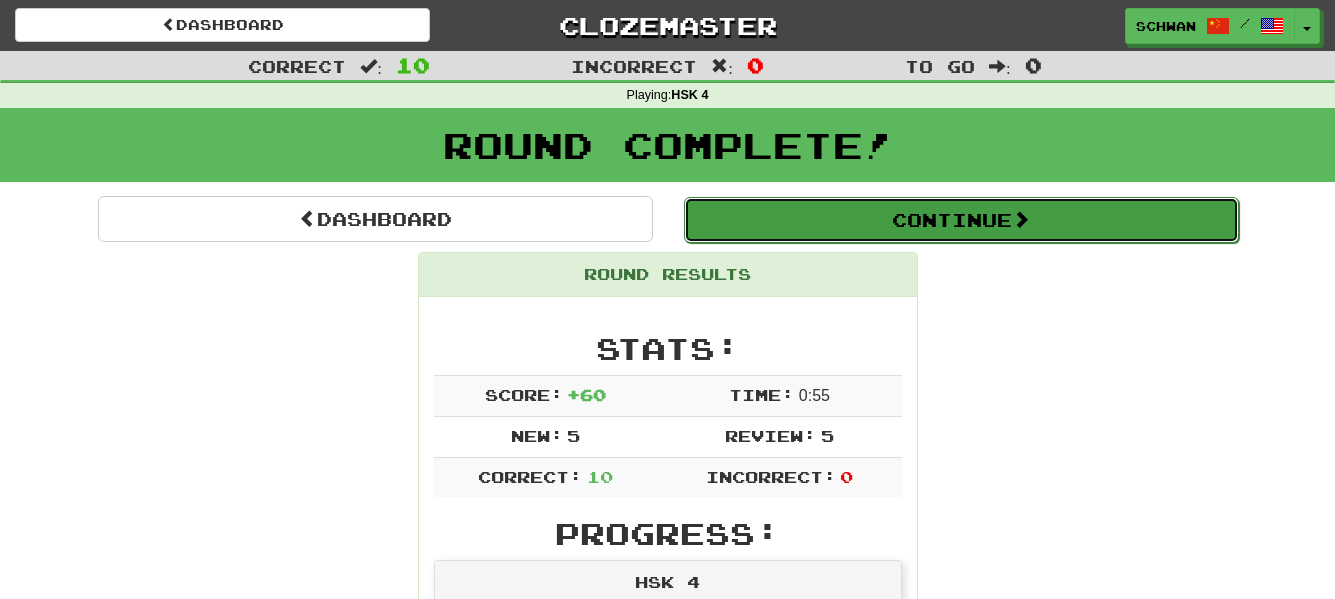click on "Continue" at bounding box center [961, 220] 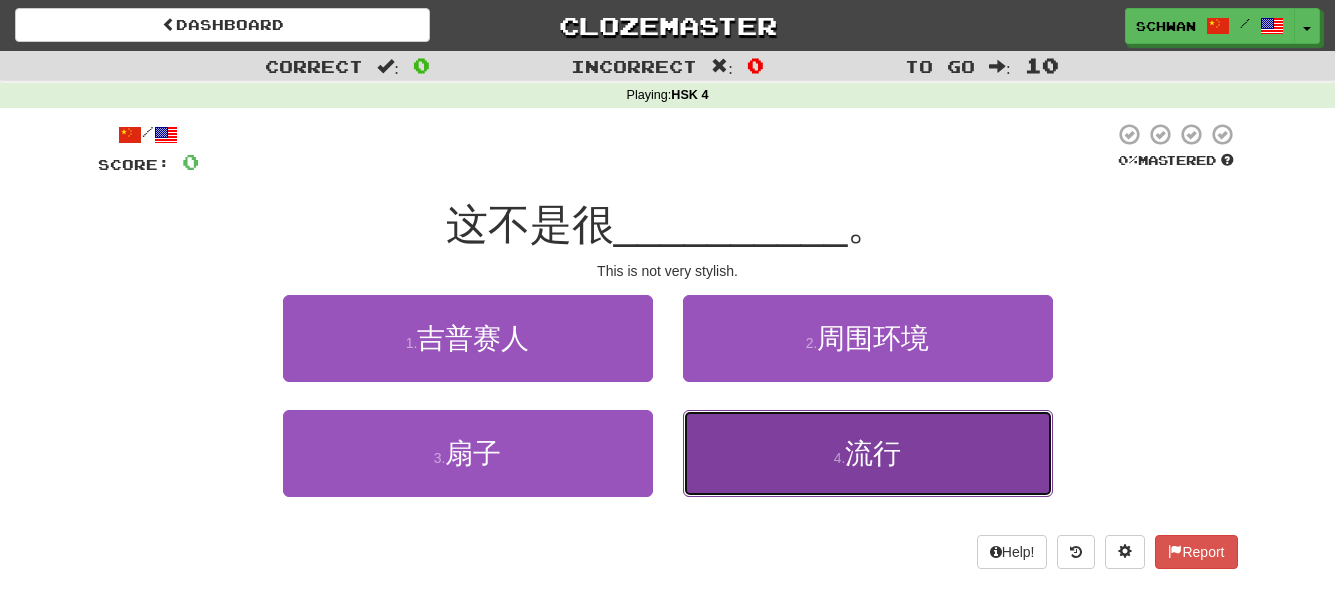 click on "4 .  流行" at bounding box center [868, 453] 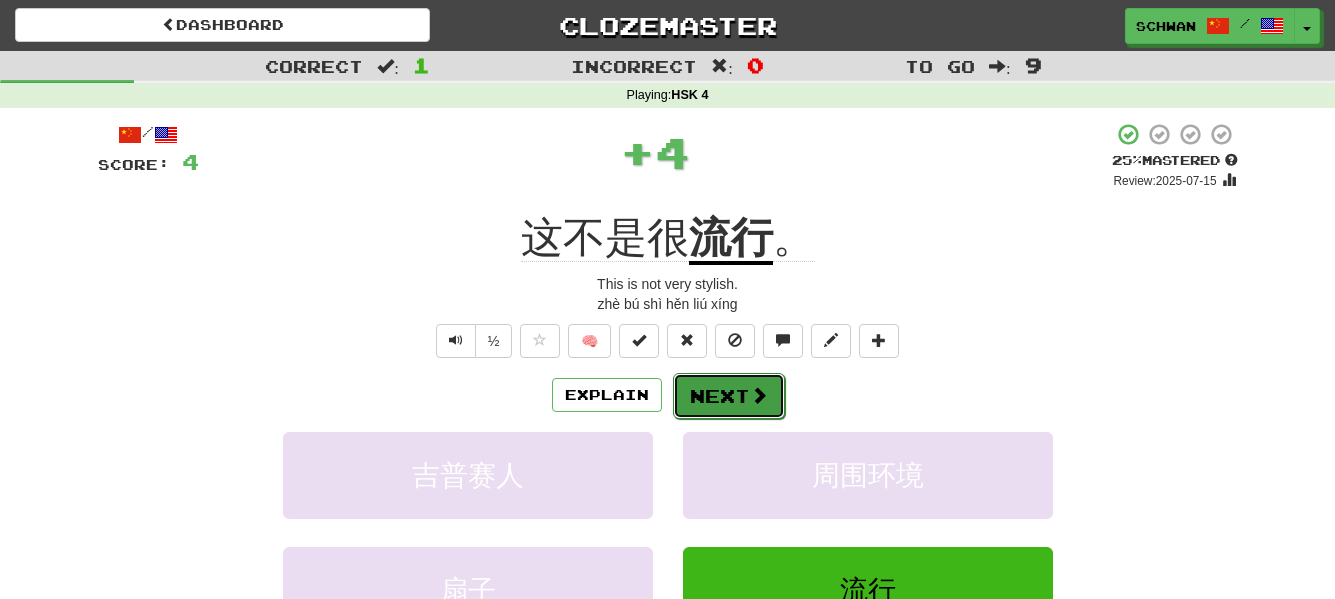 click on "Next" at bounding box center (729, 396) 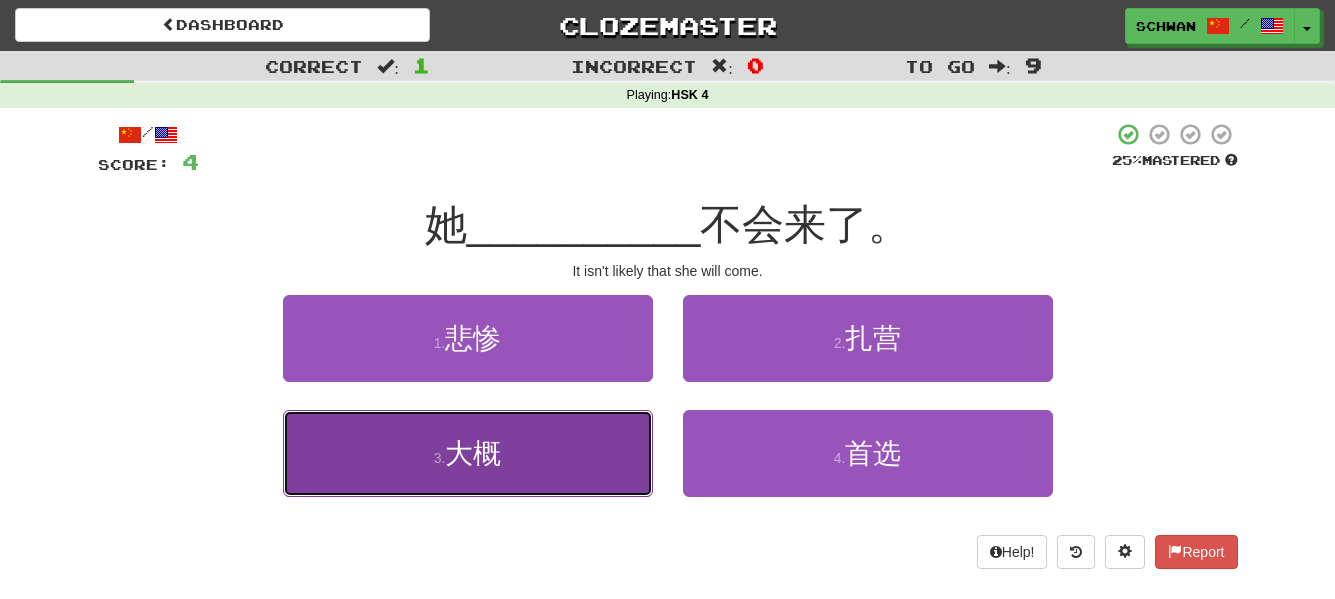 click on "大概" at bounding box center [473, 453] 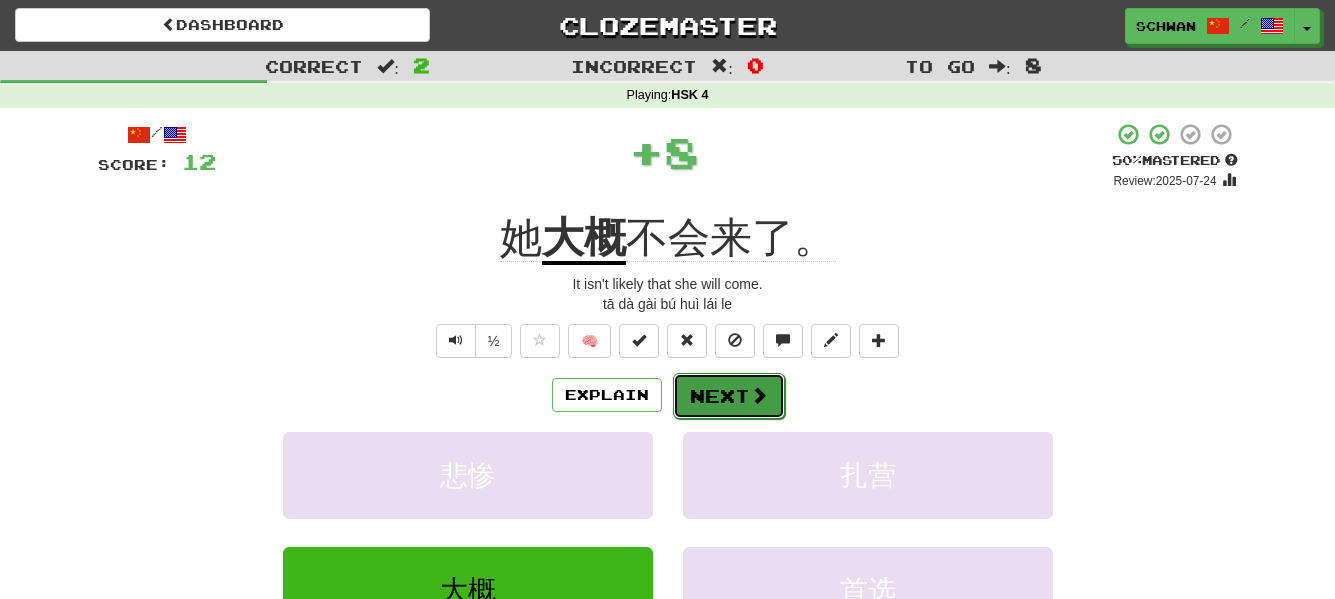 click on "Next" at bounding box center [729, 396] 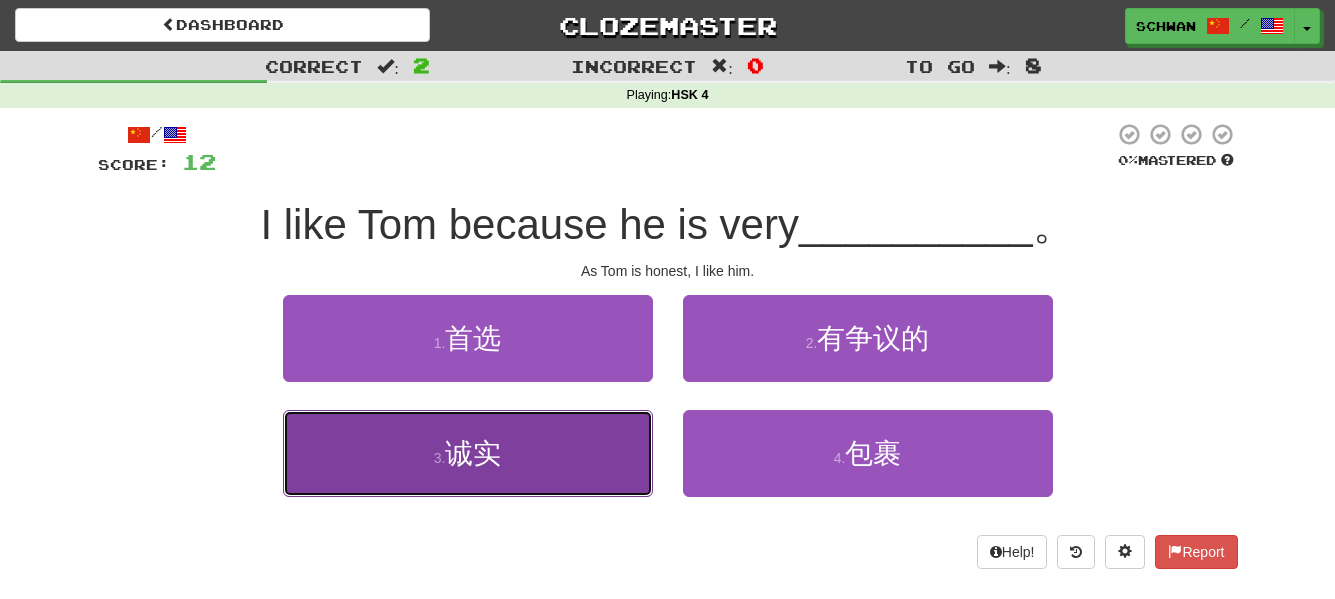 click on "3 .  诚实" at bounding box center (468, 453) 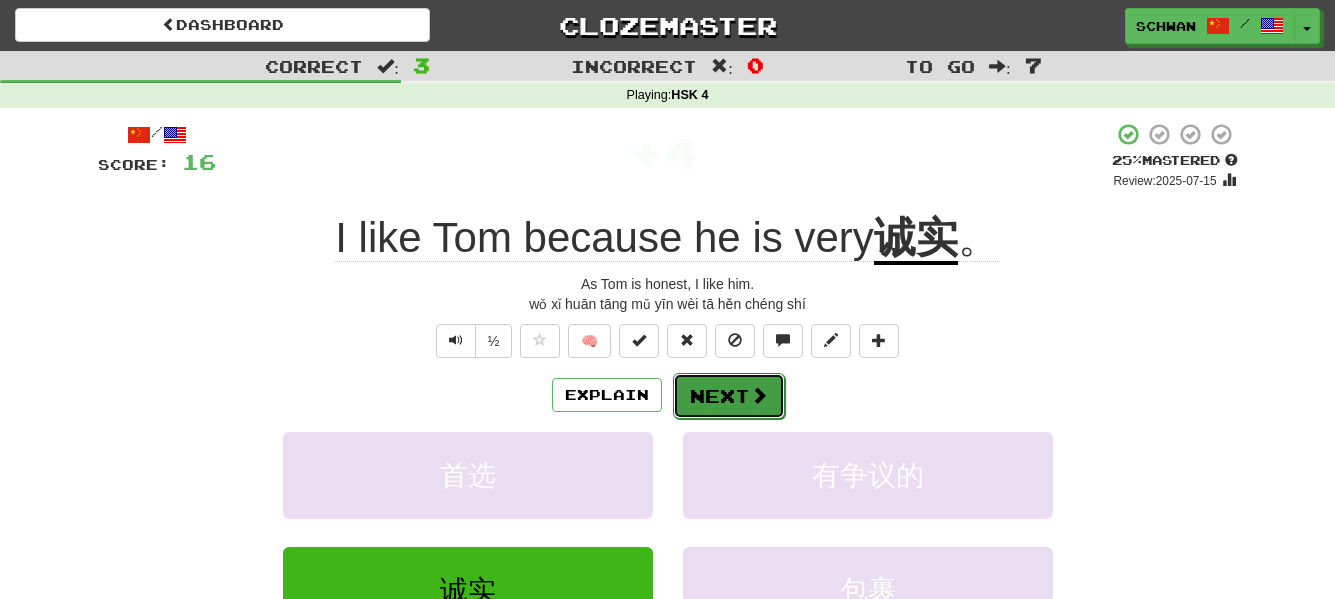 click on "Next" at bounding box center [729, 396] 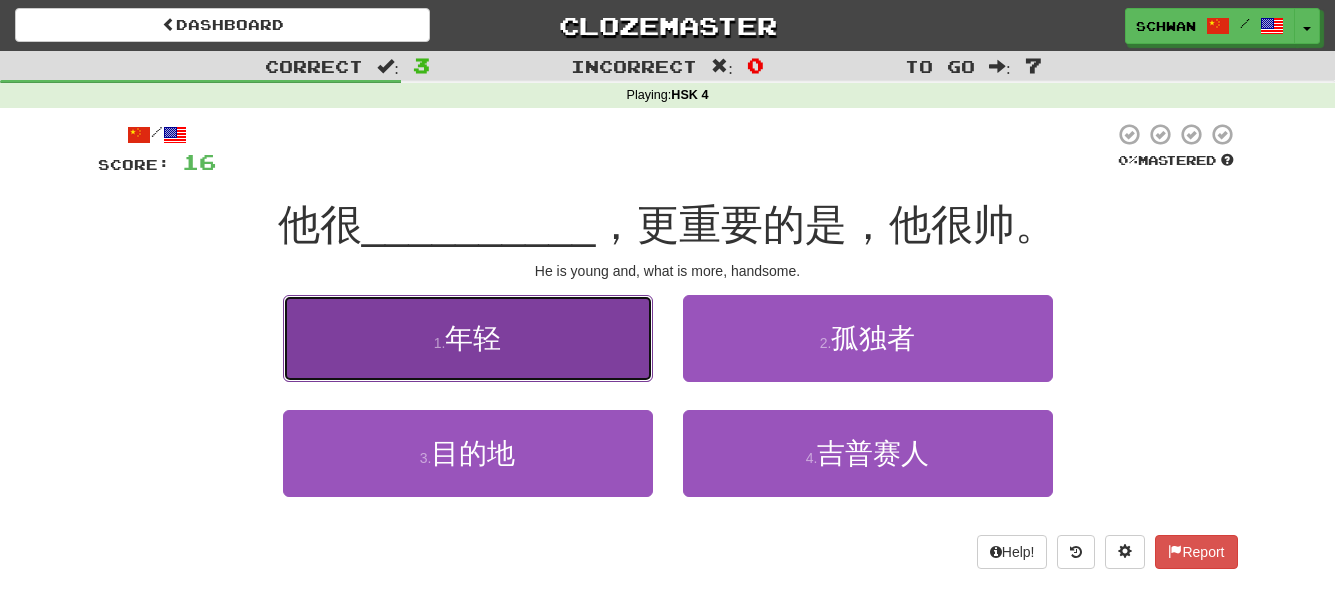 click on "1 .  年轻" at bounding box center [468, 338] 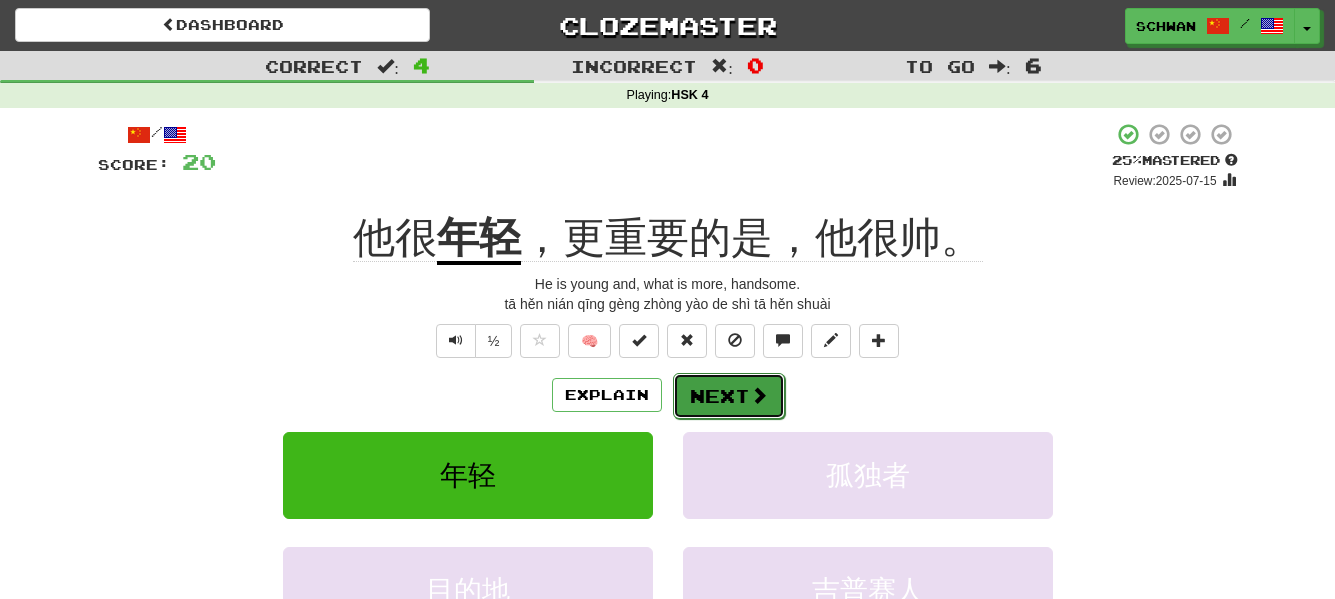 click on "Next" at bounding box center [729, 396] 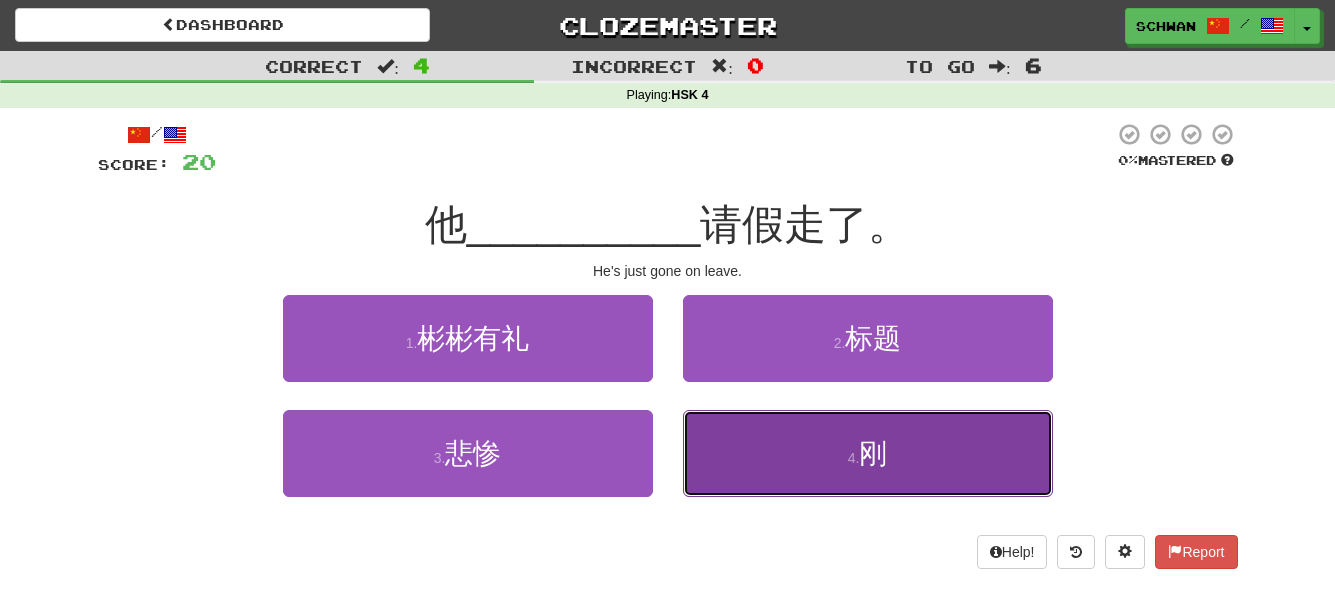 click on "刚" at bounding box center [873, 453] 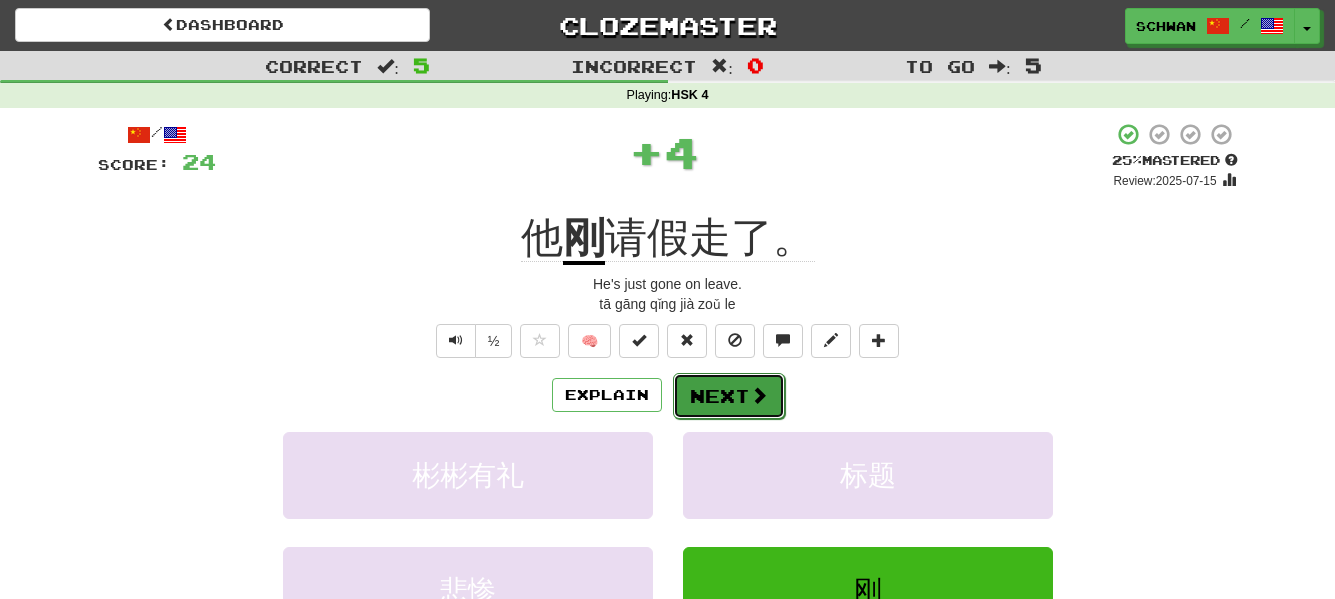 click on "Next" at bounding box center (729, 396) 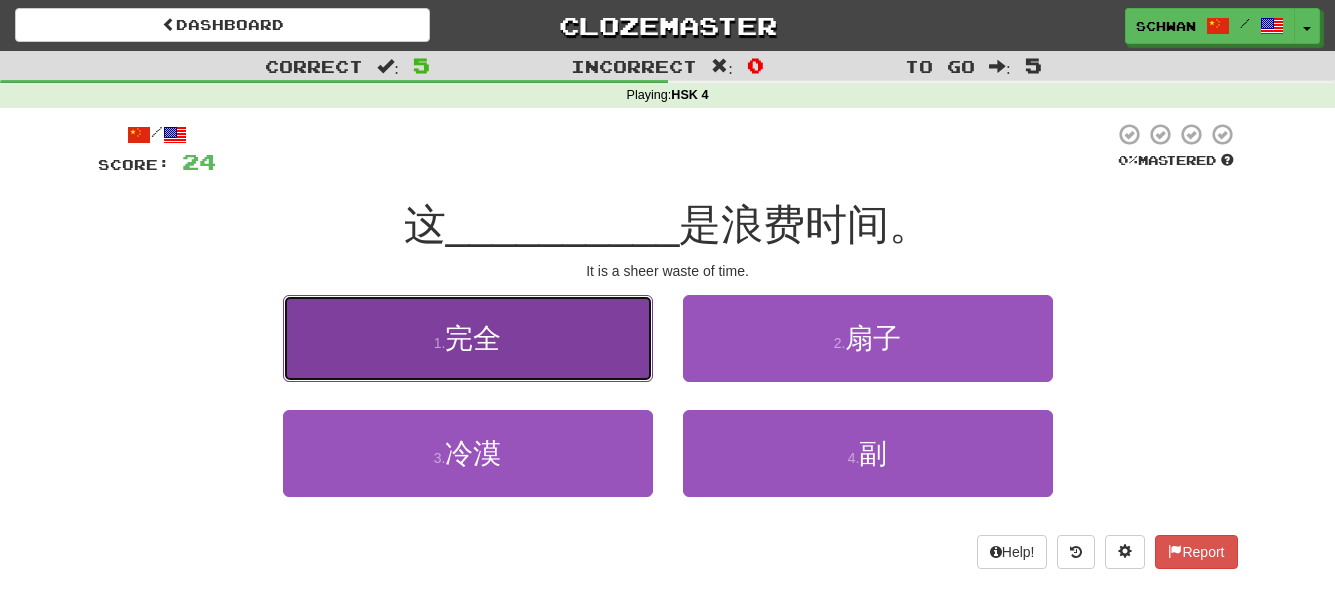 click on "1 .  完全" at bounding box center (468, 338) 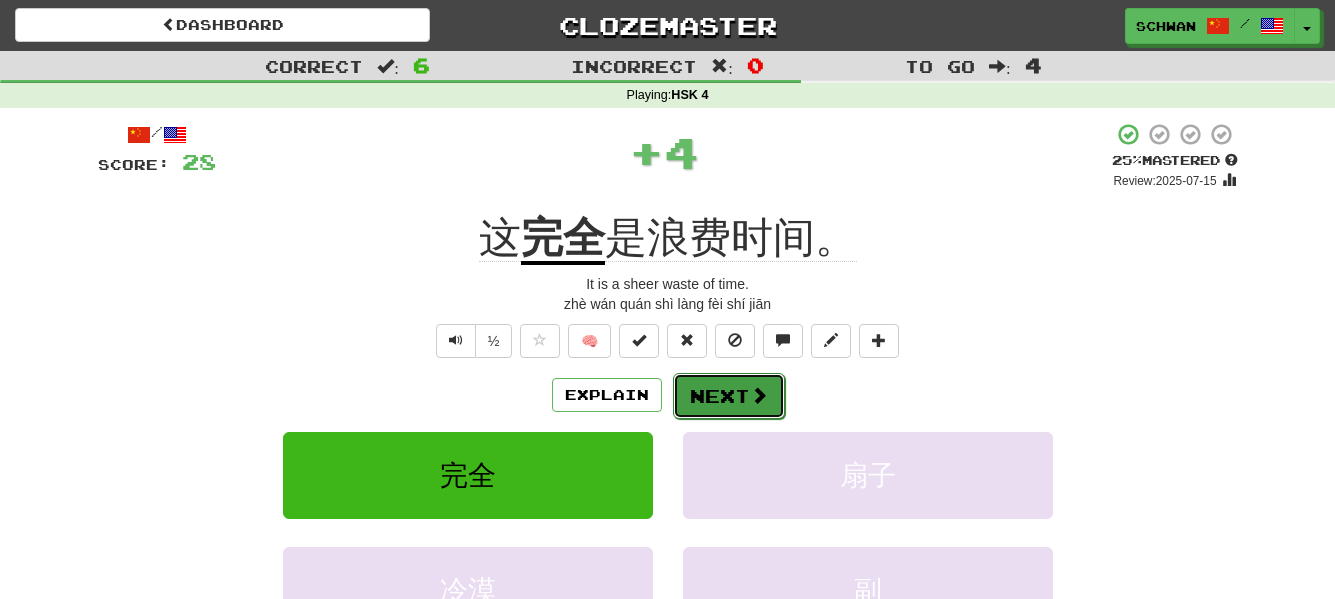 click on "Next" at bounding box center (729, 396) 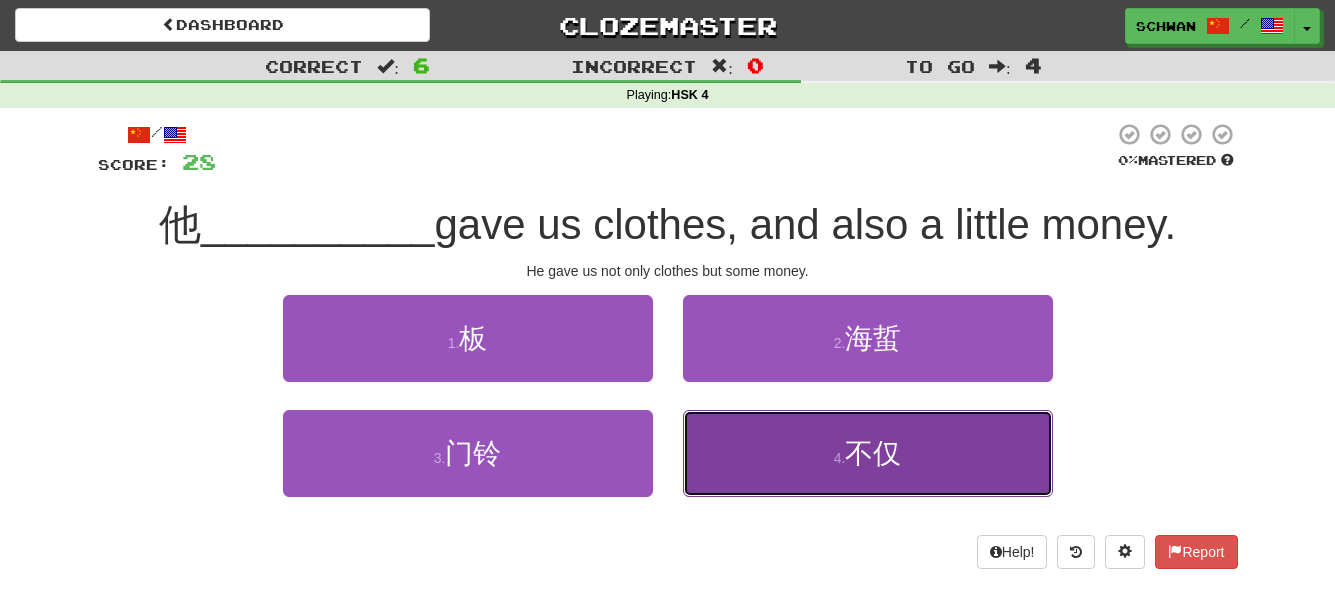 click on "不仅" at bounding box center [873, 453] 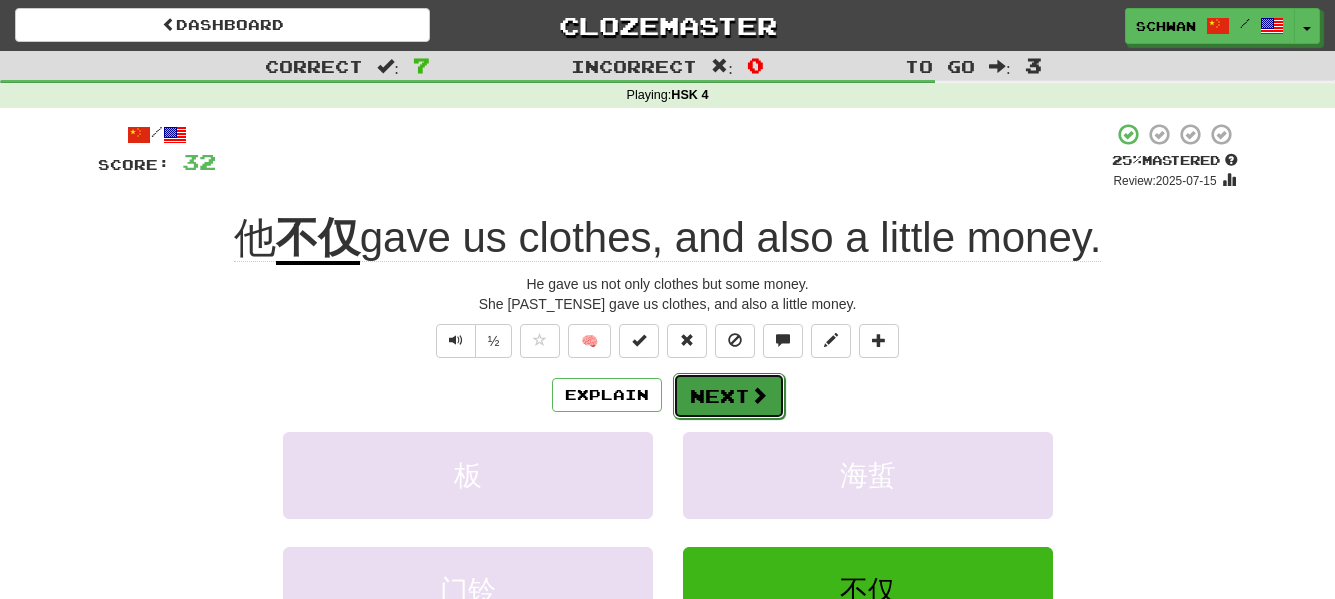 click on "Next" at bounding box center (729, 396) 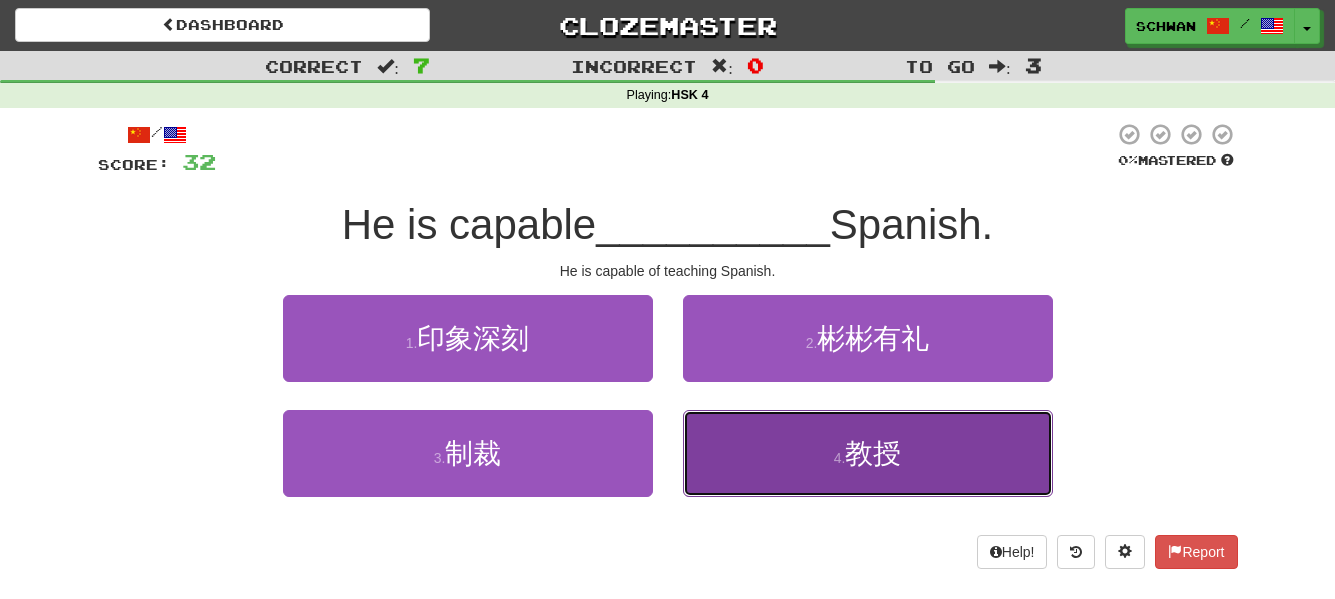 click on "4 .  教授" at bounding box center (868, 453) 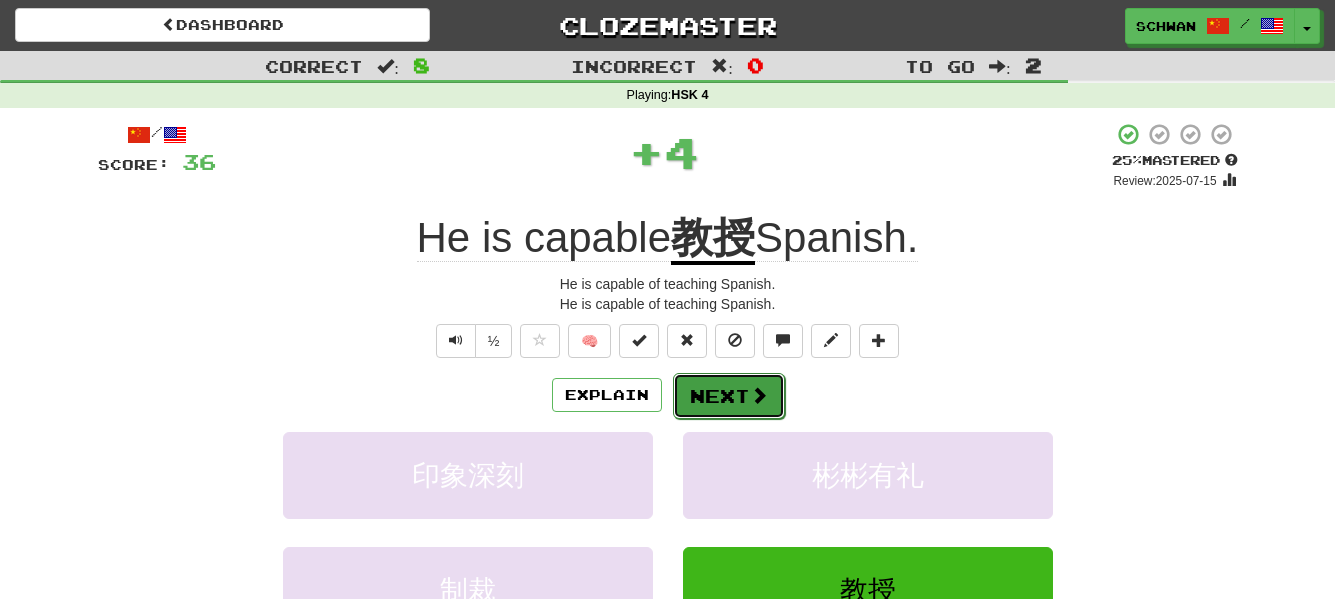 click at bounding box center [759, 395] 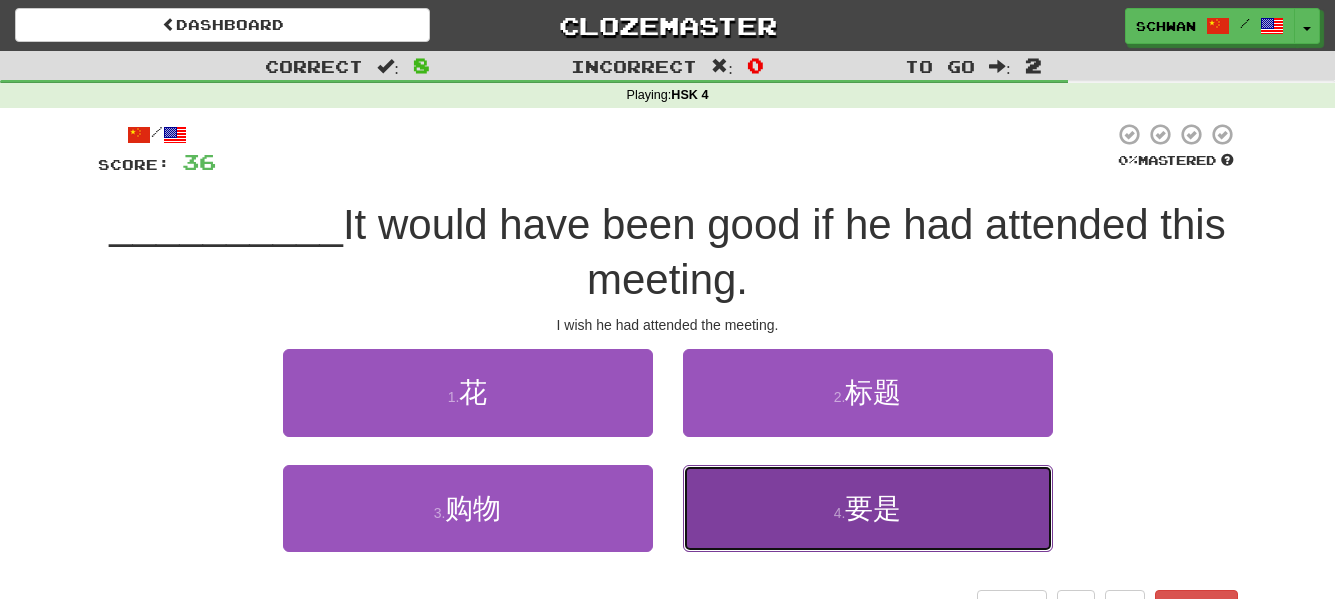click on "4 .  要是" at bounding box center (868, 508) 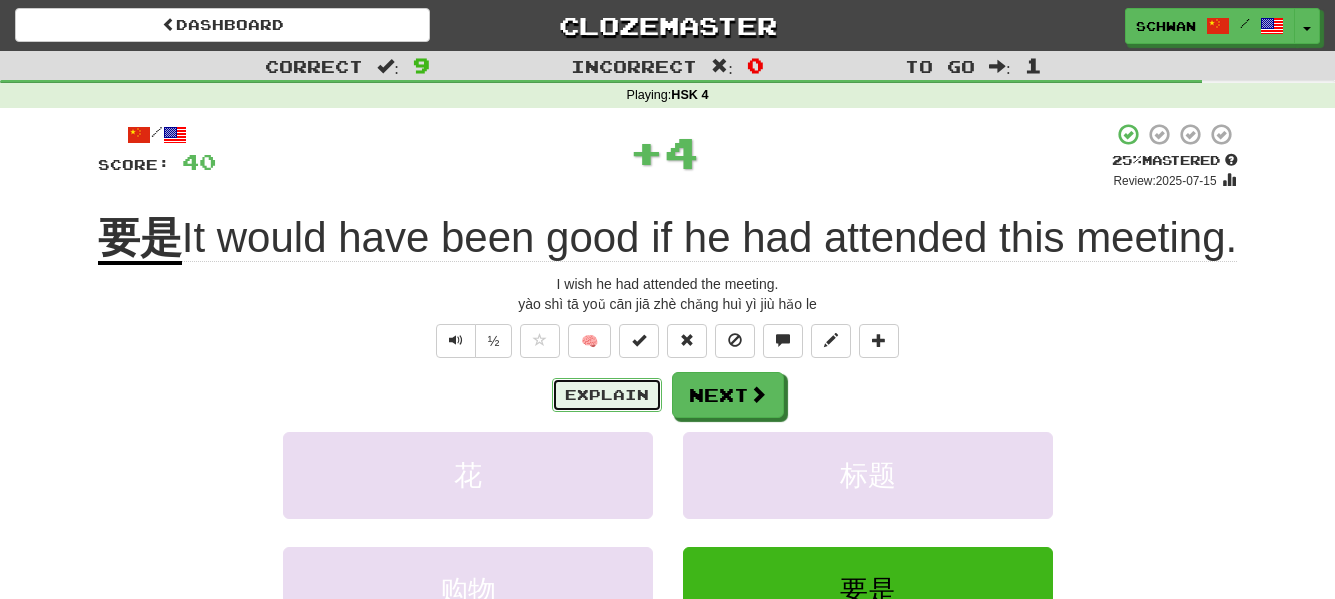 click on "Explain" at bounding box center [607, 395] 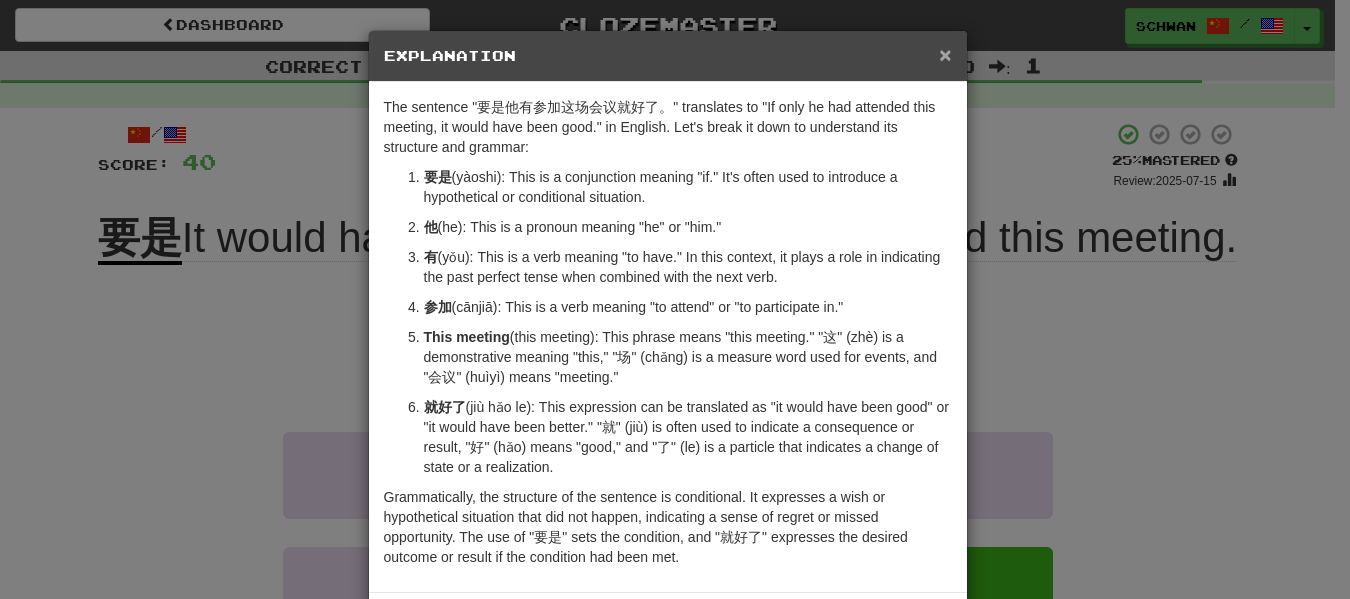 click on "×" at bounding box center [945, 54] 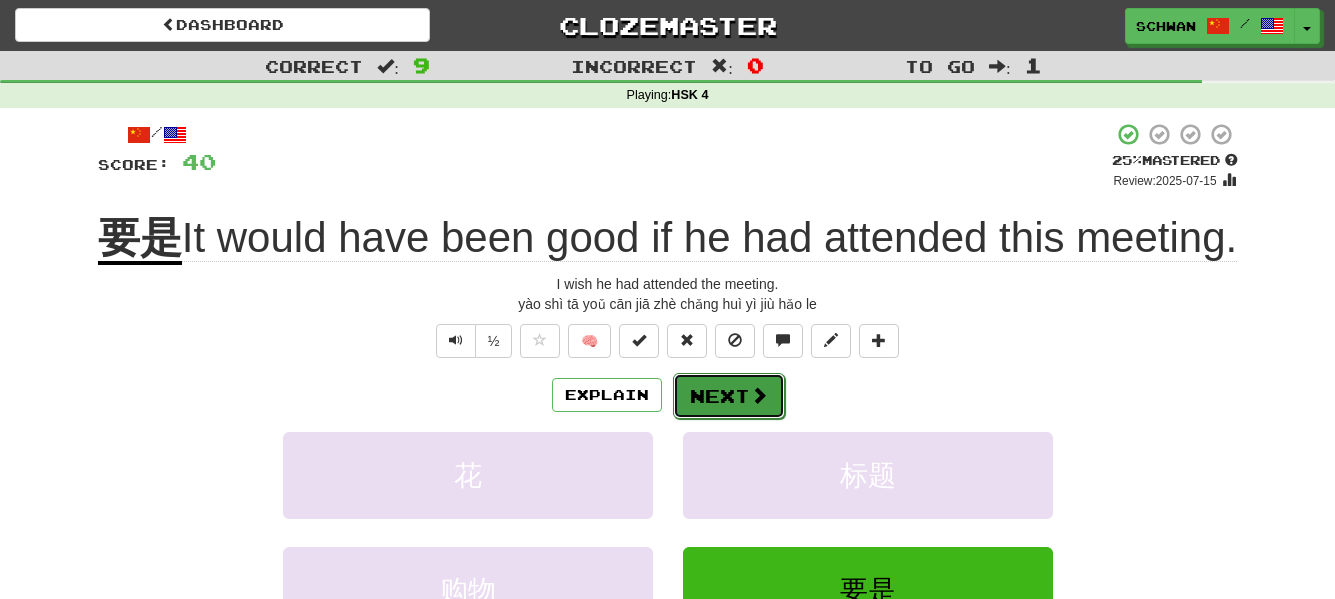 click at bounding box center (759, 395) 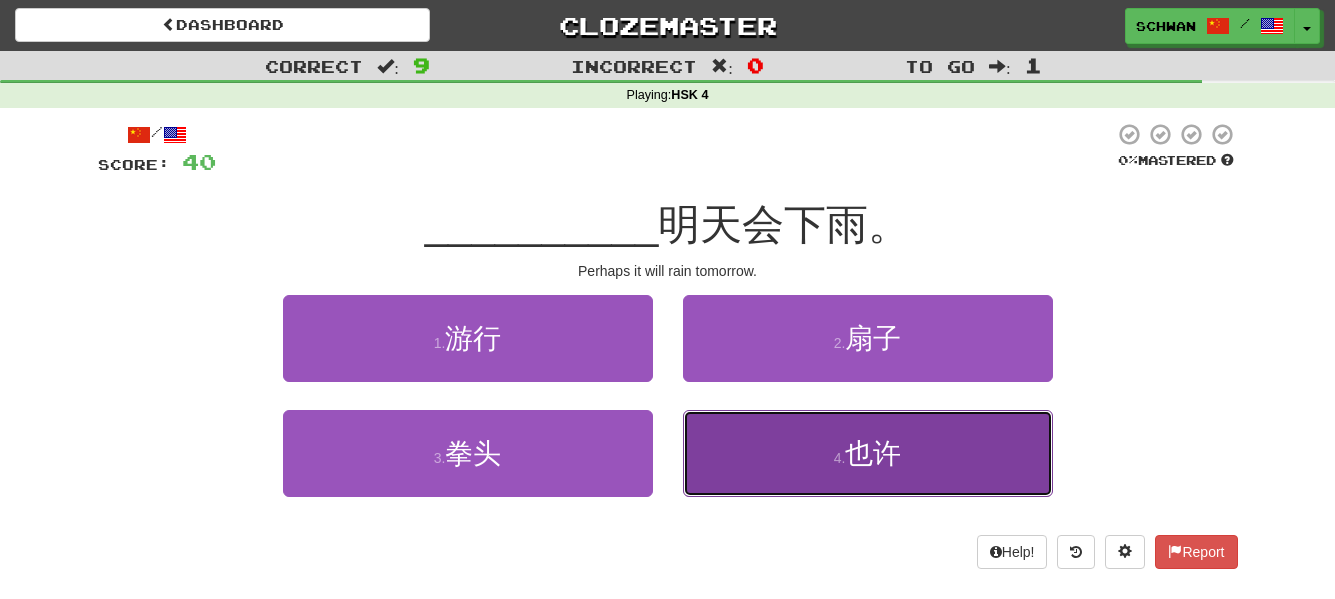 click on "4 .  也许" at bounding box center (868, 453) 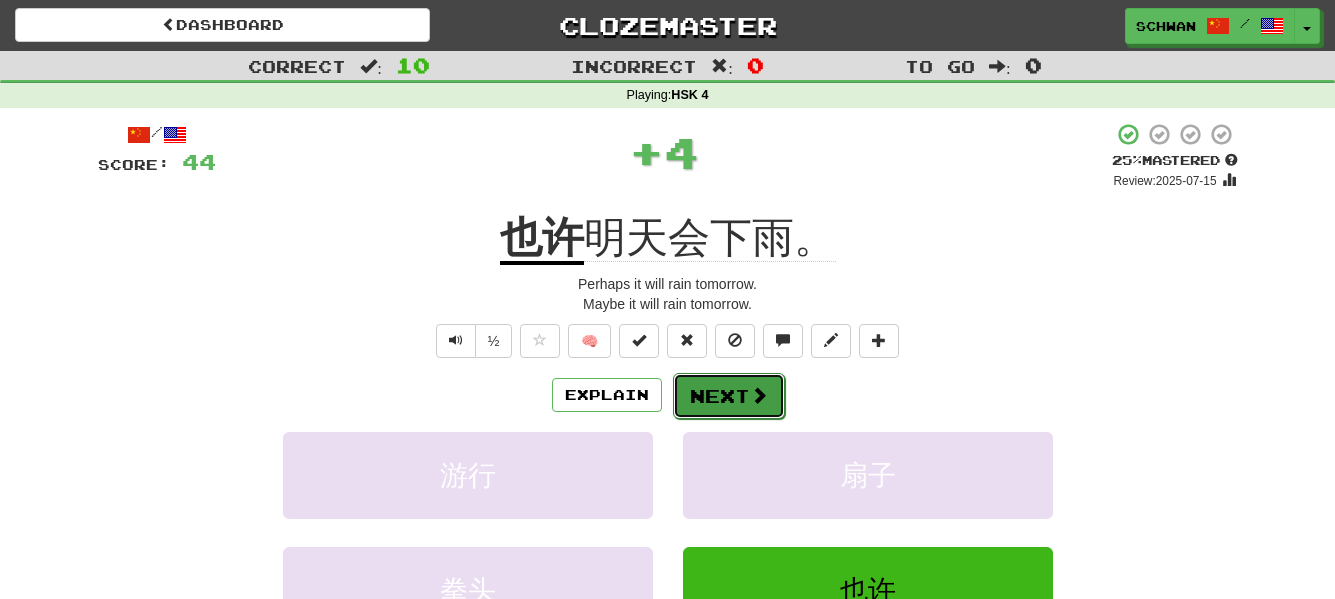 click on "Next" at bounding box center [729, 396] 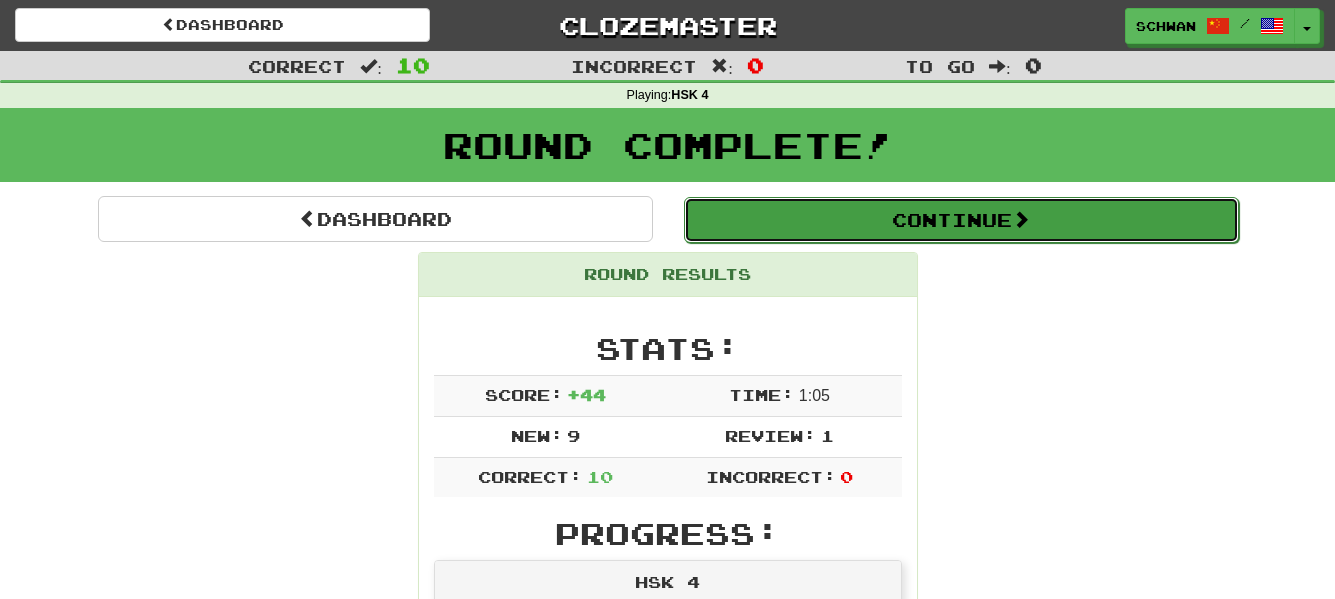 click on "Continue" at bounding box center [961, 220] 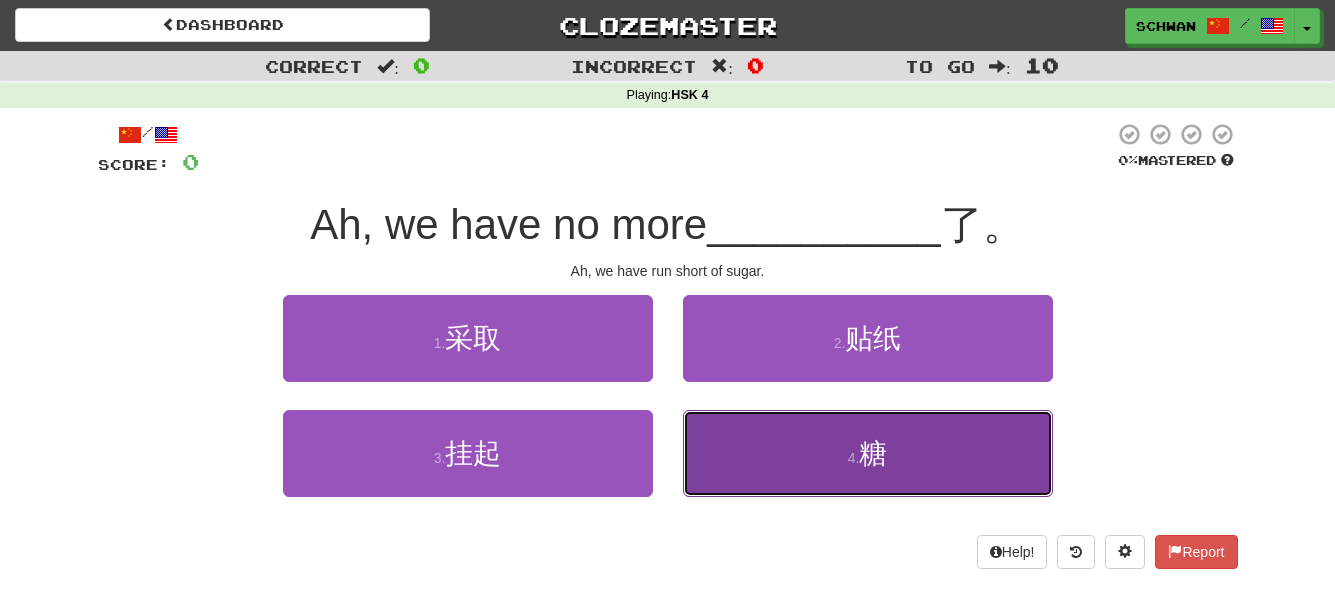 click on "4 .  糖" at bounding box center (868, 453) 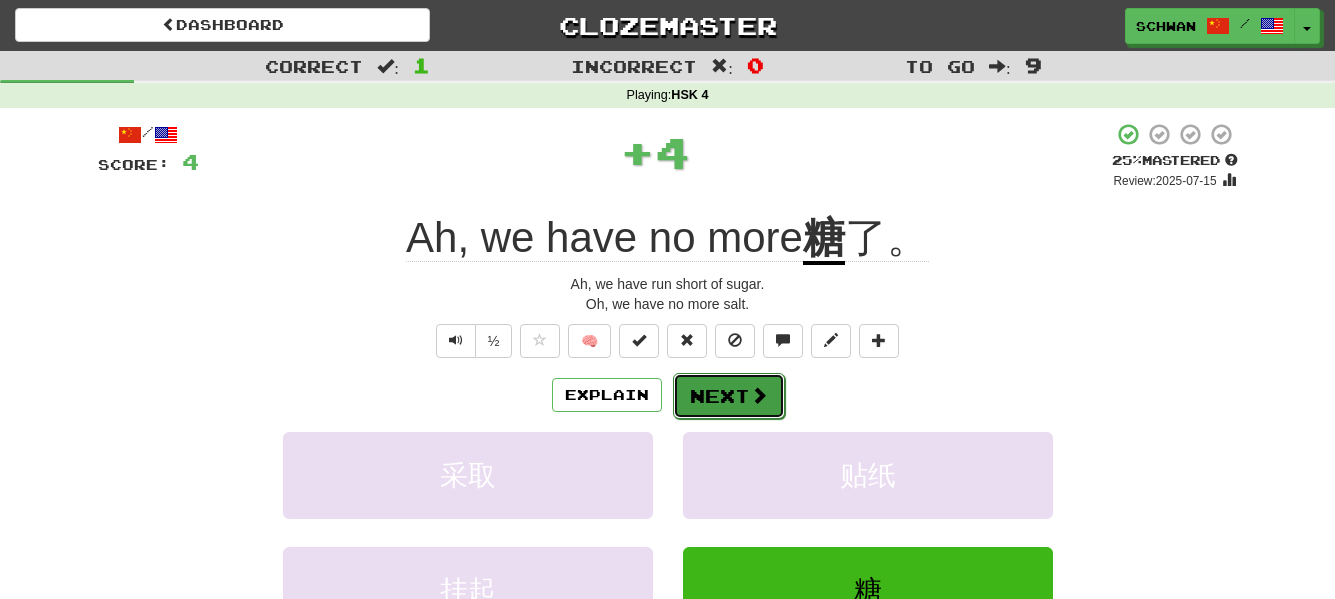 click at bounding box center [759, 395] 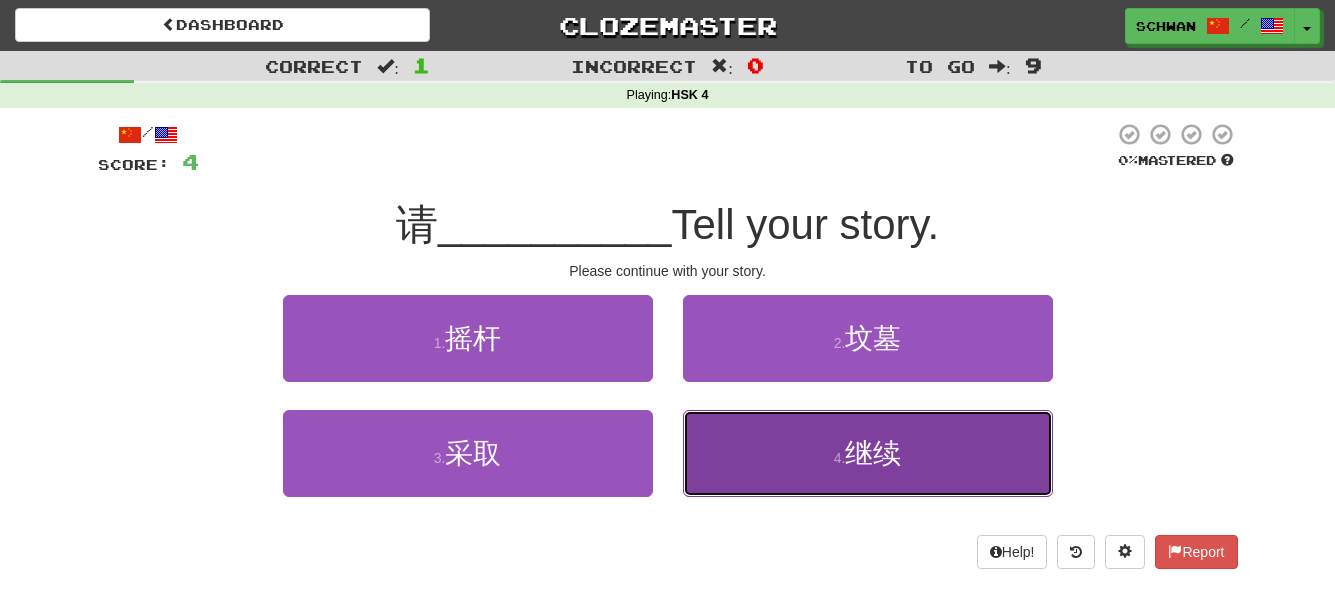 click on "4 .  继续" at bounding box center (868, 453) 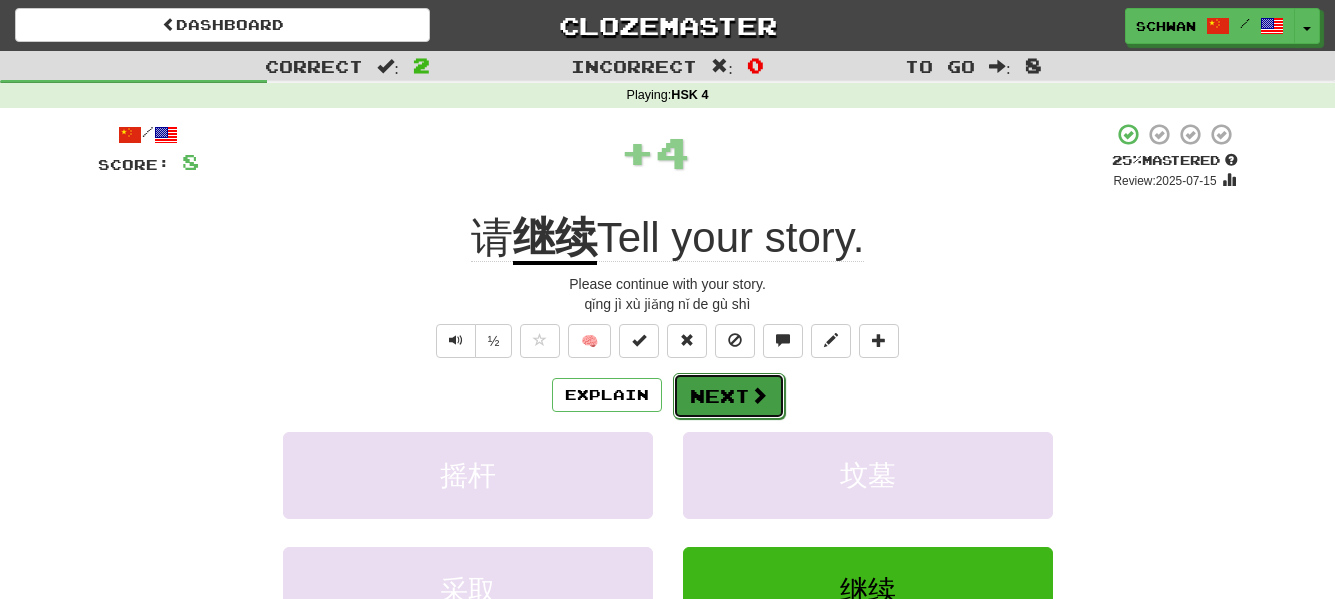 click on "Next" at bounding box center [729, 396] 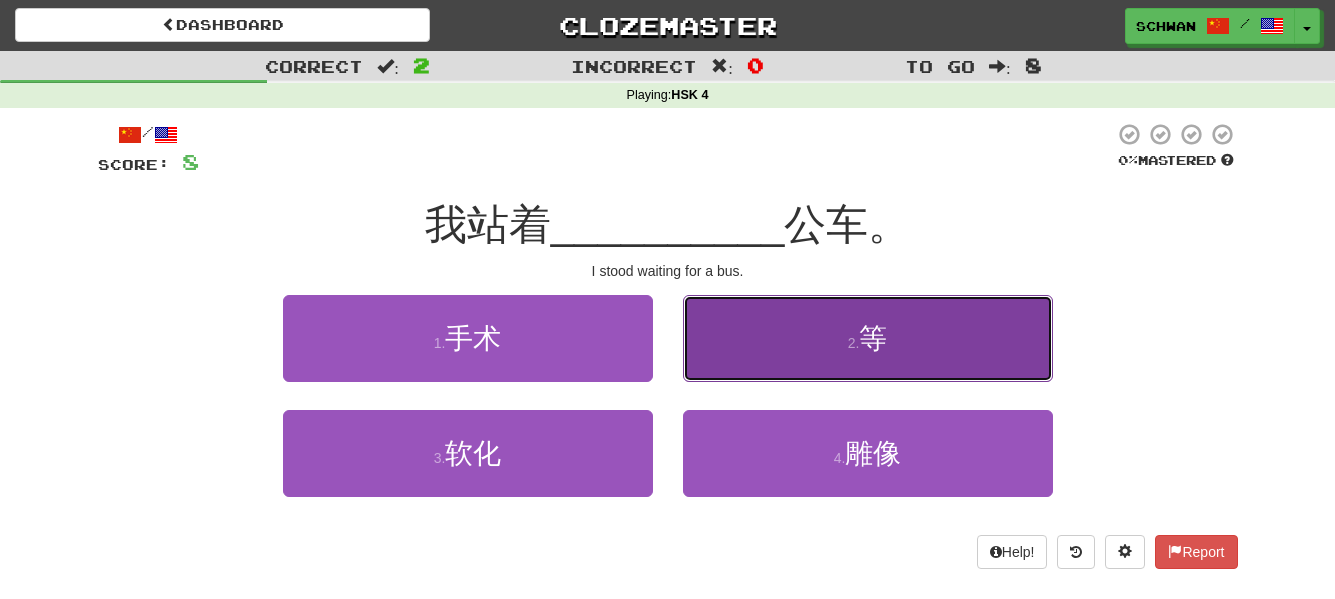 click on "2 .  等" at bounding box center [868, 338] 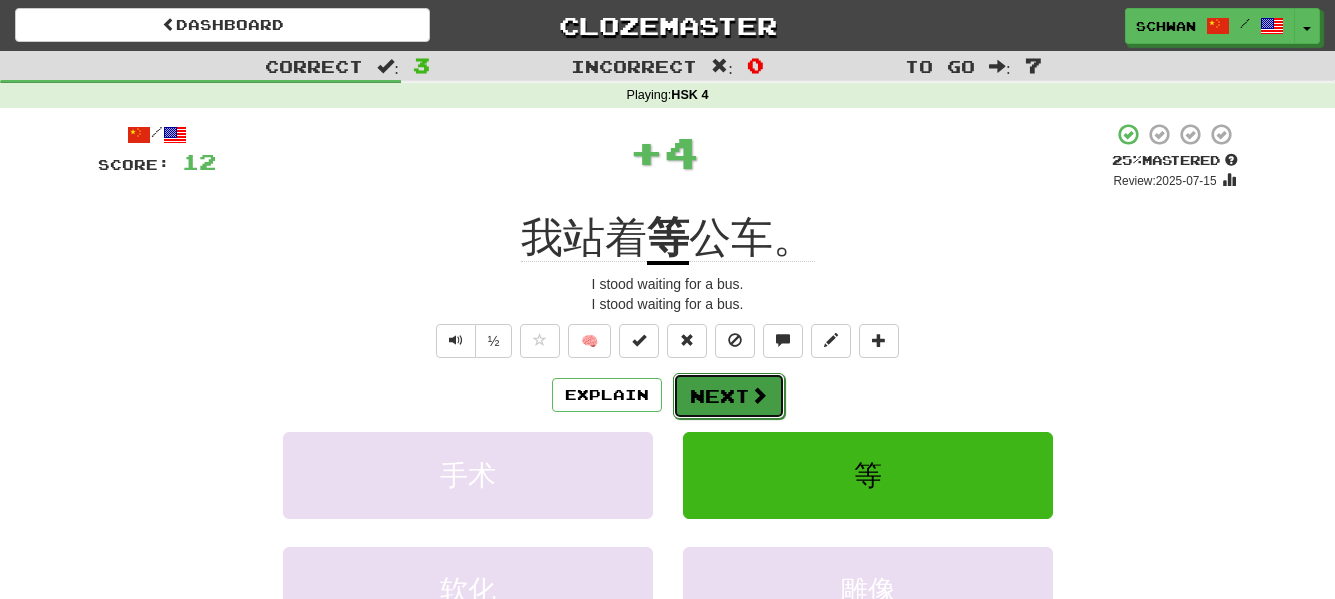 click on "Next" at bounding box center (729, 396) 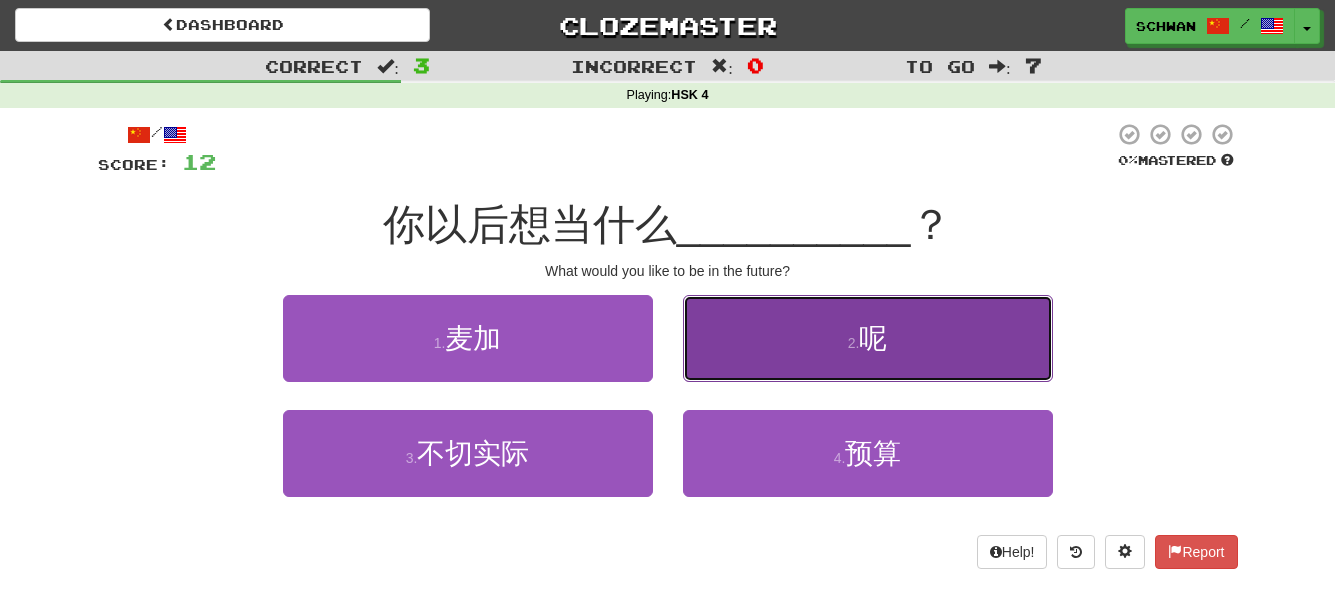 click on "2 .  呢" at bounding box center [868, 338] 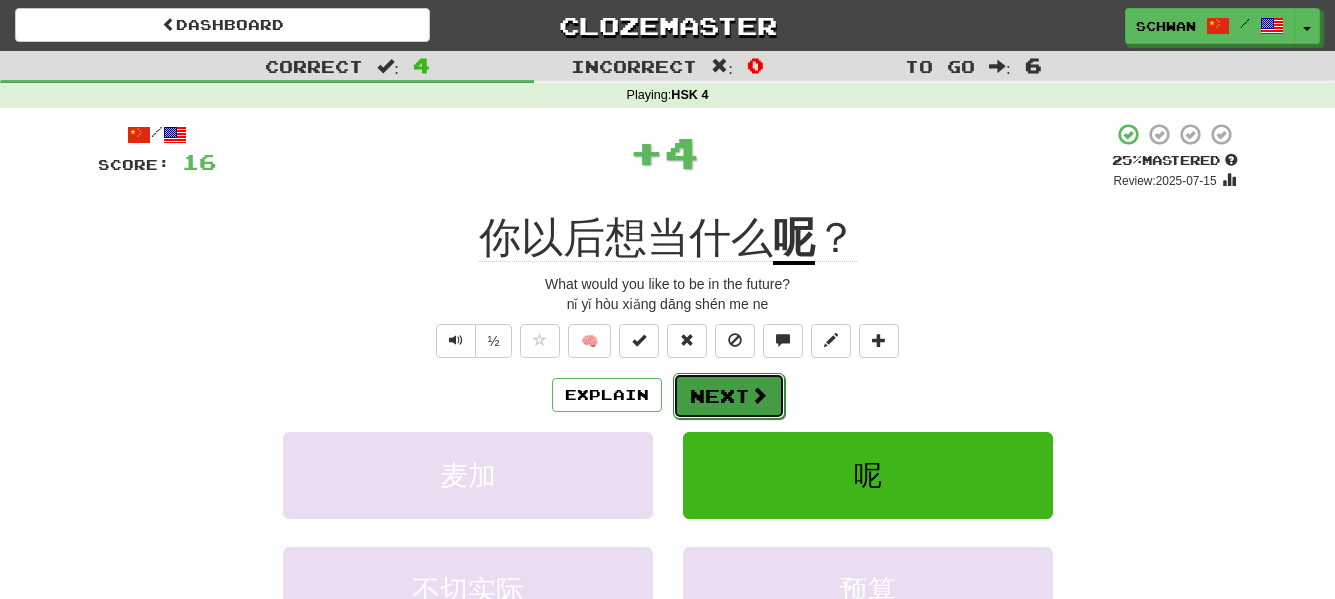 click on "Next" at bounding box center [729, 396] 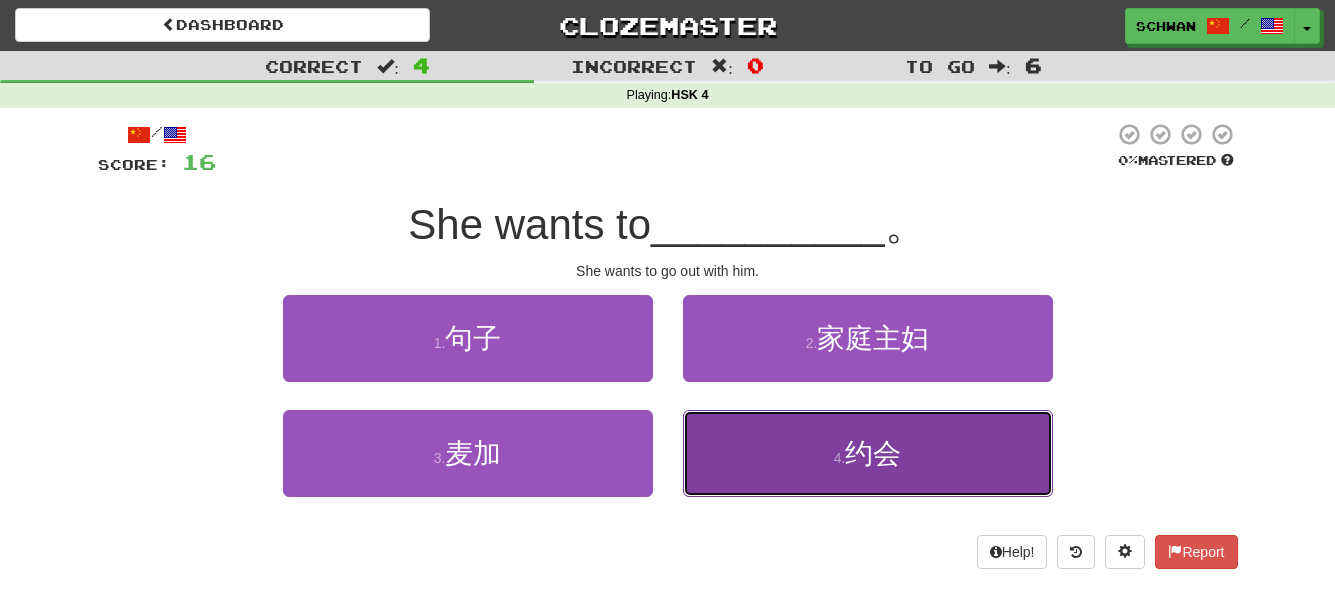 click on "4 .  约会" at bounding box center (868, 453) 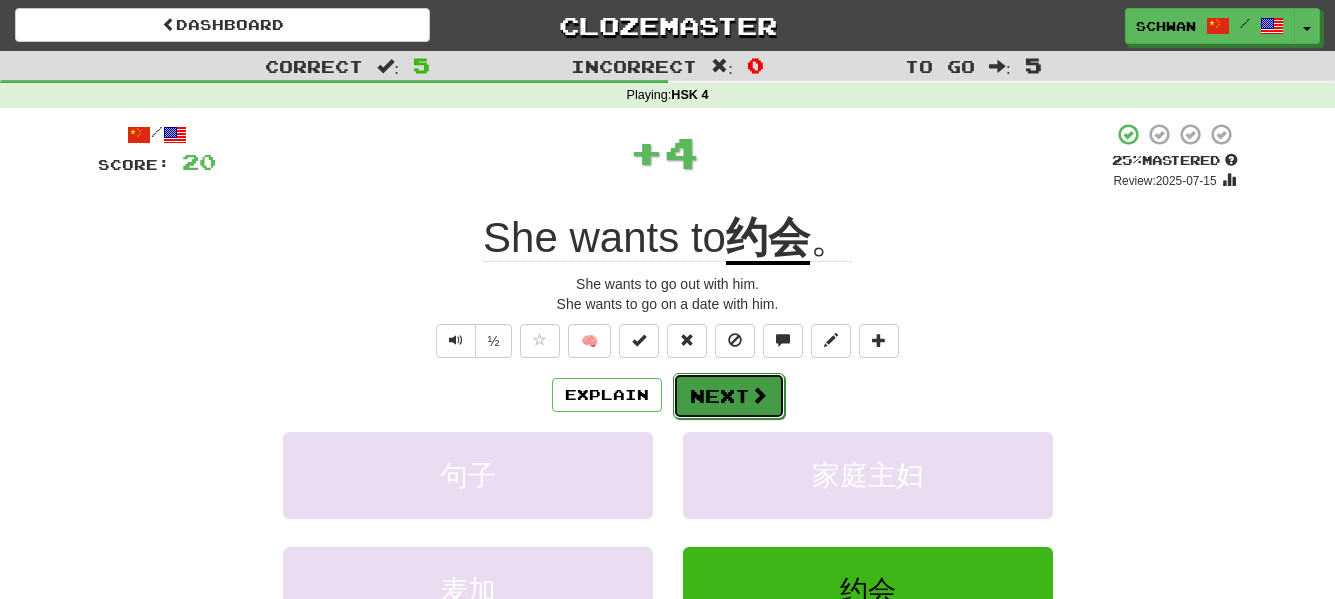 click on "Next" at bounding box center [729, 396] 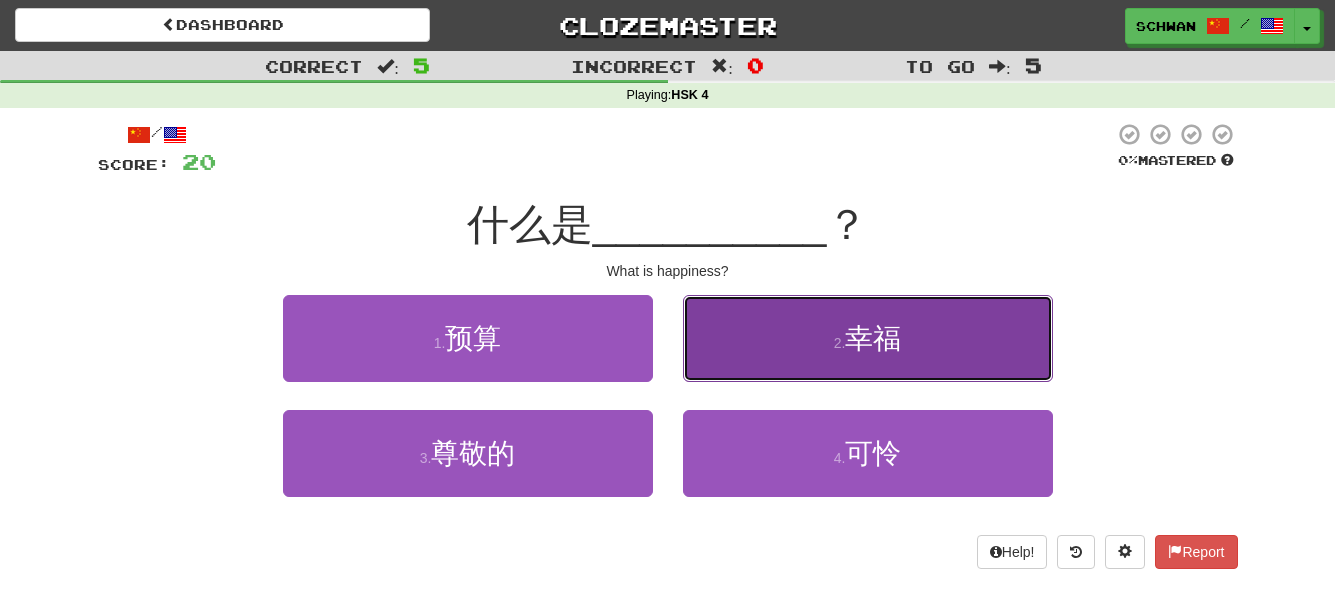 click on "2 .  幸福" at bounding box center (868, 338) 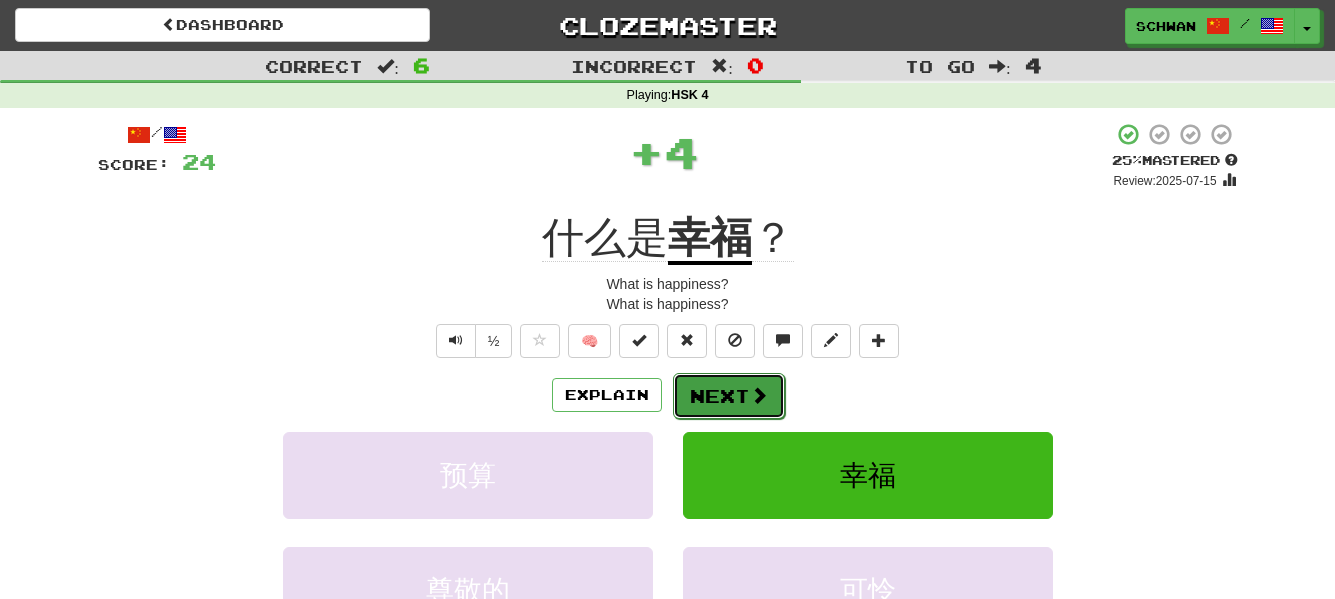 click on "Next" at bounding box center [729, 396] 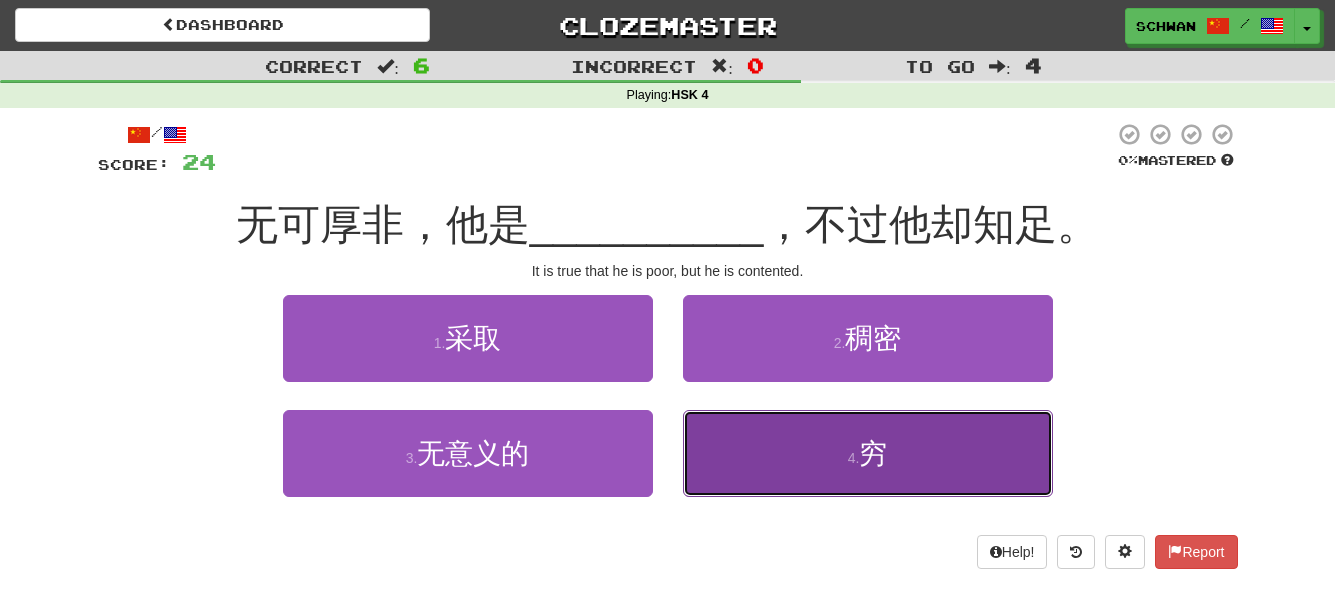 click on "4 .  穷" at bounding box center (868, 453) 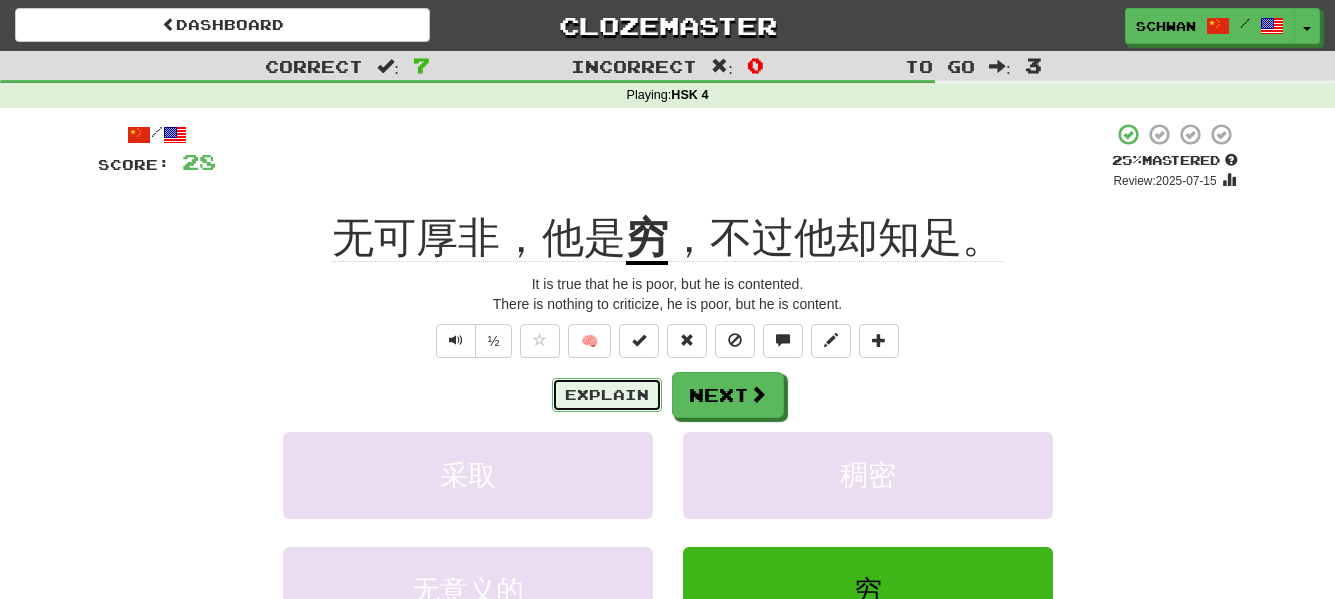 click on "Explain" at bounding box center [607, 395] 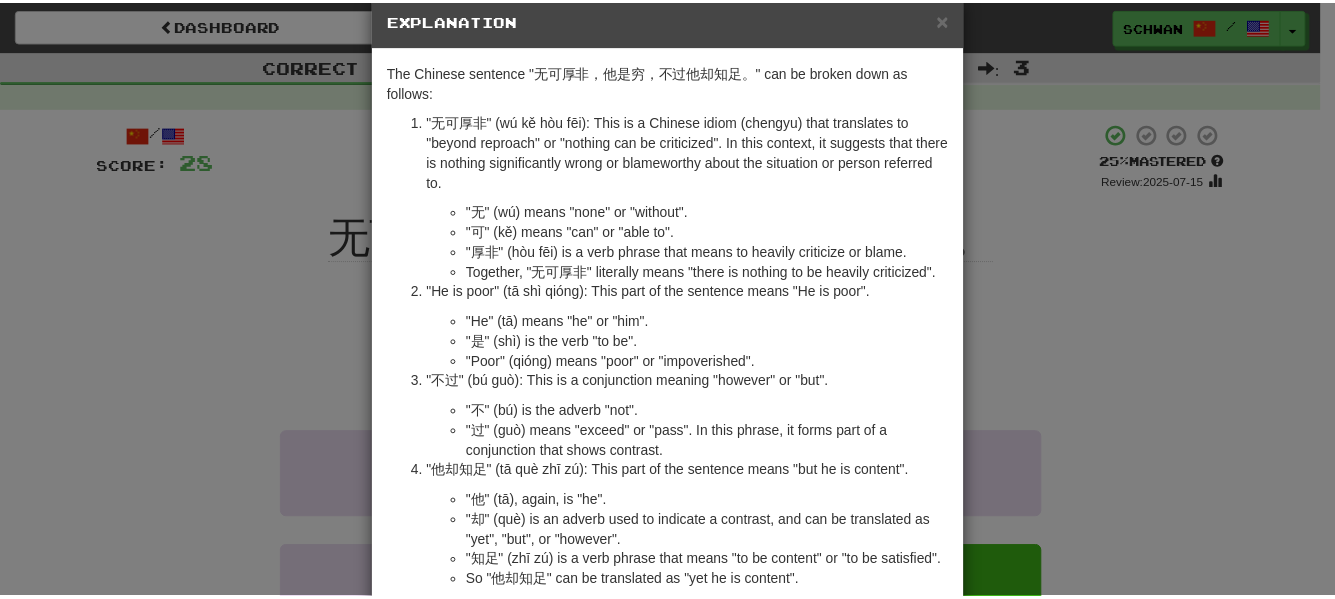 scroll, scrollTop: 0, scrollLeft: 0, axis: both 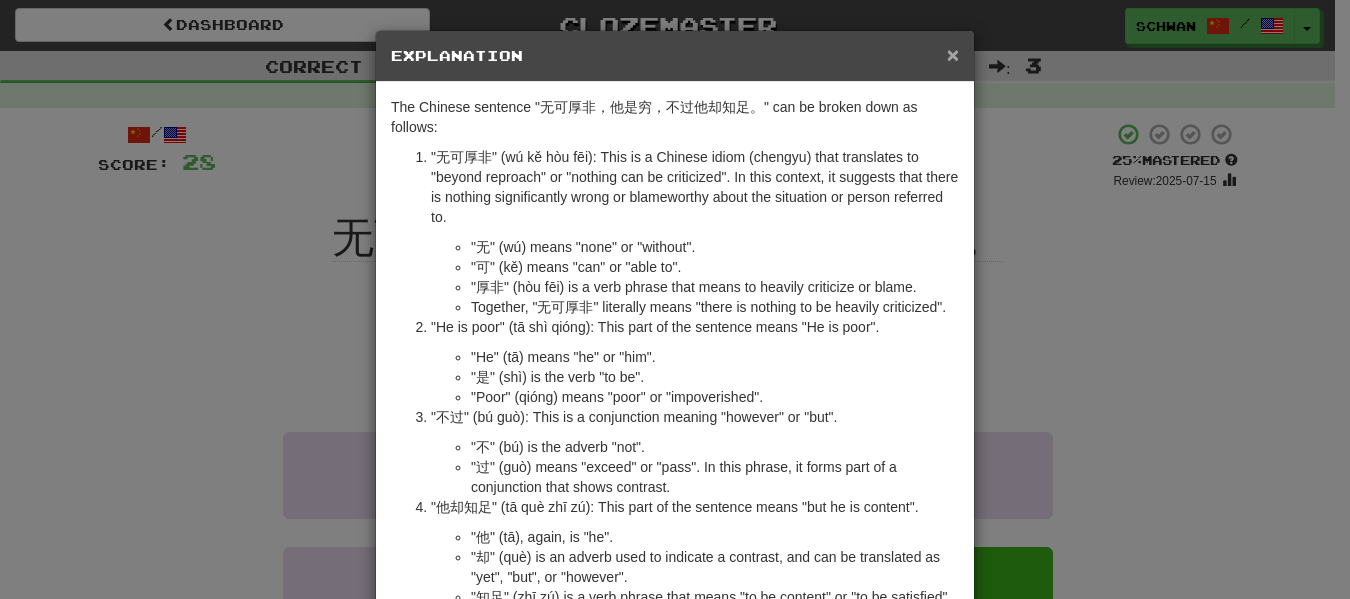 click on "×" at bounding box center (953, 54) 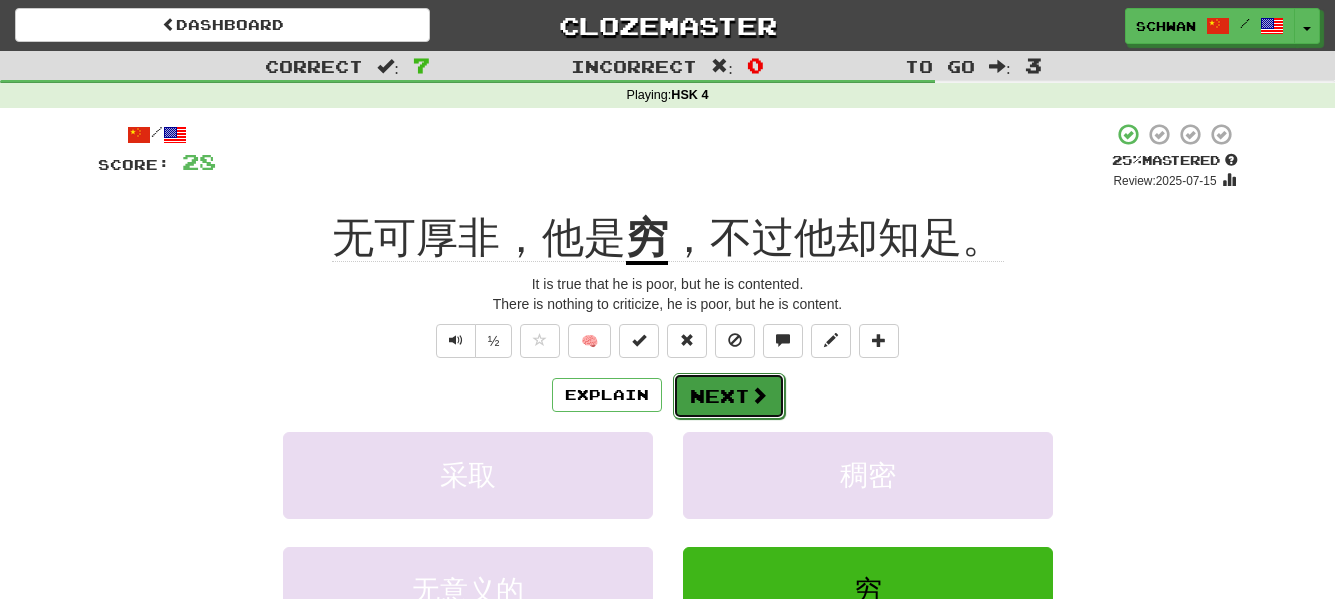 click on "Next" at bounding box center (729, 396) 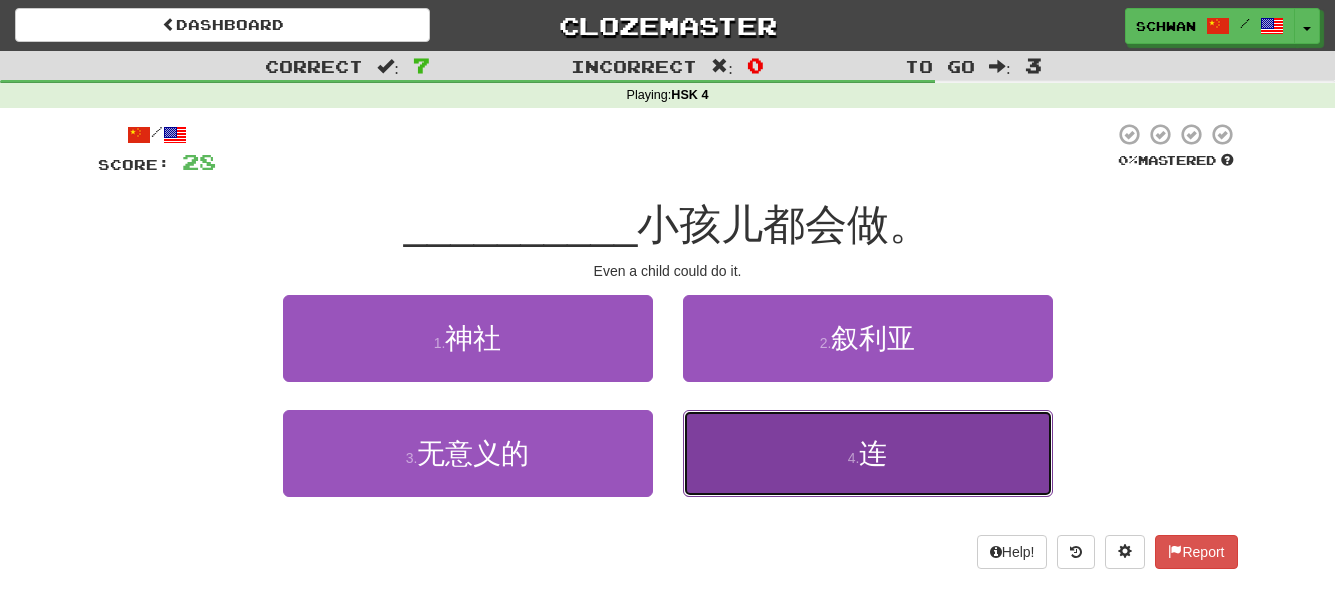 click on "4 .  连" at bounding box center [868, 453] 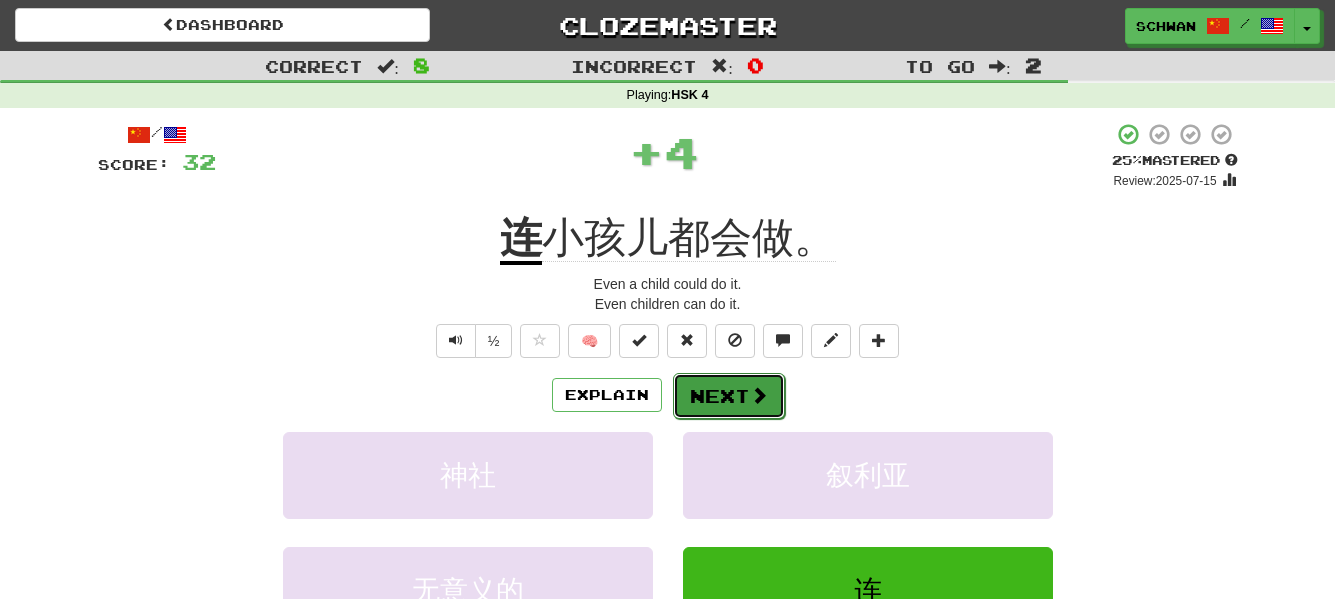 click on "Next" at bounding box center (729, 396) 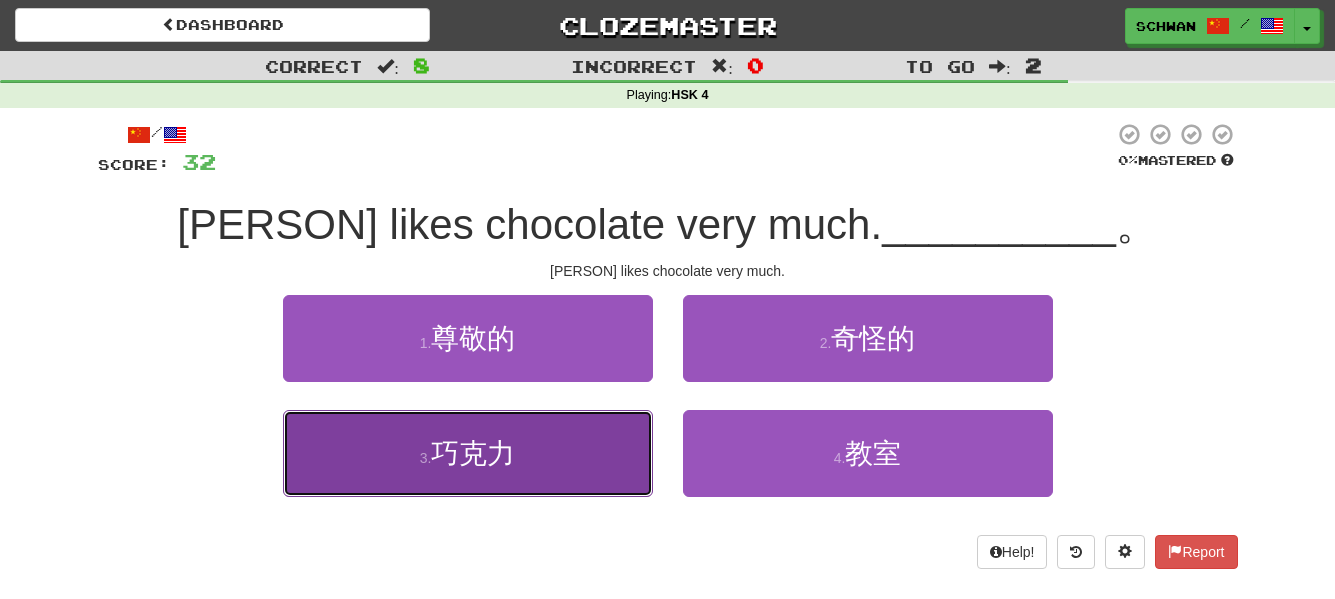 click on "3 .  巧克力" at bounding box center (468, 453) 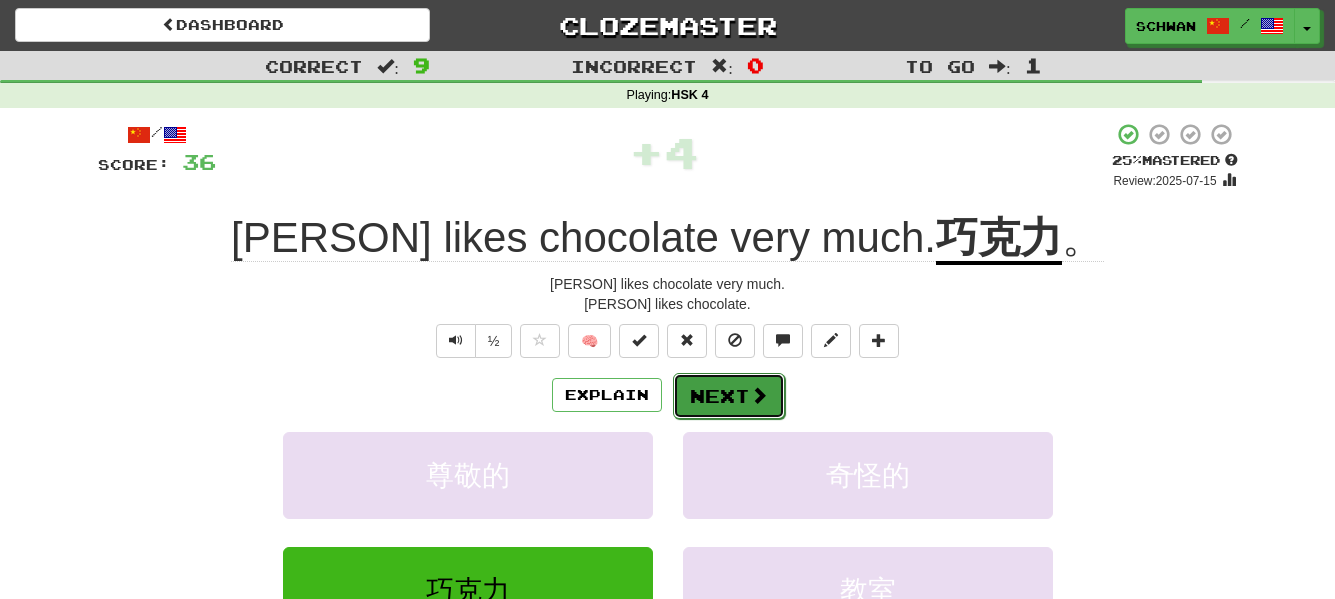 click on "Next" at bounding box center [729, 396] 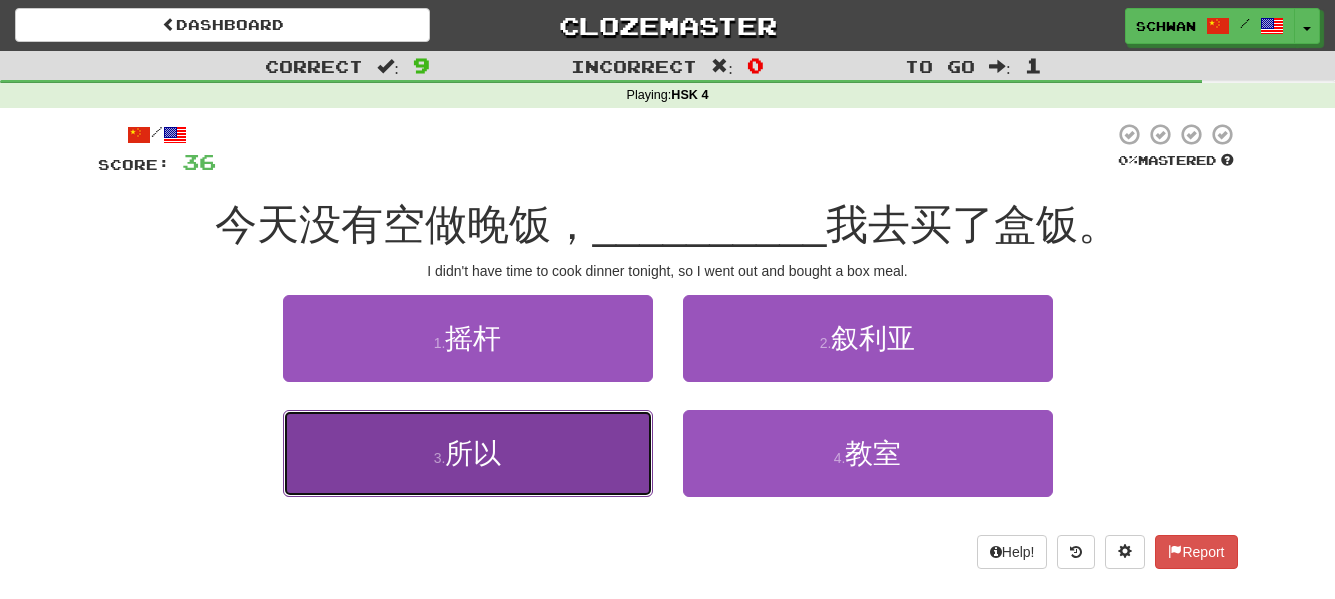 click on "所以" at bounding box center [473, 453] 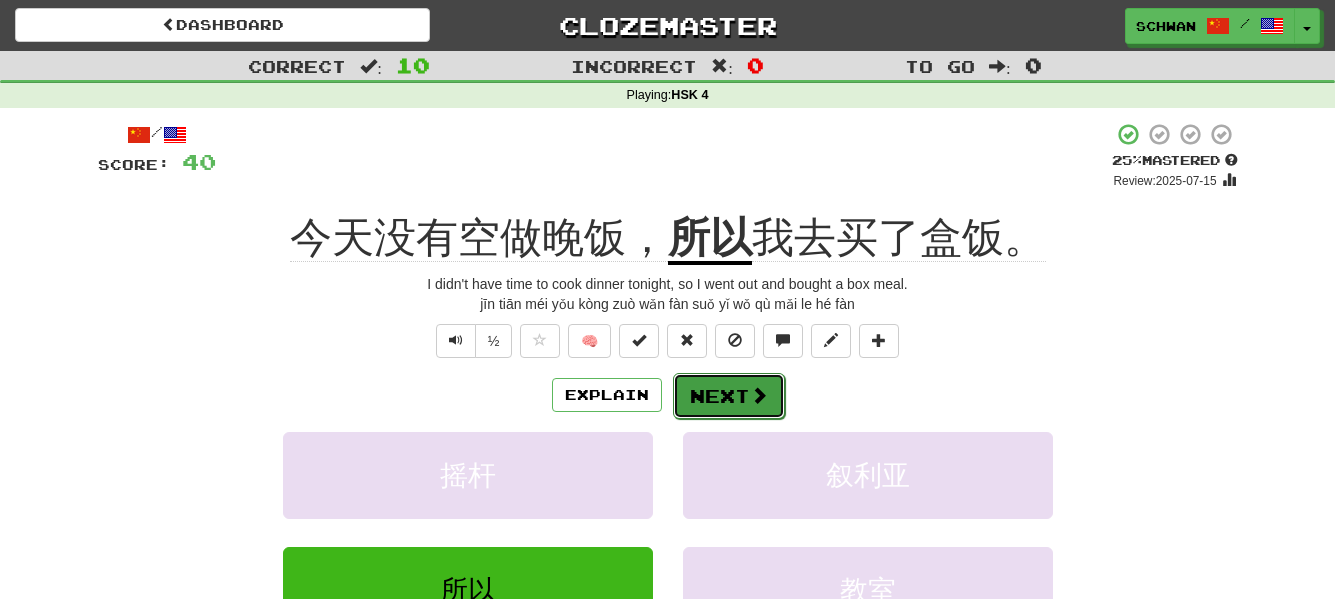 click on "Next" at bounding box center [729, 396] 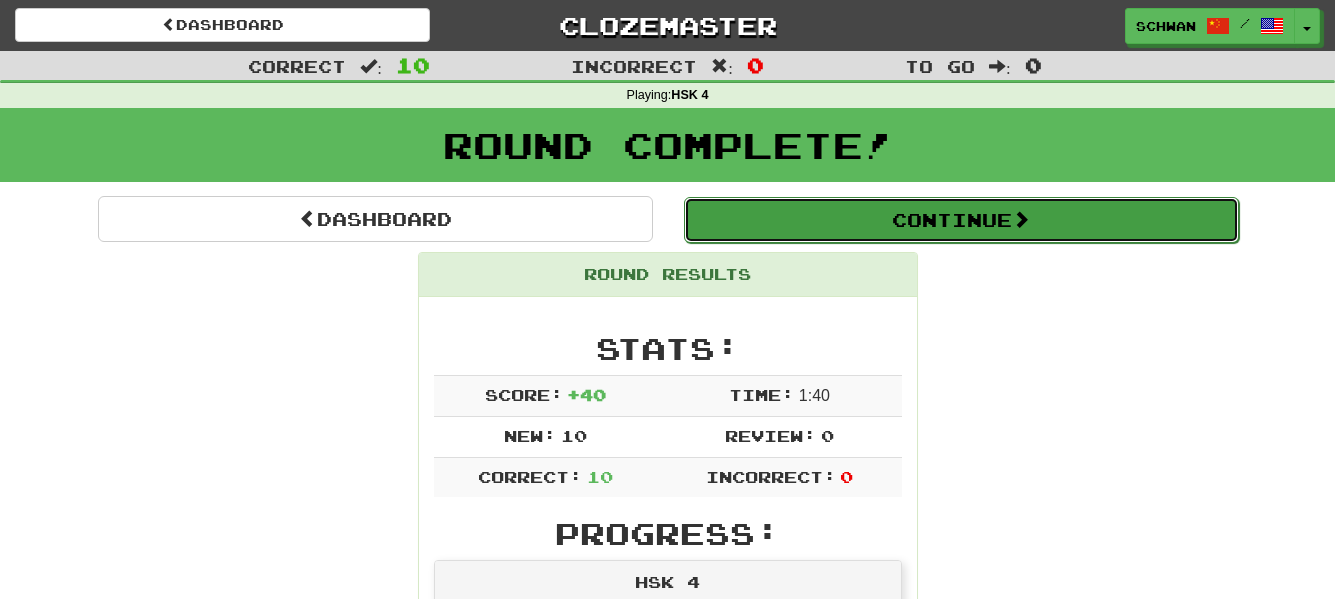 click on "Continue" at bounding box center [961, 220] 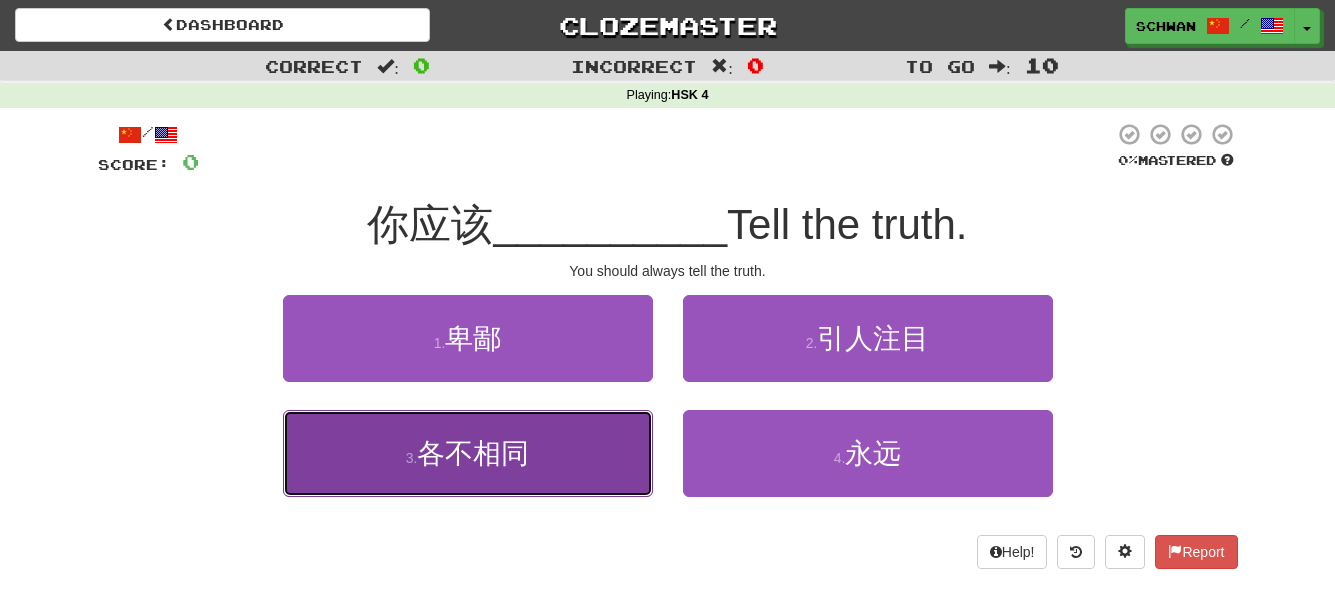 click on "3 .  各不相同" at bounding box center (468, 453) 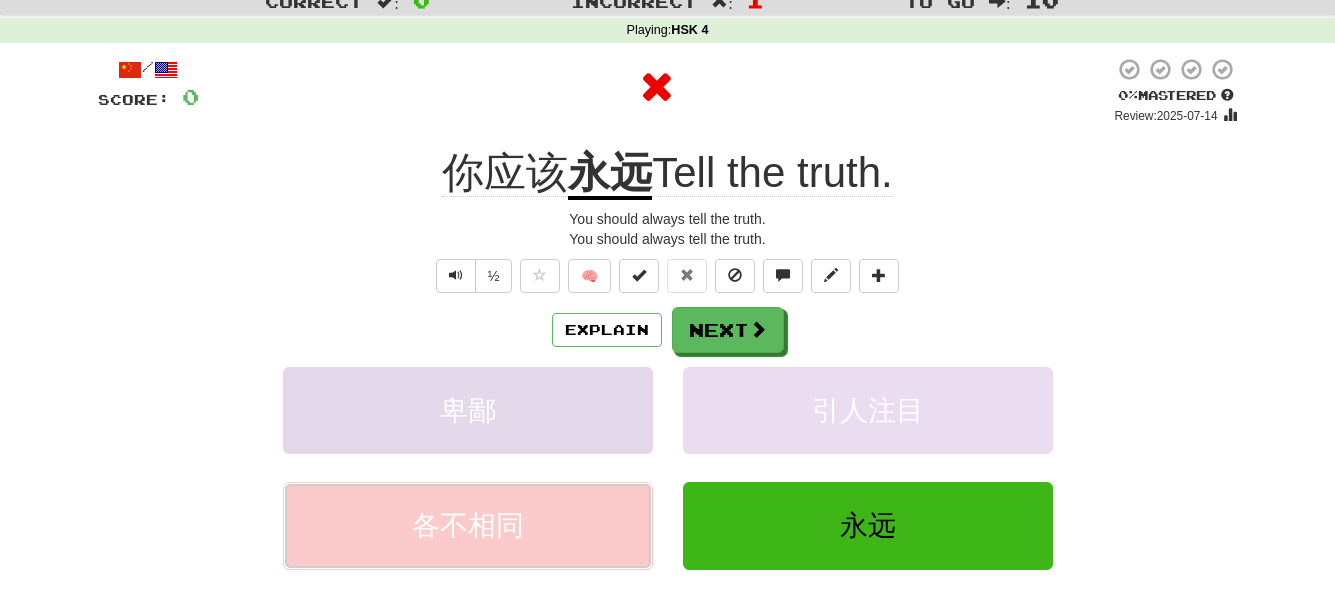 scroll, scrollTop: 100, scrollLeft: 0, axis: vertical 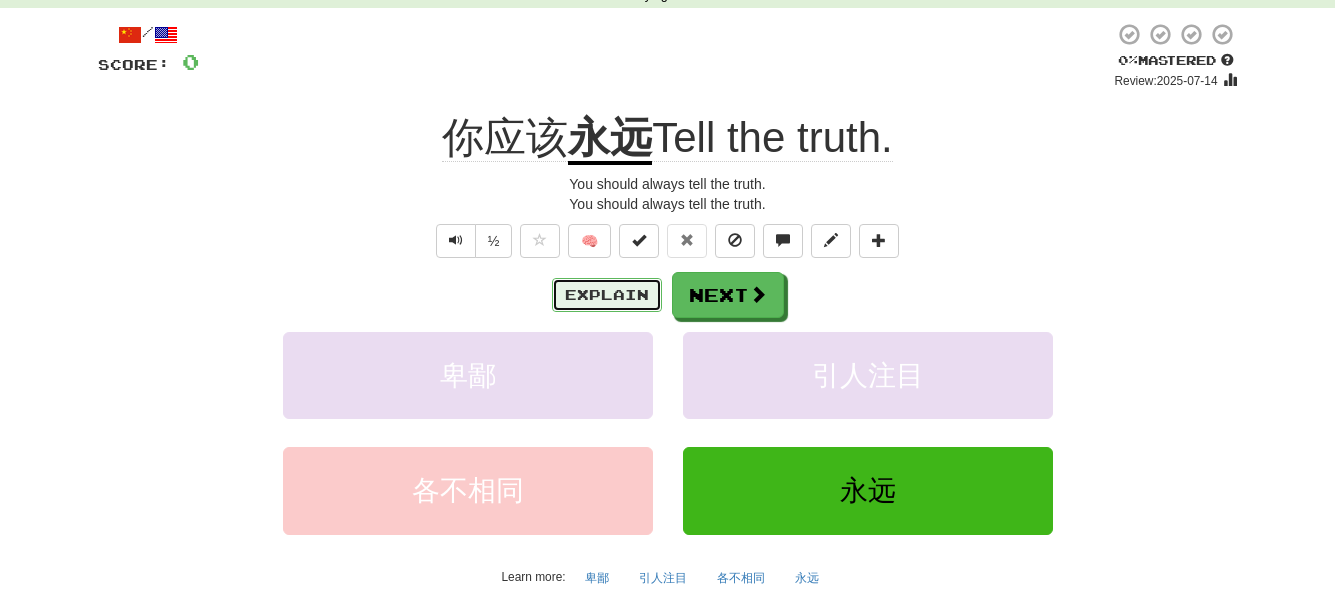 click on "Explain" at bounding box center [607, 295] 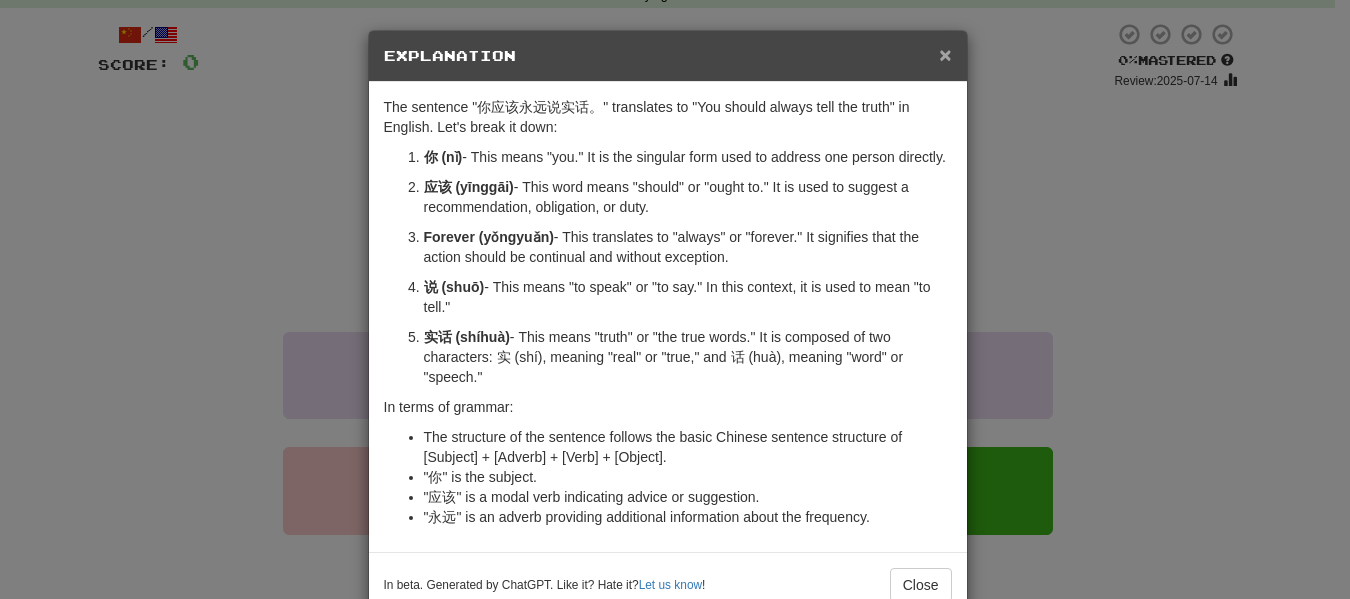 click on "× Explanation" at bounding box center [668, 56] 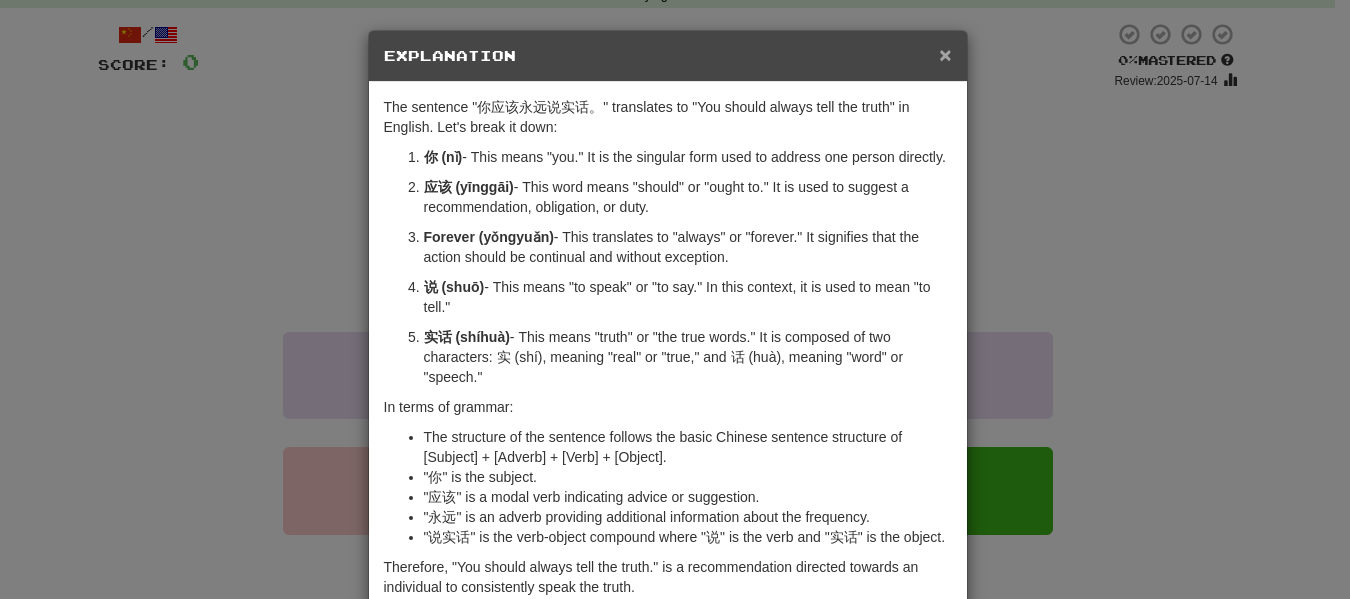 click on "×" at bounding box center (945, 54) 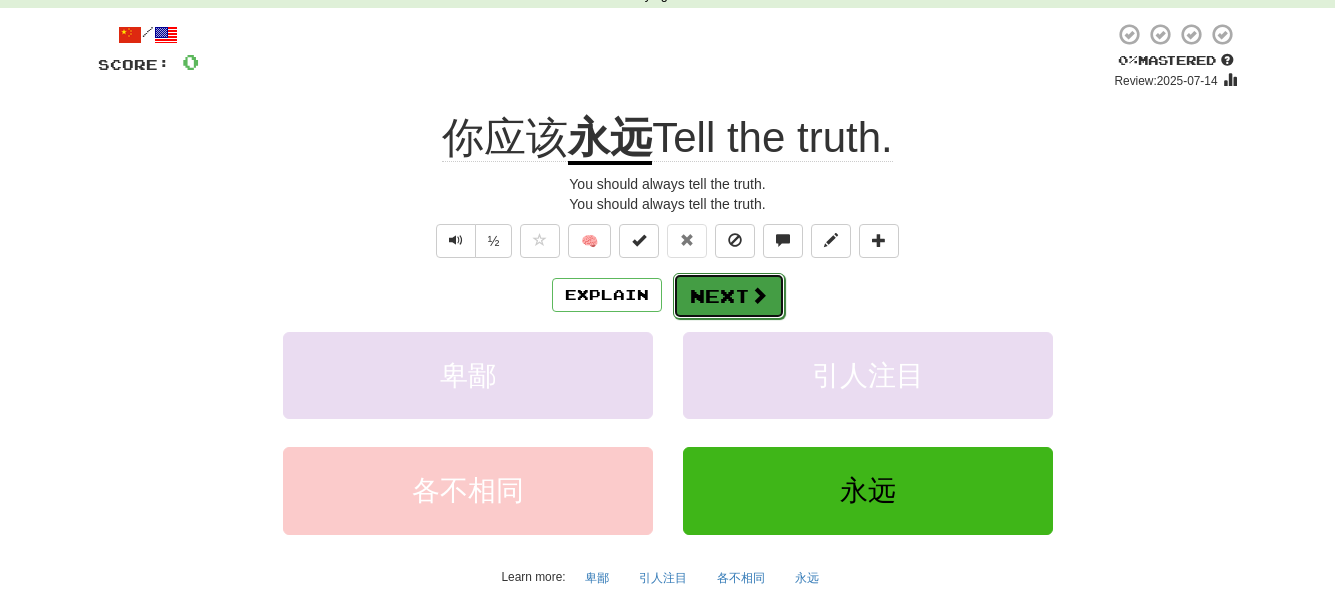 click at bounding box center (759, 295) 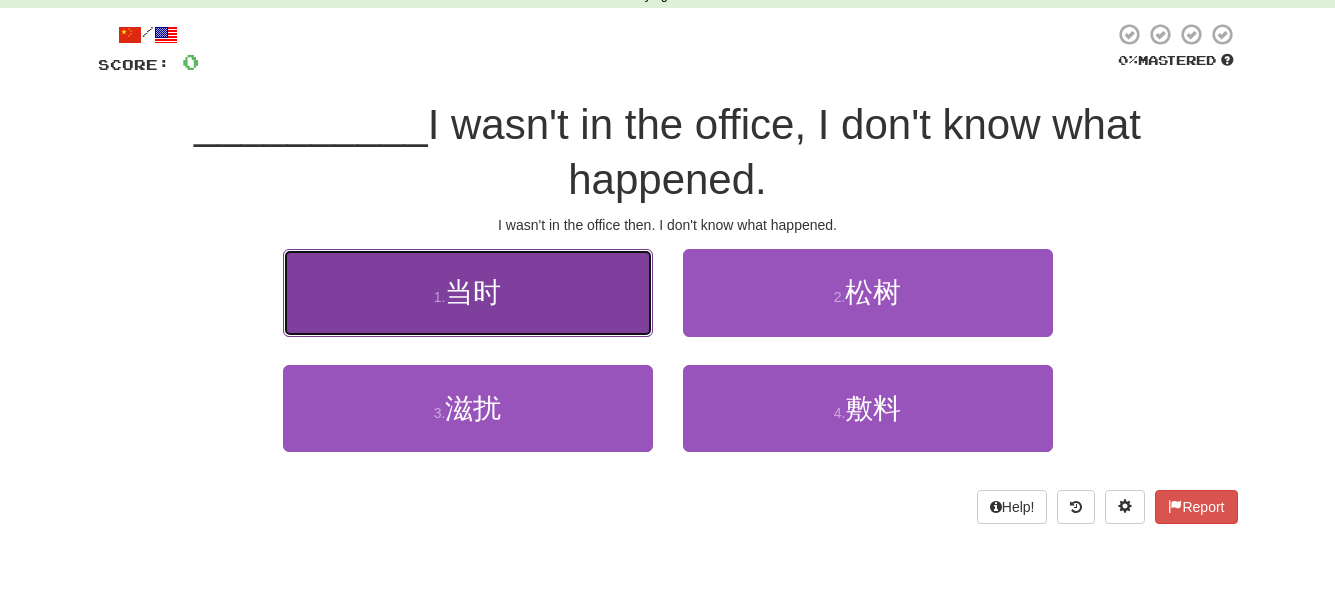 click on "1 .  当时" at bounding box center (468, 292) 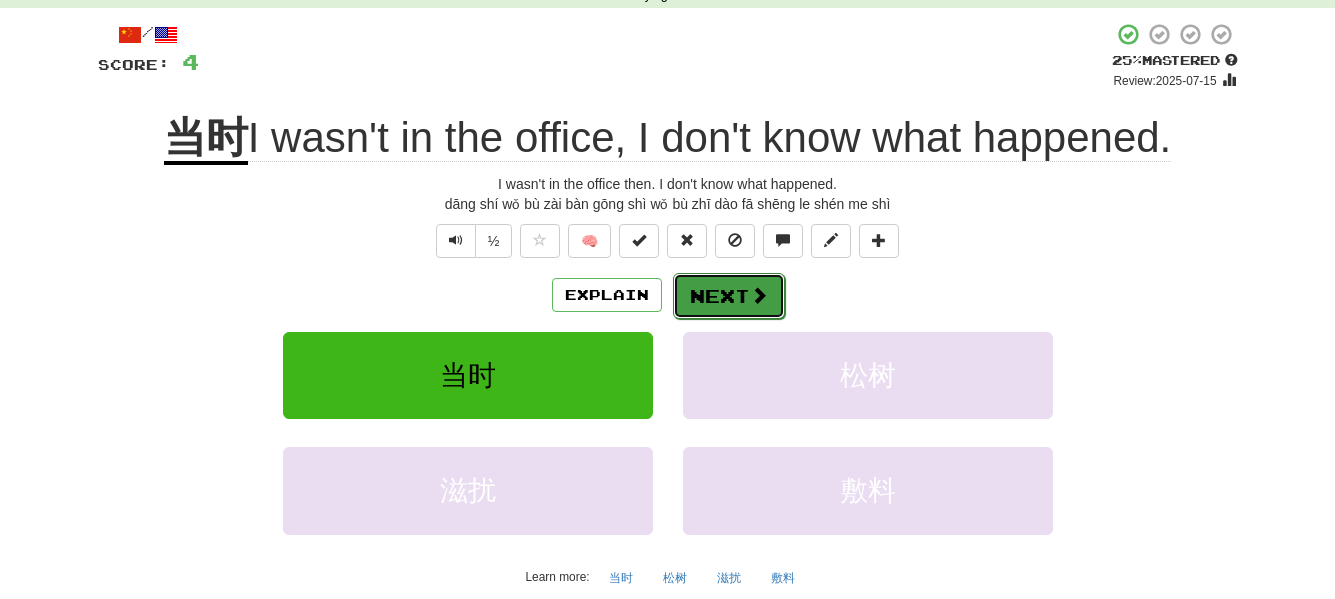 click on "Next" at bounding box center [729, 296] 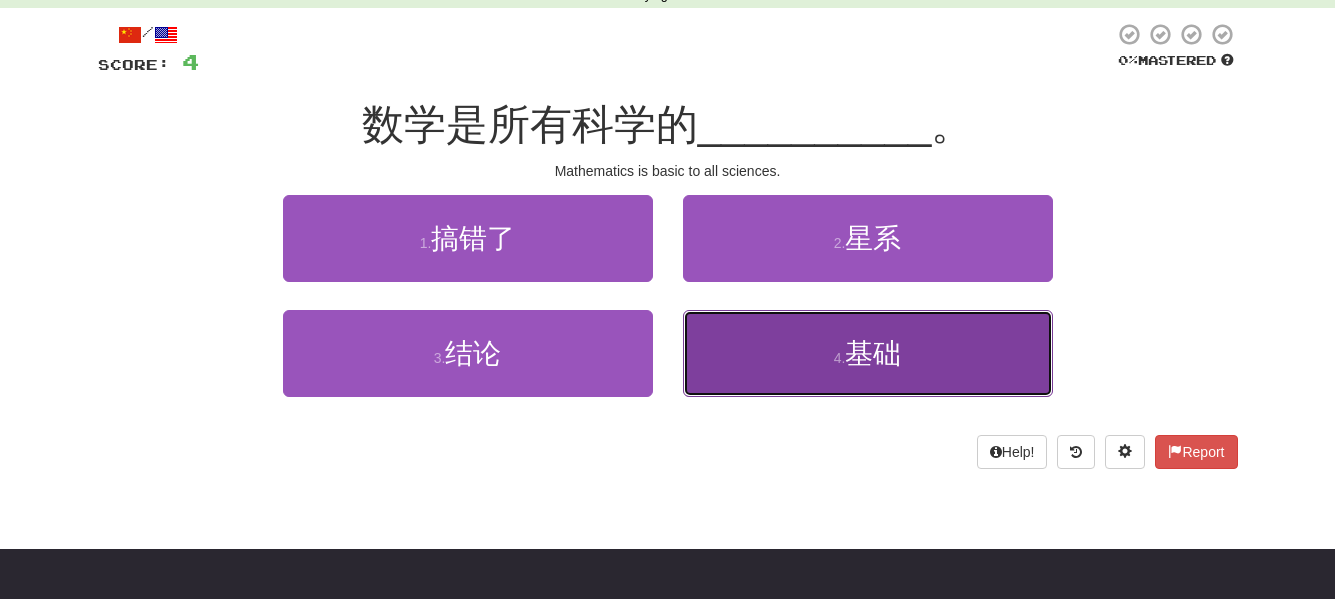 click on "4 .  基础" at bounding box center [868, 353] 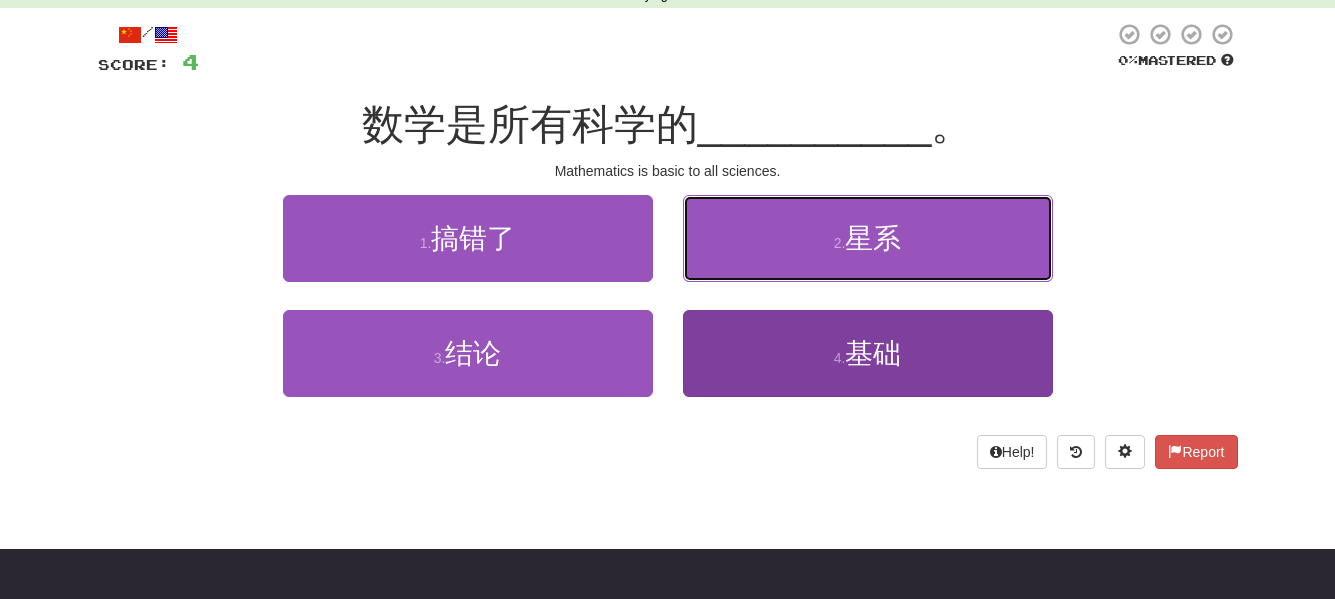 click on "2 .  星系" at bounding box center [868, 238] 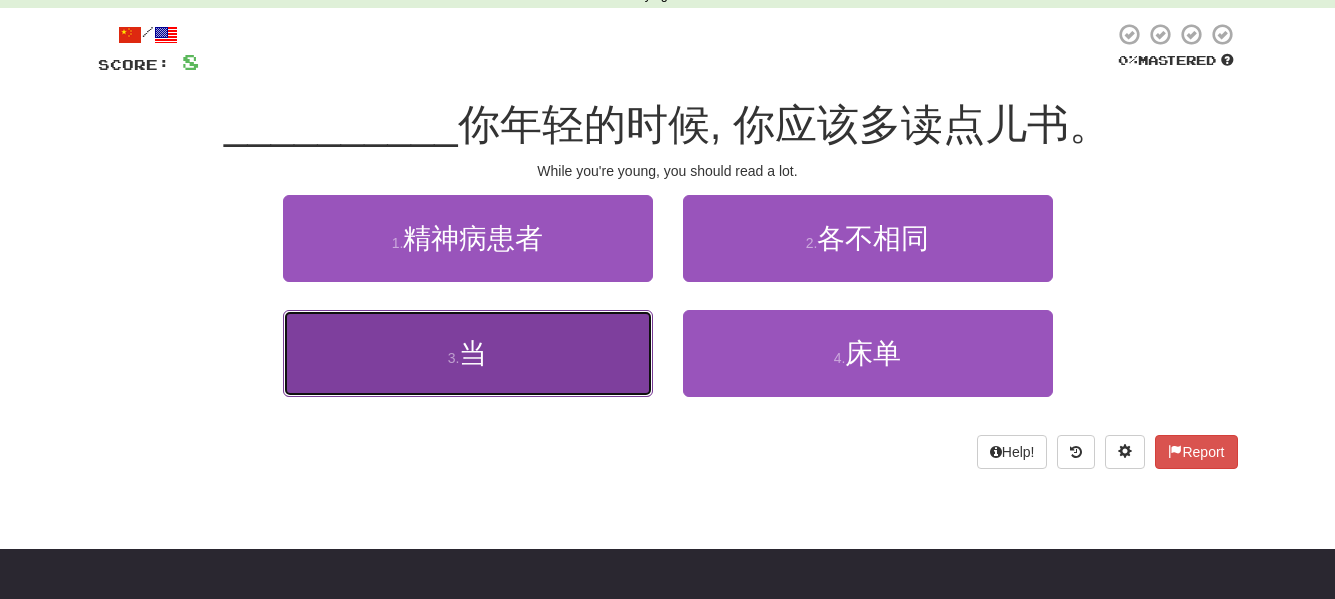 click on "3 ." at bounding box center (454, 358) 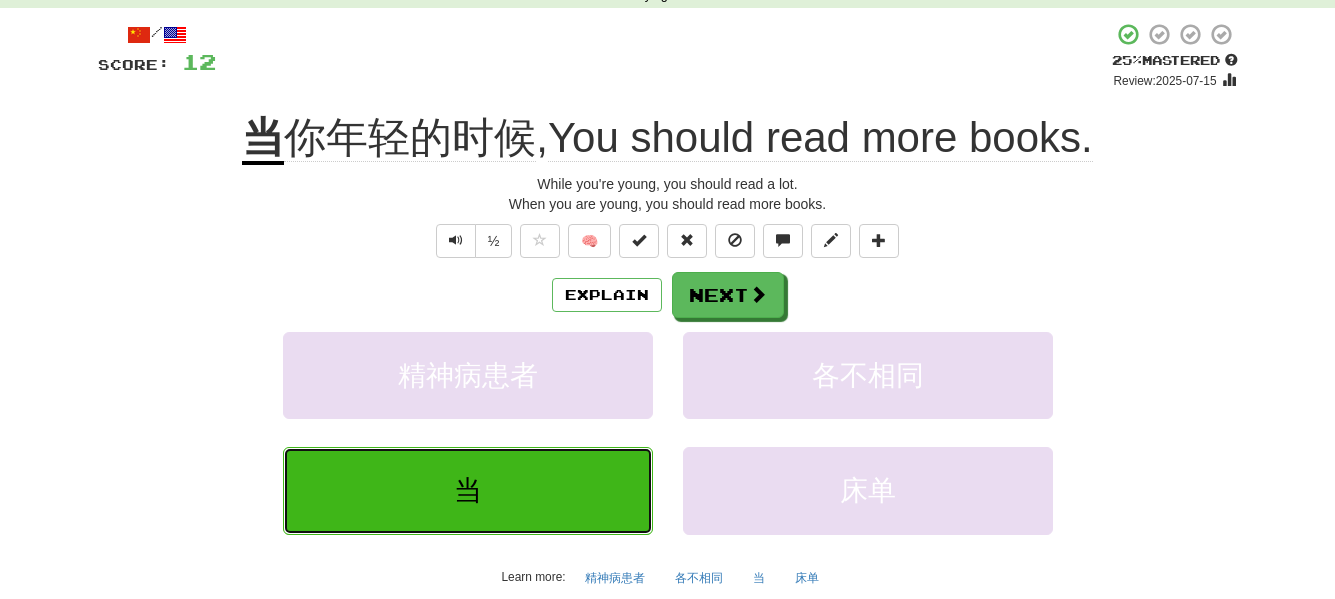 scroll, scrollTop: 0, scrollLeft: 0, axis: both 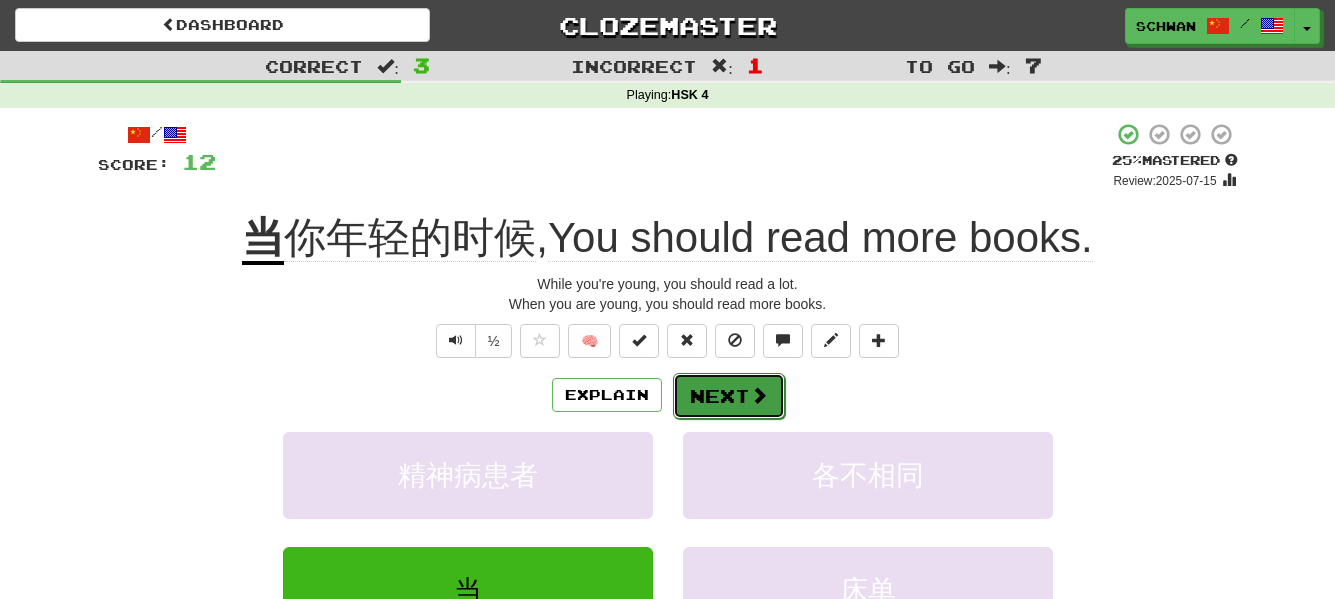 click at bounding box center [759, 395] 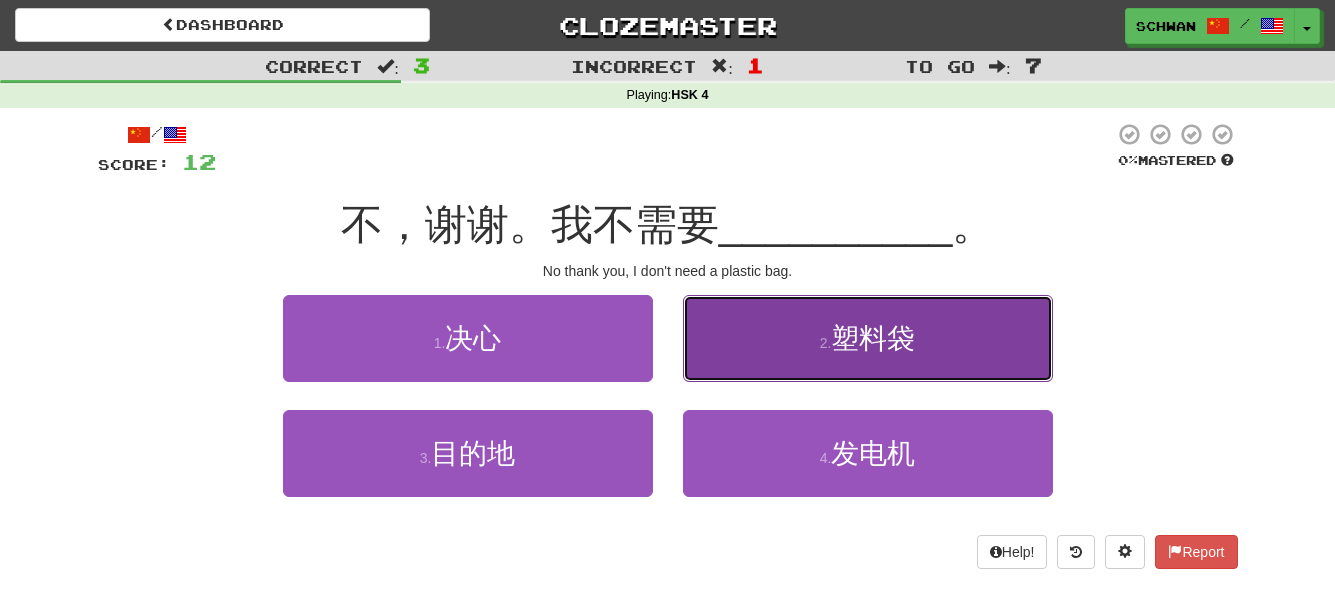 click on "2 .  塑料袋" at bounding box center (868, 338) 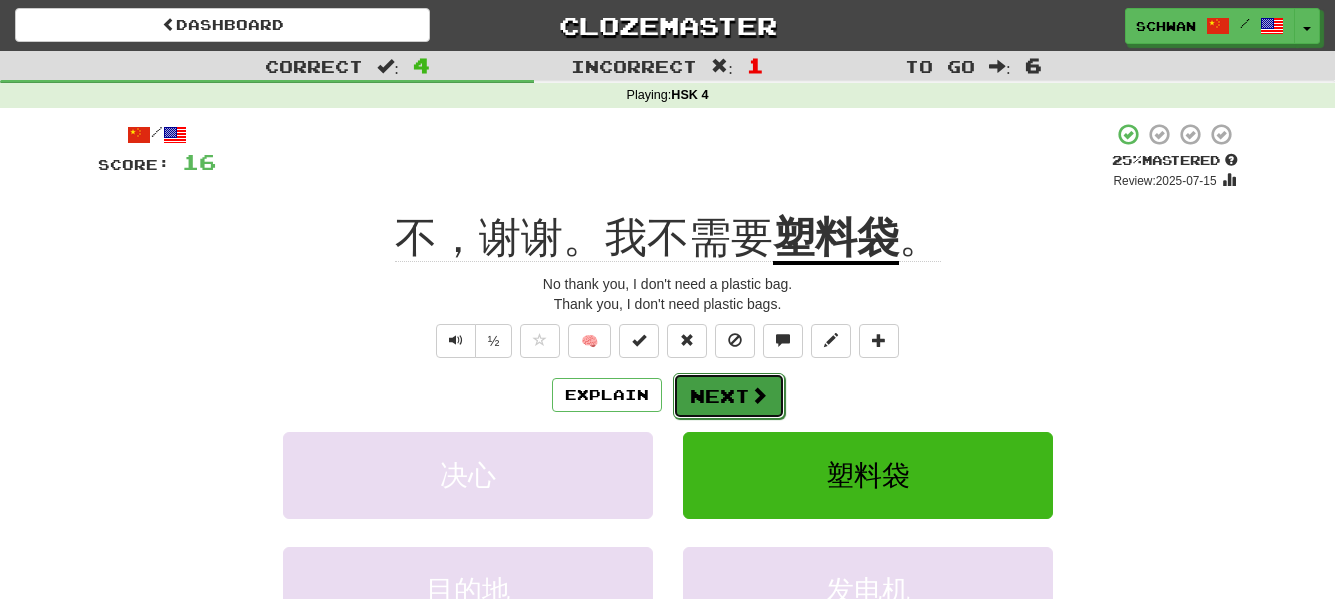 click on "Next" at bounding box center [729, 396] 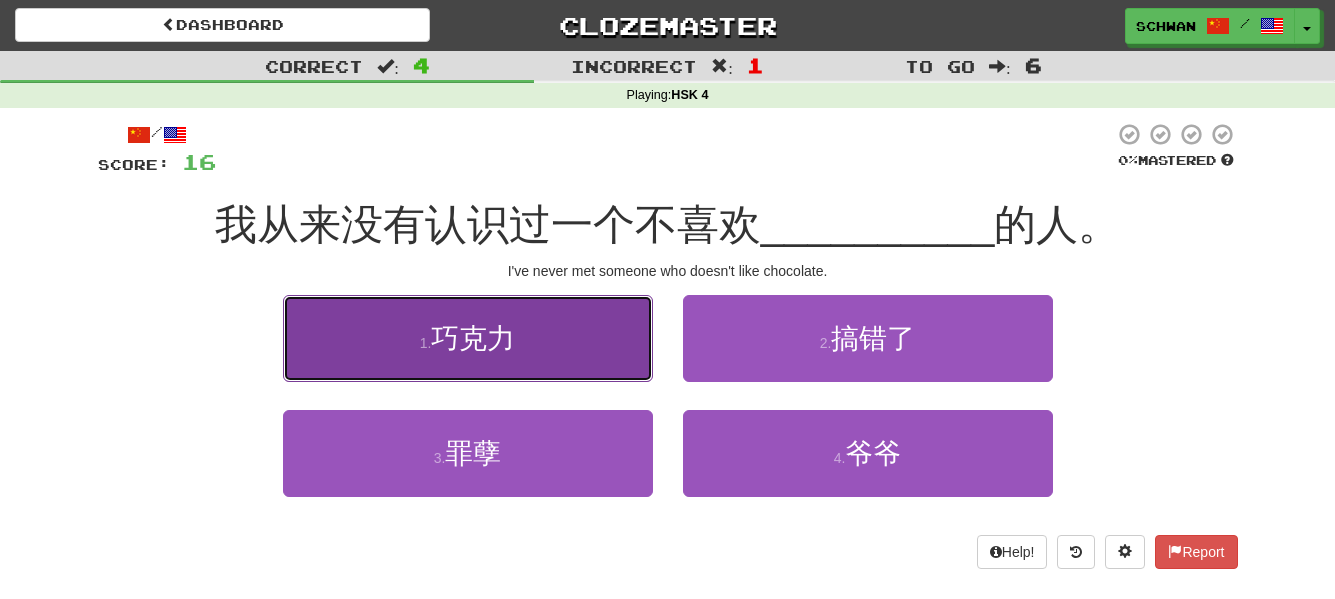 click on "1 .  巧克力" at bounding box center [468, 338] 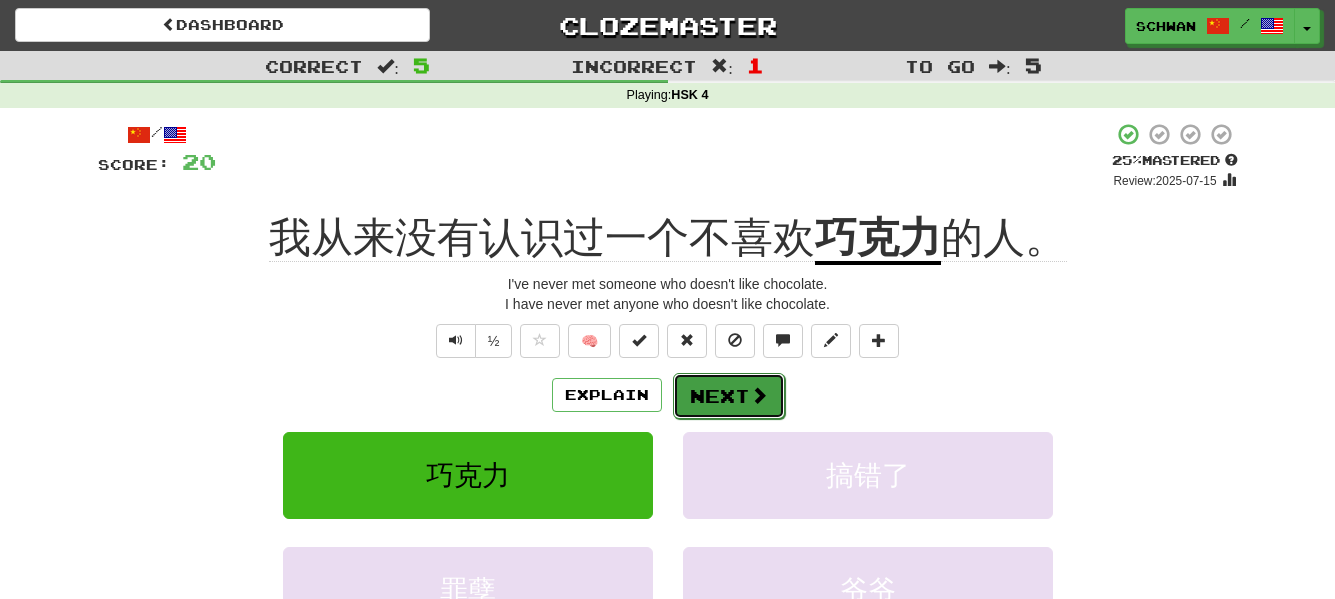 click on "Next" at bounding box center (729, 396) 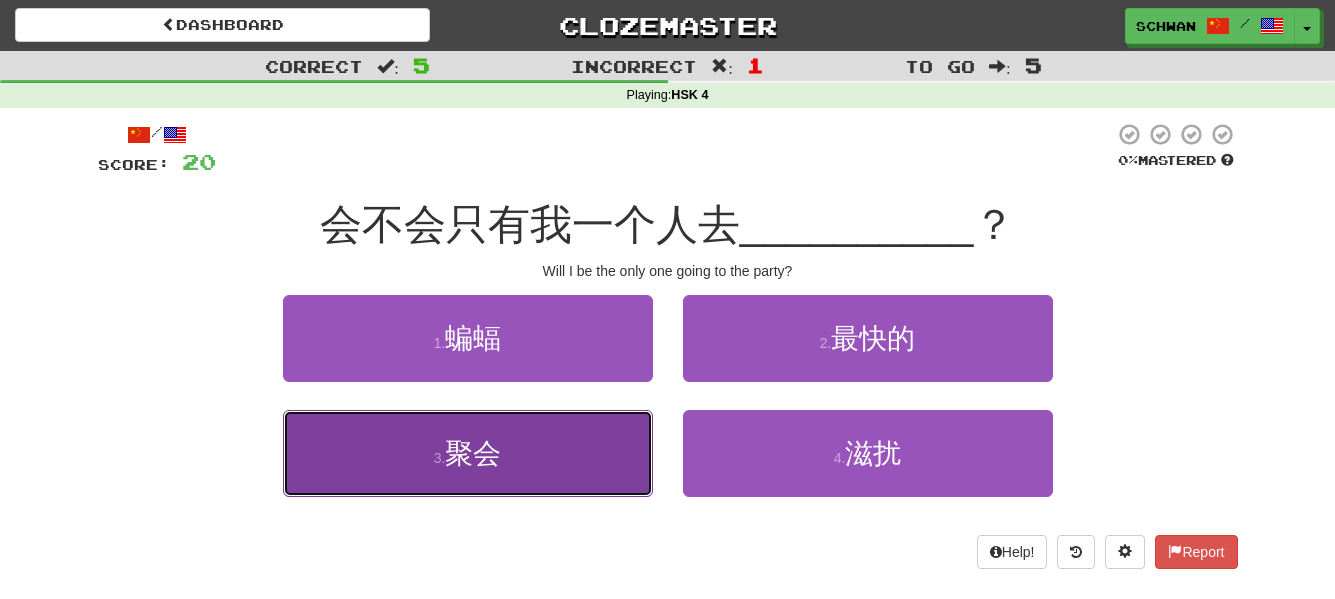 click on "3 ." at bounding box center (440, 458) 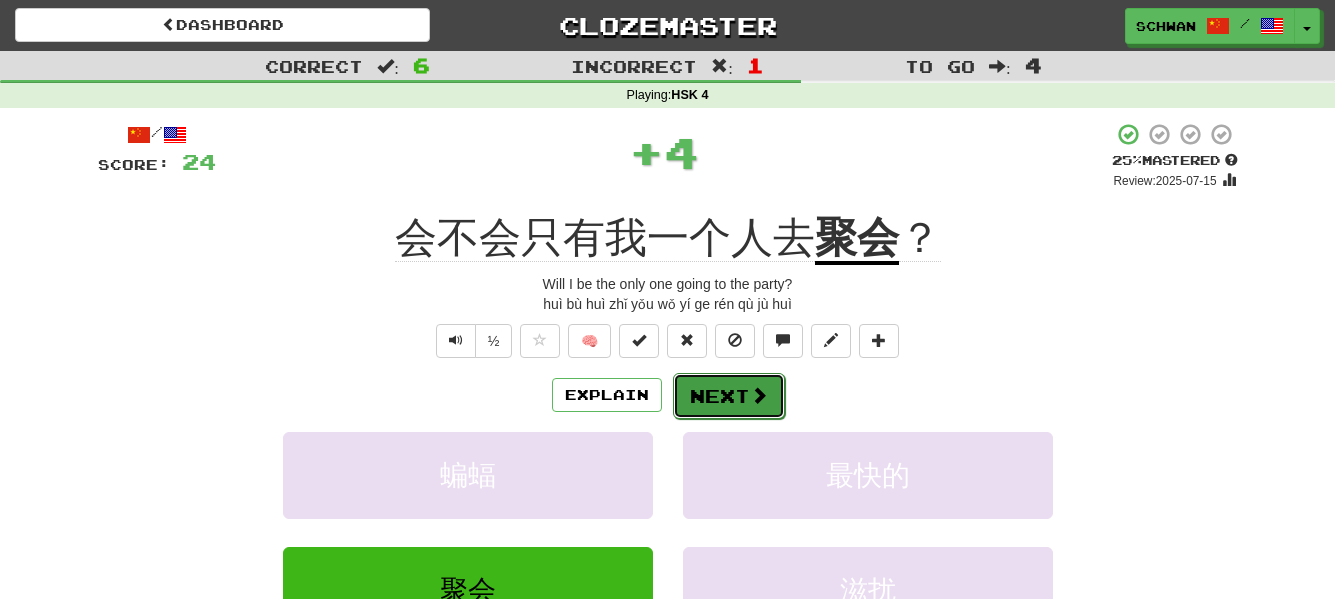 click on "Next" at bounding box center (729, 396) 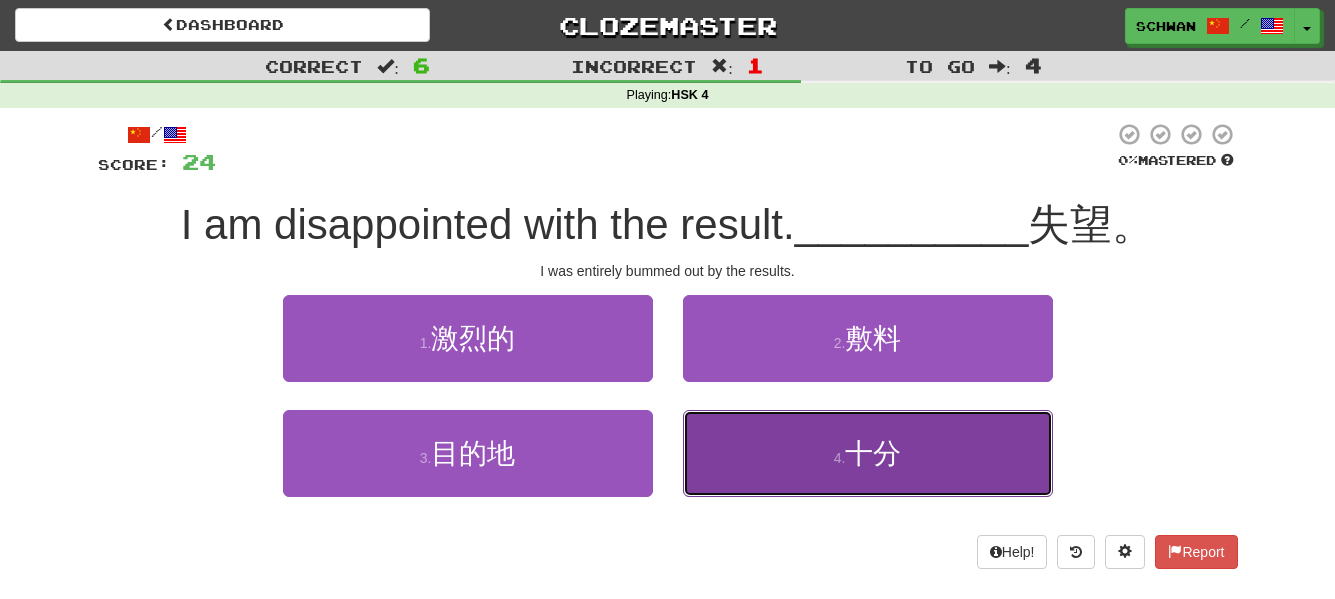 click on "4 .  十分" at bounding box center (868, 453) 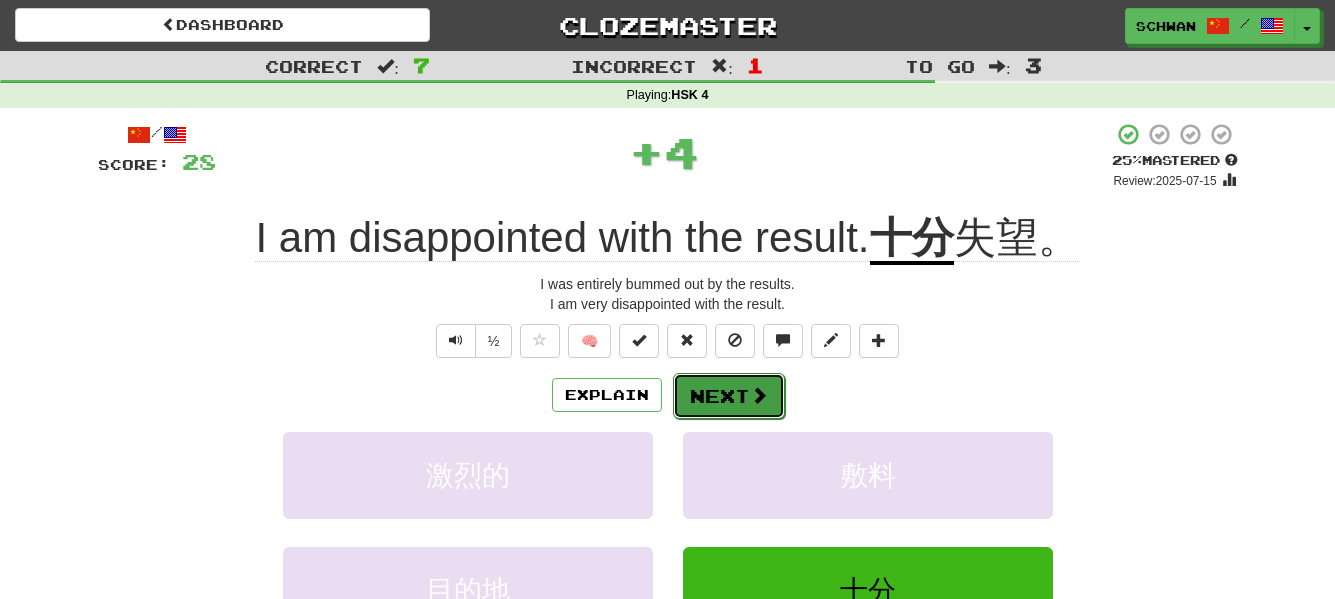 click on "Next" at bounding box center [729, 396] 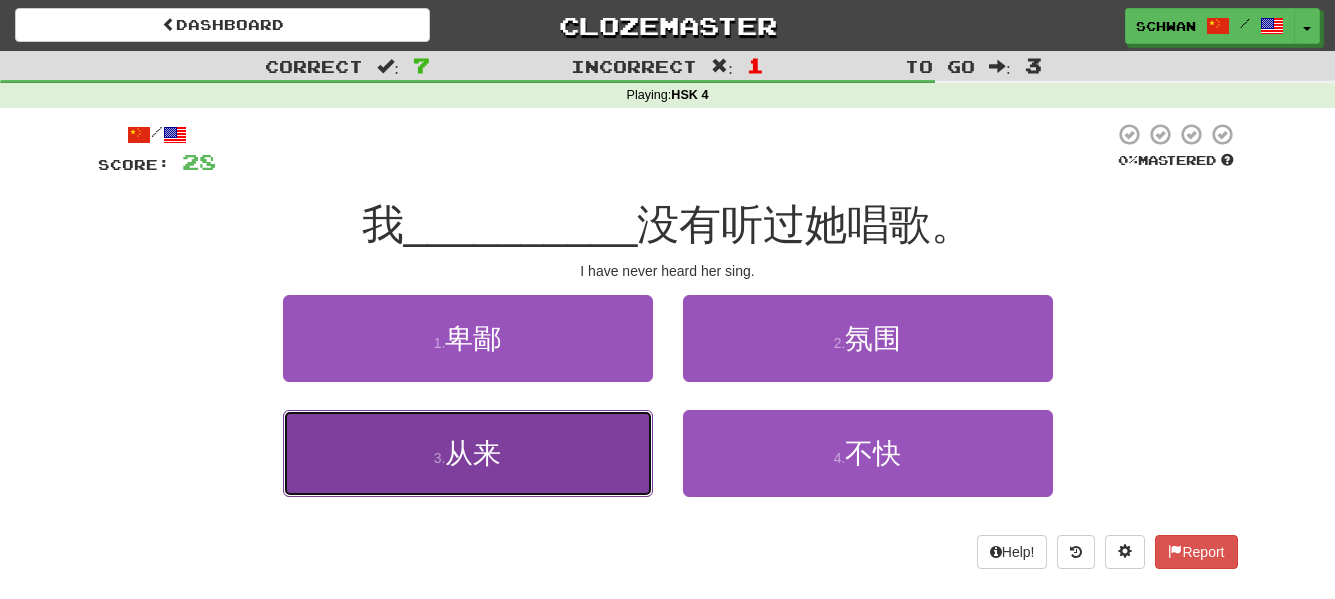click on "3 .  从来" at bounding box center (468, 453) 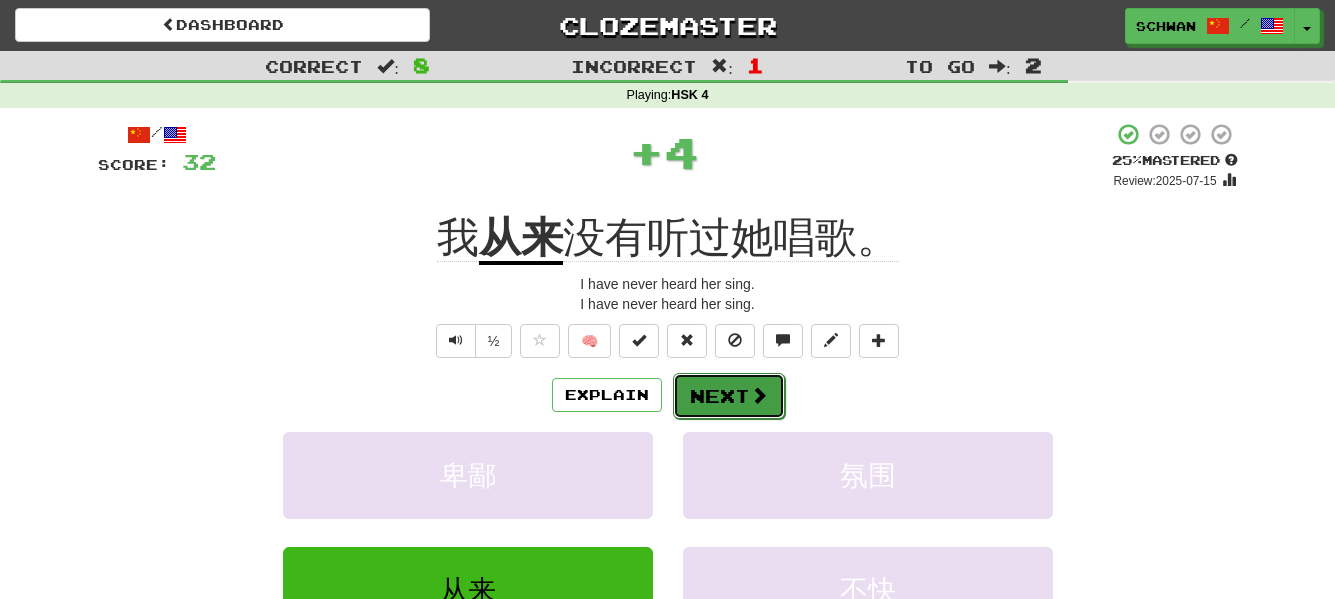 click on "Next" at bounding box center [729, 396] 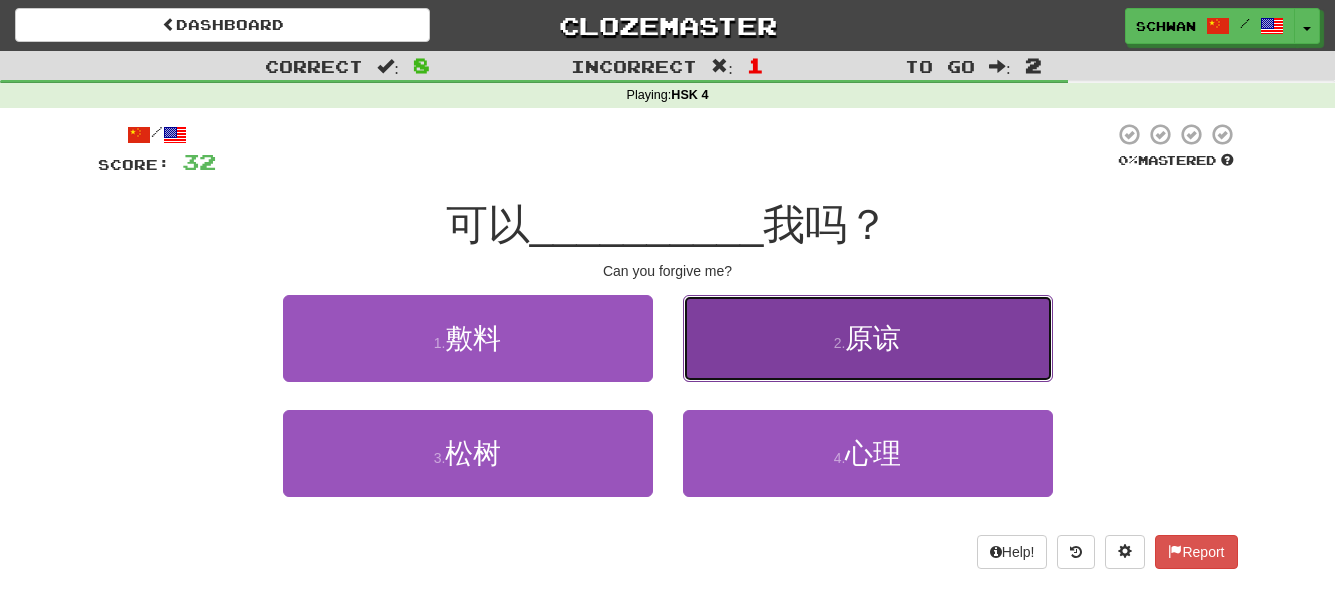 click on "2 .  原谅" at bounding box center [868, 338] 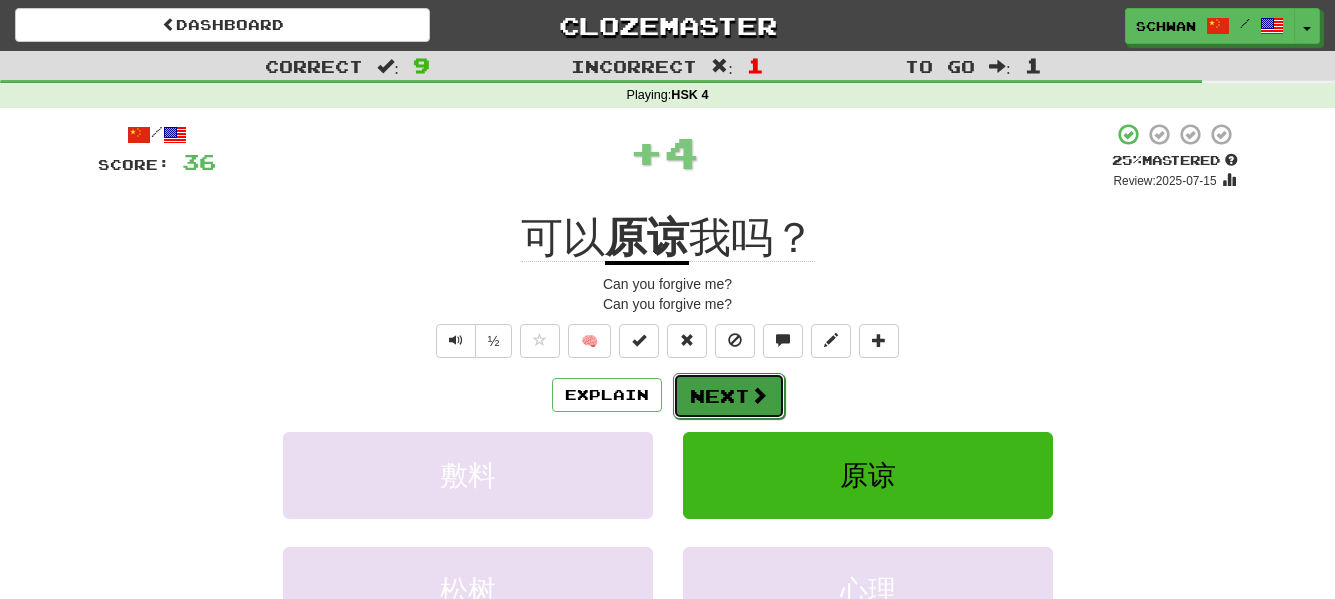 click on "Next" at bounding box center (729, 396) 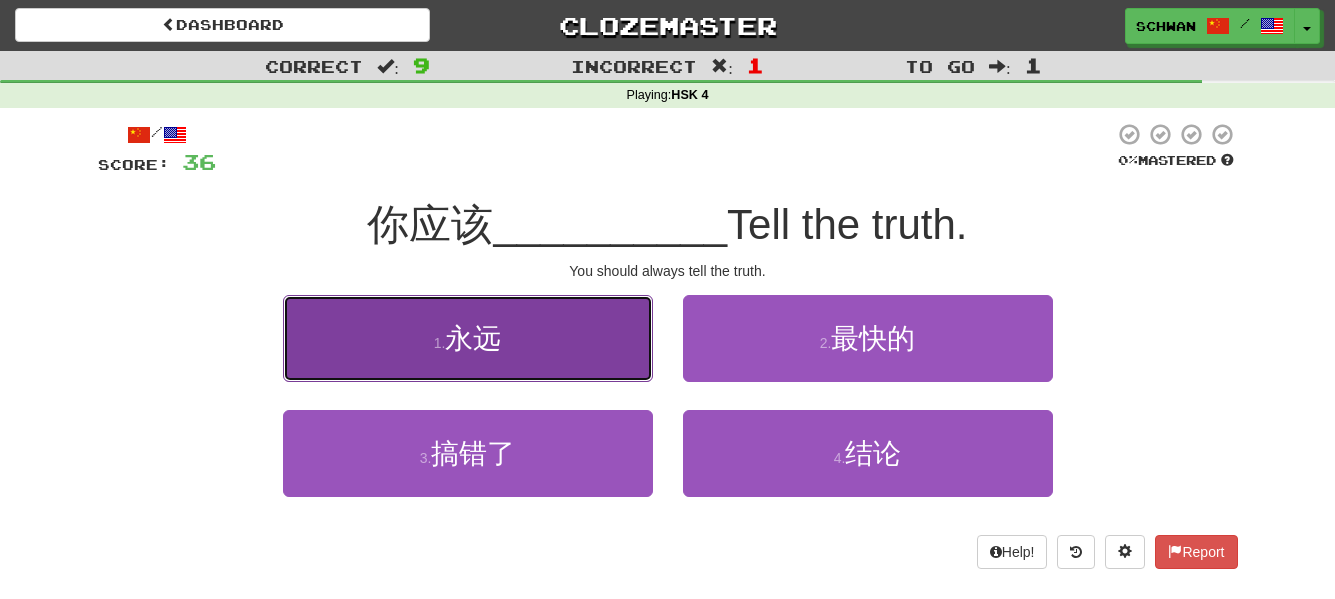 click on "1 .  永远" at bounding box center [468, 338] 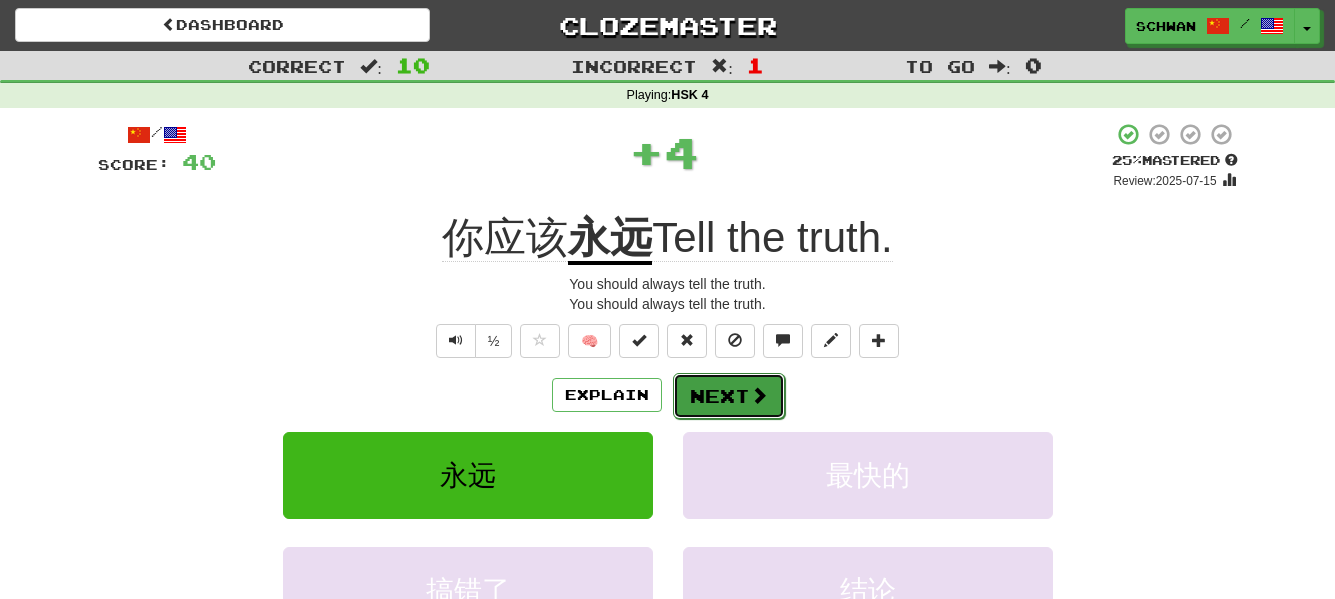 click on "Next" at bounding box center (729, 396) 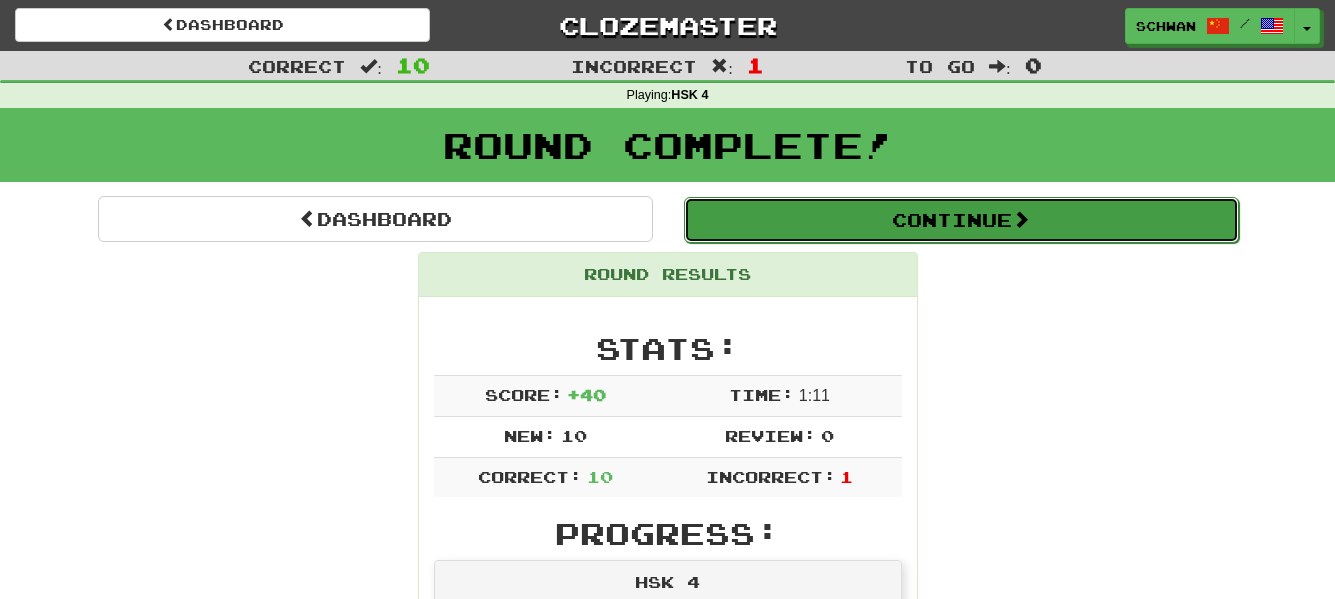 click on "Continue" at bounding box center [961, 220] 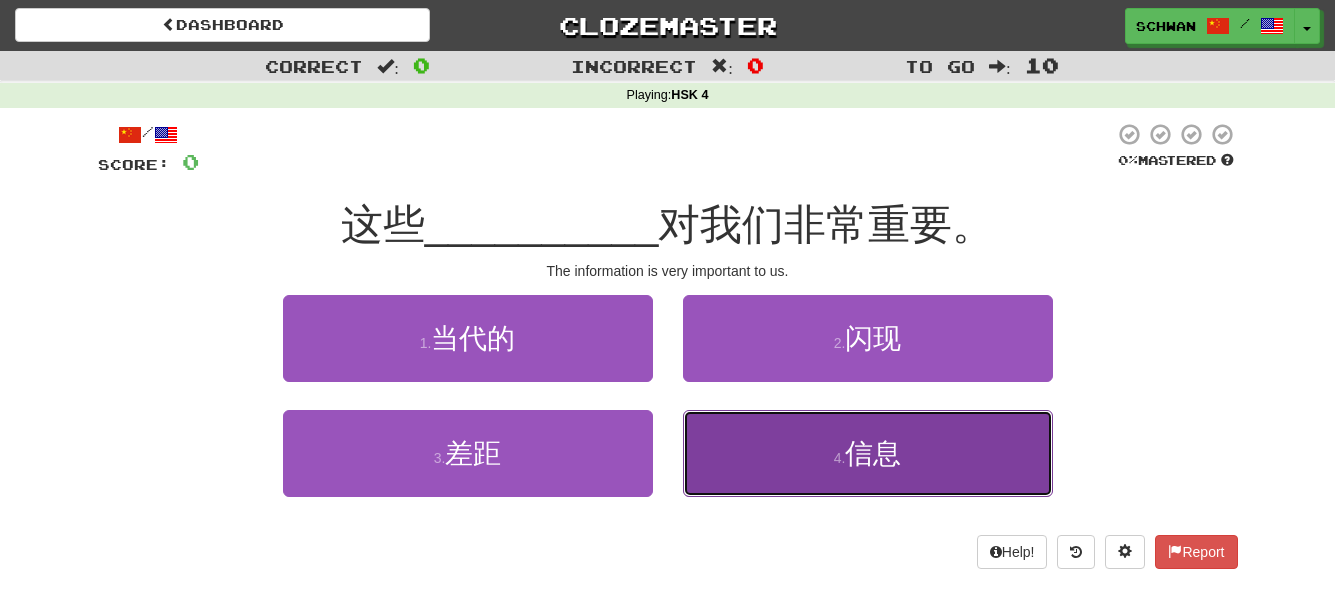 click on "信息" at bounding box center [873, 453] 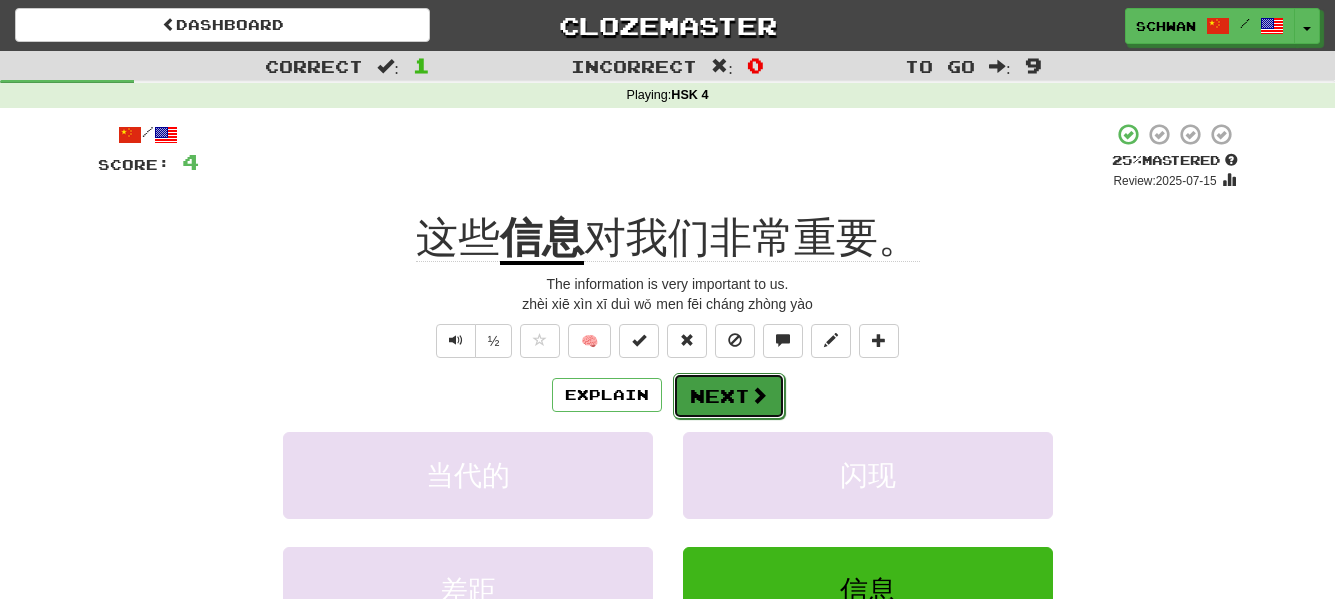 click on "Next" at bounding box center [729, 396] 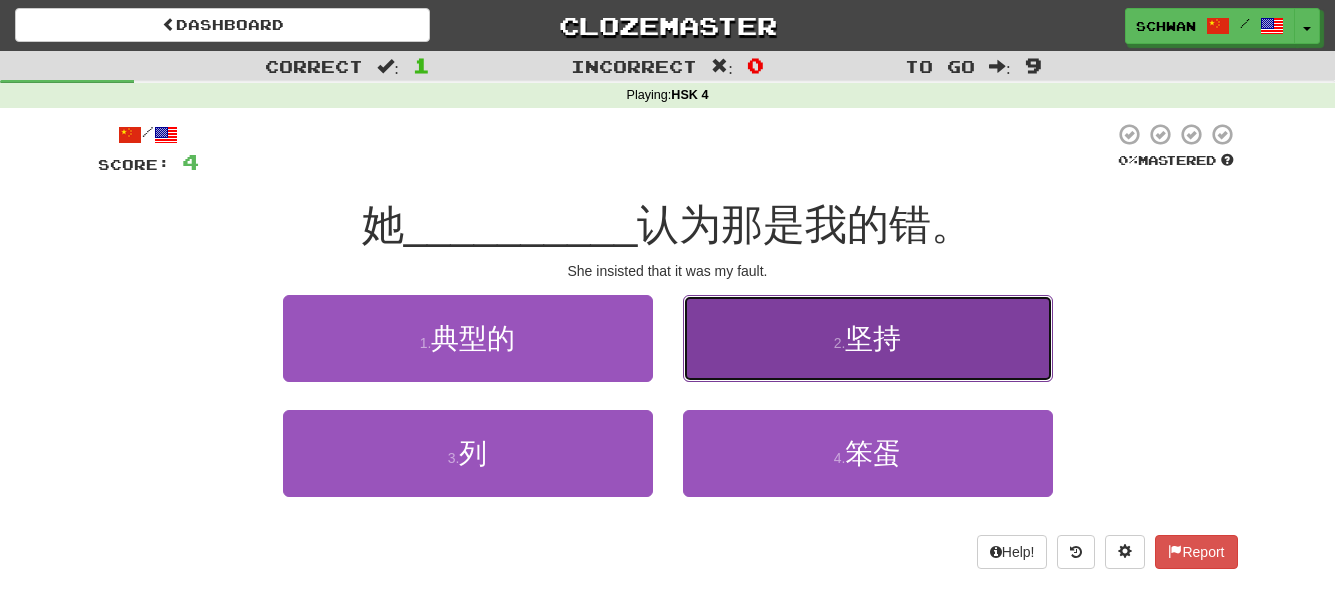 click on "2 .  坚持" at bounding box center [868, 338] 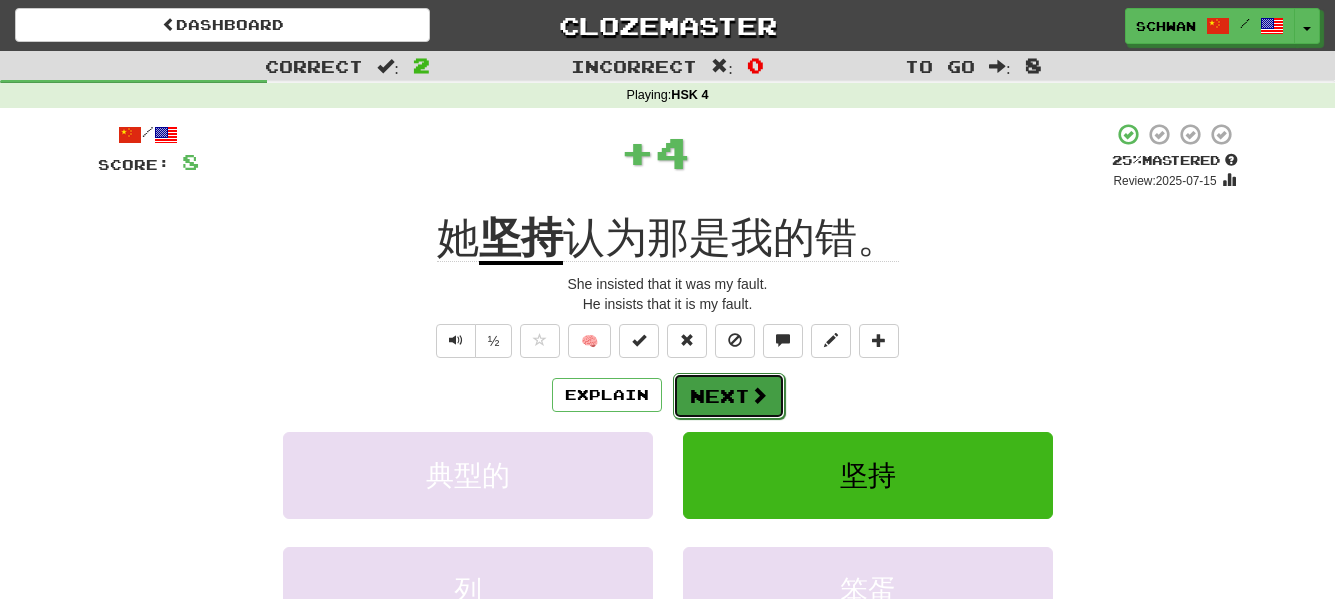 click on "Next" at bounding box center [729, 396] 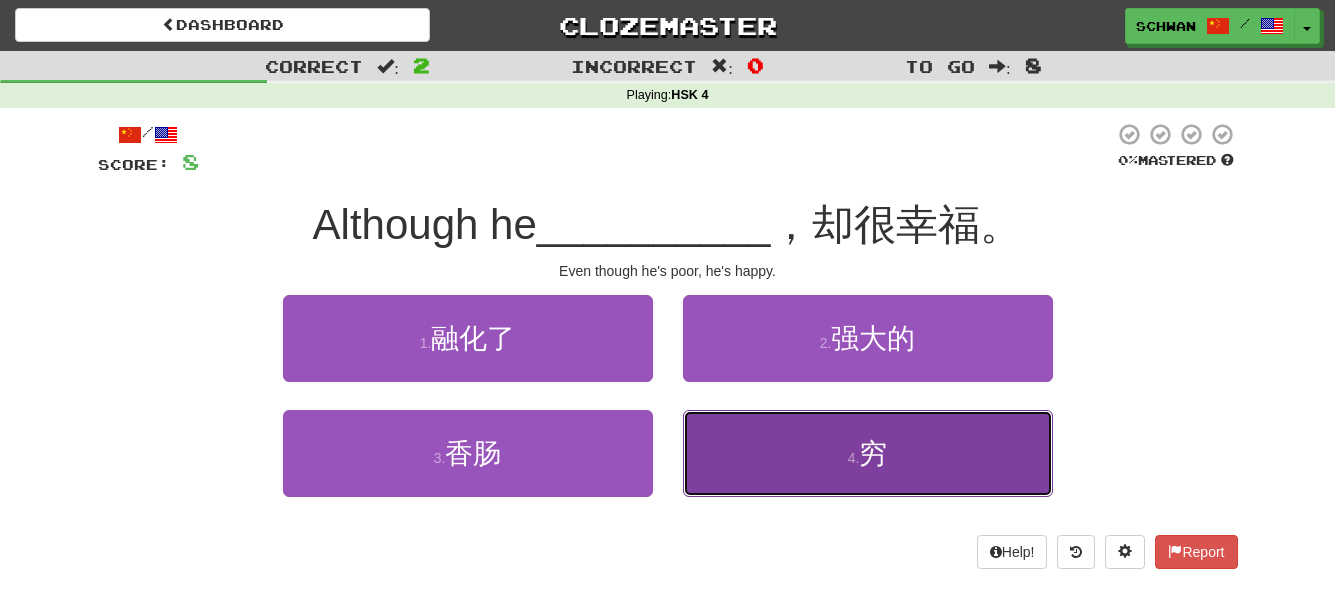 click on "4 .  穷" at bounding box center [868, 453] 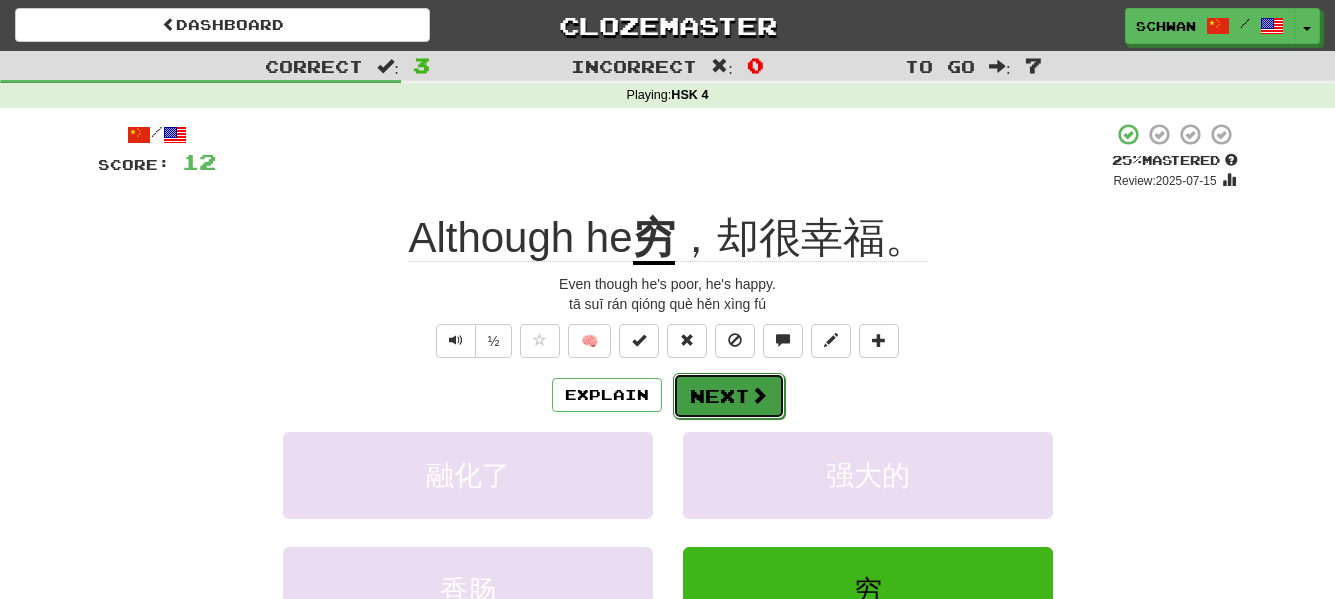 click on "Next" at bounding box center [729, 396] 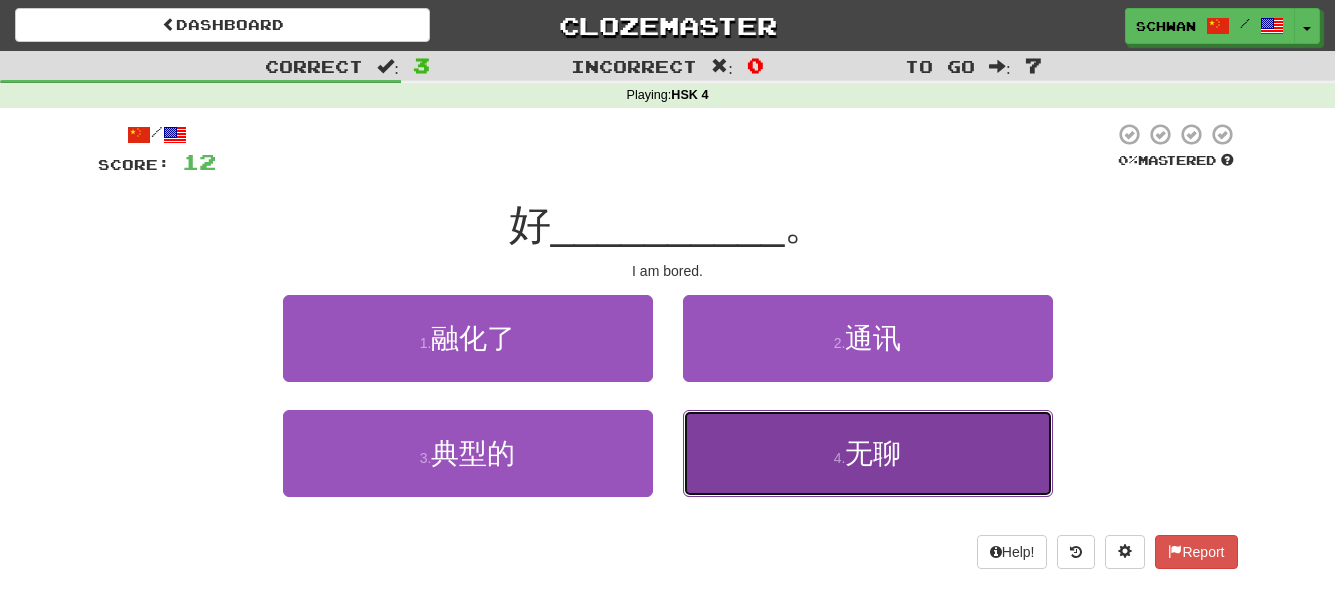 click on "4 .  无聊" at bounding box center (868, 453) 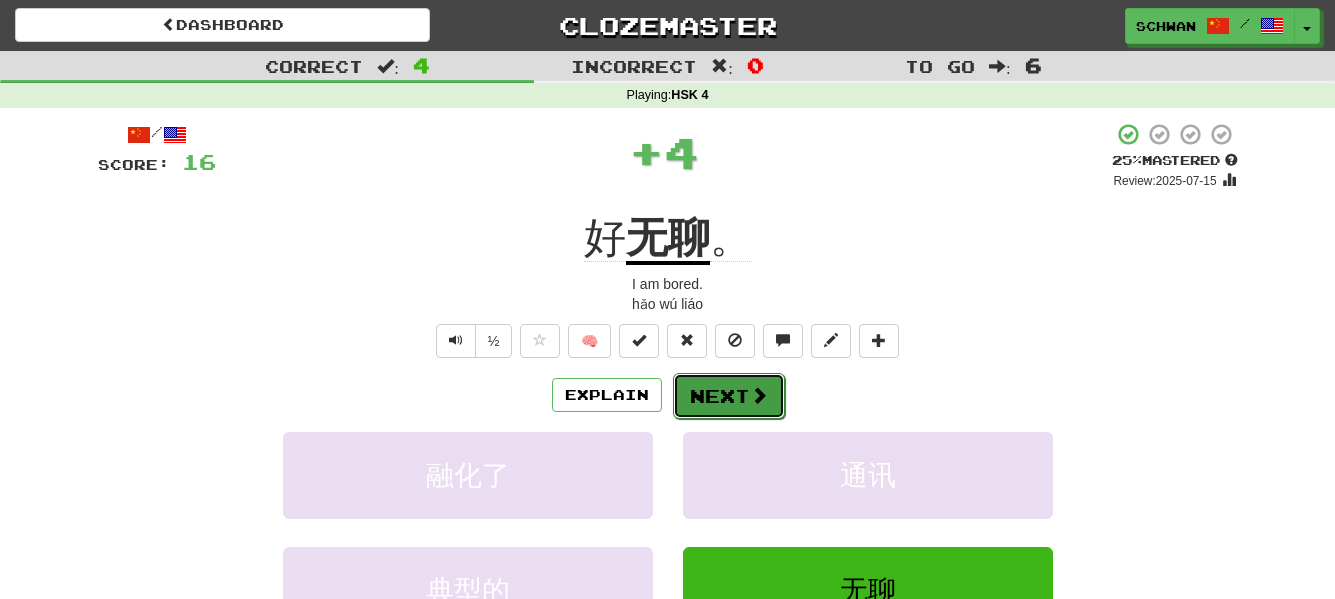 click on "Next" at bounding box center (729, 396) 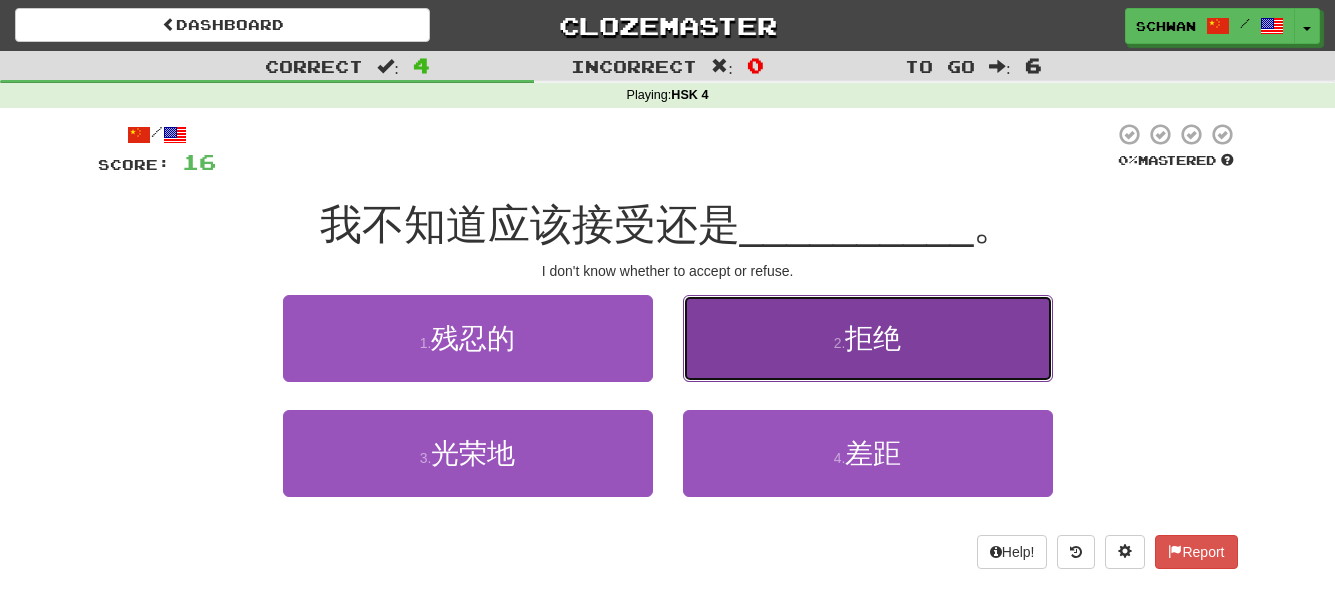 click on "2 .  拒绝" at bounding box center [868, 338] 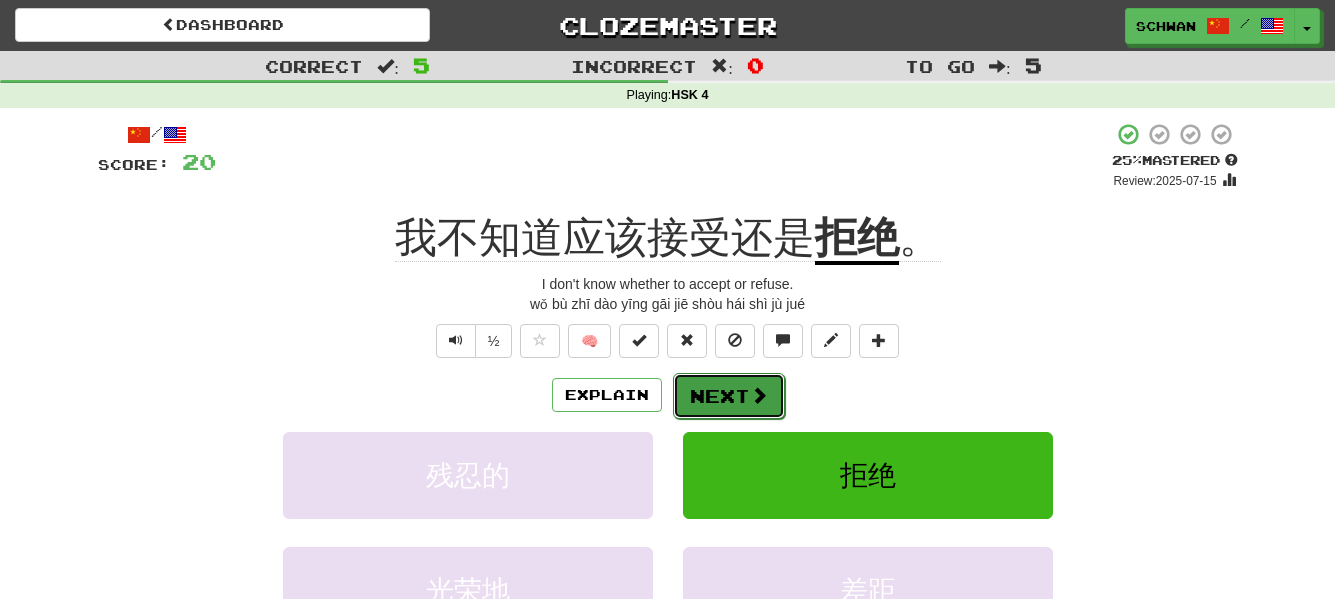 click on "Next" at bounding box center [729, 396] 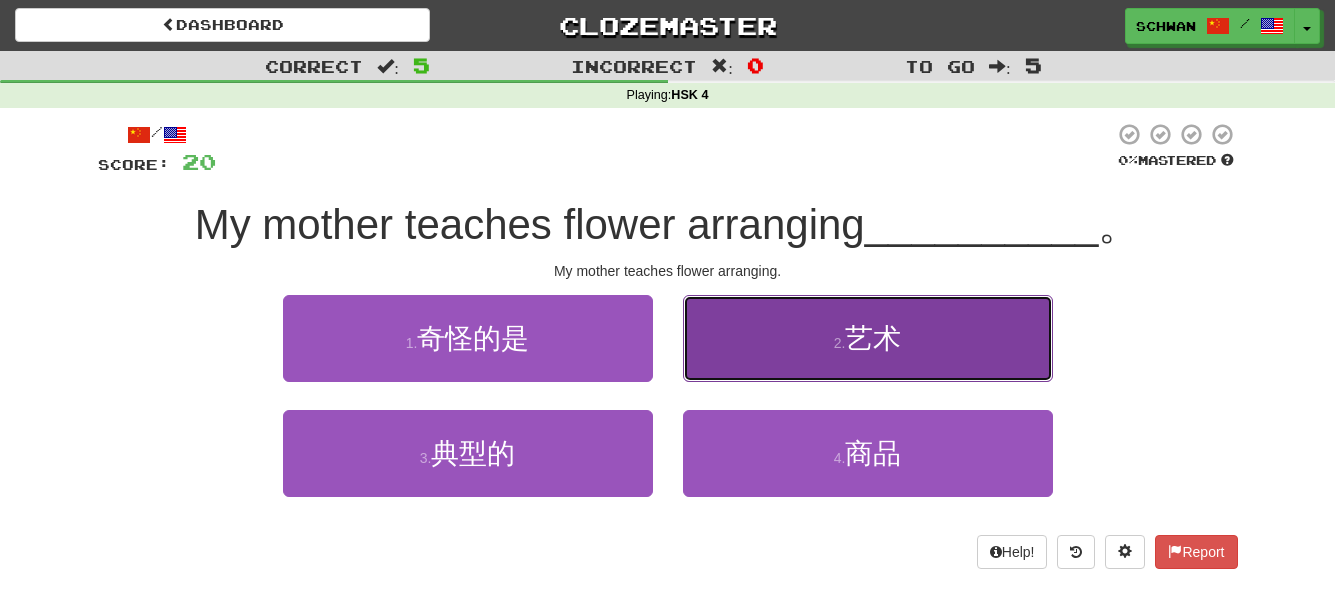 click on "2 .  艺术" at bounding box center (868, 338) 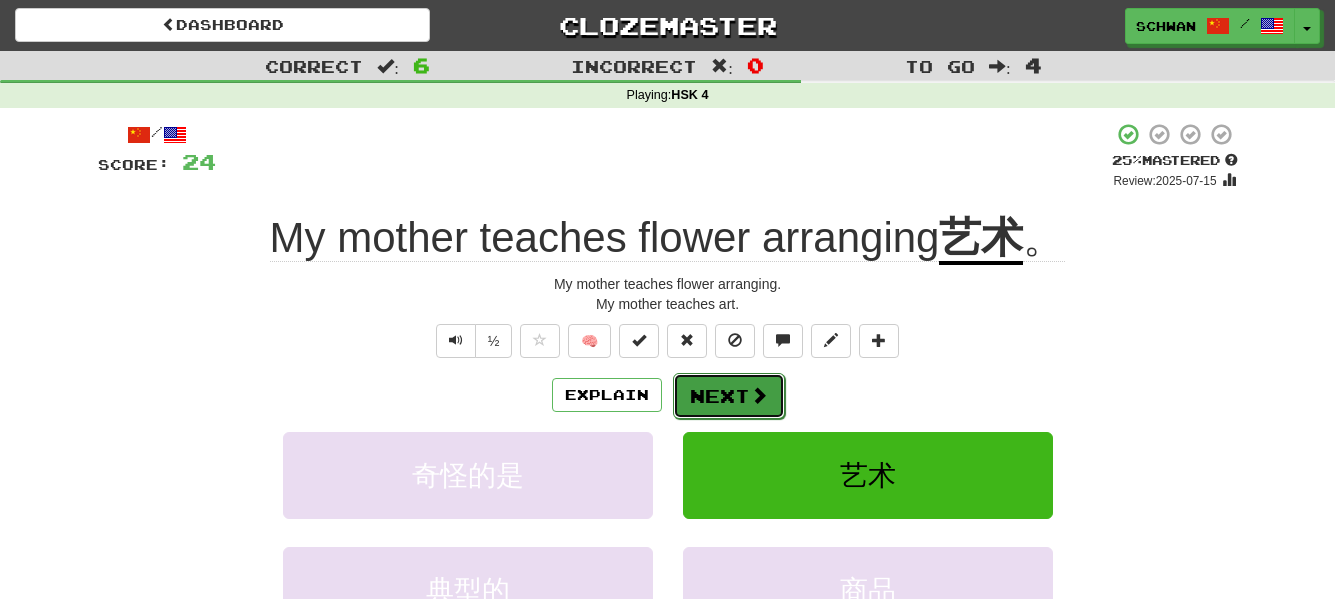 click on "Next" at bounding box center [729, 396] 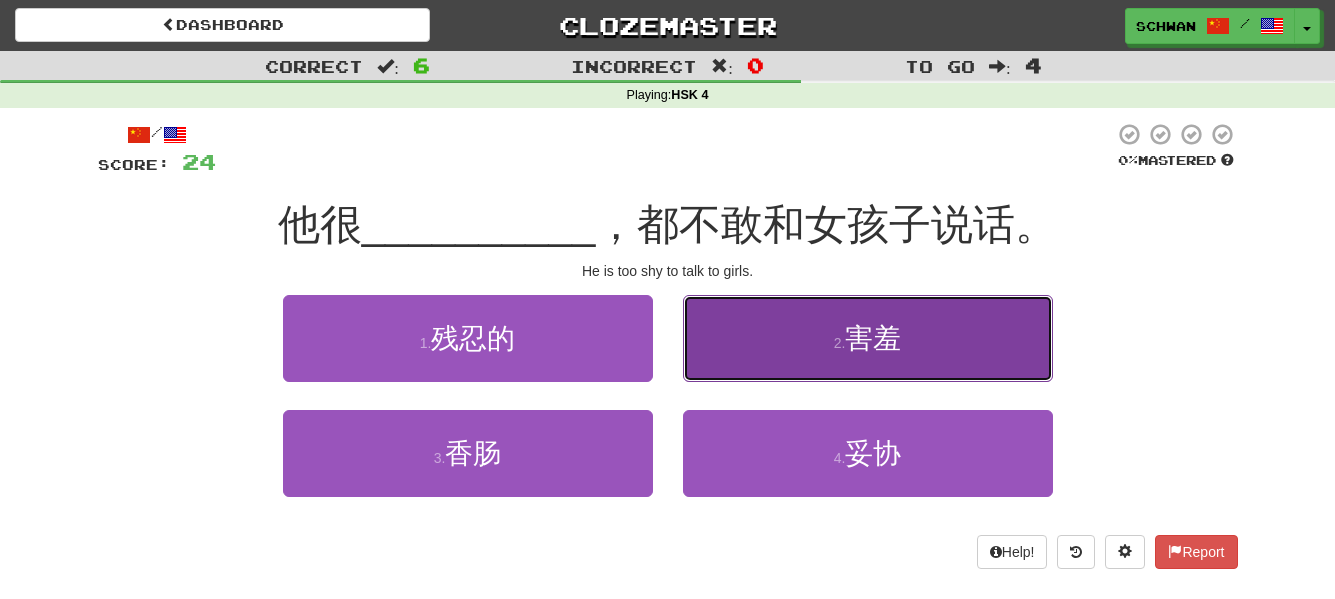 click on "2 .  害羞" at bounding box center [868, 338] 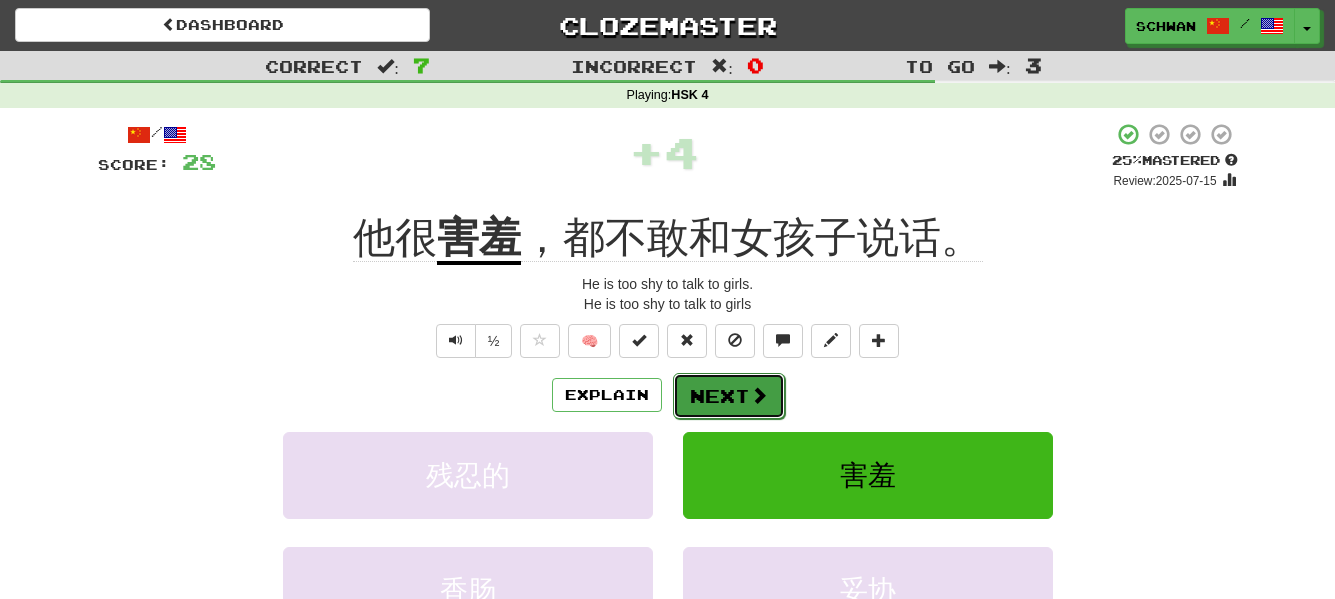 click on "Next" at bounding box center [729, 396] 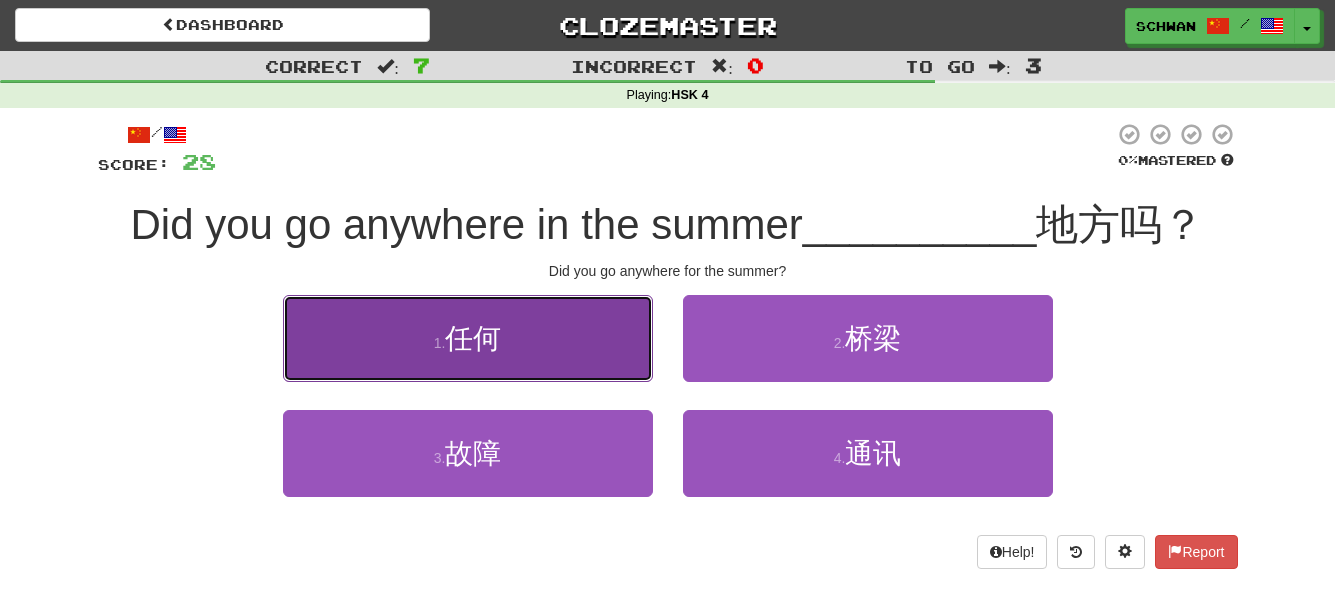 click on "1 .  任何" at bounding box center (468, 338) 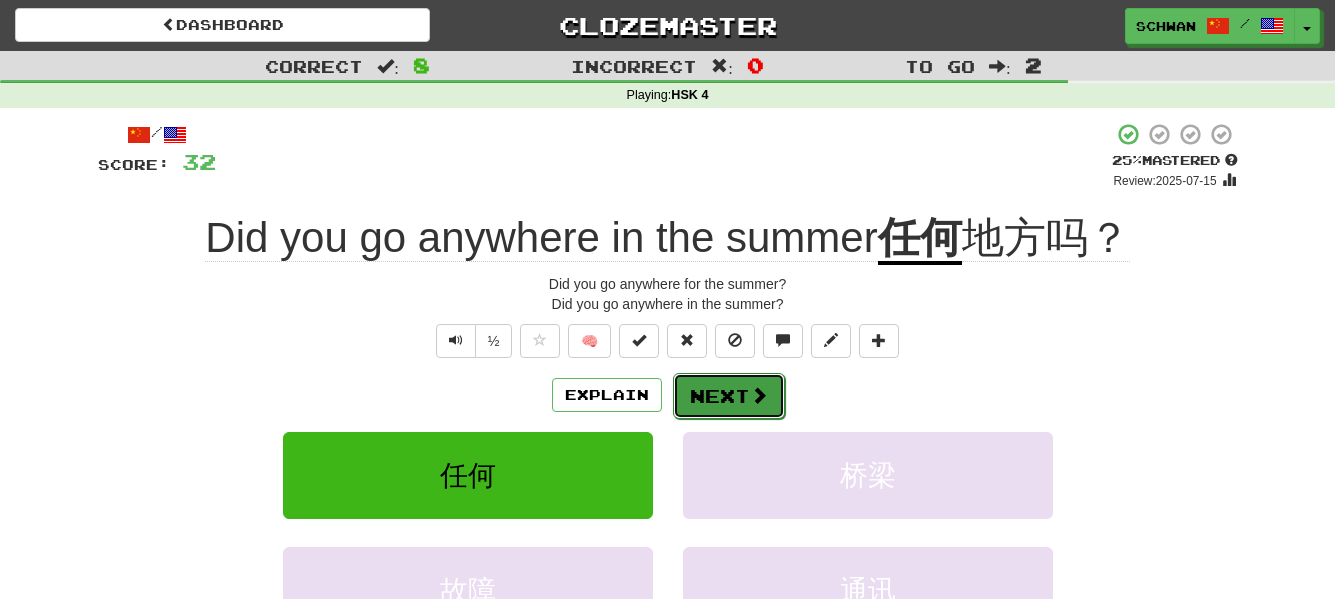 click on "Next" at bounding box center [729, 396] 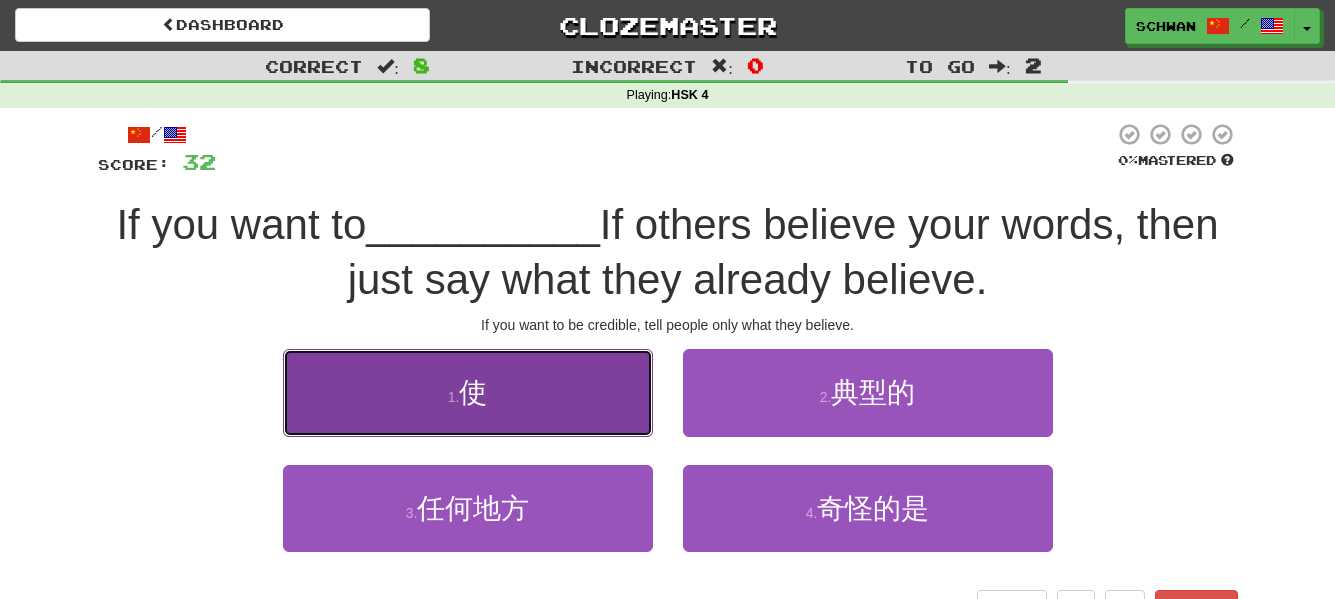 click on "1 .  使" at bounding box center (468, 392) 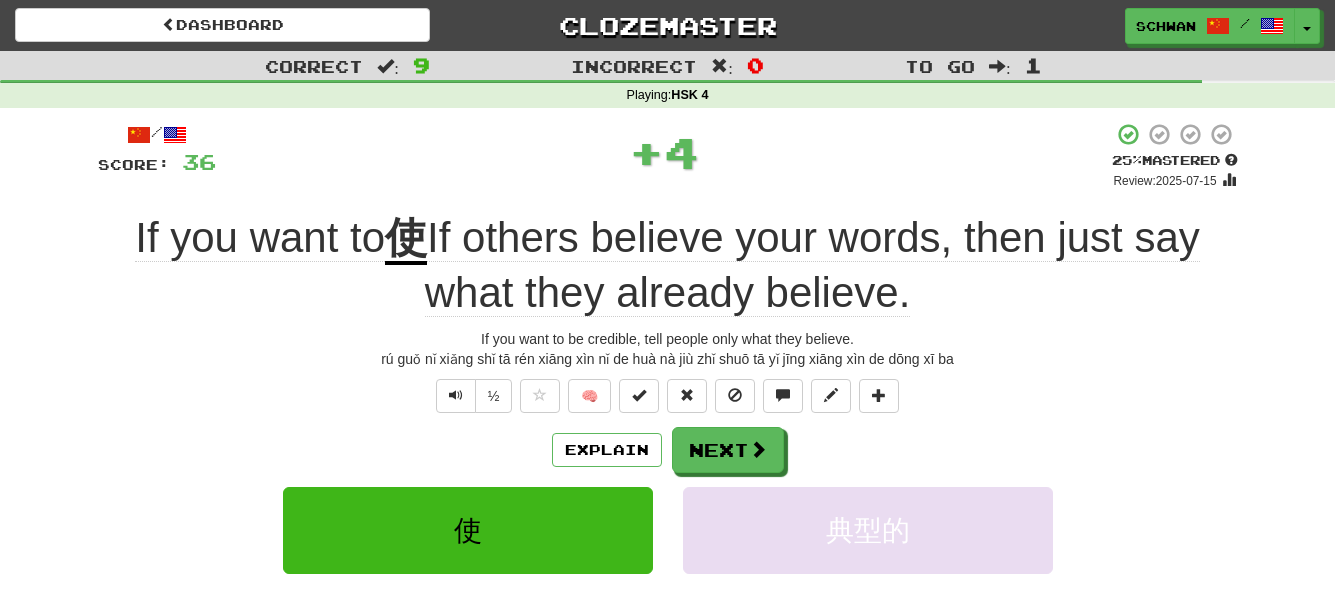 click on "Explain Next" at bounding box center [668, 450] 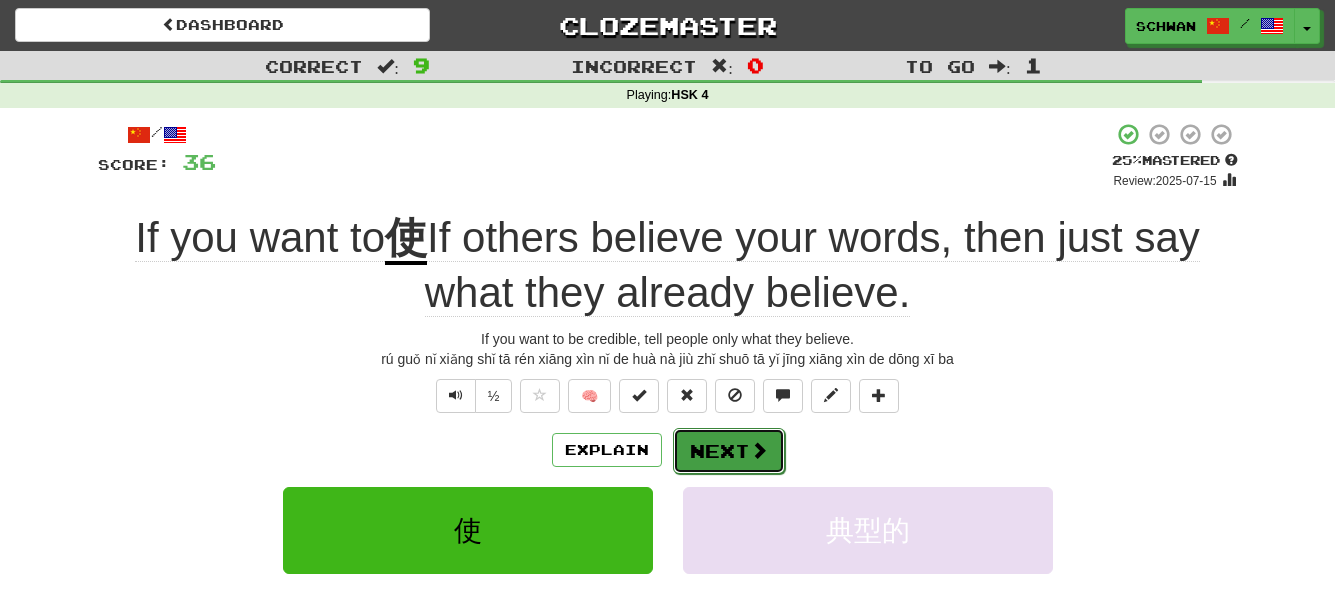 click on "Next" at bounding box center (729, 451) 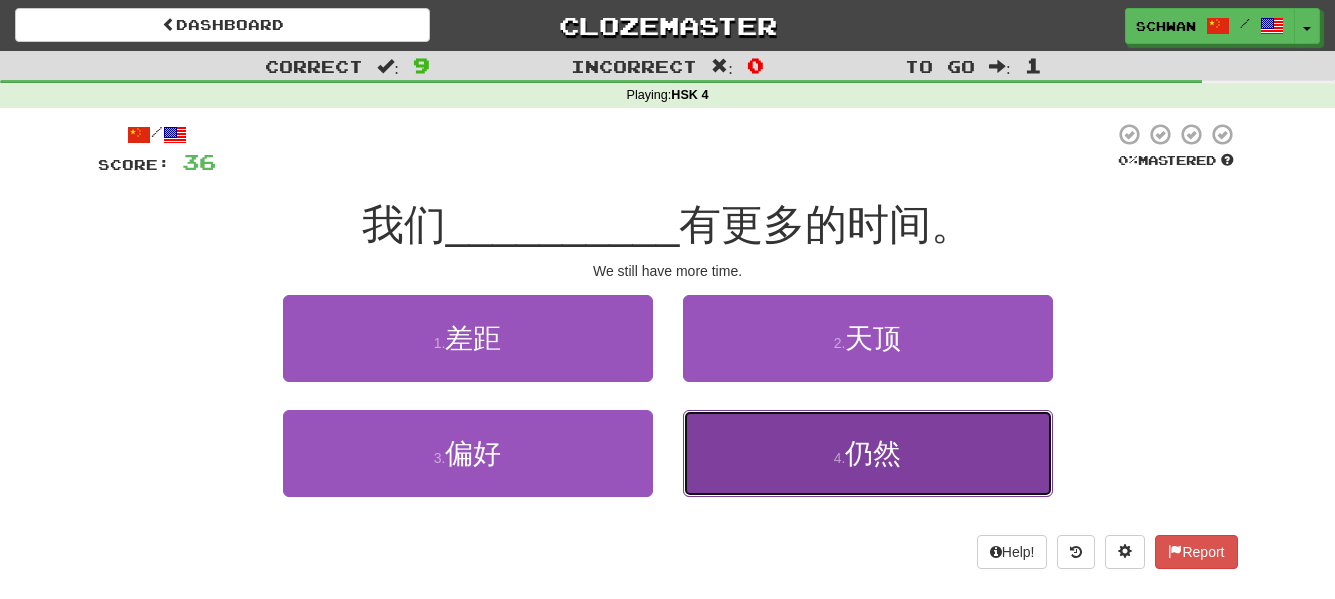 click on "4 .  仍然" at bounding box center (868, 453) 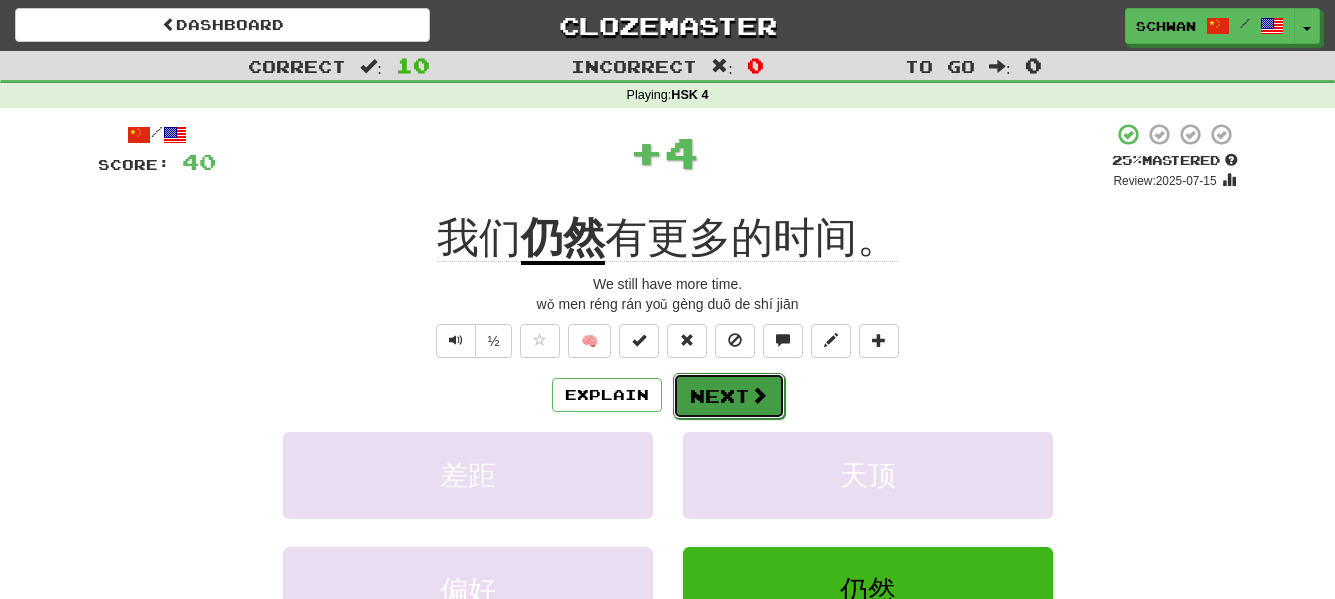click on "Next" at bounding box center [729, 396] 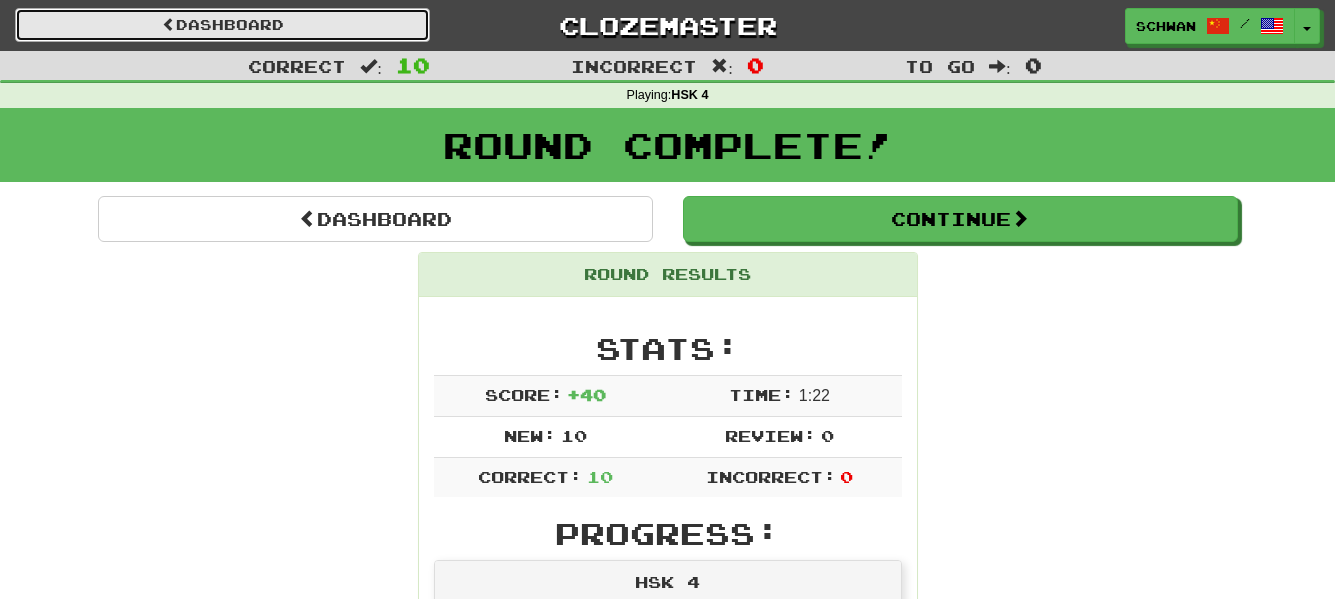 click on "Dashboard" at bounding box center (222, 25) 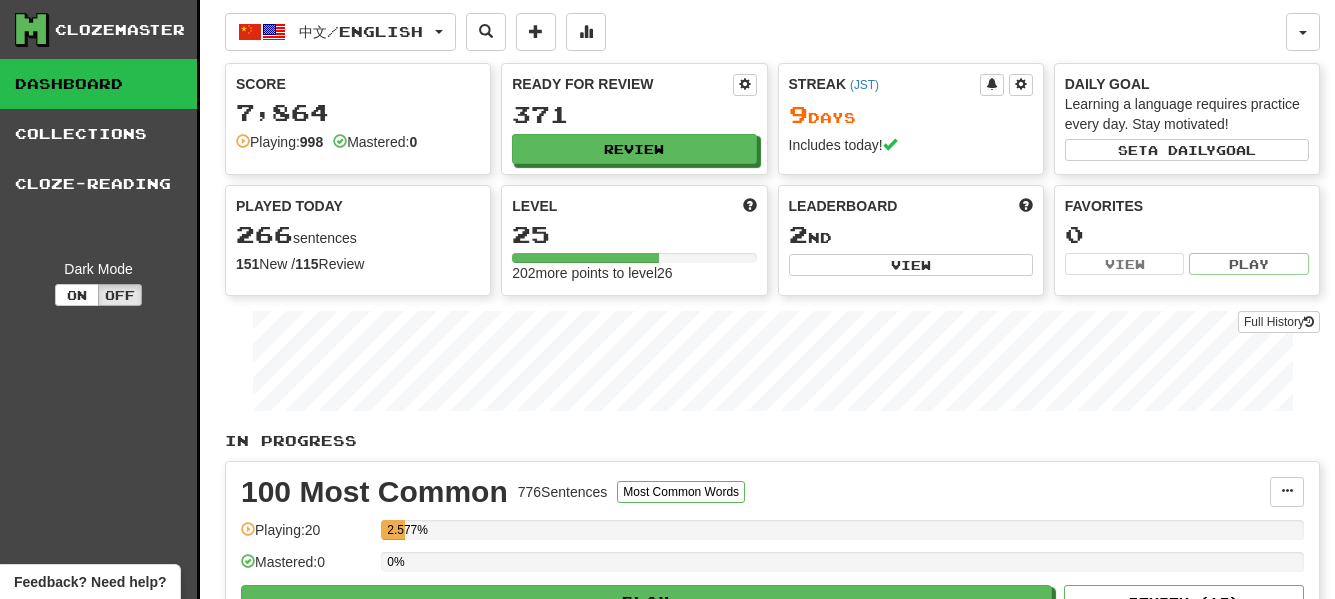 scroll, scrollTop: 0, scrollLeft: 0, axis: both 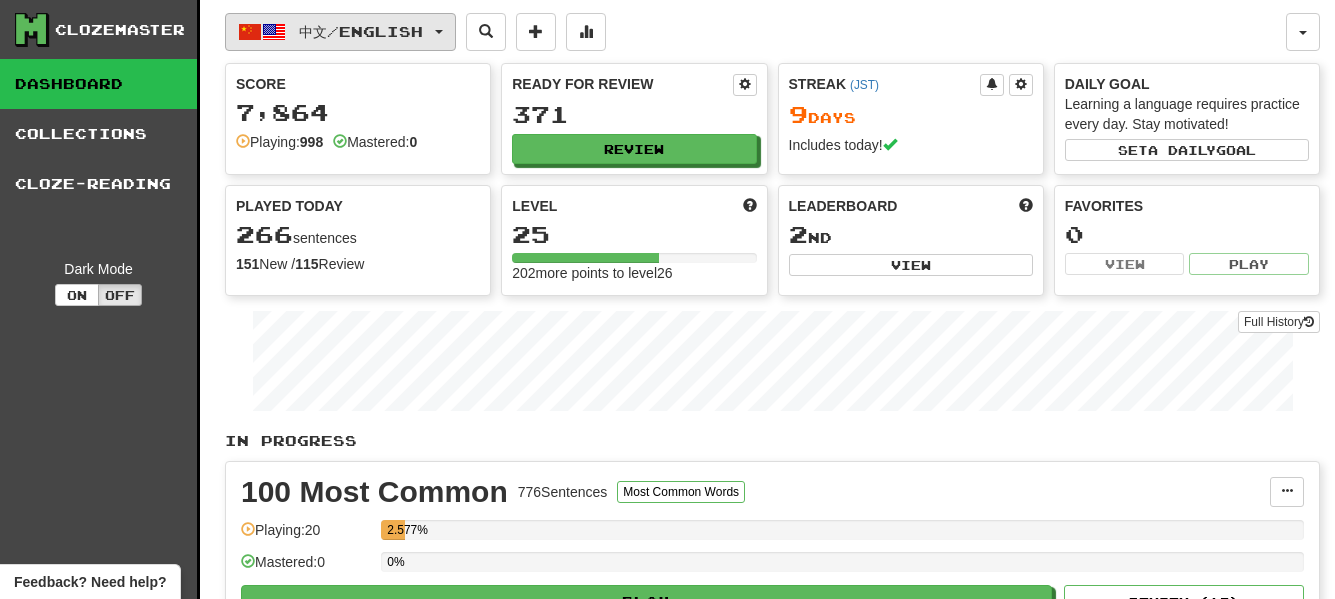 click on "中文  /  English" at bounding box center (361, 31) 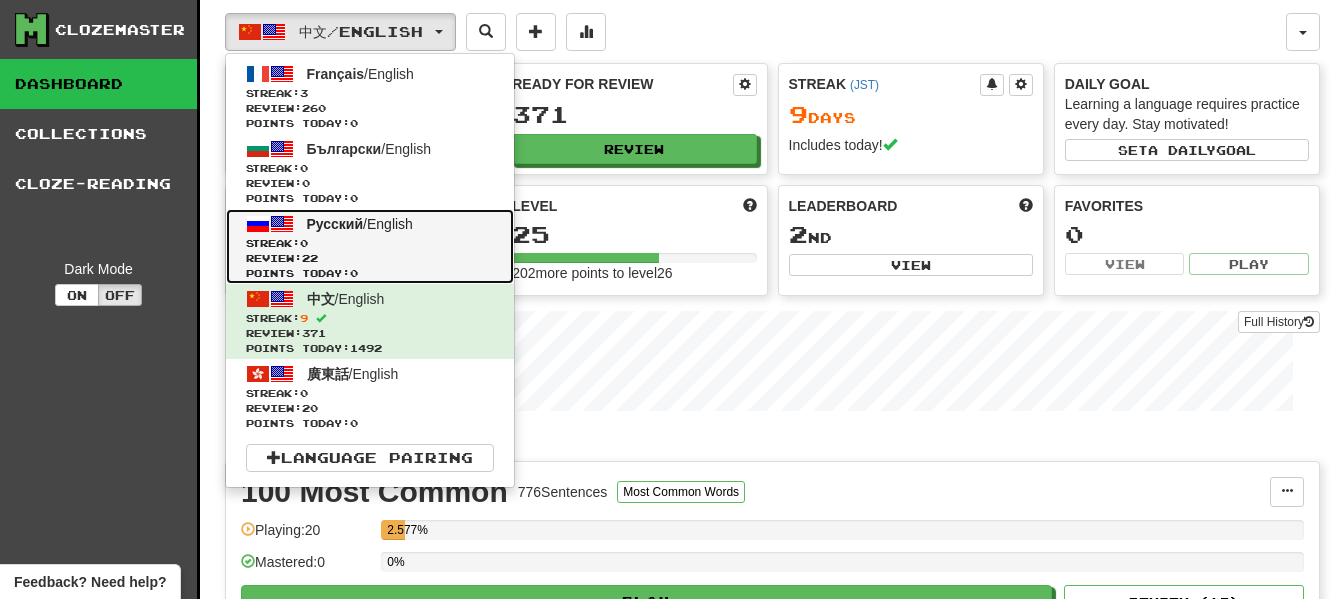 click on "Русский  /  English Streak:  0   Review:  22 Points today:  0" at bounding box center [370, 246] 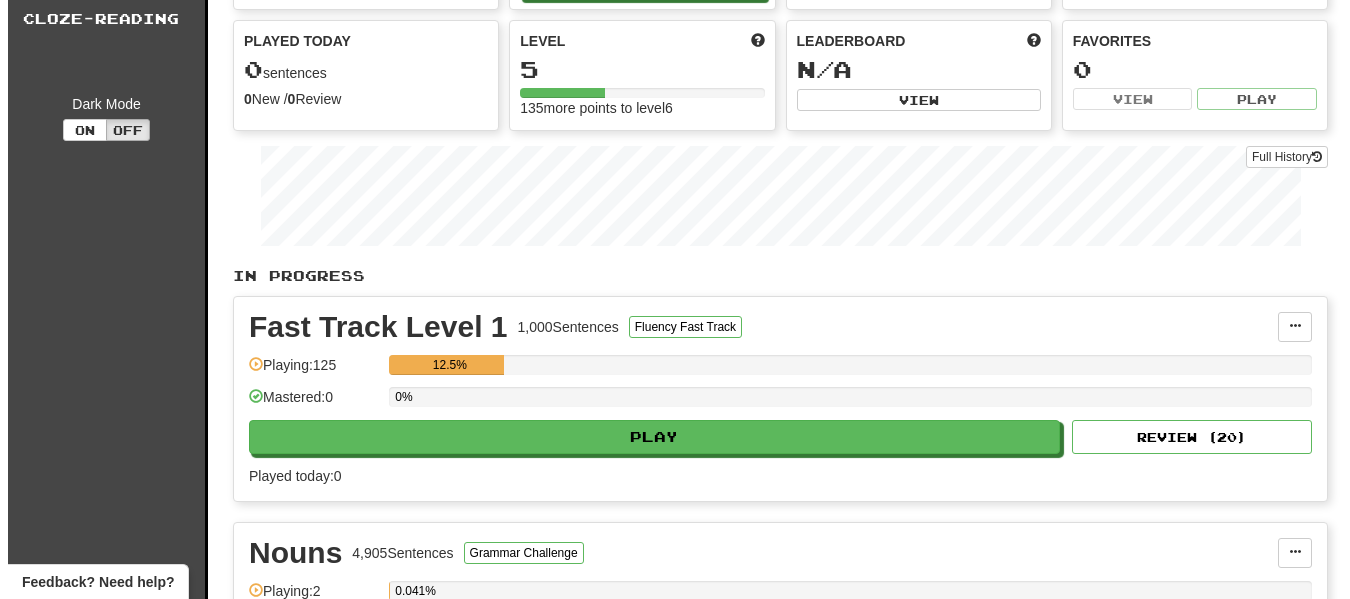 scroll, scrollTop: 200, scrollLeft: 0, axis: vertical 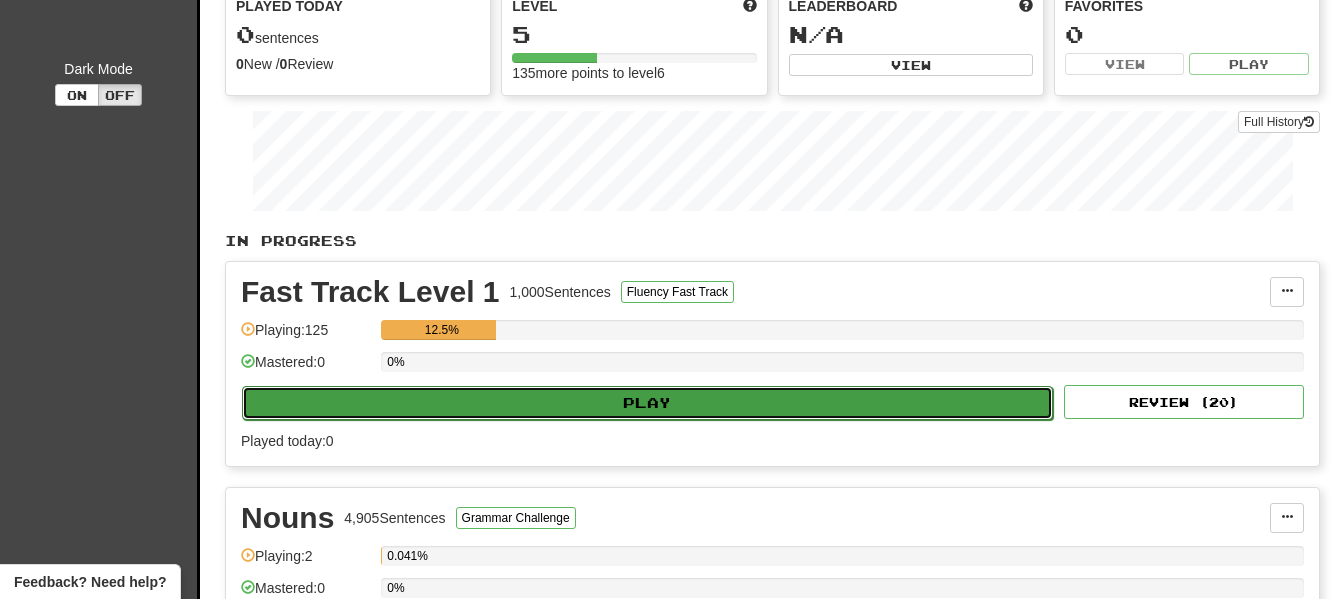 click on "Play" at bounding box center [647, 403] 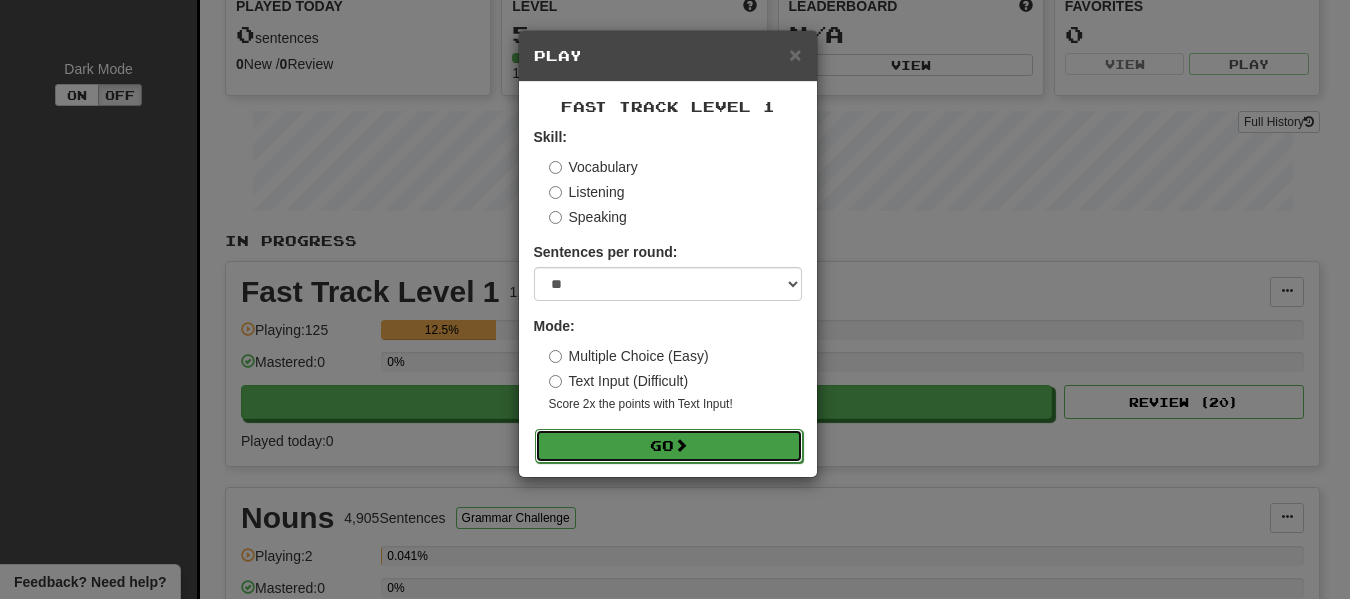 click on "Go" at bounding box center [669, 446] 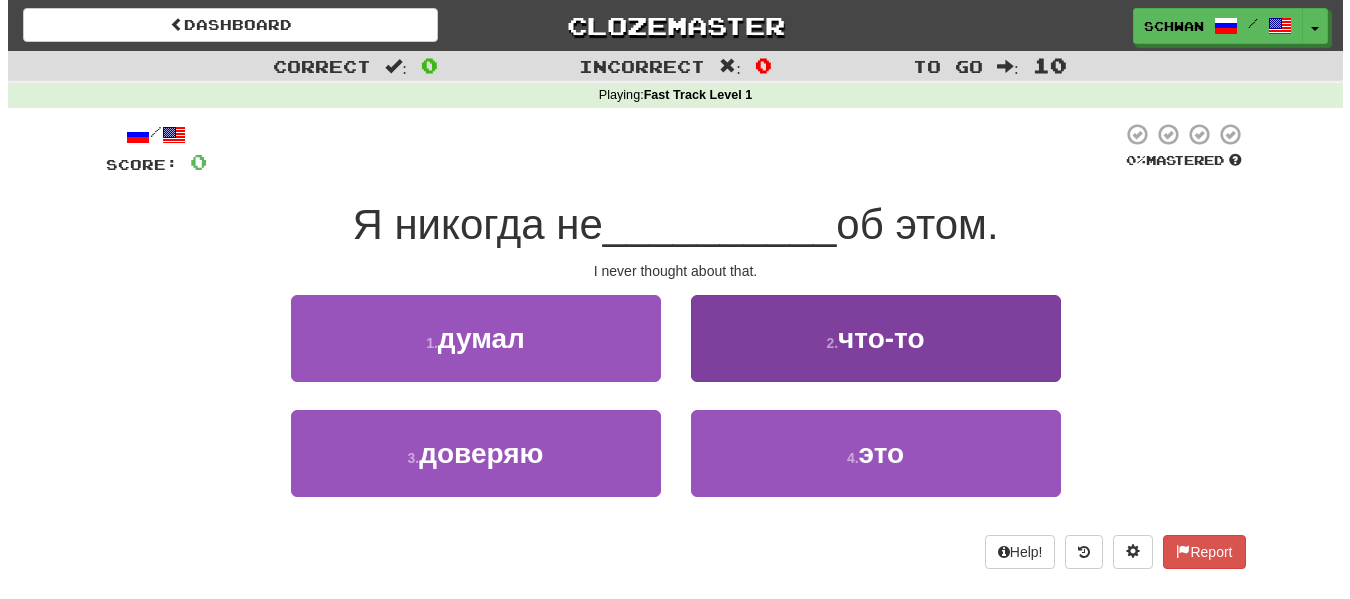 scroll, scrollTop: 0, scrollLeft: 0, axis: both 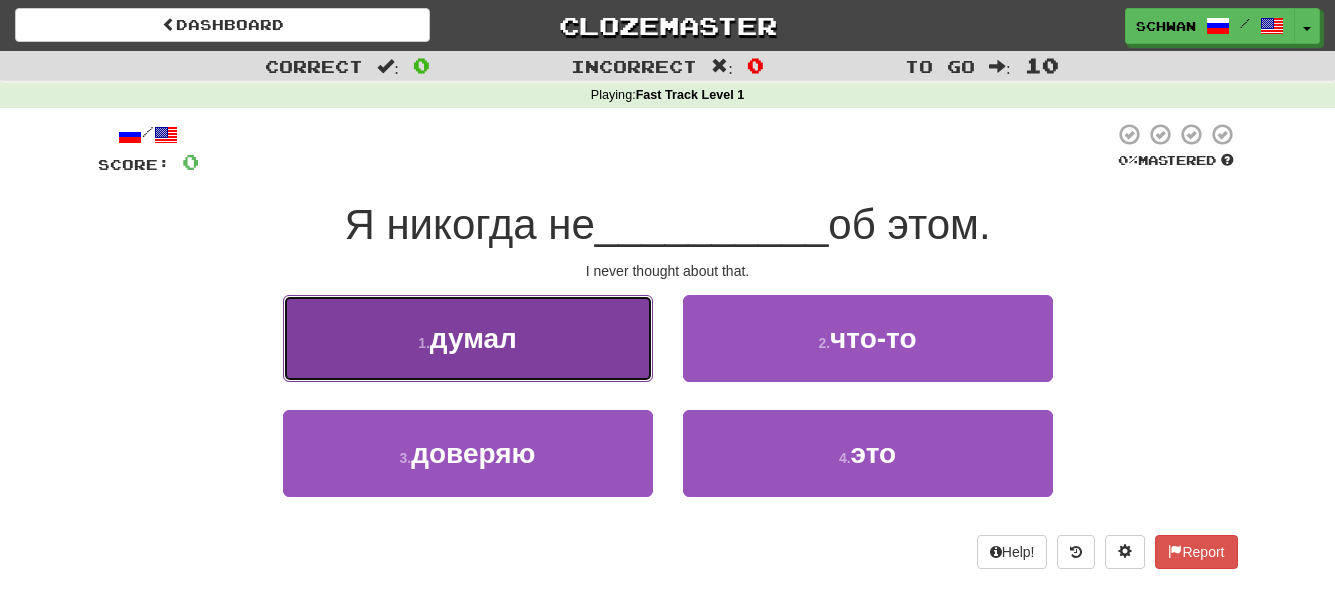 click on "думал" at bounding box center (473, 338) 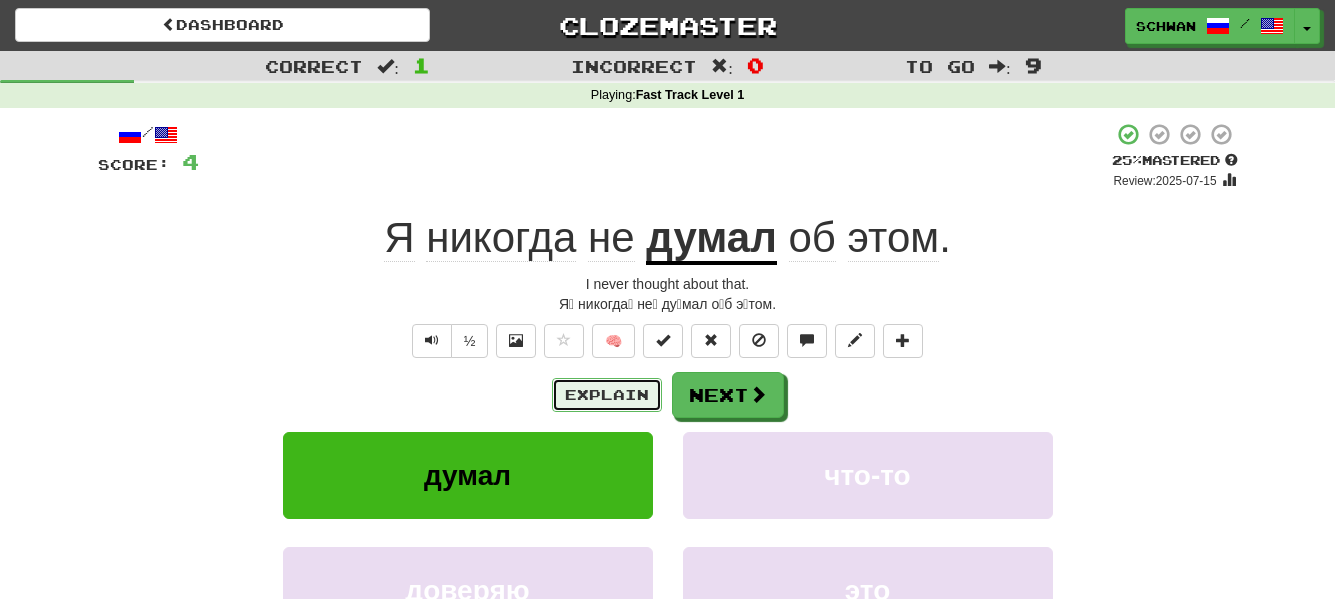 click on "Explain" at bounding box center (607, 395) 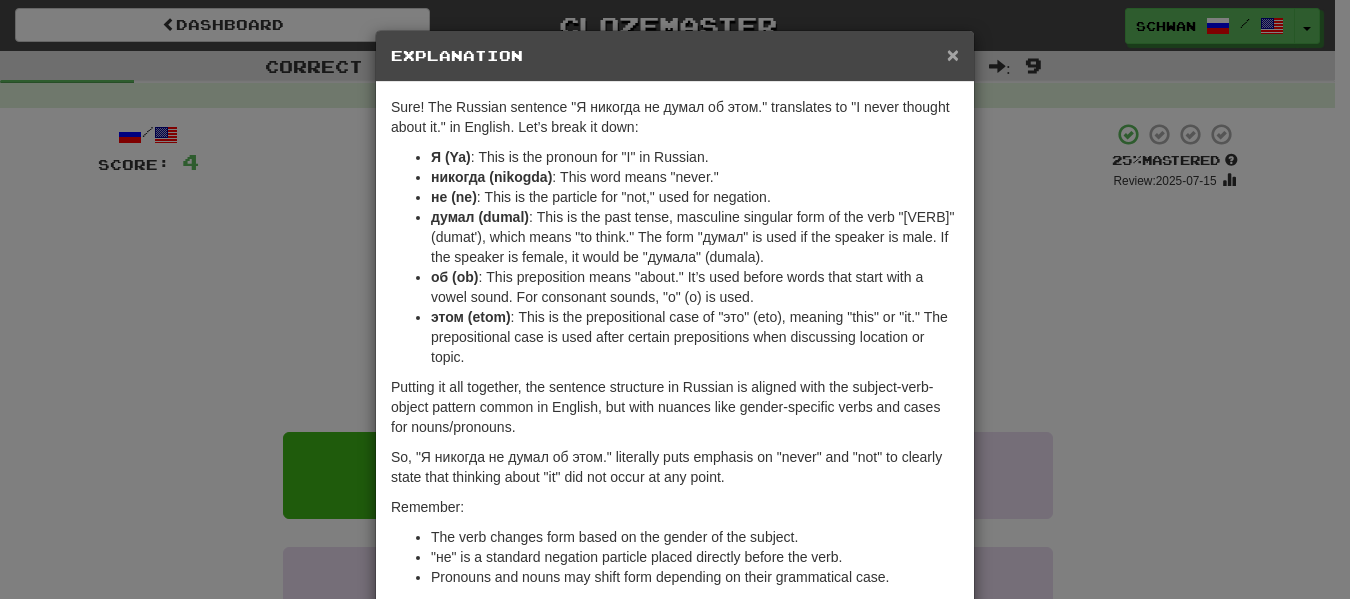 click on "×" at bounding box center [953, 54] 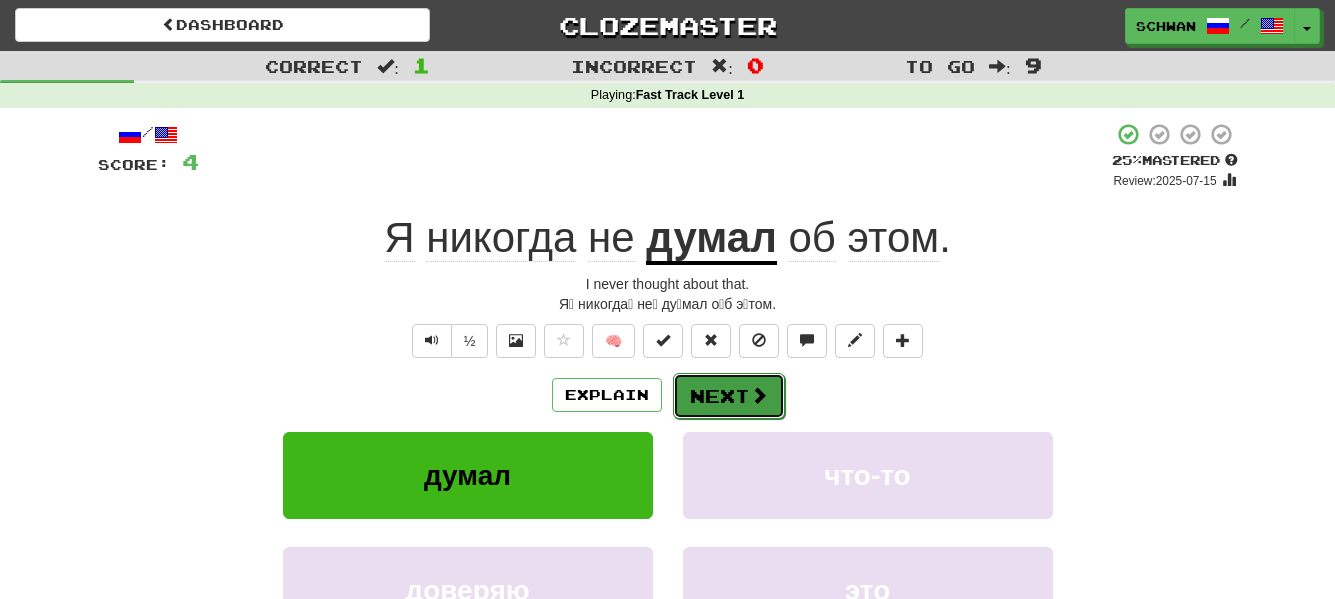 click on "Next" at bounding box center [729, 396] 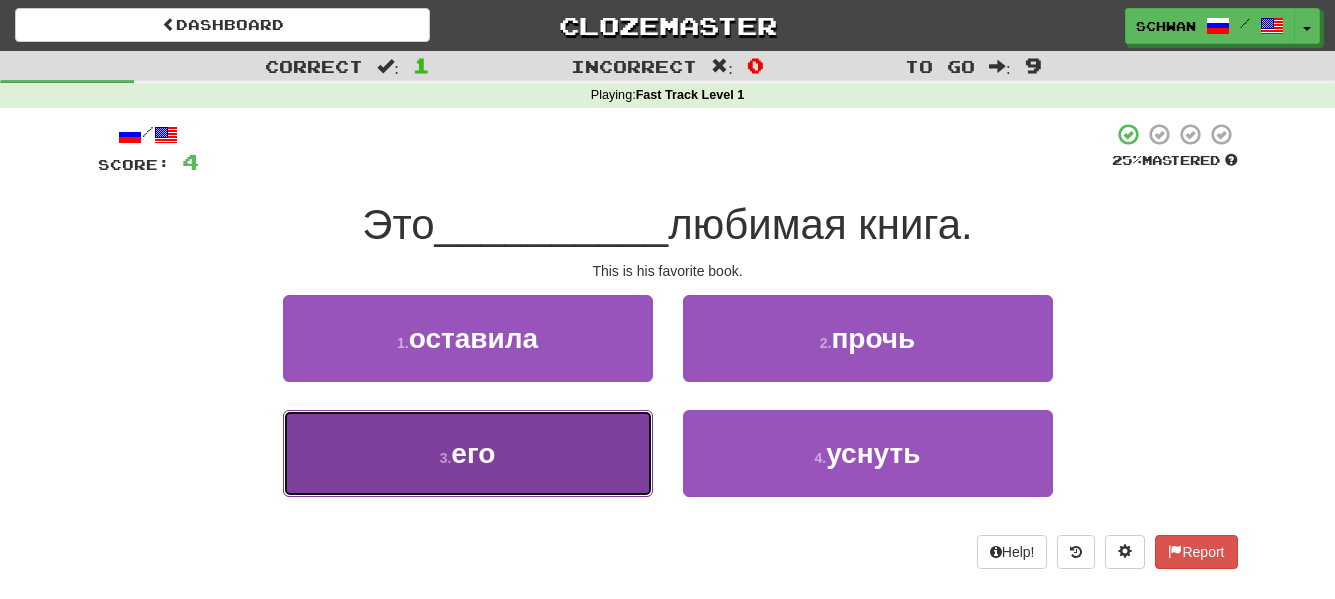 click on "3 ." at bounding box center (446, 458) 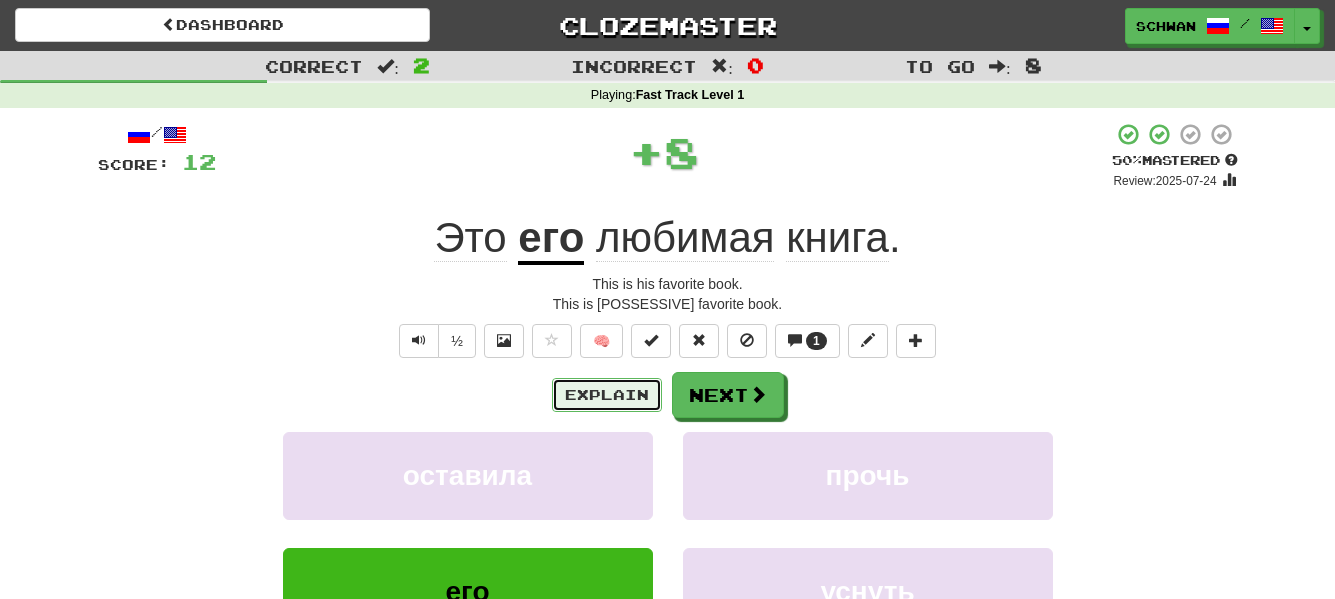 click on "Explain" at bounding box center [607, 395] 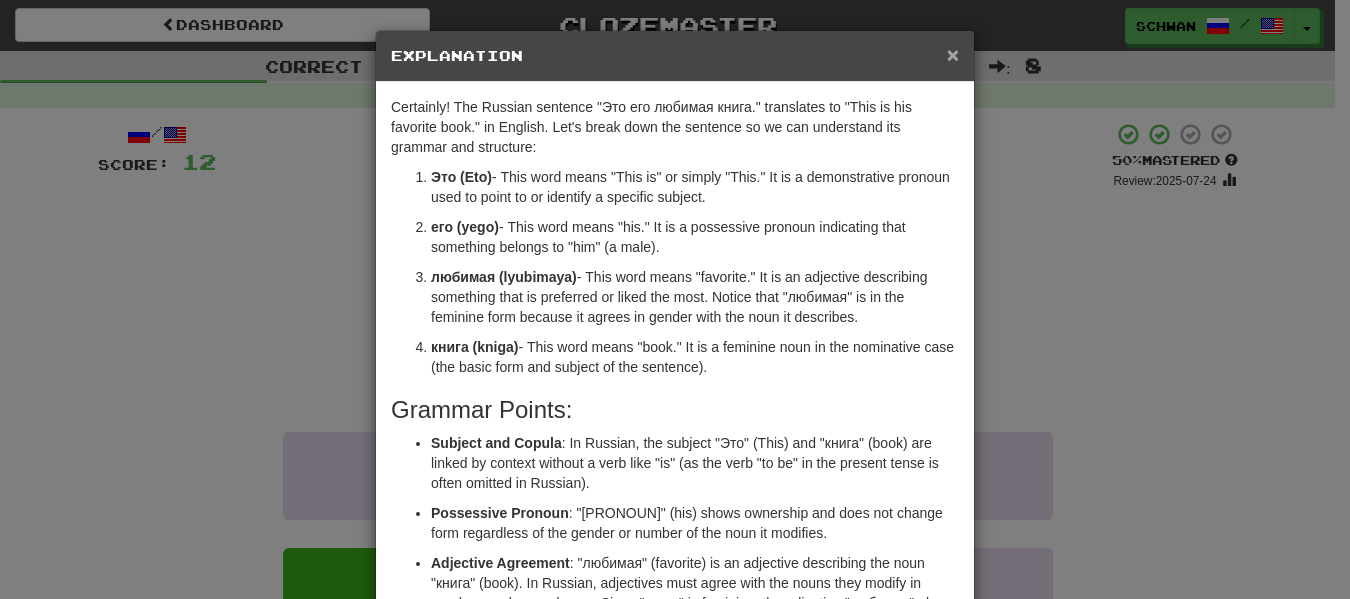 click on "×" at bounding box center [953, 54] 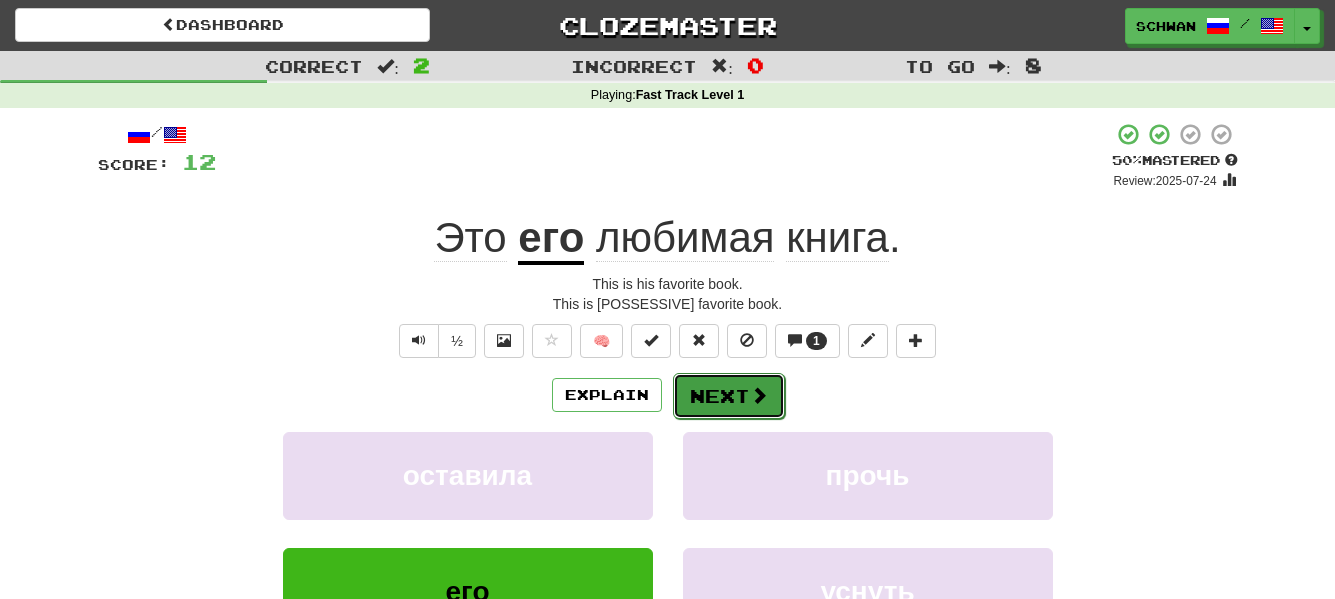 click on "Next" at bounding box center (729, 396) 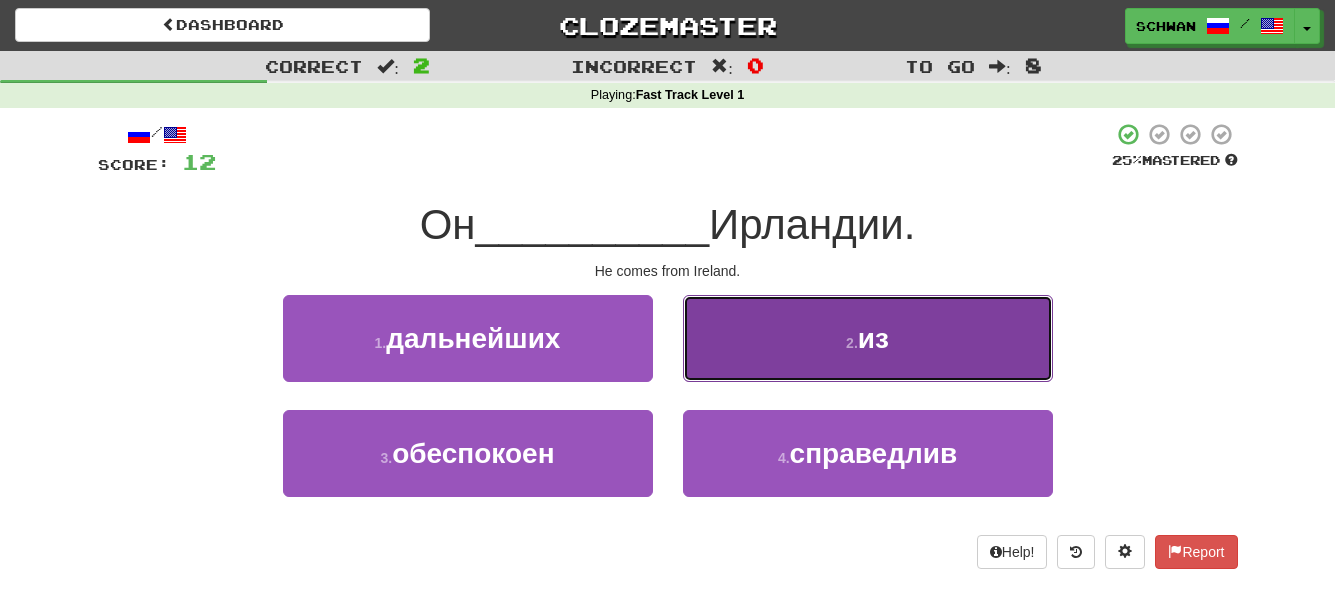 click on "2 .  из" at bounding box center (868, 338) 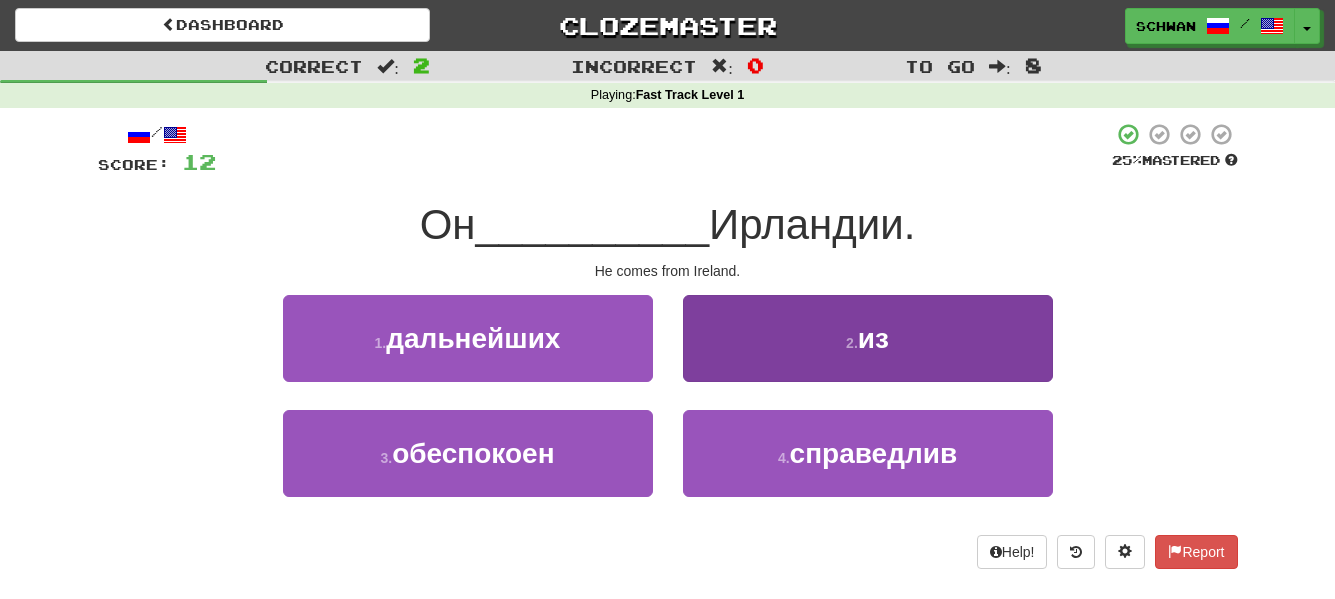 click at bounding box center [668, 291] 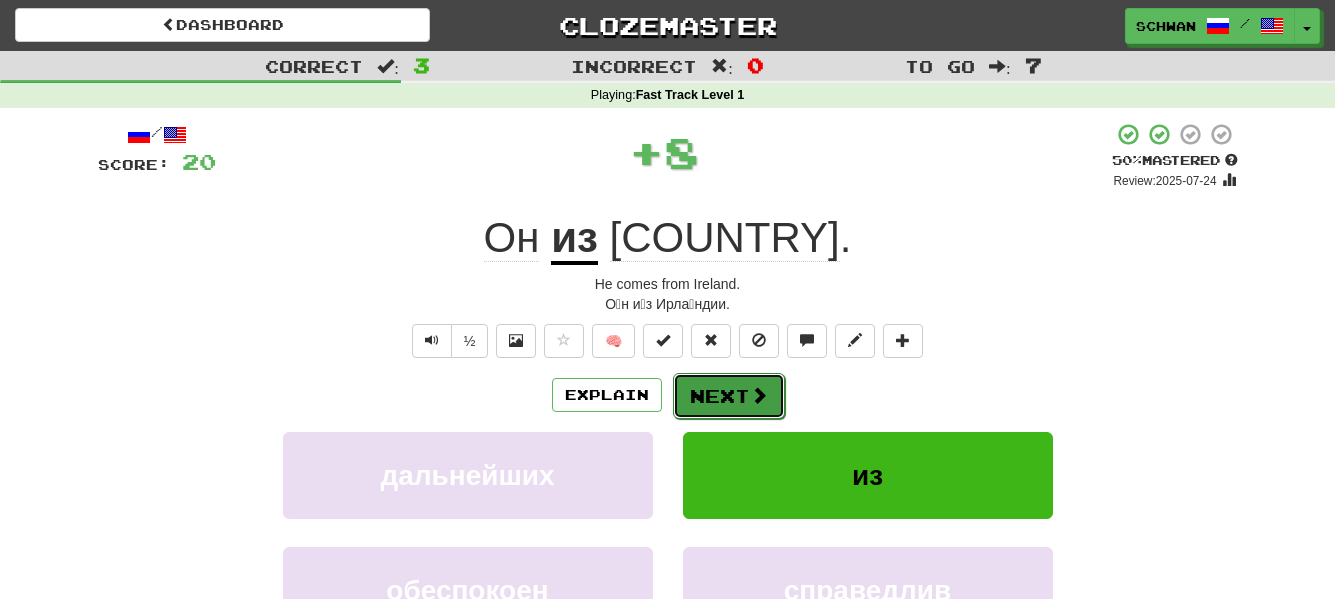 click on "Next" at bounding box center (729, 396) 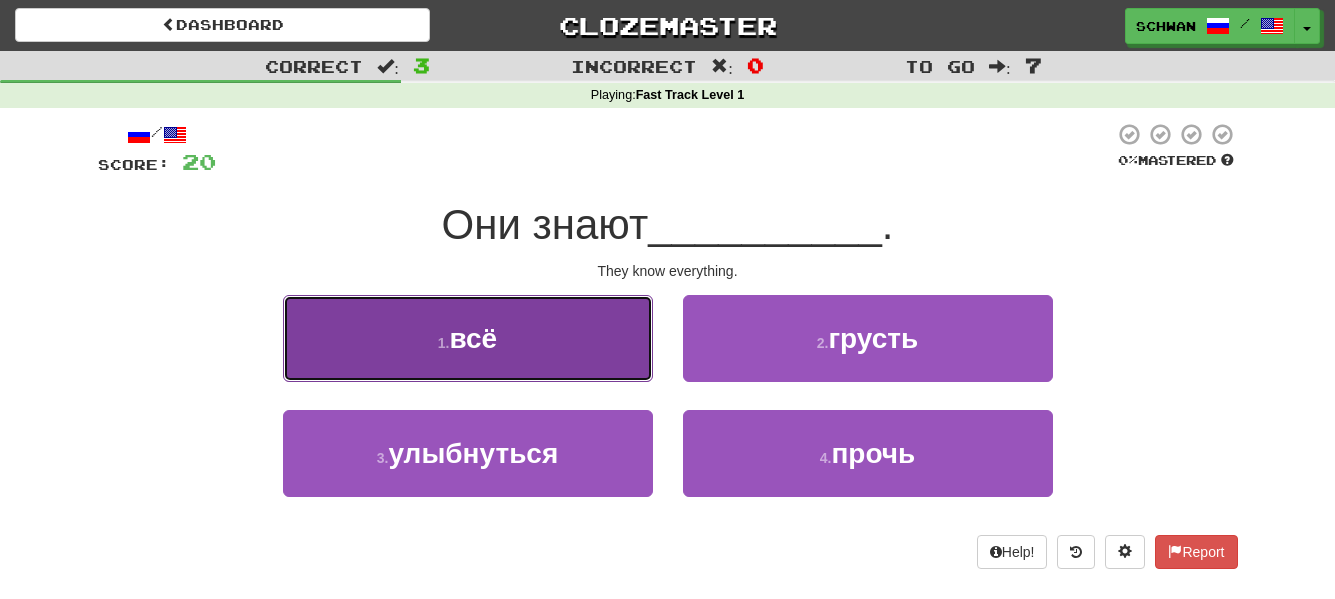 click on "всё" at bounding box center [474, 338] 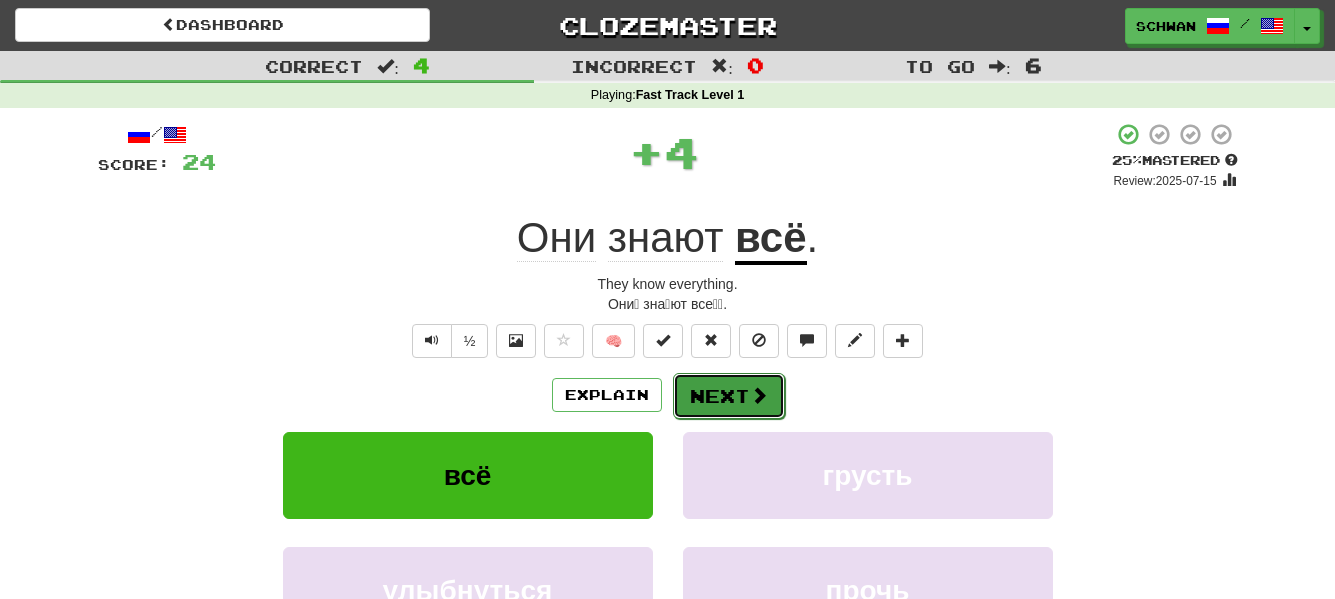 click at bounding box center (759, 395) 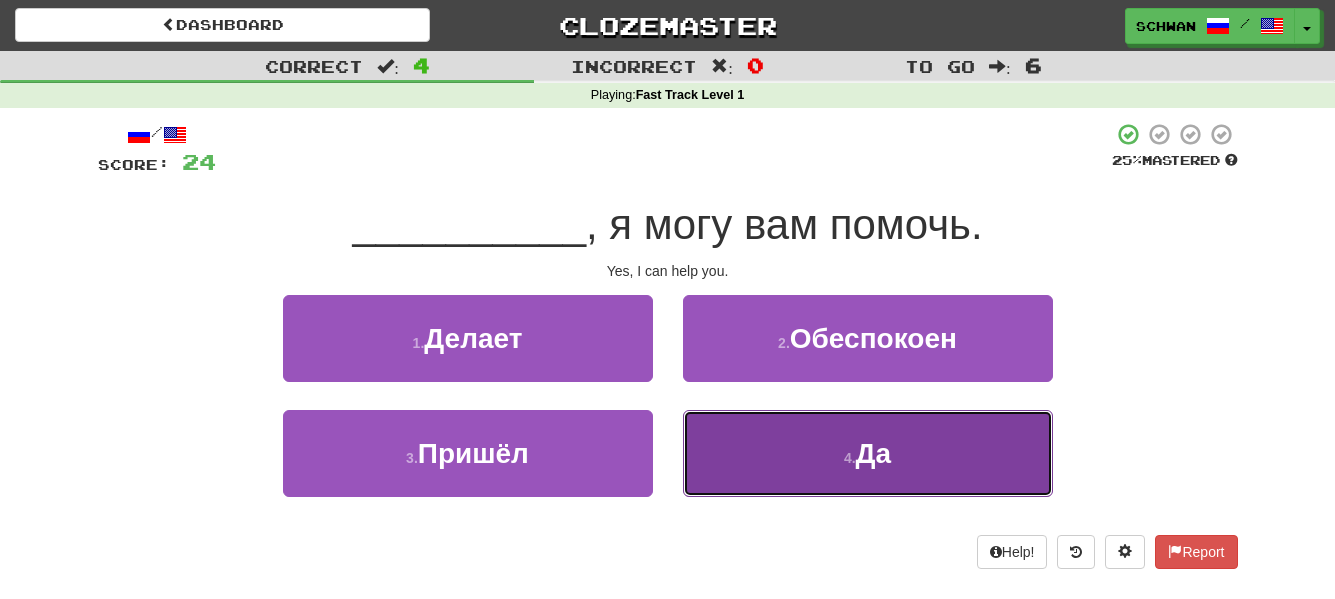click on "4 .  Да" at bounding box center [868, 453] 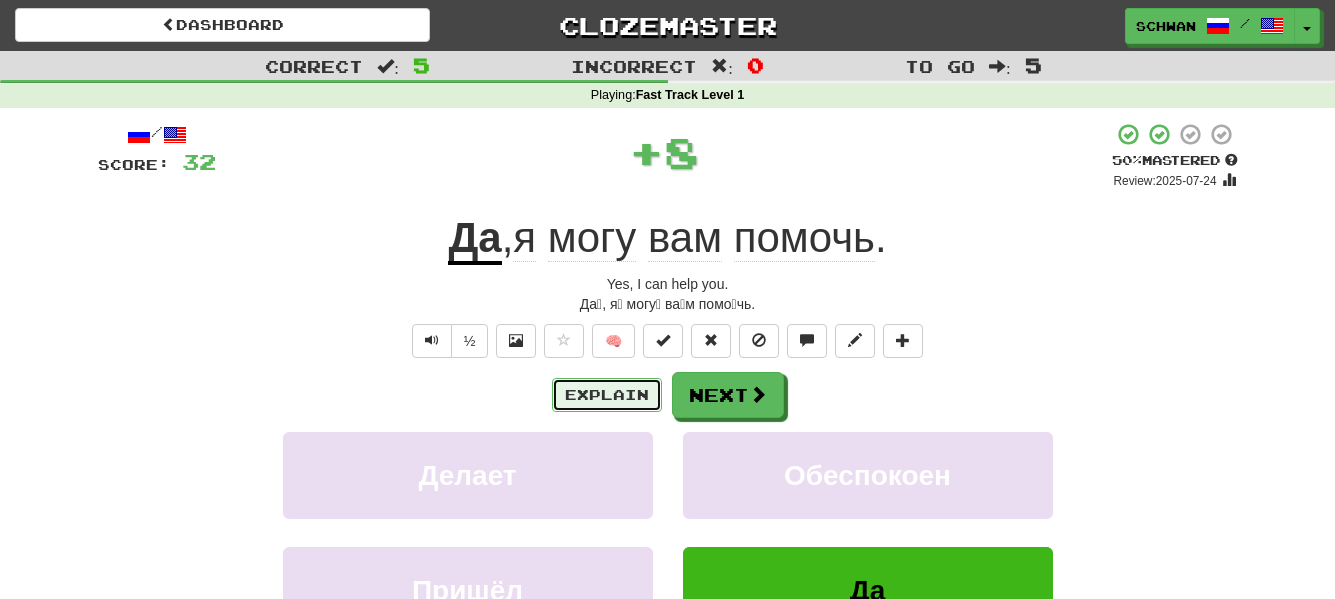 click on "Explain" at bounding box center (607, 395) 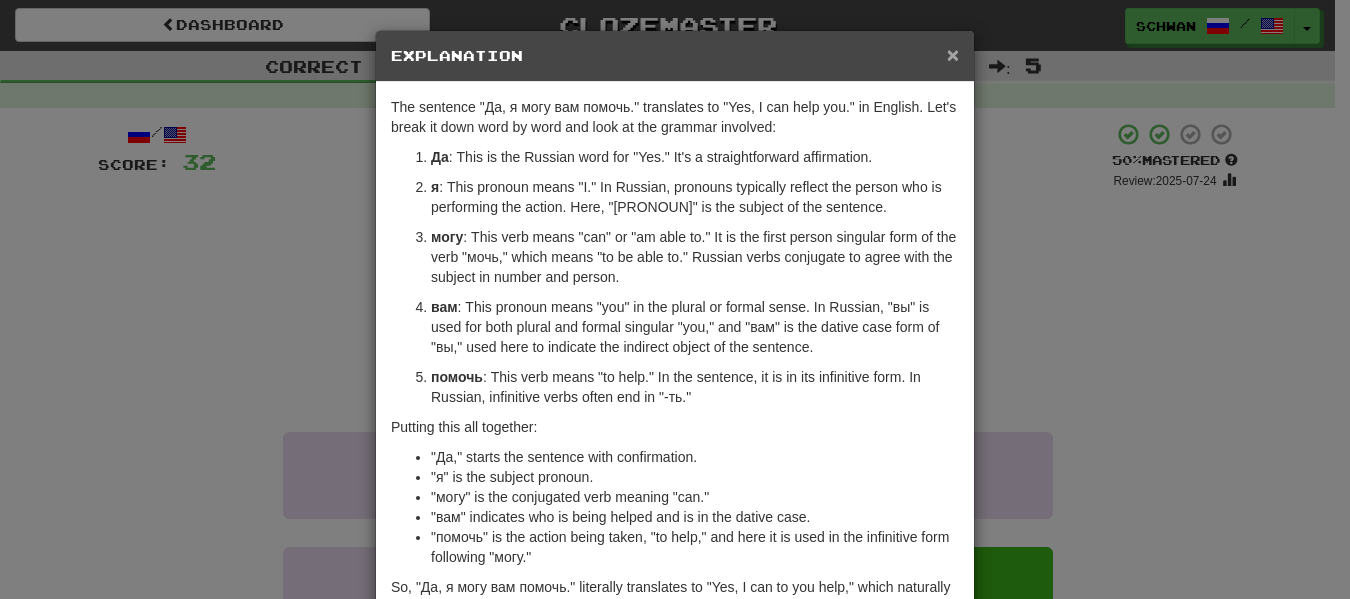 click on "×" at bounding box center (953, 54) 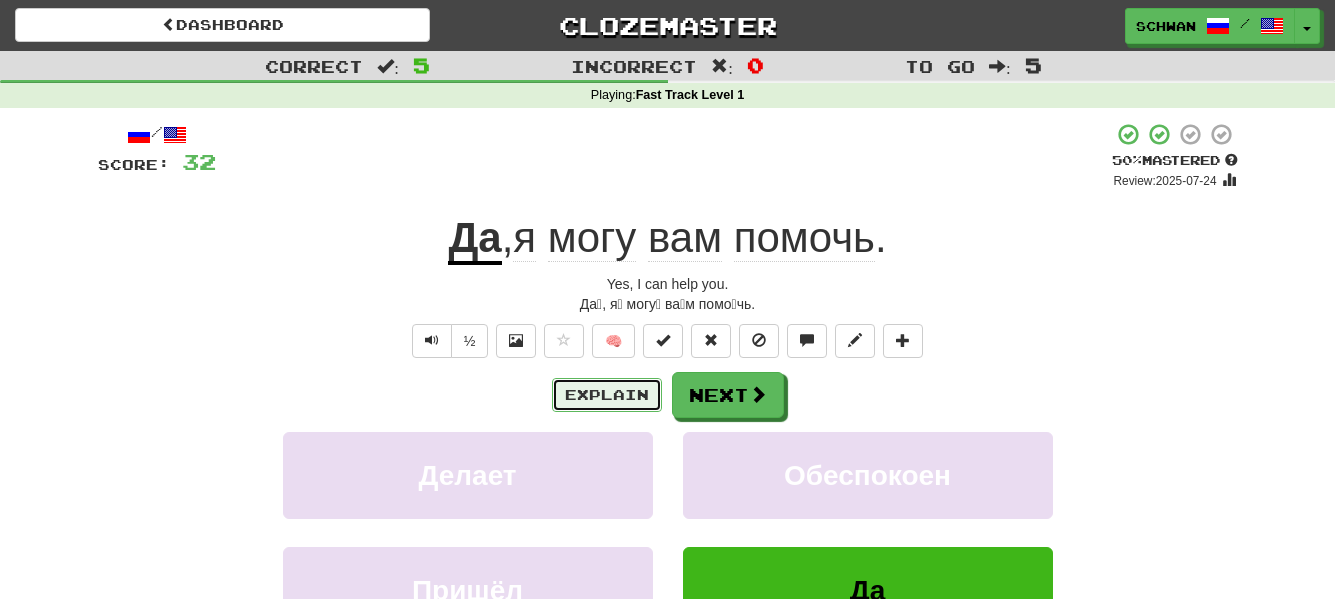 click on "Explain" at bounding box center (607, 395) 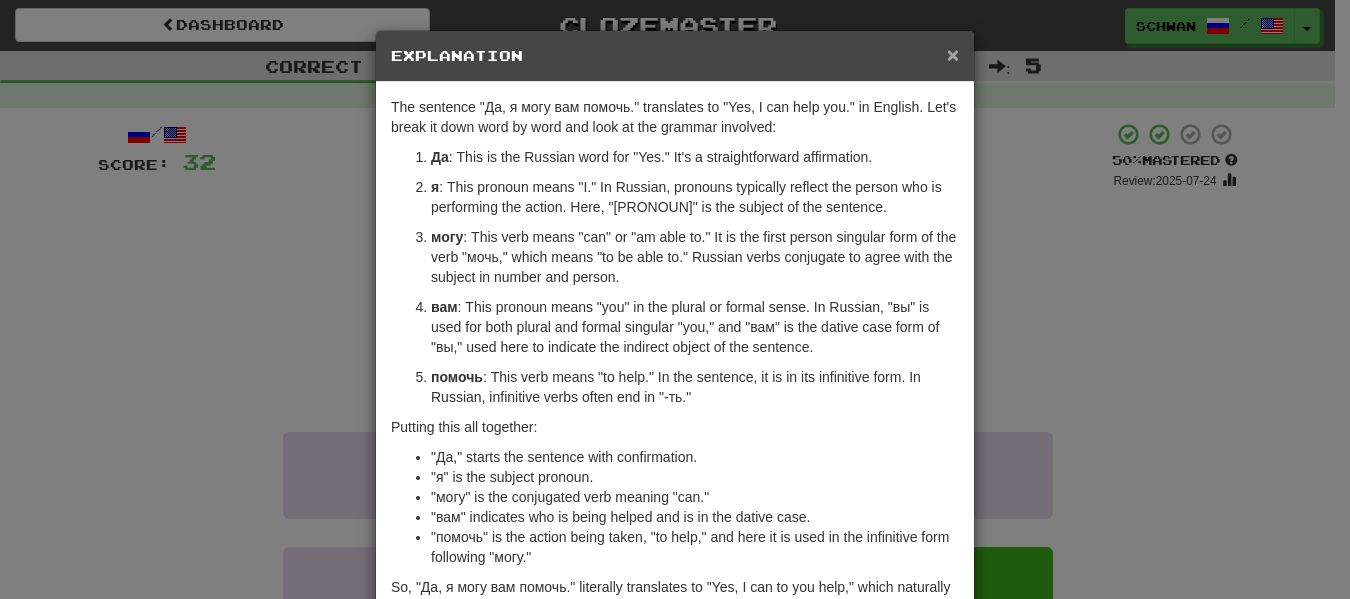 click on "×" at bounding box center [953, 54] 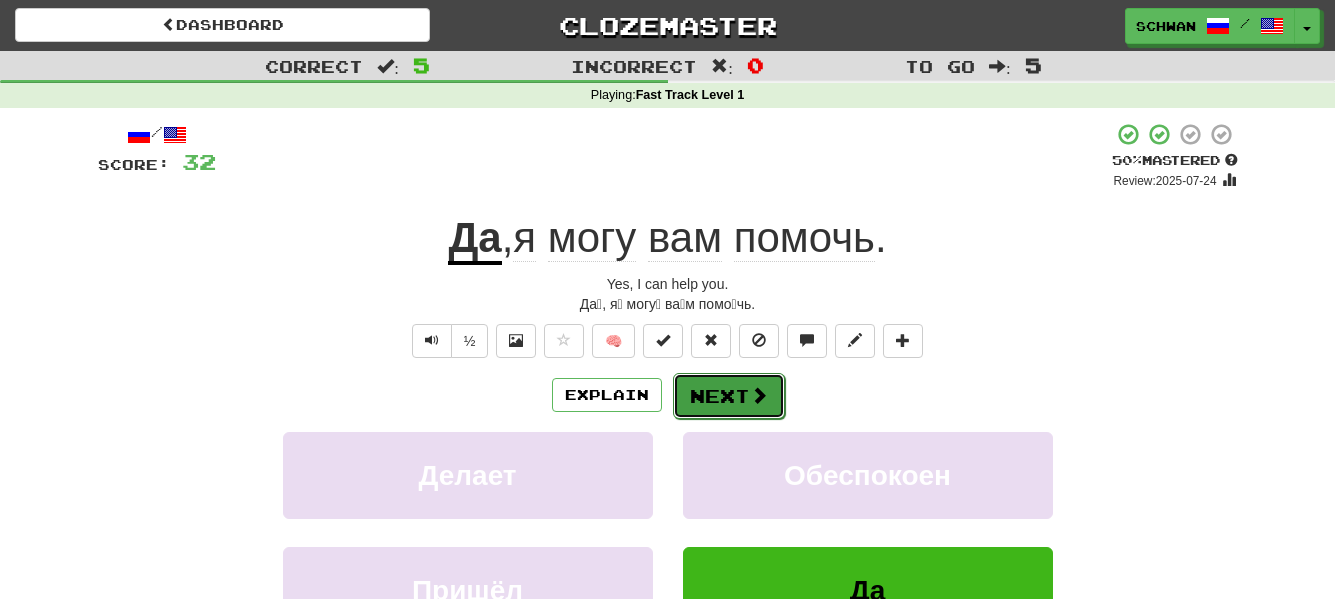 click at bounding box center [759, 395] 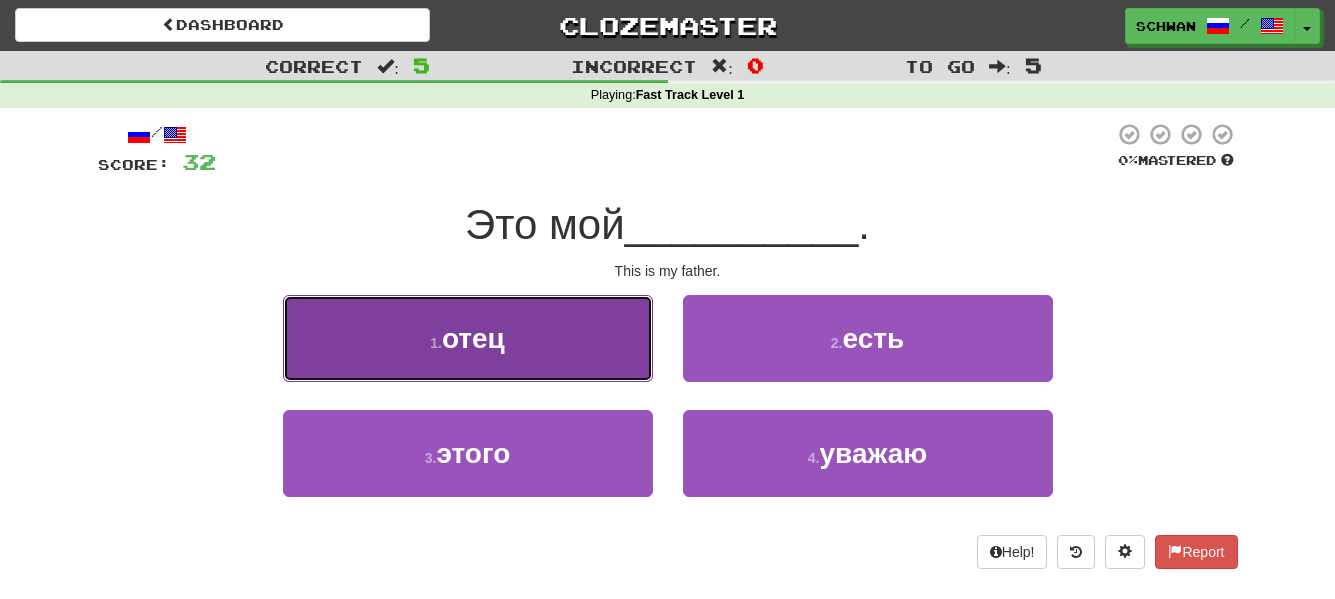 click on "1 ." at bounding box center (436, 343) 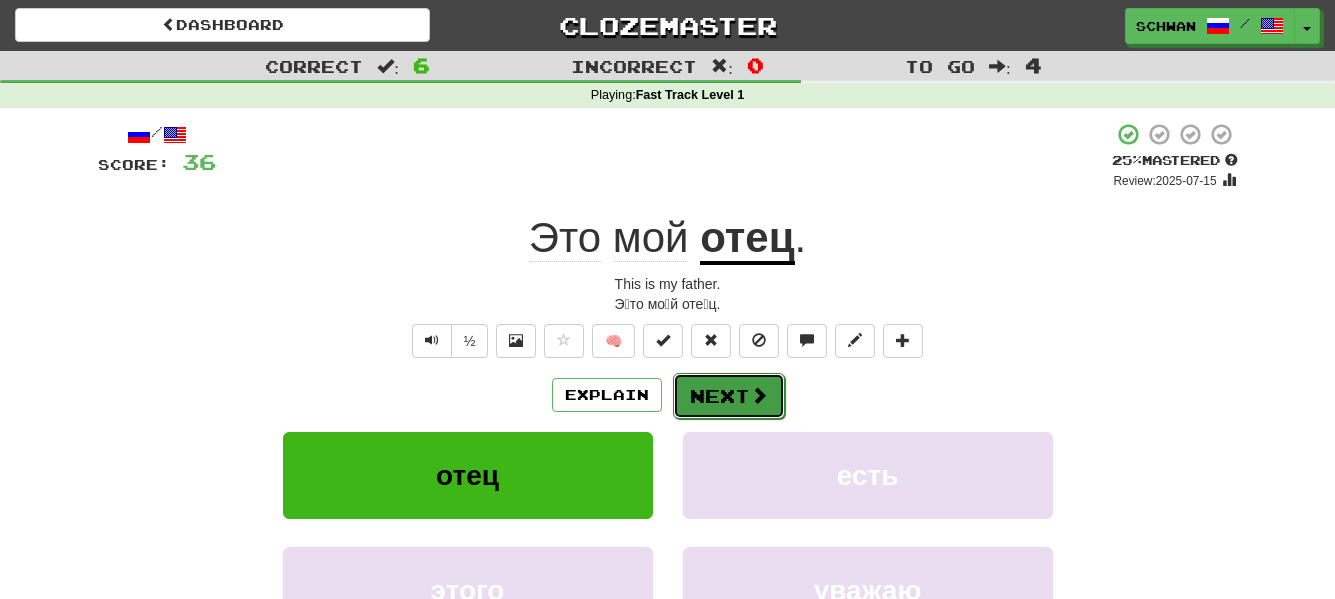 click on "Next" at bounding box center (729, 396) 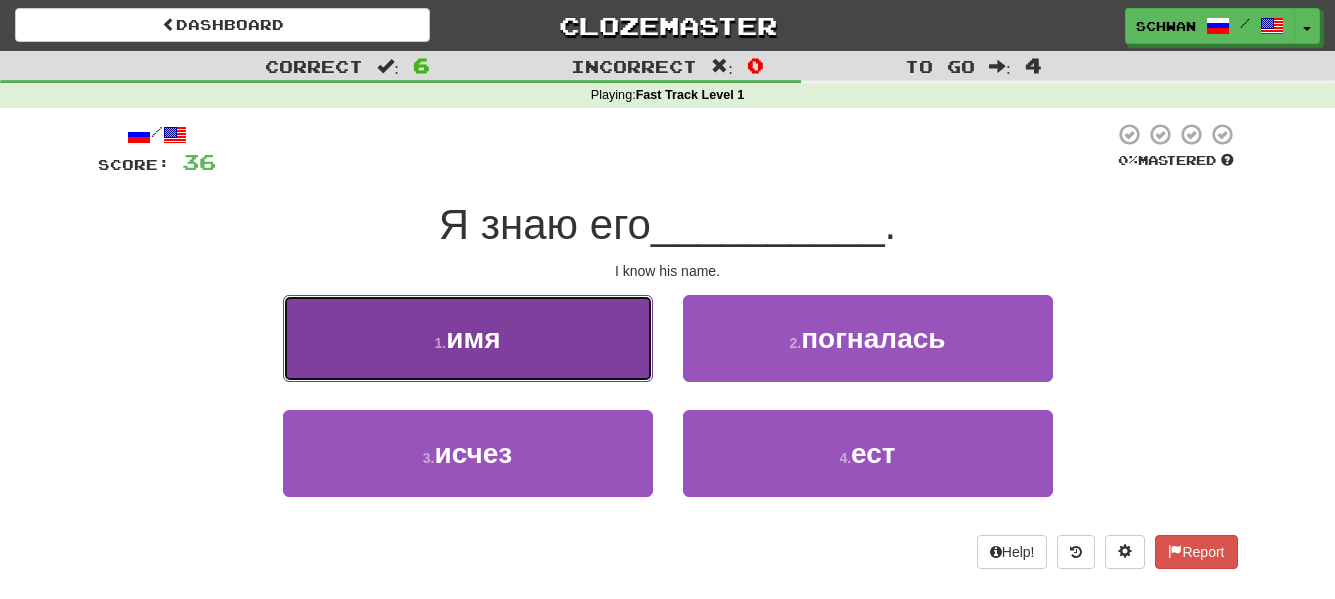 click on "имя" at bounding box center (473, 338) 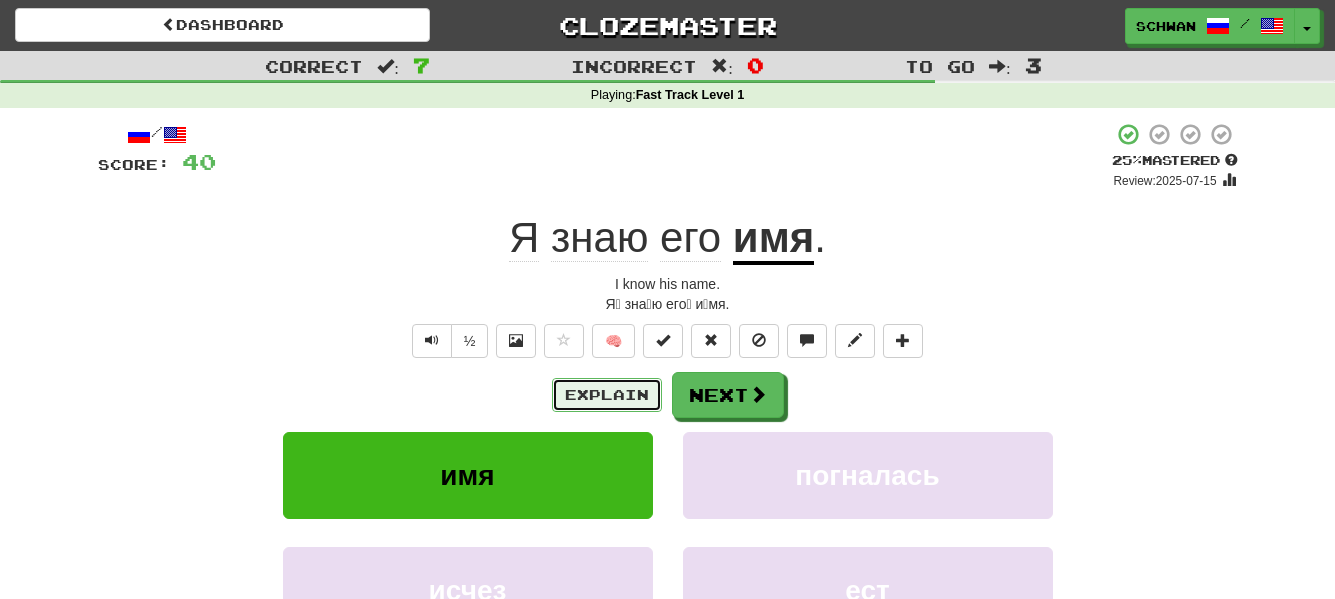 click on "Explain" at bounding box center [607, 395] 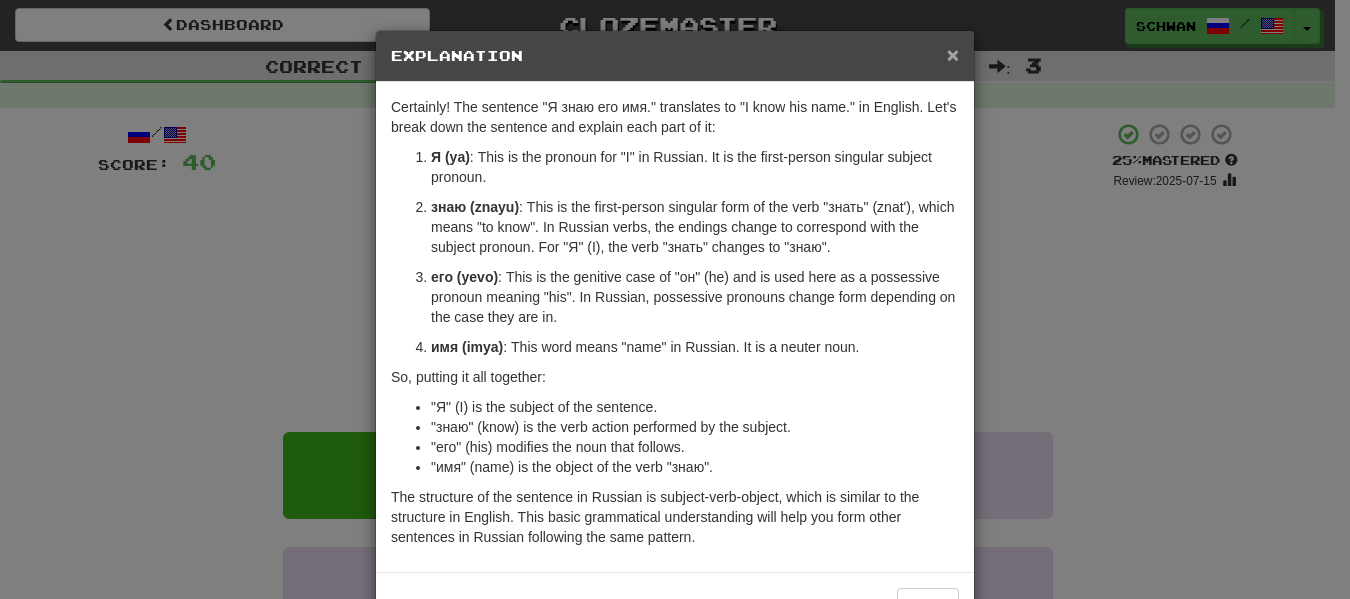 click on "×" at bounding box center (953, 54) 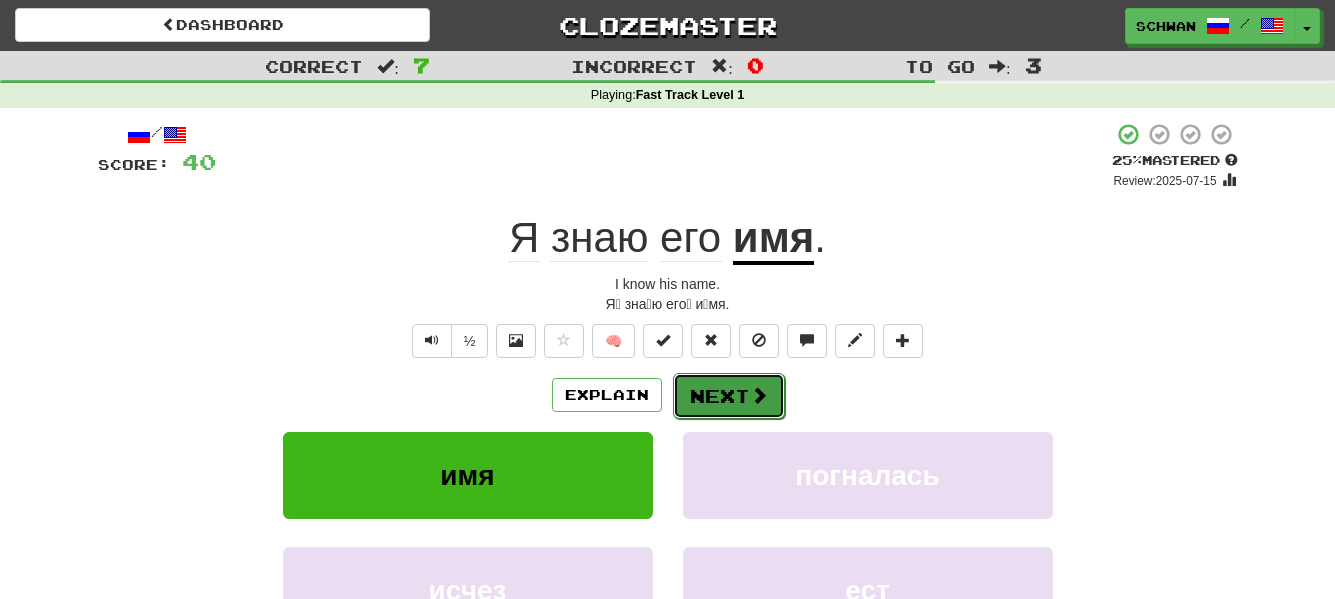 click on "Next" at bounding box center (729, 396) 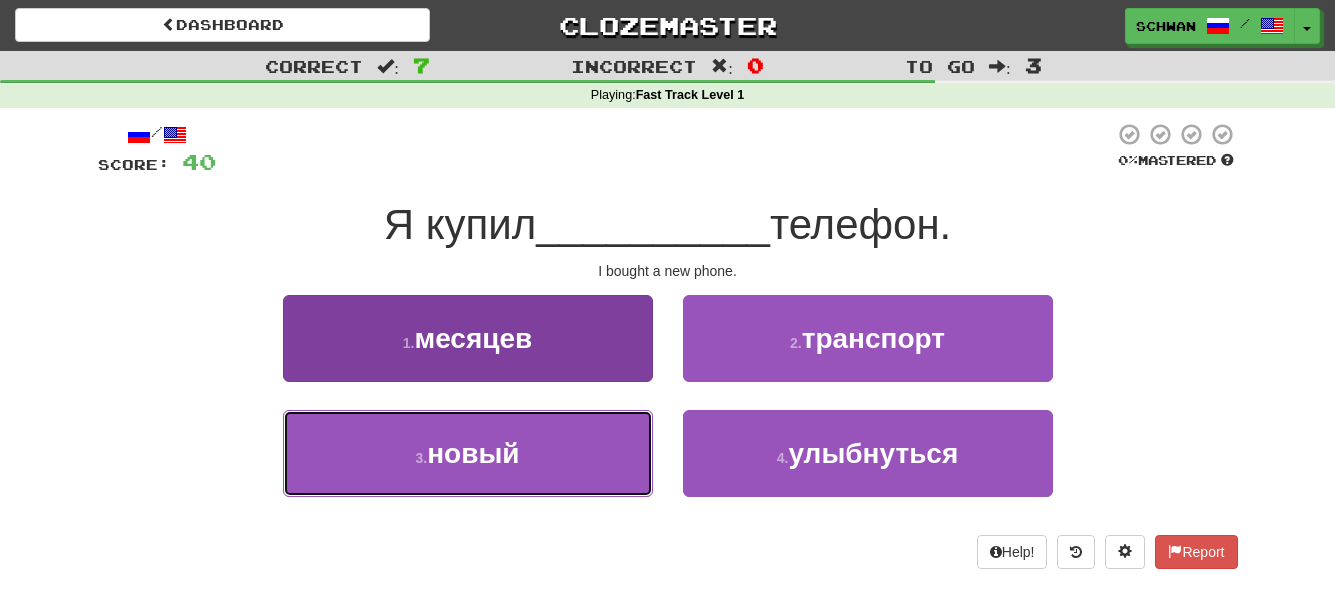 click on "3 .  новый" at bounding box center [468, 453] 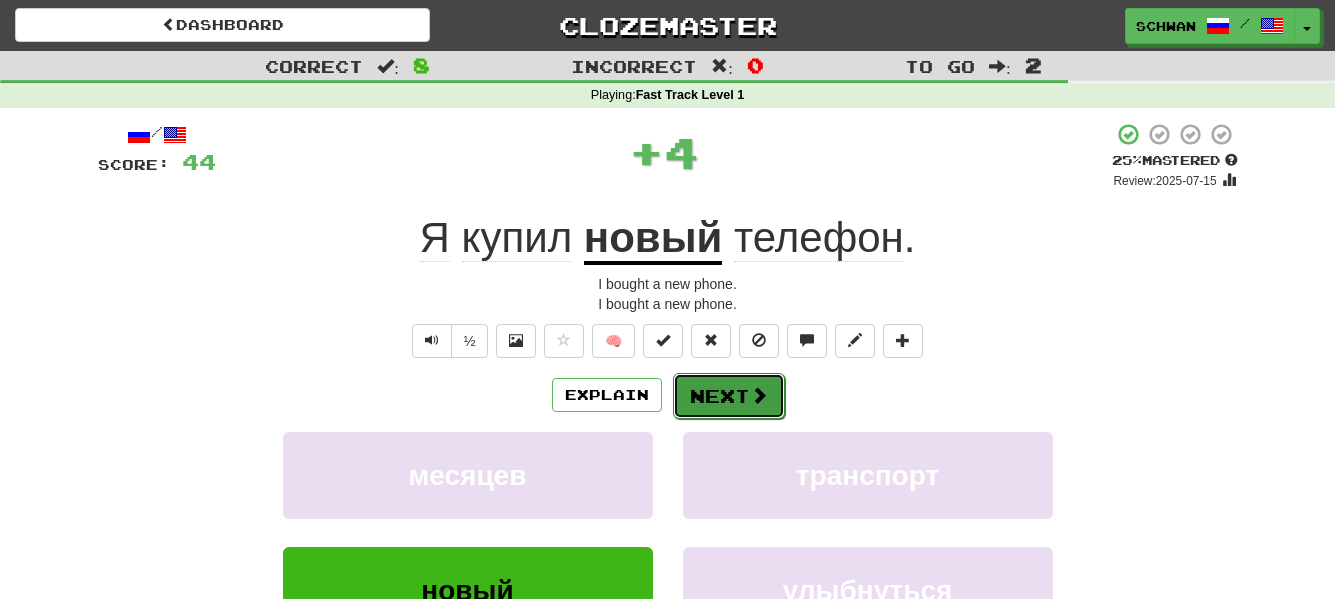 click on "Next" at bounding box center [729, 396] 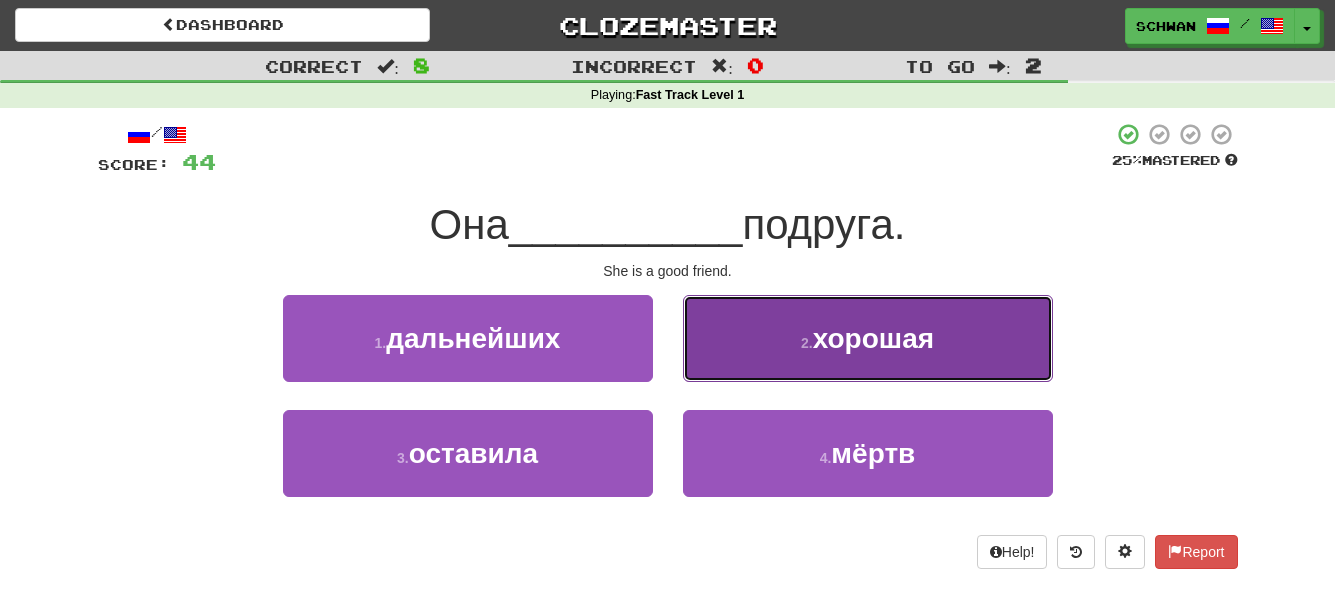 click on "хорошая" at bounding box center (873, 338) 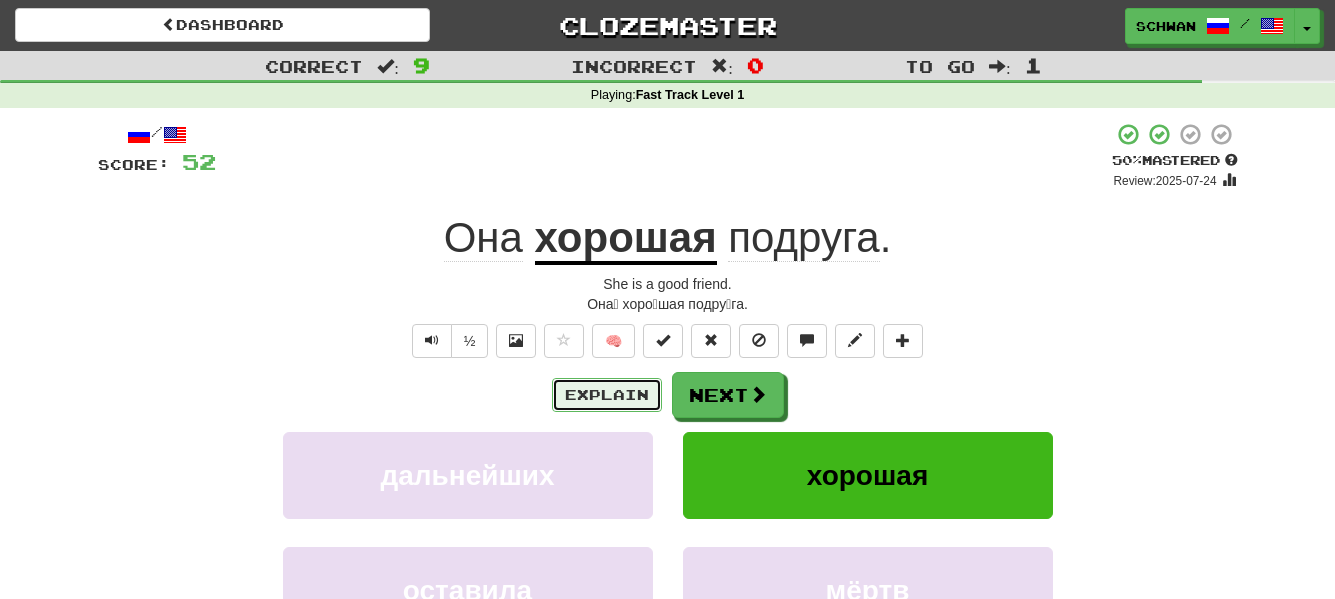 click on "Explain" at bounding box center [607, 395] 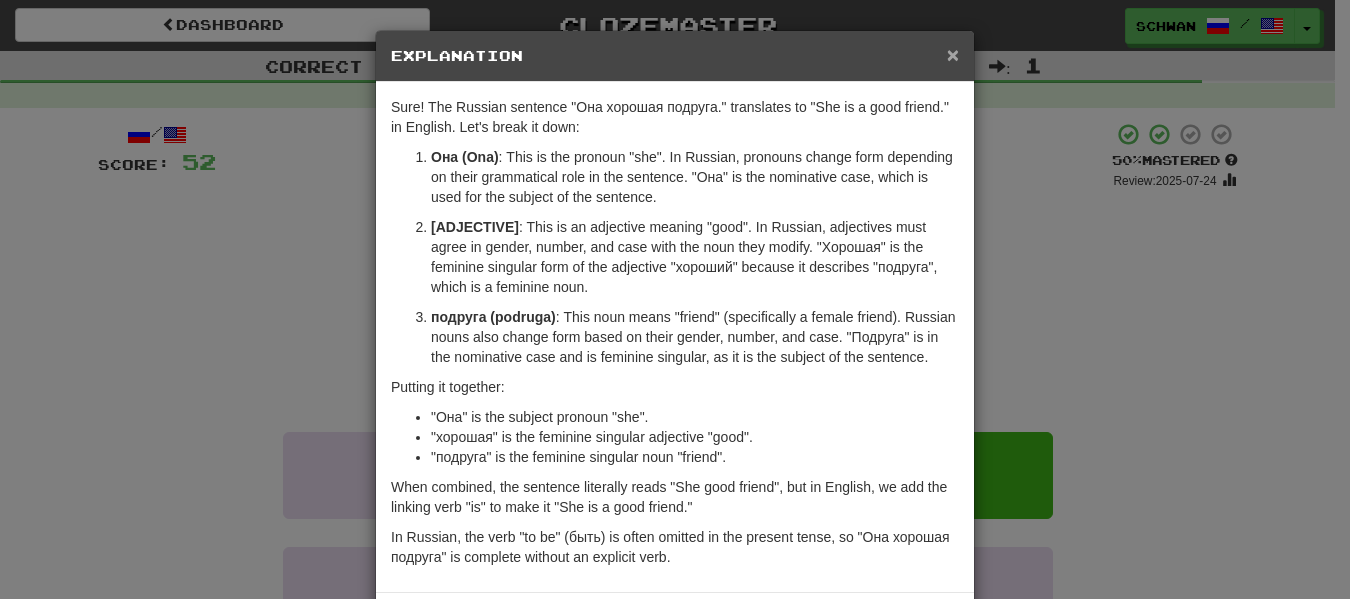 click on "×" at bounding box center [953, 54] 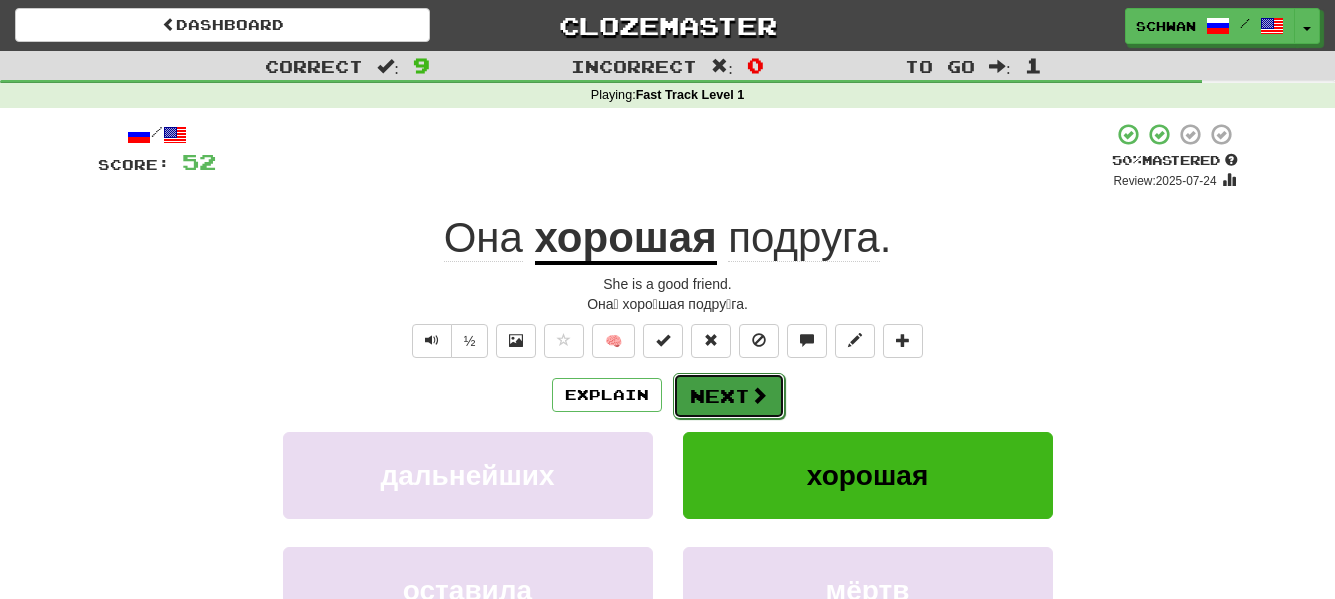 click at bounding box center [759, 395] 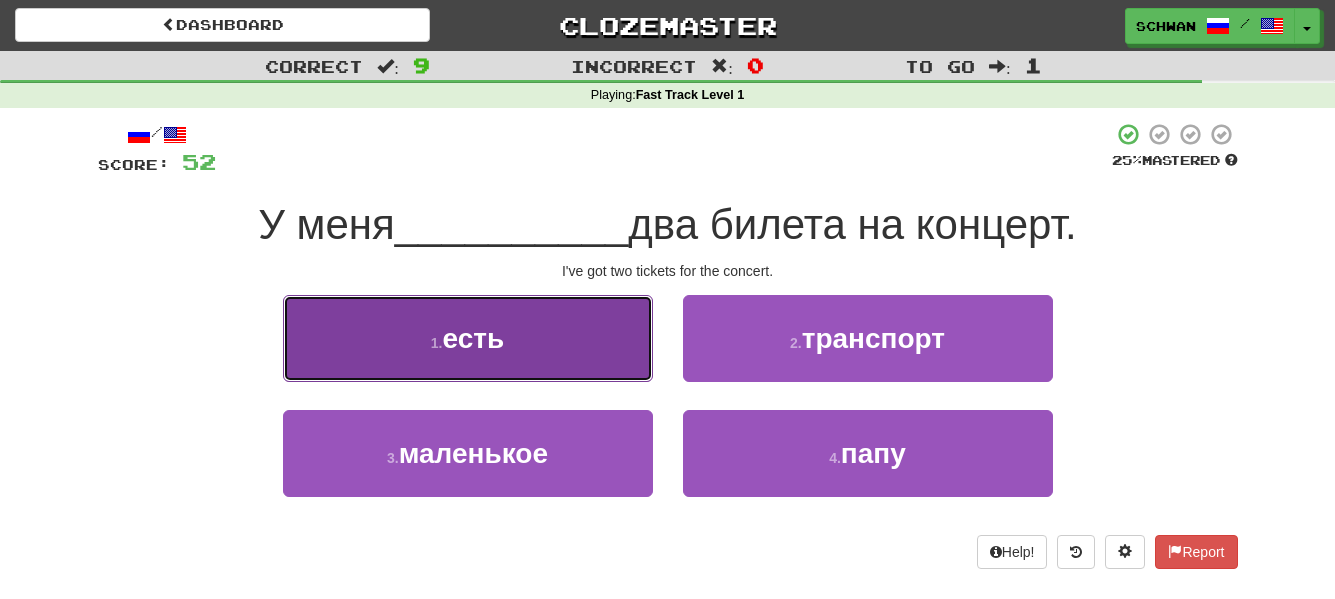 click on "есть" at bounding box center [473, 338] 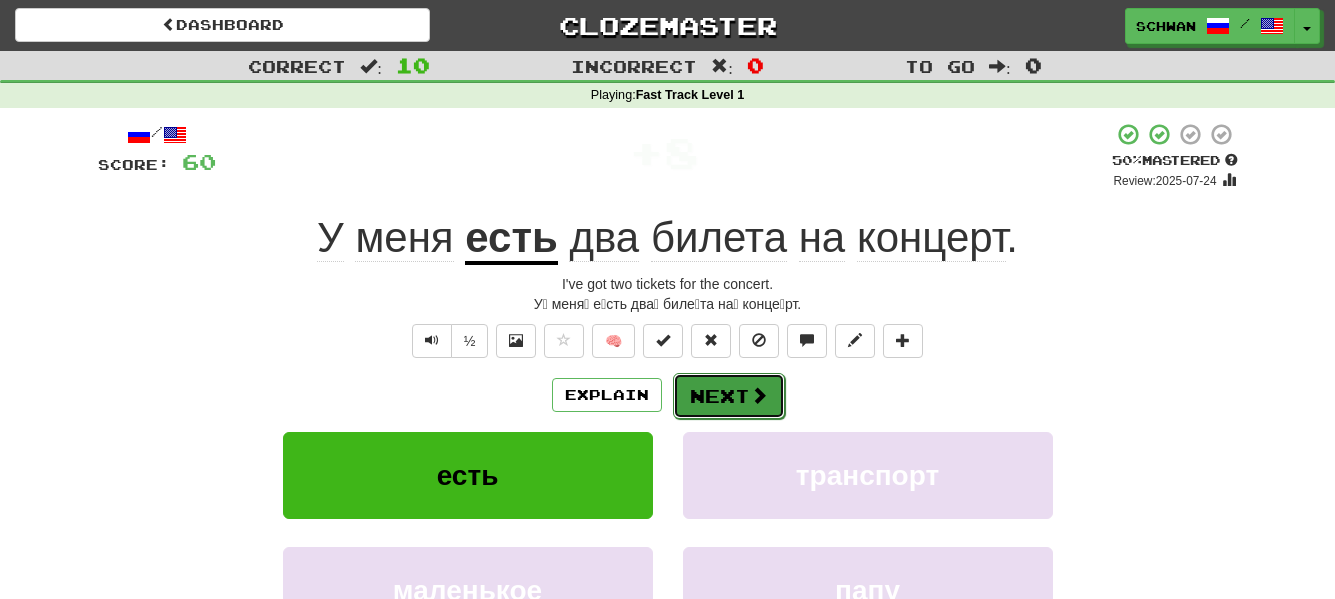 click at bounding box center [759, 395] 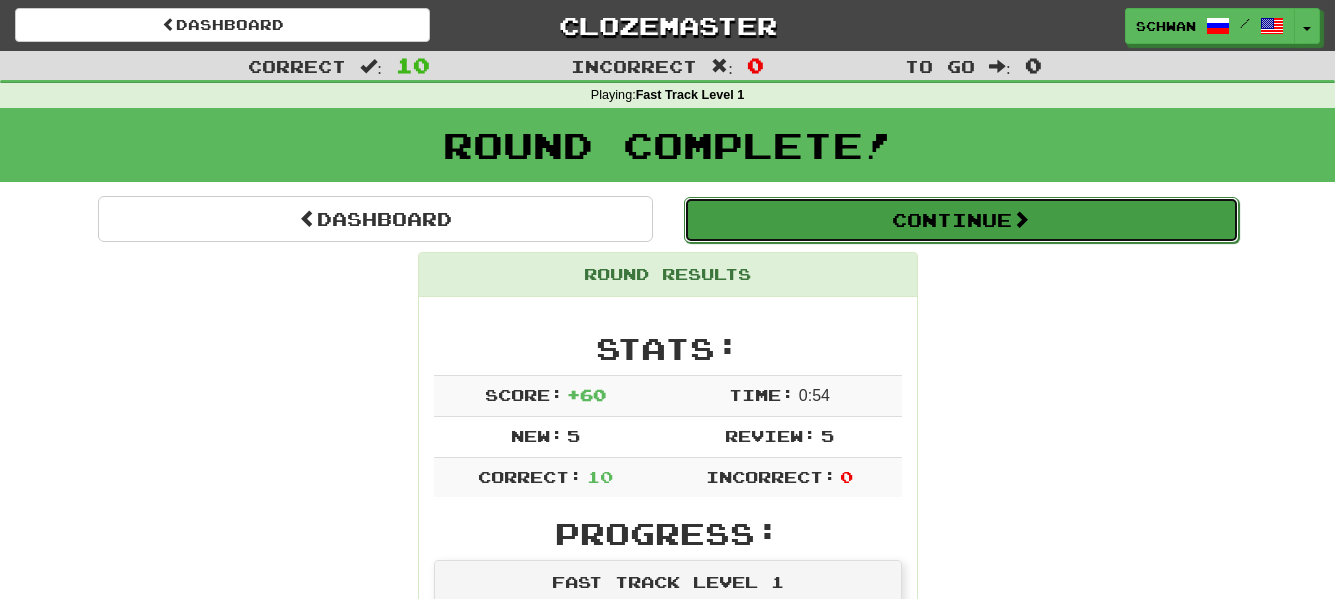 click on "Continue" at bounding box center [961, 220] 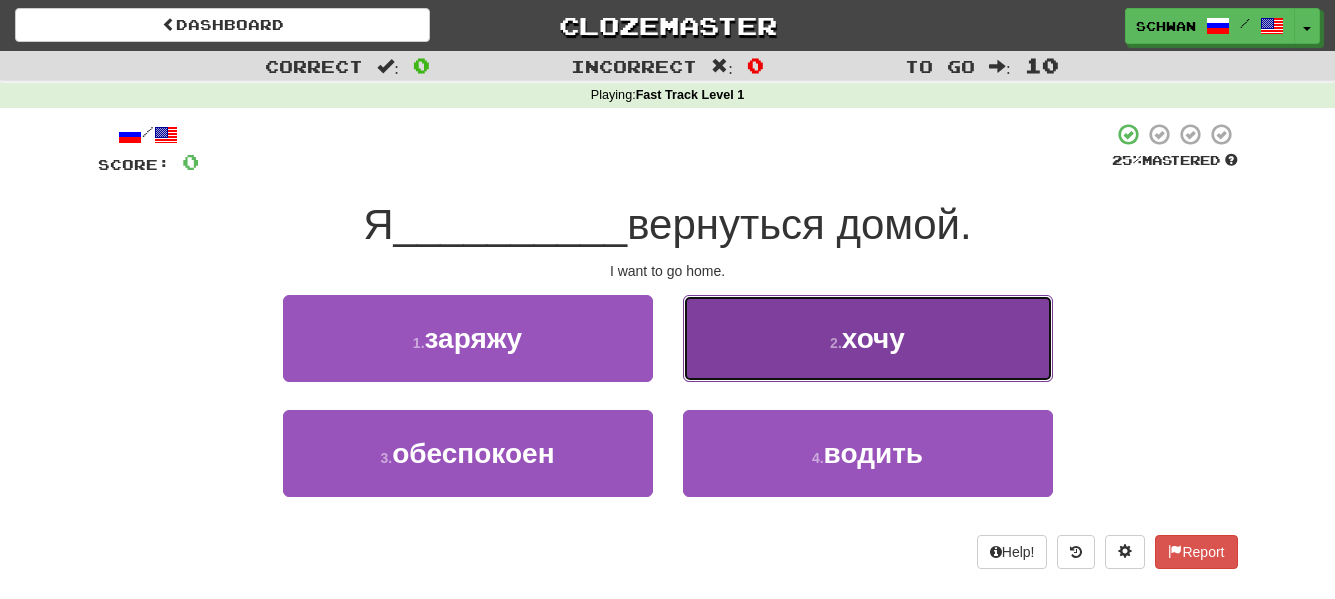 click on "2 ." at bounding box center (836, 343) 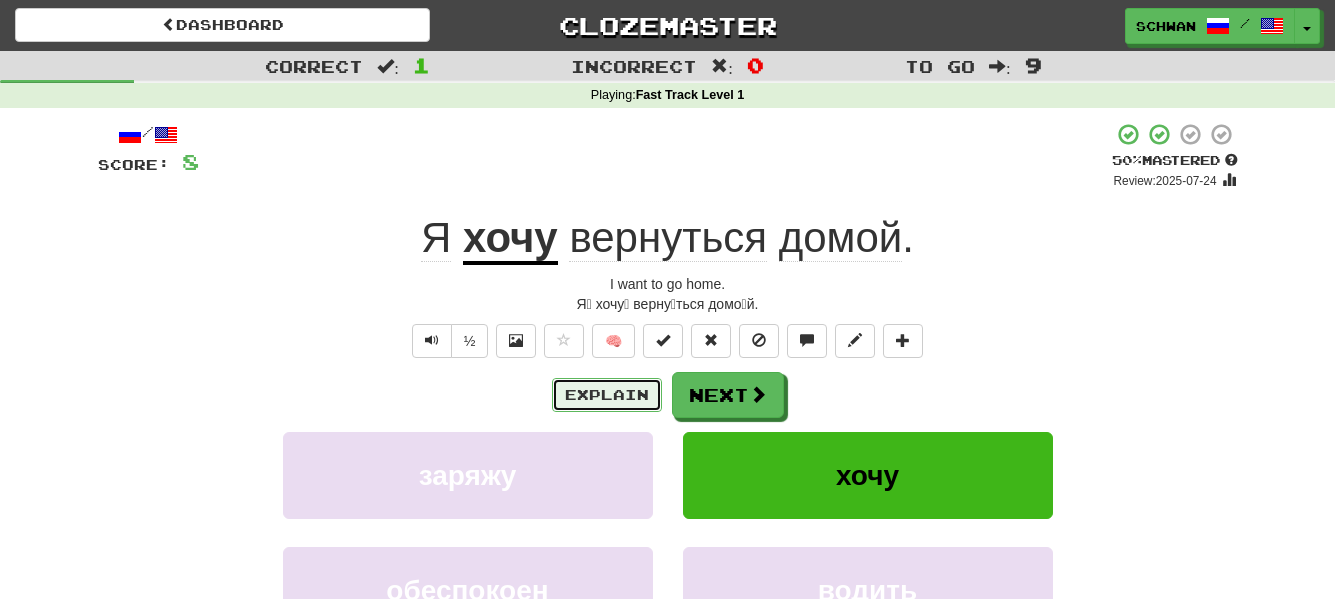 click on "Explain" at bounding box center [607, 395] 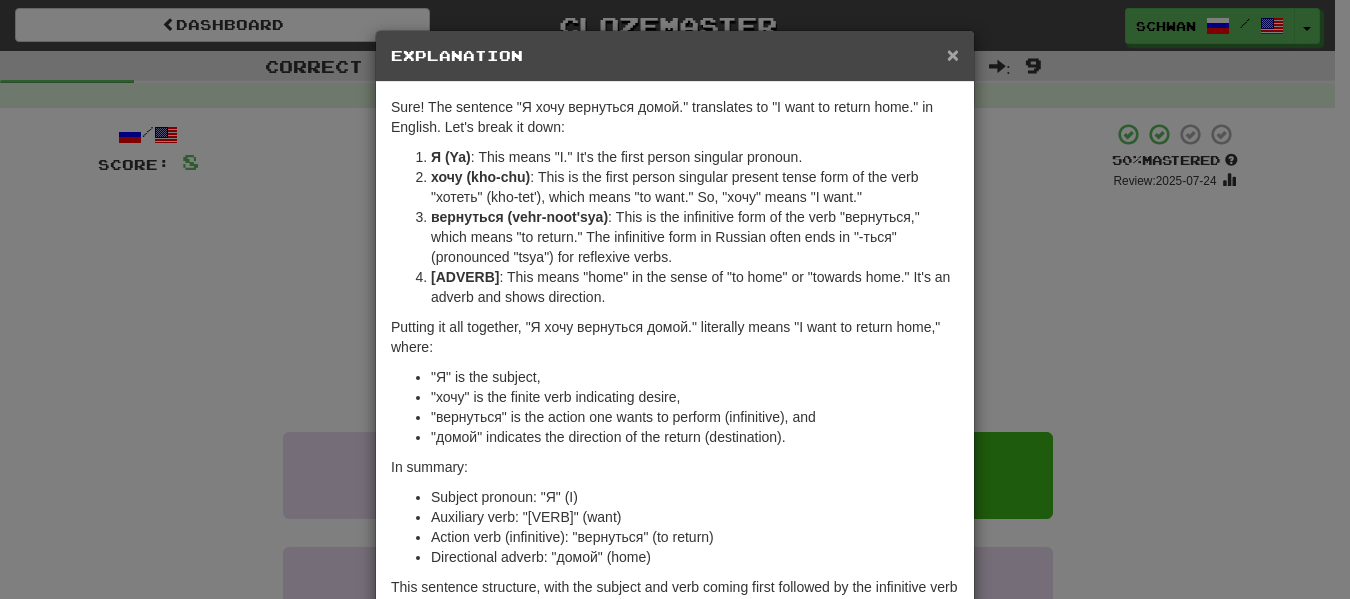 click on "×" at bounding box center (953, 54) 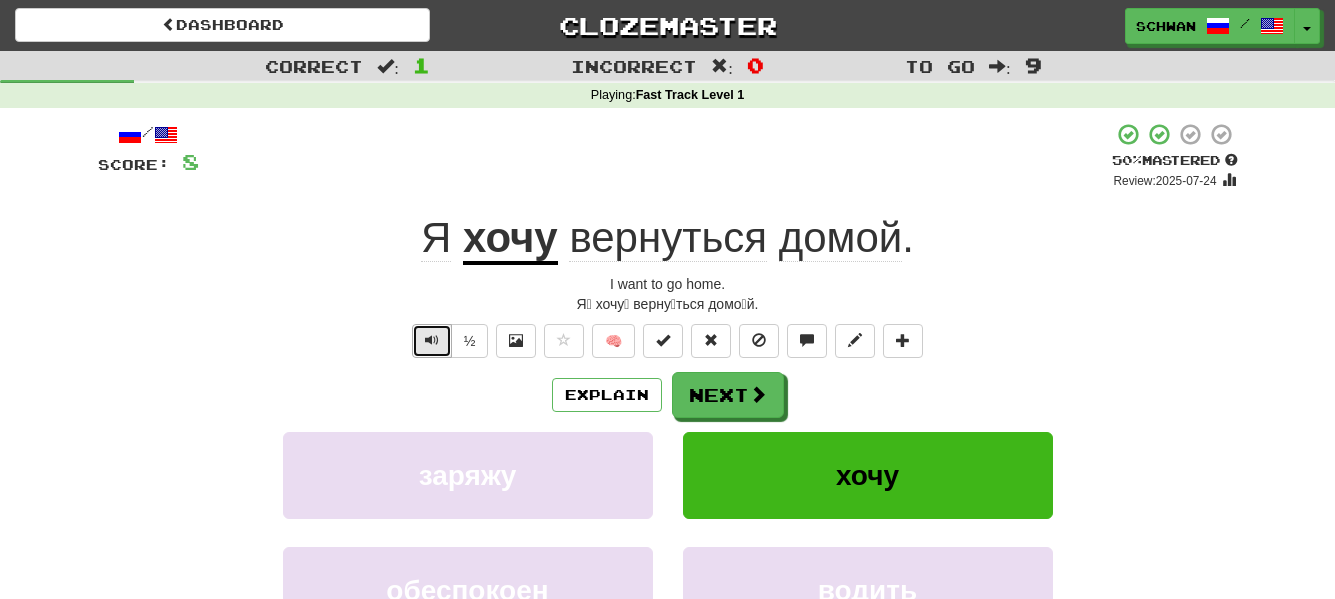 click at bounding box center (432, 341) 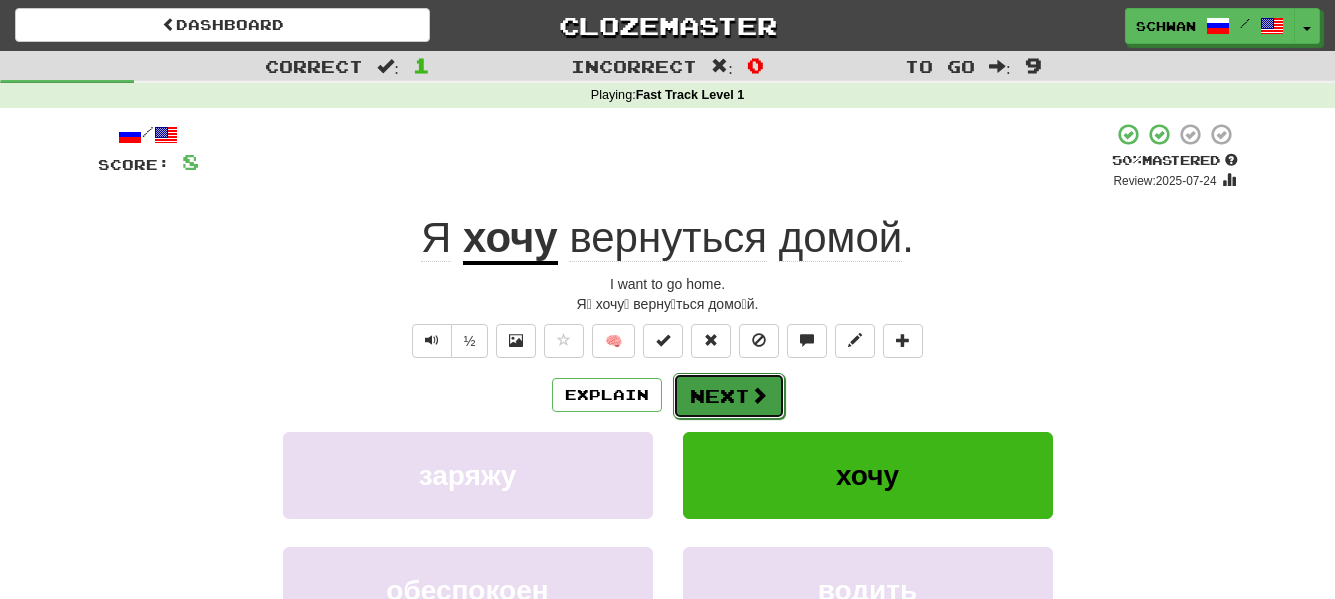 click on "Next" at bounding box center (729, 396) 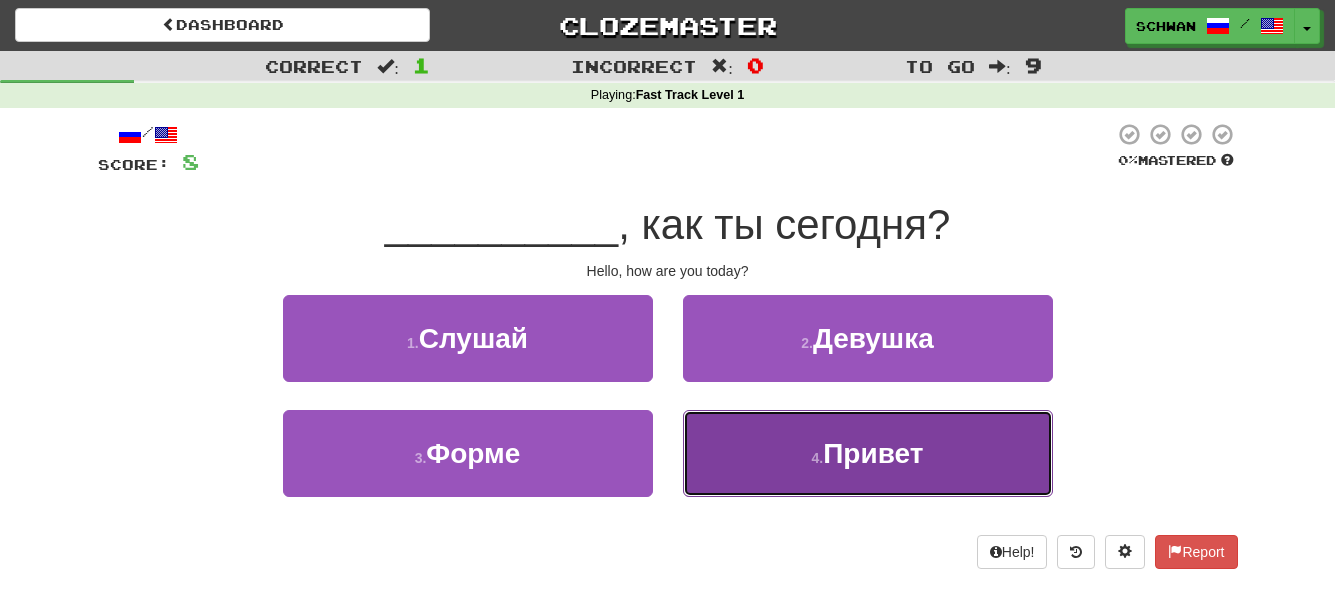 click on "Привет" at bounding box center (873, 453) 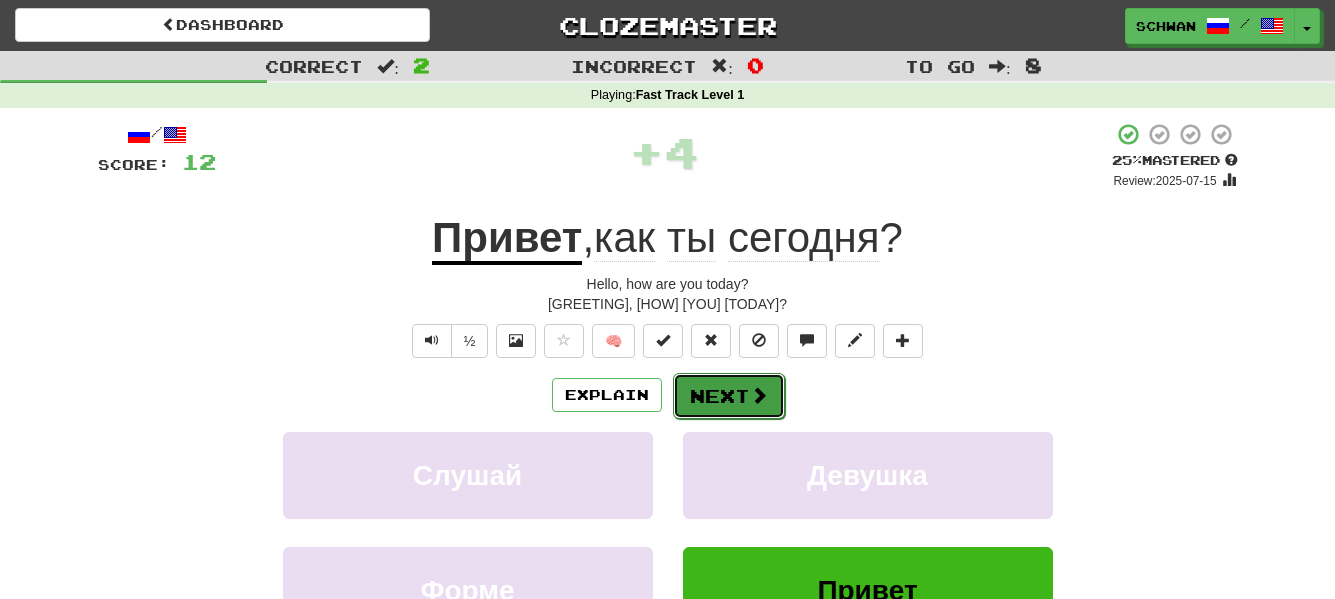 click on "Next" at bounding box center [729, 396] 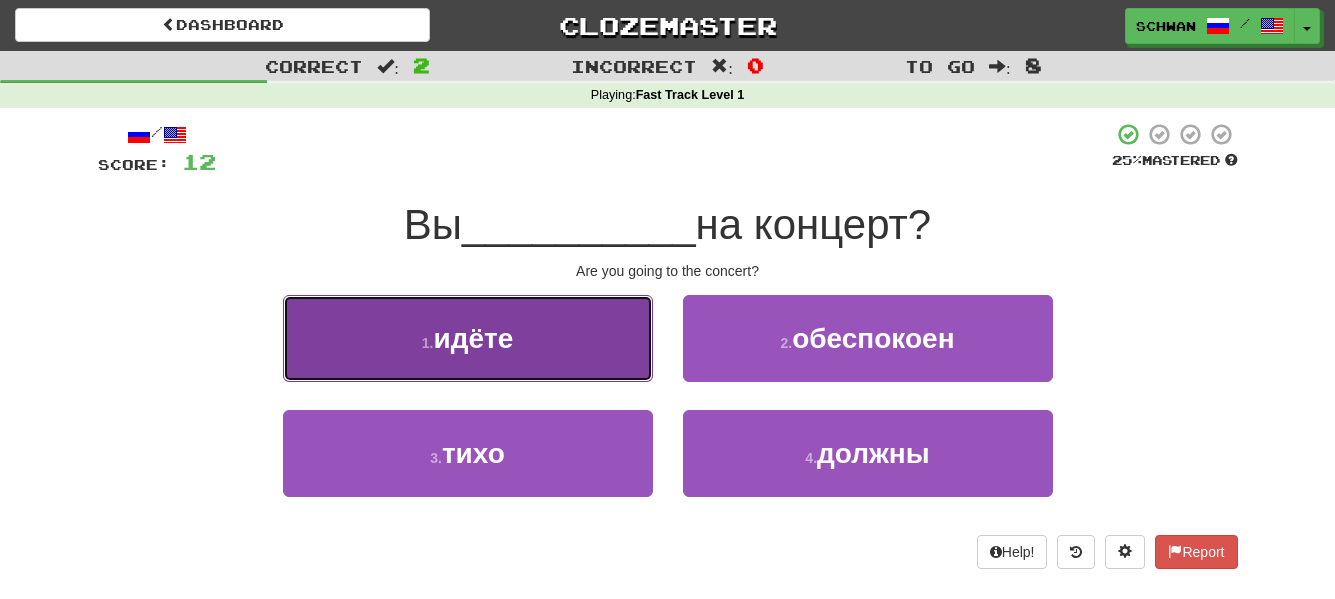 click on "1 .  идёте" at bounding box center (468, 338) 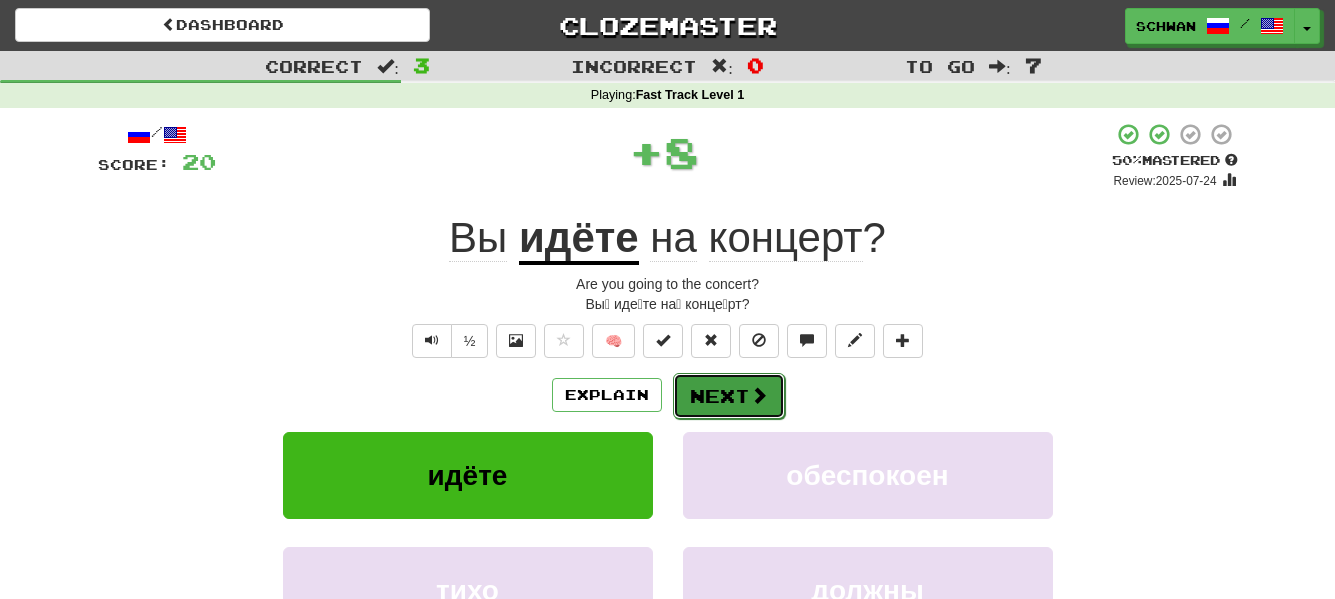 click on "Next" at bounding box center [729, 396] 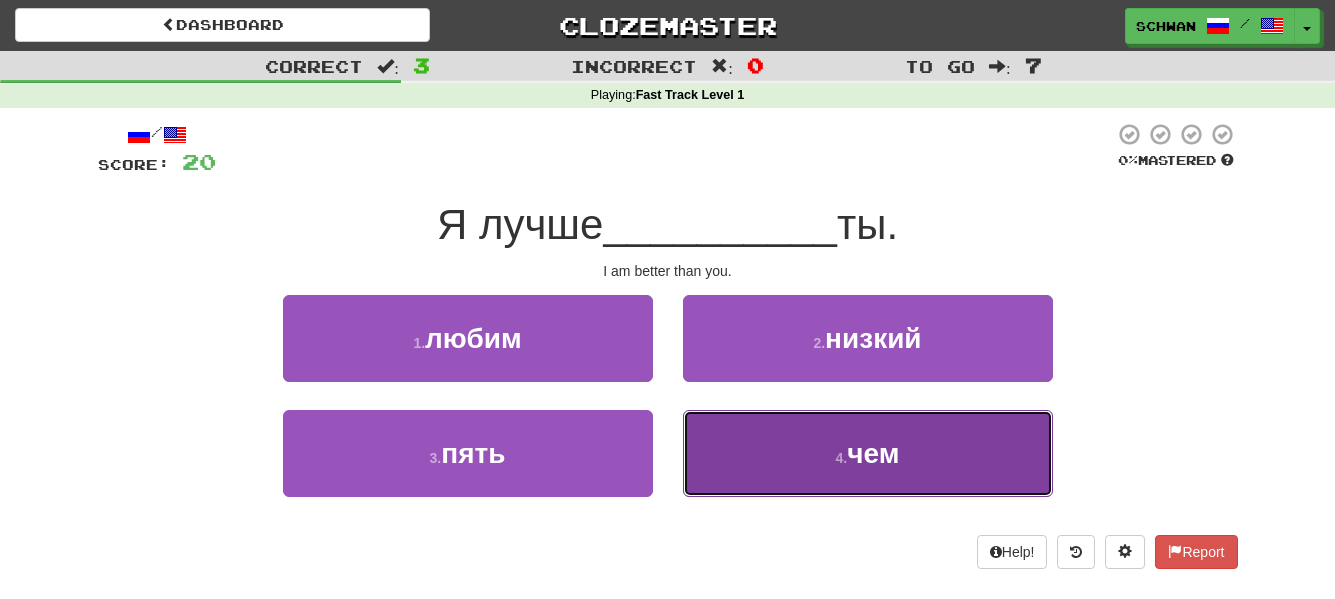click on "4 .  чем" at bounding box center (868, 453) 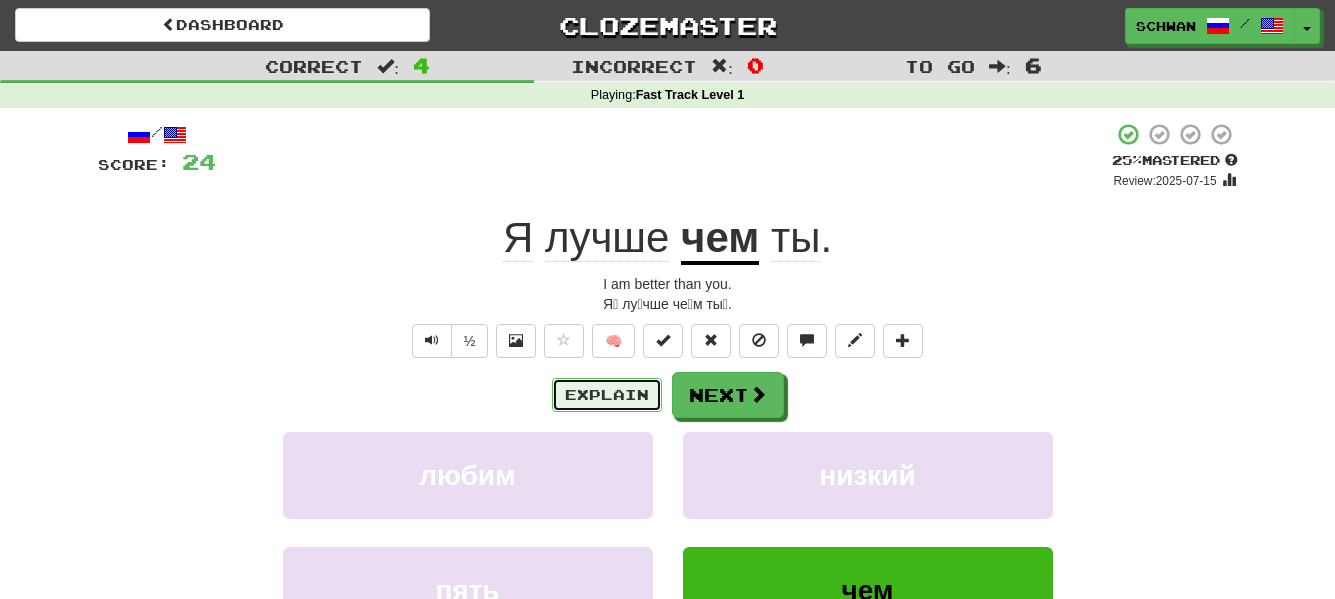 click on "Explain" at bounding box center [607, 395] 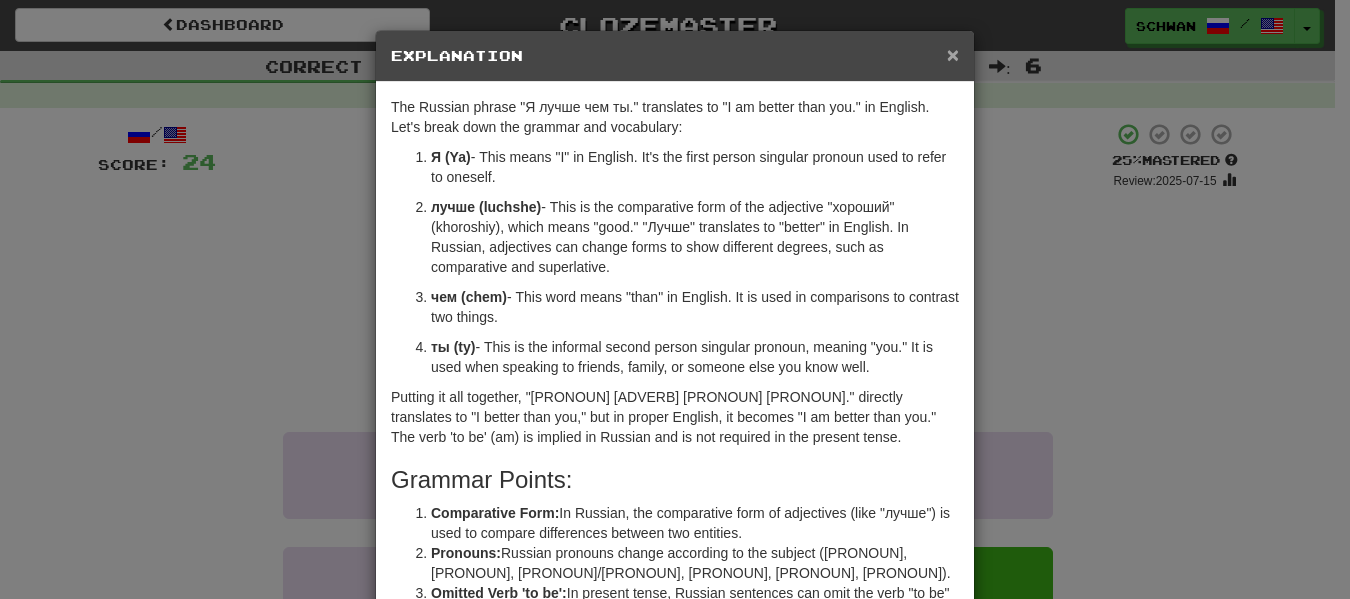 click on "×" at bounding box center (953, 54) 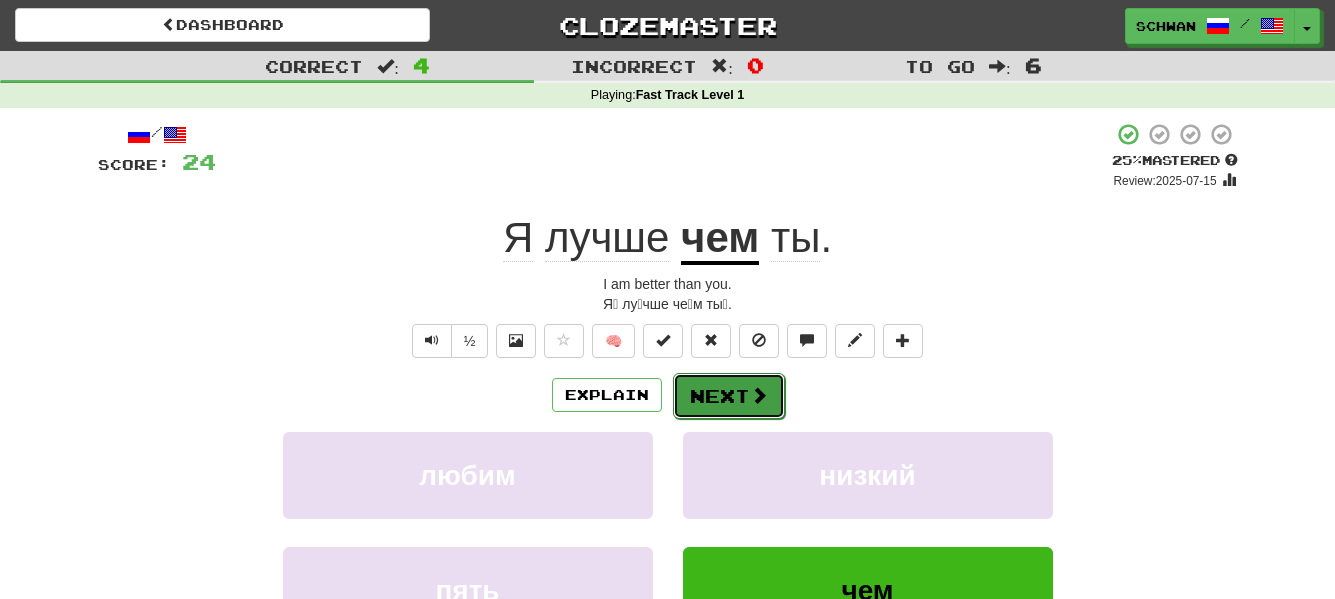 click at bounding box center (759, 395) 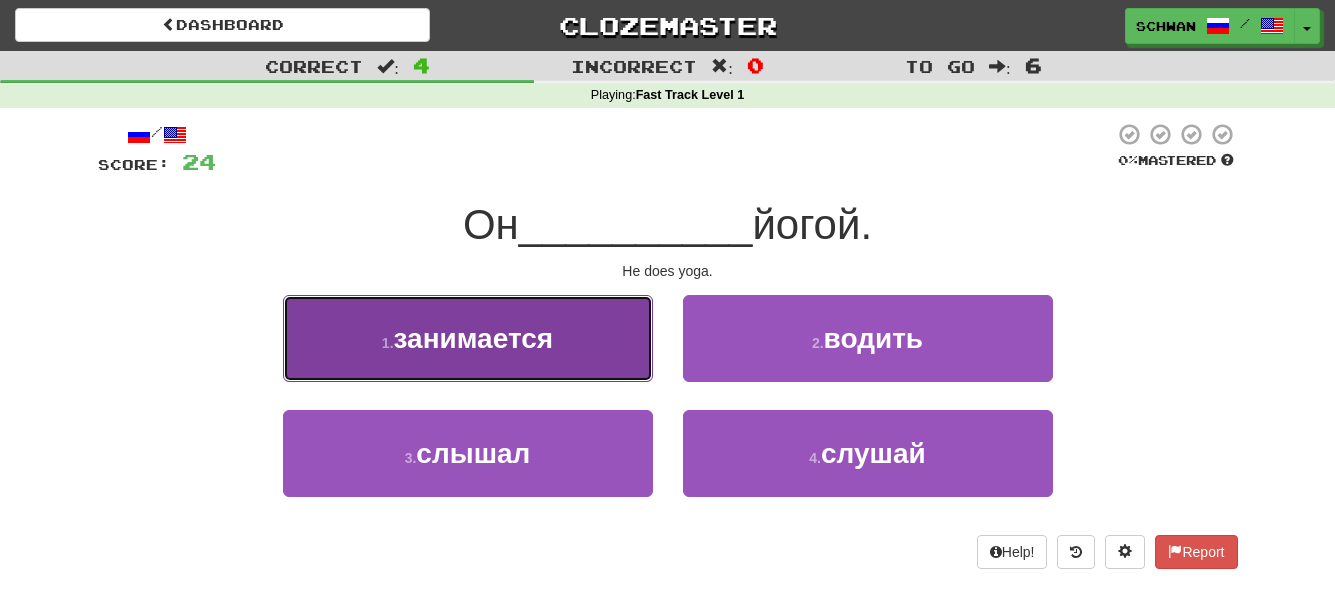 click on "1 .  занимается" at bounding box center [468, 338] 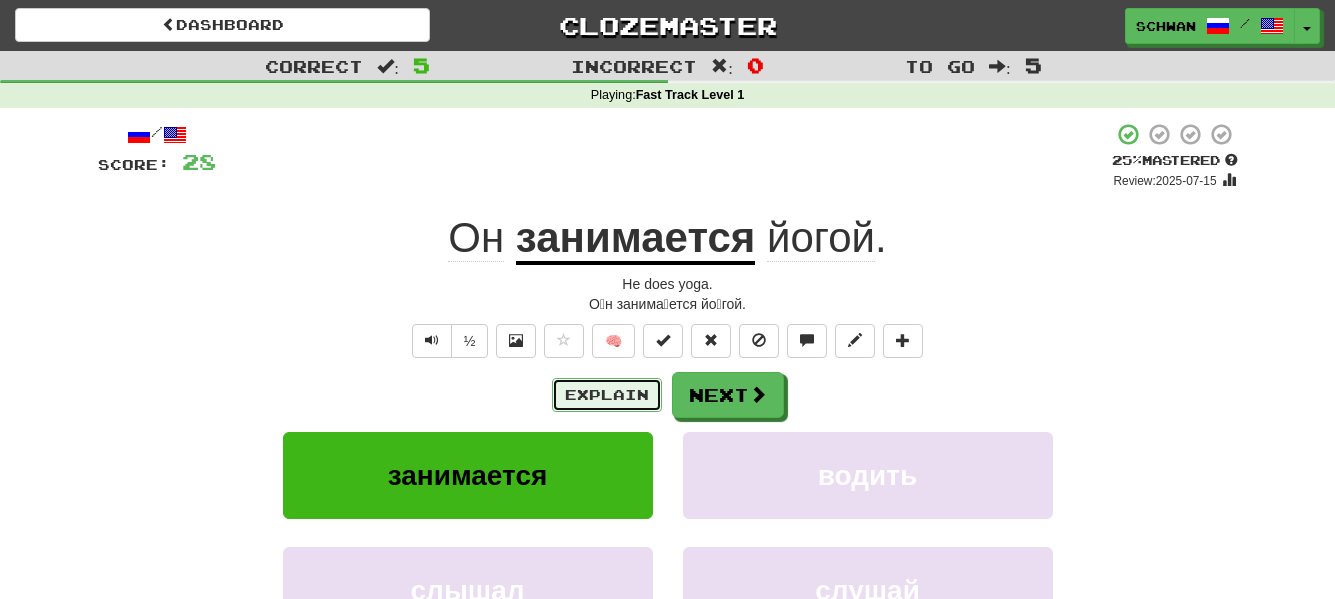 click on "Explain" at bounding box center (607, 395) 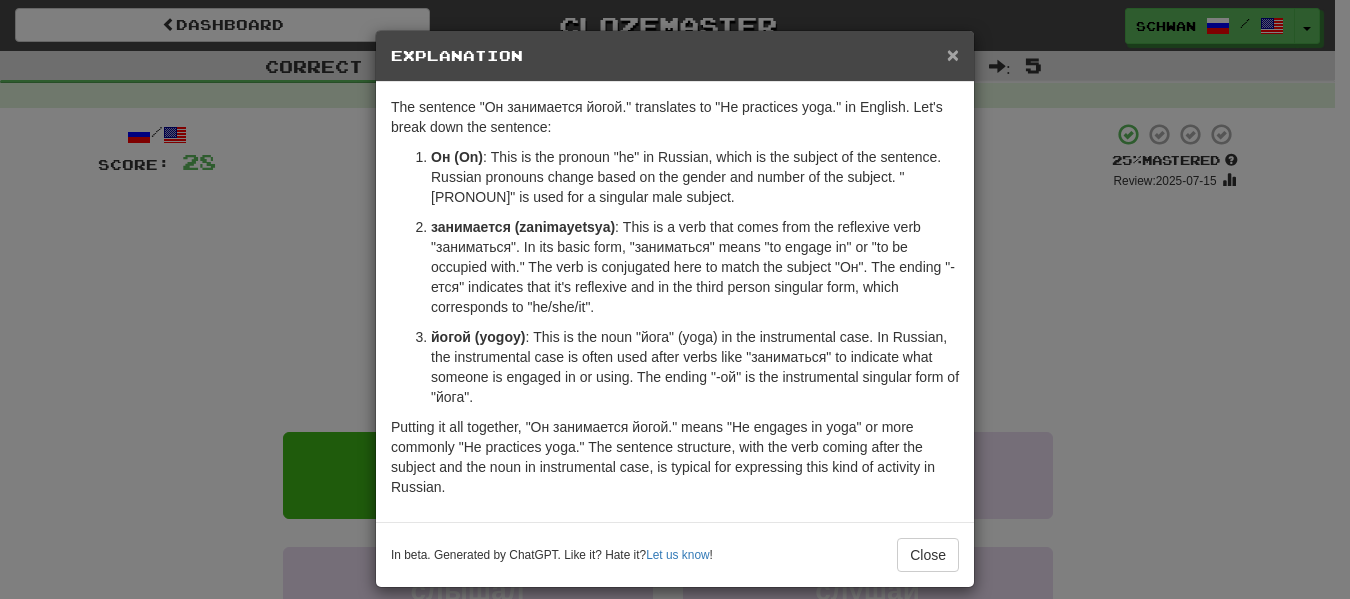 click on "×" at bounding box center (953, 54) 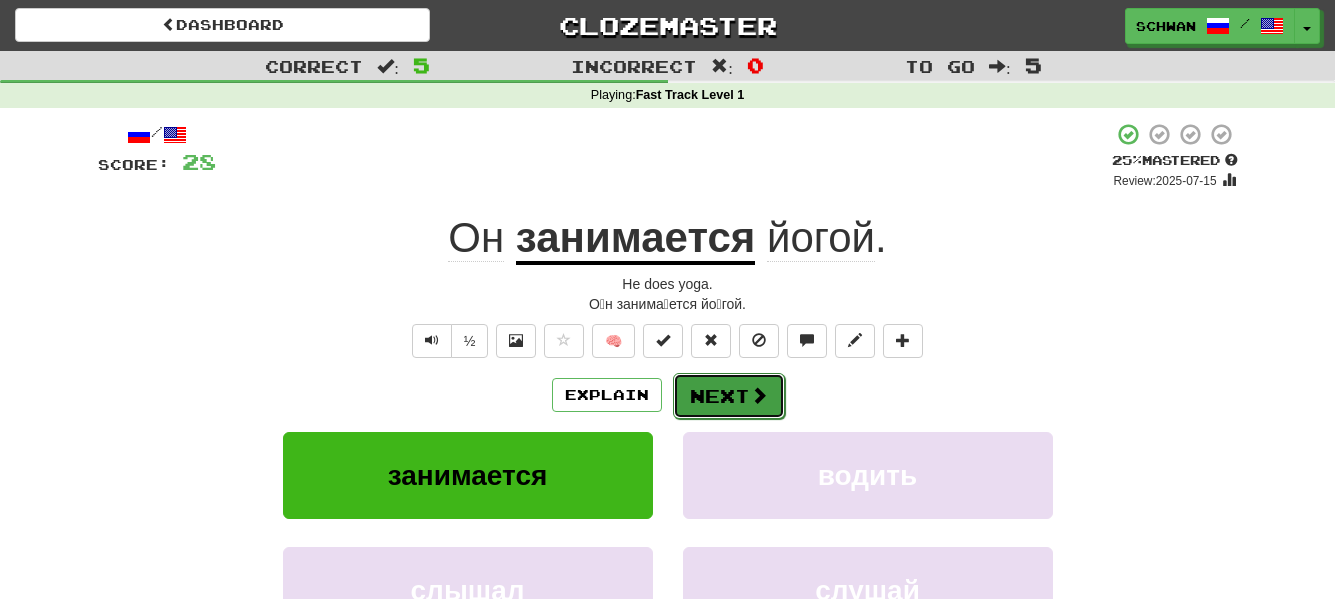 click at bounding box center [759, 395] 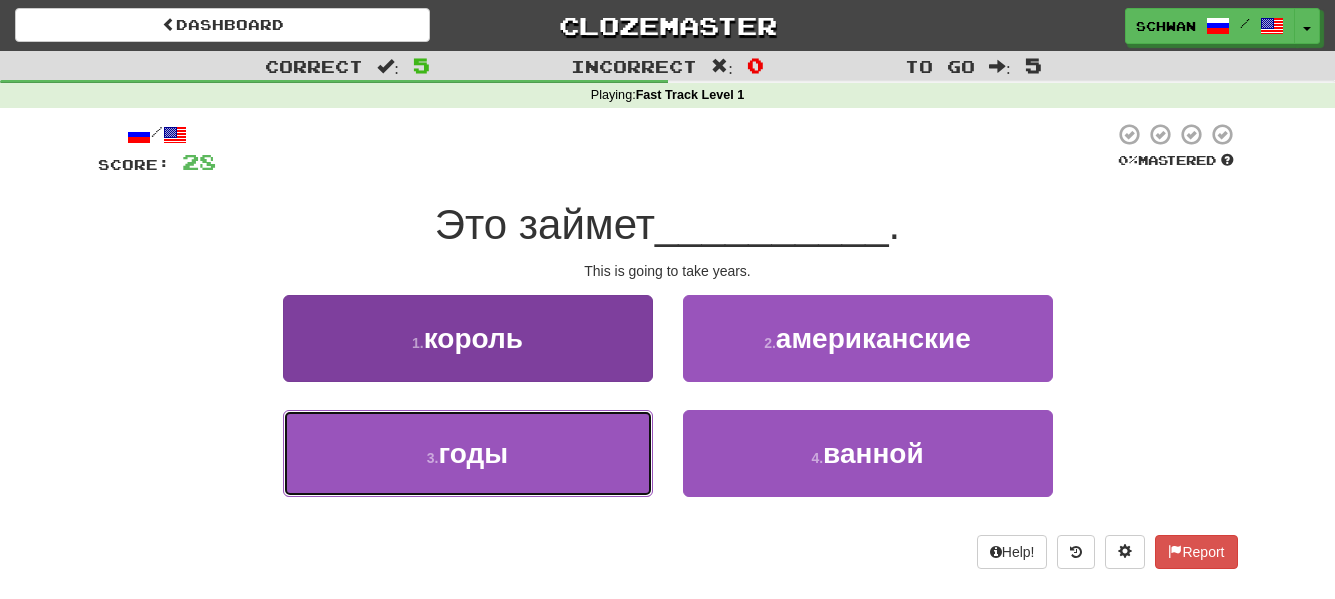 click on "3 .  [NOUN]" at bounding box center [468, 453] 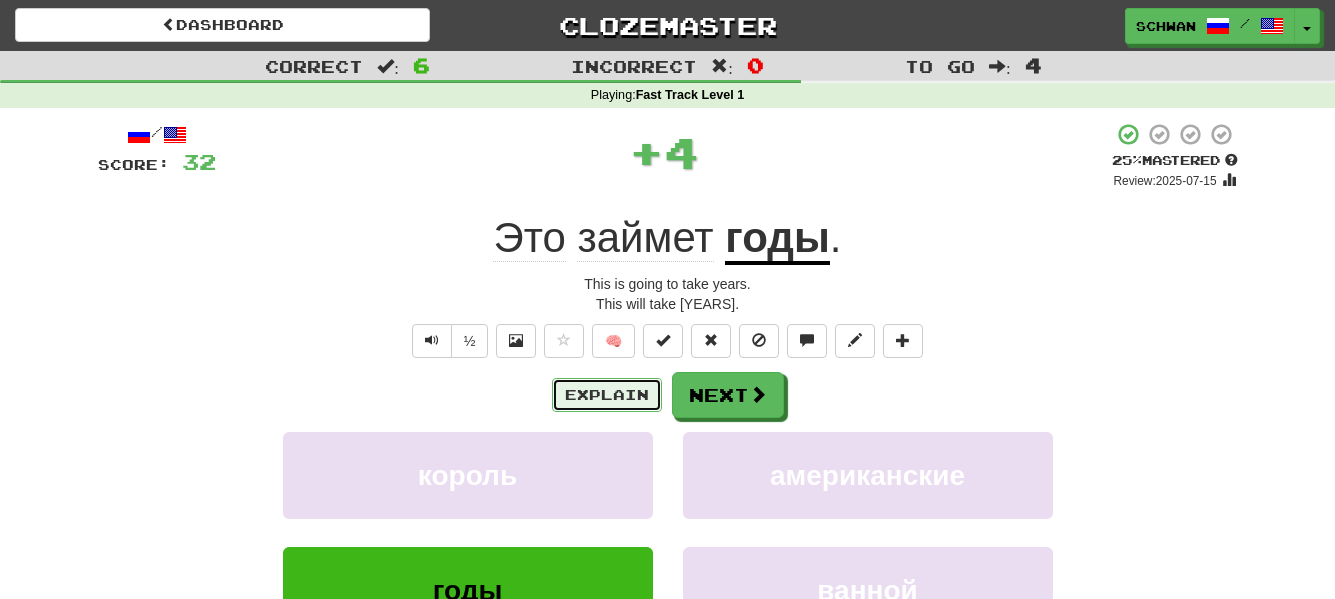 click on "Explain" at bounding box center [607, 395] 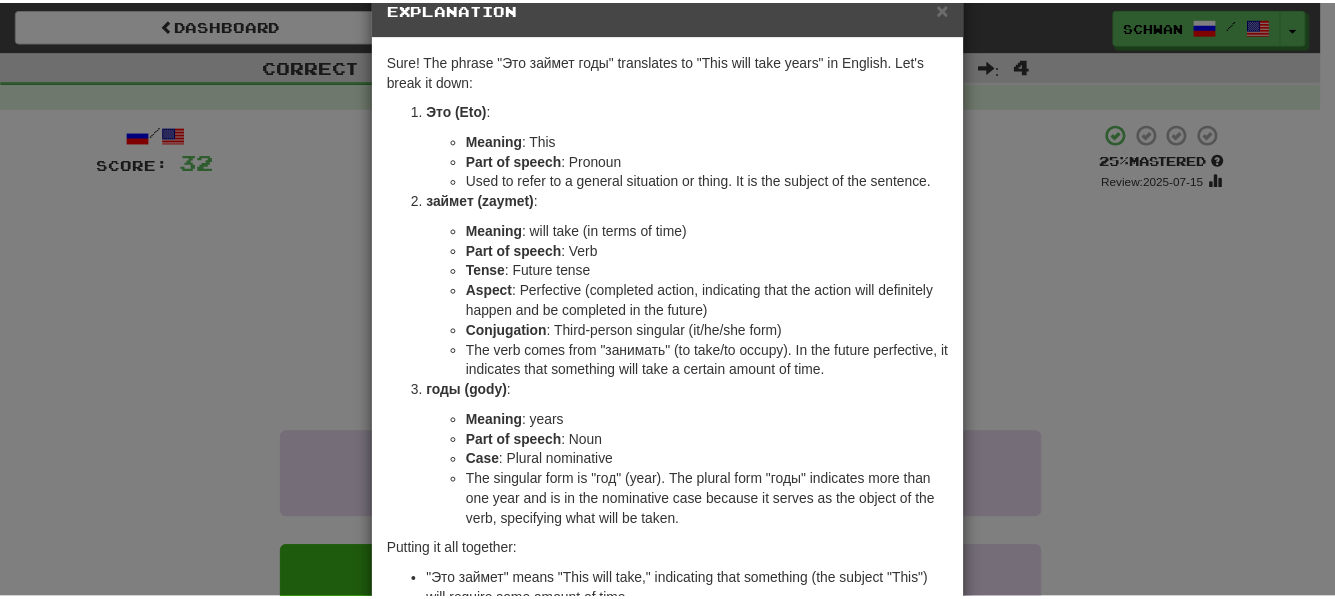 scroll, scrollTop: 0, scrollLeft: 0, axis: both 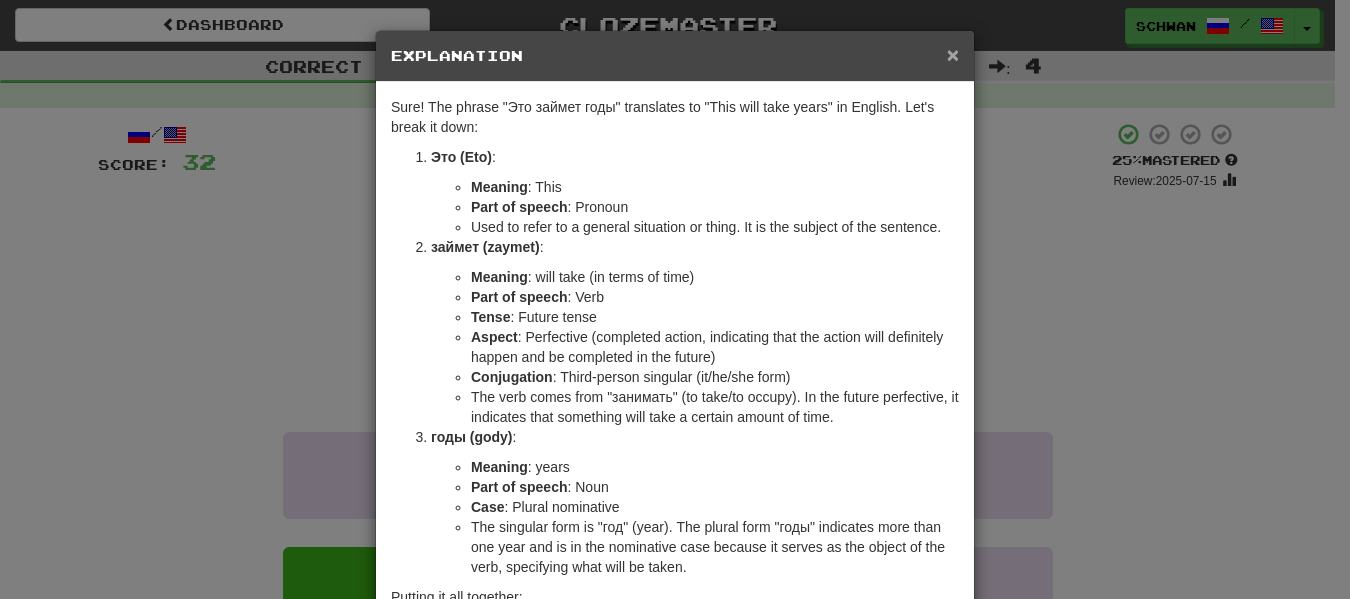click on "×" at bounding box center [953, 54] 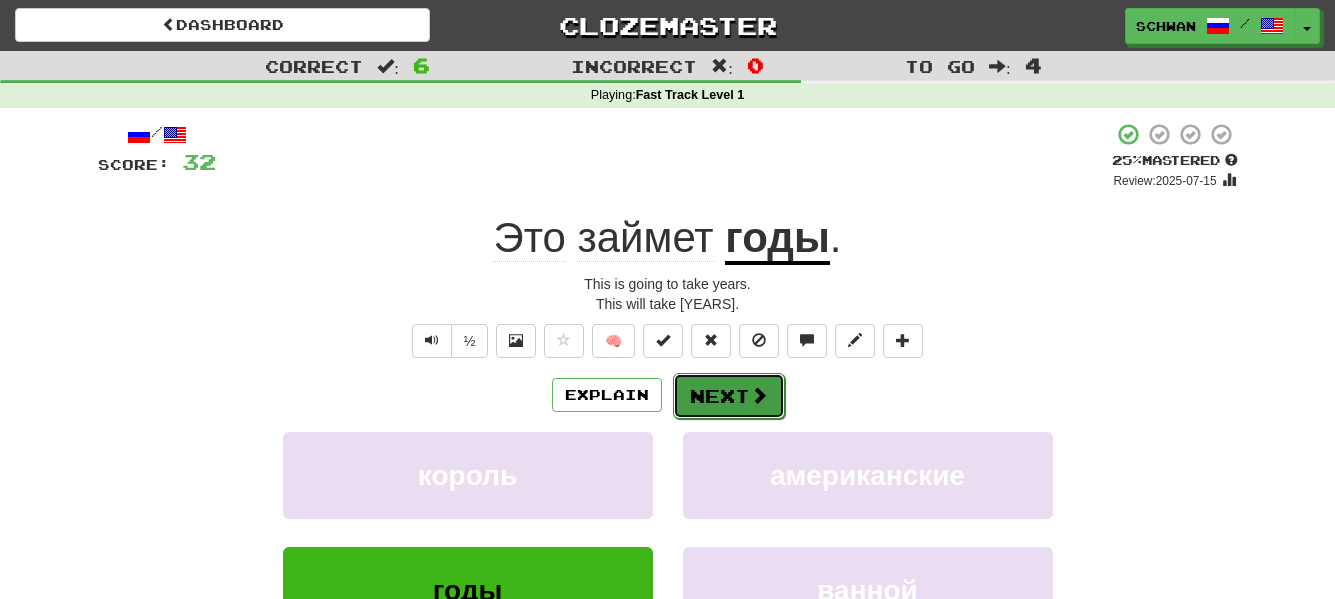 click on "Next" at bounding box center (729, 396) 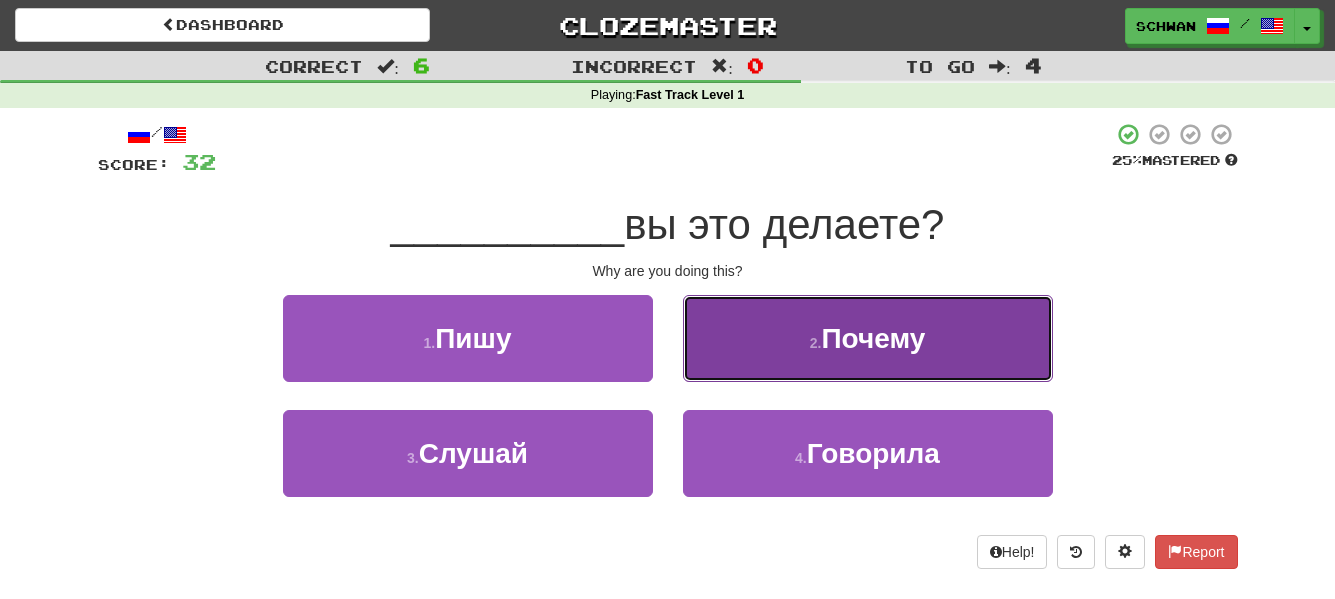 click on "Почему" at bounding box center [873, 338] 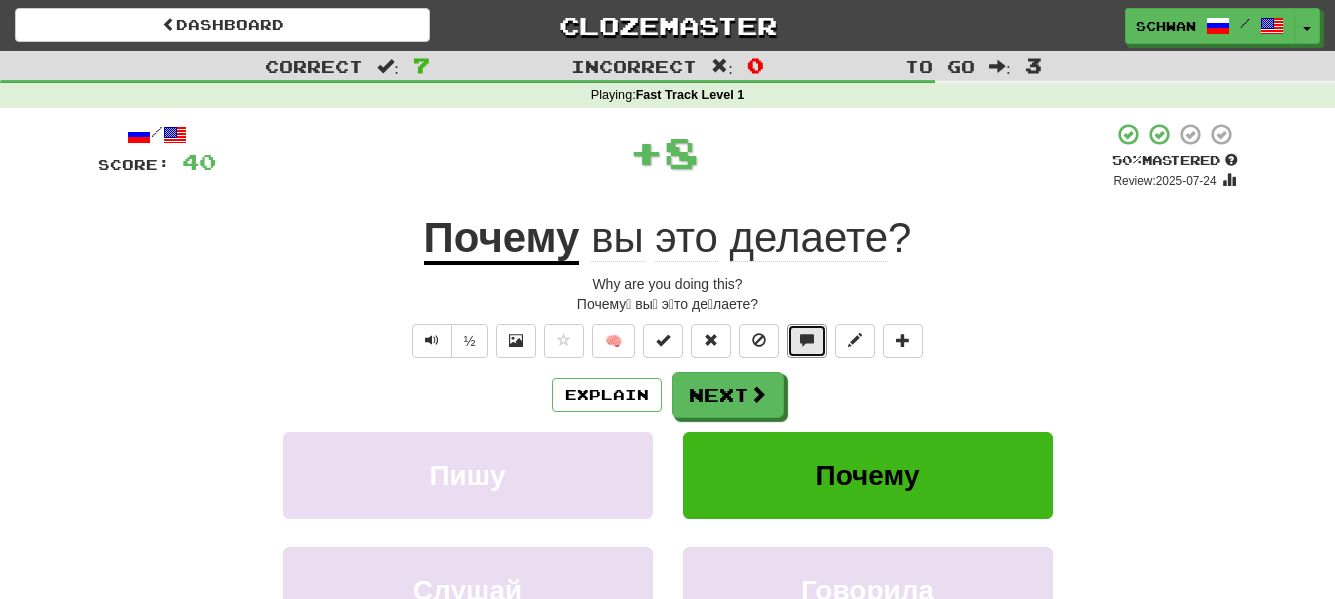 click at bounding box center (807, 341) 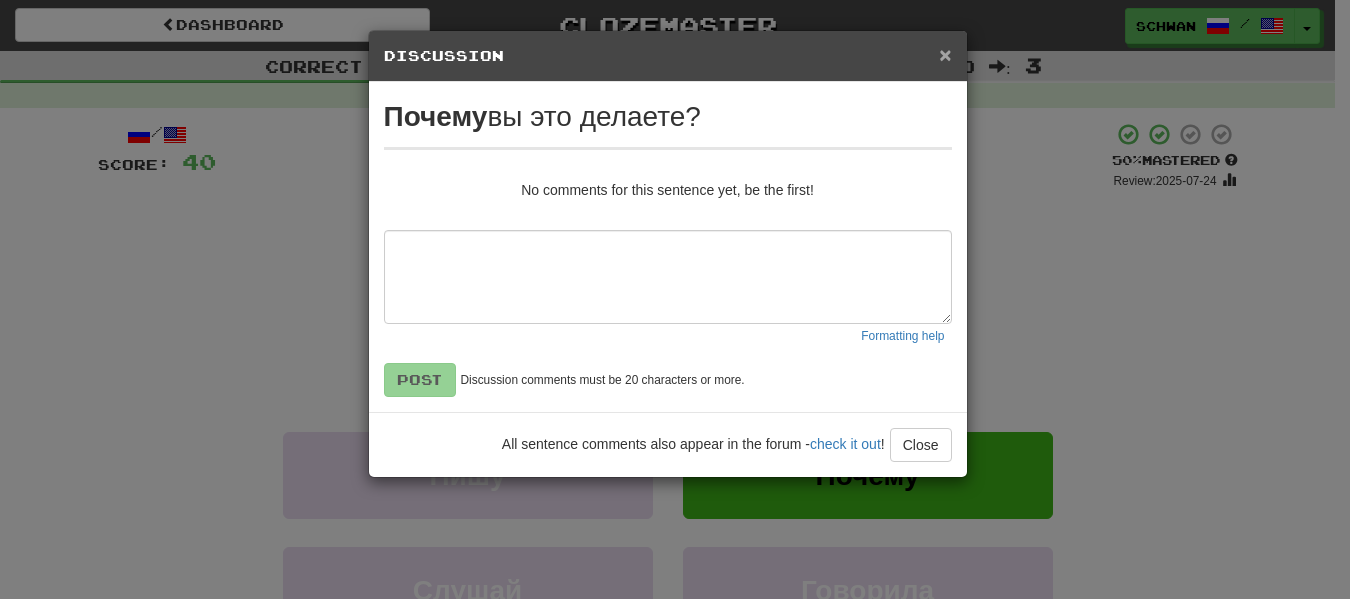 click on "×" at bounding box center (945, 54) 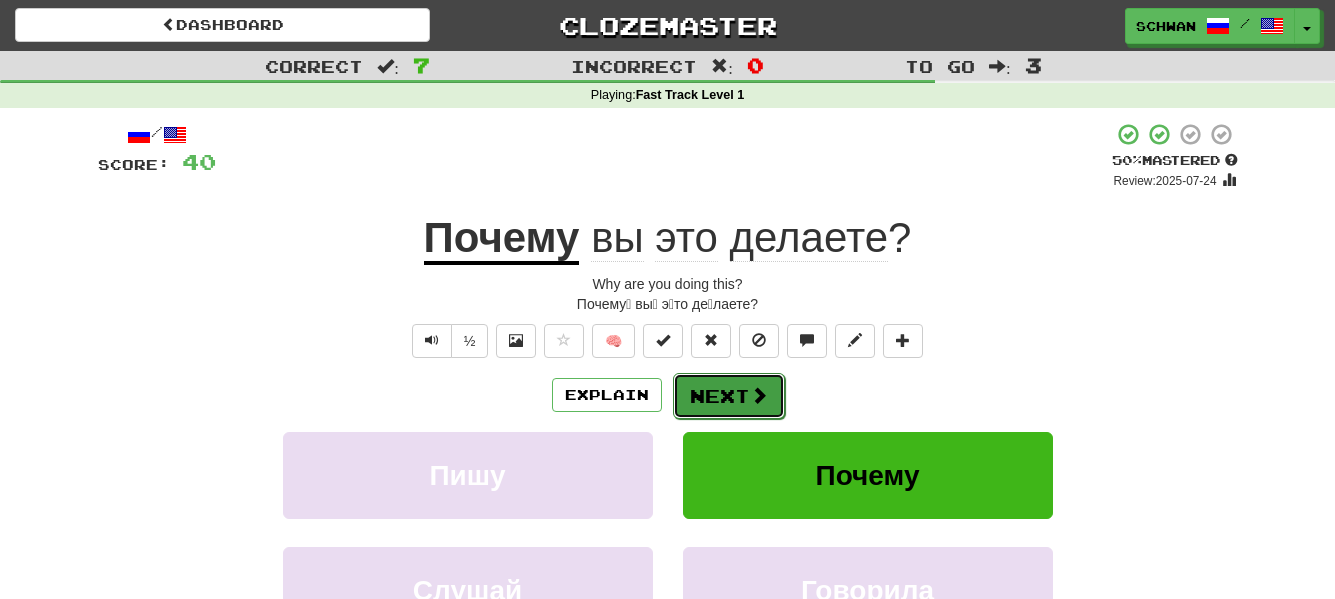 click on "Next" at bounding box center (729, 396) 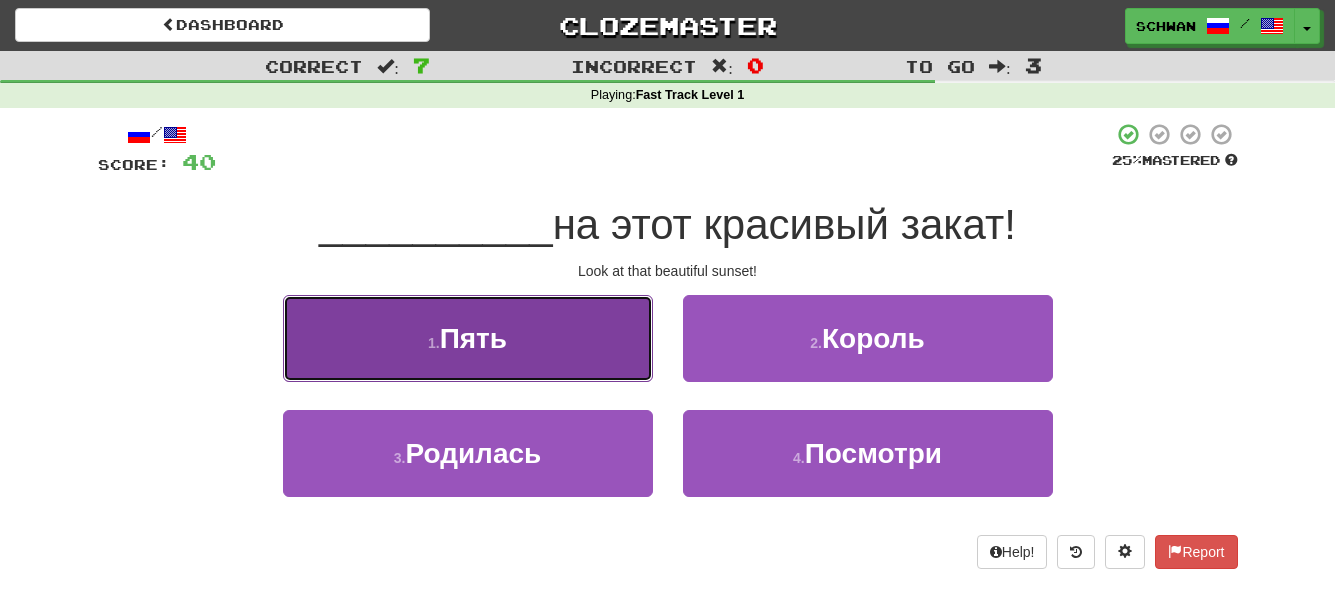 click on "1 .  Пять" at bounding box center [468, 338] 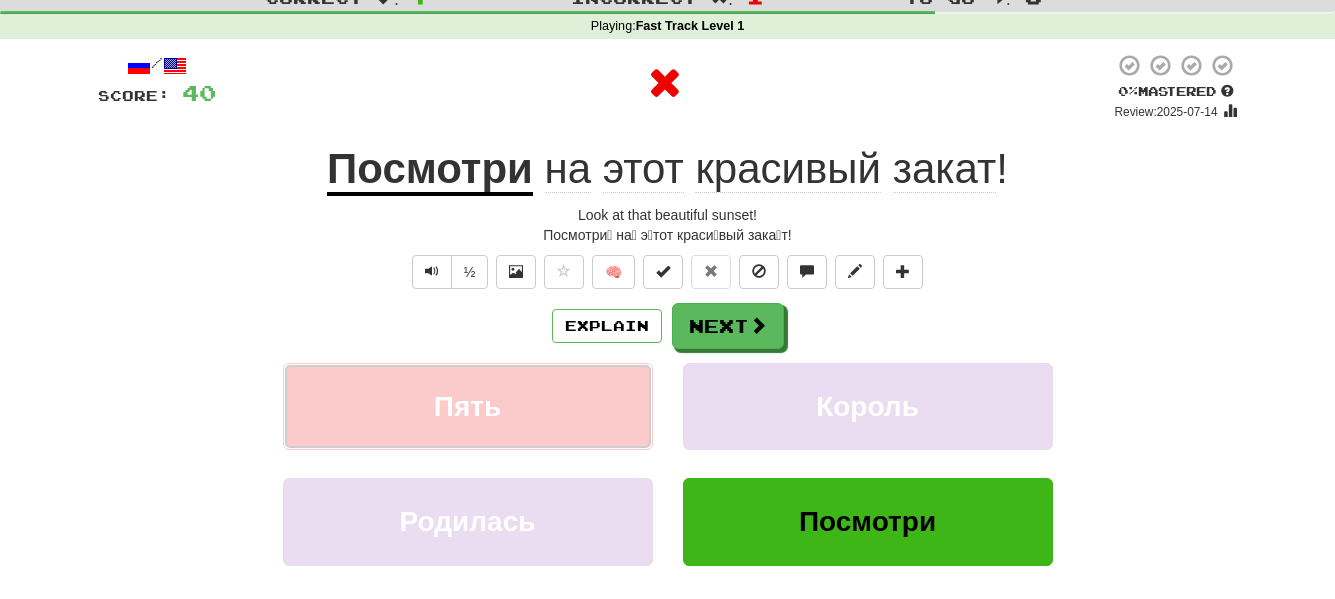 scroll, scrollTop: 100, scrollLeft: 0, axis: vertical 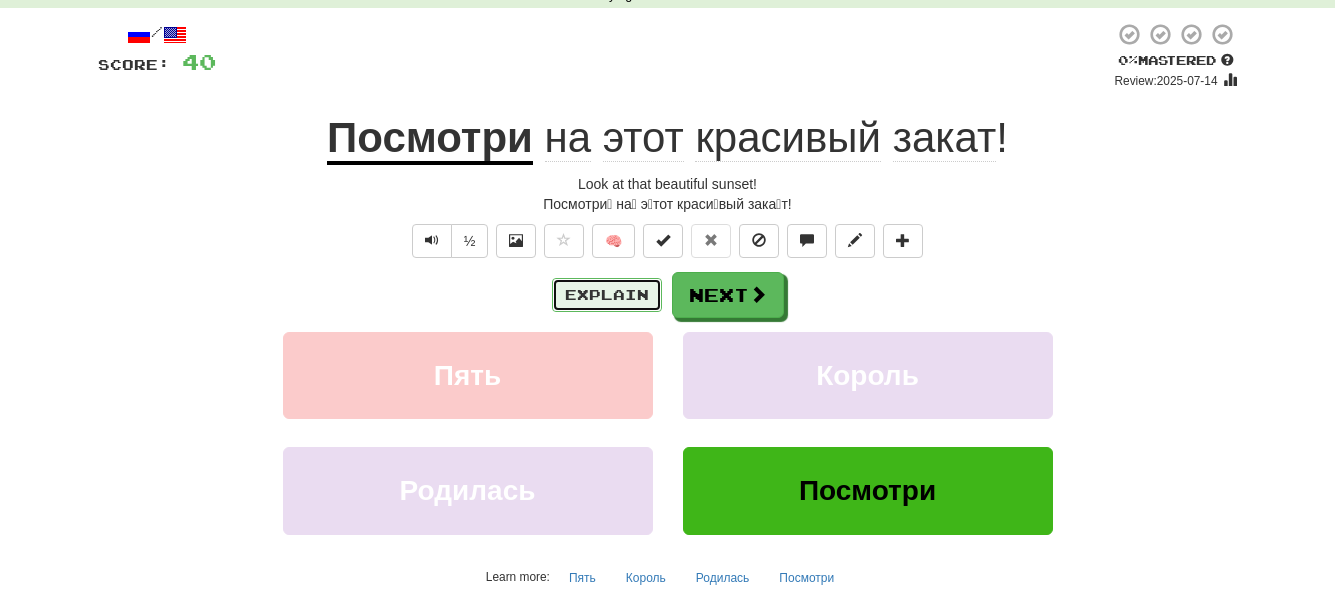 click on "Explain" at bounding box center [607, 295] 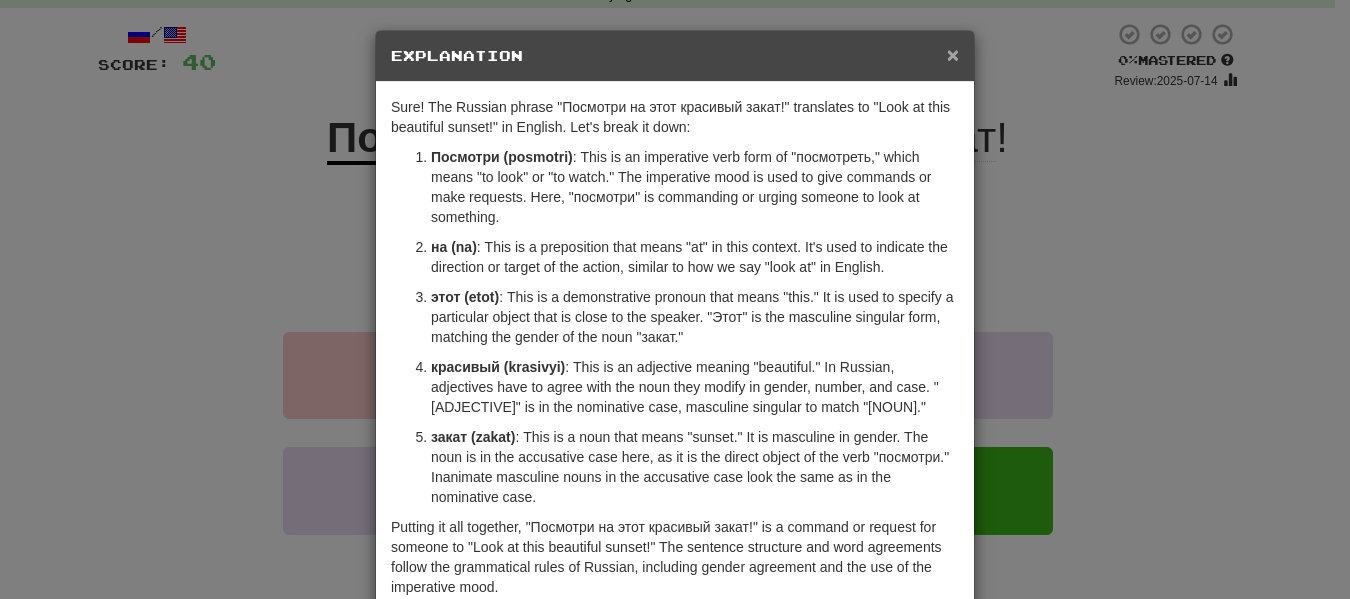 click on "×" at bounding box center [953, 54] 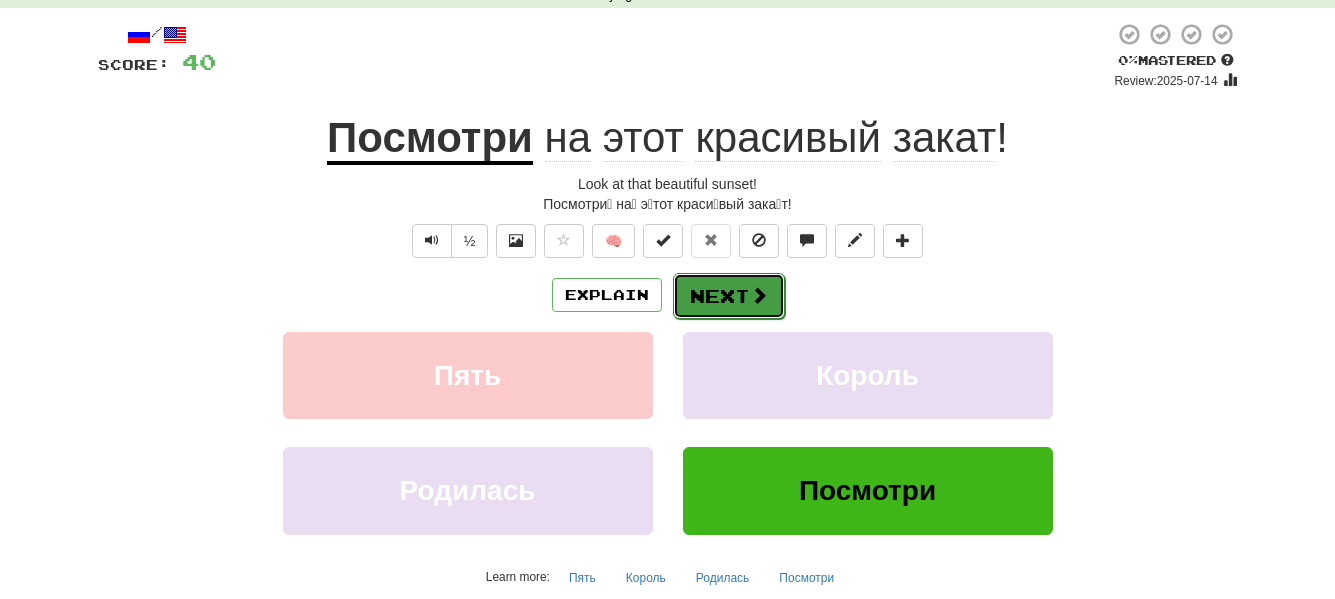 click at bounding box center [759, 295] 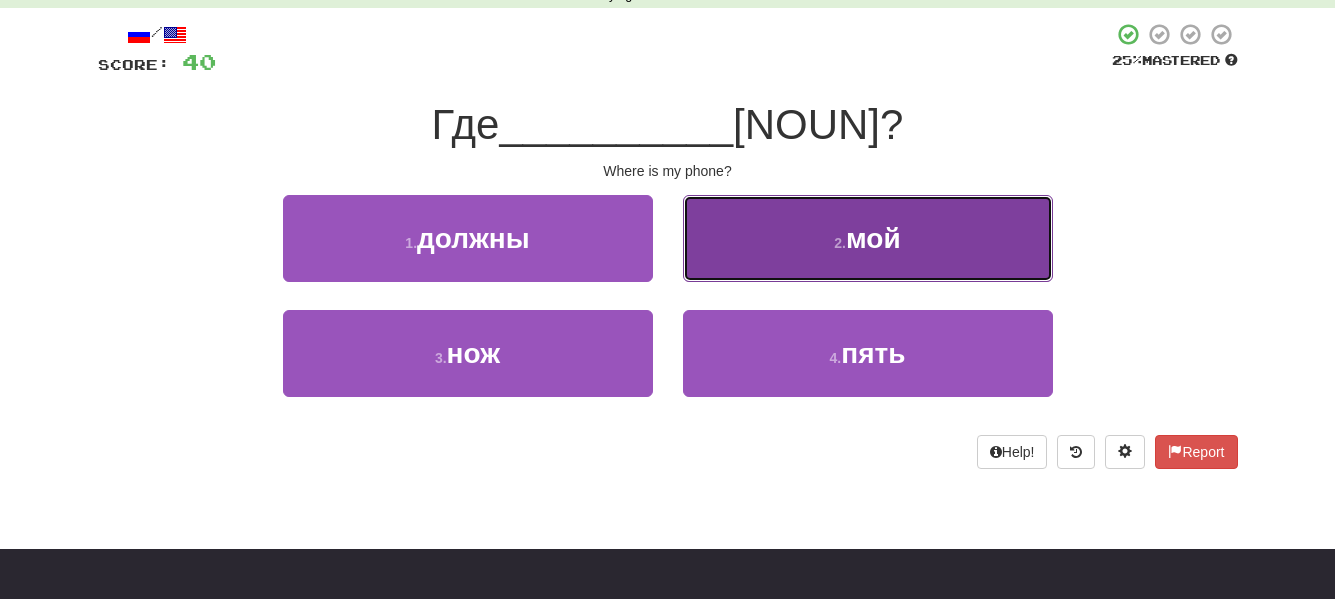 click on "2 .  [PRONOUN]" at bounding box center (868, 238) 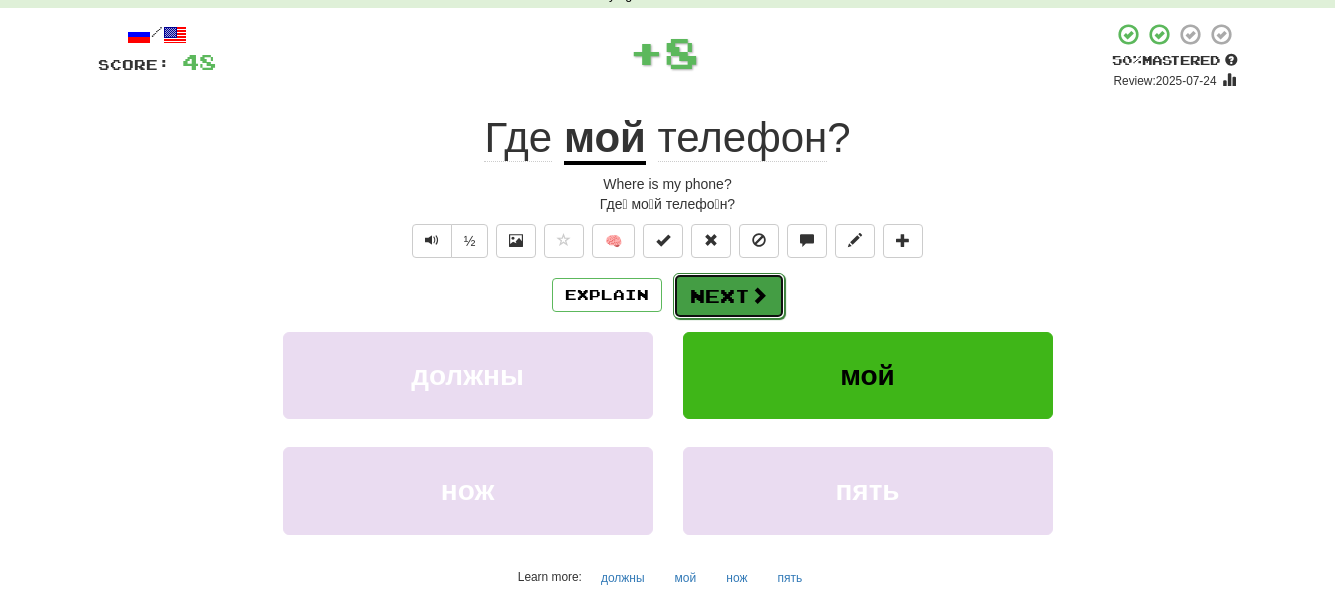 click on "Next" at bounding box center (729, 296) 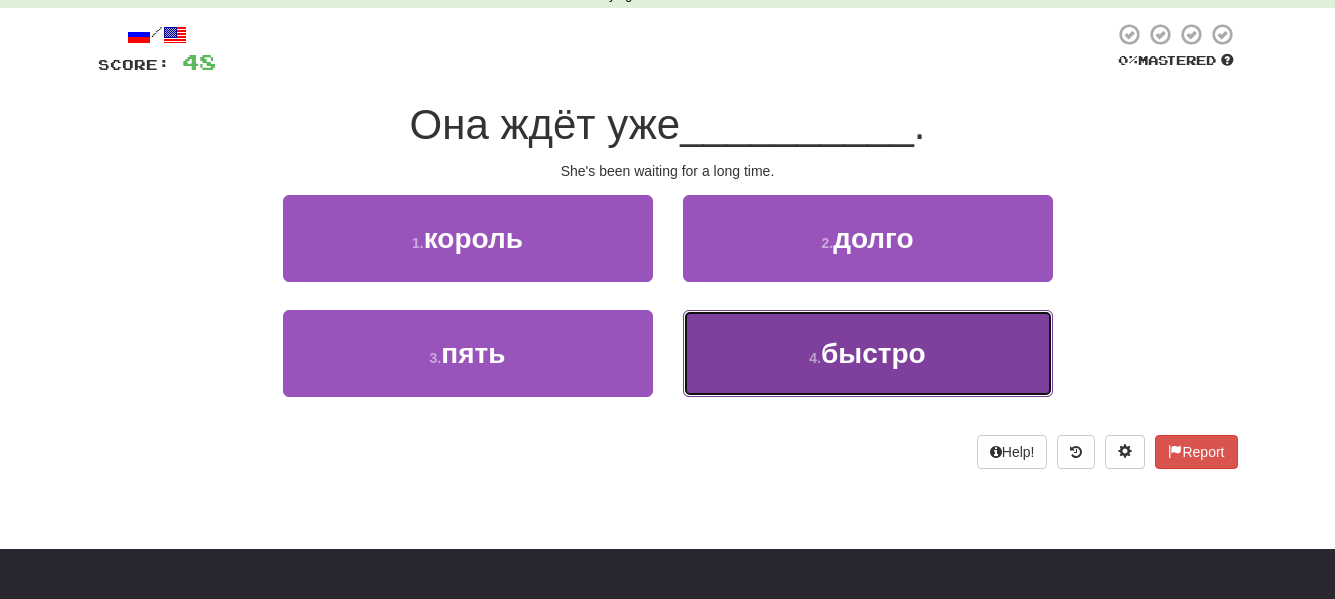 click on "4 .  быстро" at bounding box center [868, 353] 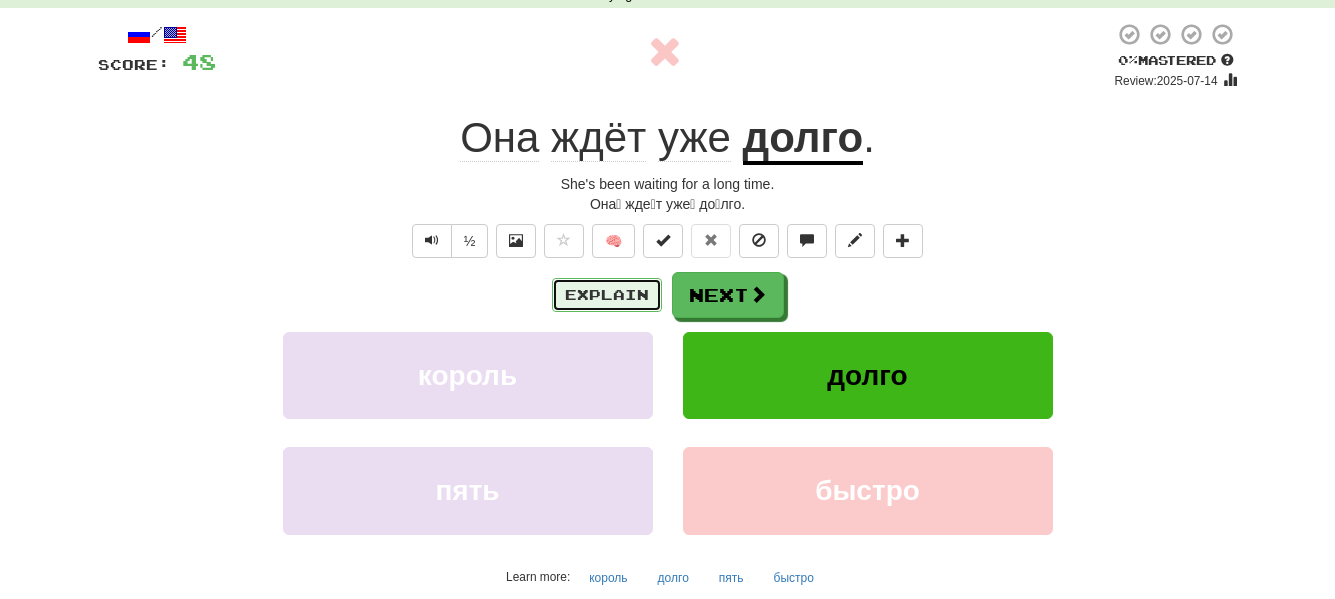 click on "Explain" at bounding box center (607, 295) 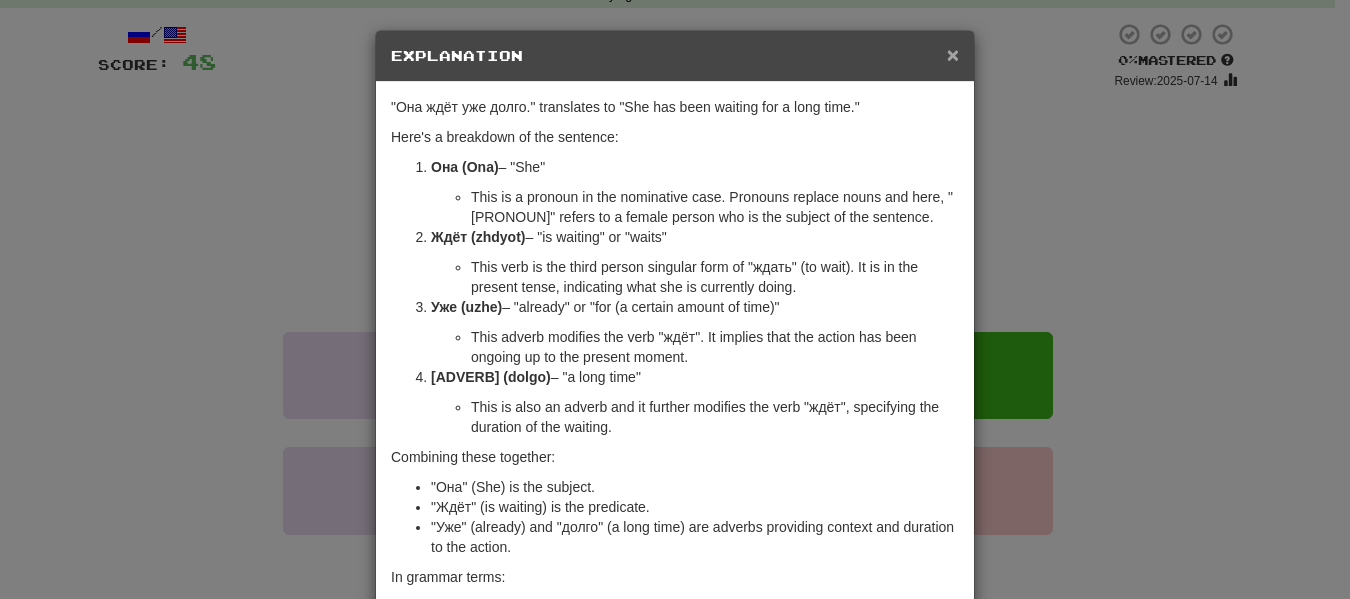 click on "×" at bounding box center (953, 54) 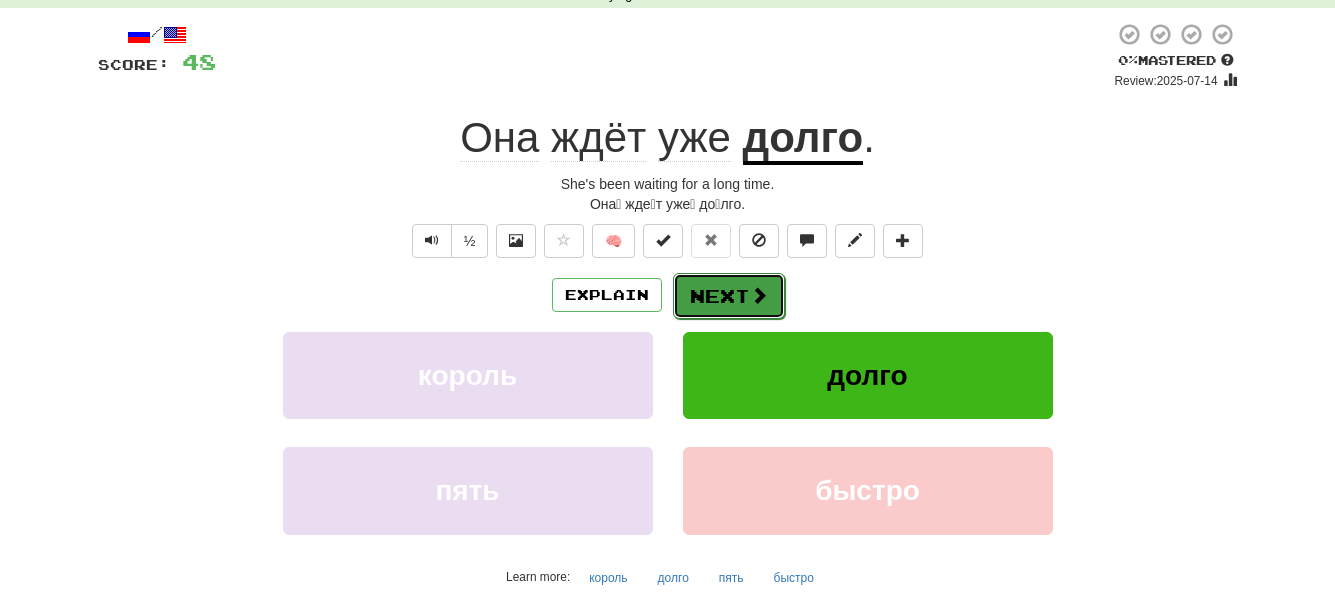 click at bounding box center (759, 295) 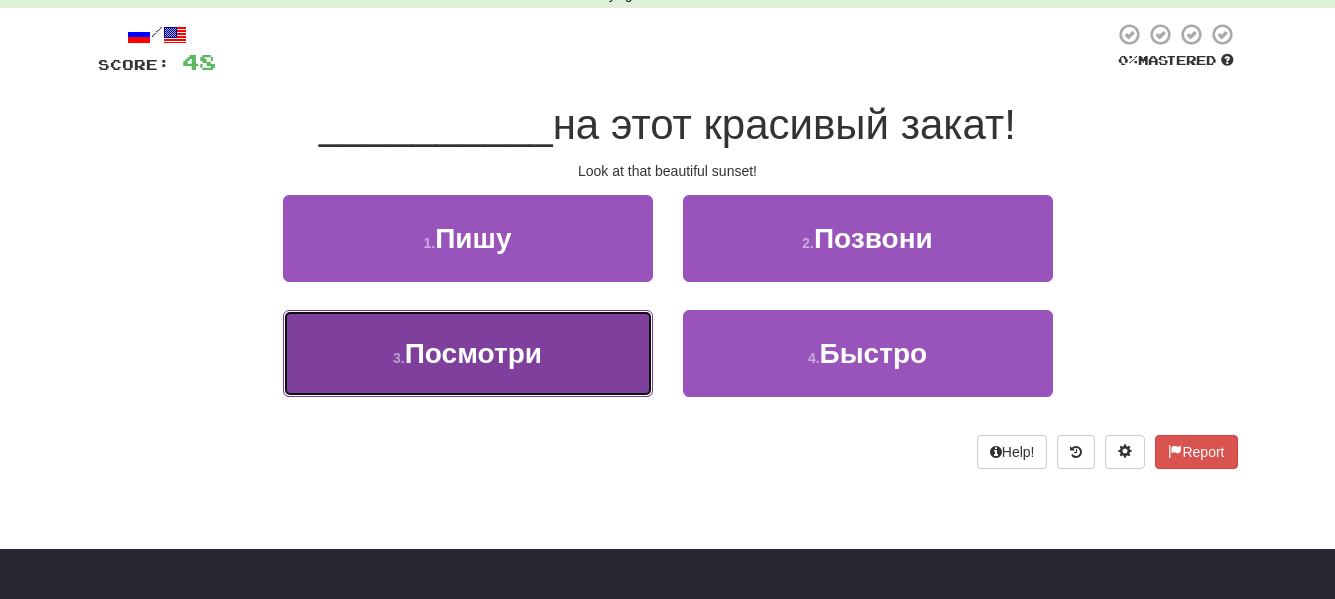 click on "Посмотри" at bounding box center (473, 353) 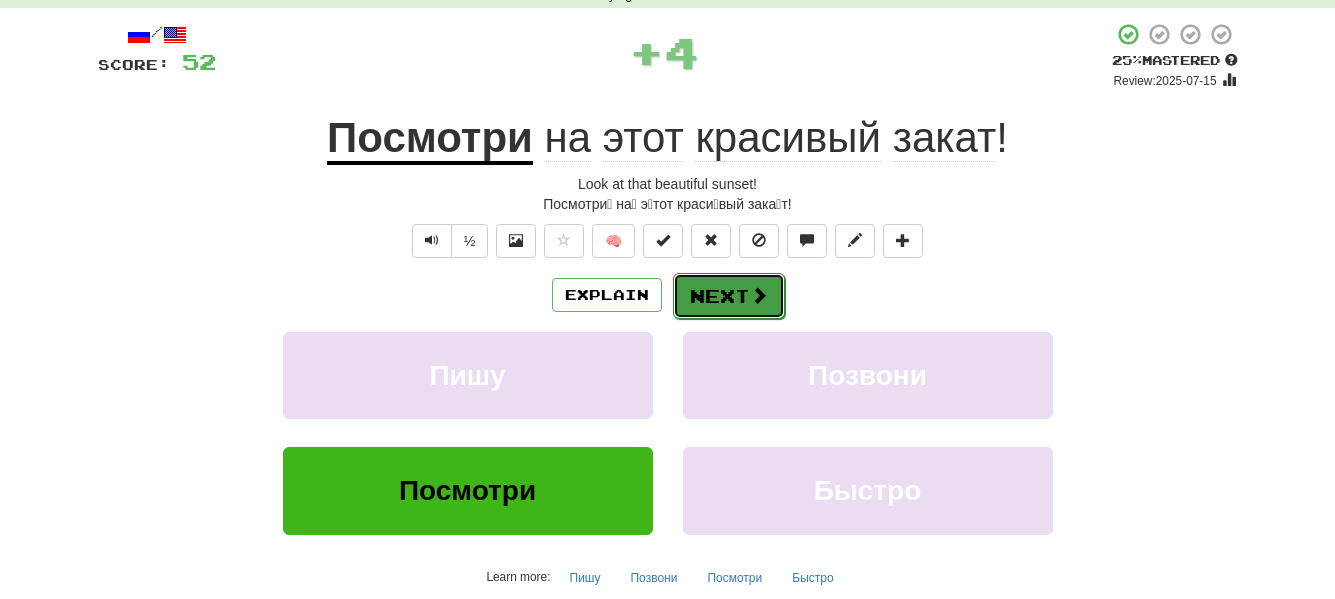 click on "Next" at bounding box center [729, 296] 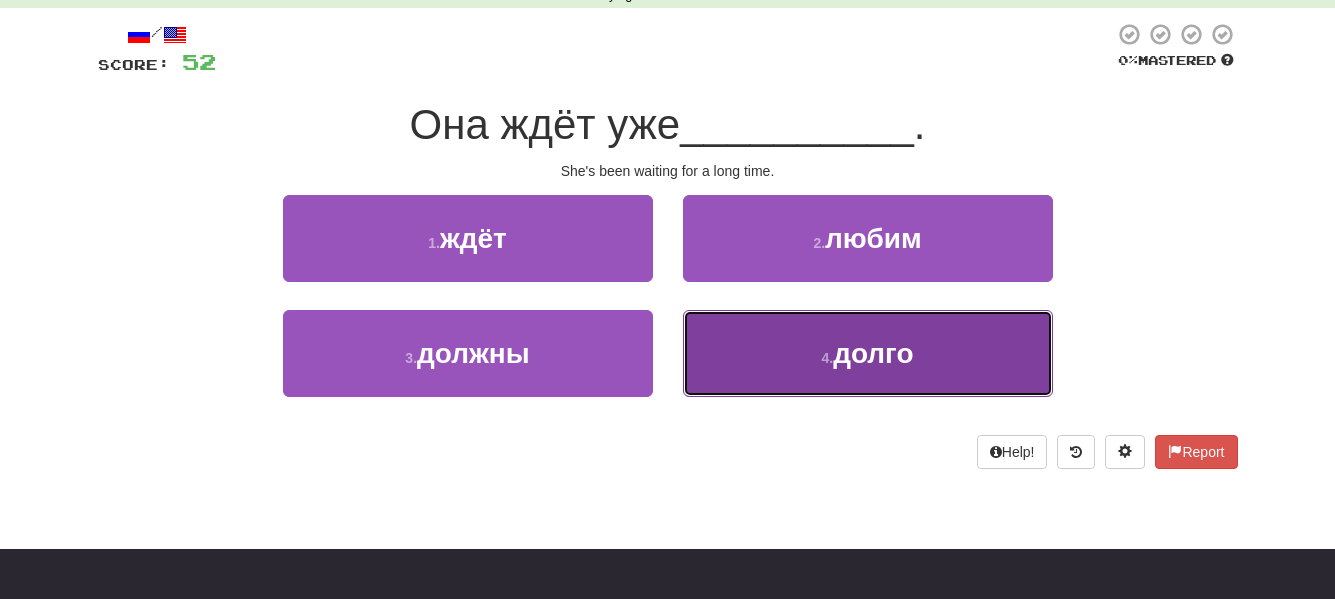 click on "[ADVERB]" at bounding box center [868, 353] 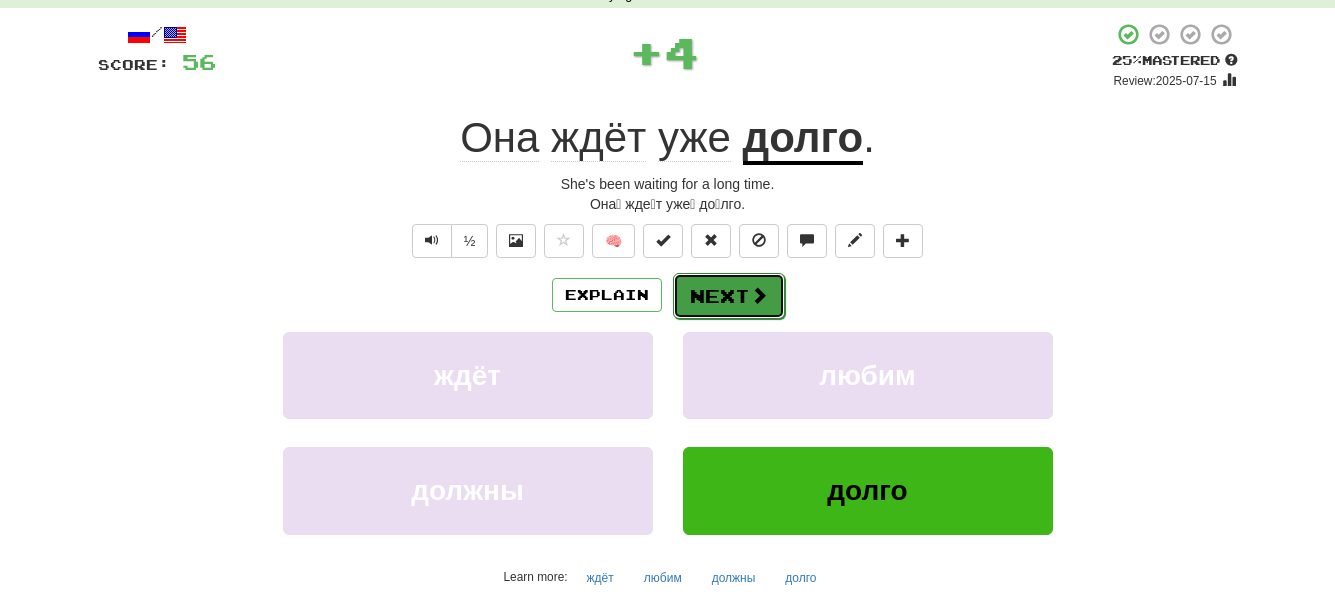 click on "Next" at bounding box center [729, 296] 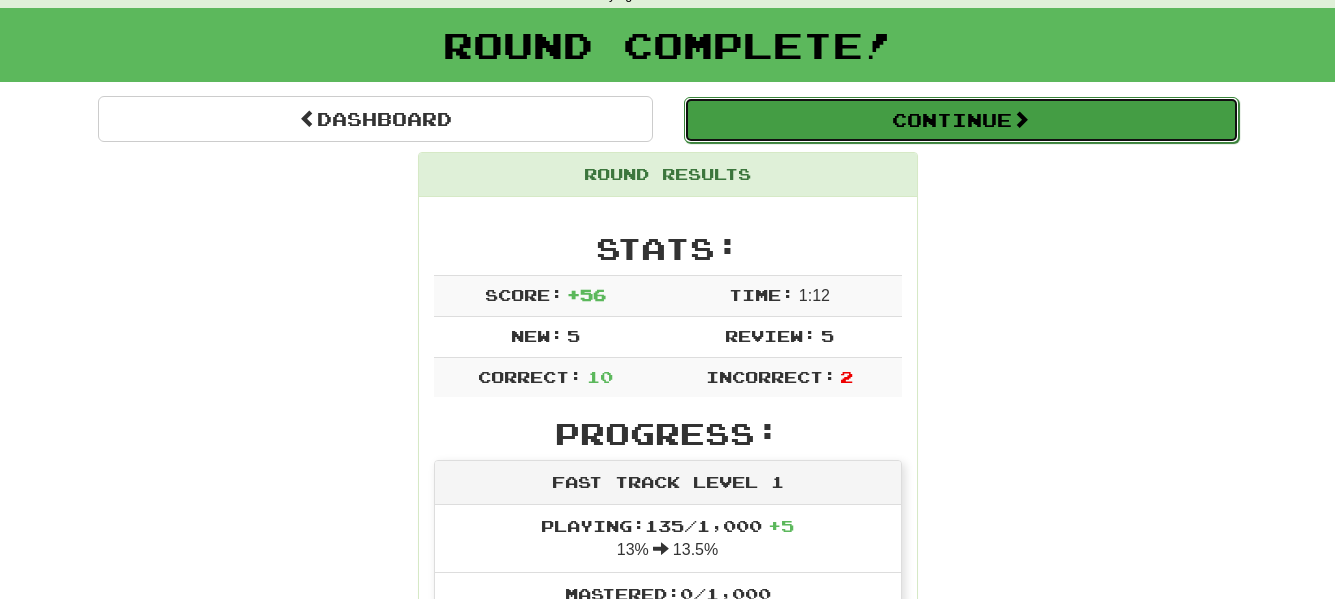 click on "Continue" at bounding box center (961, 120) 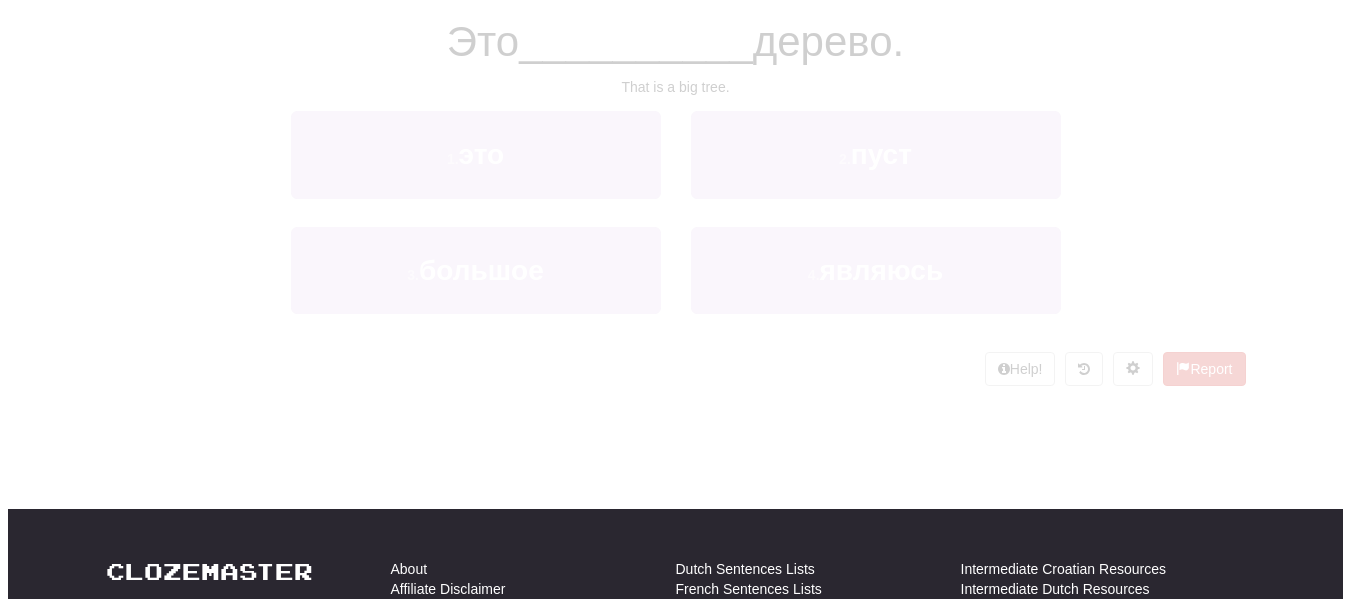 scroll, scrollTop: 100, scrollLeft: 0, axis: vertical 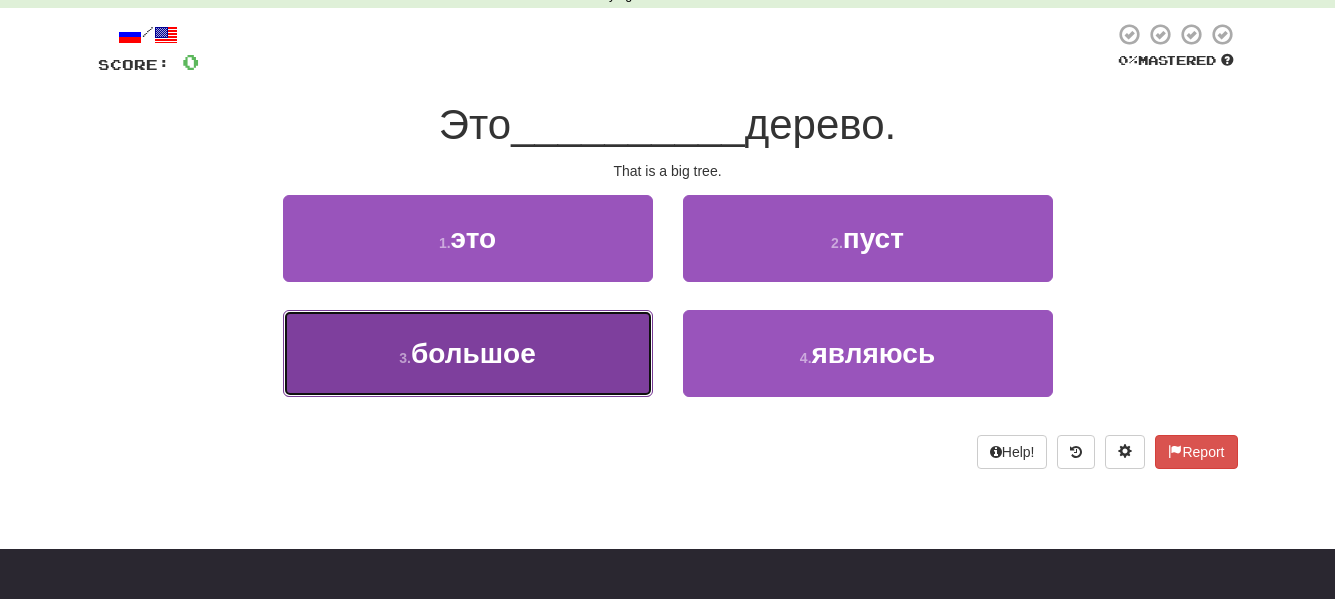 click on "большое" at bounding box center (473, 353) 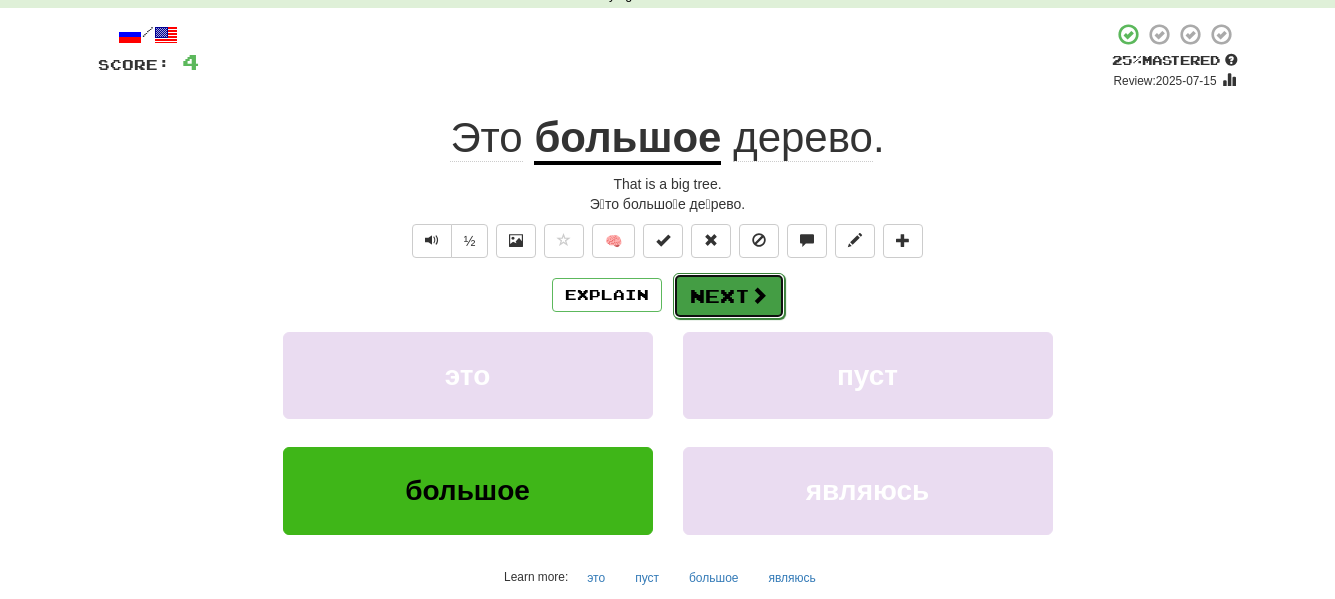 click on "Next" at bounding box center (729, 296) 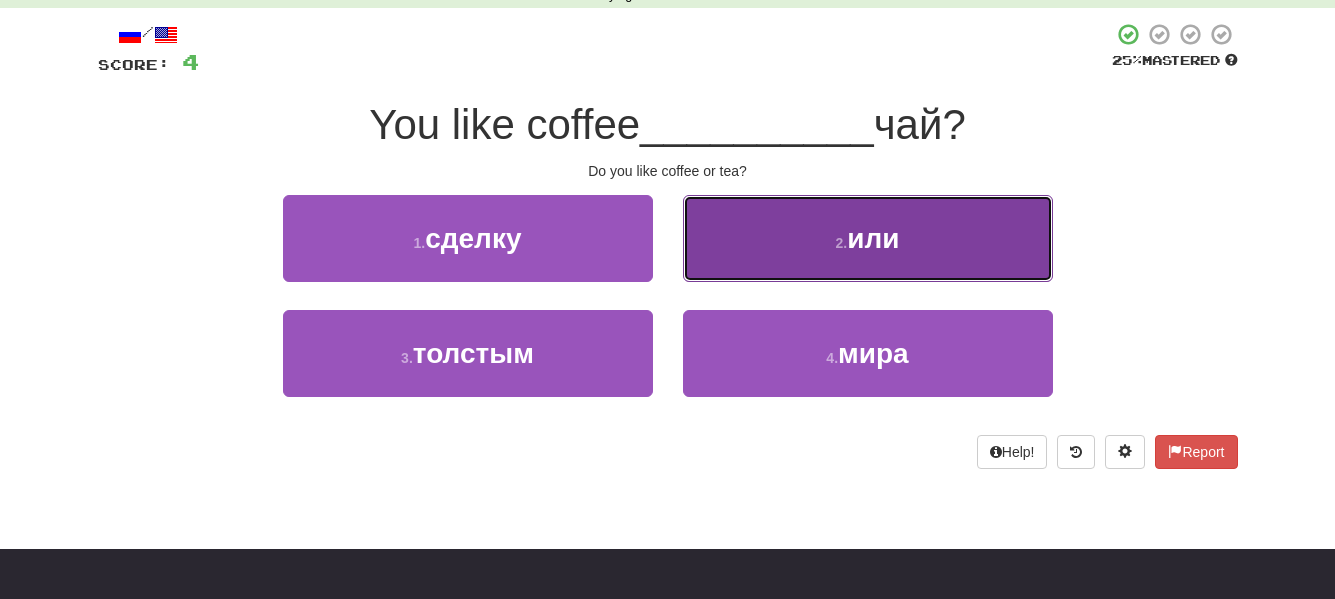 click on "2 .  или" at bounding box center [868, 238] 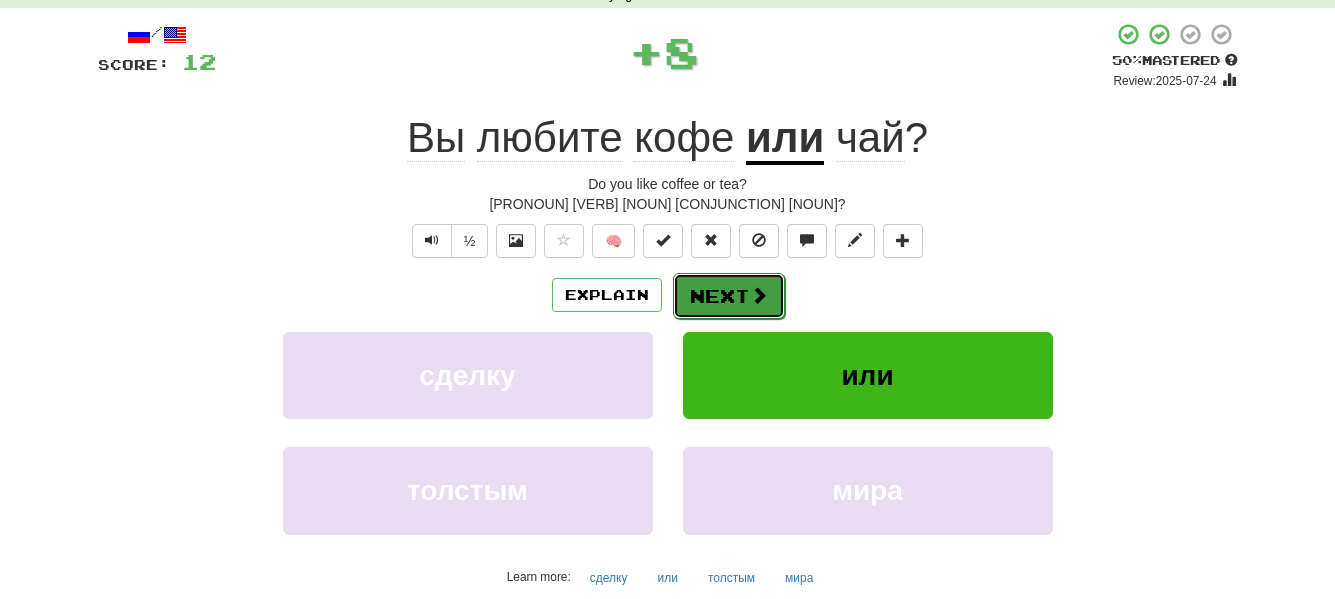 click on "Next" at bounding box center (729, 296) 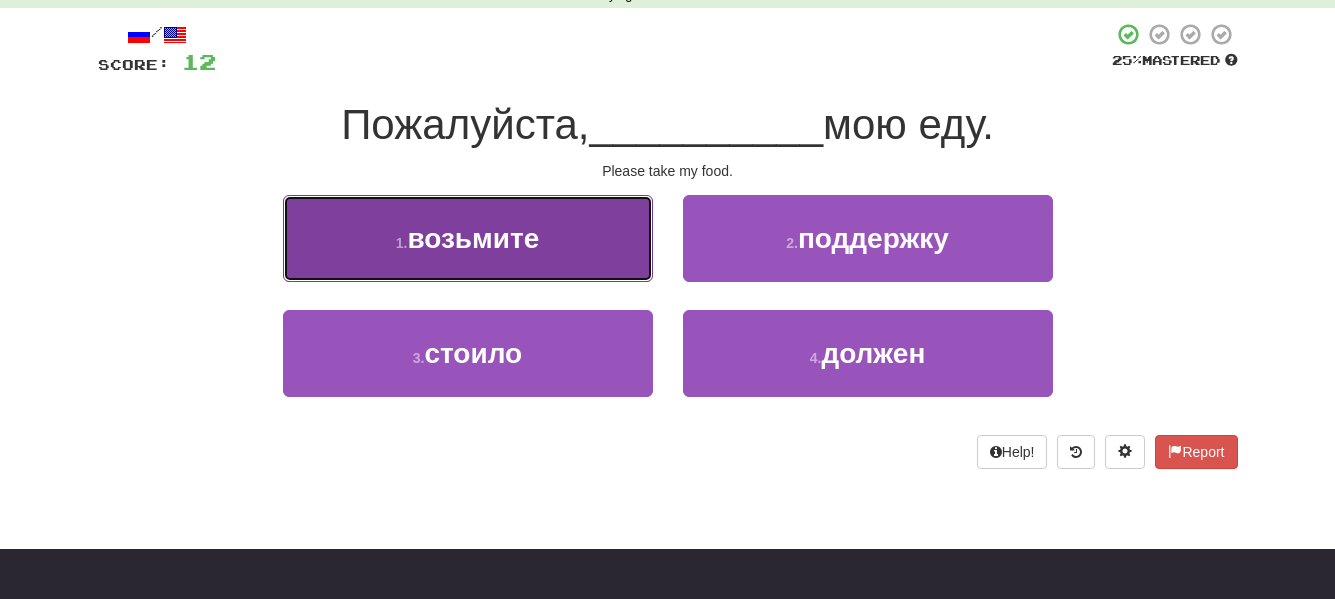 click on "возьмите" at bounding box center (473, 238) 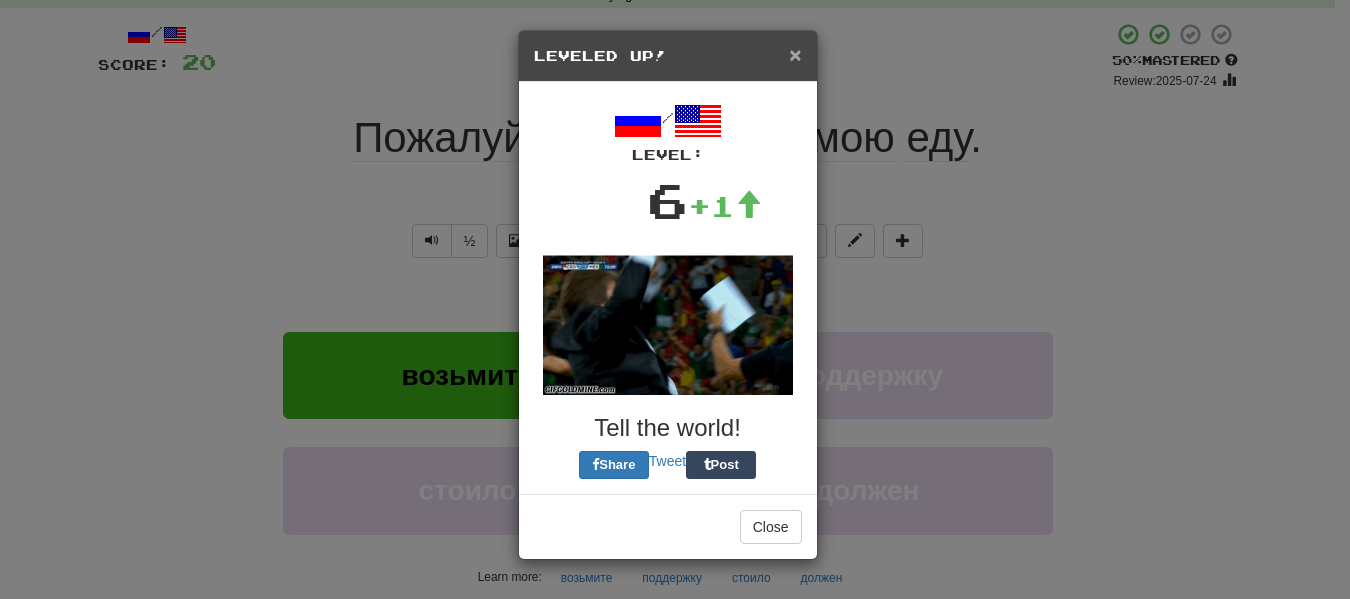click on "×" at bounding box center (795, 54) 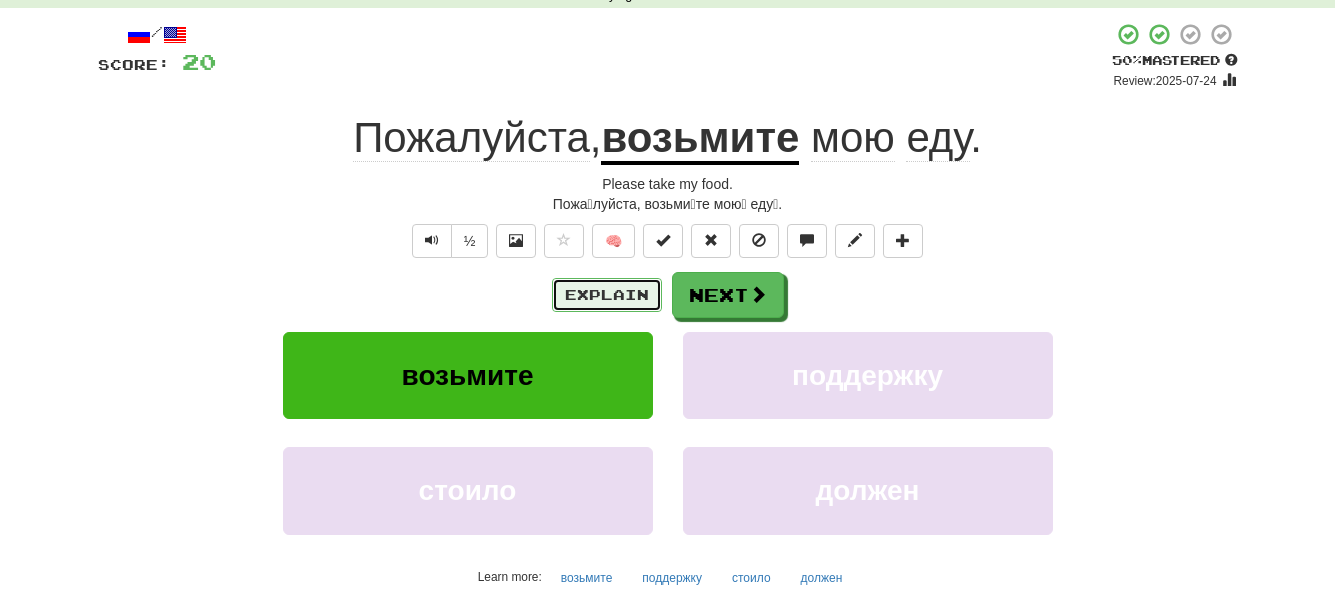 click on "Explain" at bounding box center (607, 295) 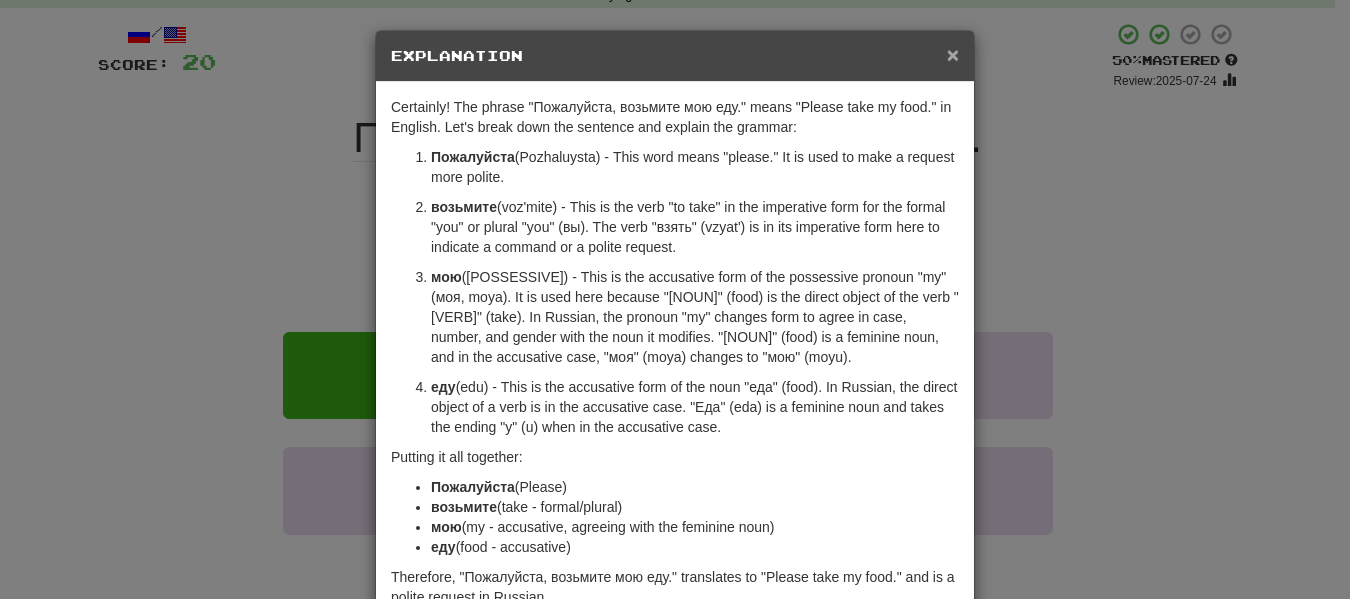 click on "×" at bounding box center [953, 54] 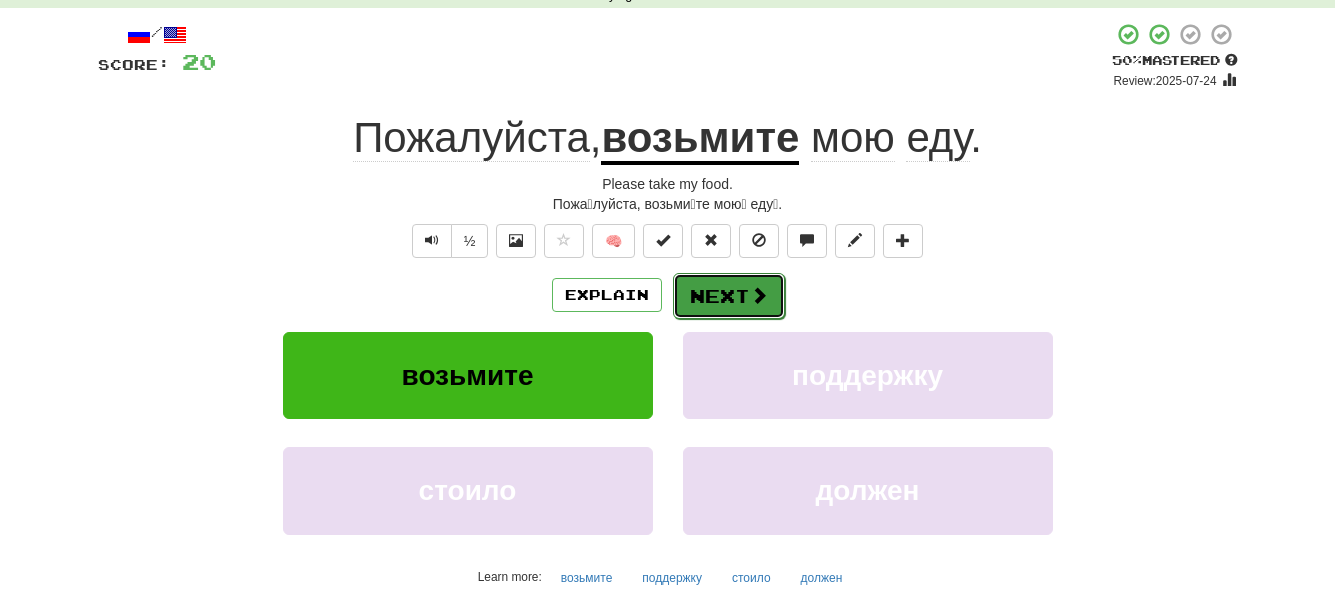 click on "Next" at bounding box center [729, 296] 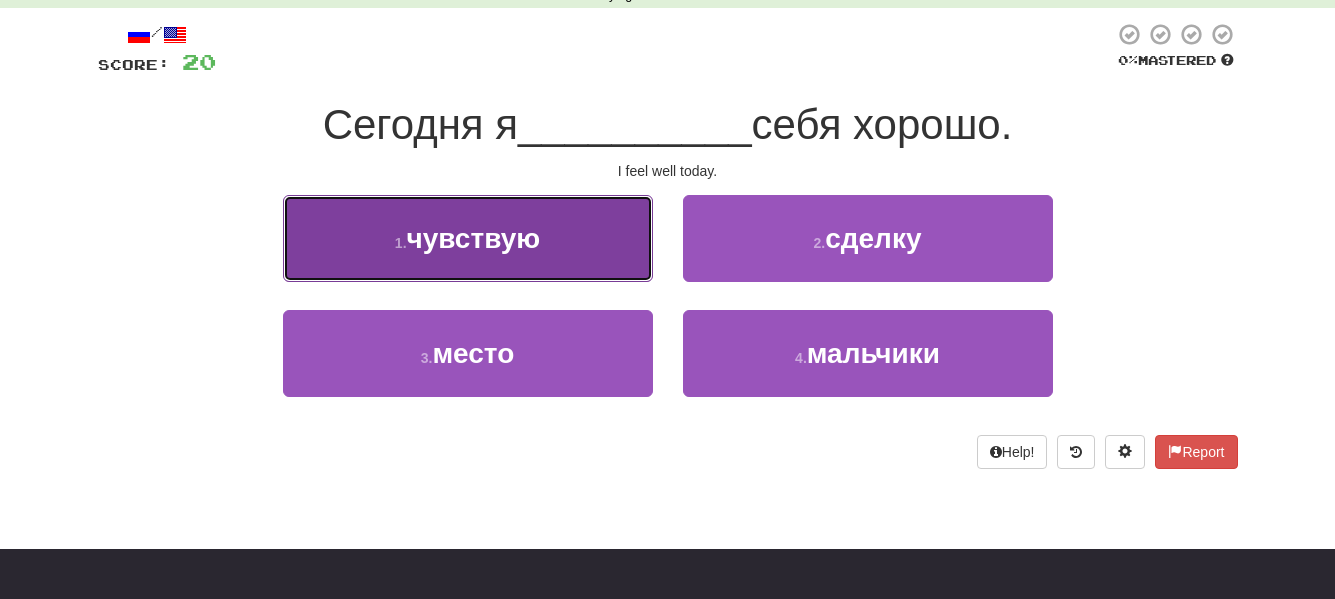 click on "чувствую" at bounding box center (474, 238) 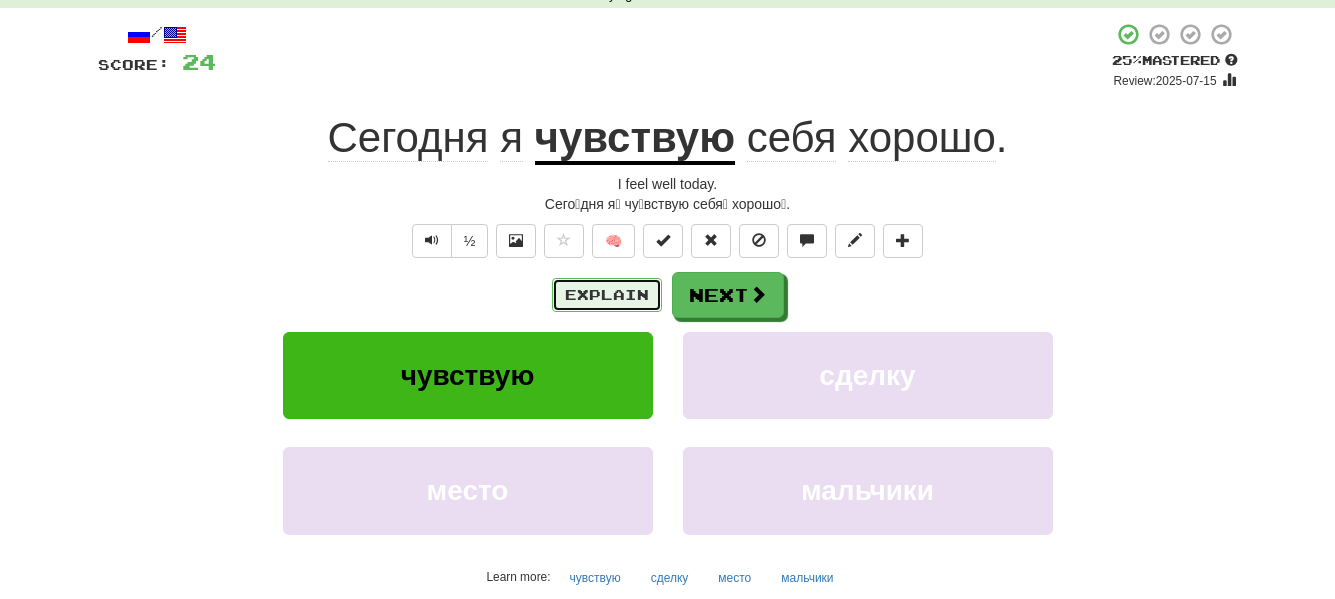 click on "Explain" at bounding box center (607, 295) 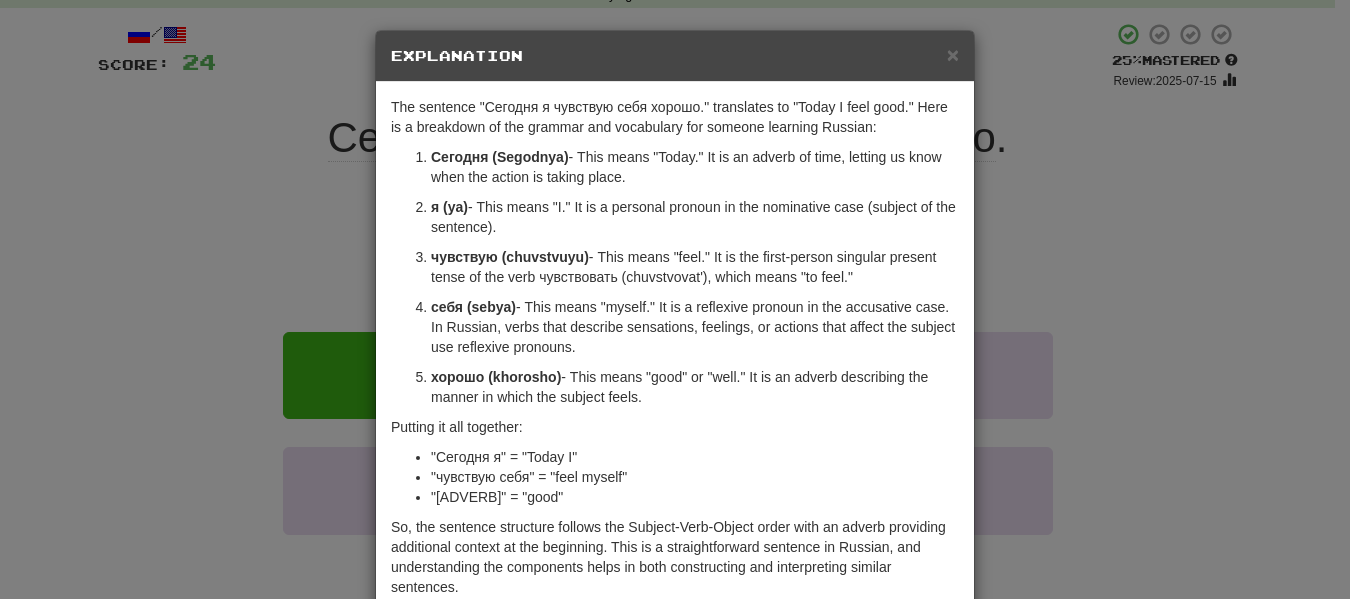 click on "Explanation" at bounding box center (675, 56) 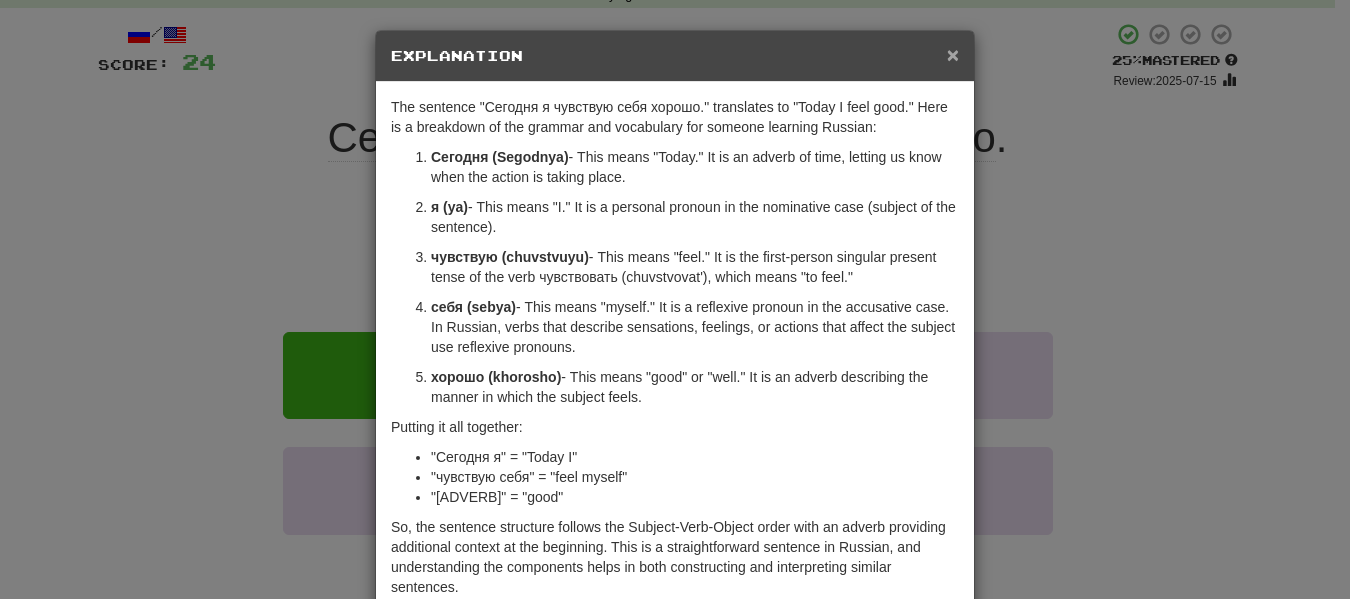 click on "×" at bounding box center (953, 54) 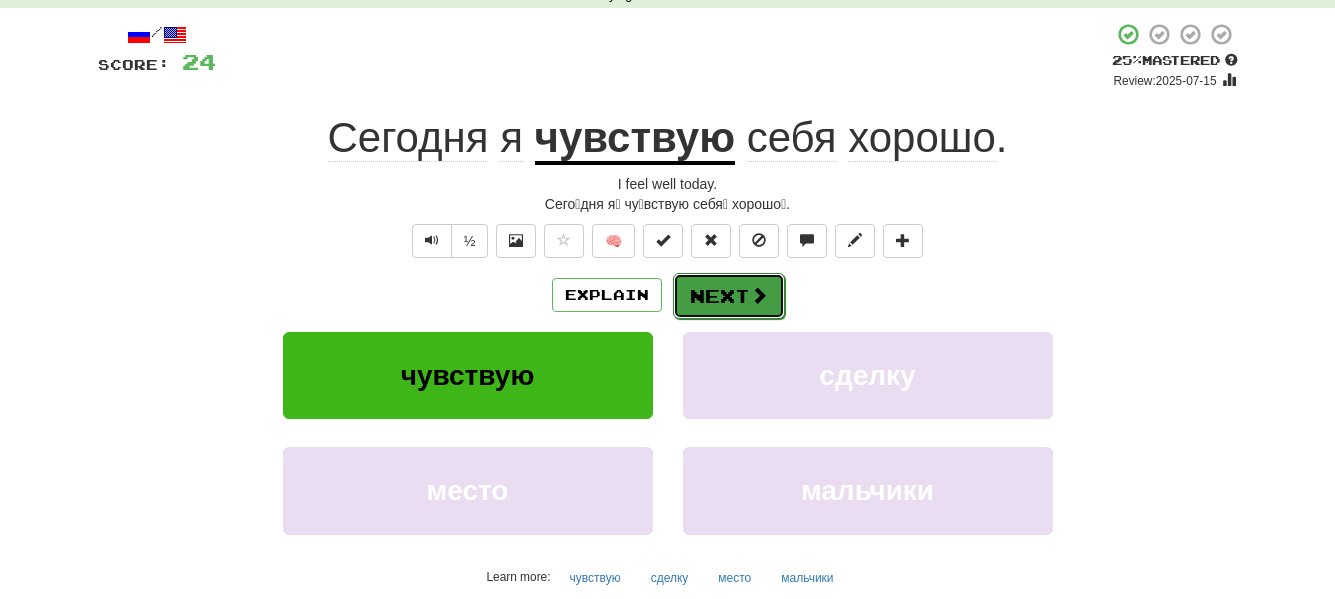 click on "Next" at bounding box center (729, 296) 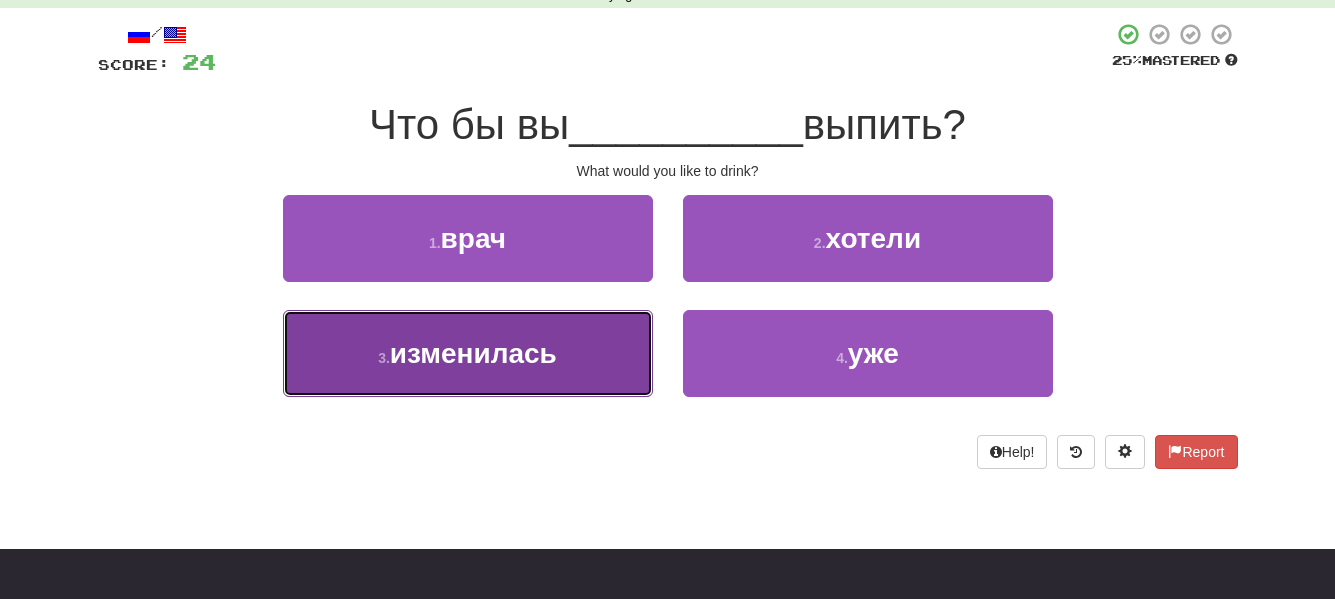 click on "3 .  изменилась" at bounding box center [468, 353] 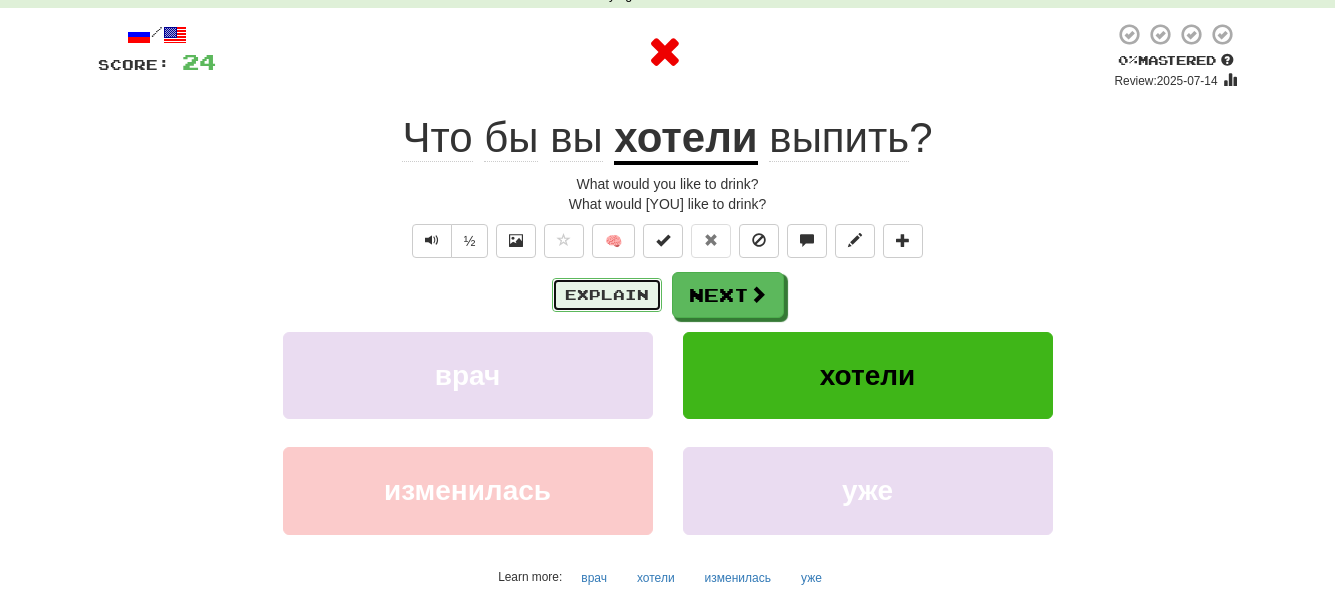 click on "Explain" at bounding box center (607, 295) 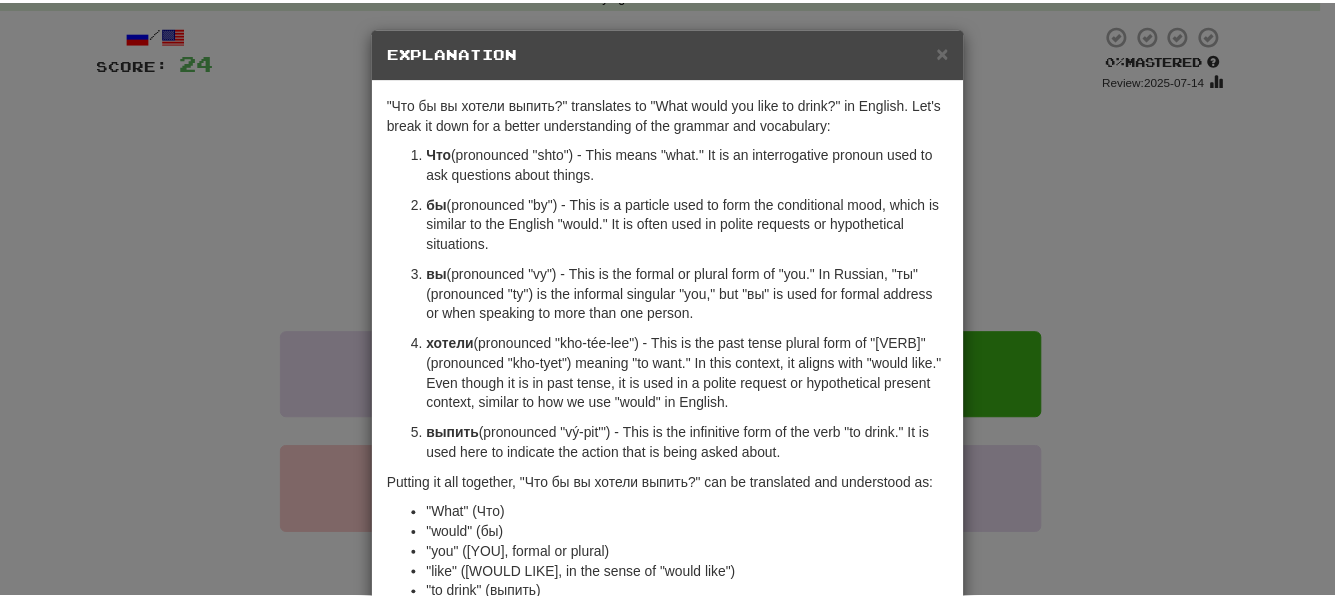 scroll, scrollTop: 0, scrollLeft: 0, axis: both 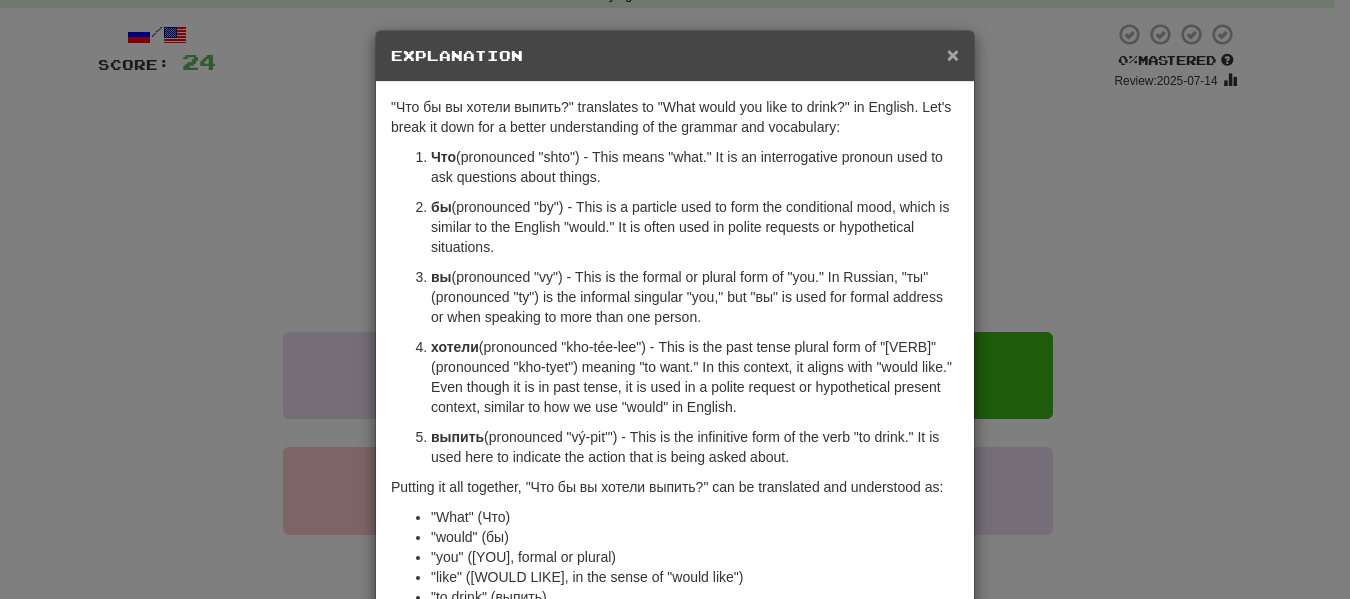 click on "×" at bounding box center (953, 54) 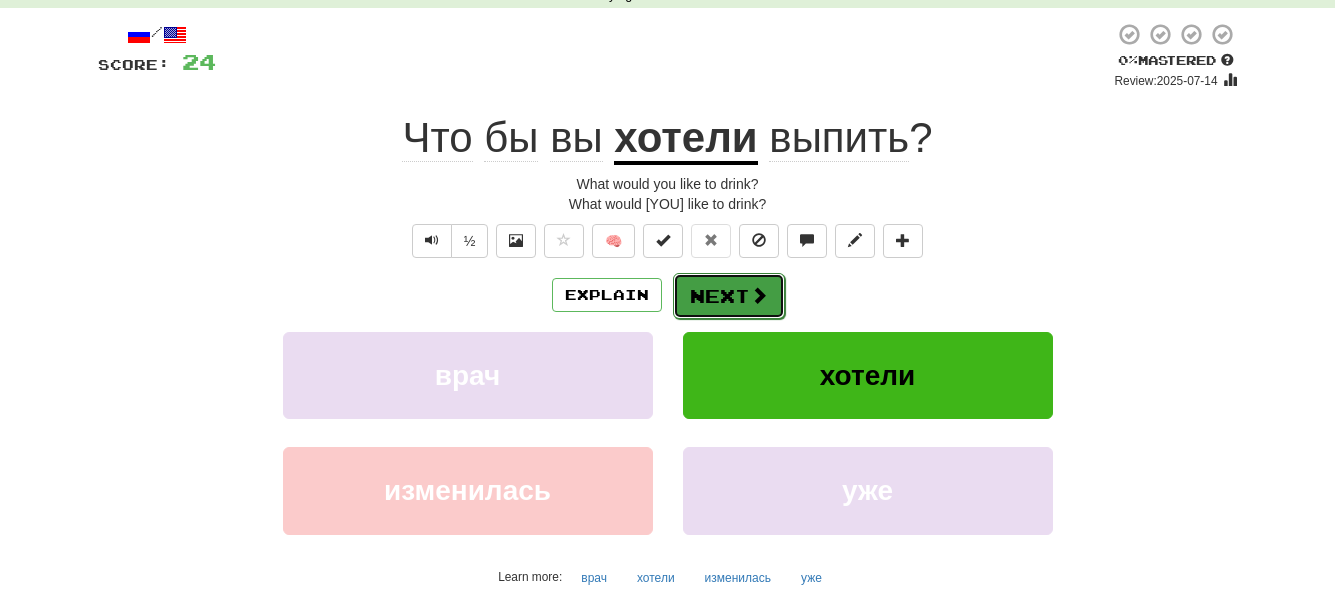 click on "Next" at bounding box center [729, 296] 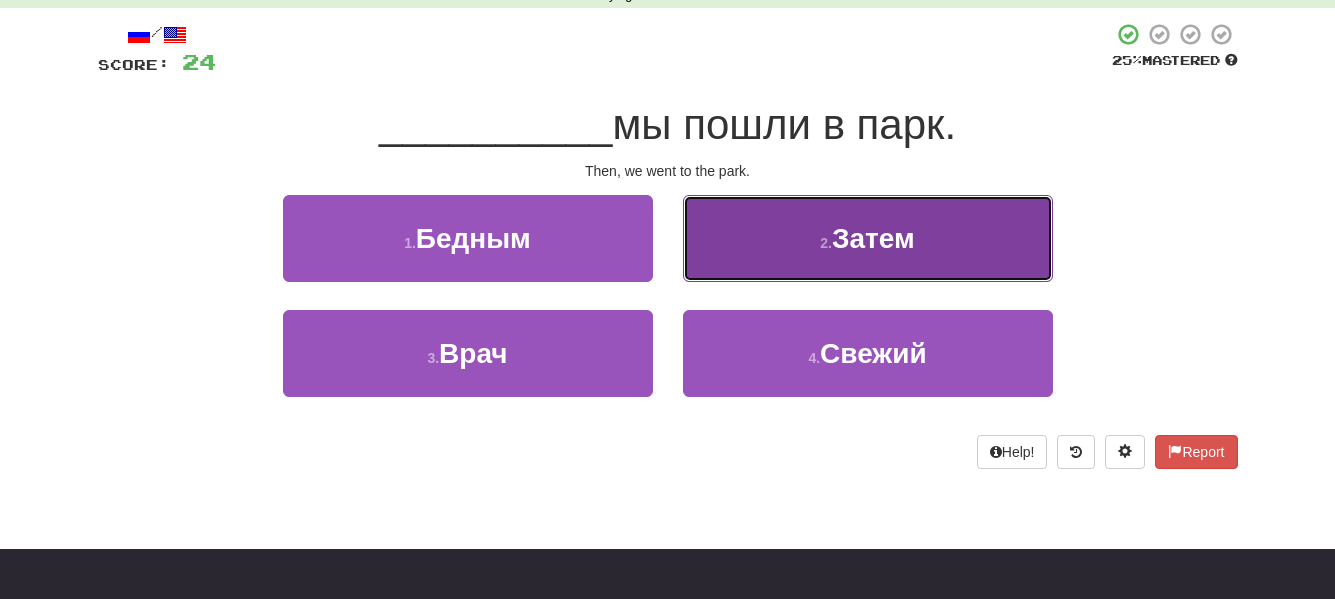 click on "2 .  Затем" at bounding box center [868, 238] 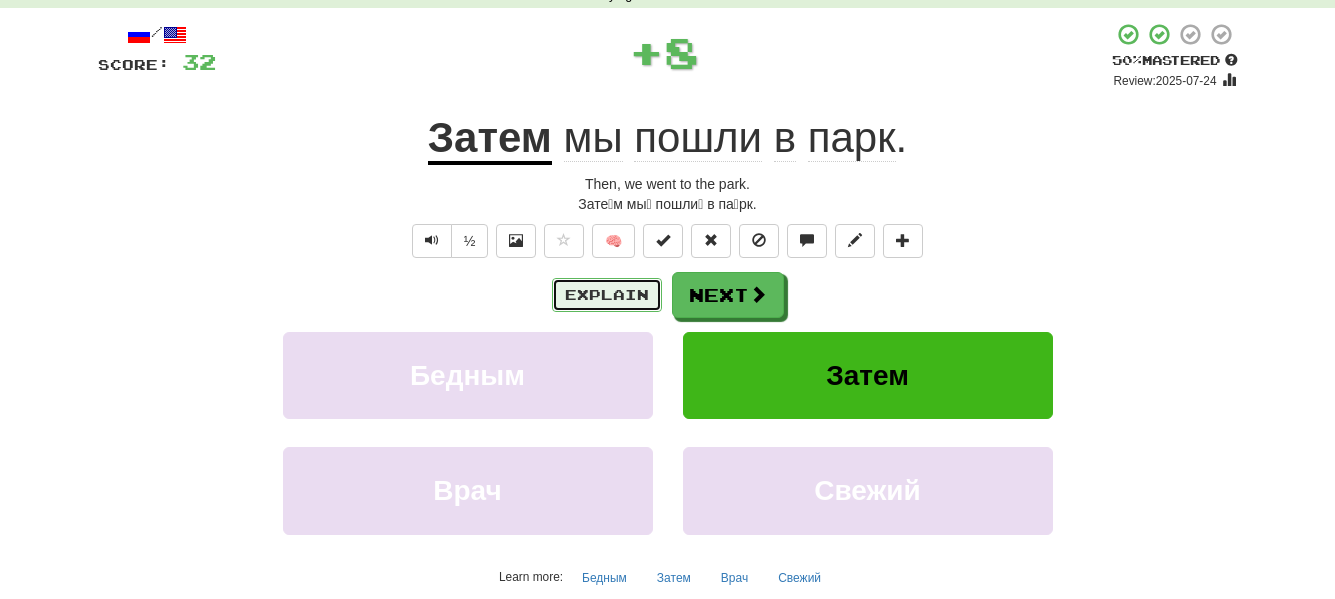 click on "Explain" at bounding box center [607, 295] 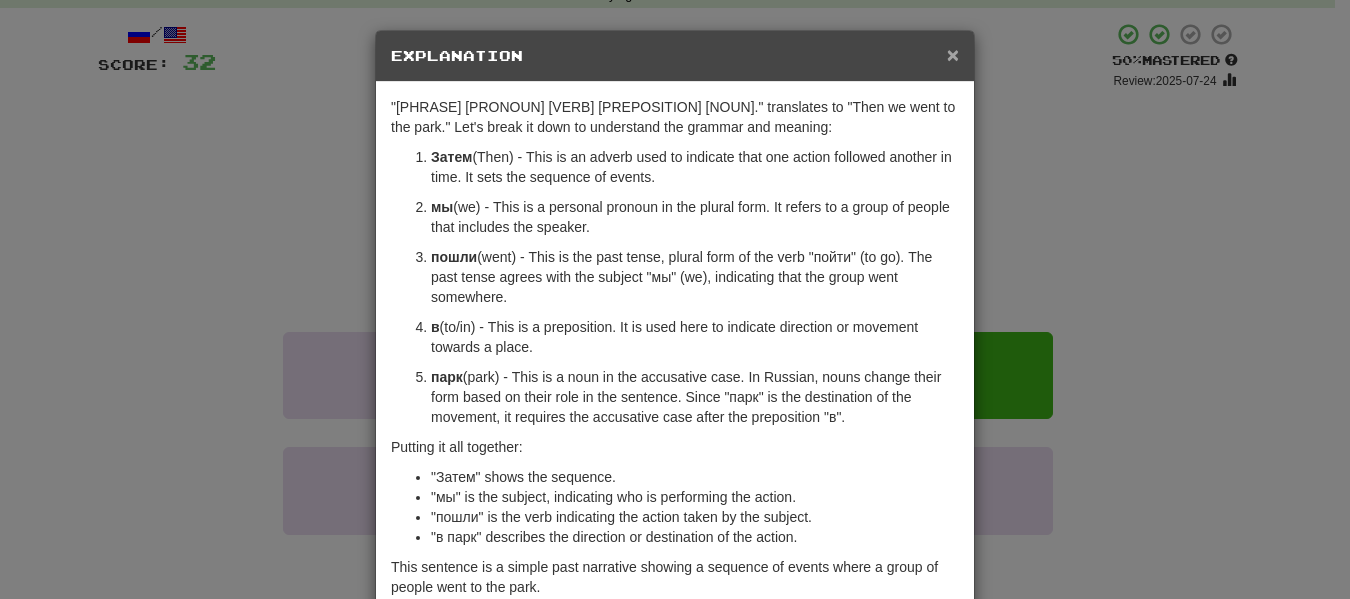 click on "×" at bounding box center (953, 54) 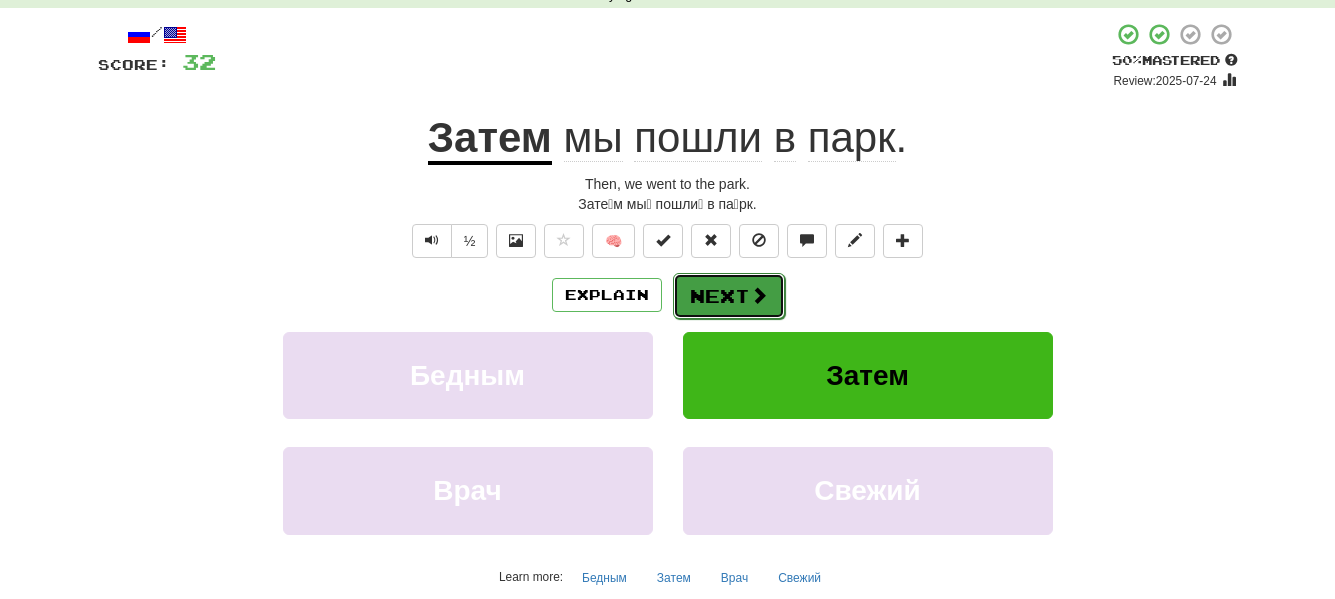 click on "Next" at bounding box center [729, 296] 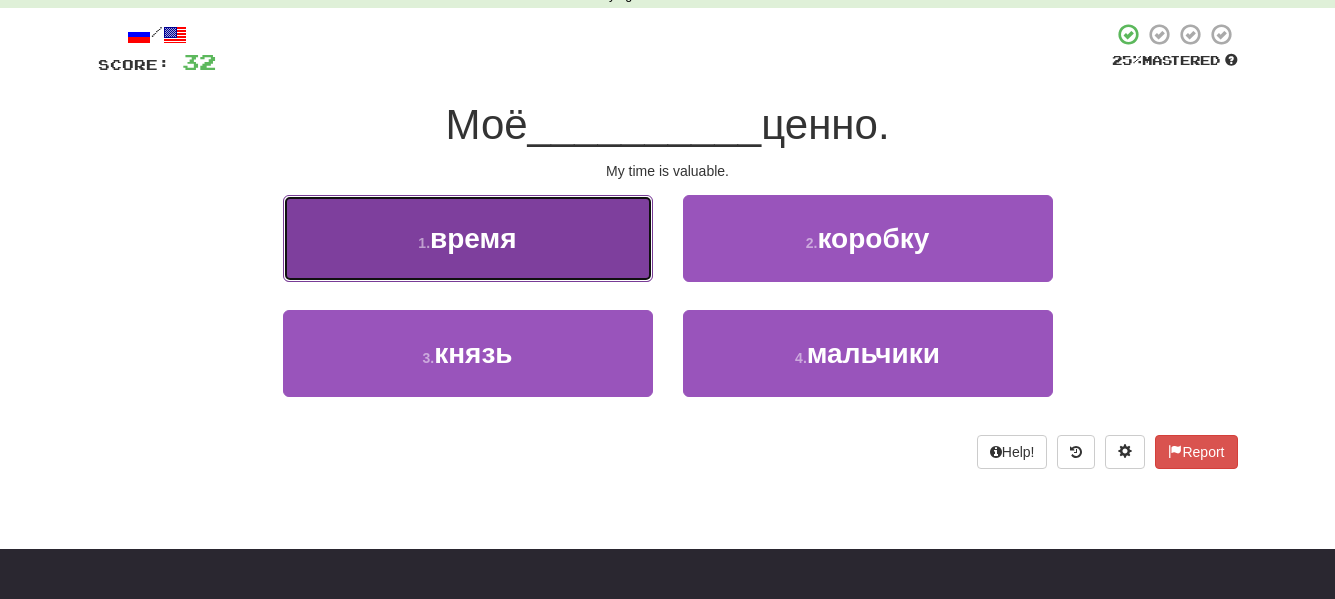 click on "время" at bounding box center (473, 238) 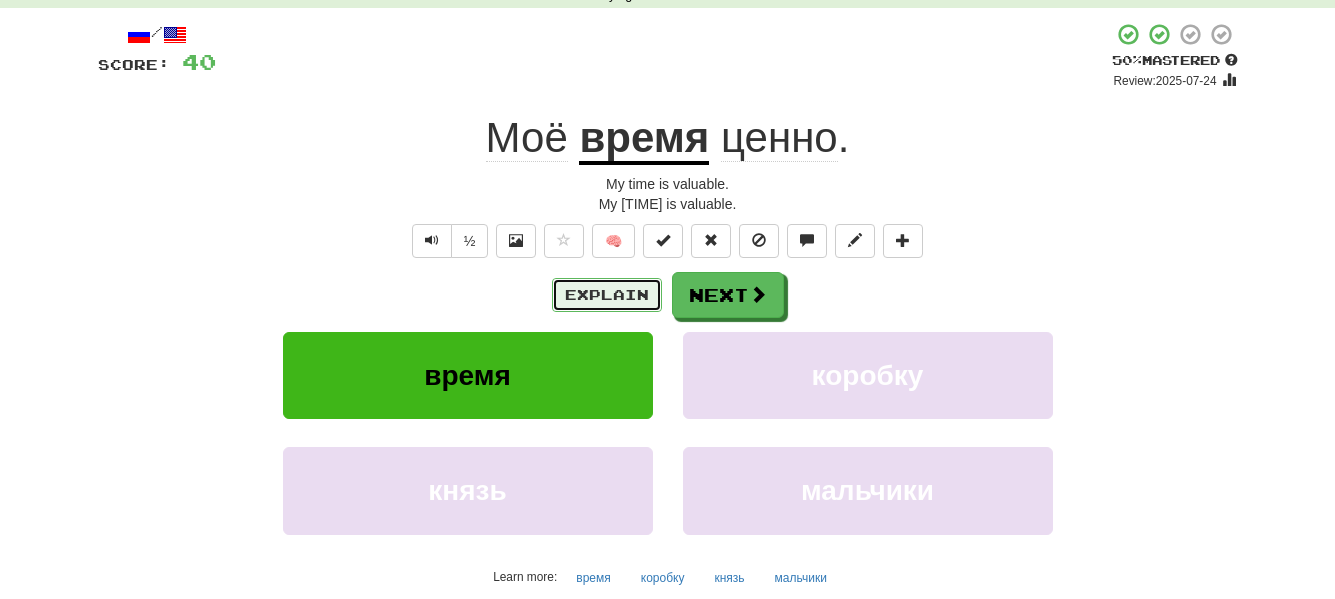 click on "Explain" at bounding box center [607, 295] 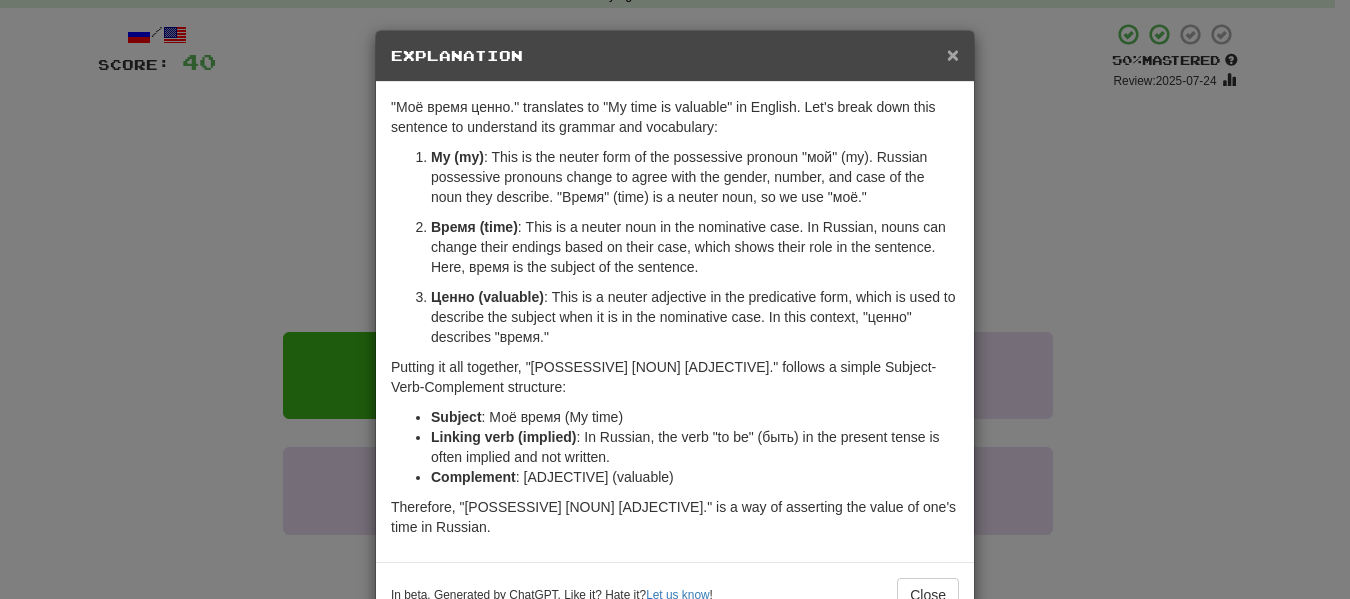 click on "×" at bounding box center [953, 54] 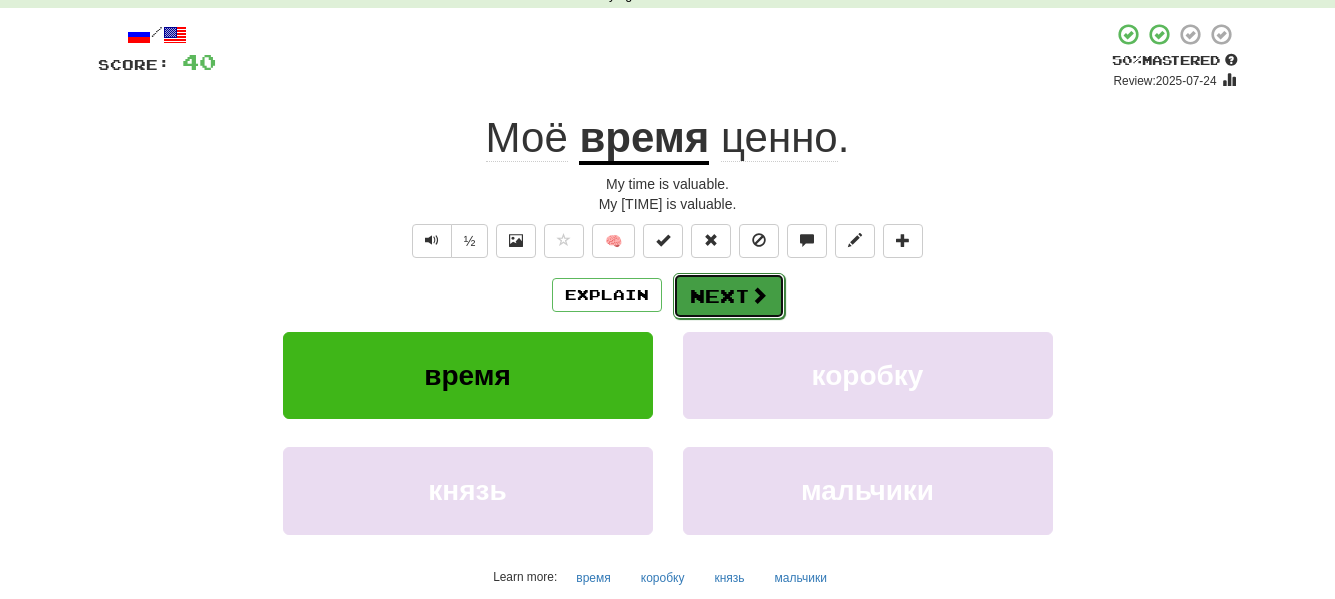 click on "Next" at bounding box center [729, 296] 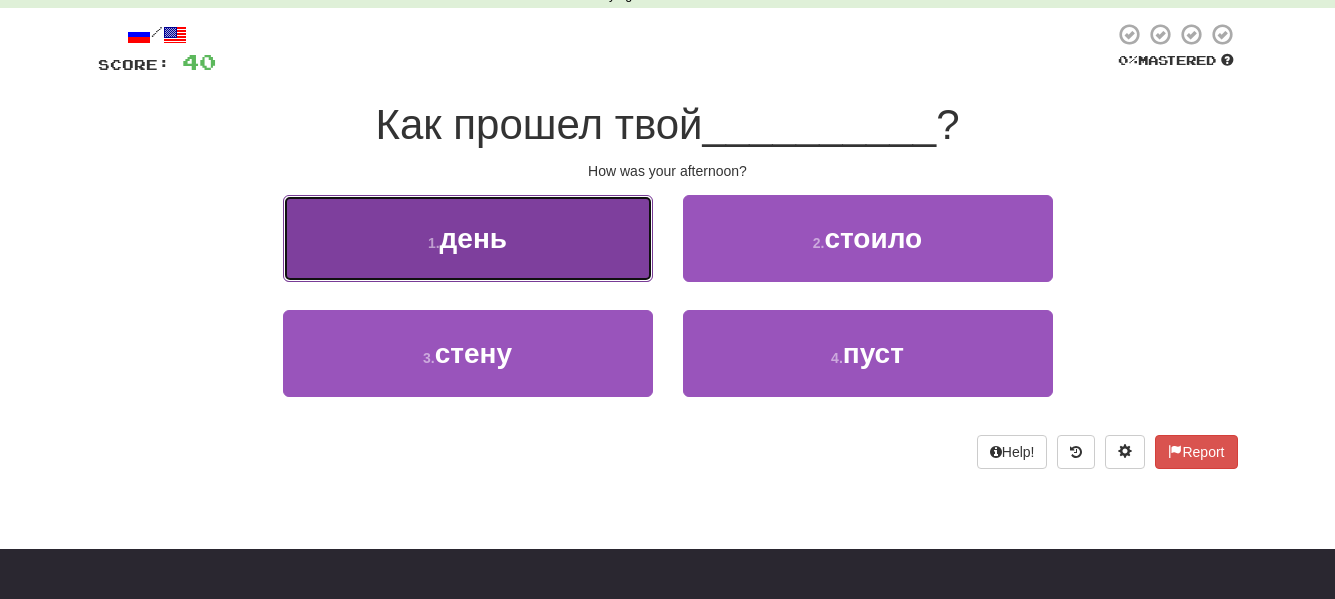 click on "1 .  день" at bounding box center [468, 238] 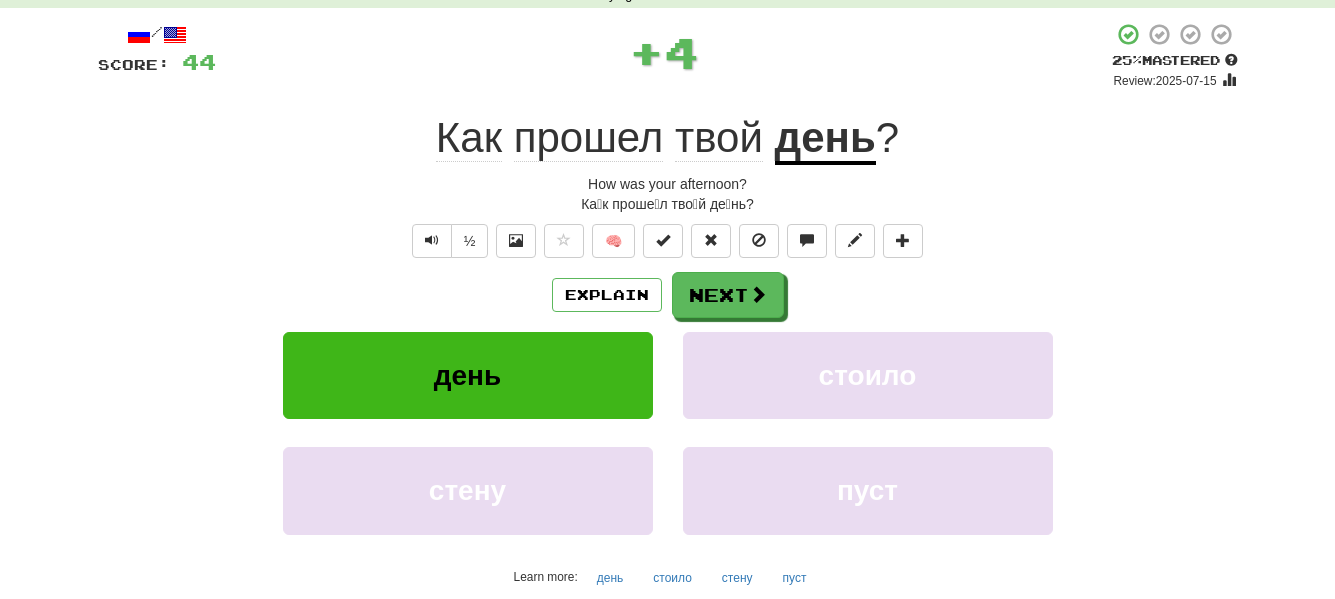 click at bounding box center [432, 241] 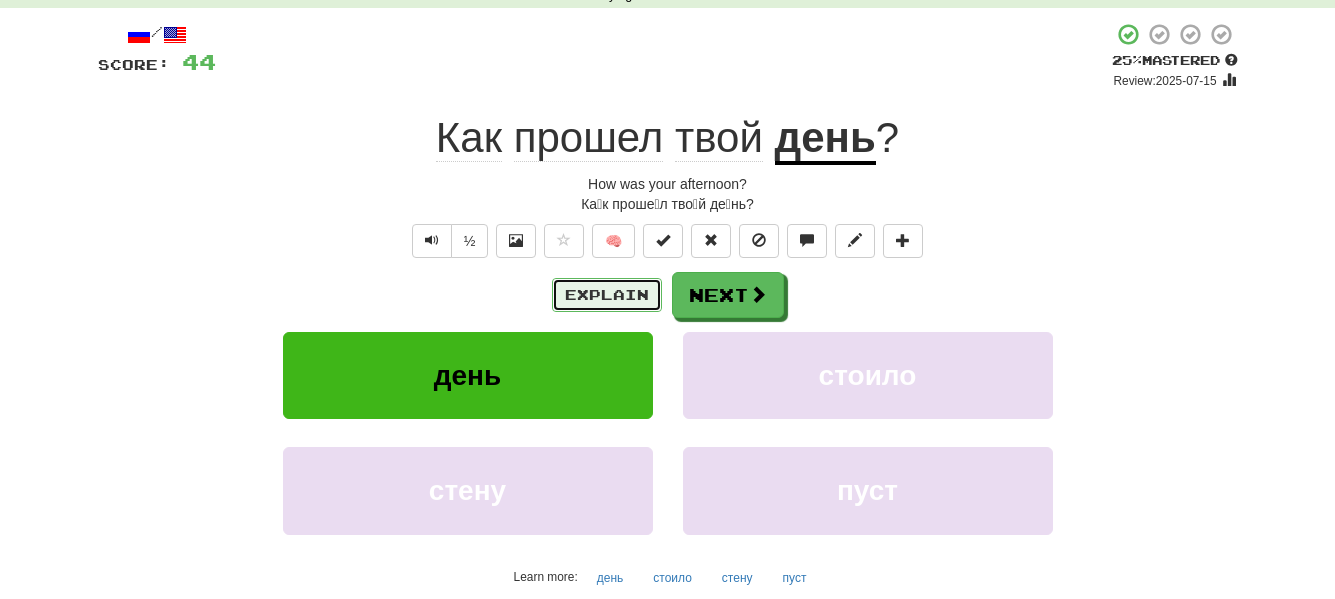 click on "Explain" at bounding box center [607, 295] 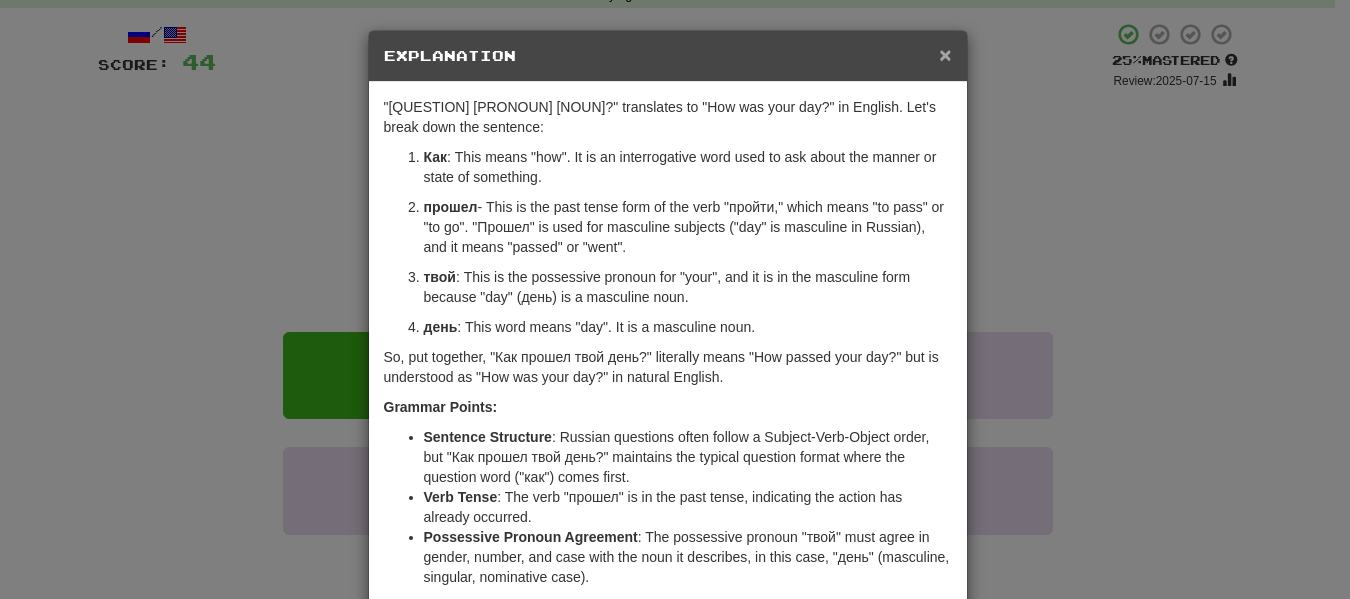 click on "×" at bounding box center (945, 54) 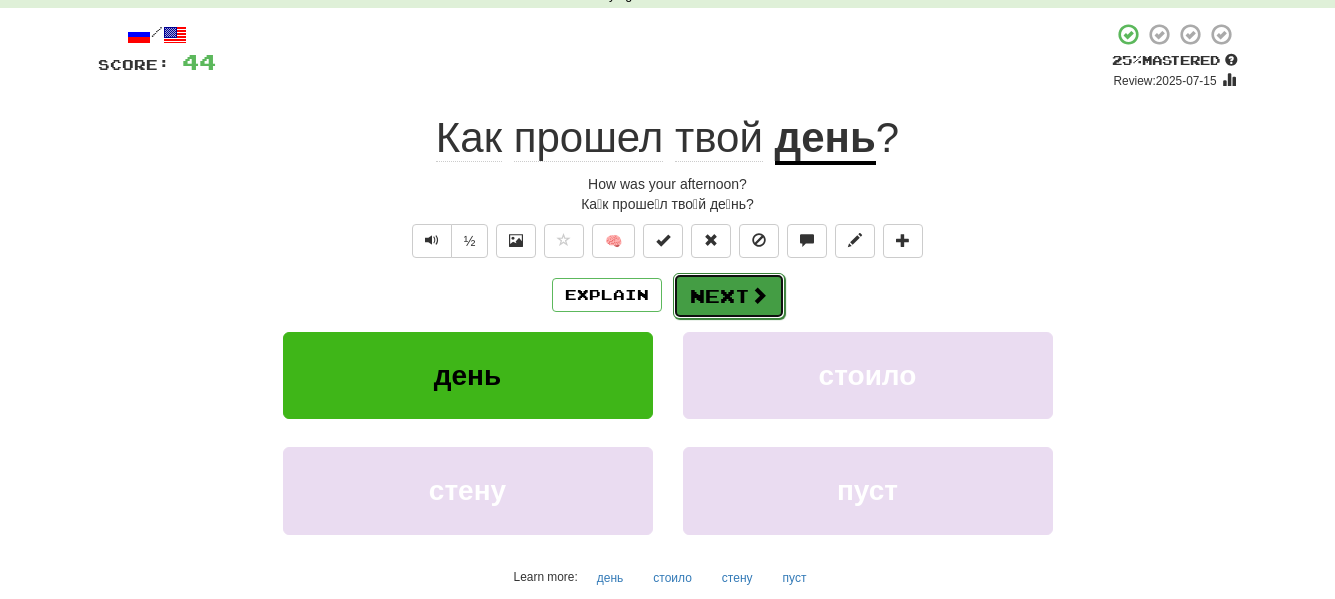 click on "Next" at bounding box center (729, 296) 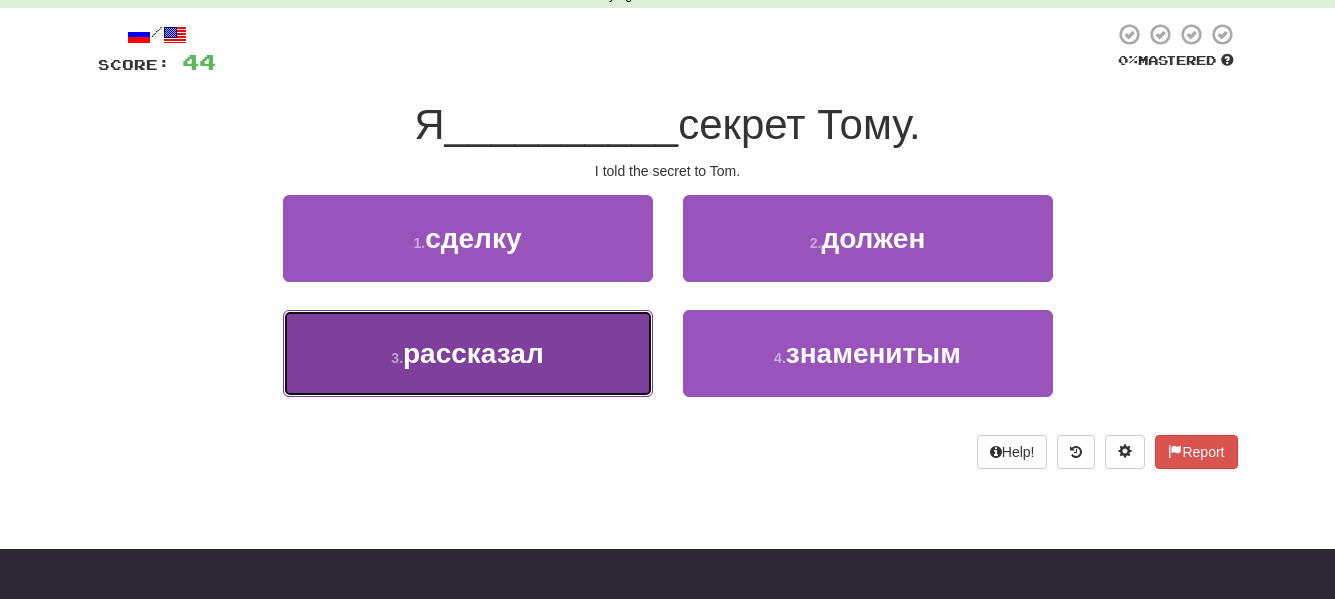 click on "рассказал" at bounding box center (473, 353) 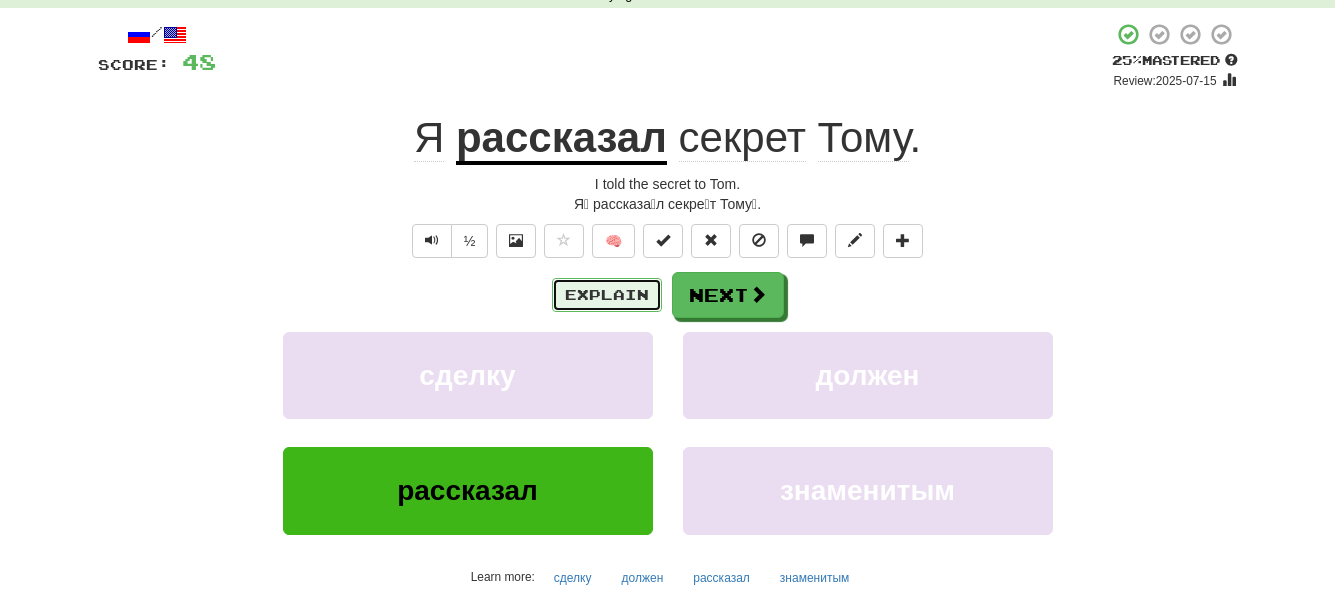 click on "Explain" at bounding box center [607, 295] 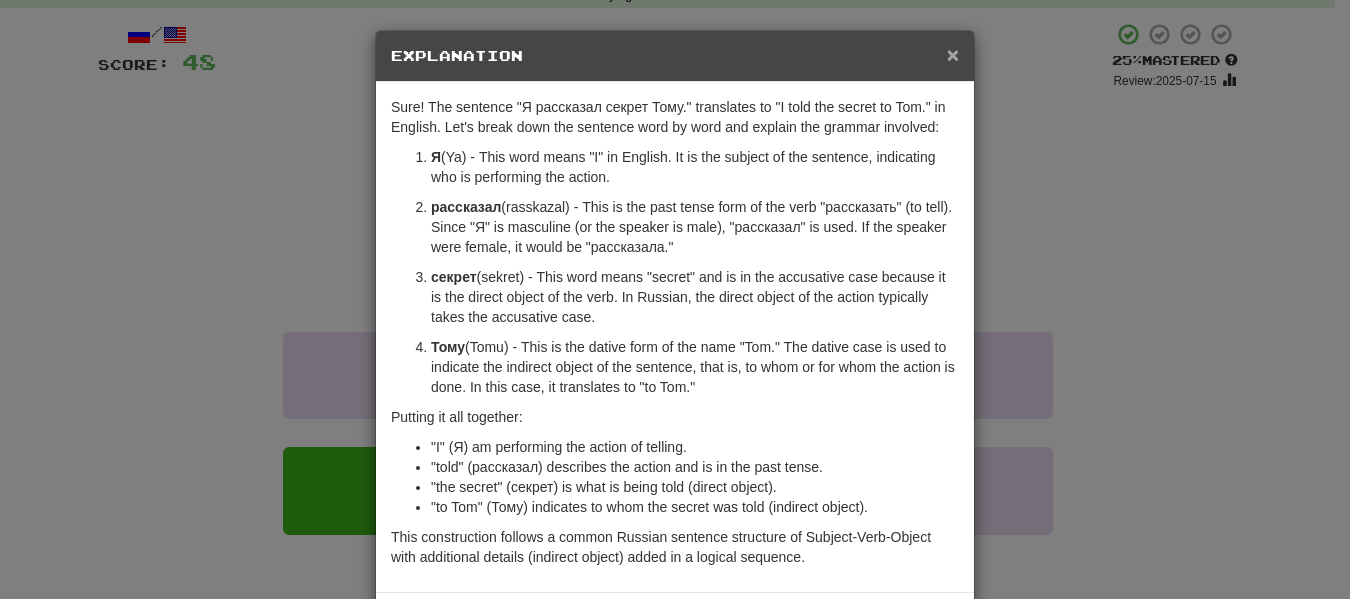 click on "×" at bounding box center [953, 54] 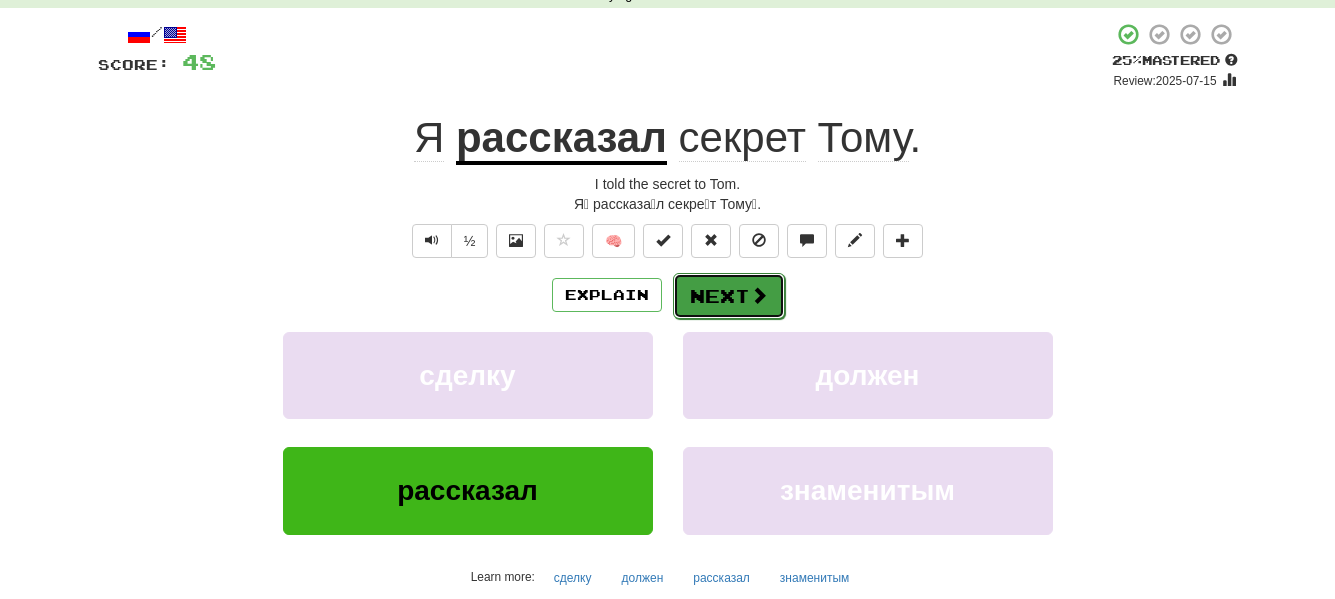 click on "Next" at bounding box center (729, 296) 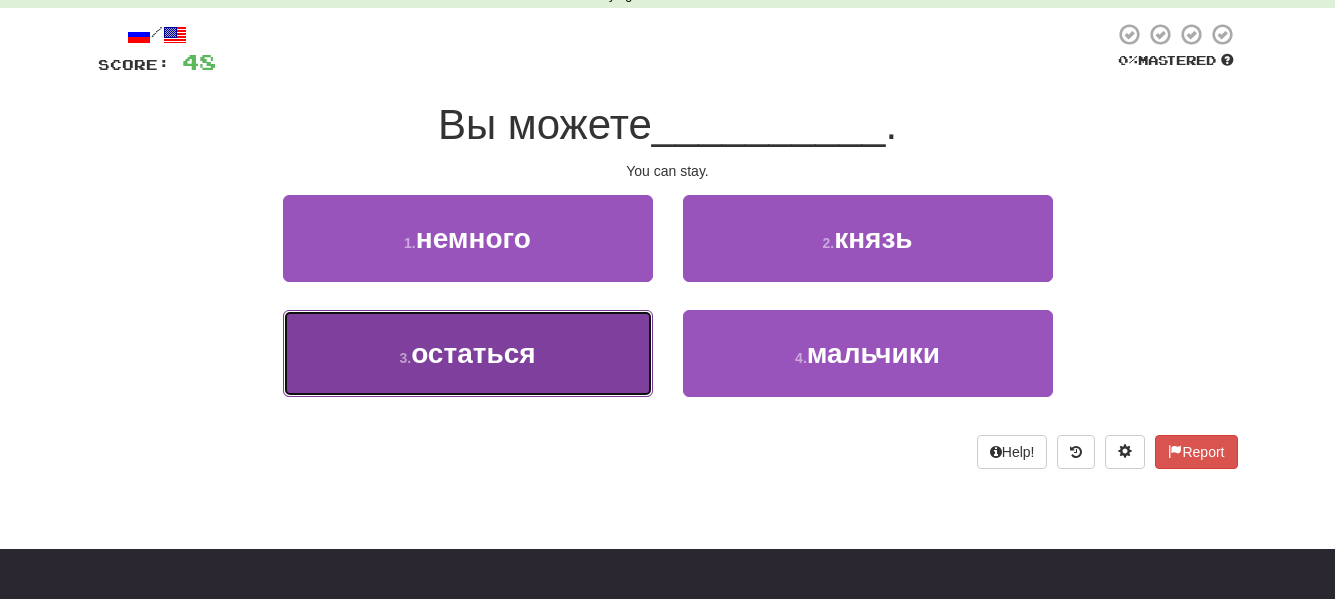 click on "3 .  остаться" at bounding box center [468, 353] 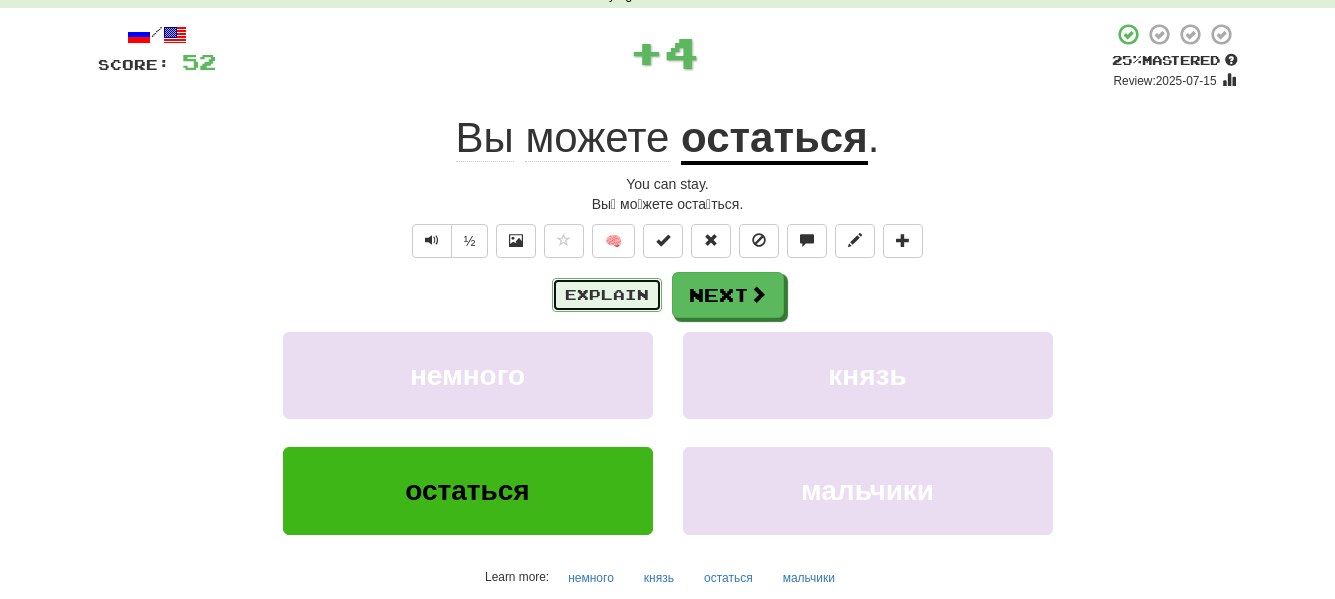 click on "Explain" at bounding box center [607, 295] 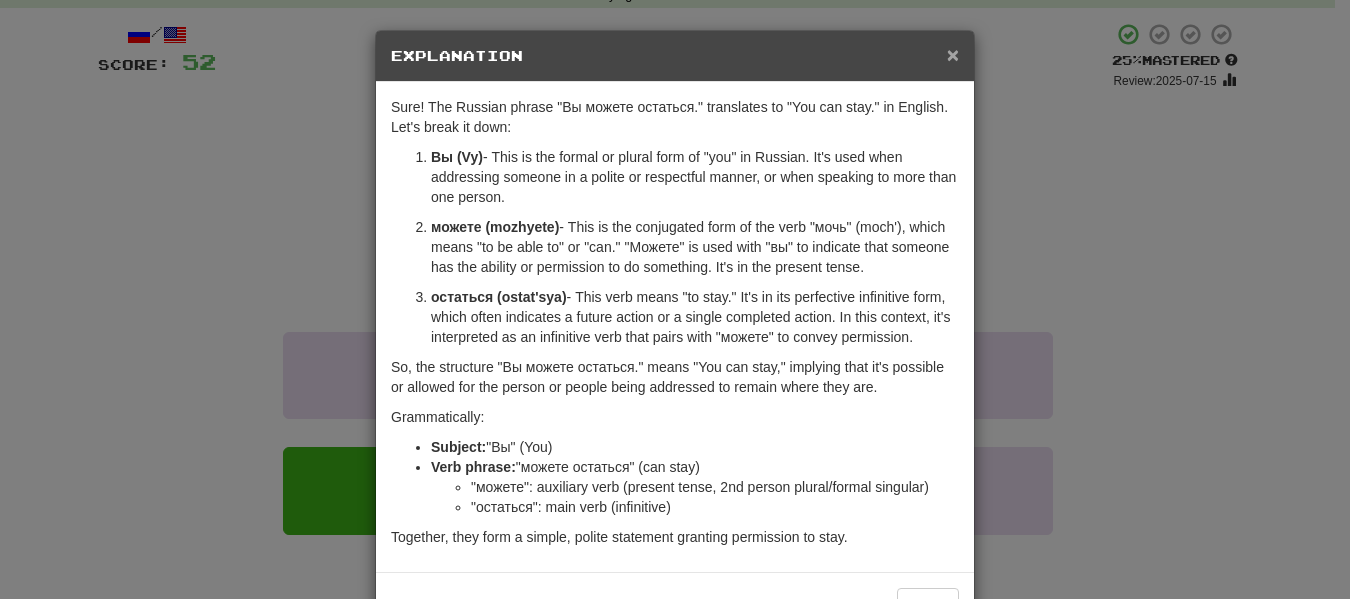click on "×" at bounding box center (953, 54) 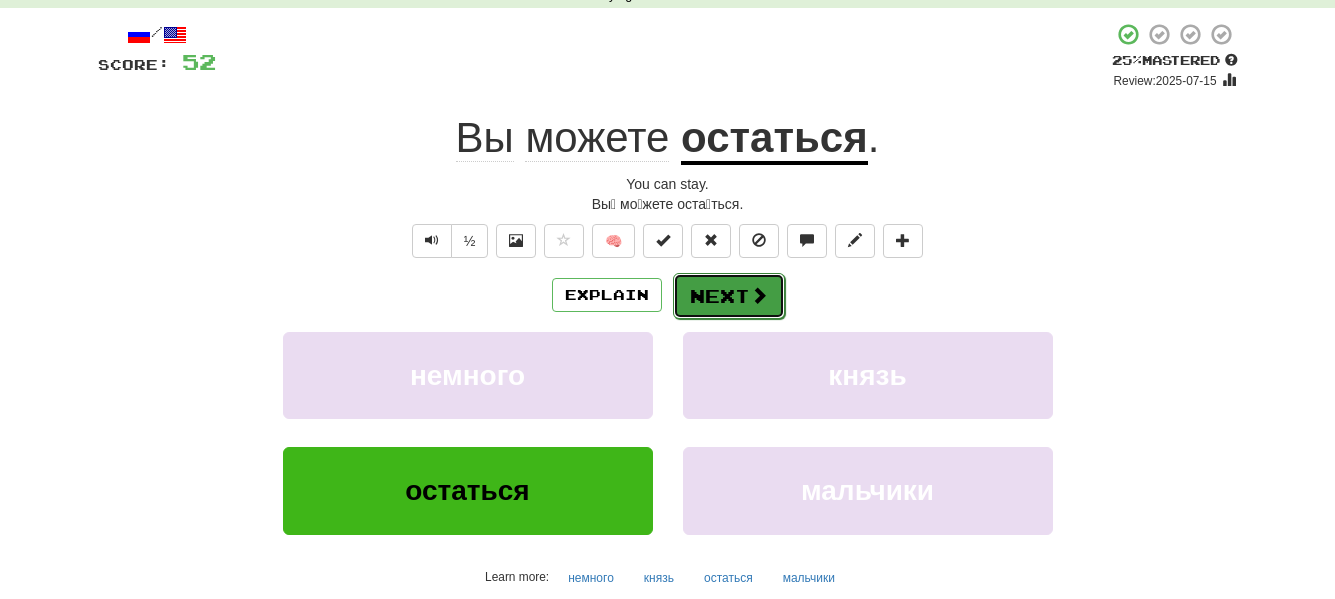 click at bounding box center (759, 295) 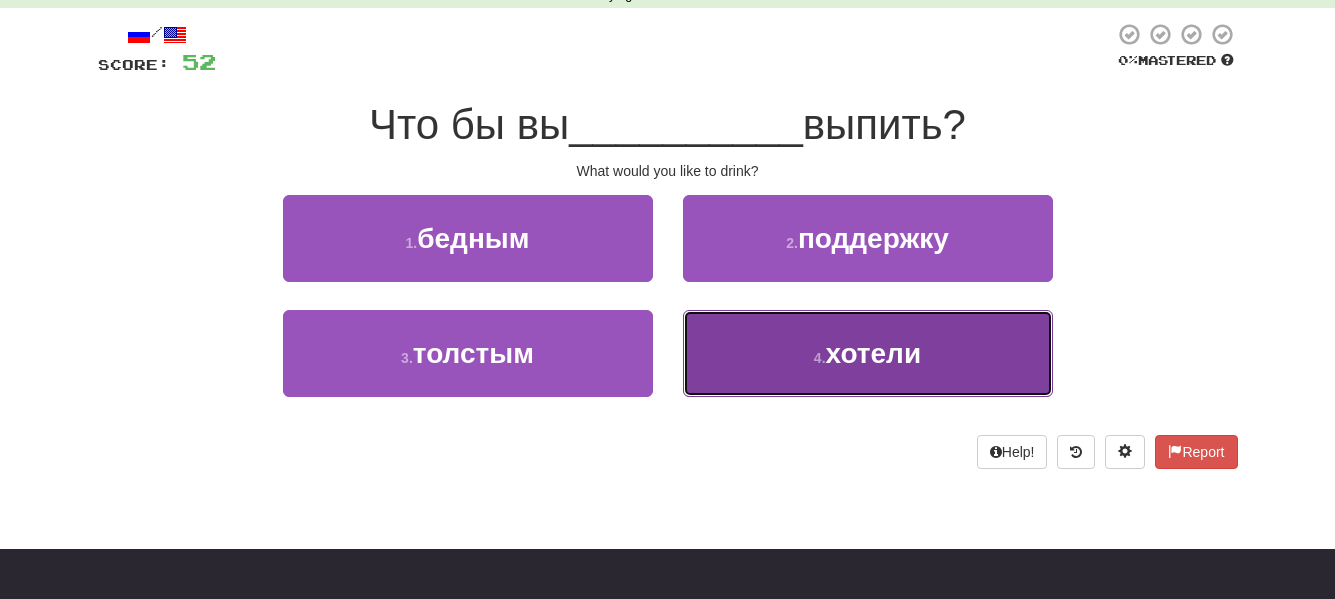 click on "4 .  хотели" at bounding box center [868, 353] 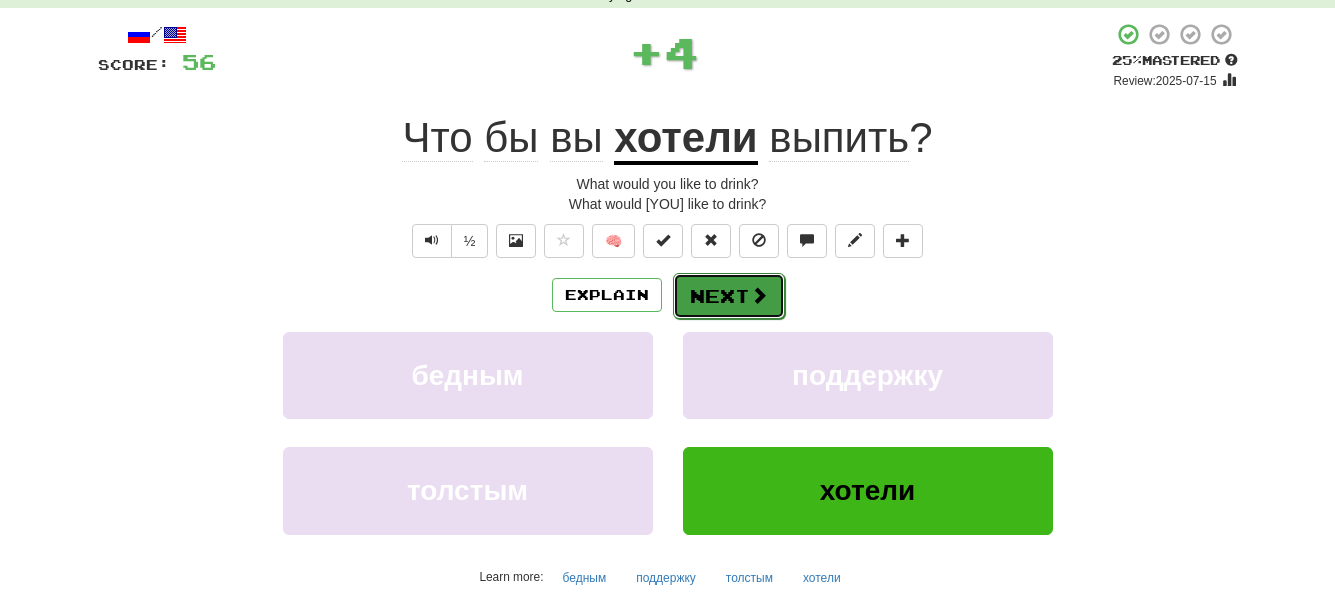 click on "Next" at bounding box center (729, 296) 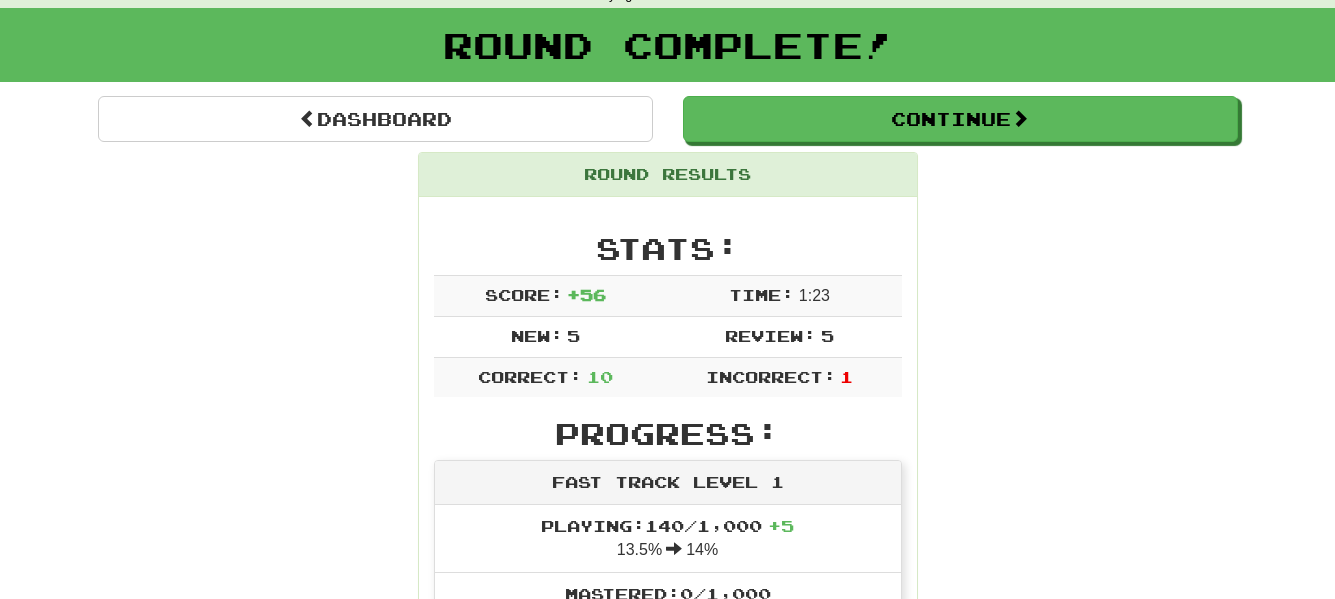 click on "Dashboard Continue Round Results Stats: Score: + 56 Time: 1 : 23 New: 5 Review: 5 Correct: 10 Incorrect: 1 Progress: Fast Track Level 1 Playing: 140 / 1,000 + 5 13.5% 14% Mastered: 0 / 1,000 0% Ready for Review: 2 / Level: 6 ⬆🎉🙌 184 points to level 7 - keep going! Ranked: 125 th this week Sentences: Report Это большое дерево. That is a big tree. Report Вы любите кофе или чай? Do you like coffee or tea? Report Пожалуйста, возьмите мою еду. Please take my food. Report Сегодня я чувствую себя хорошо. I feel well today. Report Что бы вы хотели выпить? What would you like to drink? Report Затем мы пошли в парк. Then, we went to the park. Report Моё время ценно. My time is valuable. Report Как прошел твой день ? How was your afternoon? Report Я рассказал секрет Тому. Report . Dashboard" at bounding box center [668, 1002] 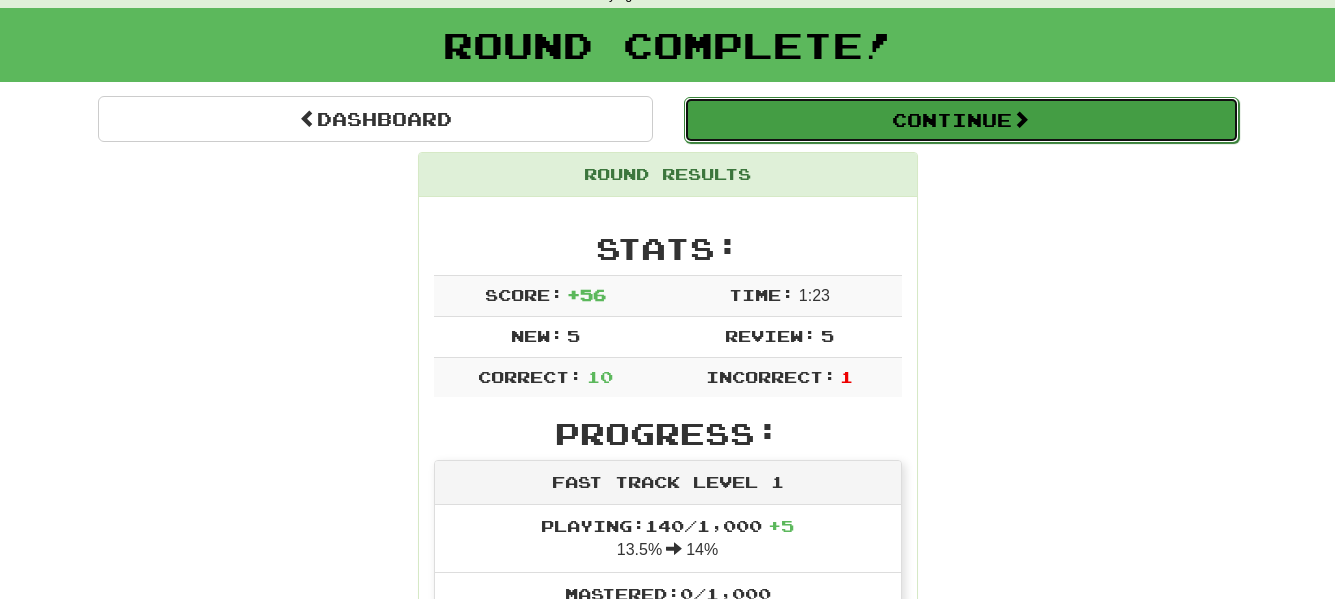click on "Continue" at bounding box center [961, 120] 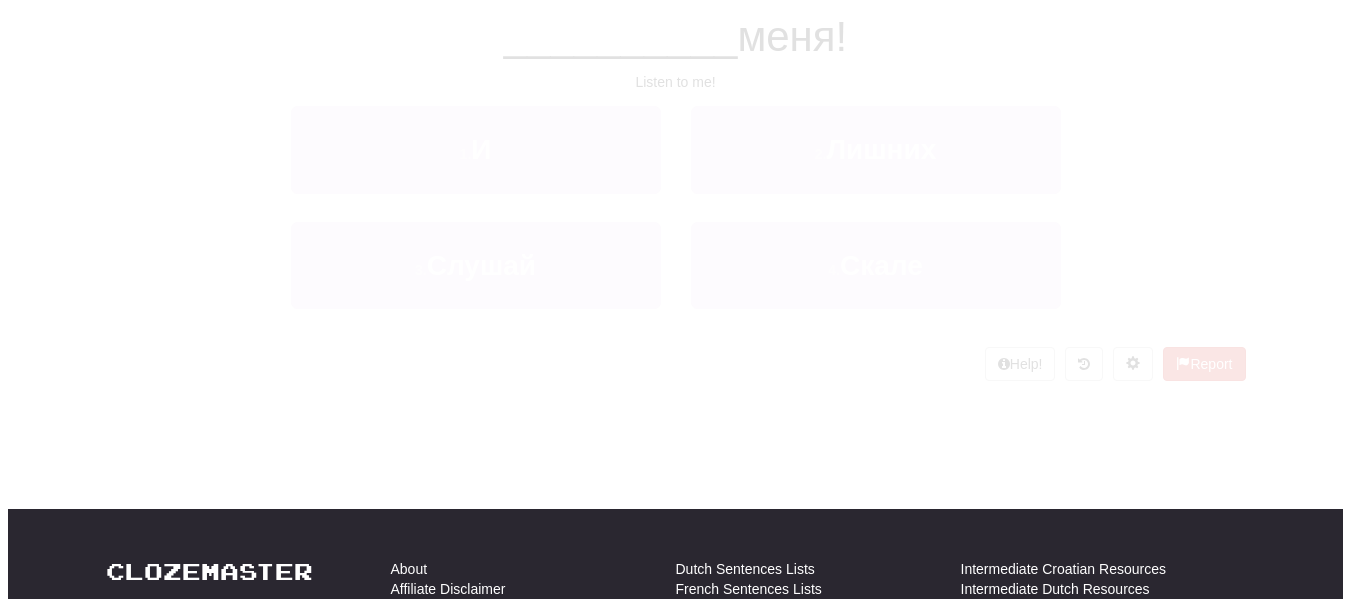 scroll, scrollTop: 100, scrollLeft: 0, axis: vertical 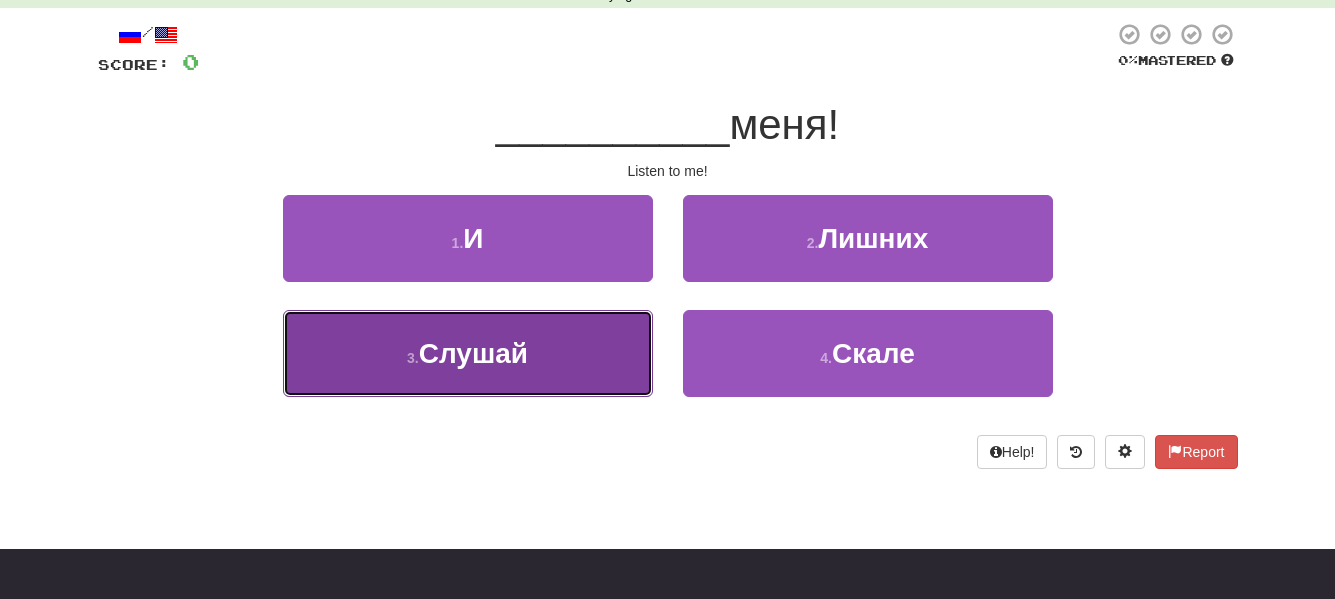 click on "3 .  Слушай" at bounding box center [468, 353] 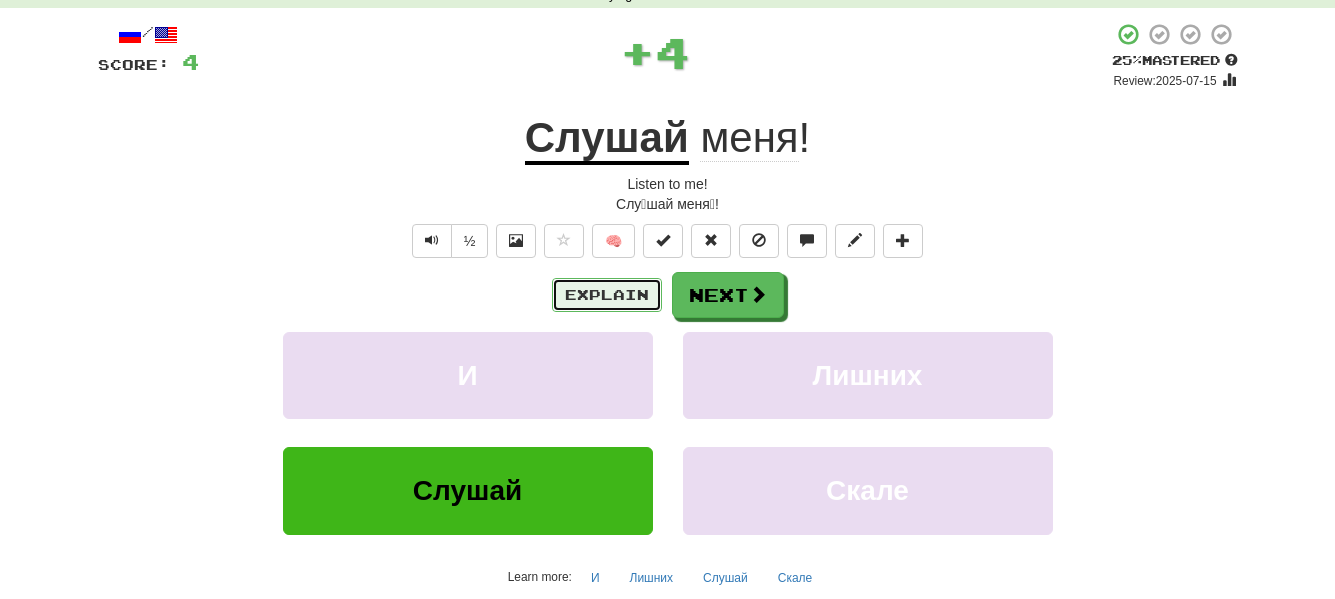 click on "Explain" at bounding box center [607, 295] 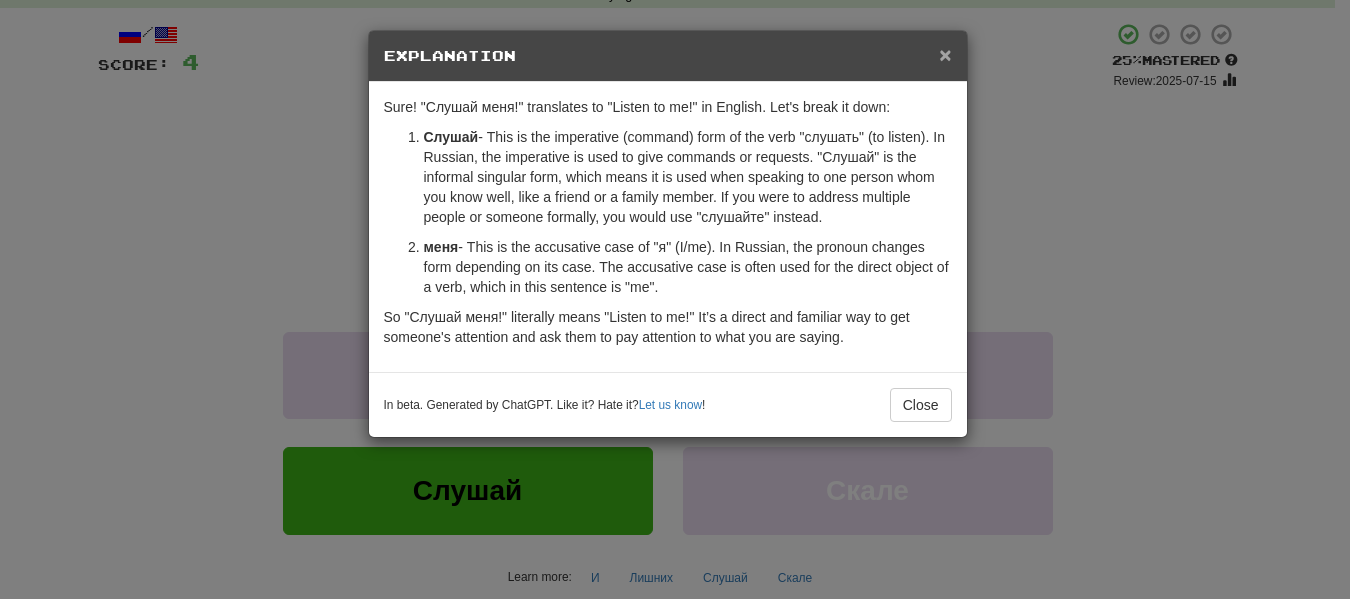 click on "×" at bounding box center (945, 54) 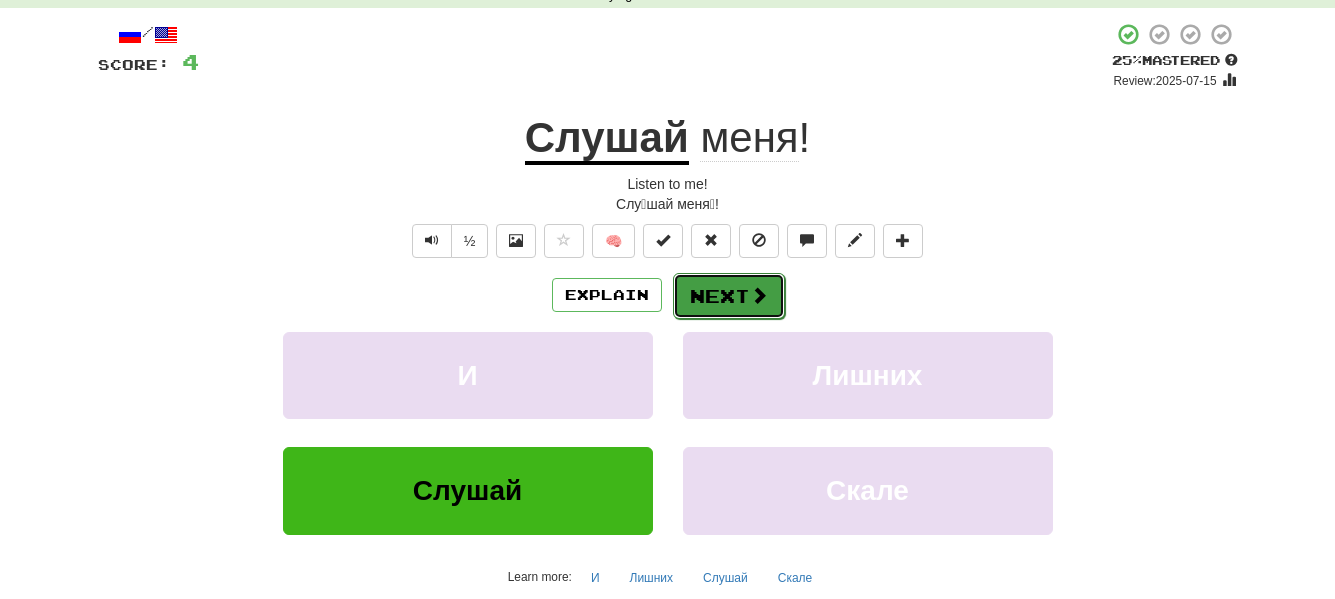 click on "Next" at bounding box center [729, 296] 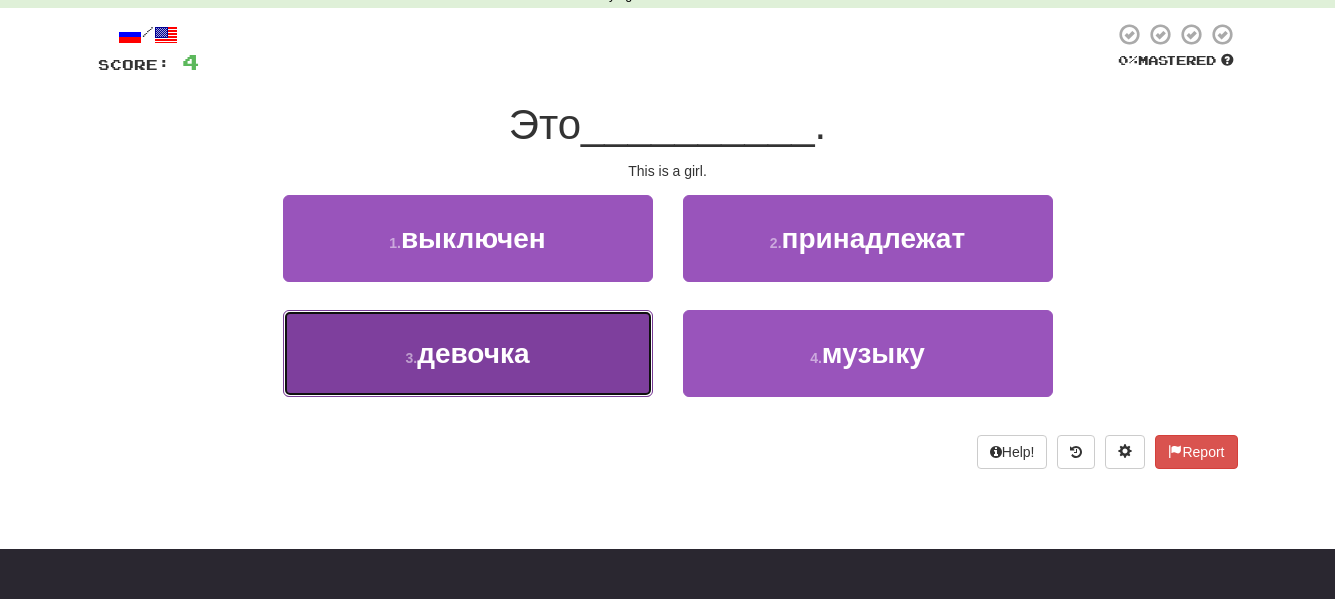 click on "3 .  [NOUN]" at bounding box center [468, 353] 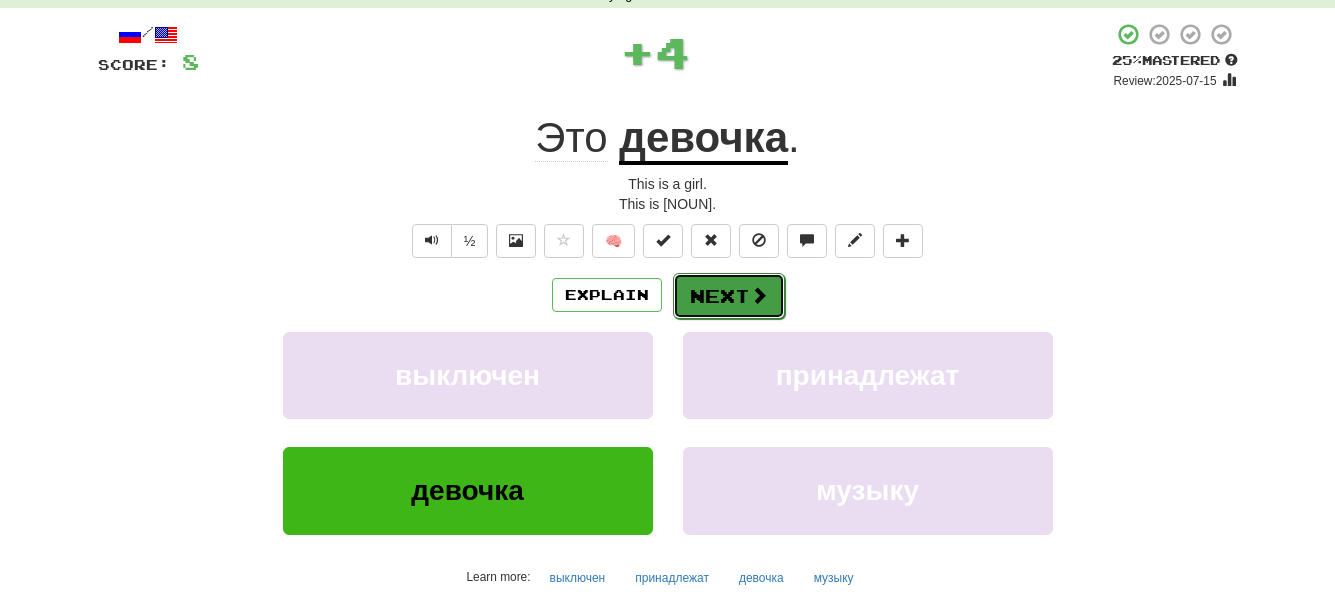 click on "Next" at bounding box center (729, 296) 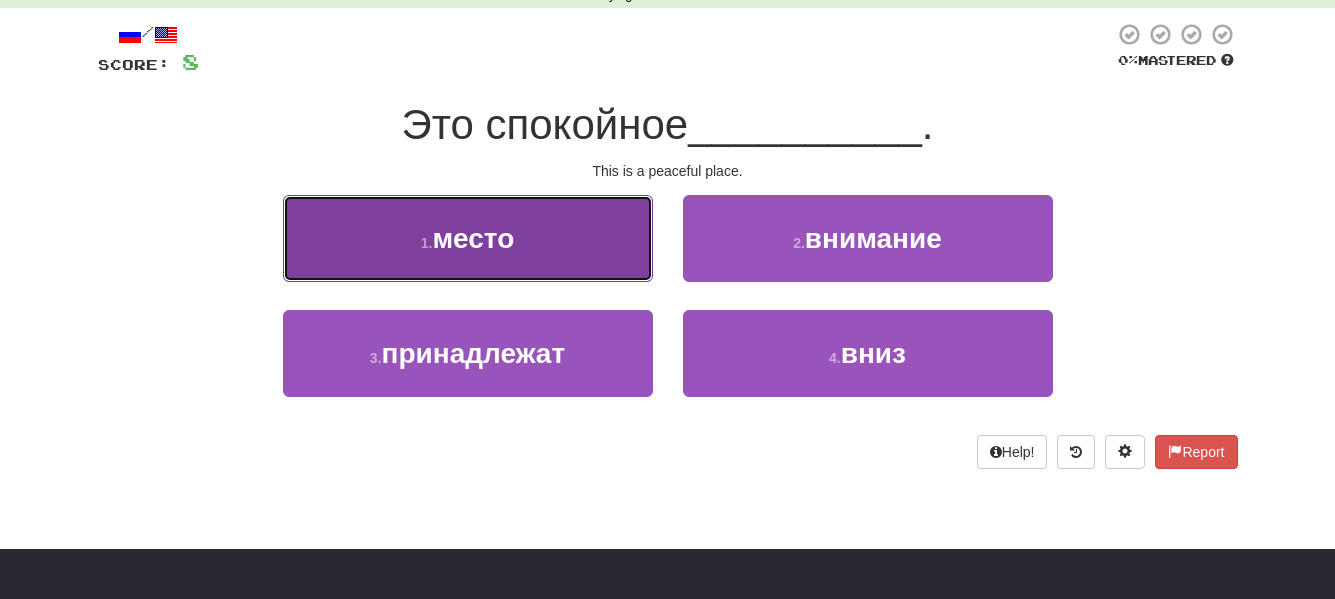 click on "место" at bounding box center [473, 238] 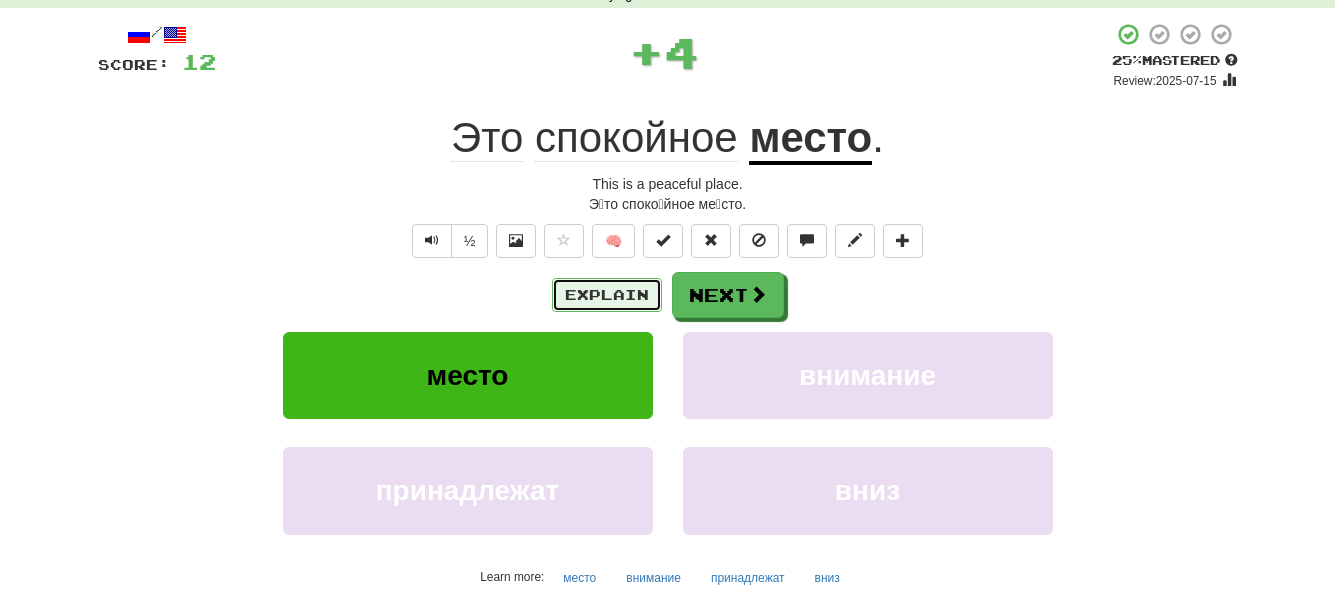 click on "Explain" at bounding box center (607, 295) 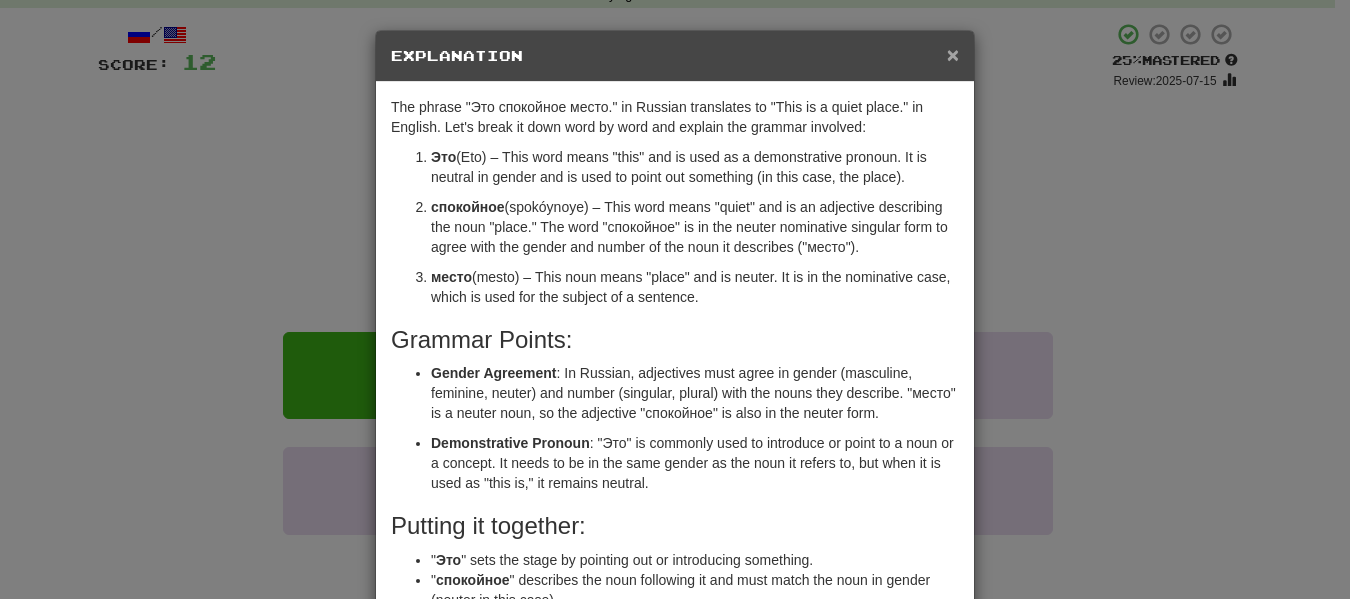 click on "×" at bounding box center [953, 54] 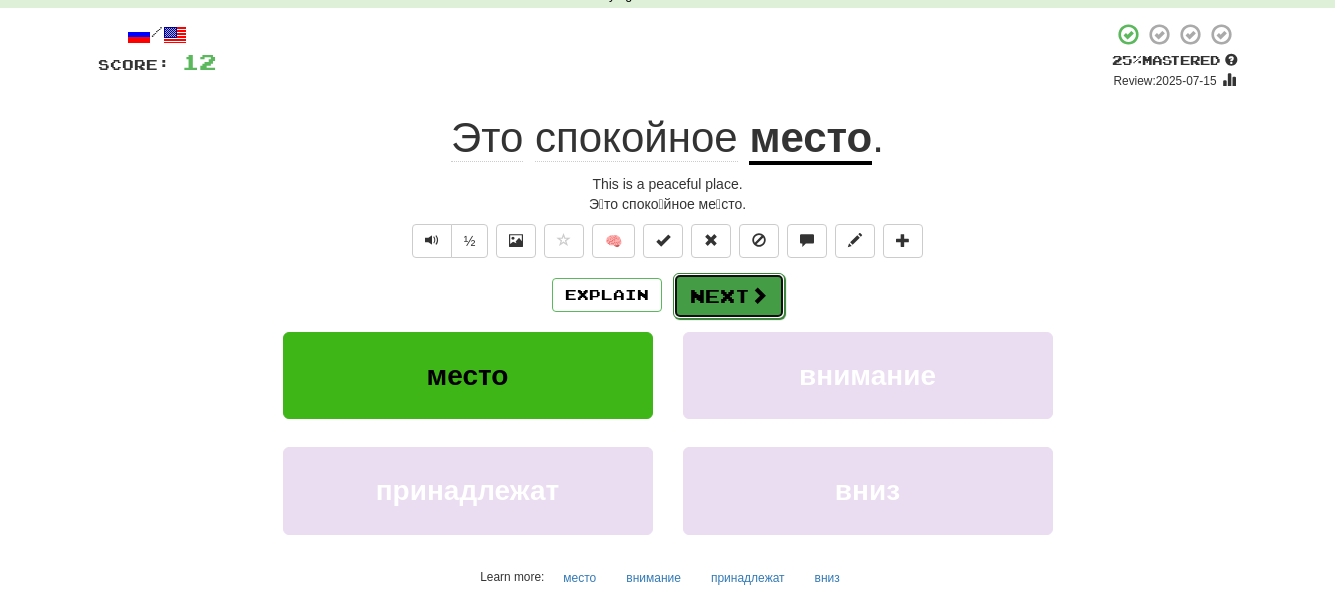 click at bounding box center [759, 295] 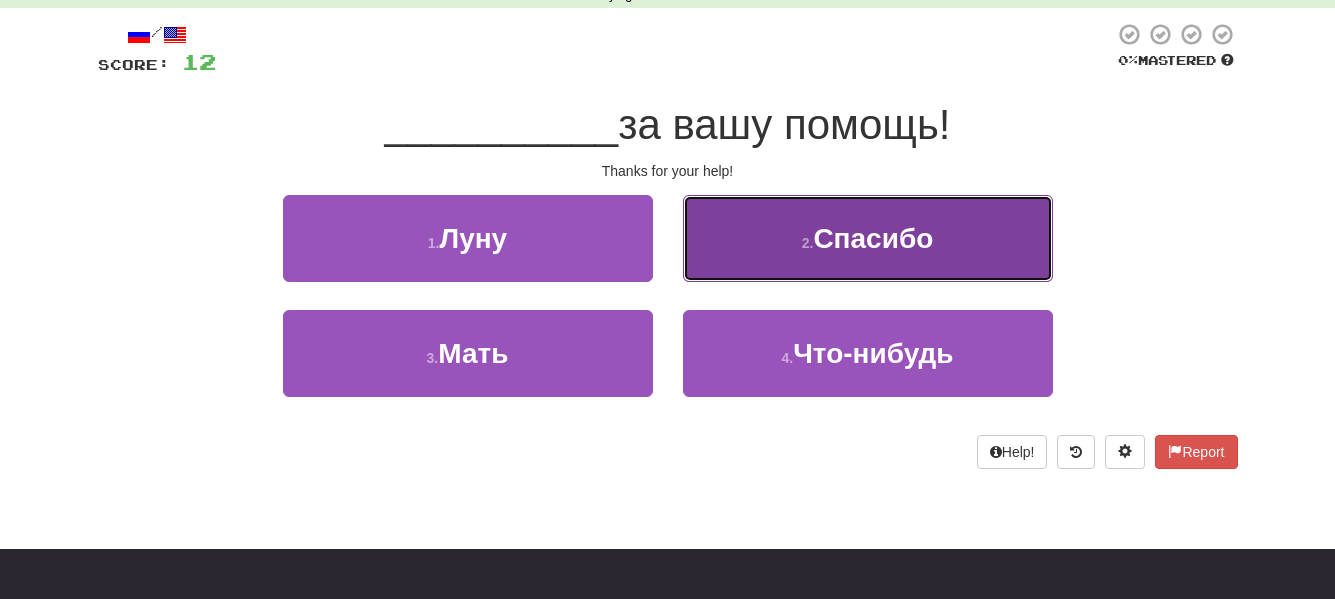 click on "2 .  Спасибо" at bounding box center (868, 238) 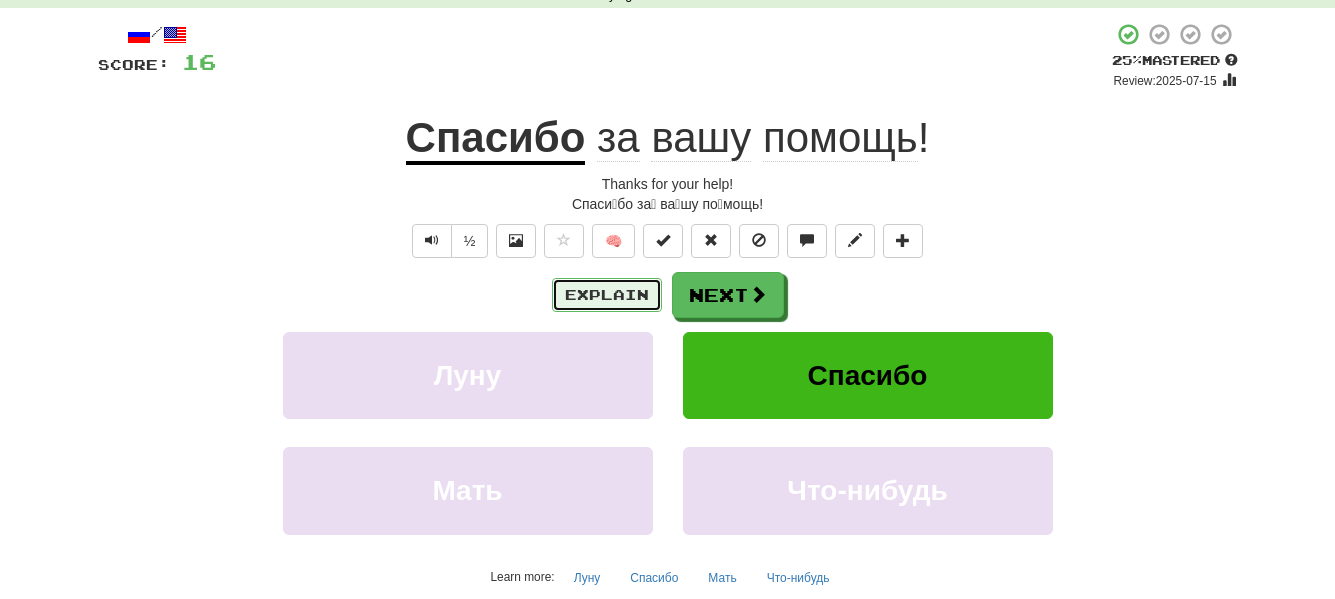 click on "Explain" at bounding box center [607, 295] 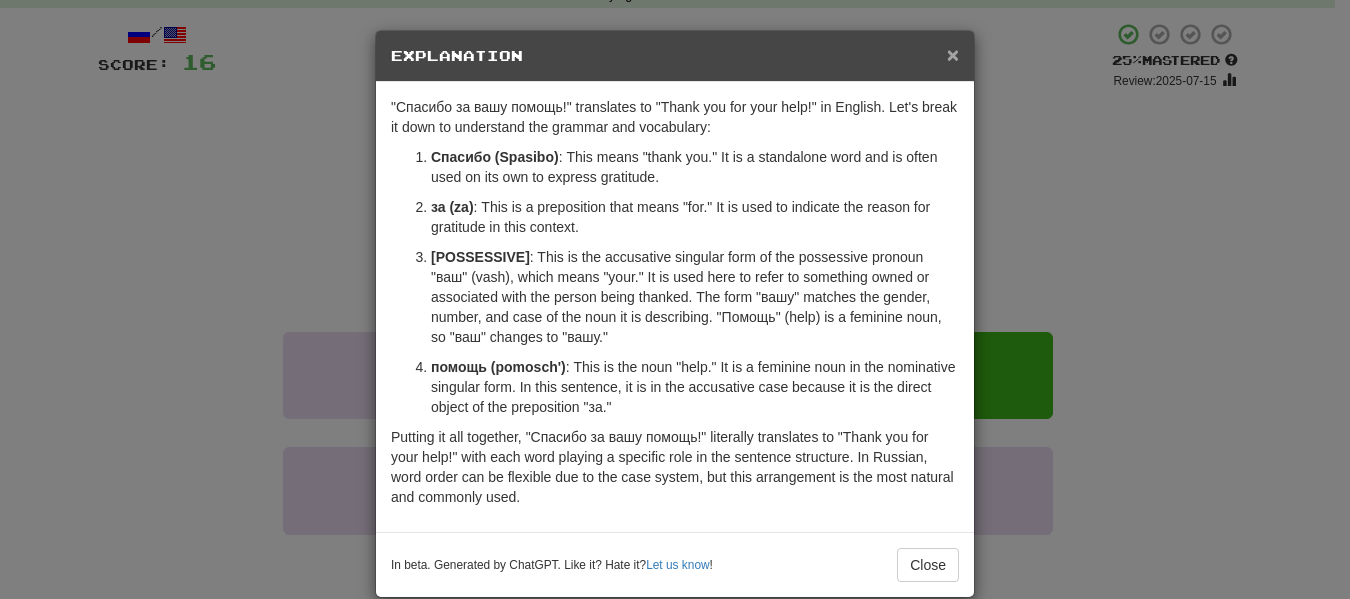 click on "×" at bounding box center [953, 54] 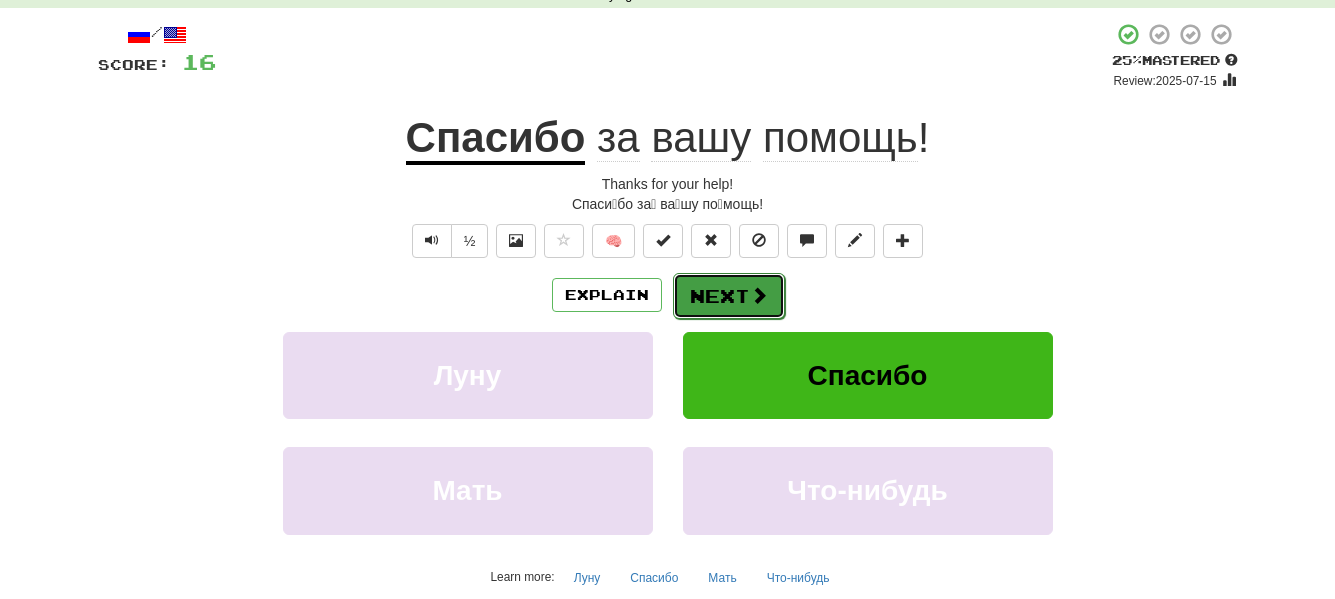click on "Next" at bounding box center [729, 296] 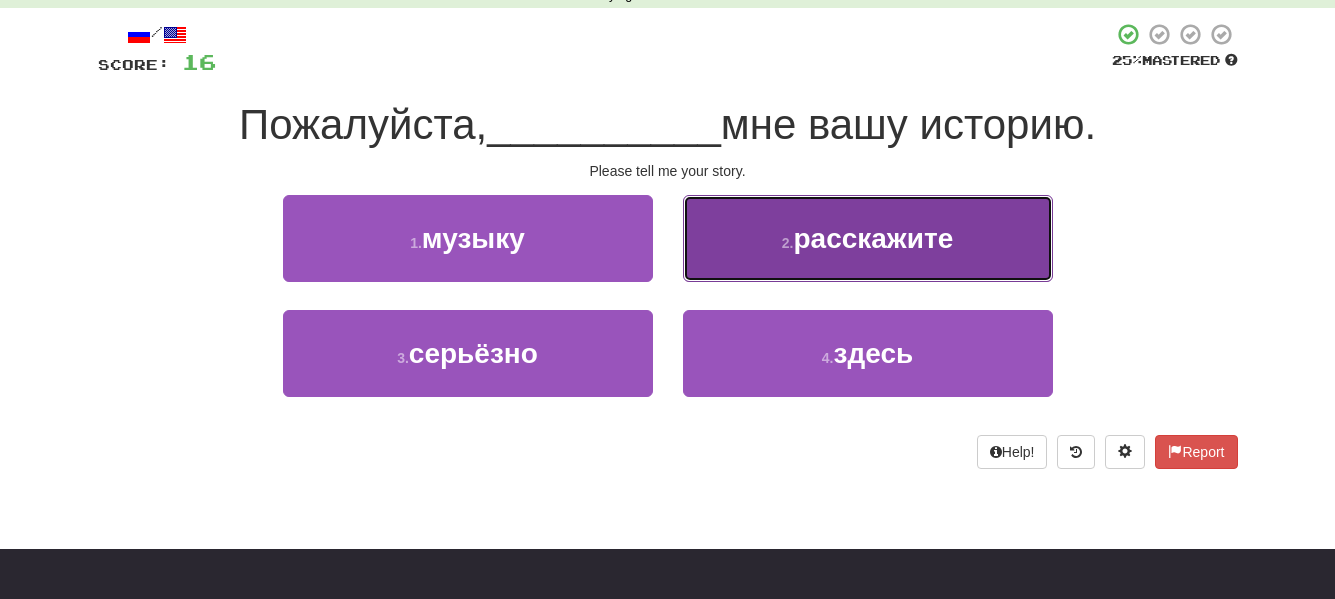 click on "расскажите" at bounding box center [873, 238] 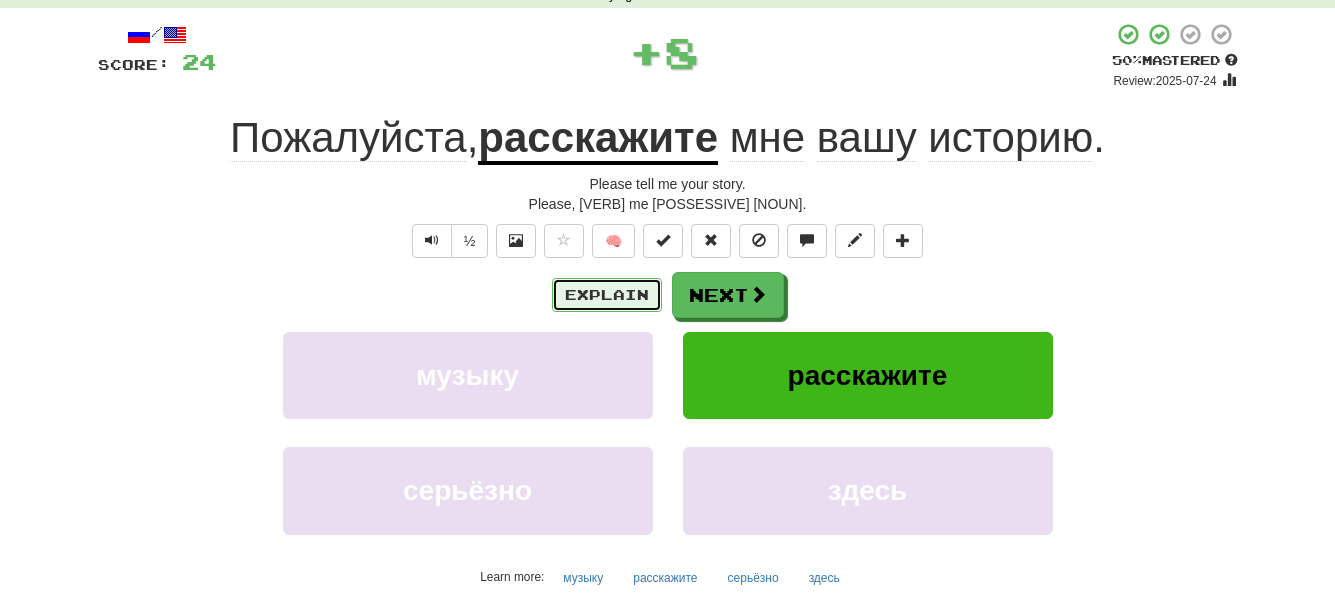 click on "Explain" at bounding box center (607, 295) 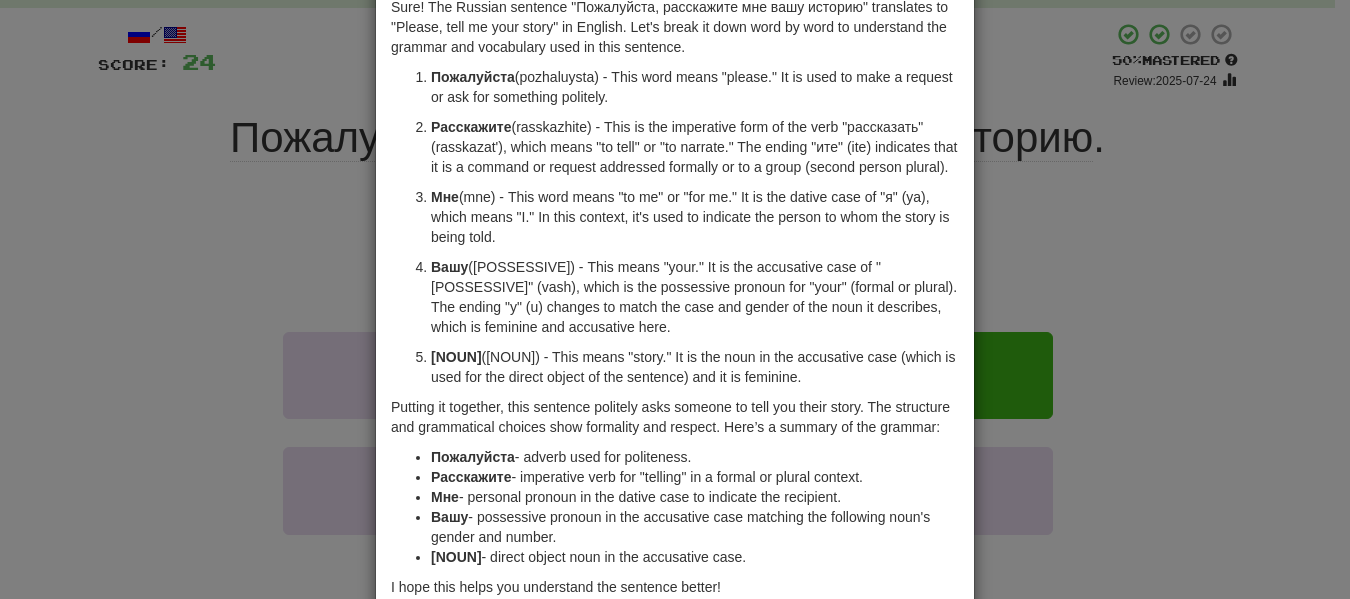 scroll, scrollTop: 0, scrollLeft: 0, axis: both 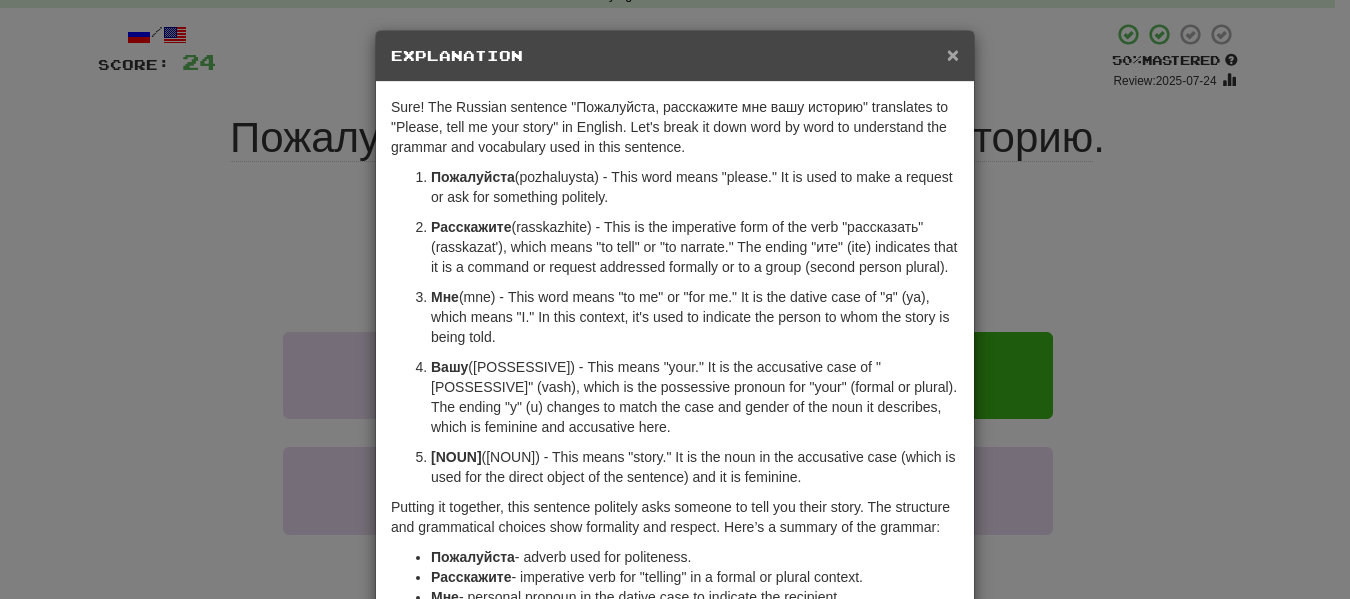 click on "×" at bounding box center (953, 54) 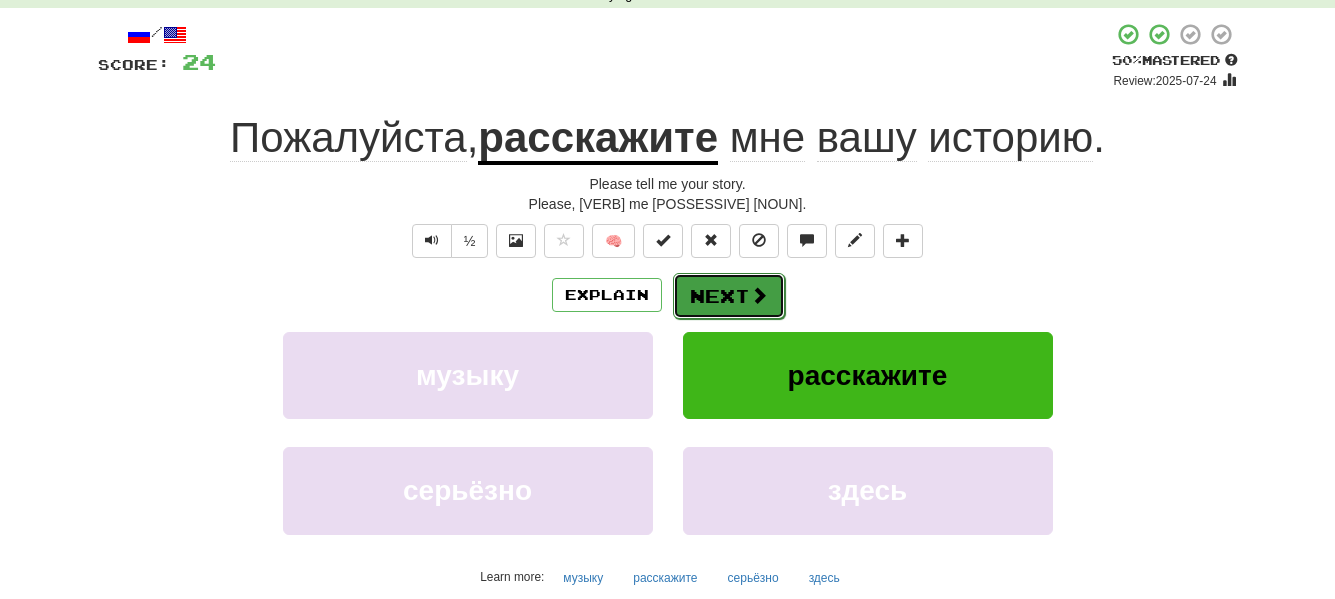 click at bounding box center (759, 295) 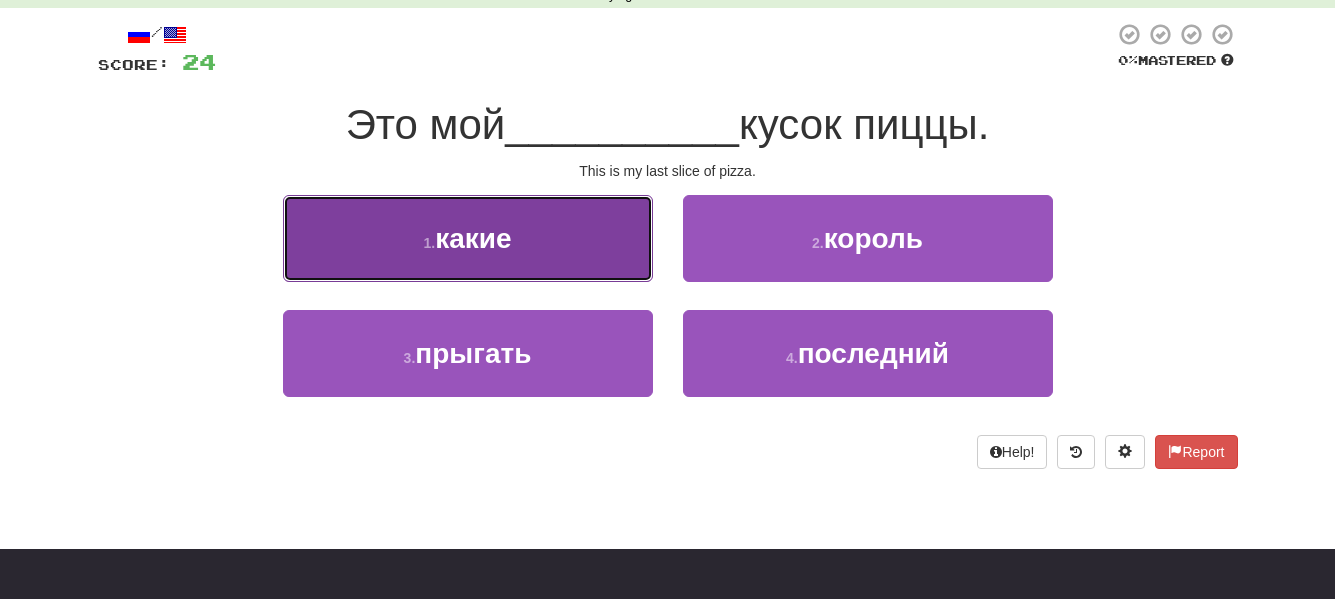 click on "1 . какие" at bounding box center (468, 238) 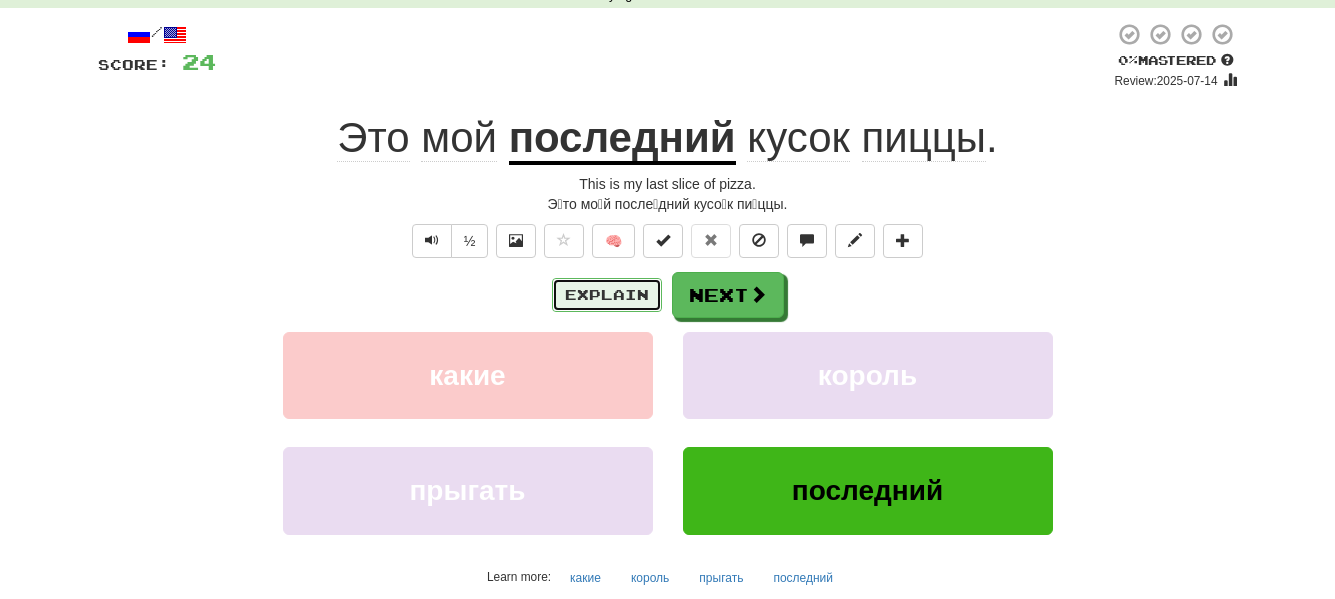 click on "Explain" at bounding box center (607, 295) 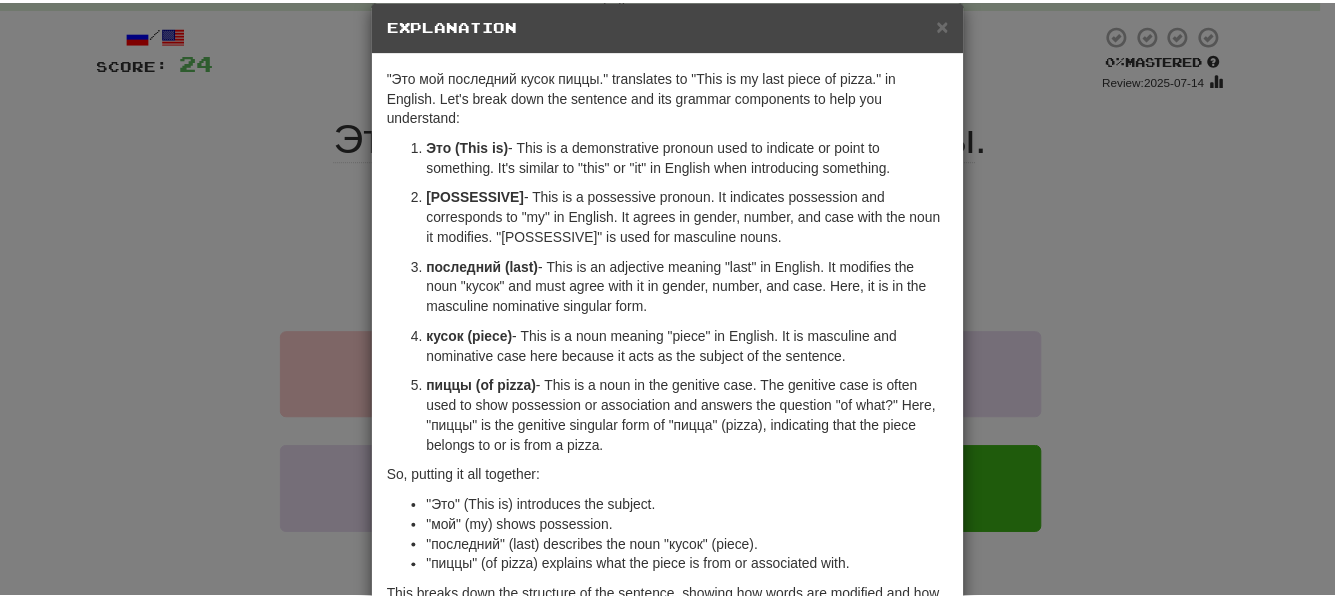 scroll, scrollTop: 0, scrollLeft: 0, axis: both 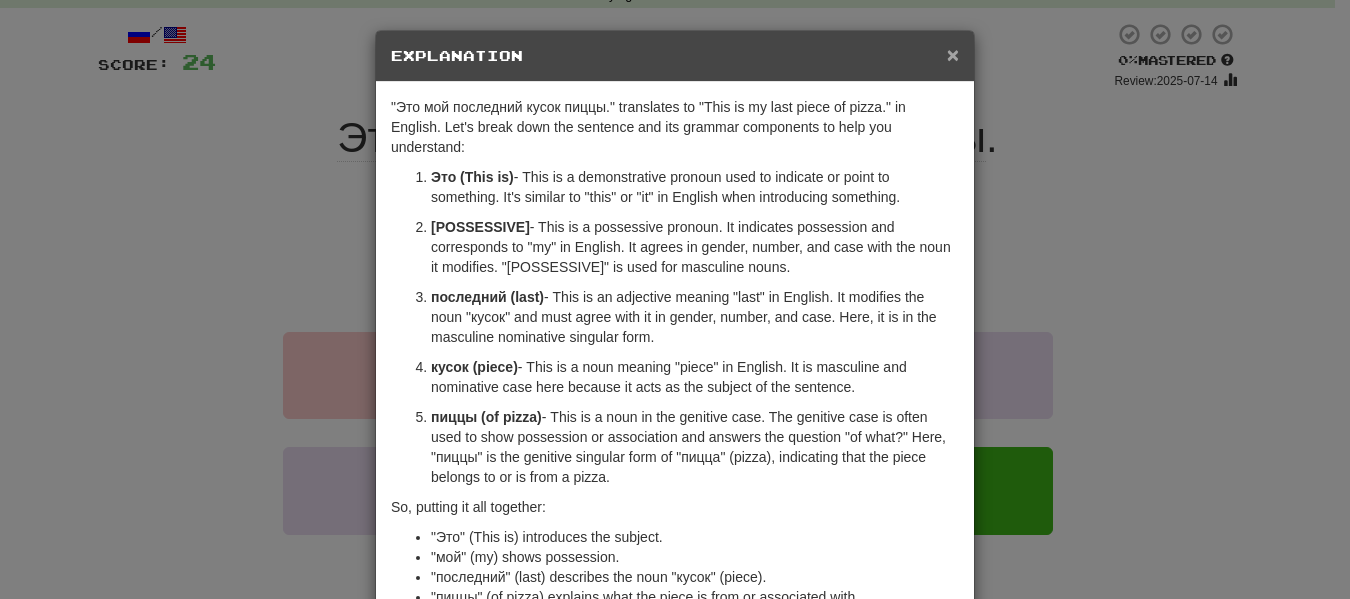 click on "×" at bounding box center [953, 54] 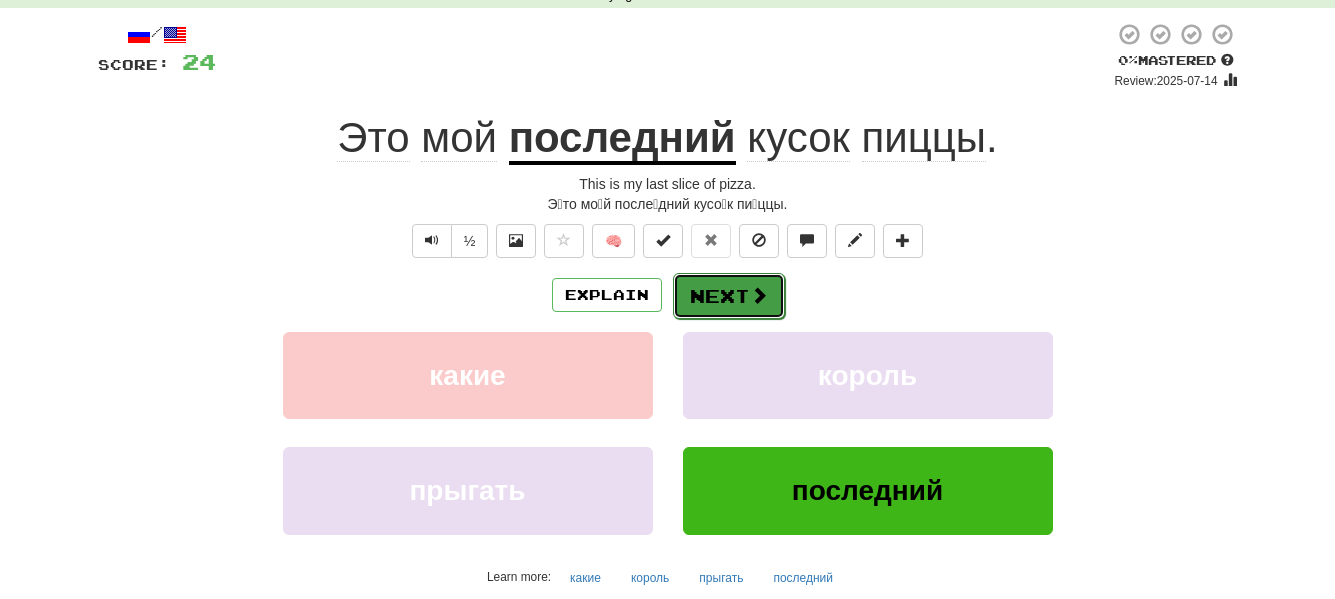 click at bounding box center (759, 295) 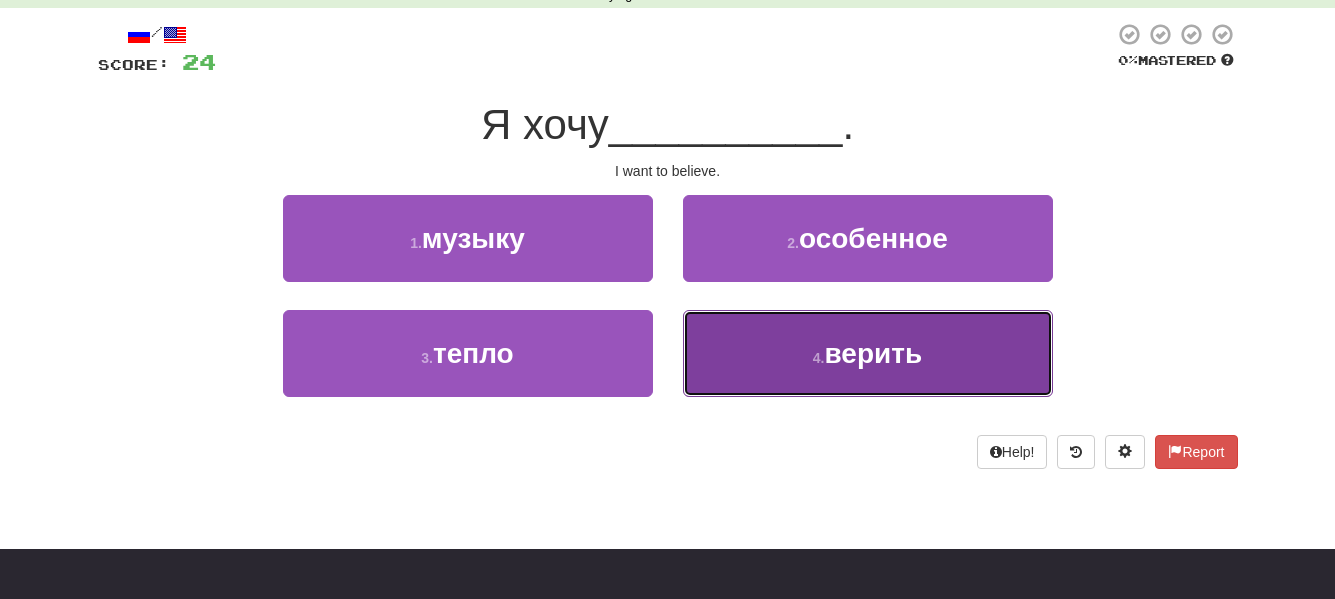 click on "4 .  верить" at bounding box center [868, 353] 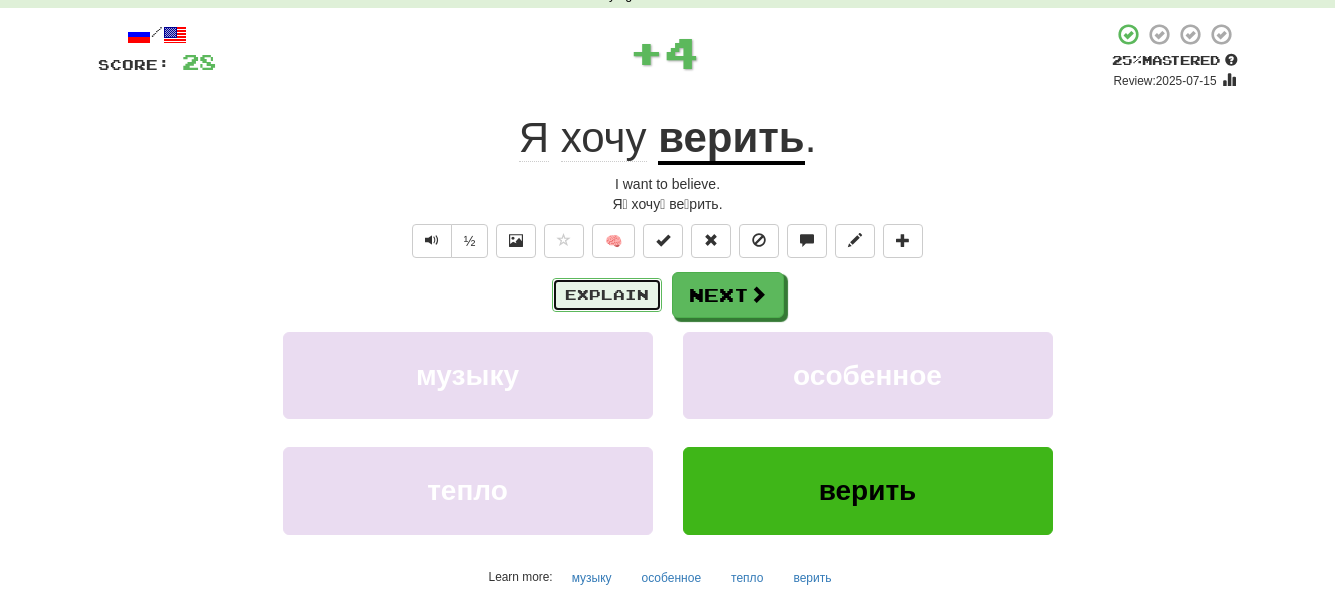 click on "Explain" at bounding box center [607, 295] 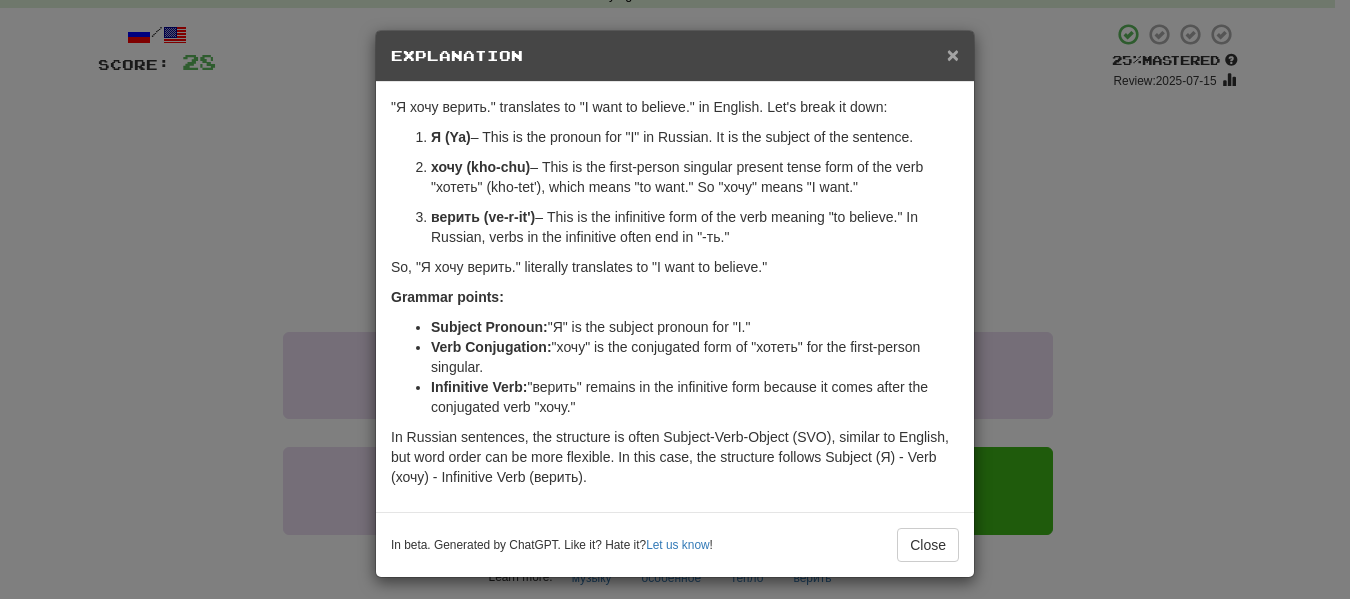 click on "×" at bounding box center (953, 54) 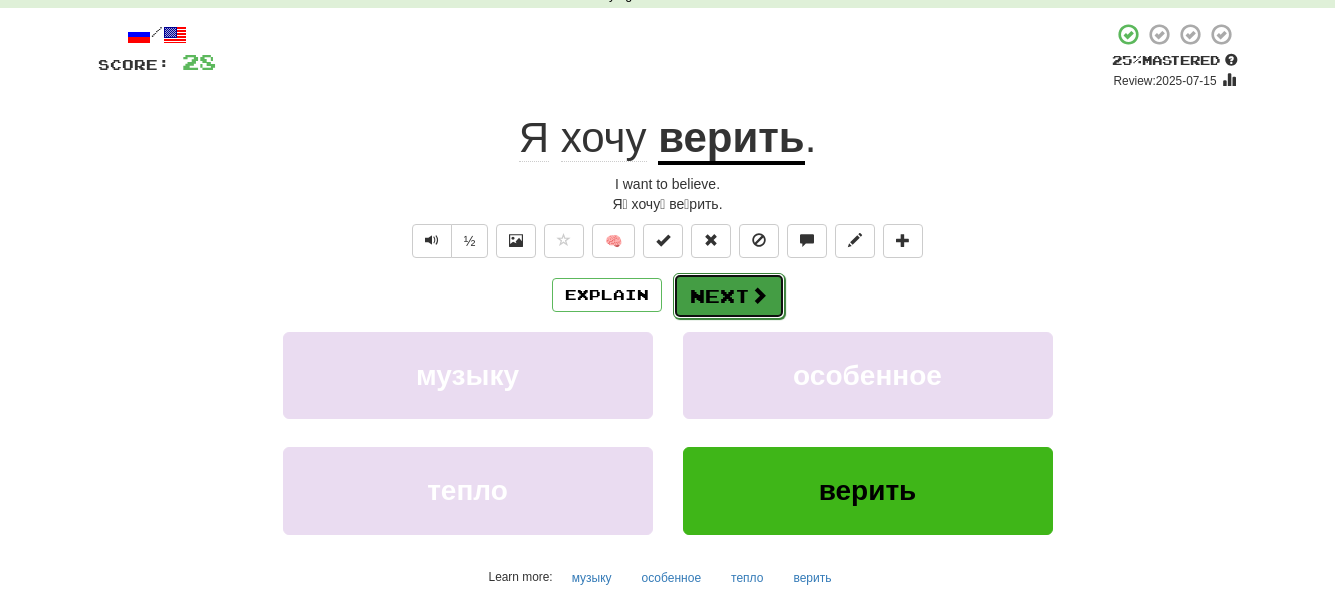 click on "Next" at bounding box center (729, 296) 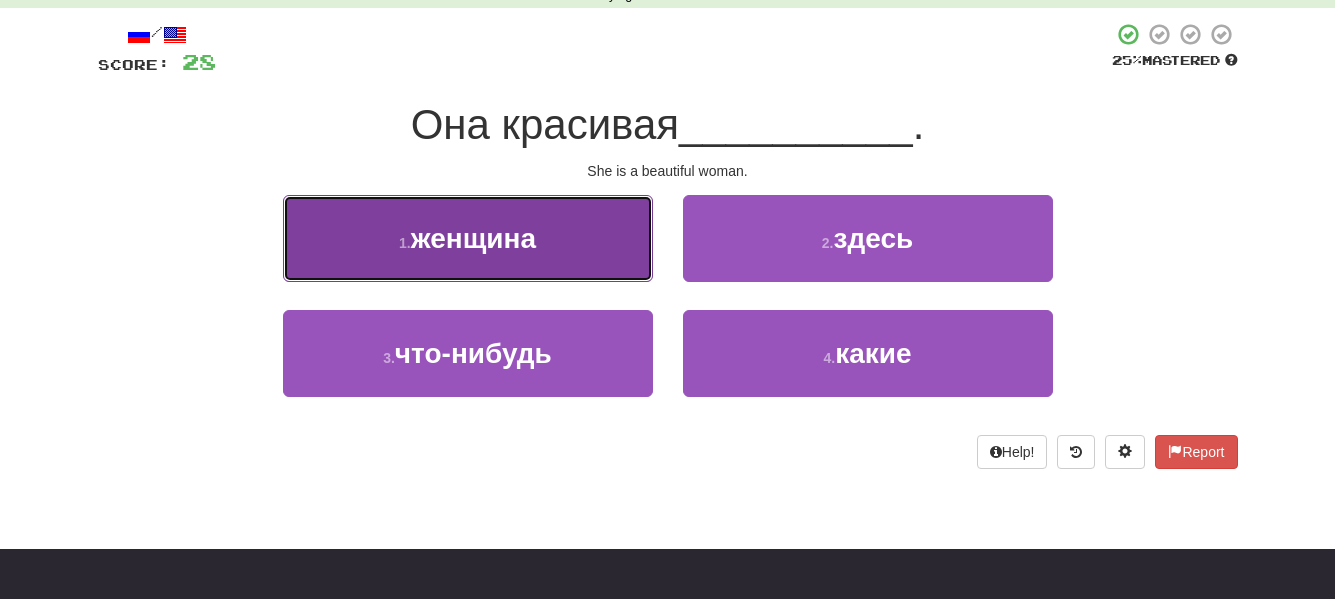 click on "1 .  женщина" at bounding box center [468, 238] 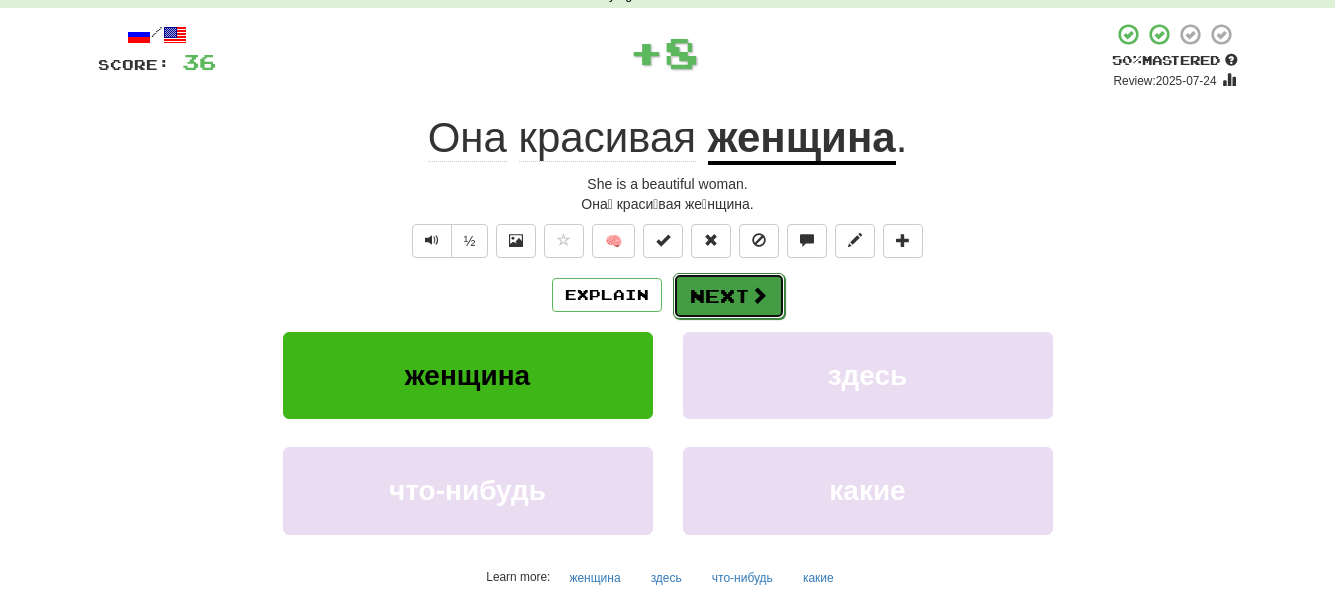 click on "Next" at bounding box center (729, 296) 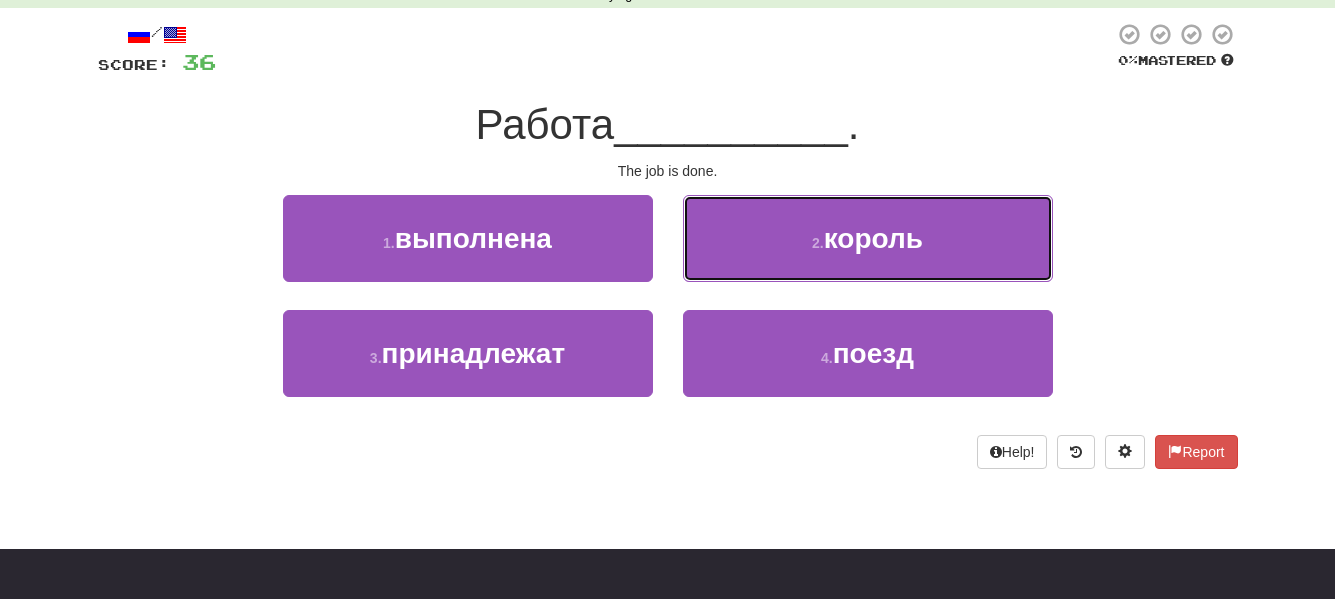 click on "2 .  король" at bounding box center (868, 238) 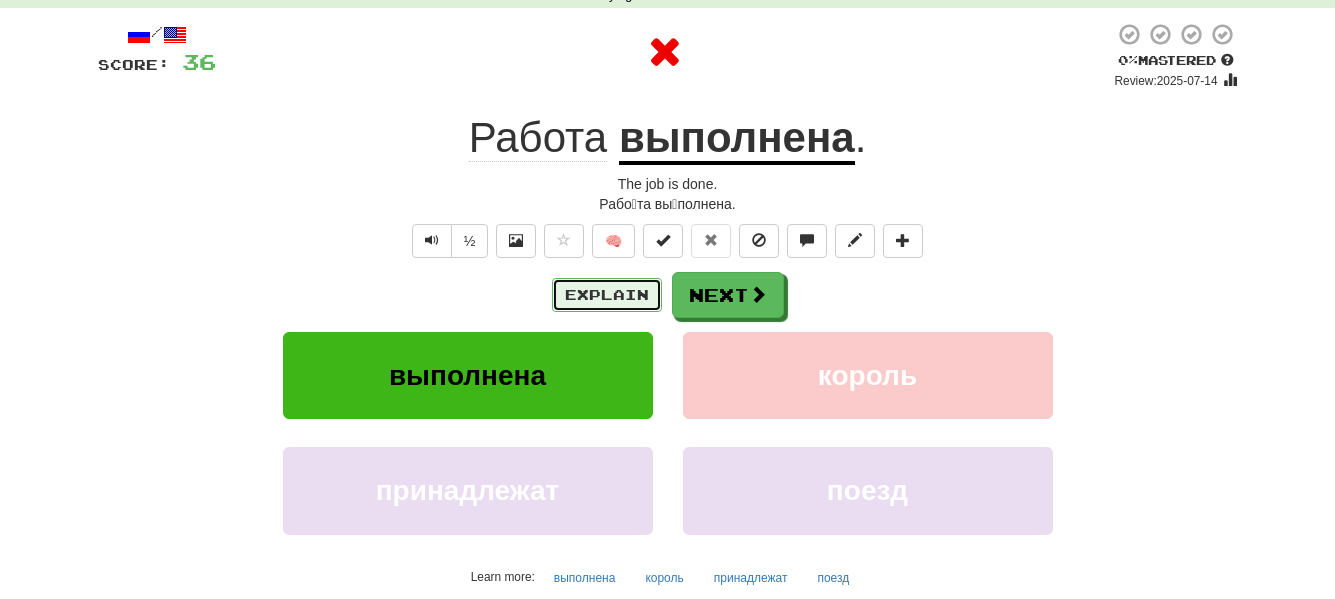 click on "Explain" at bounding box center [607, 295] 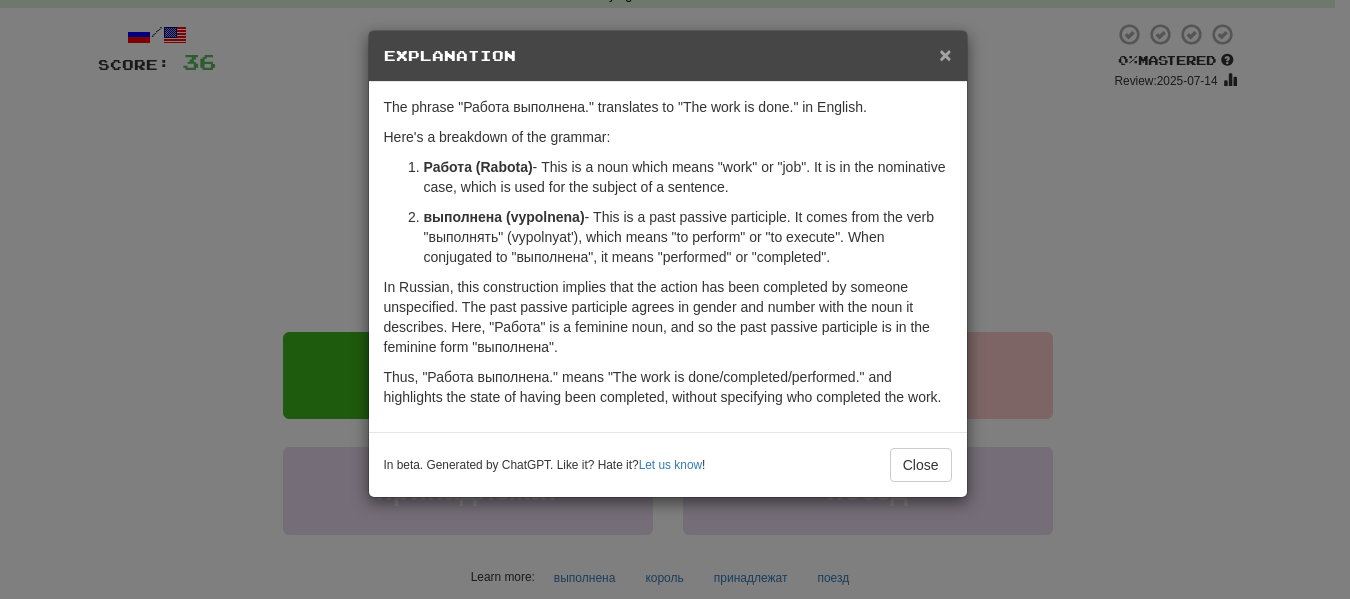 click on "×" at bounding box center [945, 54] 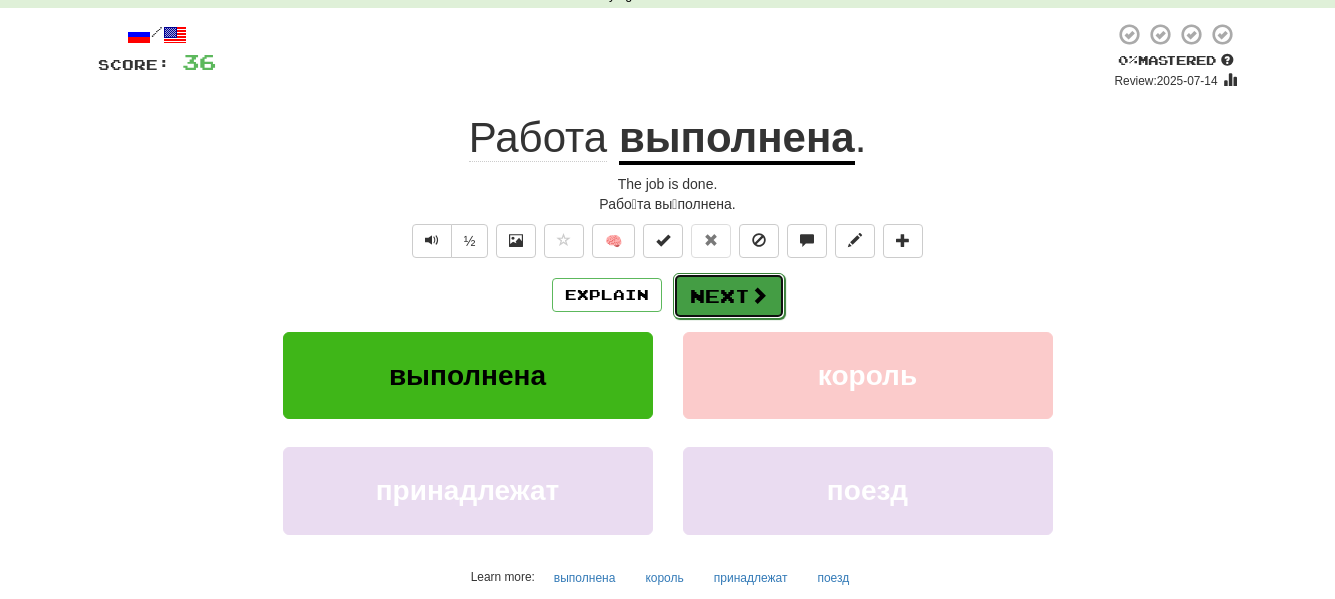 click on "Next" at bounding box center [729, 296] 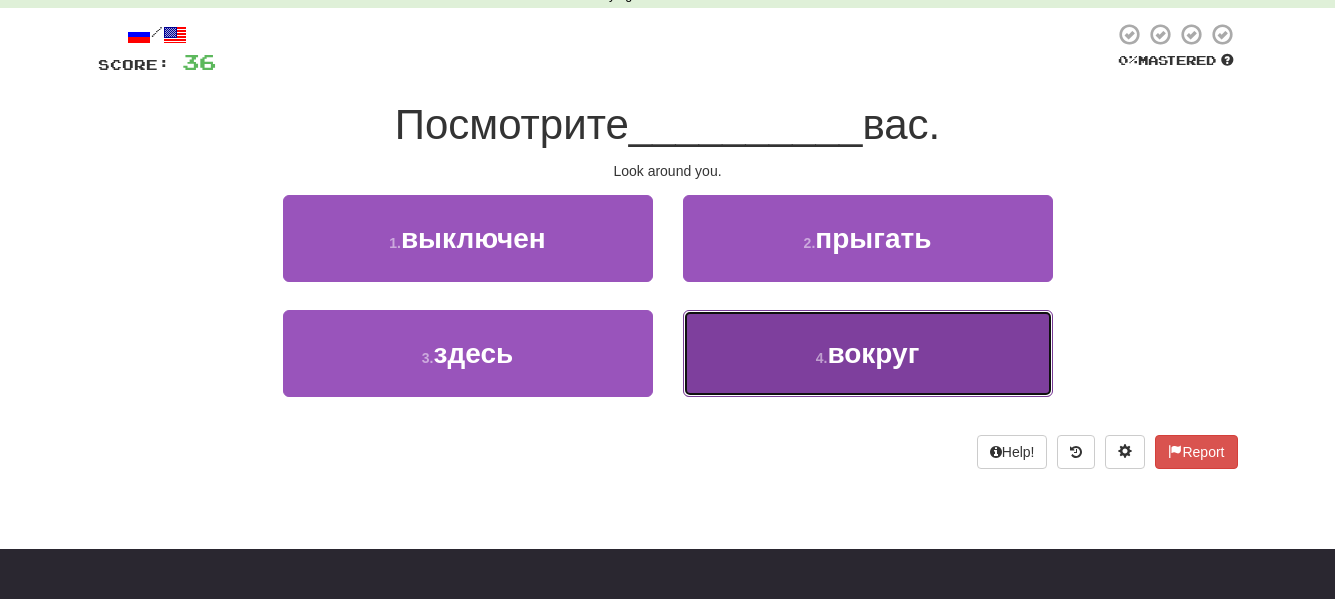 click on "4 .  вокруг" at bounding box center (868, 353) 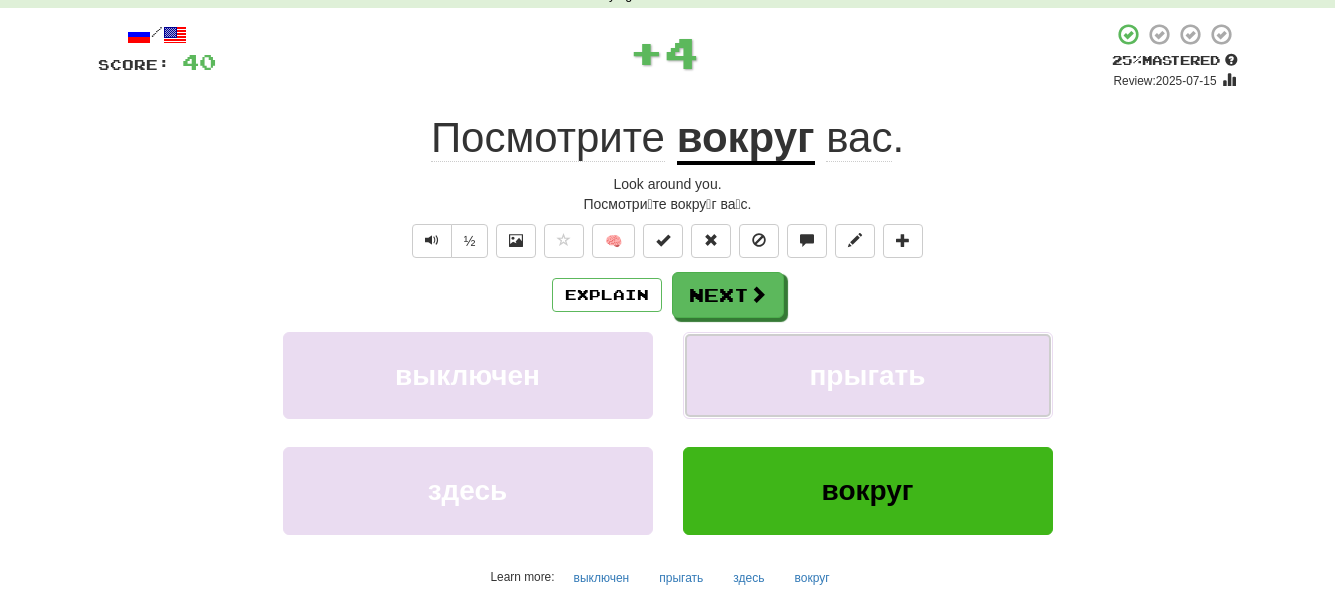 click on "прыгать" at bounding box center (867, 375) 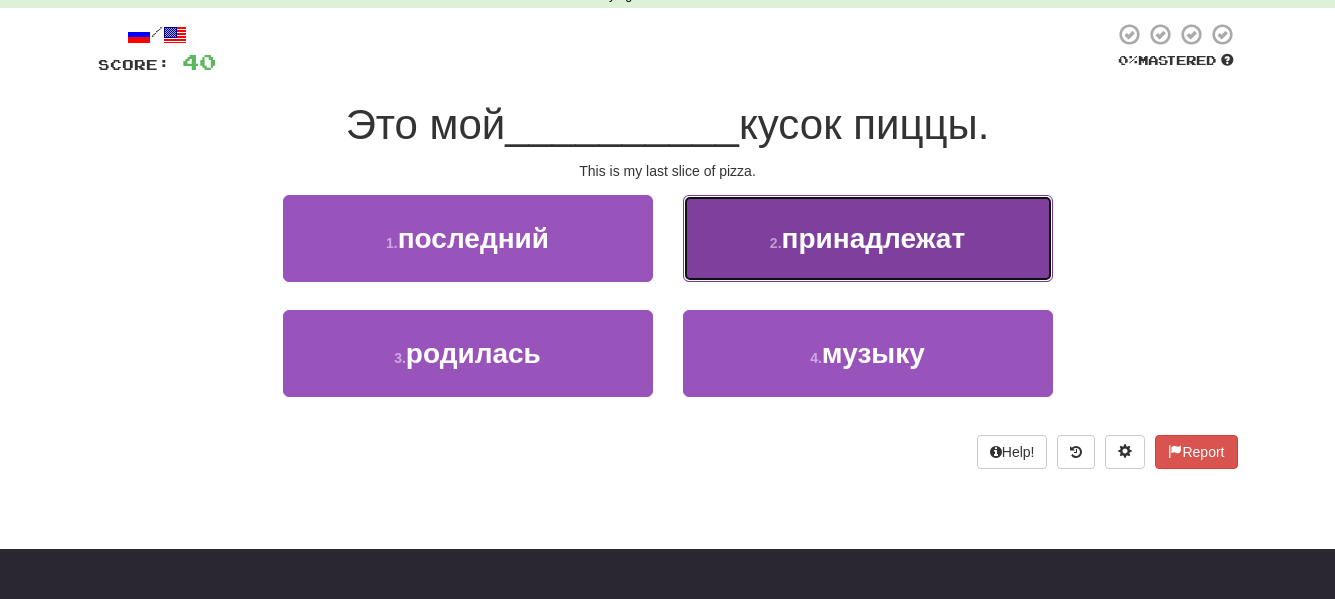 click on "2 .  принадлежат" at bounding box center (868, 238) 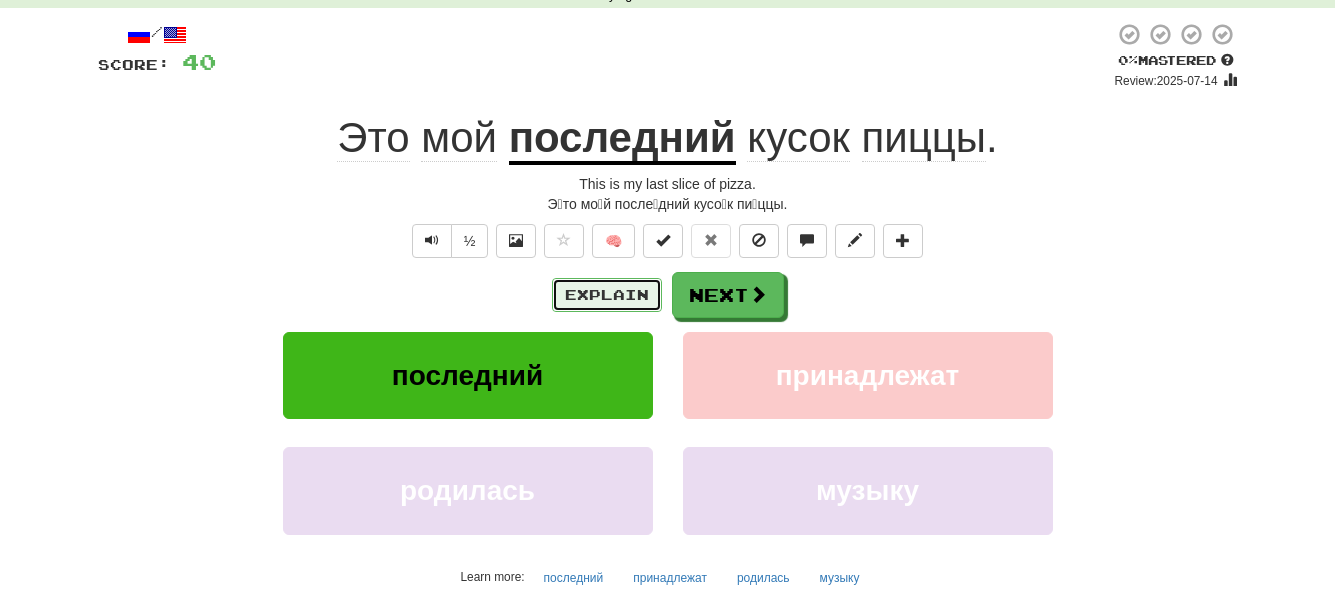 click on "Explain" at bounding box center (607, 295) 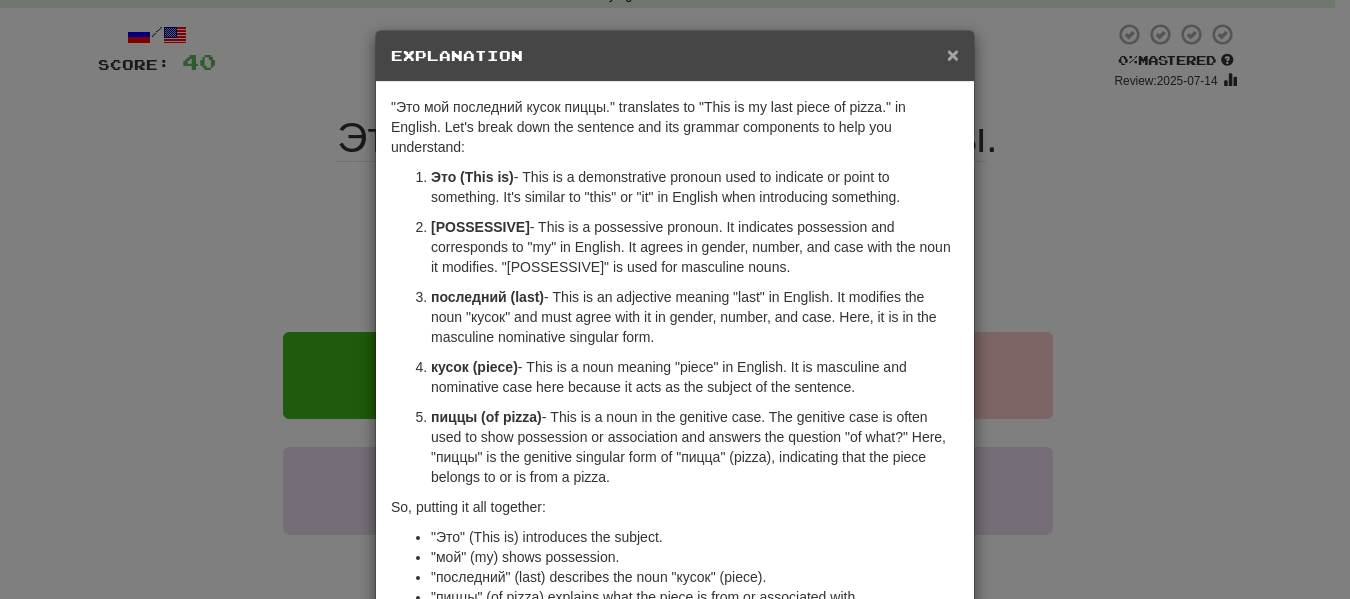 click on "×" at bounding box center (953, 54) 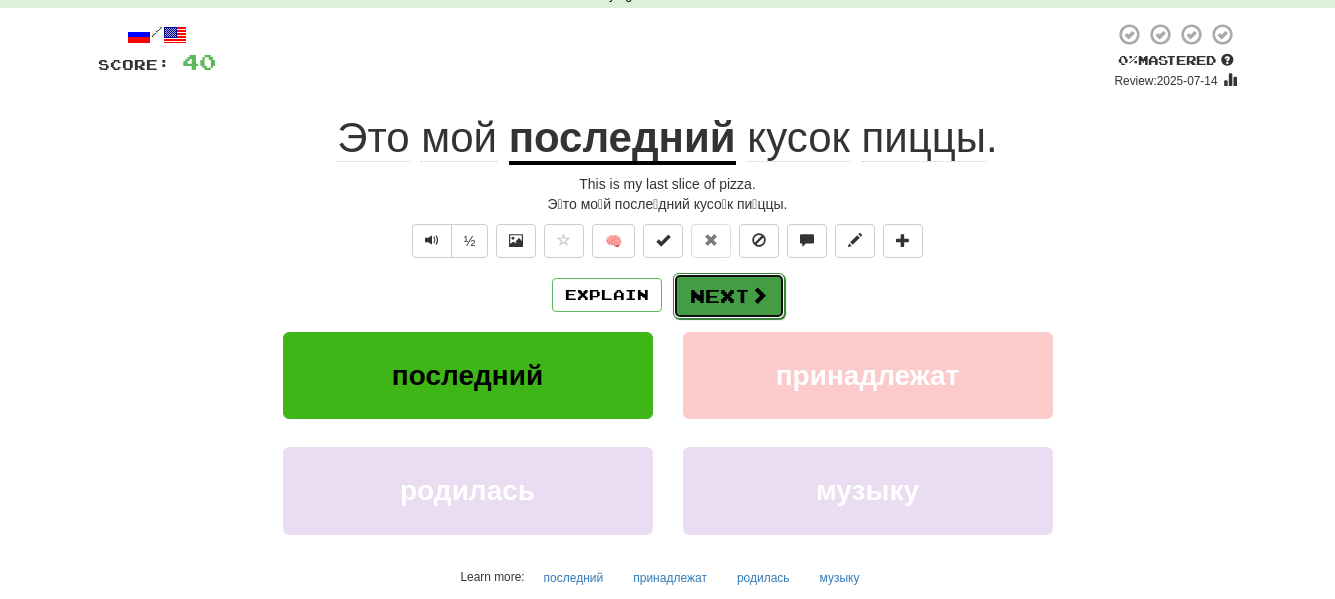 click on "Next" at bounding box center (729, 296) 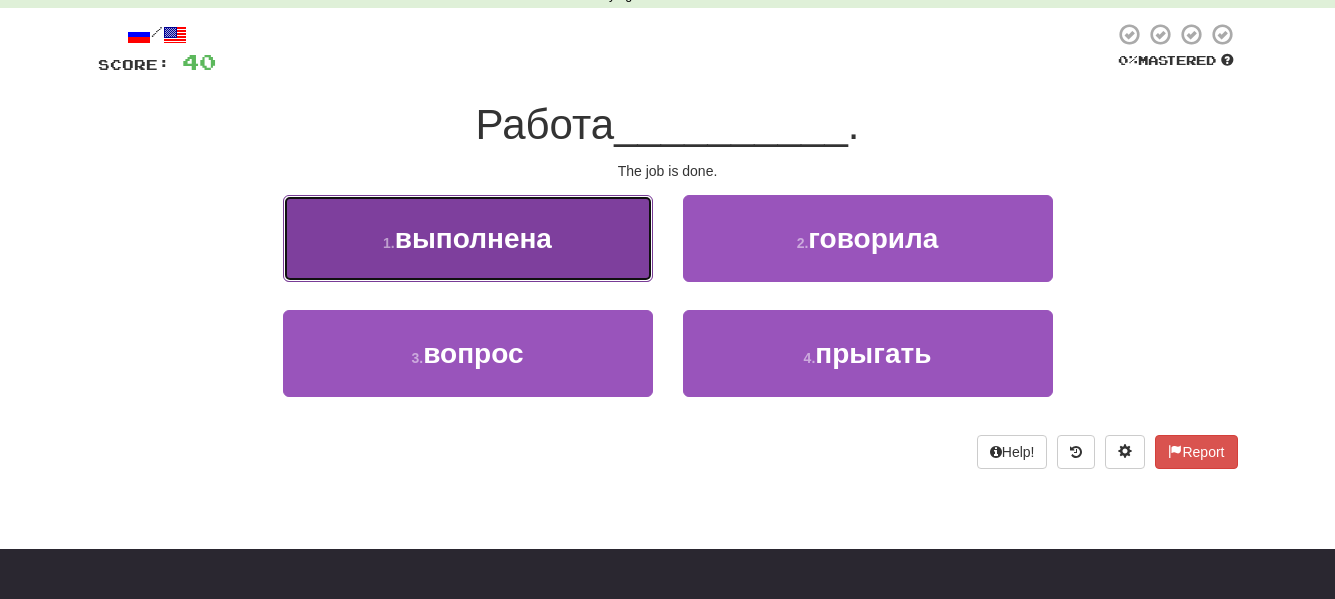 click on "1 .  выполнена" at bounding box center [468, 238] 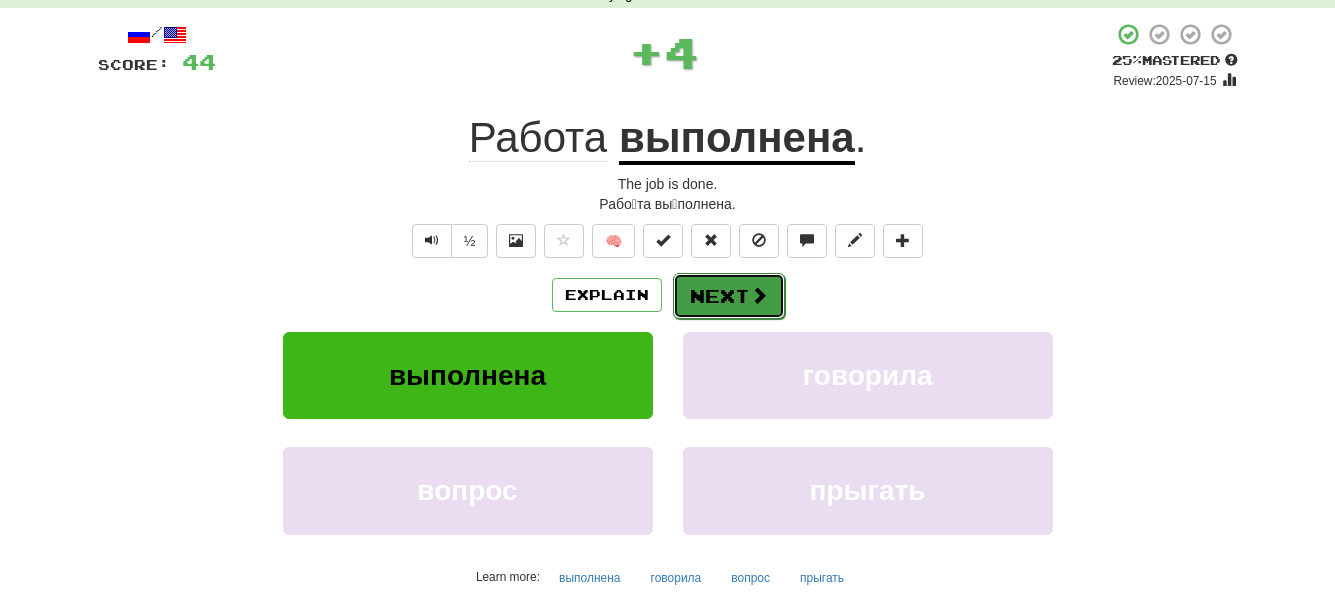 click on "Next" at bounding box center [729, 296] 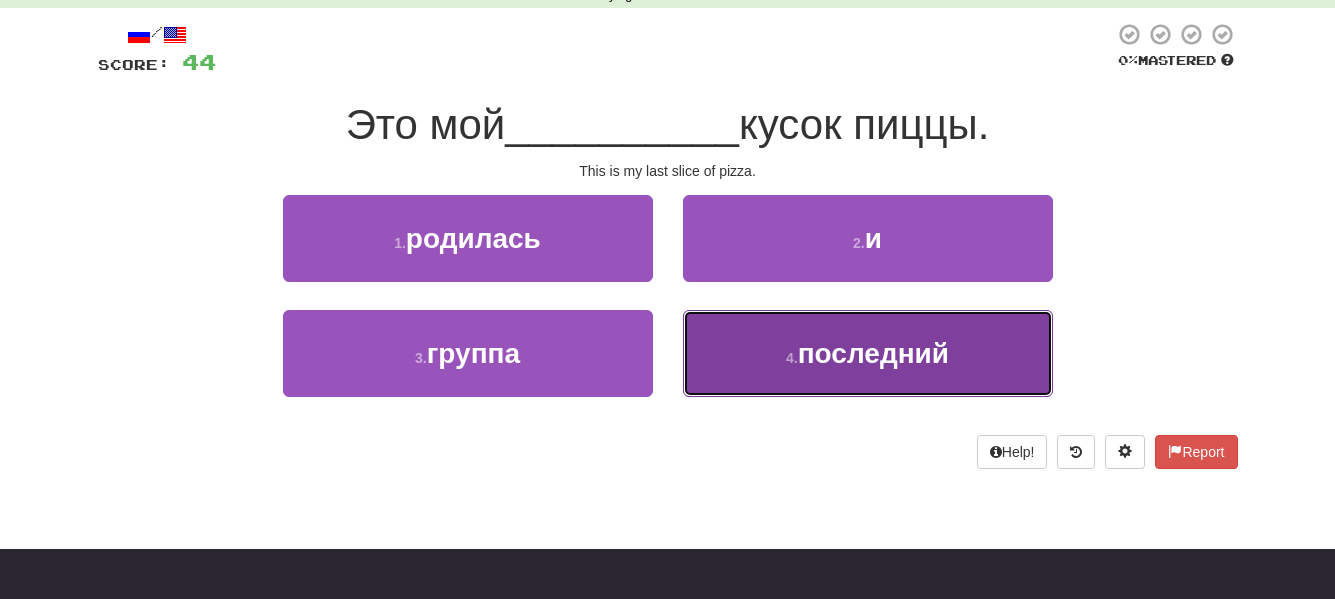 click on "последний" at bounding box center (873, 353) 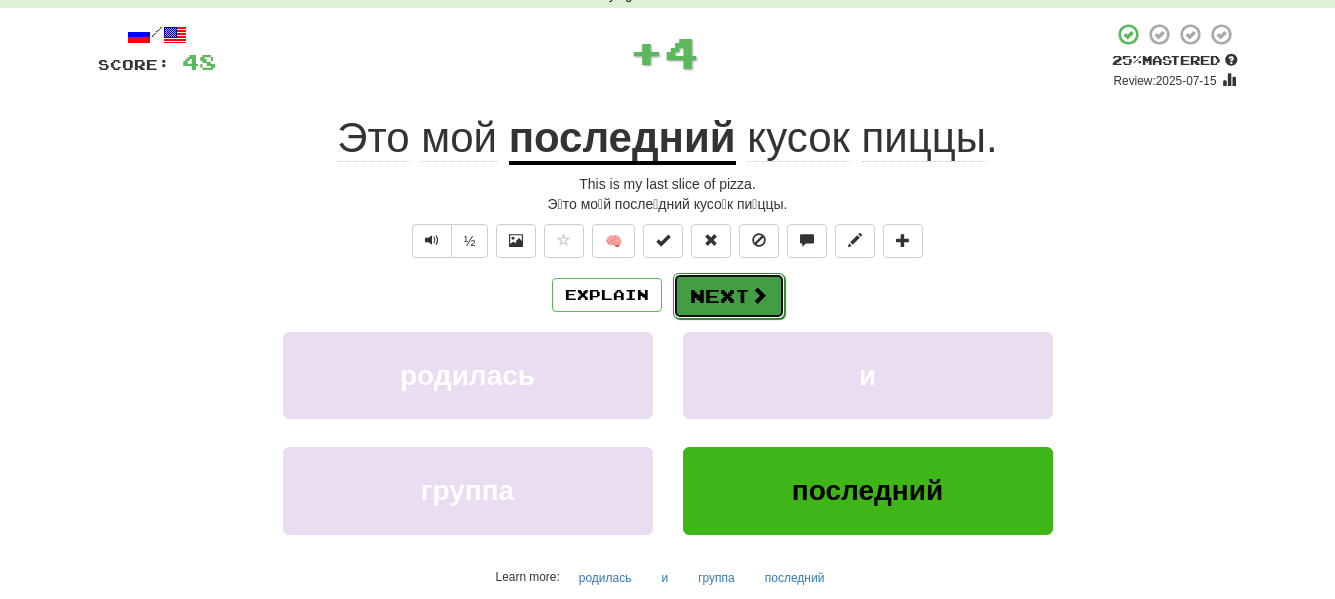 click at bounding box center (759, 295) 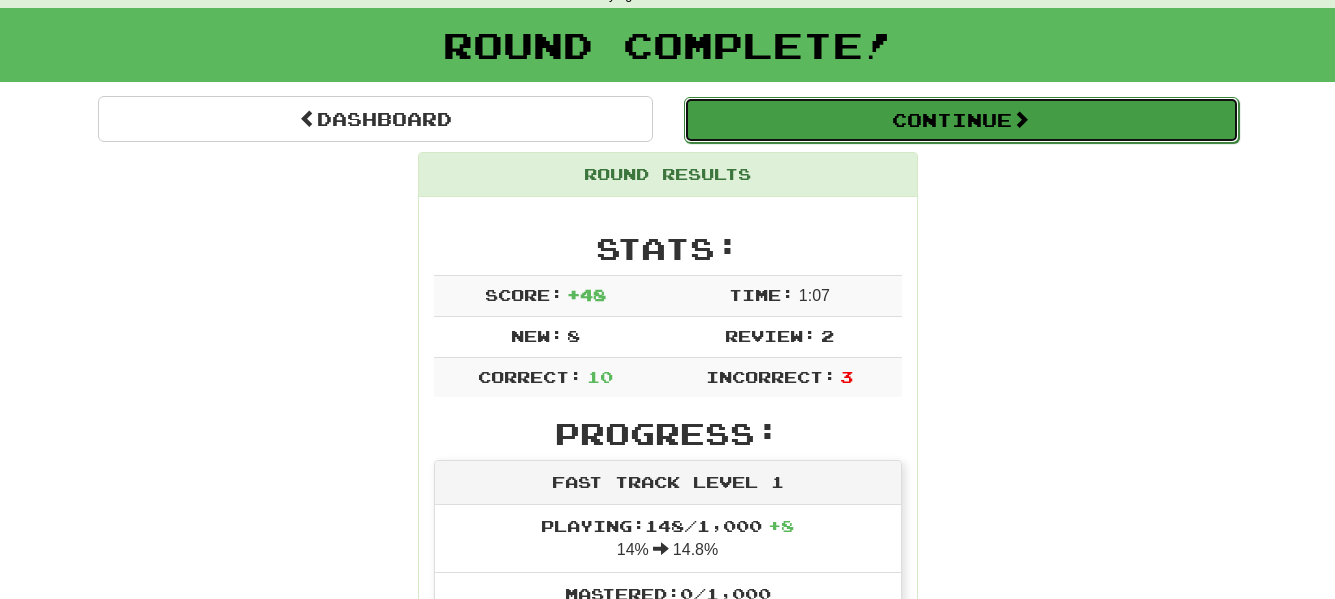 click on "Continue" at bounding box center (961, 120) 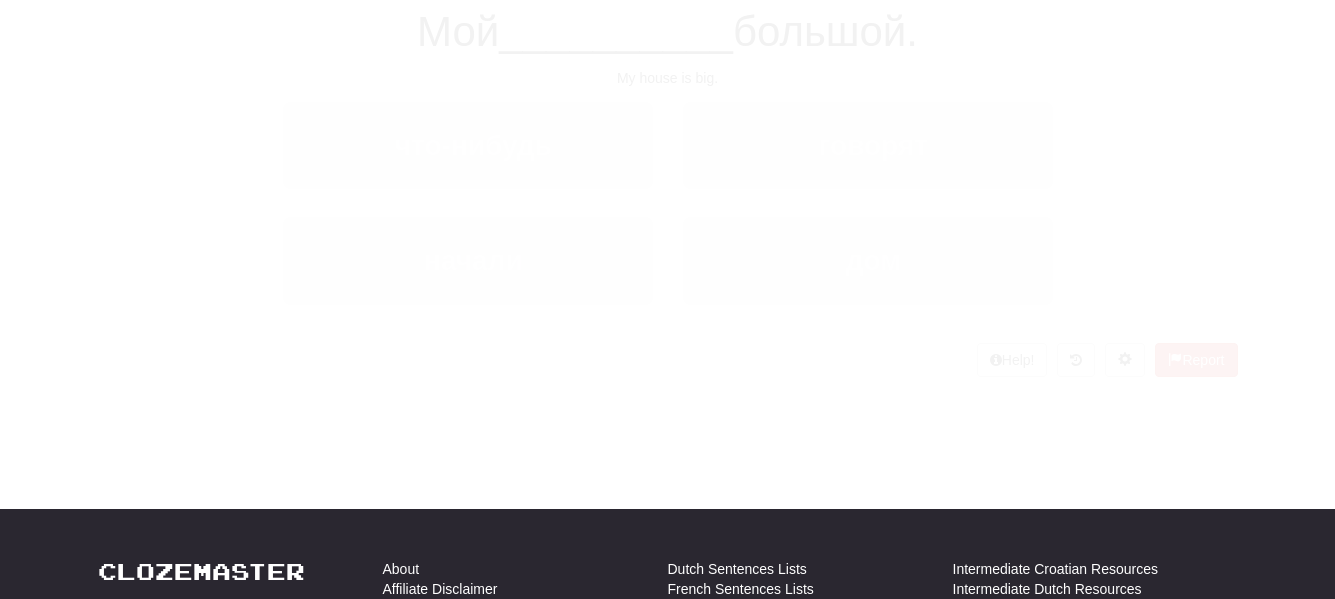 scroll, scrollTop: 100, scrollLeft: 0, axis: vertical 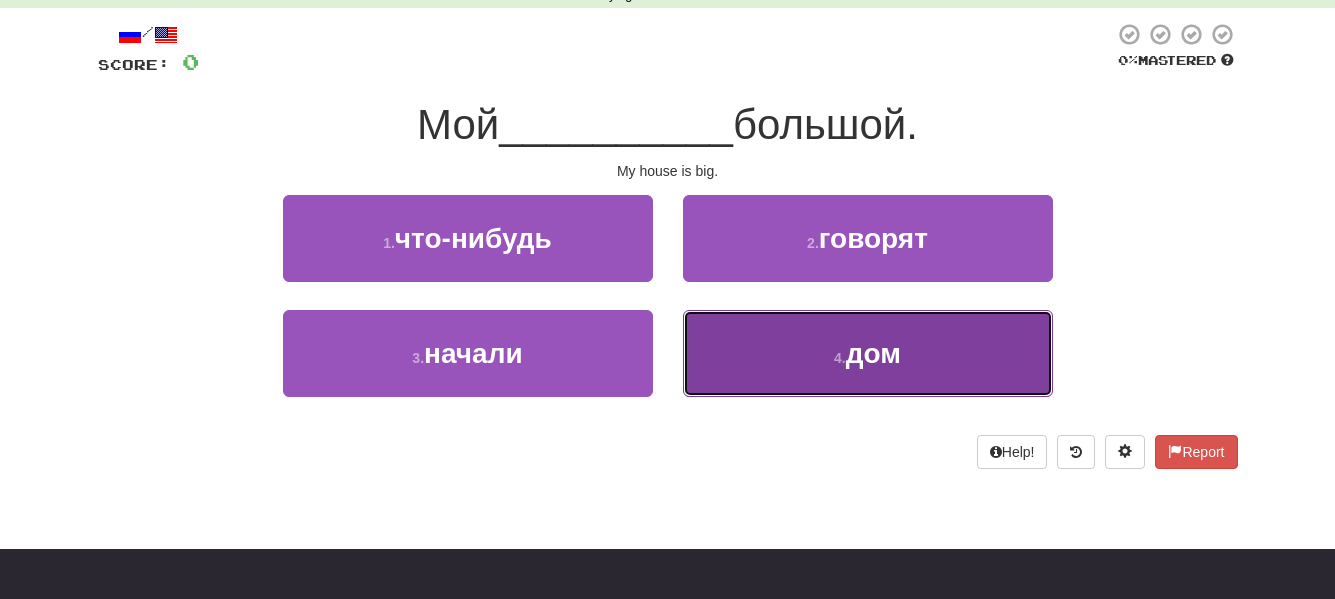 click on "4 .  дом" at bounding box center [868, 353] 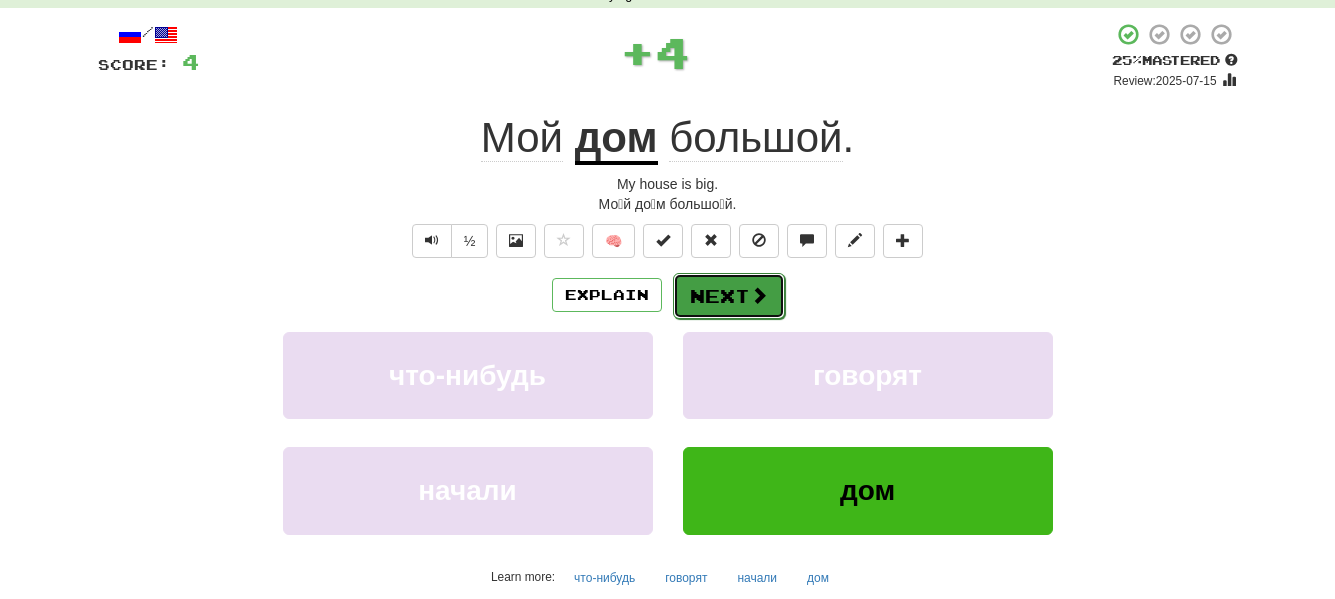 click on "Next" at bounding box center [729, 296] 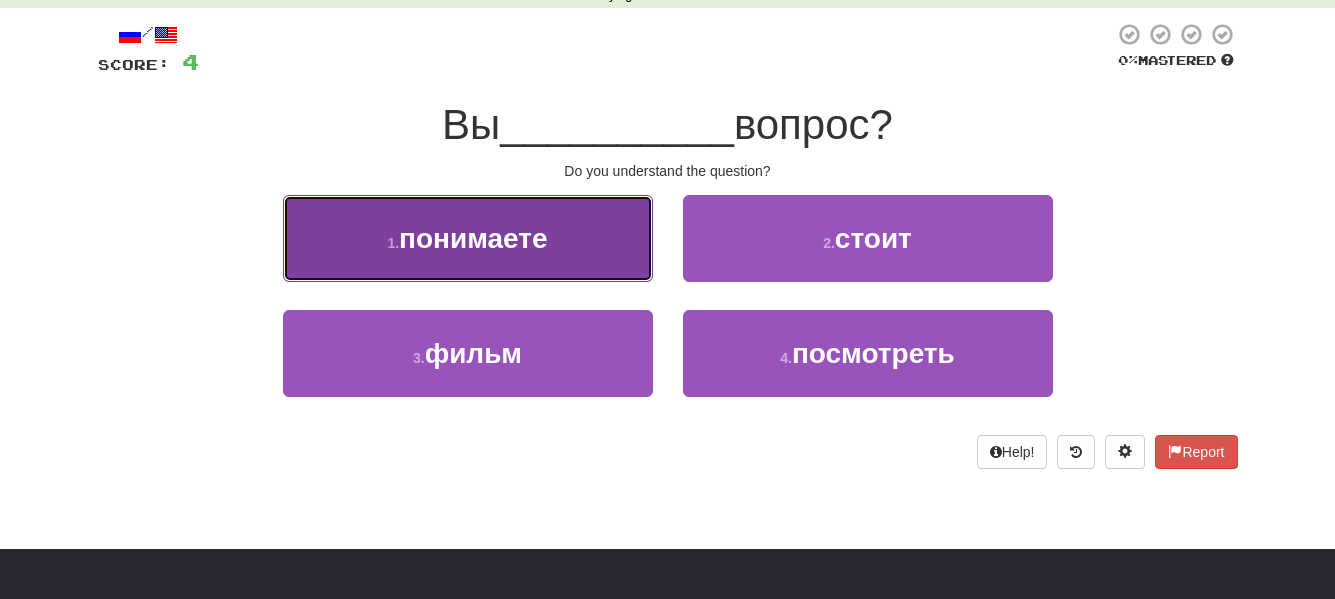 click on "1 .  понимаете" at bounding box center [468, 238] 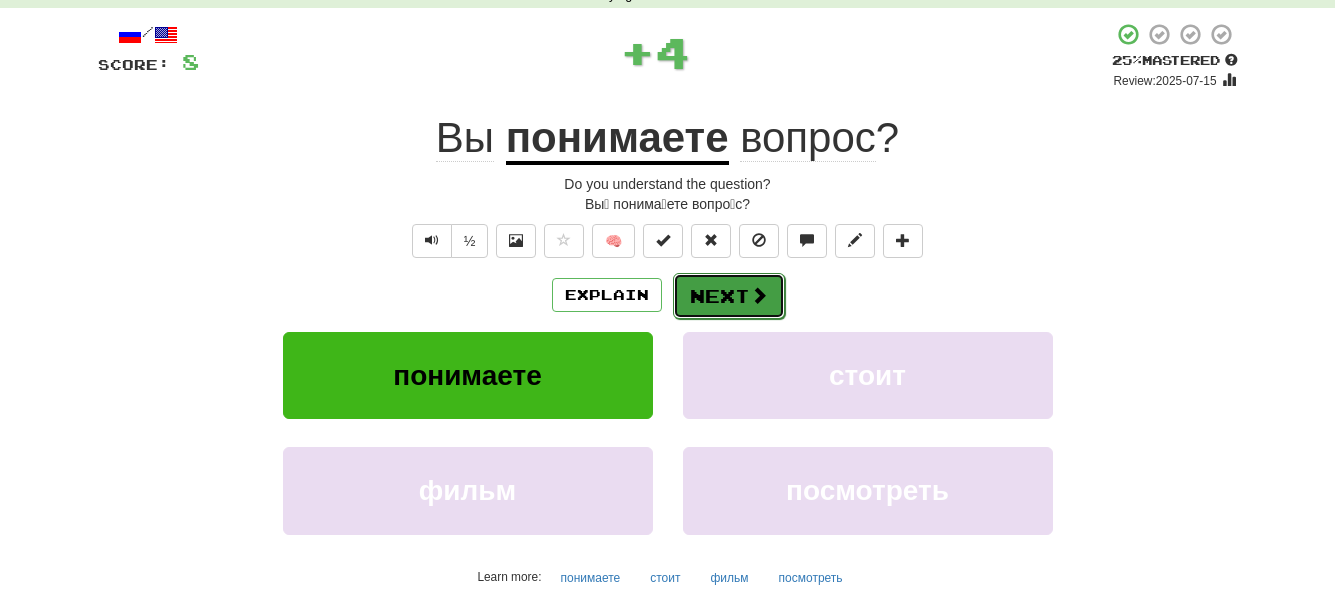 click on "Next" at bounding box center [729, 296] 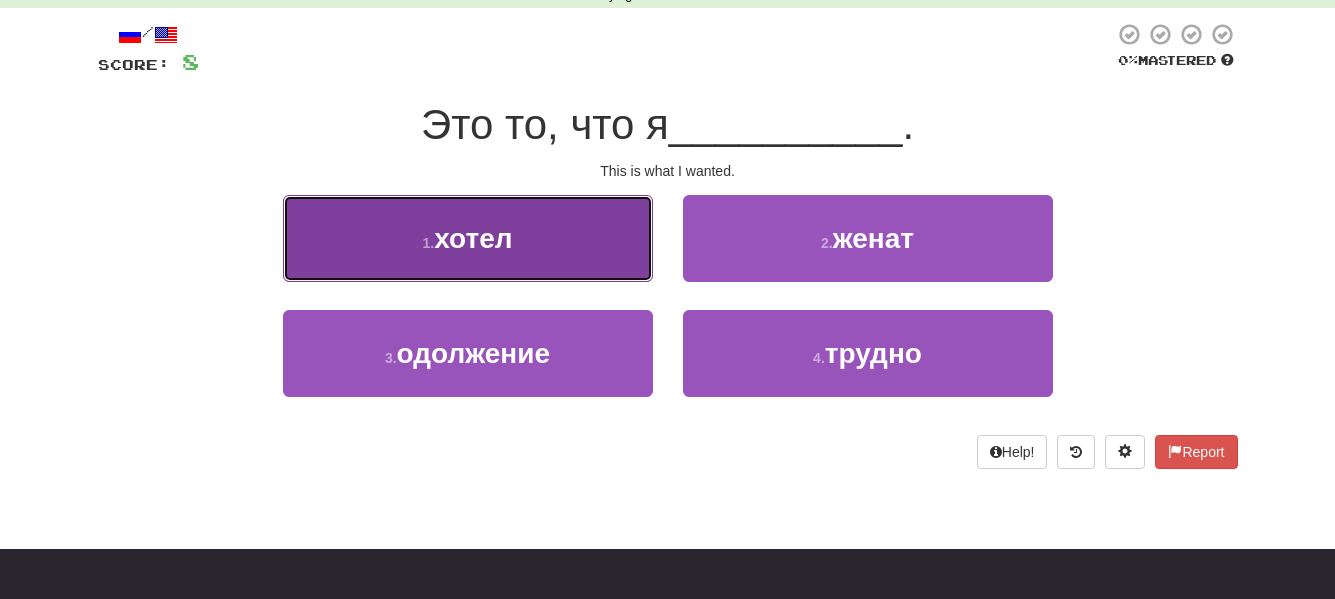 click on "хотел" at bounding box center (473, 238) 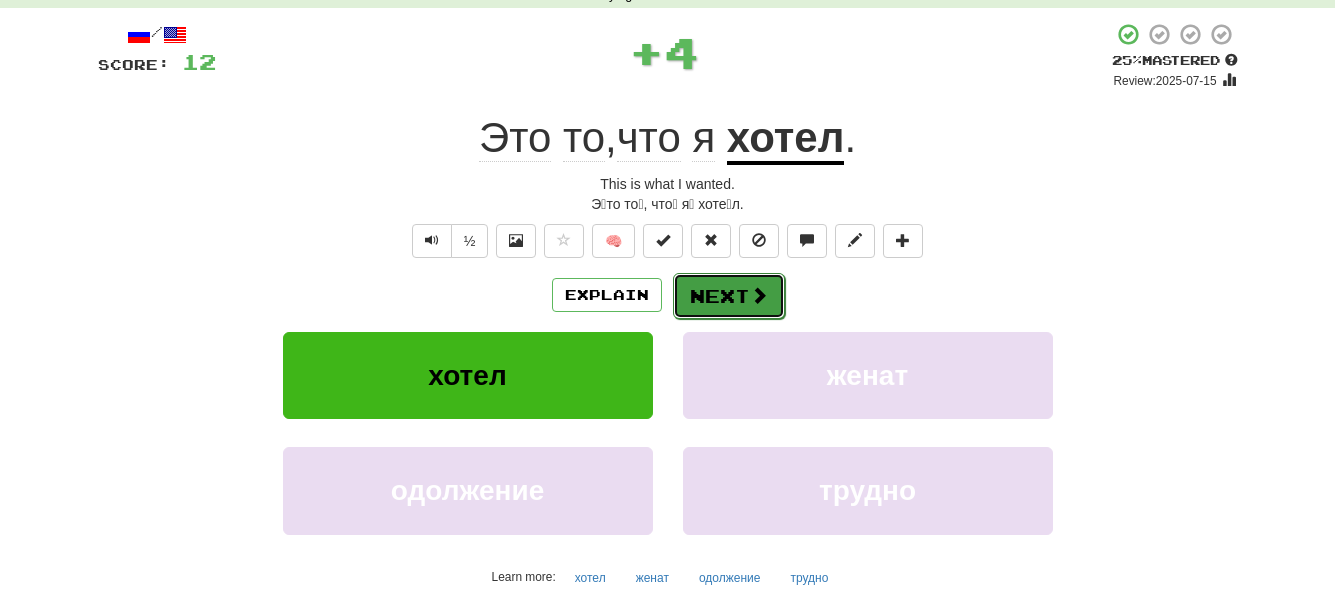 click on "Next" at bounding box center (729, 296) 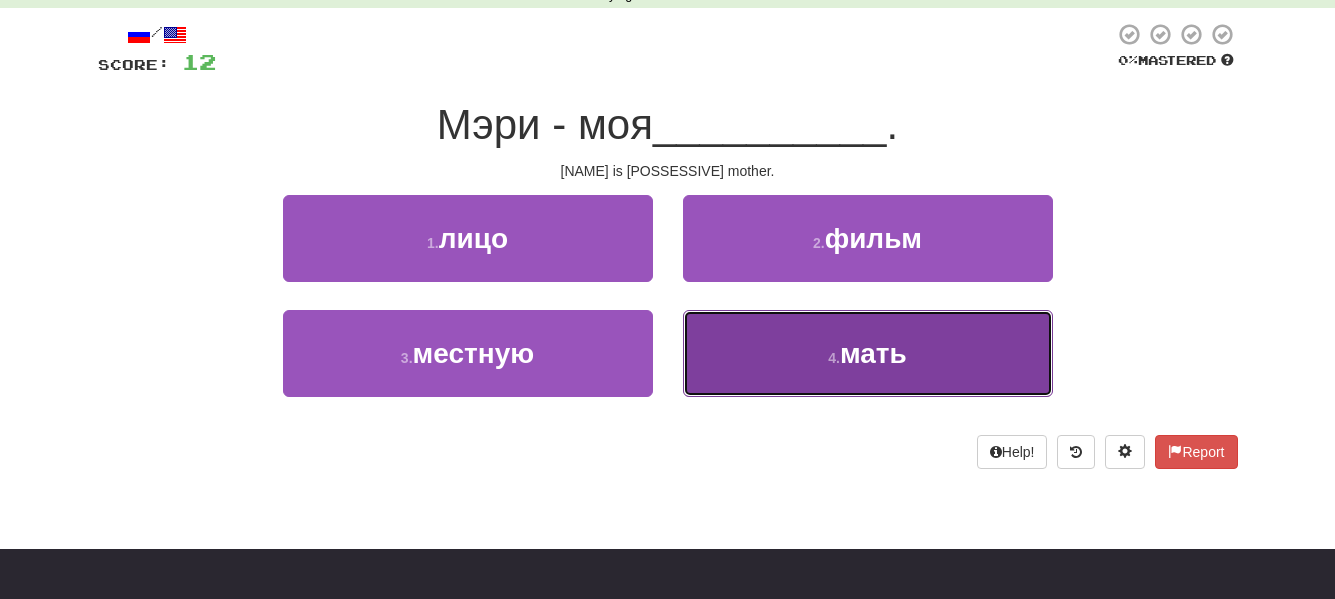 click on "4 .  мать" at bounding box center (868, 353) 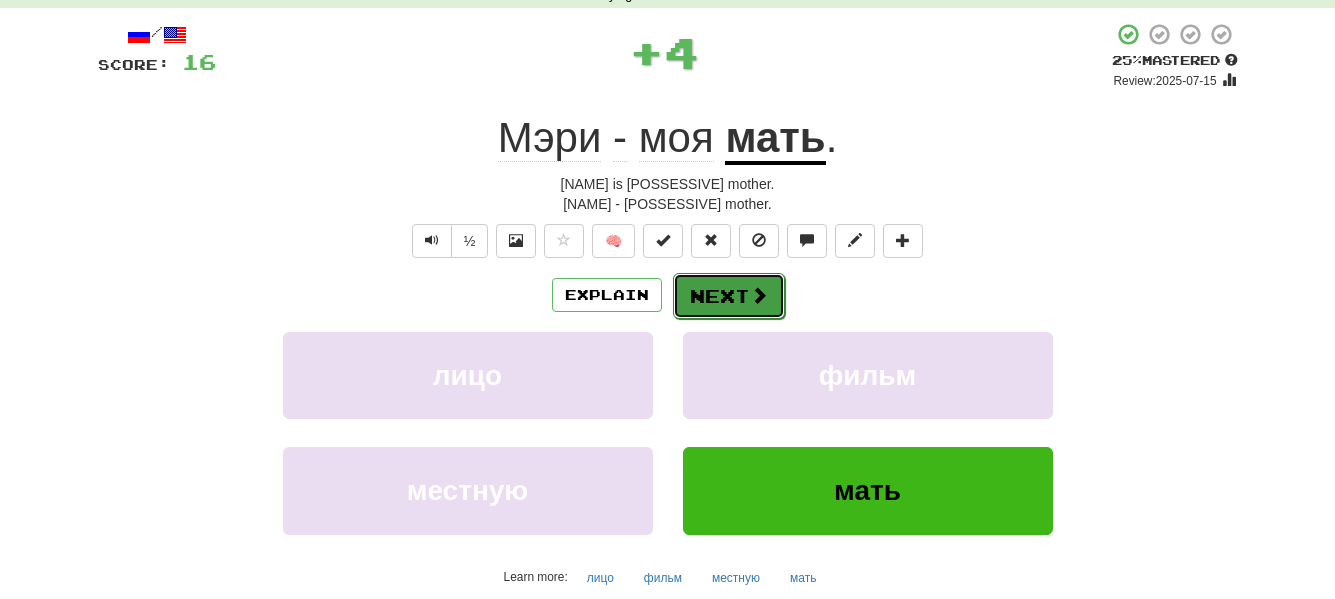 click on "Next" at bounding box center [729, 296] 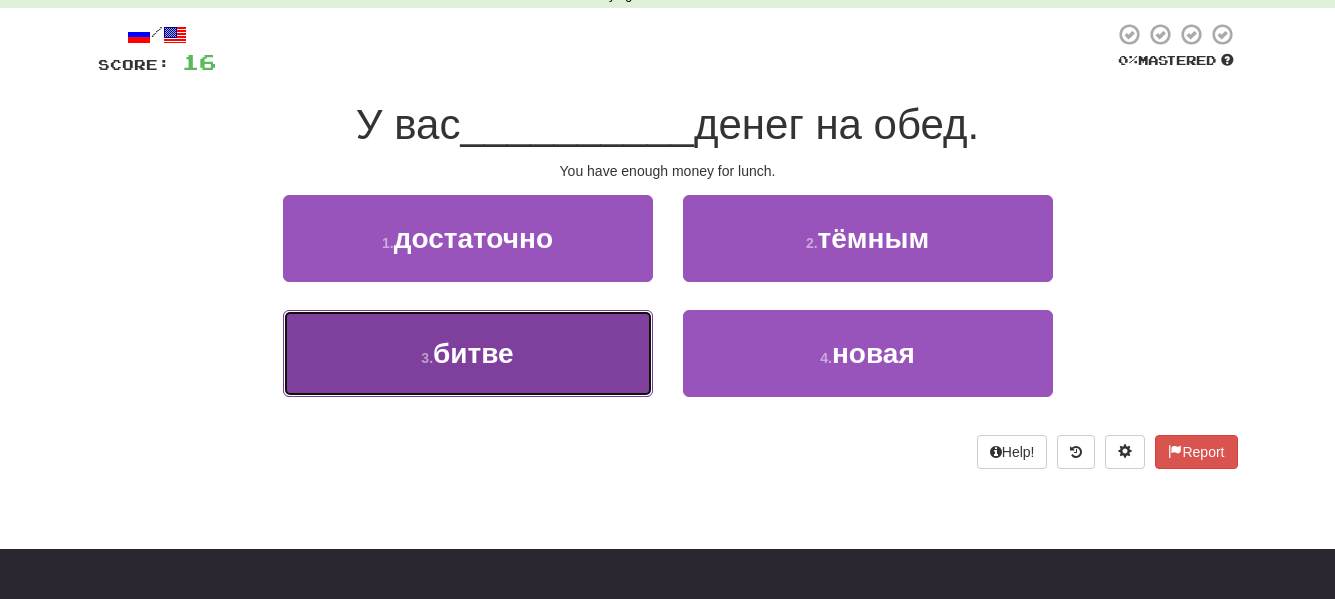 click on "3 . битве" at bounding box center (468, 353) 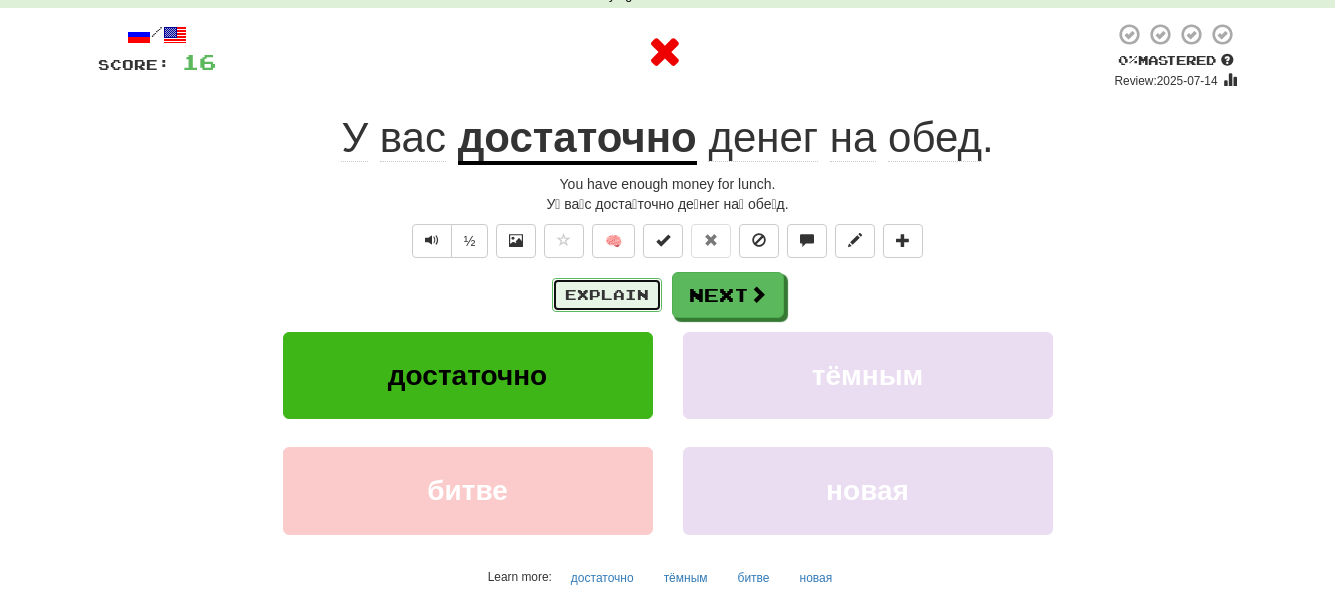 click on "Explain" at bounding box center (607, 295) 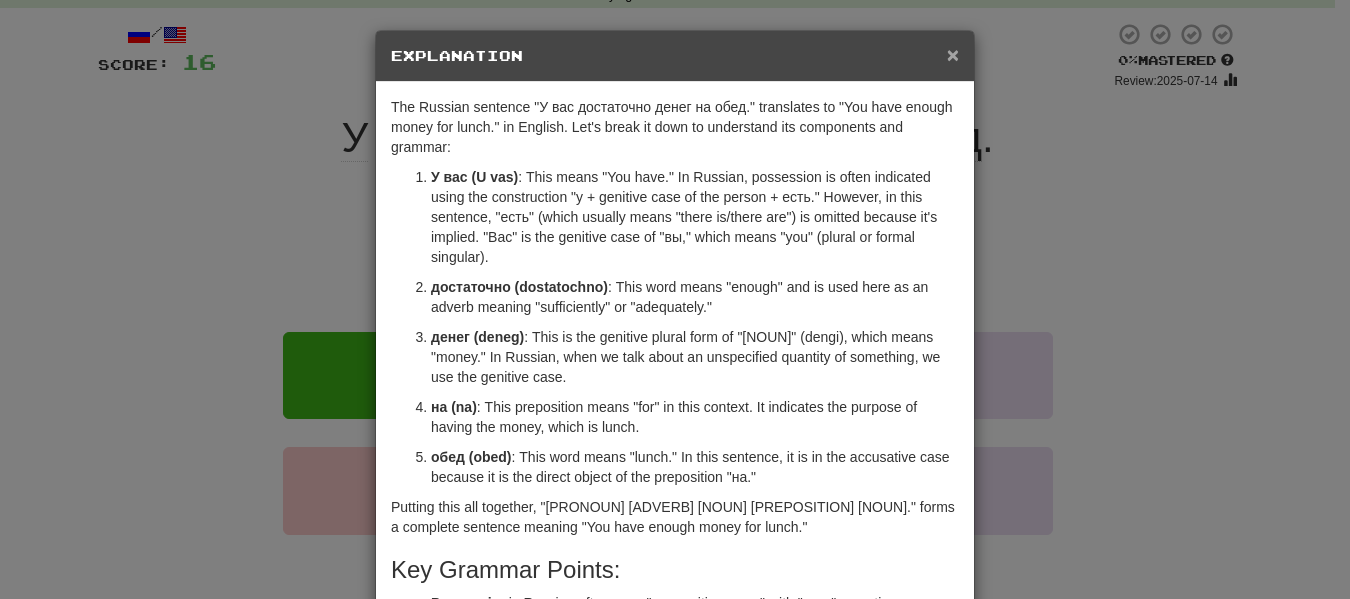 click on "×" at bounding box center (953, 54) 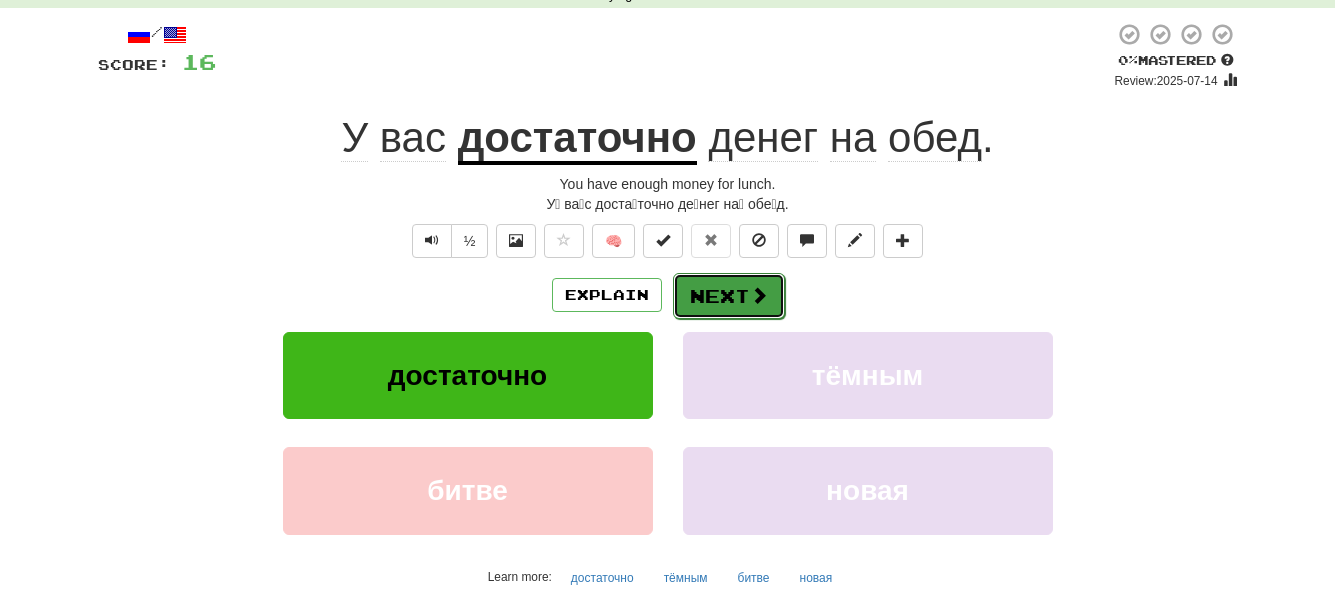 click at bounding box center (759, 295) 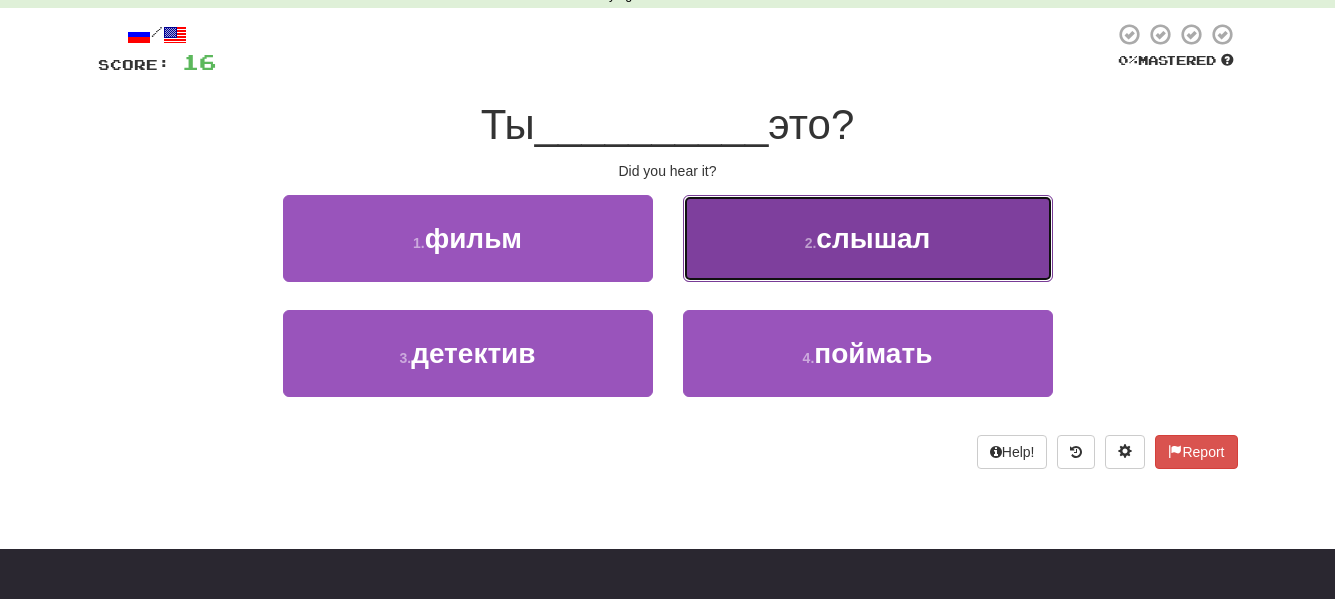 click on "2 .  слышал" at bounding box center [868, 238] 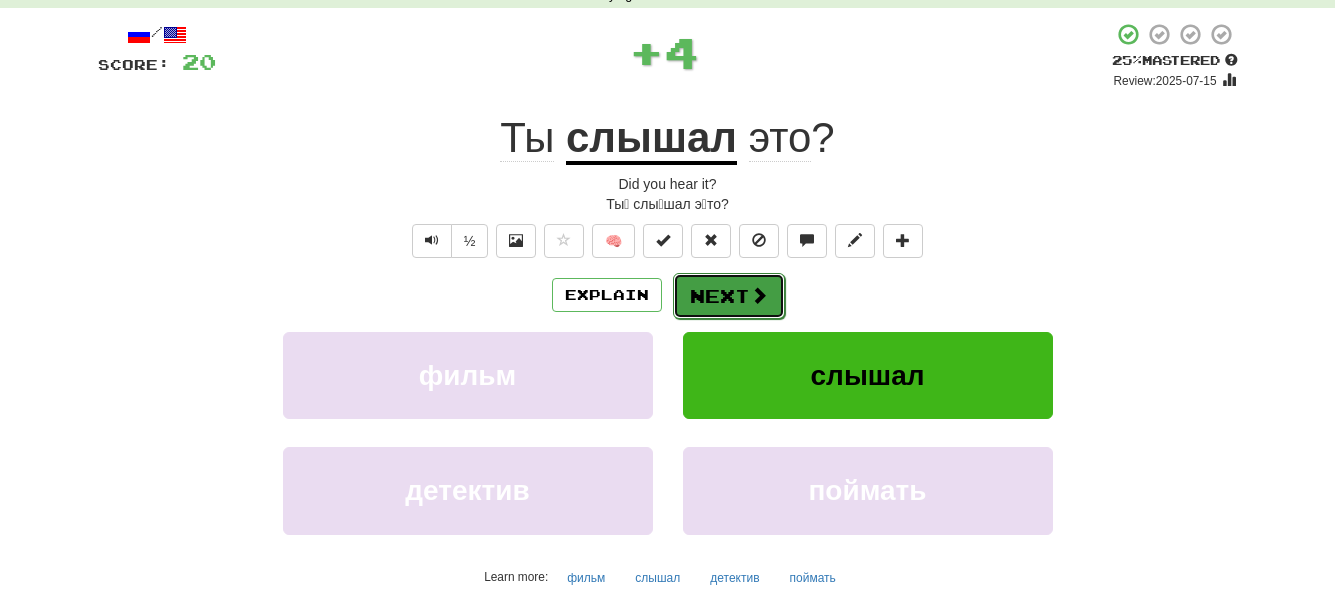 click on "Next" at bounding box center (729, 296) 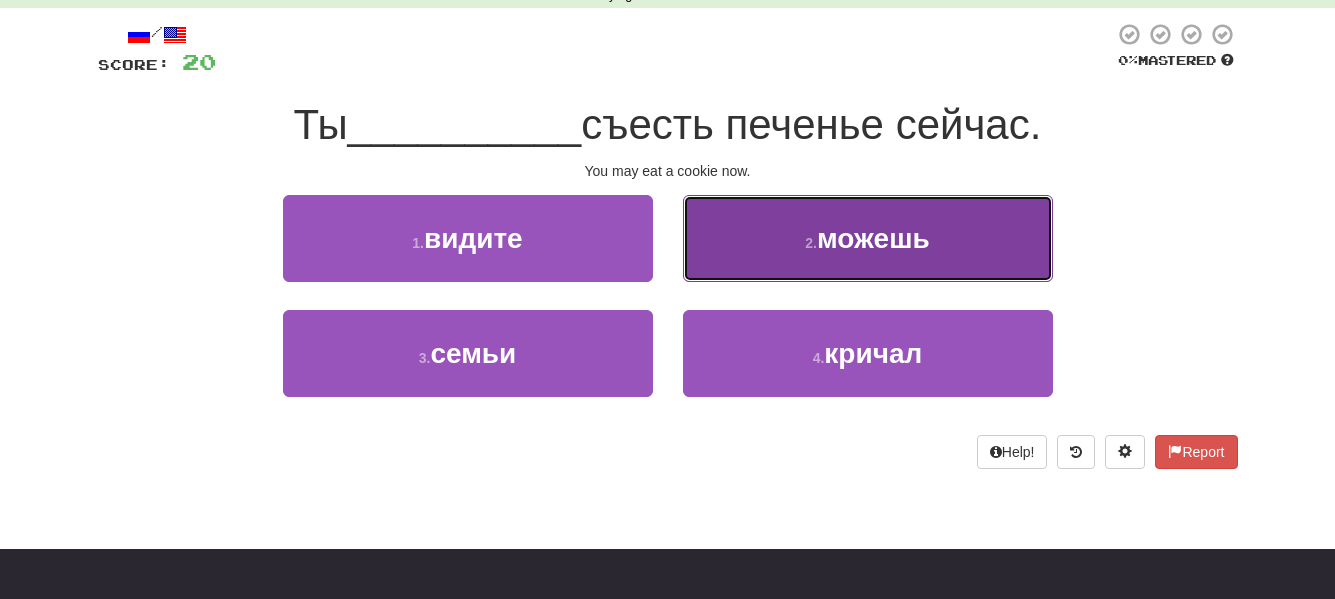 click on "2 .  можешь" at bounding box center (868, 238) 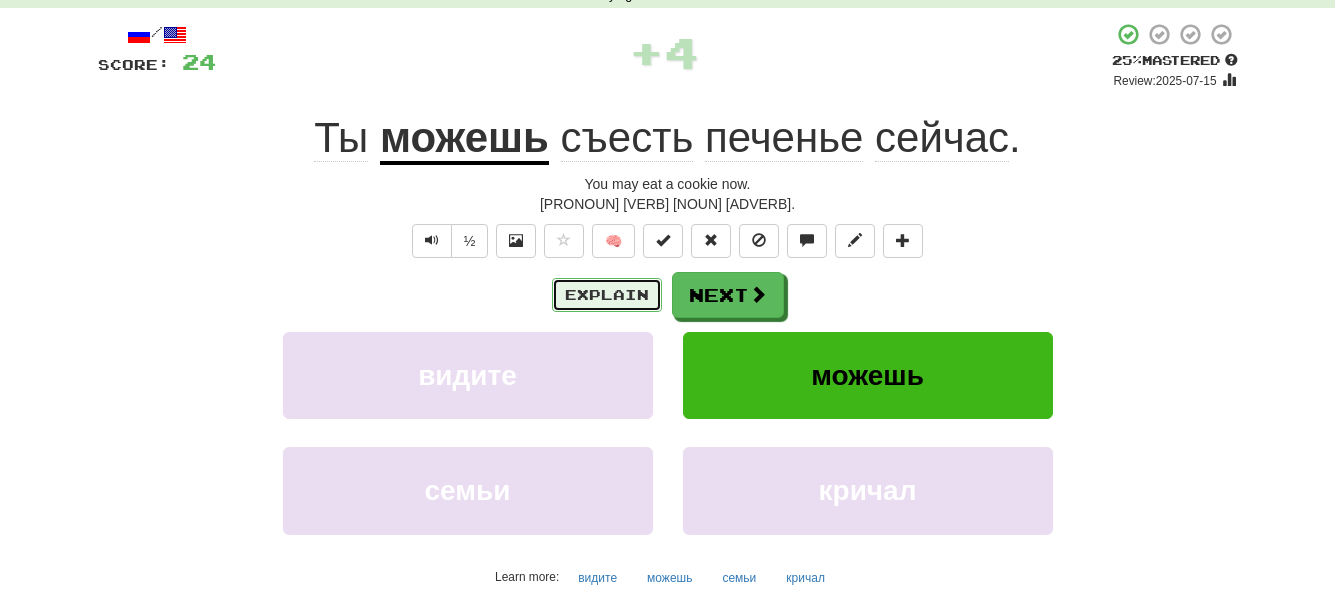 click on "Explain" at bounding box center (607, 295) 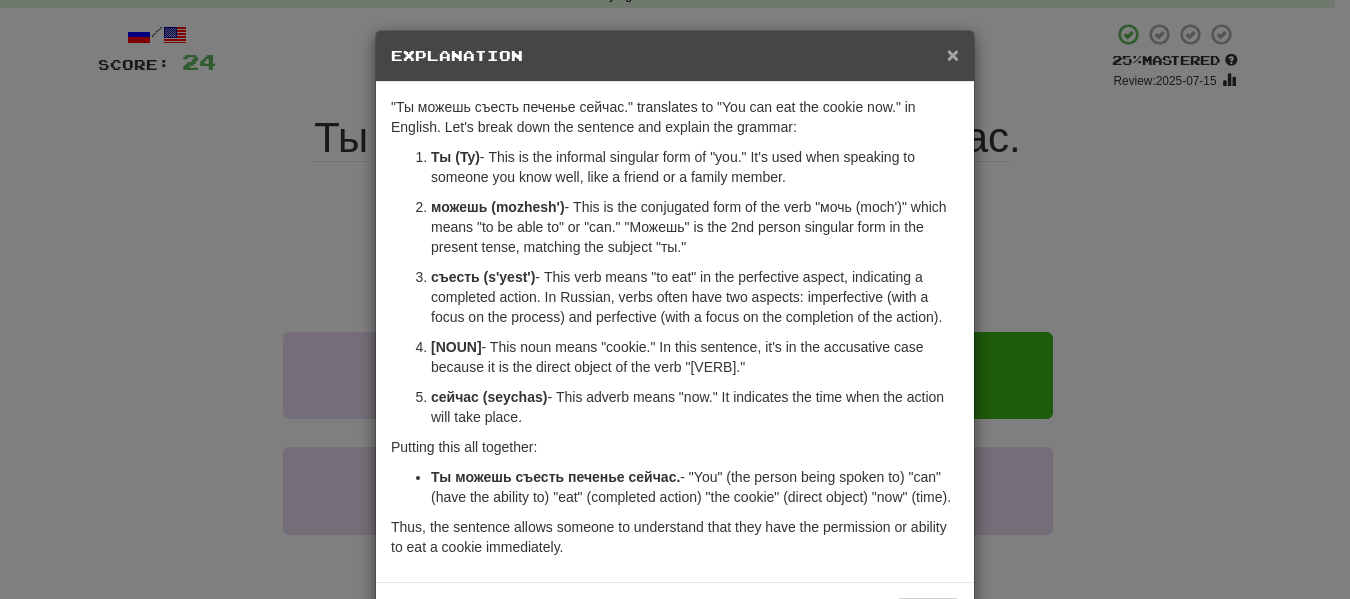 click on "×" at bounding box center [953, 54] 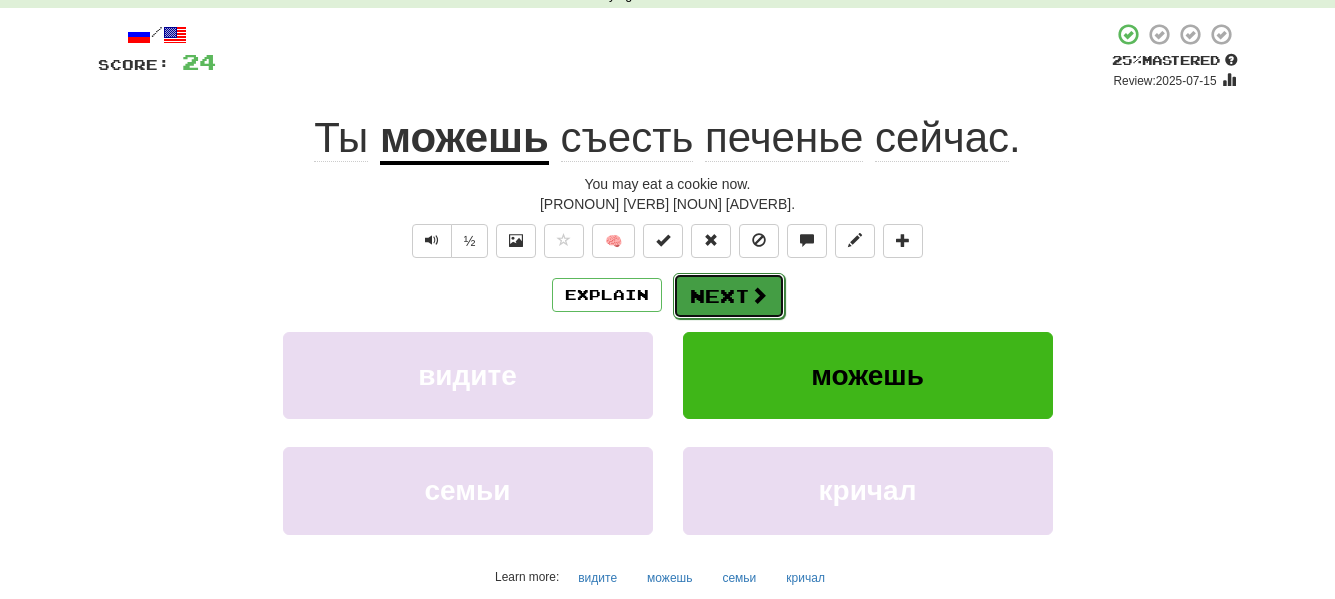 click on "Next" at bounding box center [729, 296] 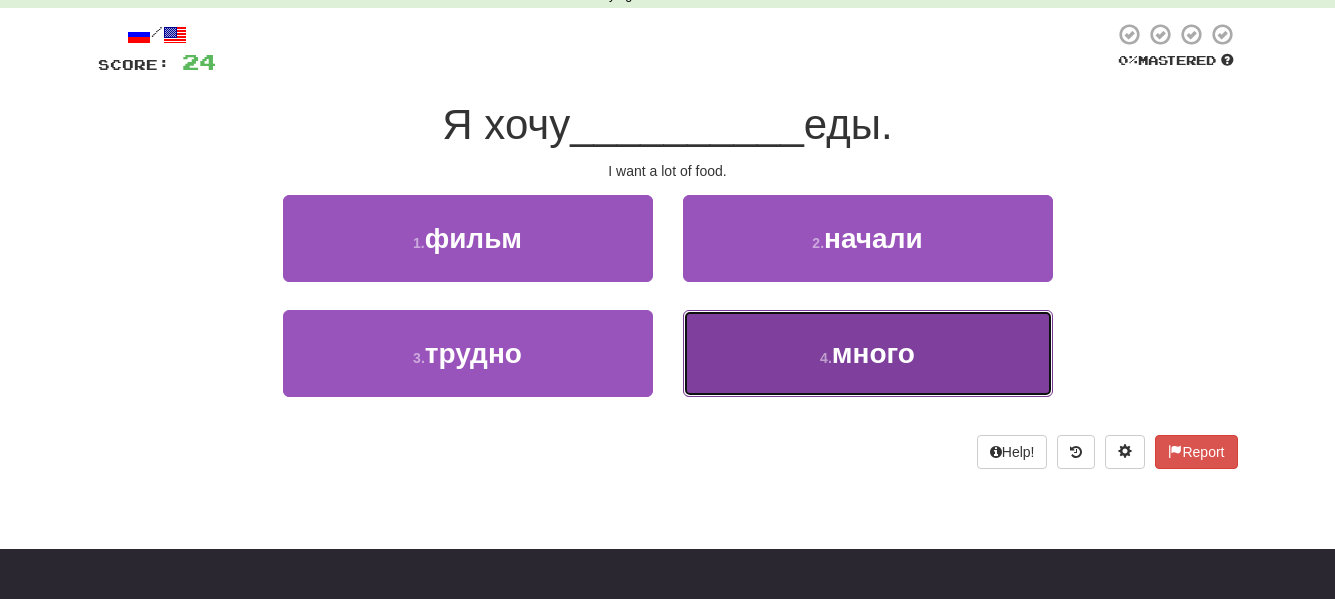 click on "много" at bounding box center (873, 353) 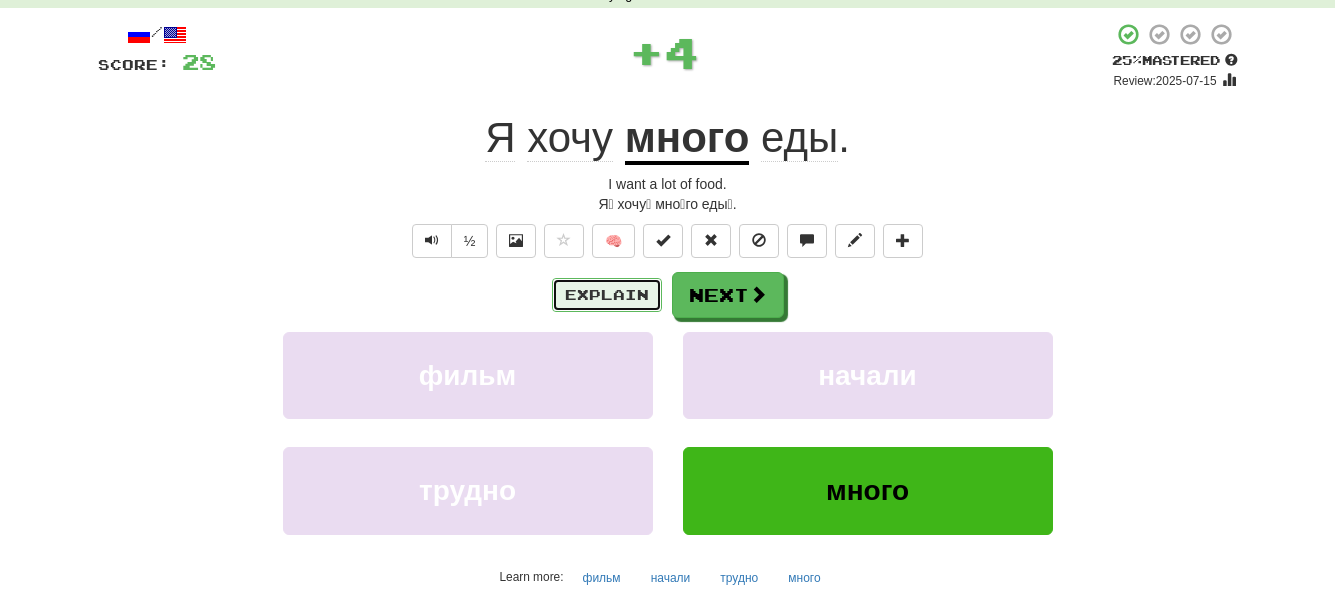 click on "Explain" at bounding box center (607, 295) 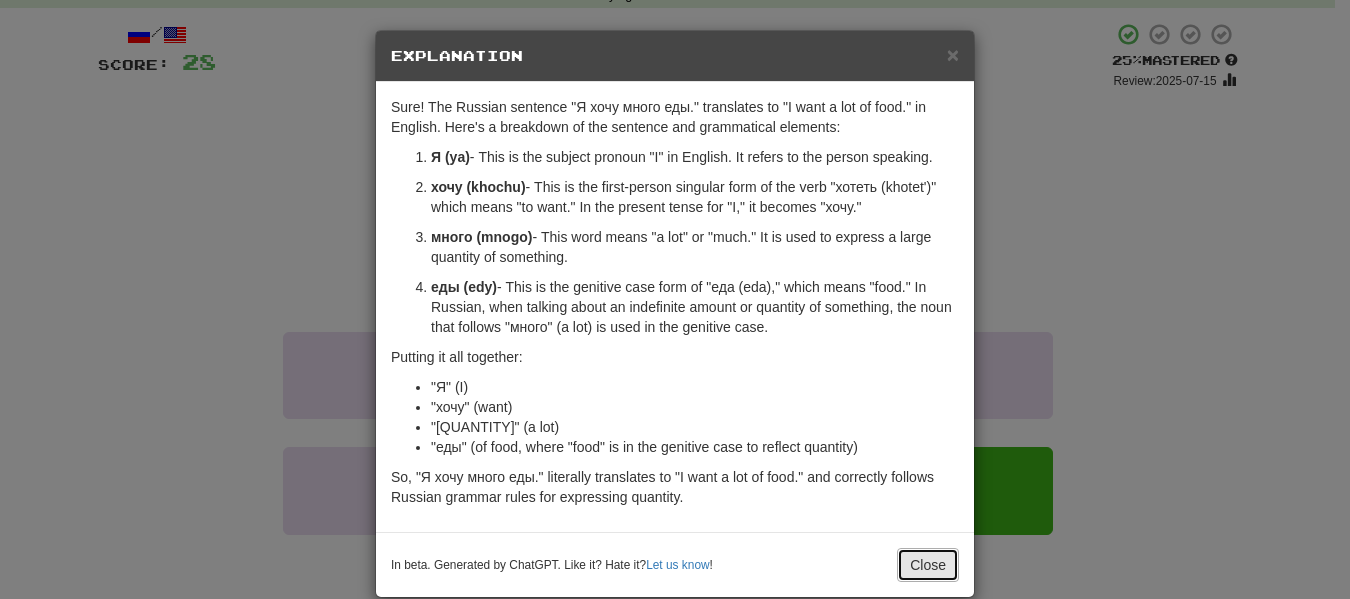 click on "Close" at bounding box center [928, 565] 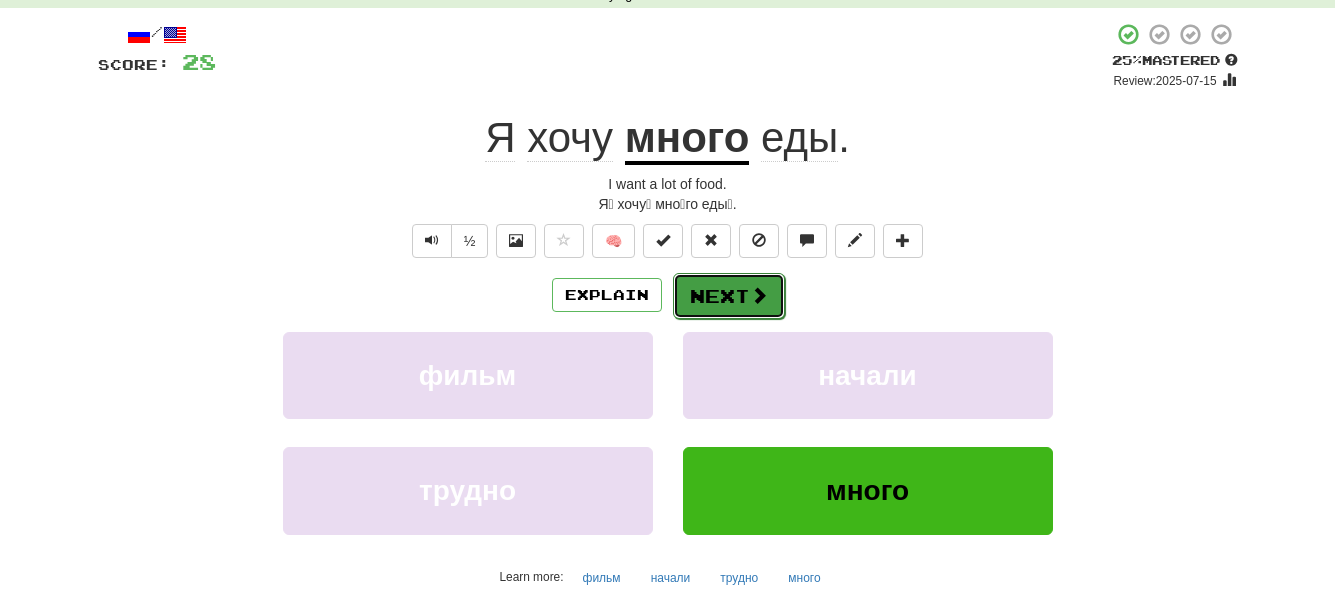 click at bounding box center (759, 295) 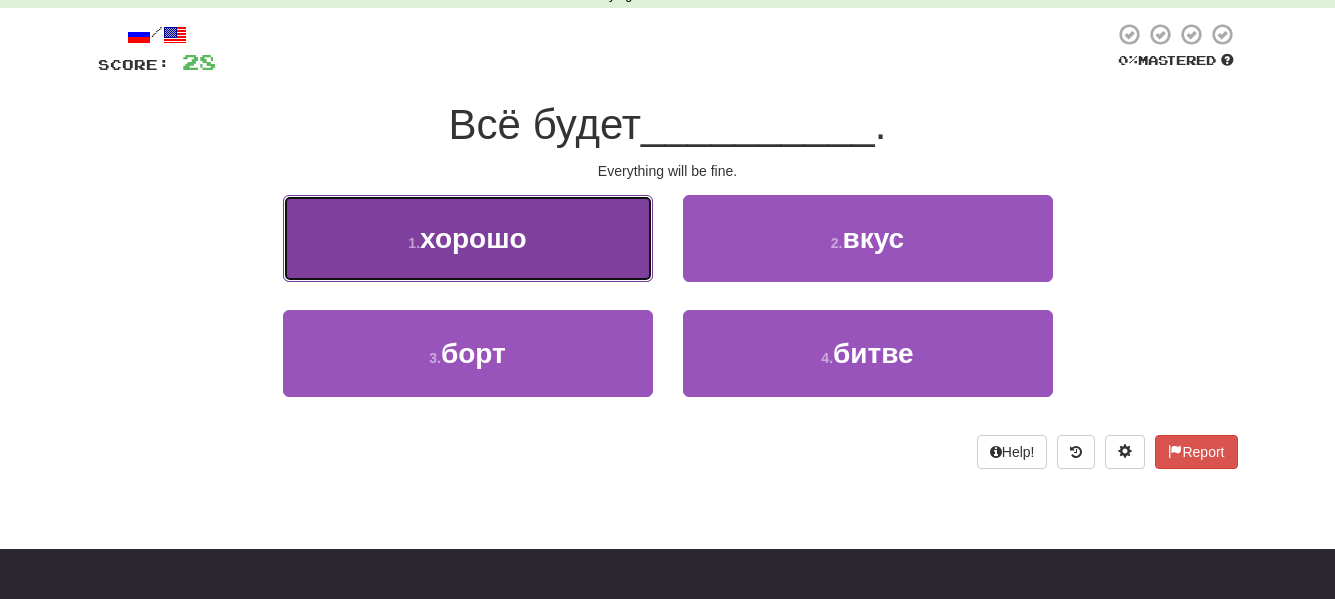 click on "хорошо" at bounding box center (473, 238) 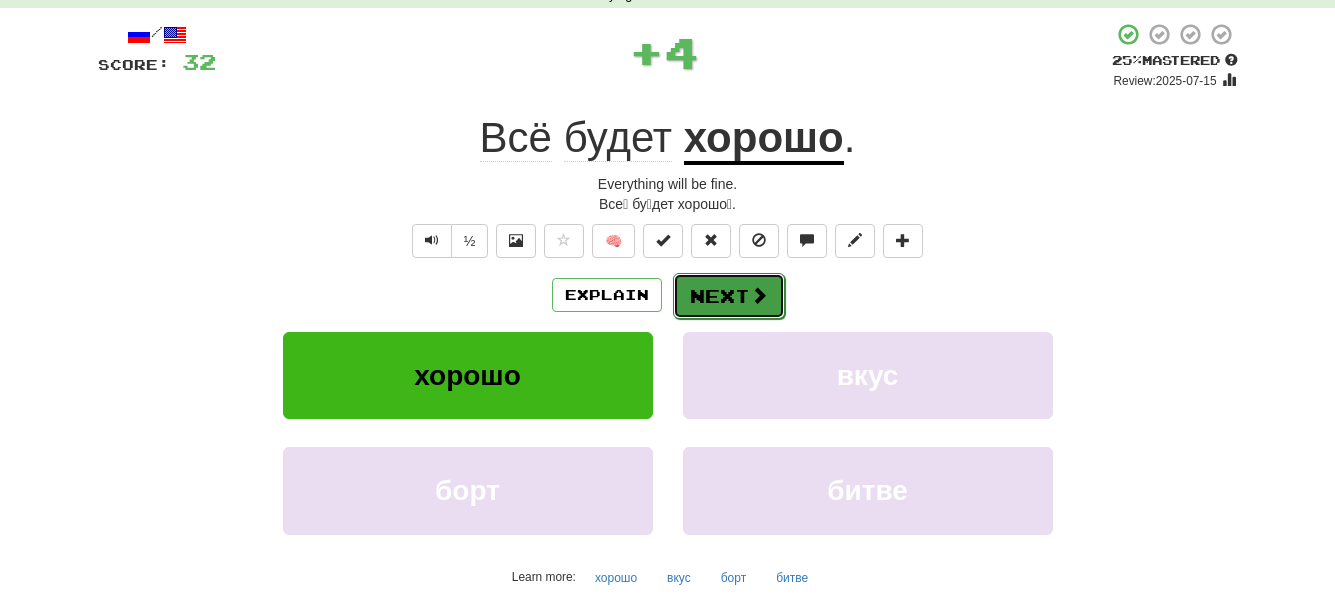 click on "Next" at bounding box center [729, 296] 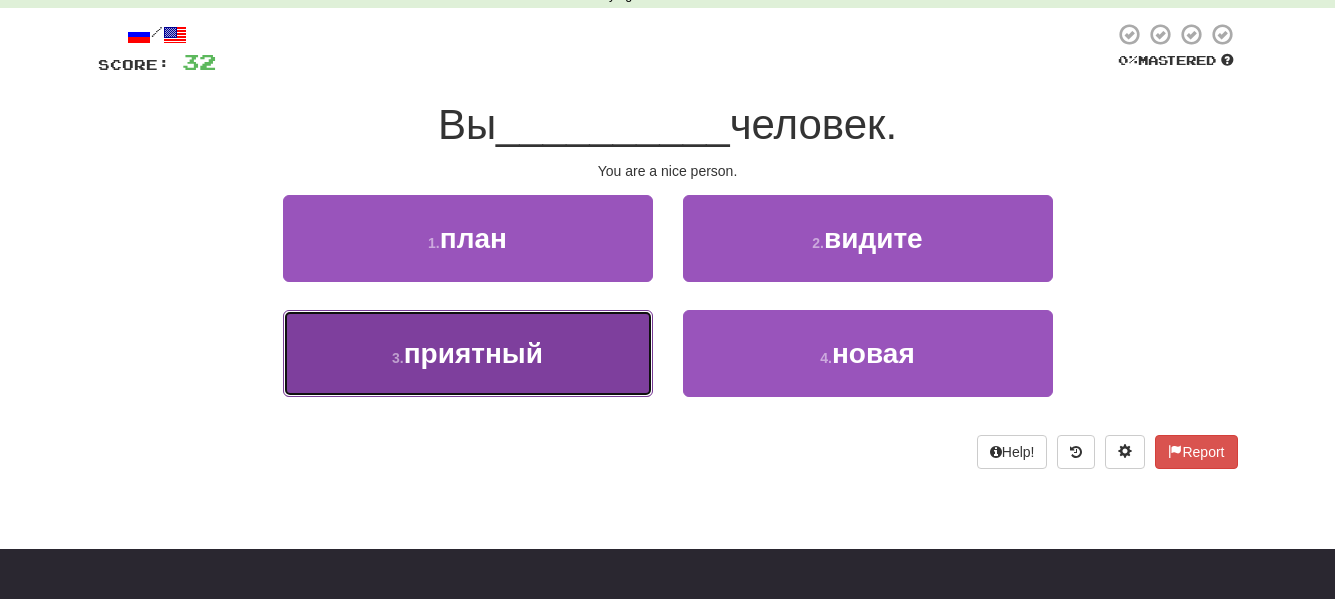 click on "3 .  [ADJECTIVE]" at bounding box center (468, 353) 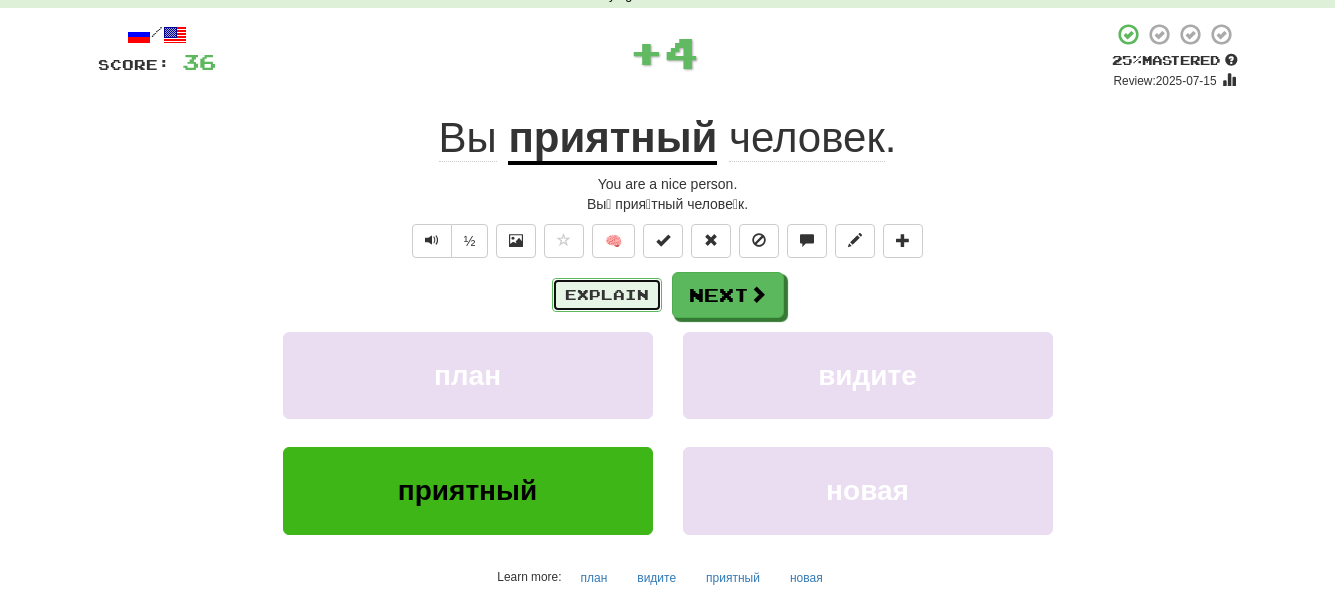 click on "Explain" at bounding box center (607, 295) 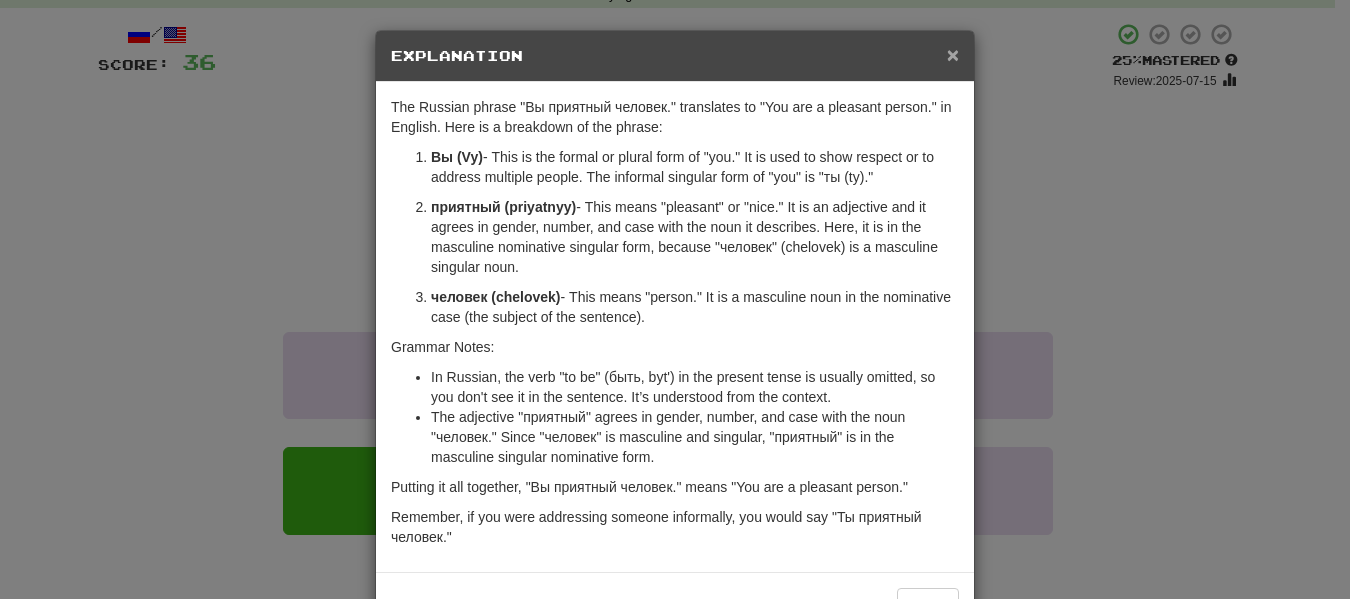 click on "×" at bounding box center (953, 54) 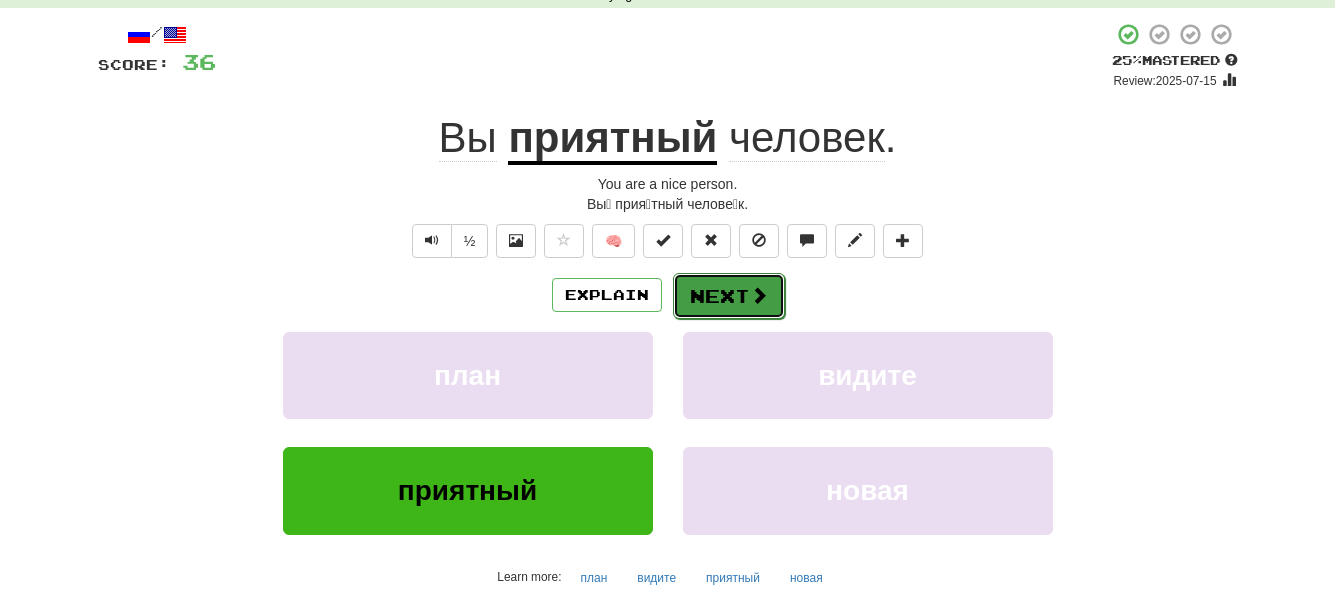 click at bounding box center [759, 295] 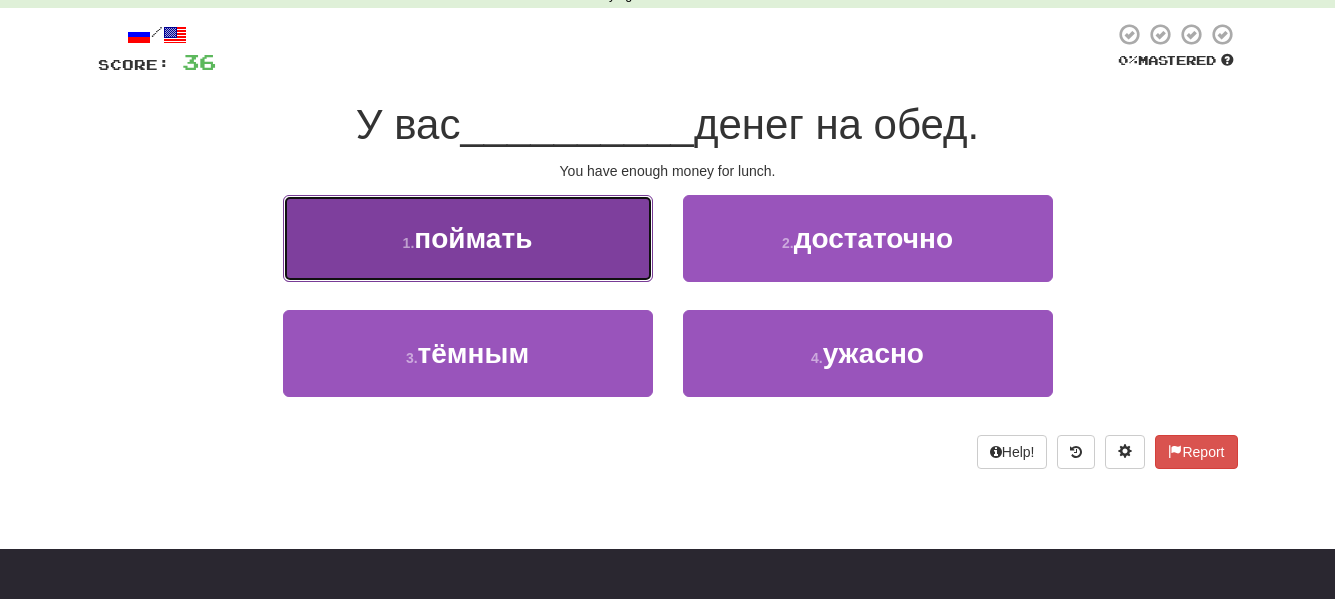 click on "1 .  поймать" at bounding box center (468, 238) 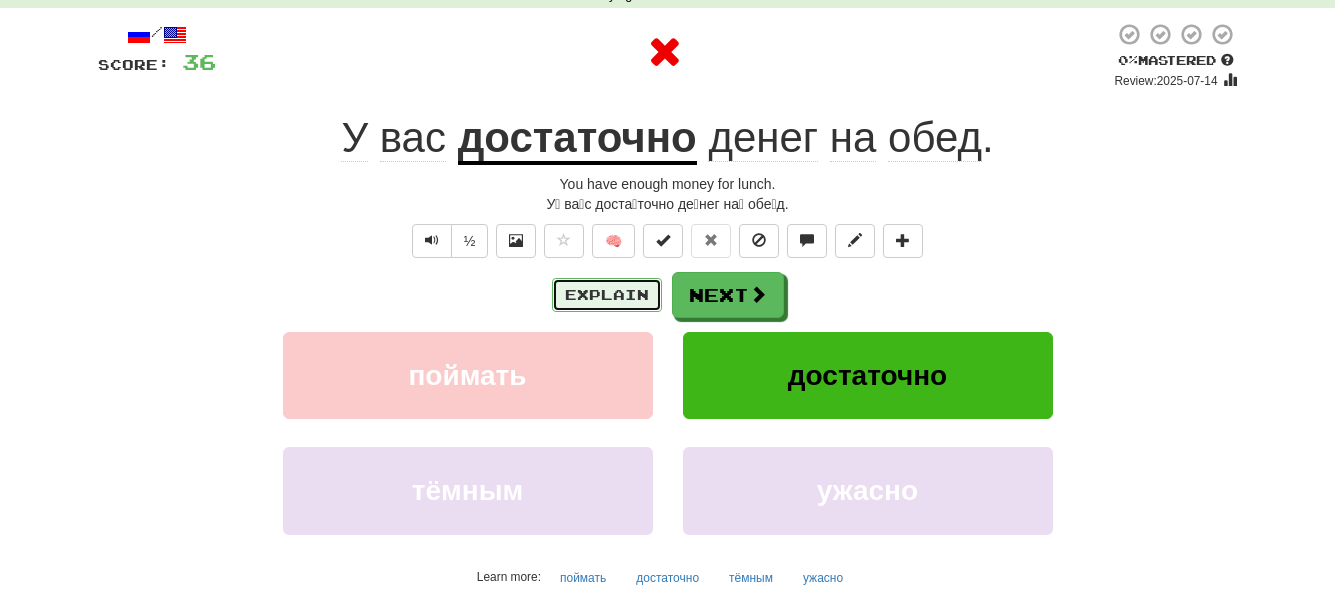 click on "Explain" at bounding box center [607, 295] 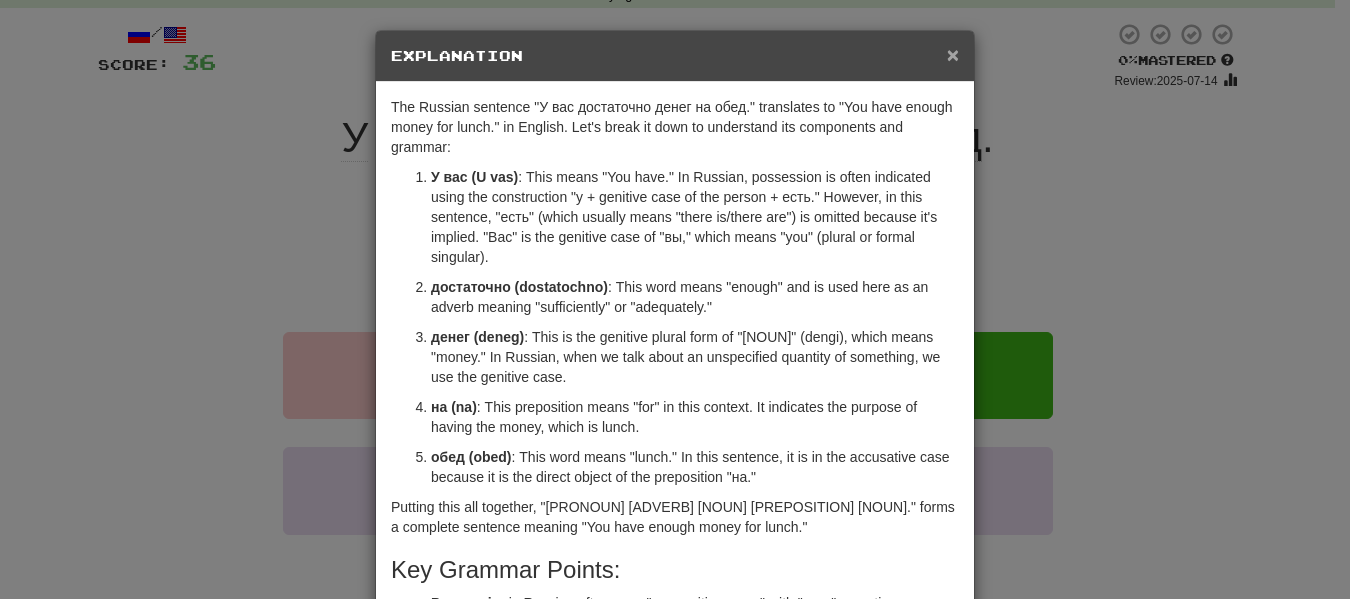 click on "×" at bounding box center (953, 54) 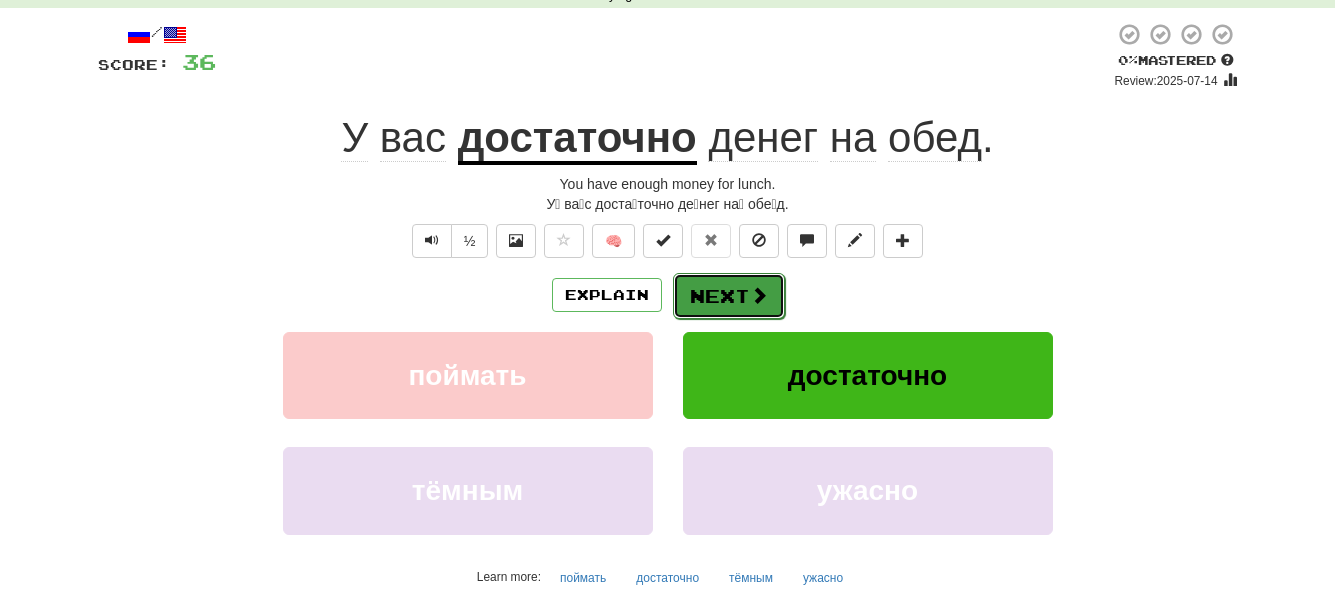click on "Next" at bounding box center [729, 296] 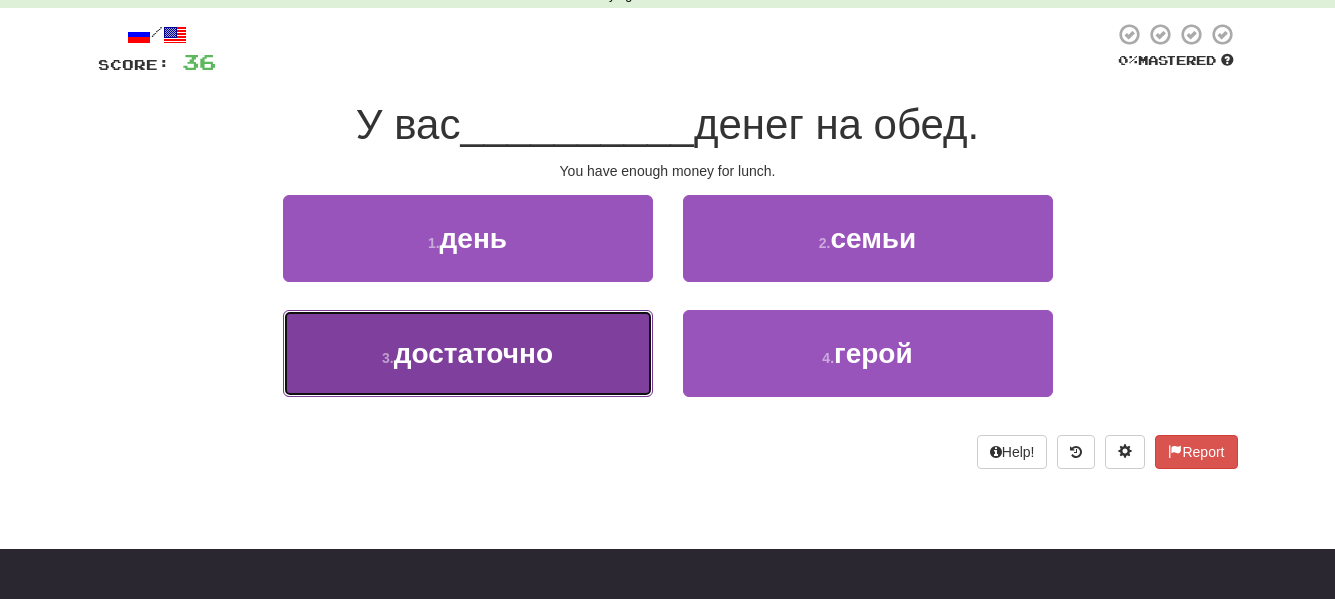 click on "3 .  достаточно" at bounding box center [468, 353] 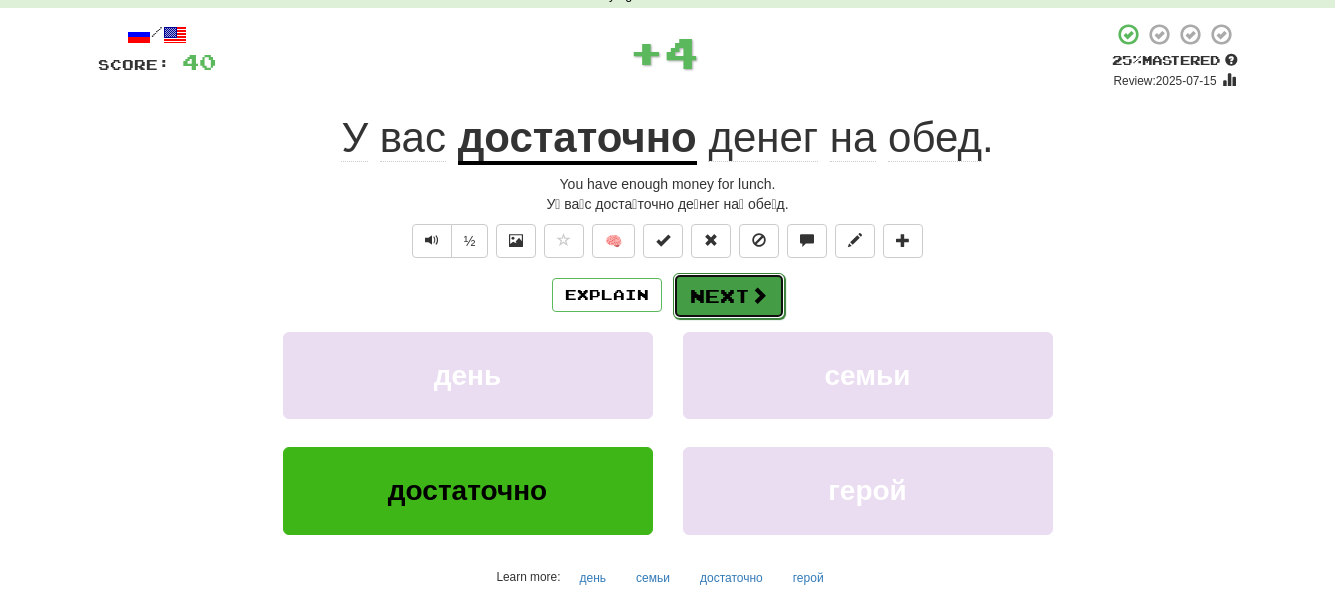 click on "Next" at bounding box center [729, 296] 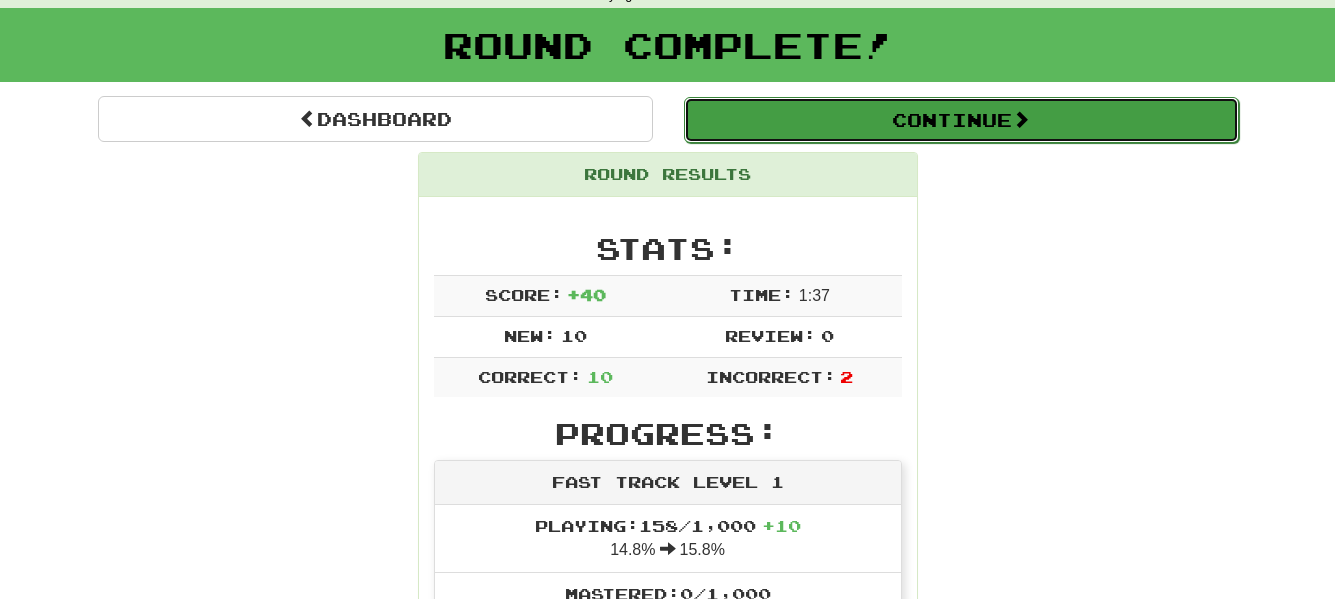 click on "Continue" at bounding box center (961, 120) 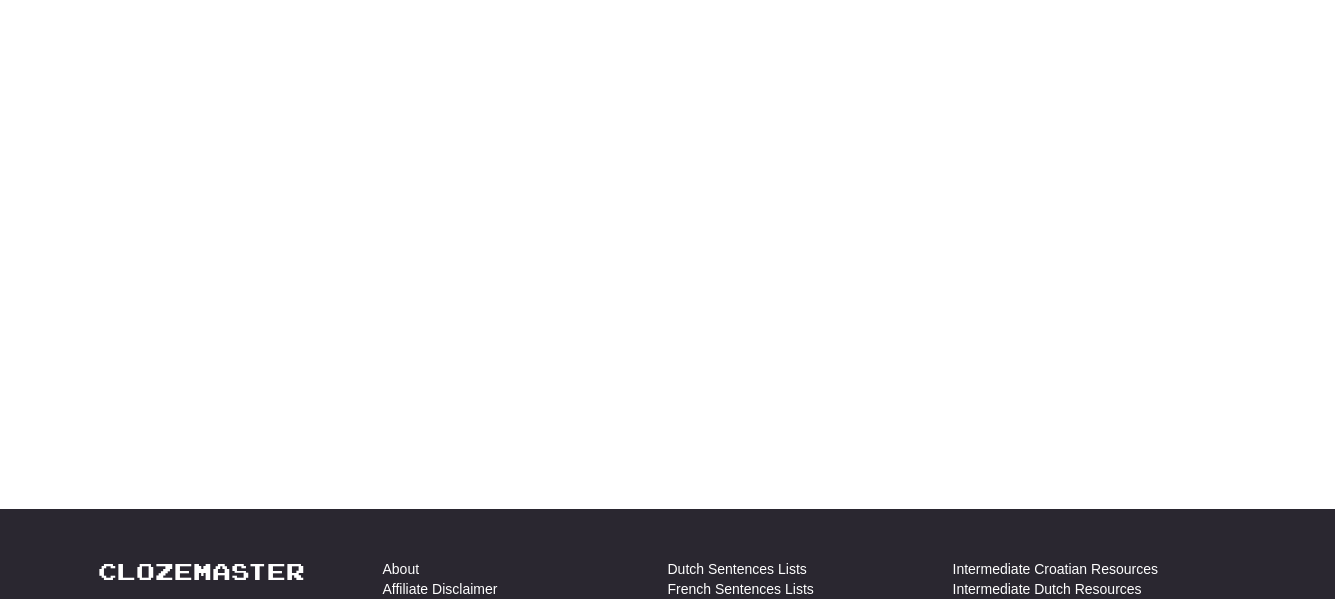 scroll, scrollTop: 100, scrollLeft: 0, axis: vertical 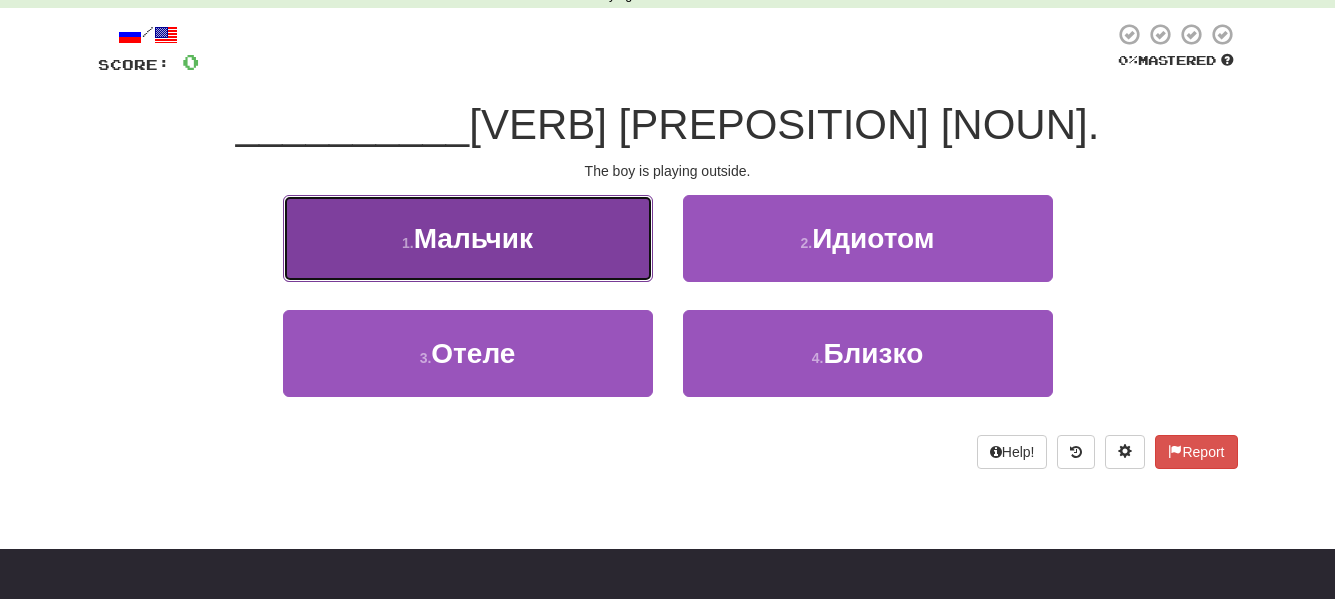 click on "Мальчик" at bounding box center [473, 238] 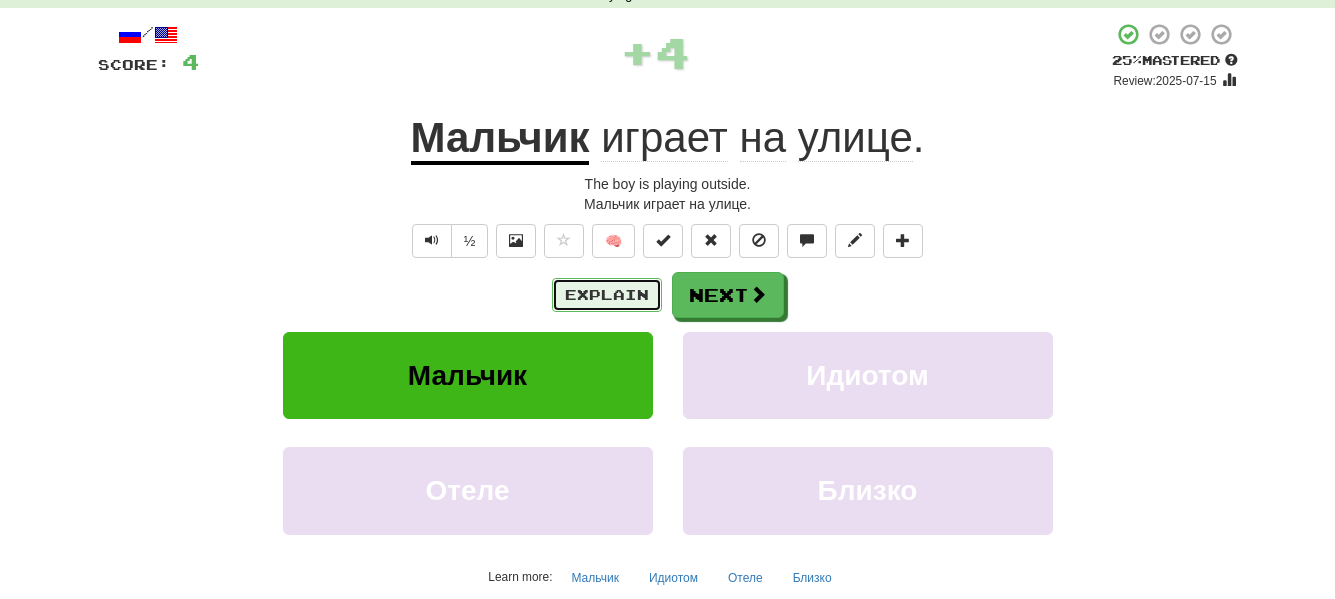 click on "Explain" at bounding box center [607, 295] 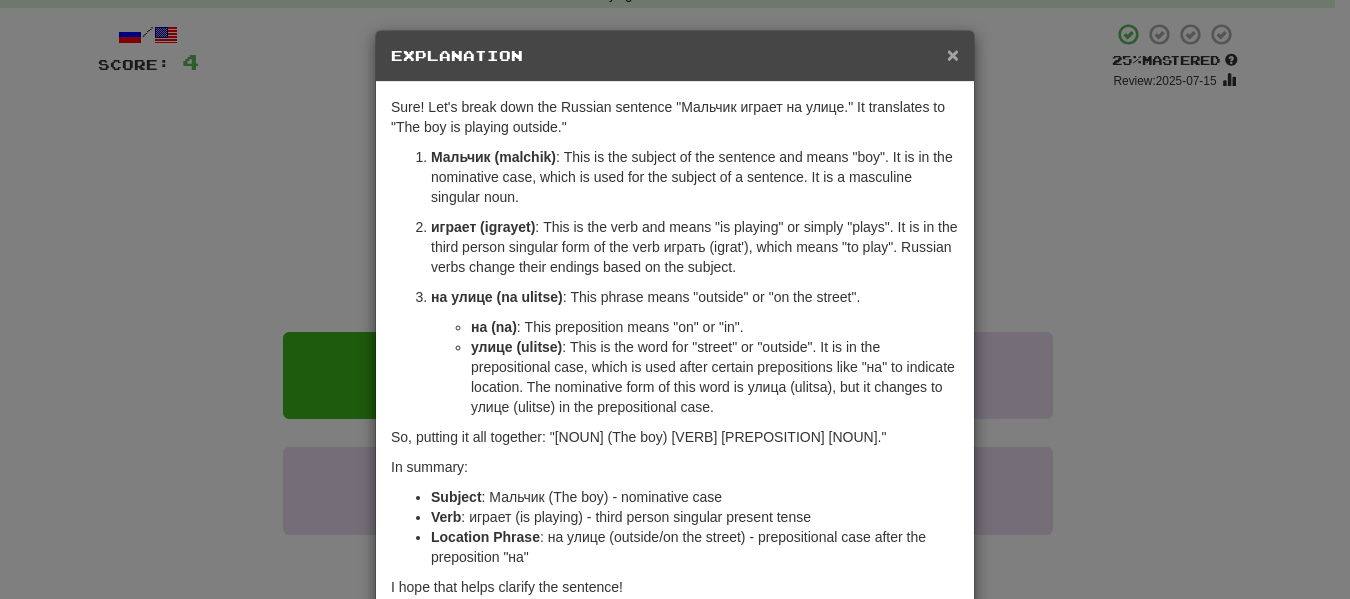 click on "×" at bounding box center (953, 54) 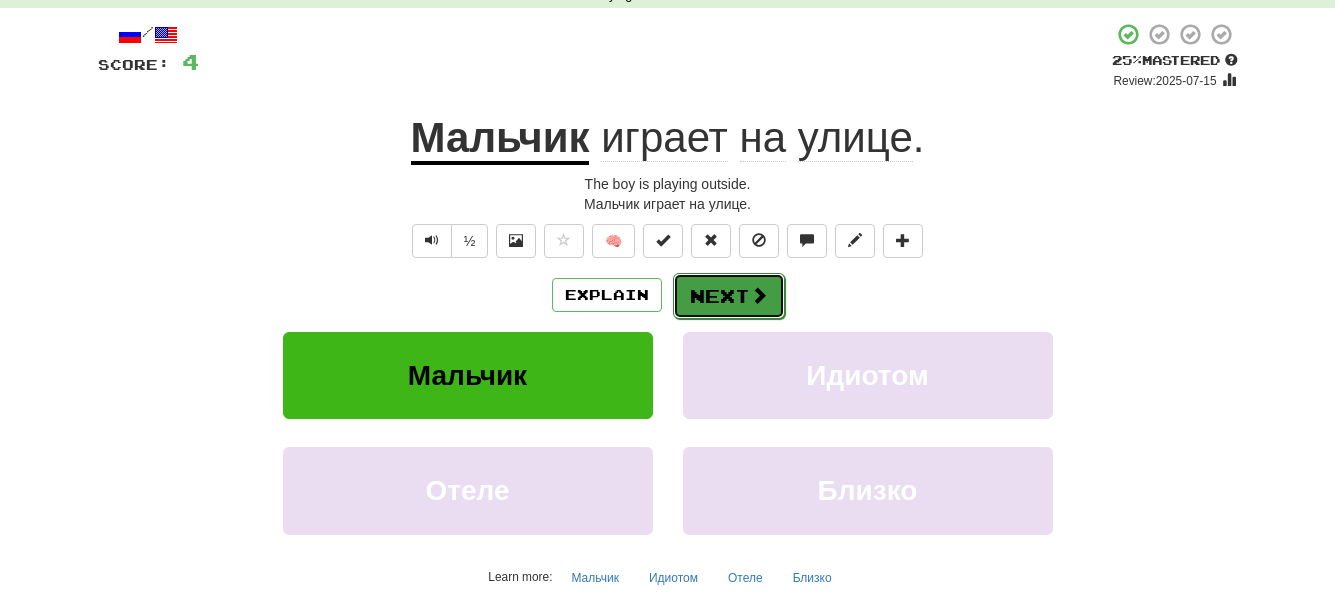 click at bounding box center (759, 295) 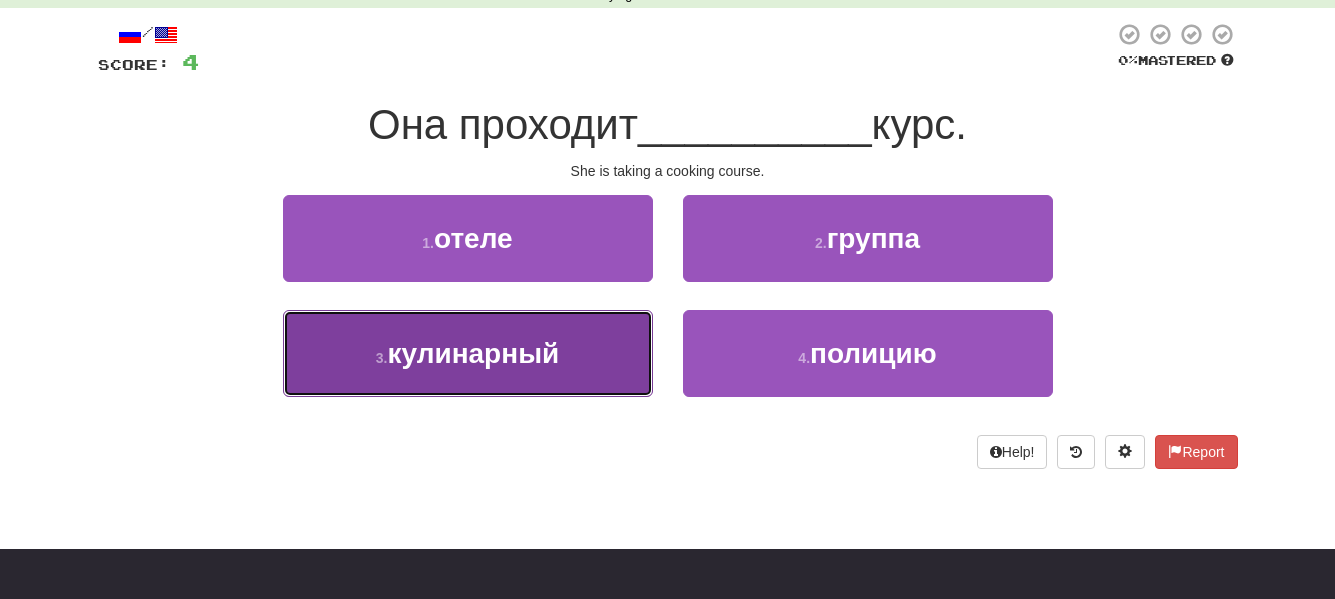 click on "3 .  кулинарный" at bounding box center [468, 353] 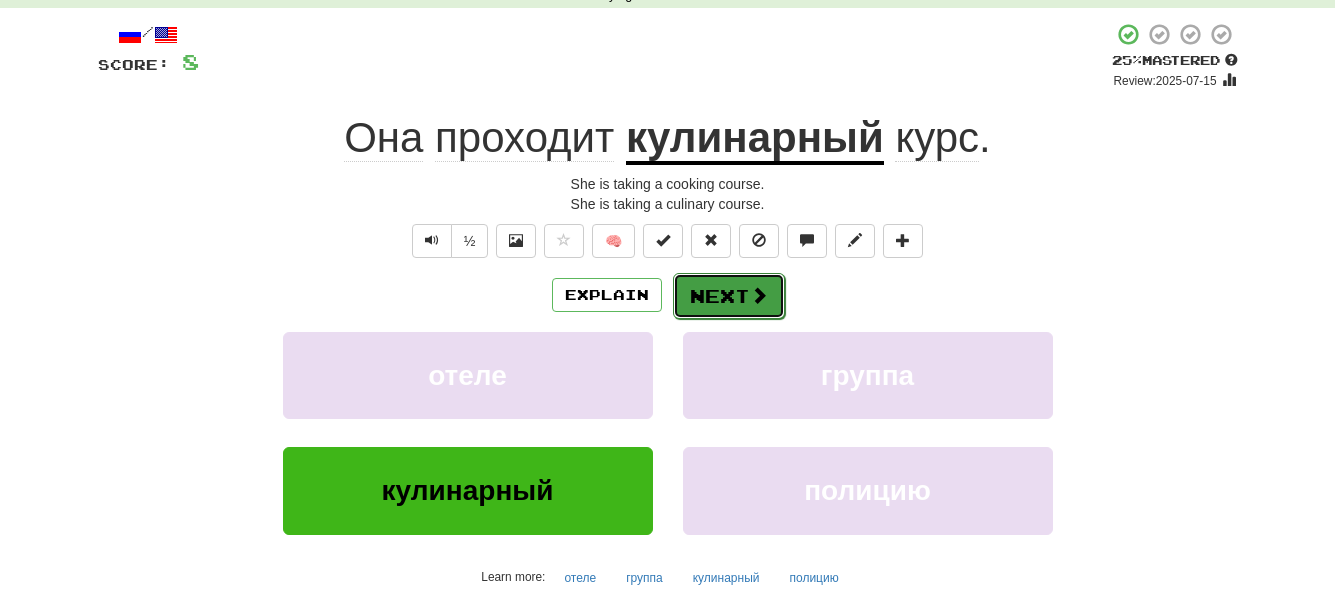 click at bounding box center (759, 295) 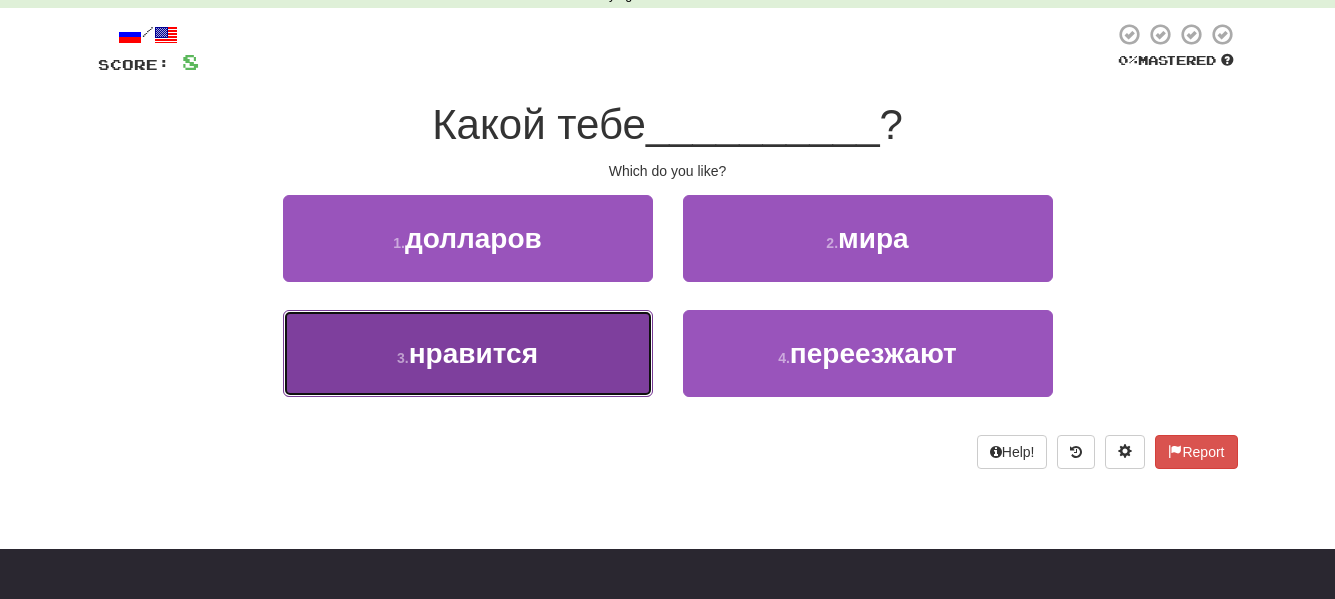 click on "3 ." at bounding box center [403, 358] 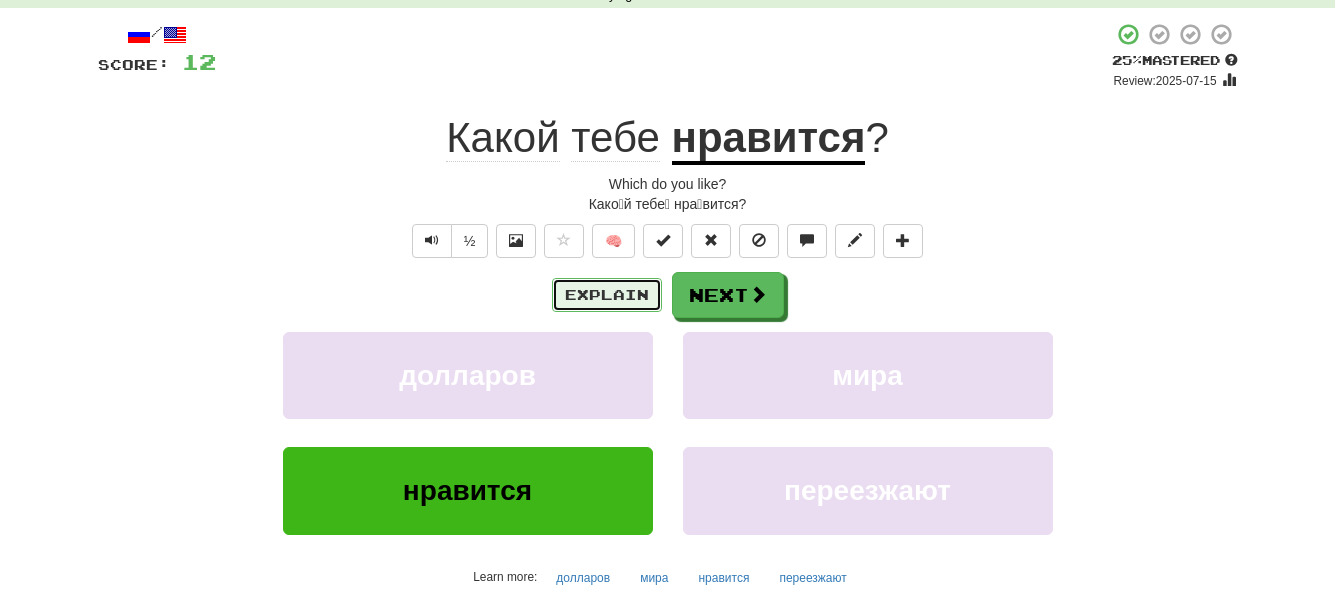 click on "Explain" at bounding box center (607, 295) 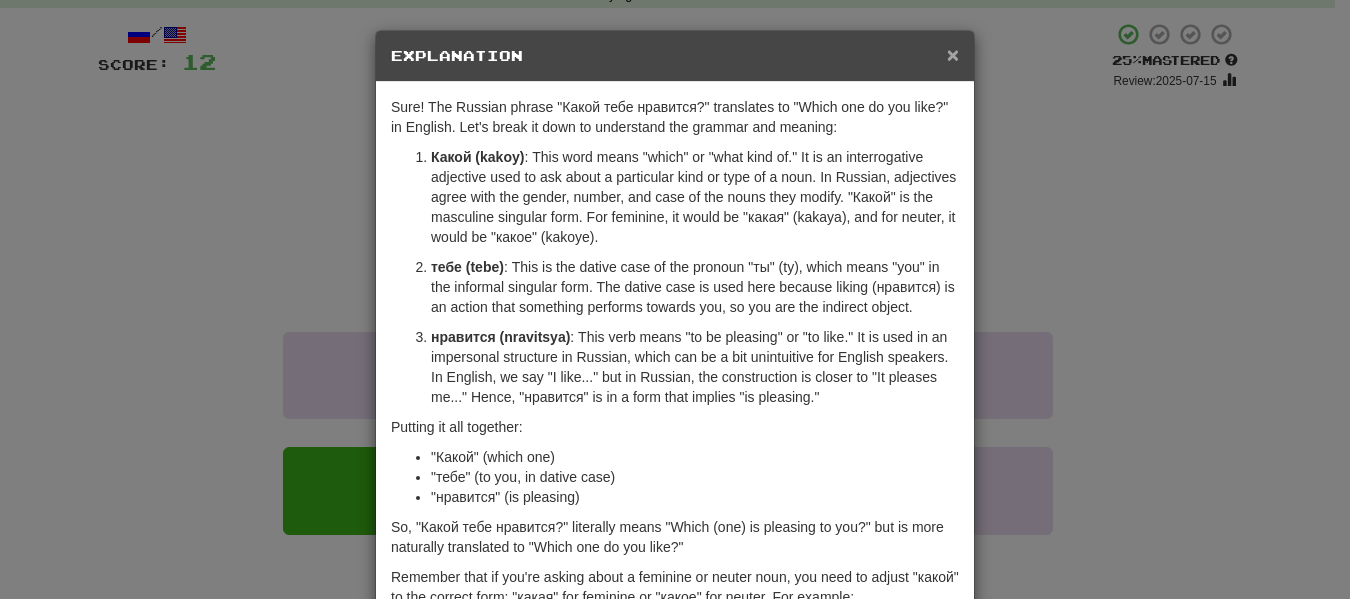 click on "×" at bounding box center (953, 54) 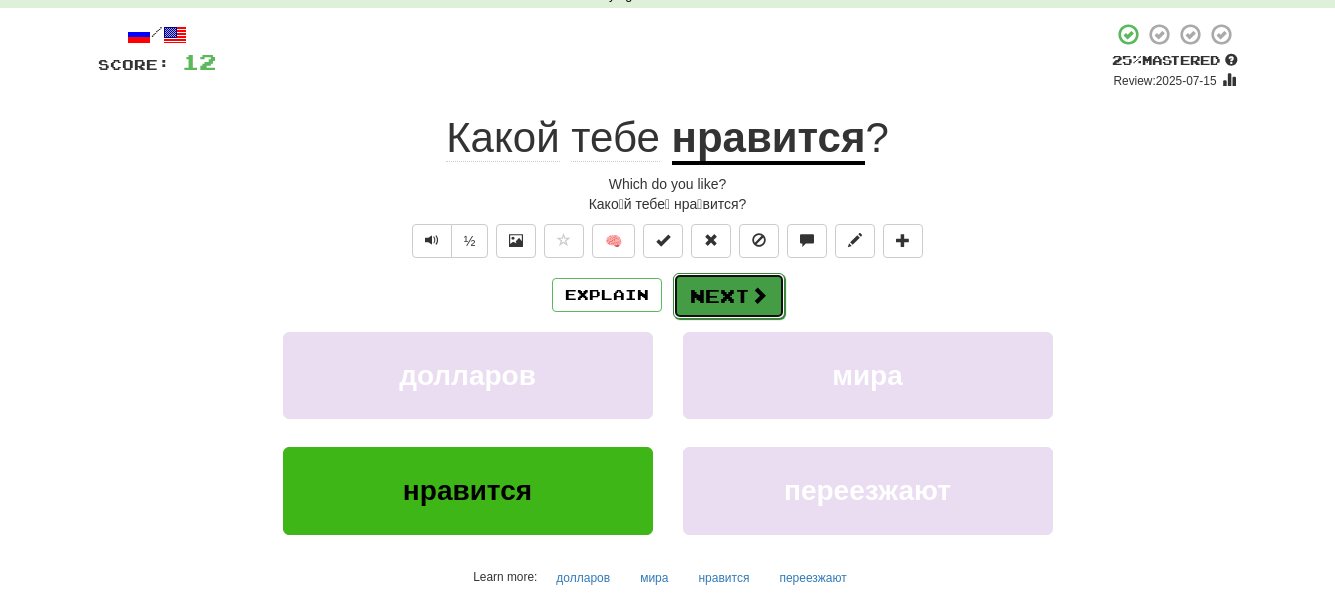 click at bounding box center [759, 295] 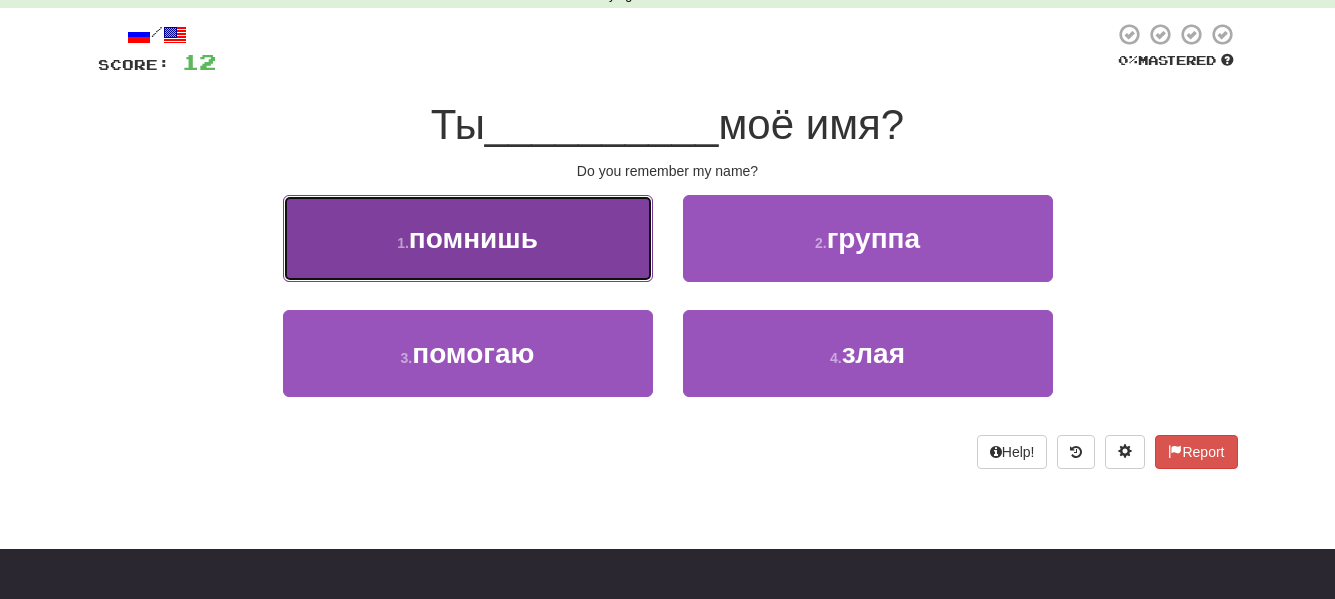 click on "1 .  помнишь" at bounding box center (468, 238) 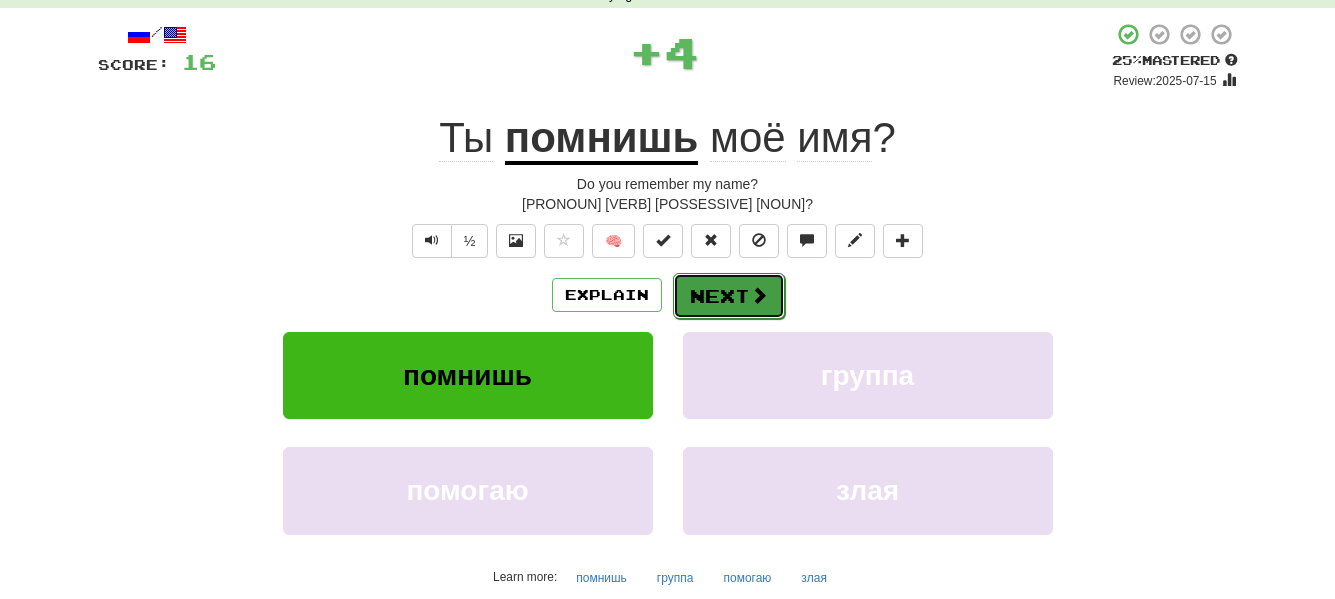 click on "Next" at bounding box center (729, 296) 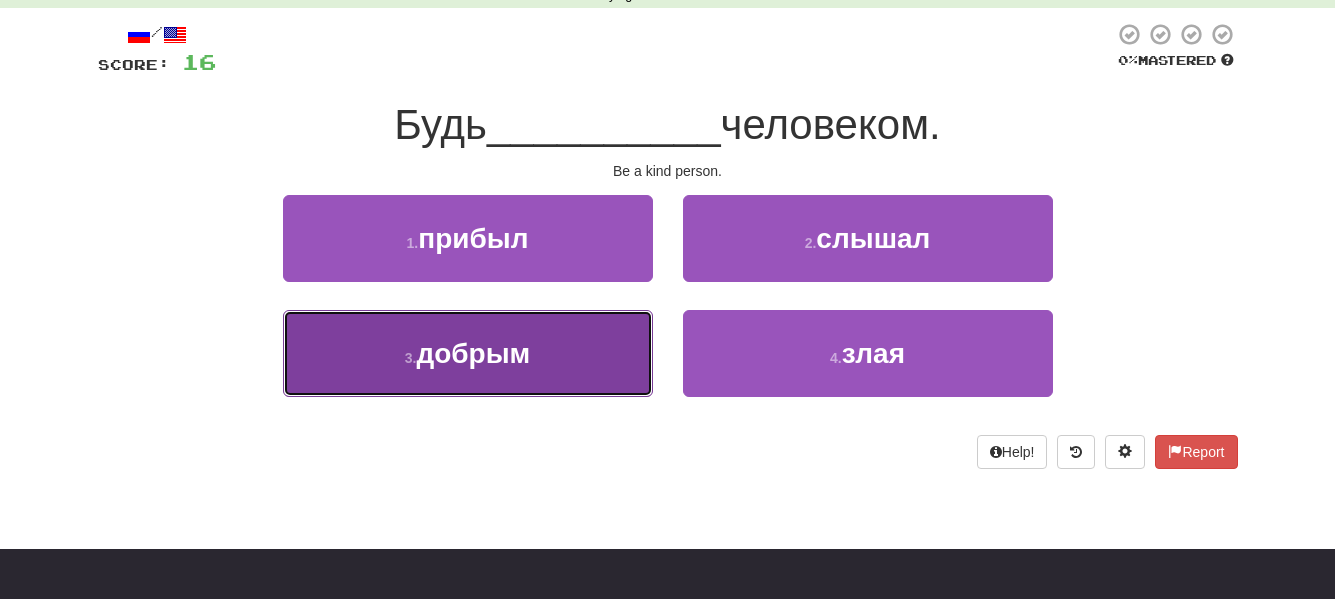 click on "добрым" at bounding box center [473, 353] 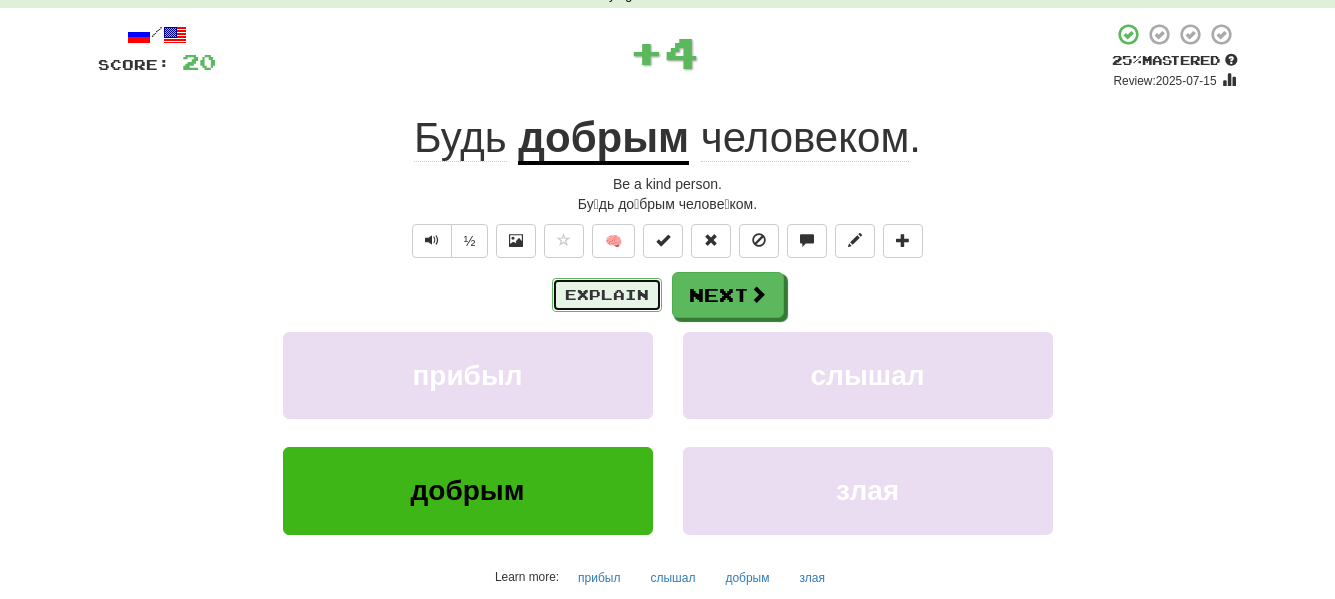 click on "Explain" at bounding box center [607, 295] 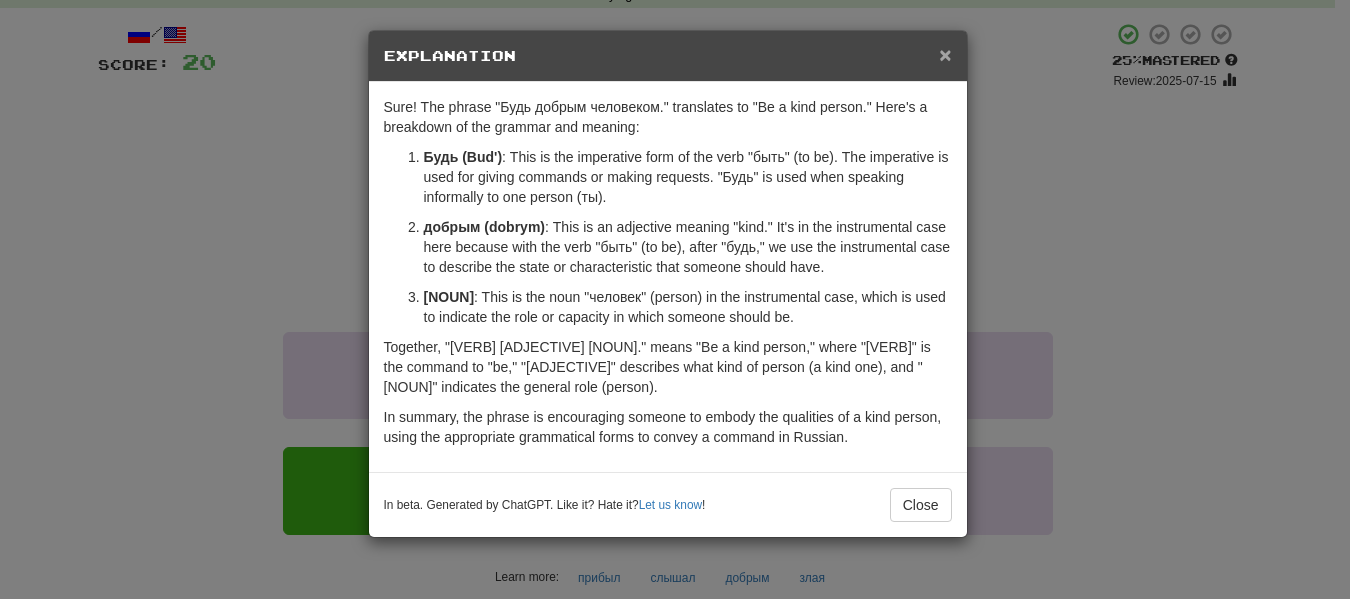 click on "×" at bounding box center (945, 54) 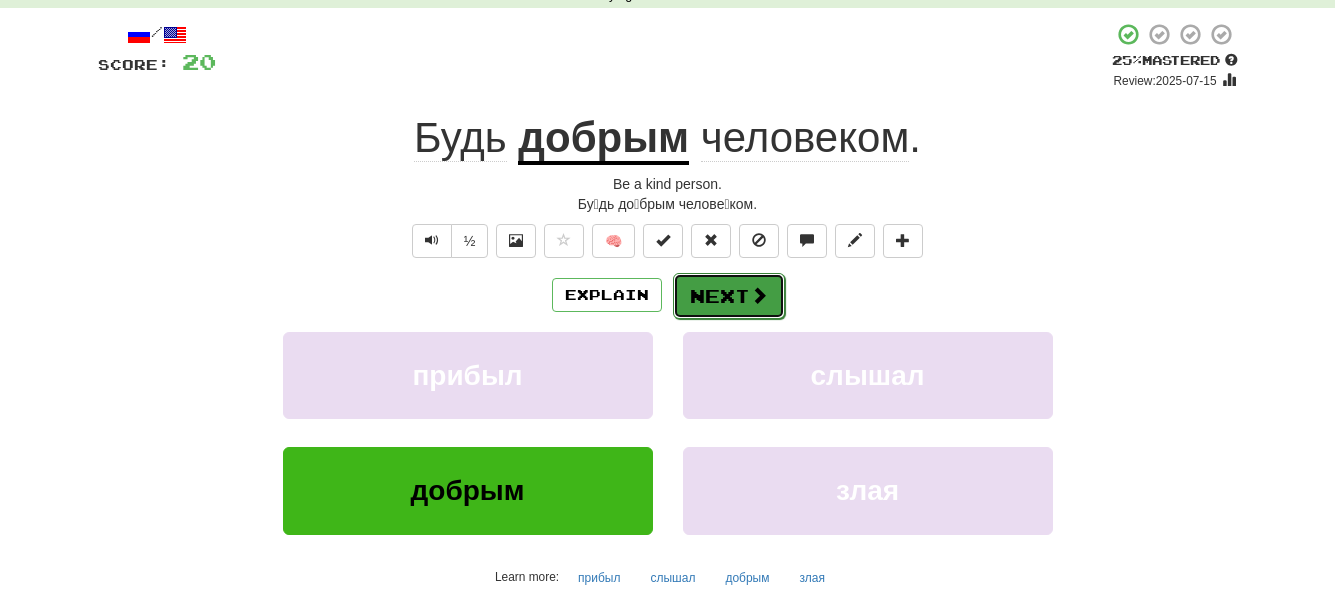 click at bounding box center [759, 295] 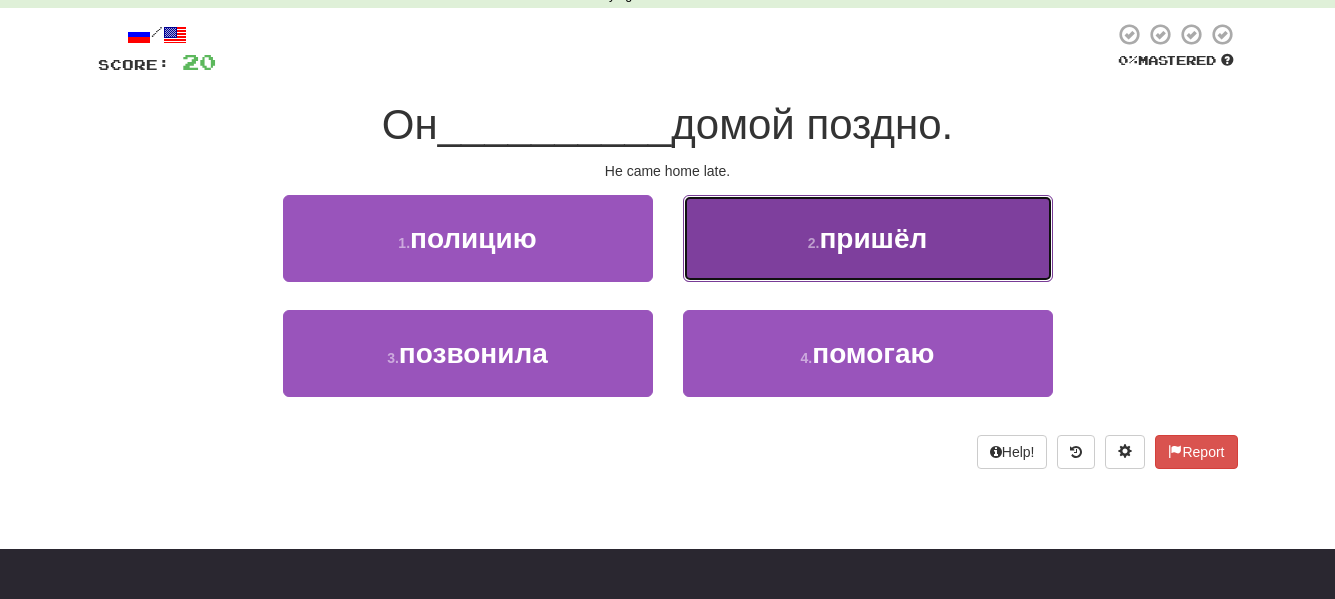 click on "пришёл" at bounding box center [873, 238] 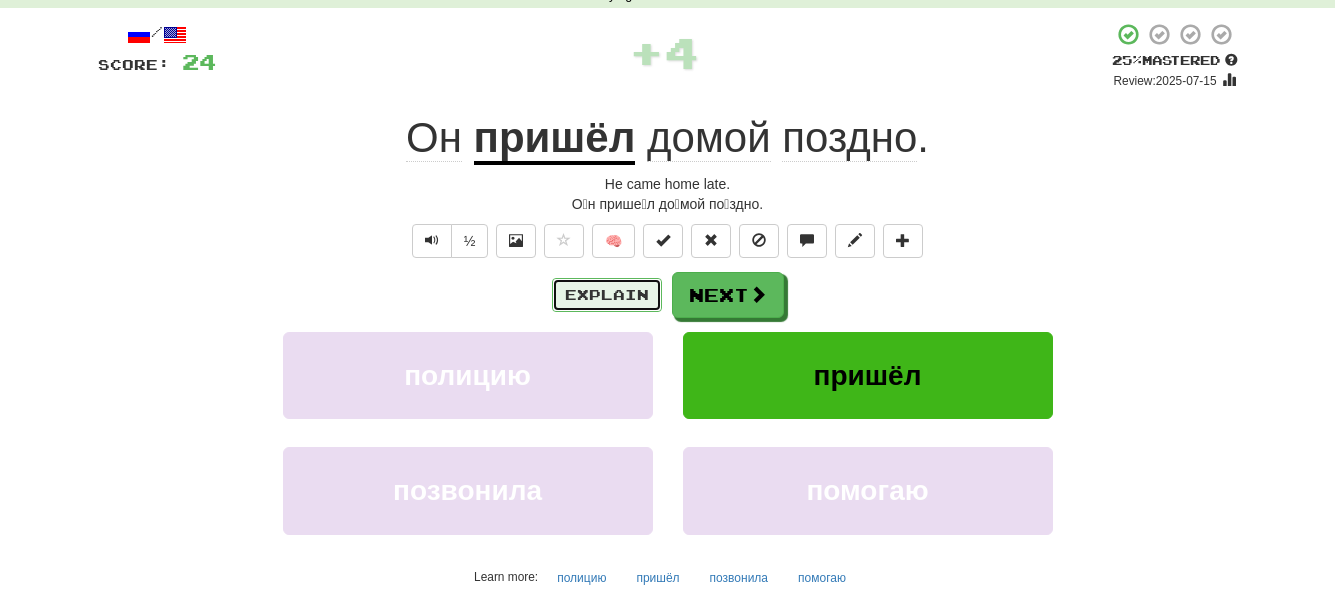 click on "Explain" at bounding box center [607, 295] 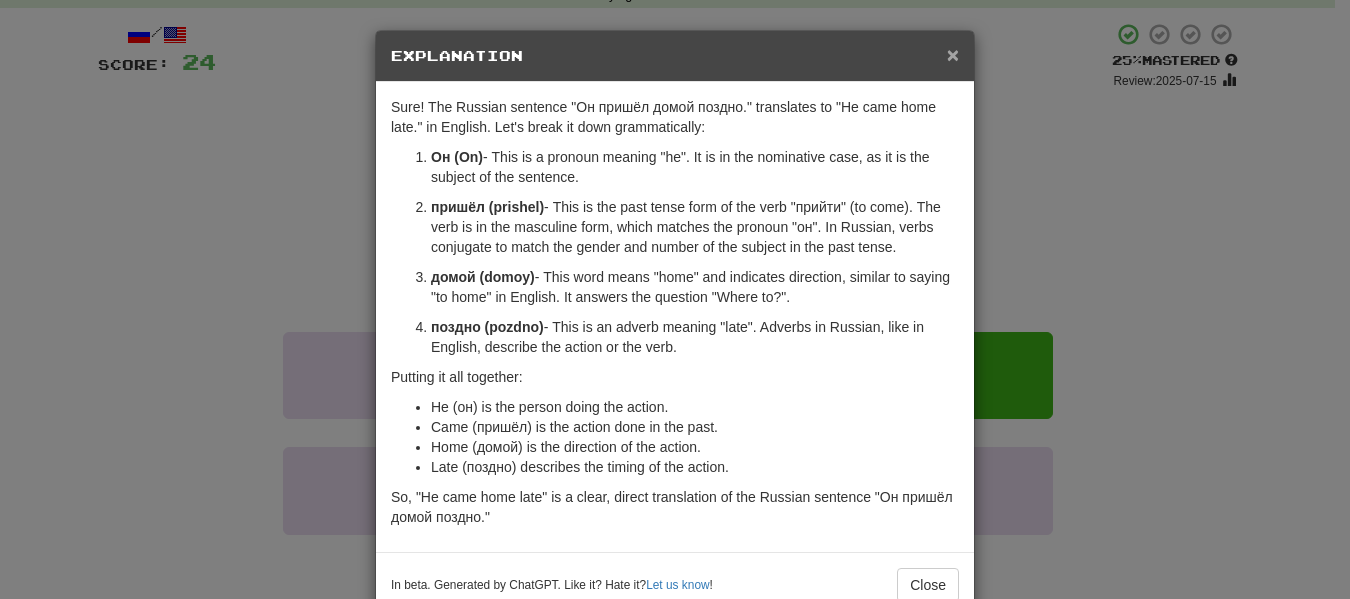 click on "×" at bounding box center [953, 54] 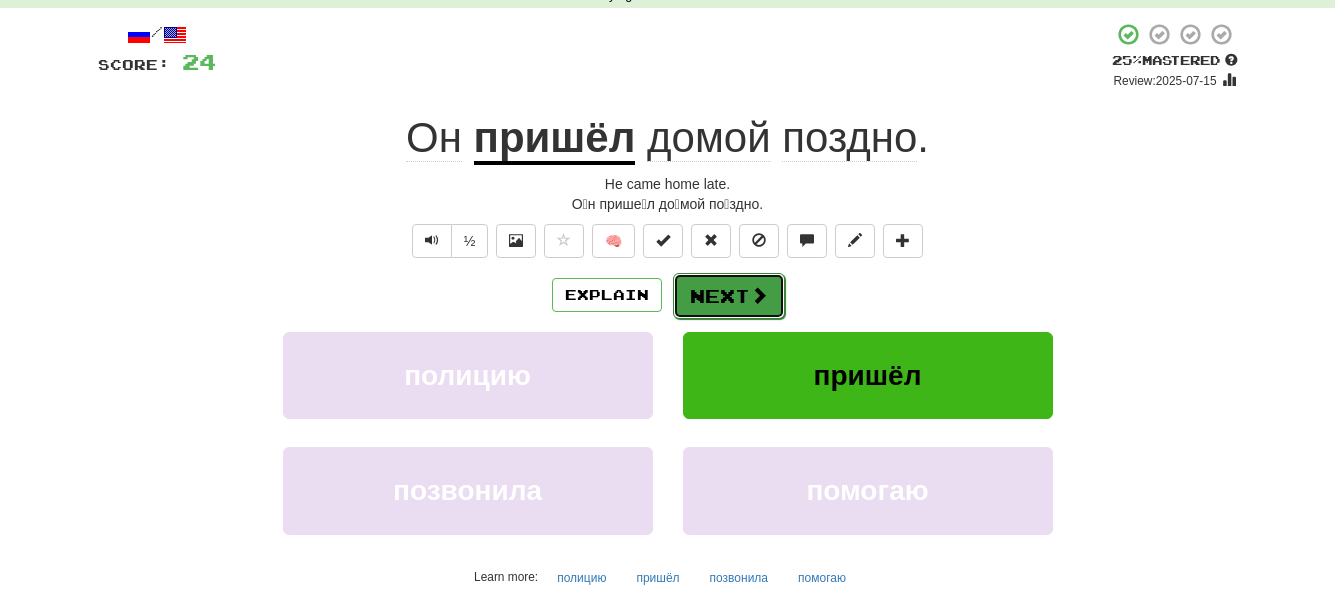 click on "Next" at bounding box center [729, 296] 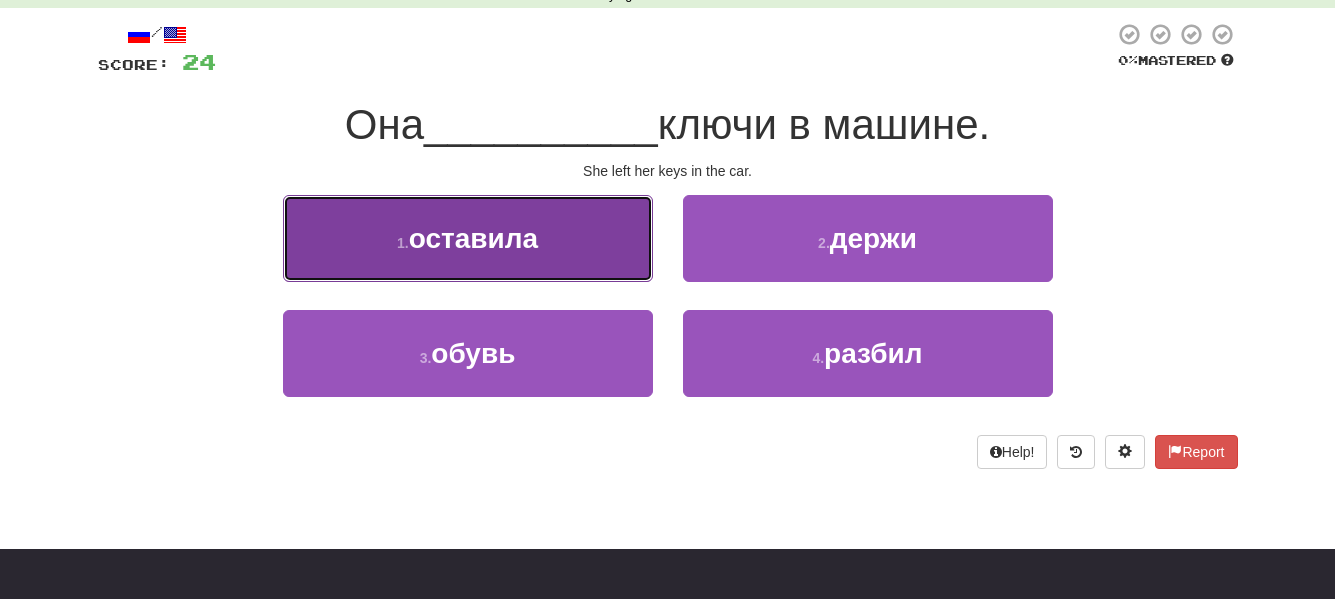 click on "оставила" at bounding box center (473, 238) 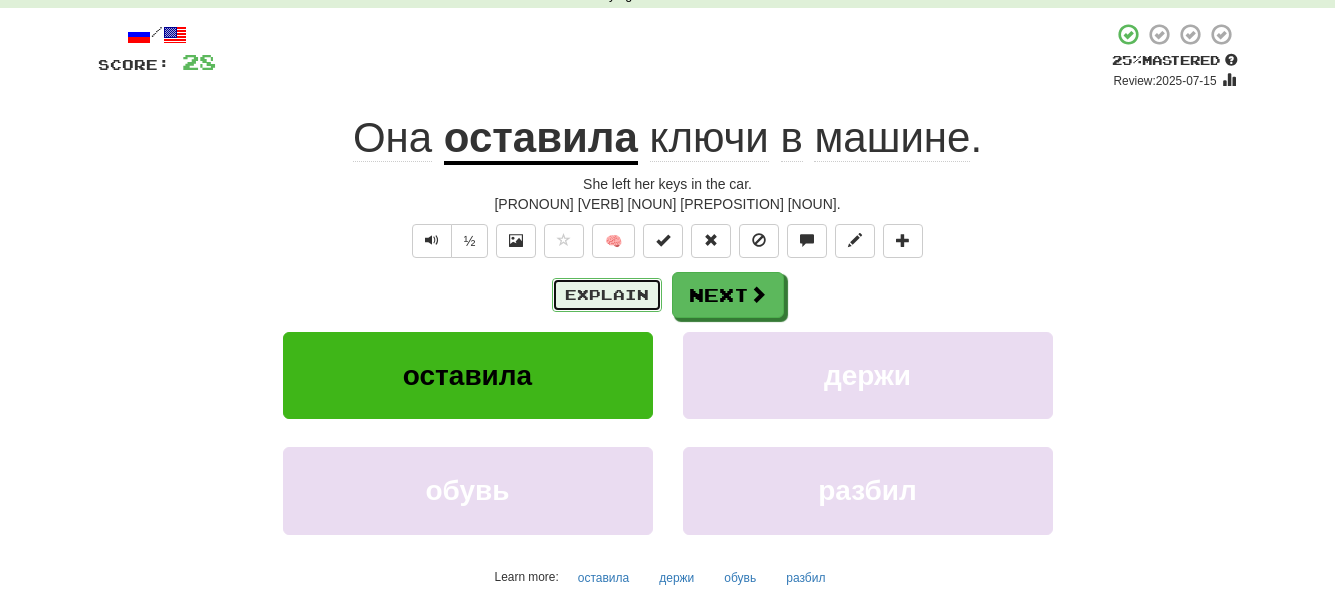 click on "Explain" at bounding box center [607, 295] 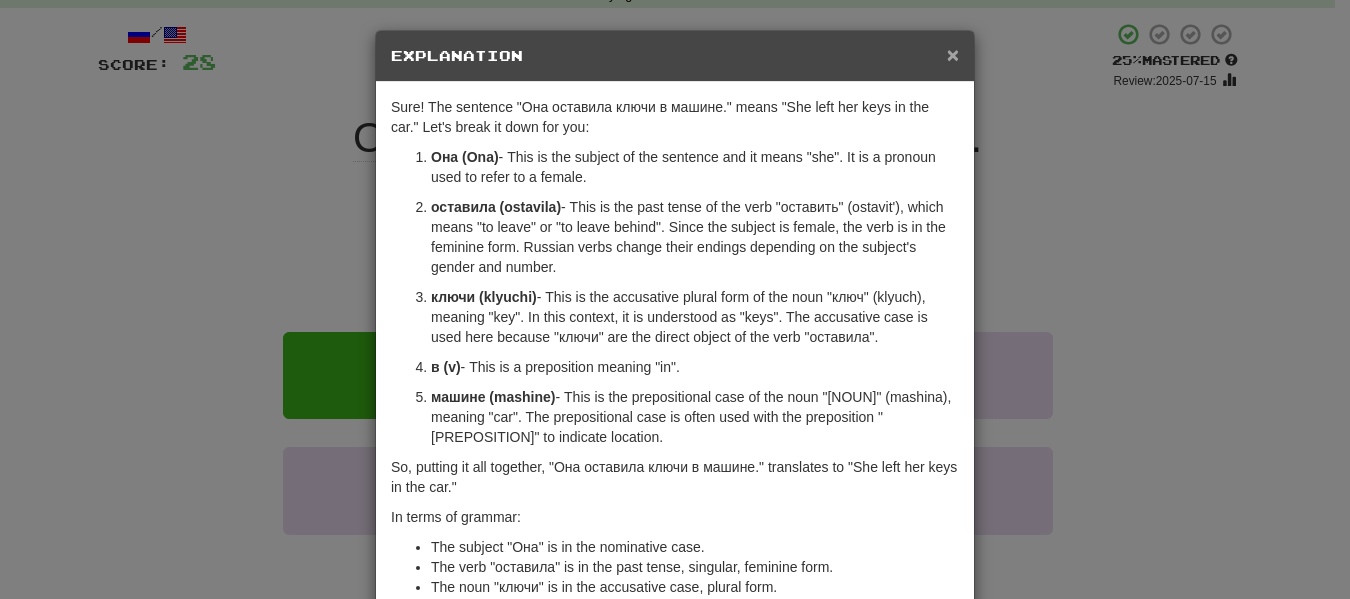 click on "×" at bounding box center (953, 54) 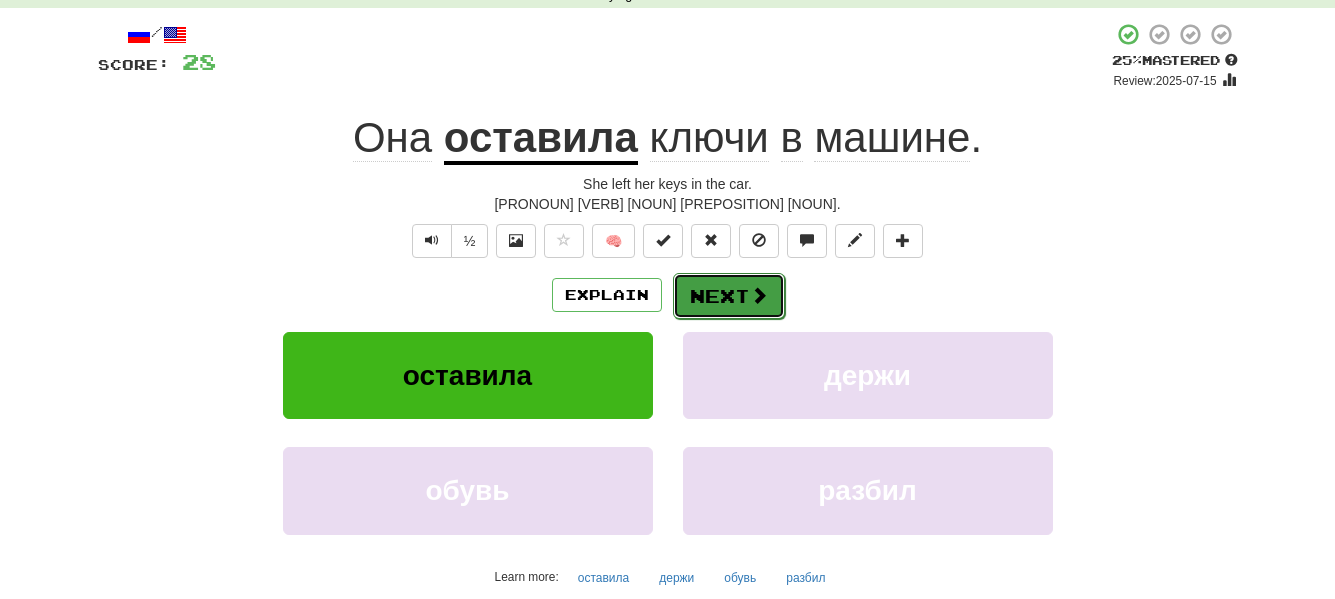 click at bounding box center [759, 295] 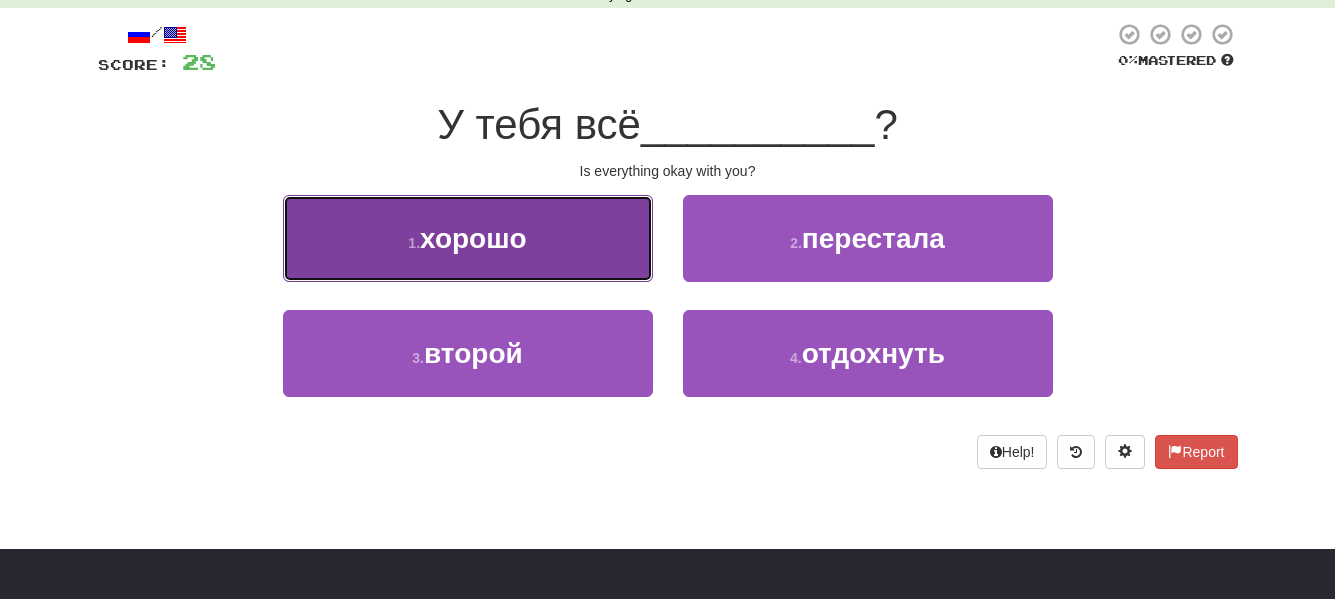 click on "хорошо" at bounding box center (473, 238) 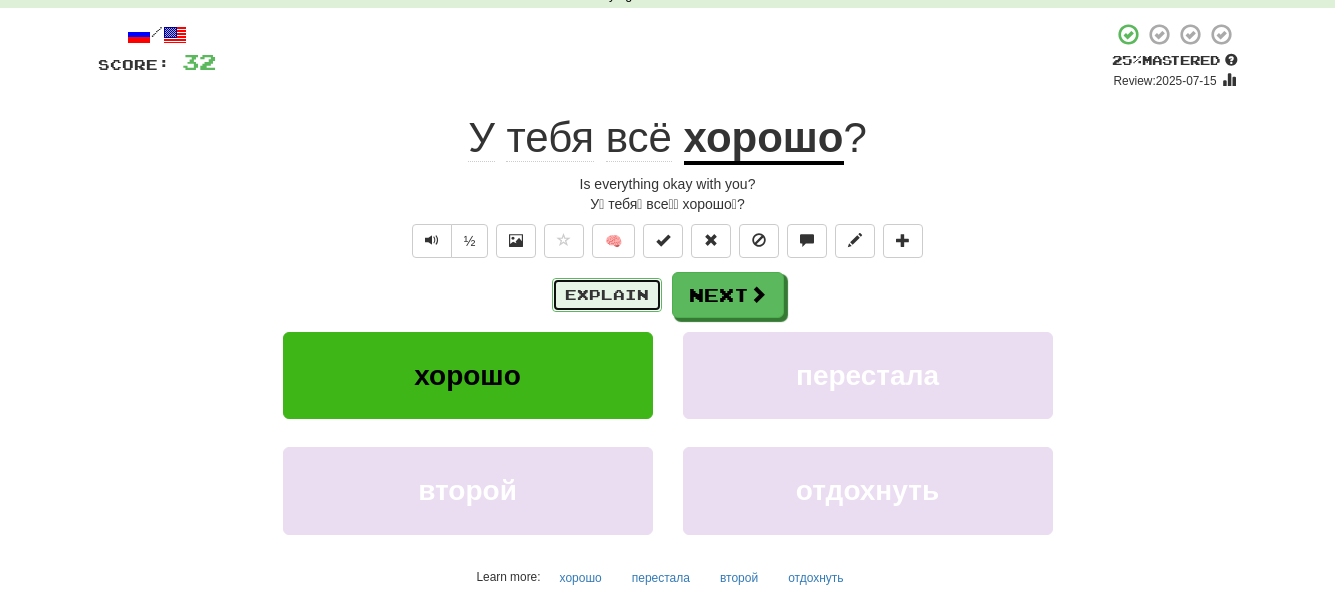 click on "Explain" at bounding box center (607, 295) 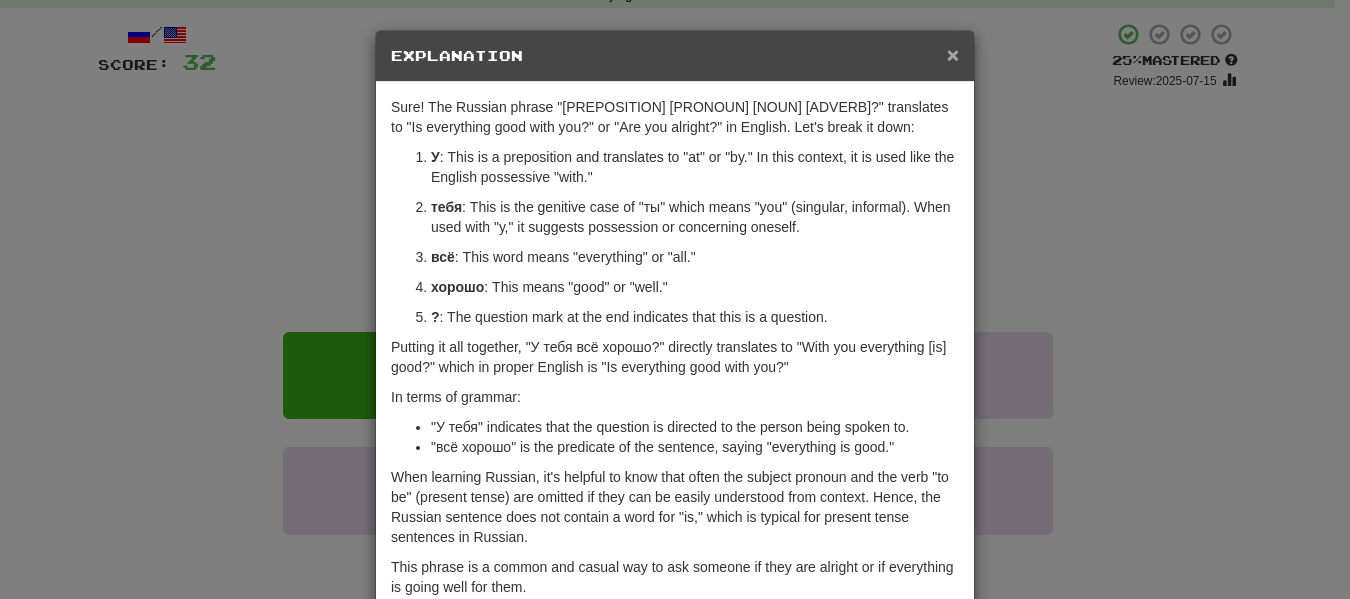 click on "×" at bounding box center [953, 54] 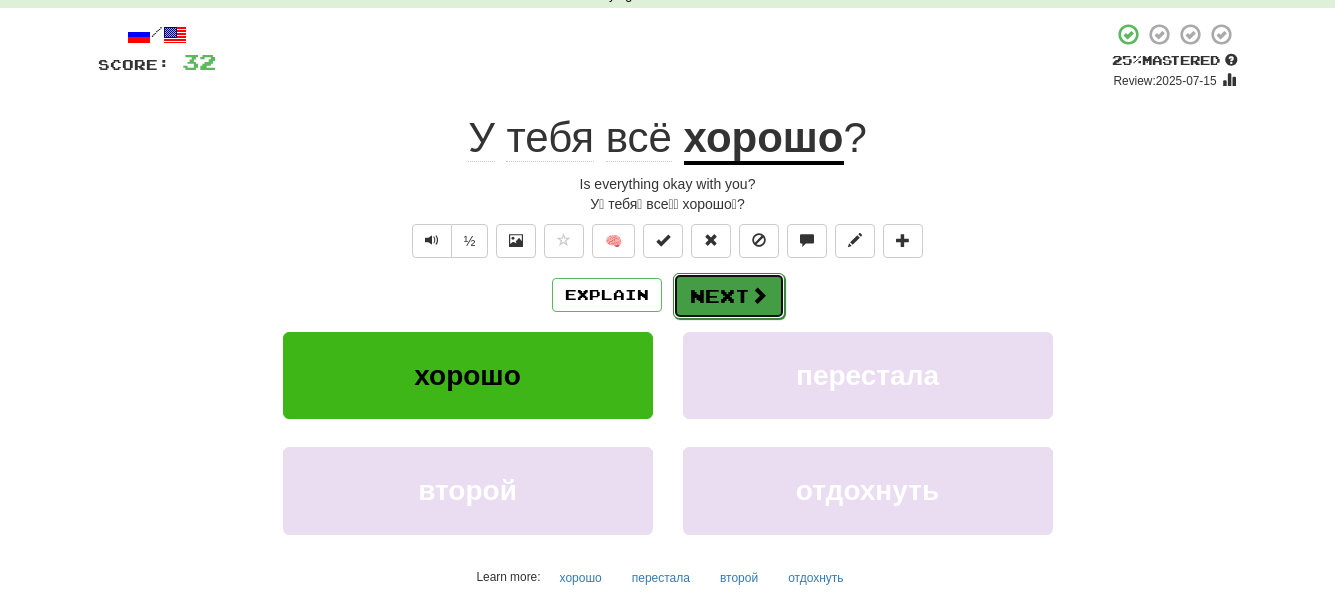 click on "Next" at bounding box center (729, 296) 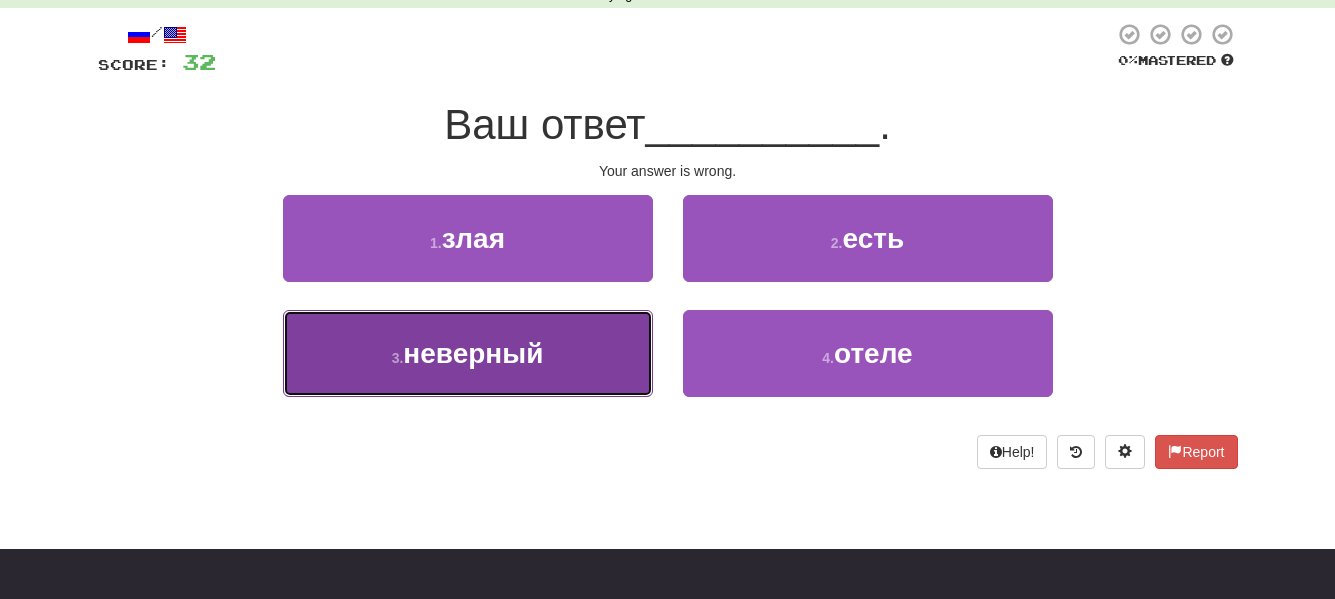 click on "неверный" at bounding box center (473, 353) 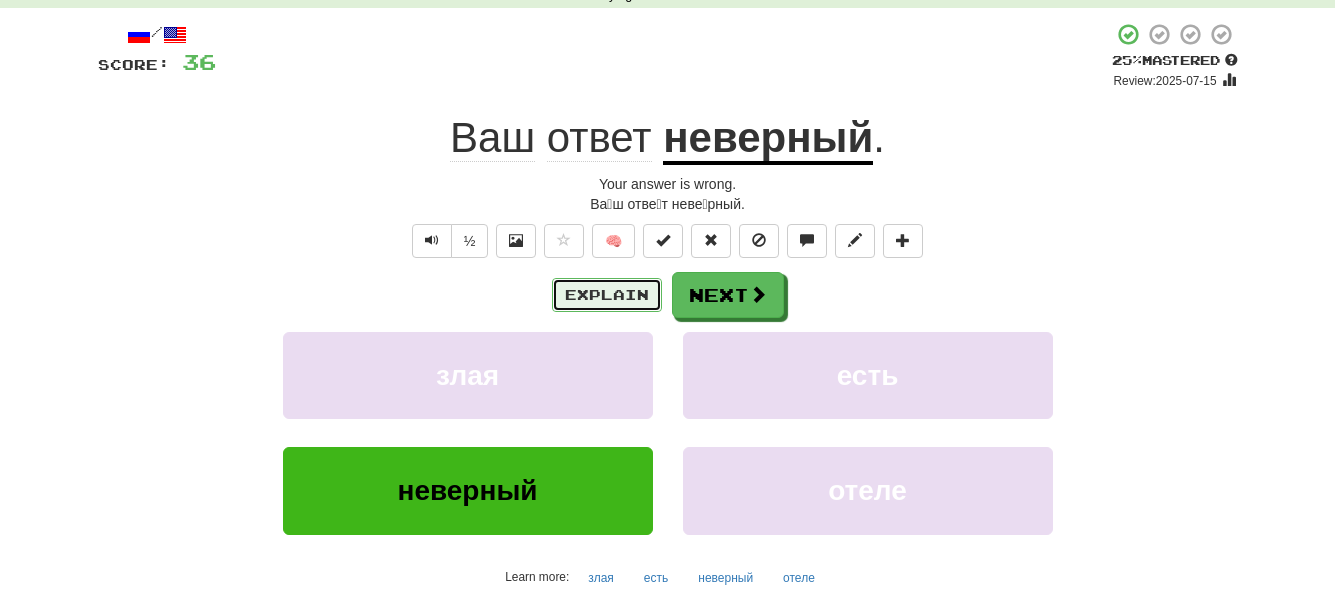 click on "Explain" at bounding box center (607, 295) 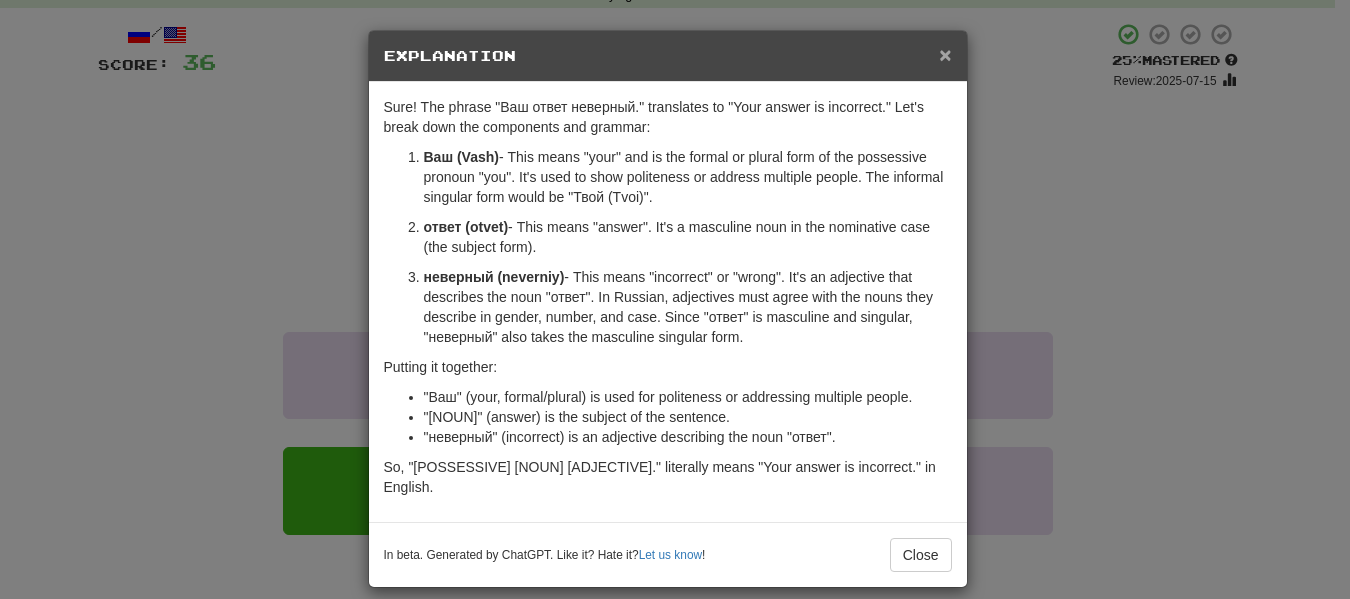 click on "×" at bounding box center (945, 54) 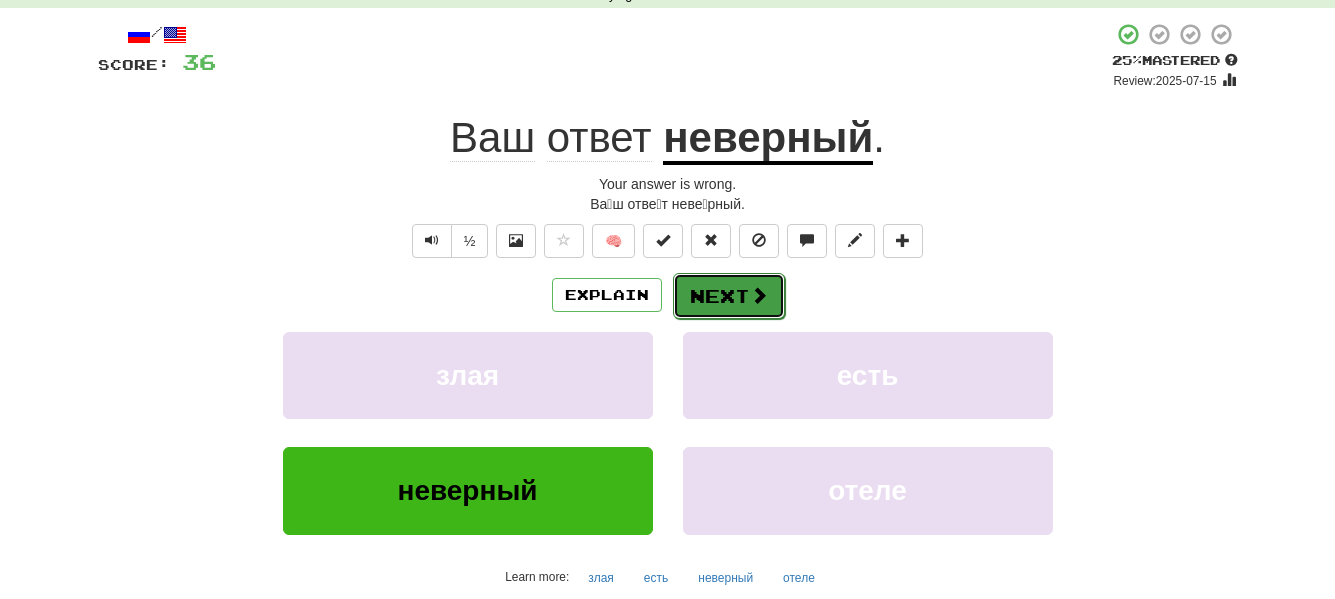 click on "Next" at bounding box center [729, 296] 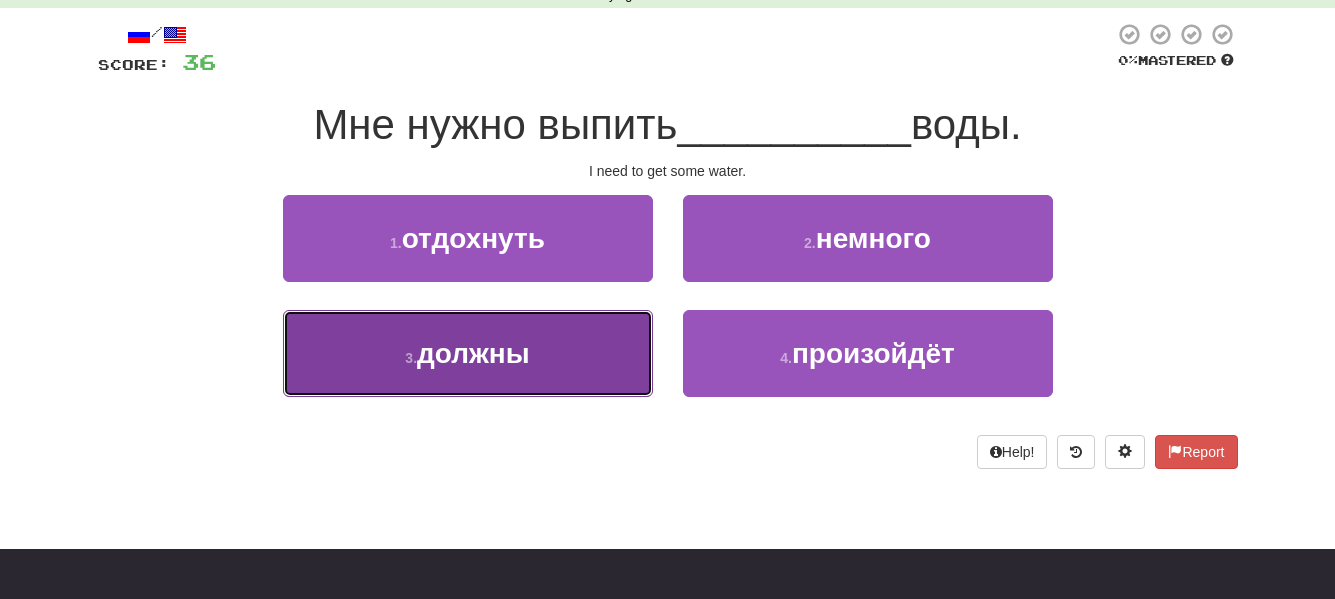 click on "должны" at bounding box center (473, 353) 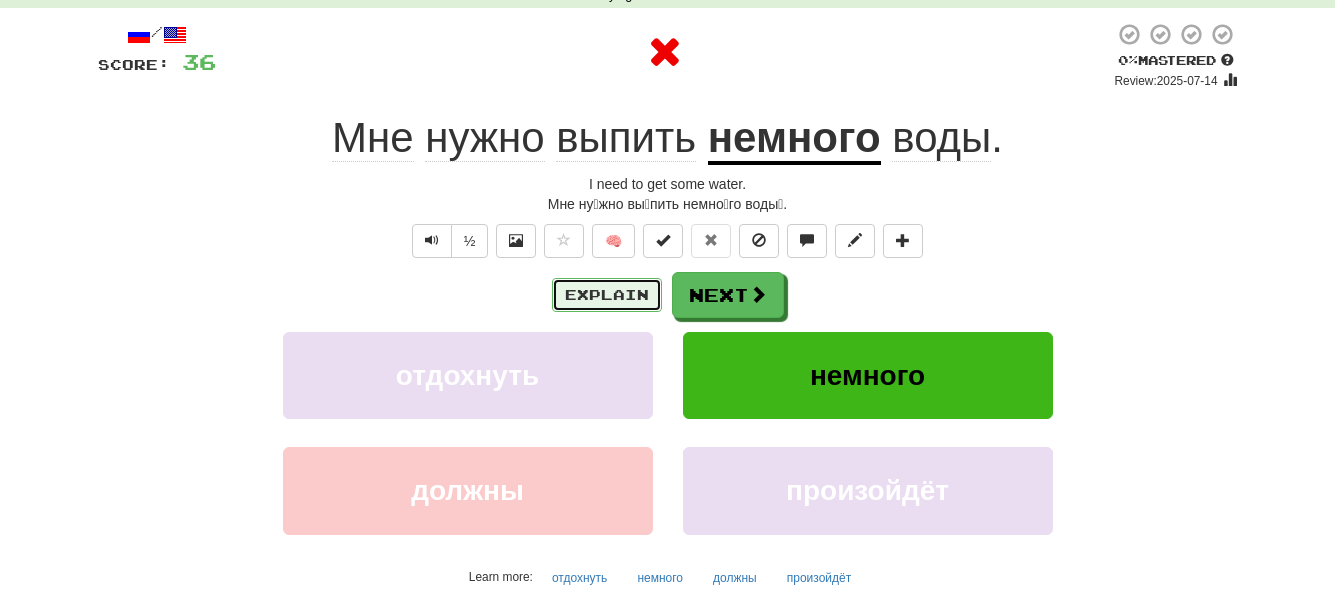 click on "Explain" at bounding box center (607, 295) 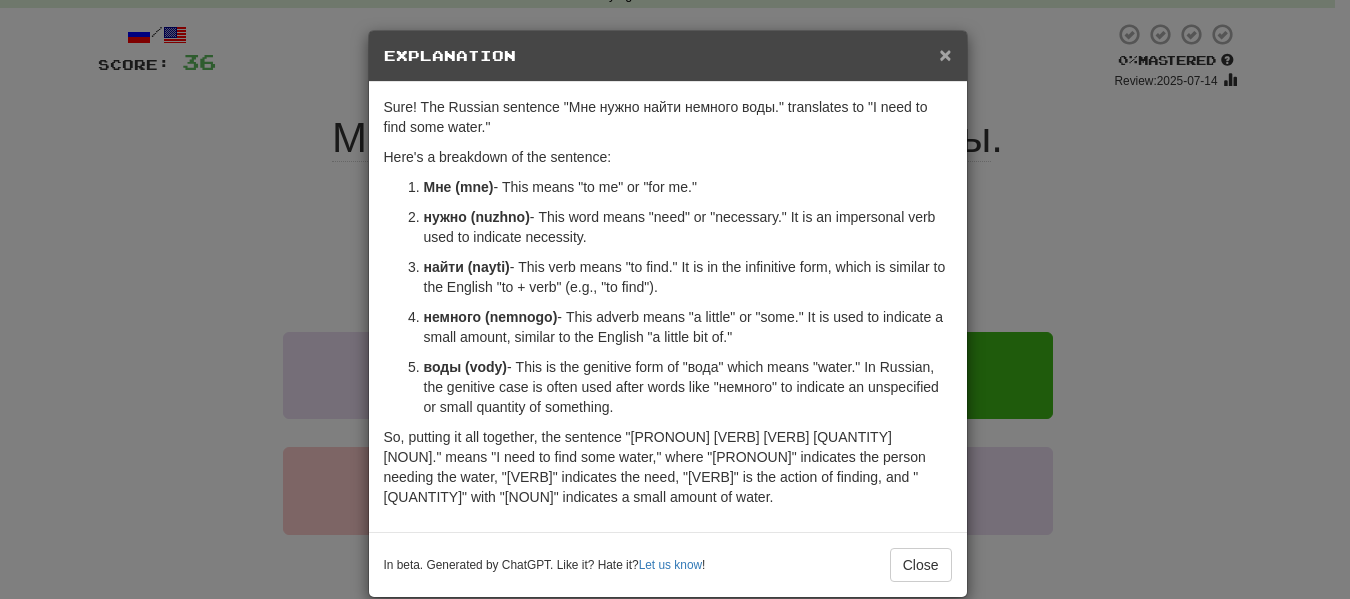 click on "×" at bounding box center (945, 54) 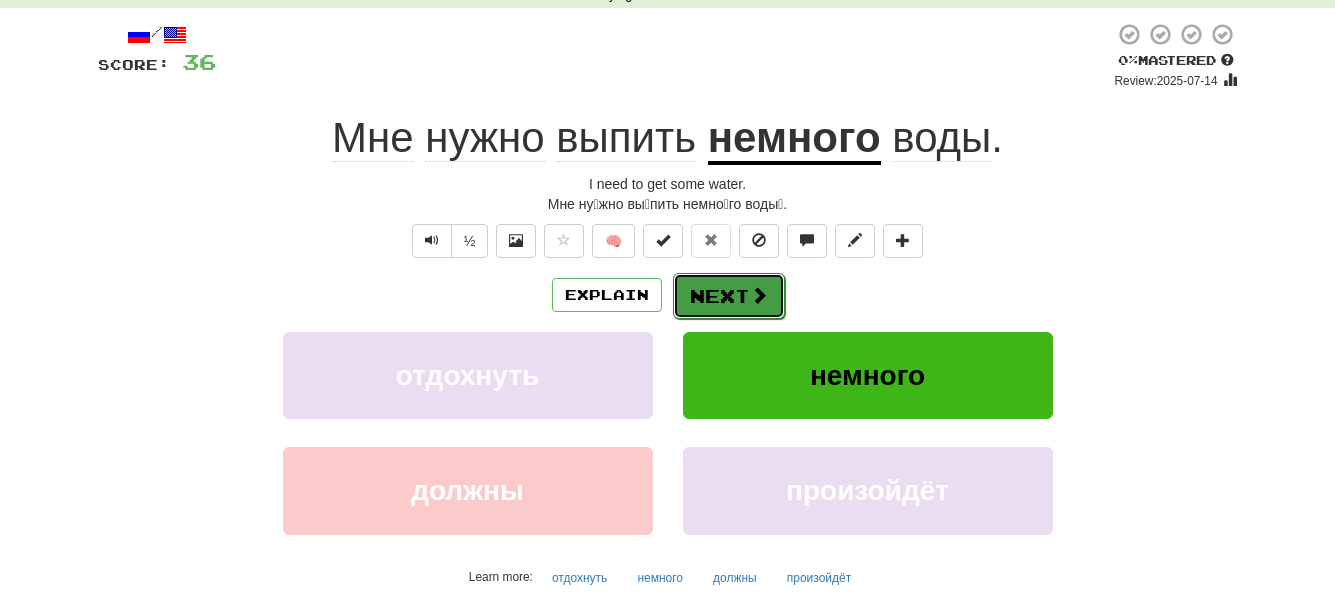 click at bounding box center (759, 295) 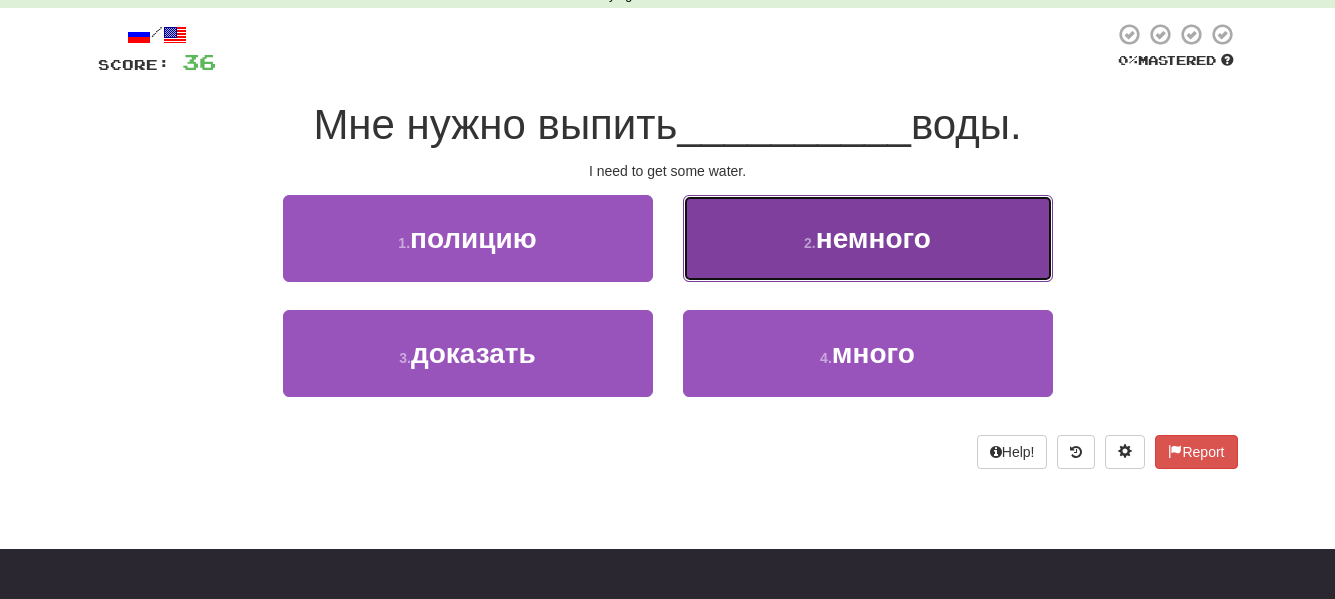 click on "2 .  немного" at bounding box center (868, 238) 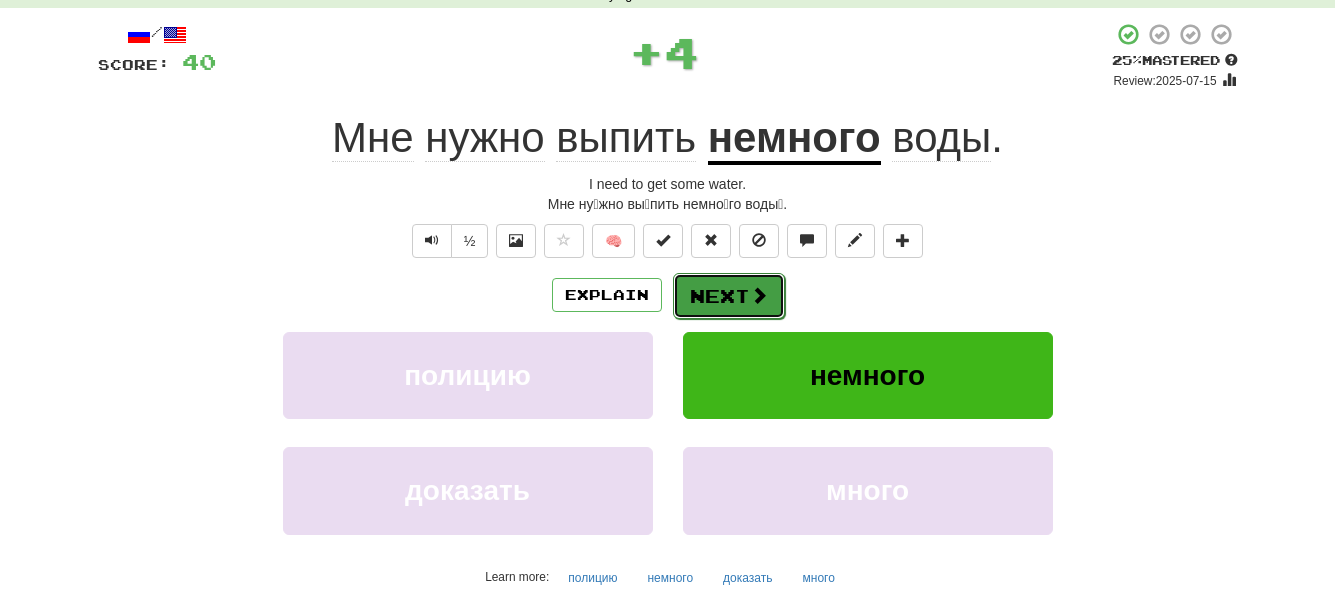 click on "Next" at bounding box center (729, 296) 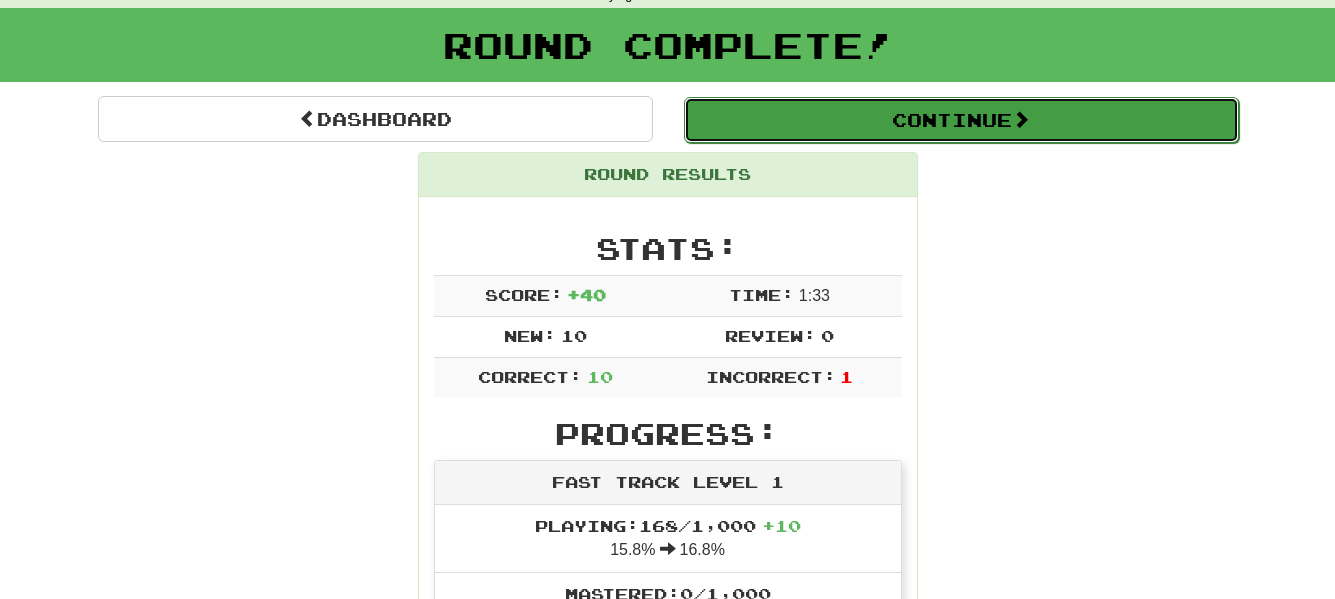 click on "Continue" at bounding box center (961, 120) 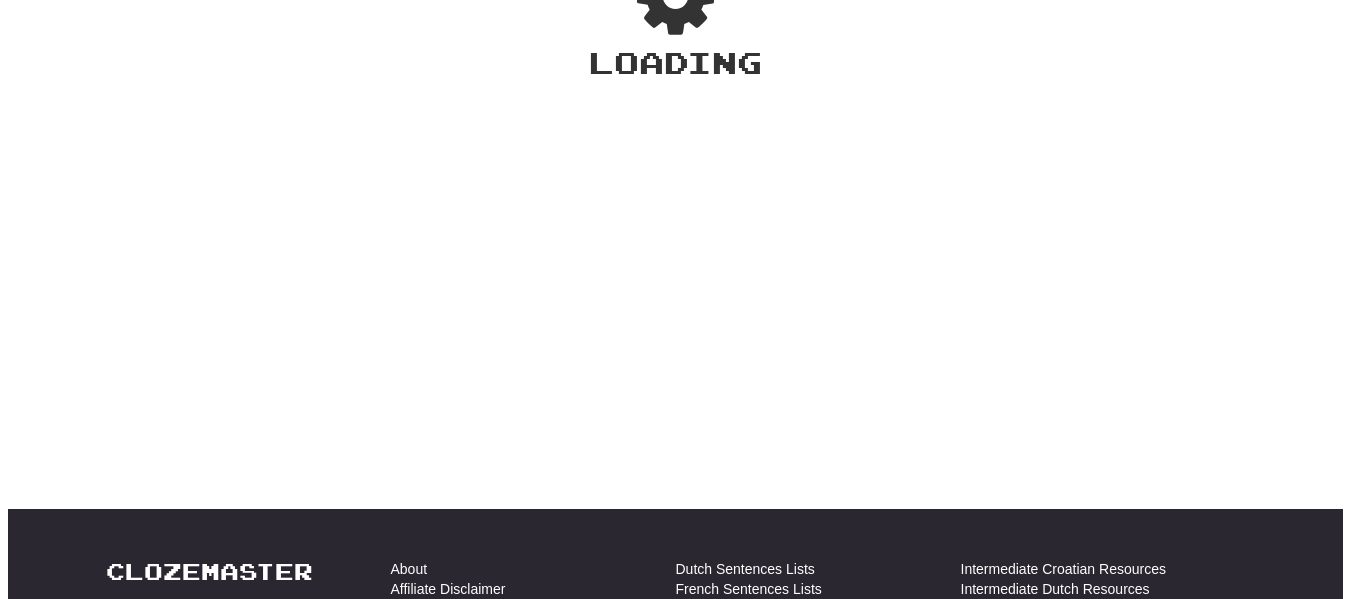 scroll, scrollTop: 100, scrollLeft: 0, axis: vertical 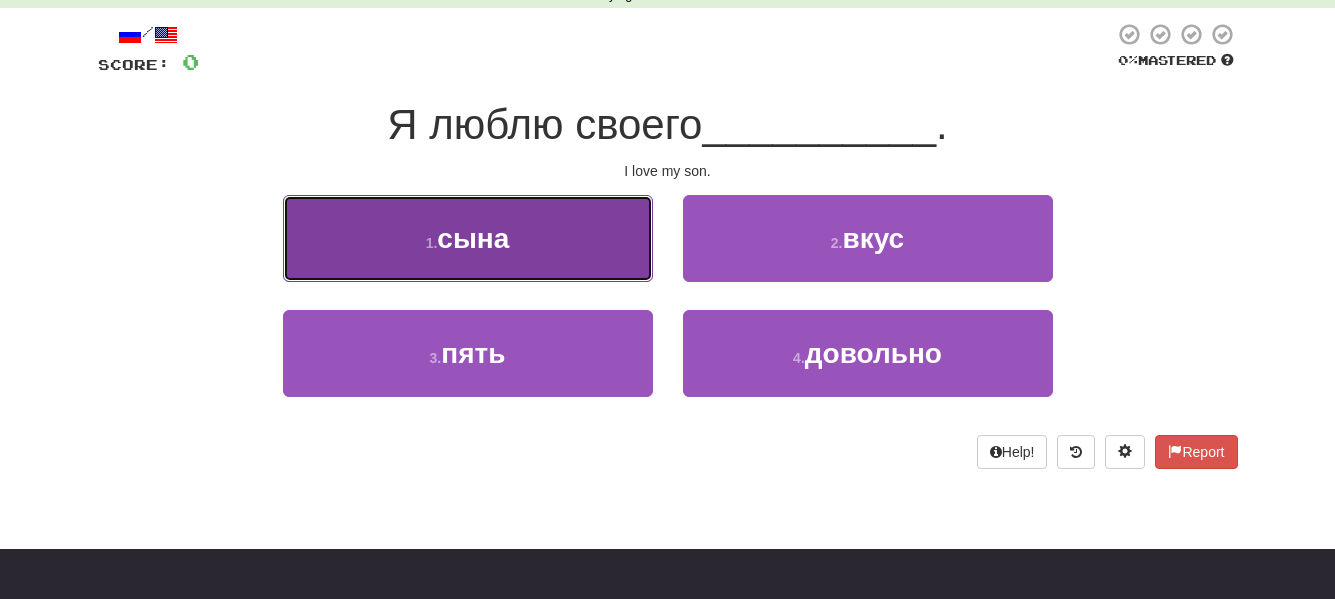 click on "1 ." at bounding box center (432, 243) 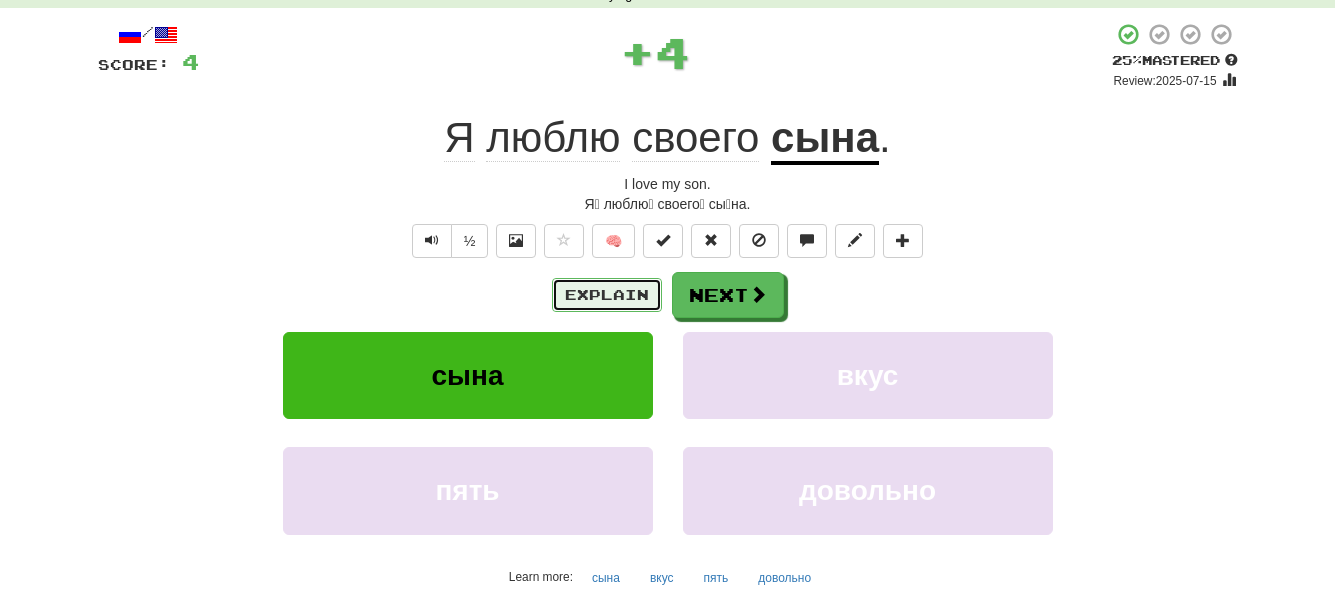 click on "Explain" at bounding box center [607, 295] 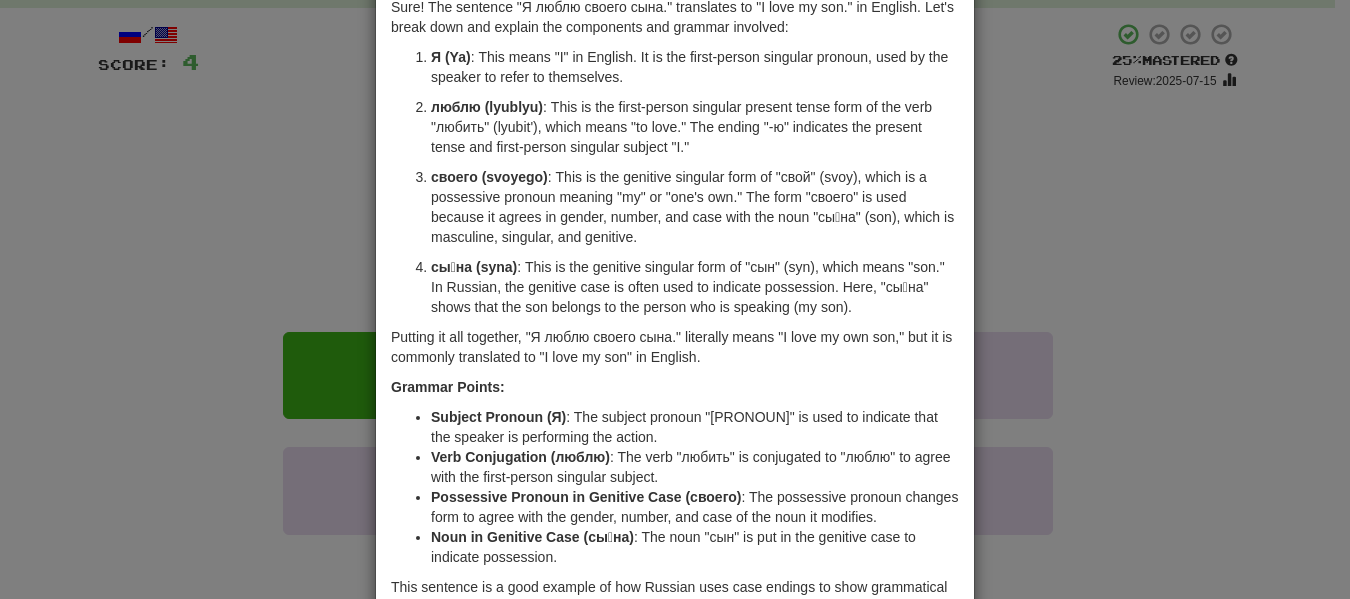 scroll, scrollTop: 0, scrollLeft: 0, axis: both 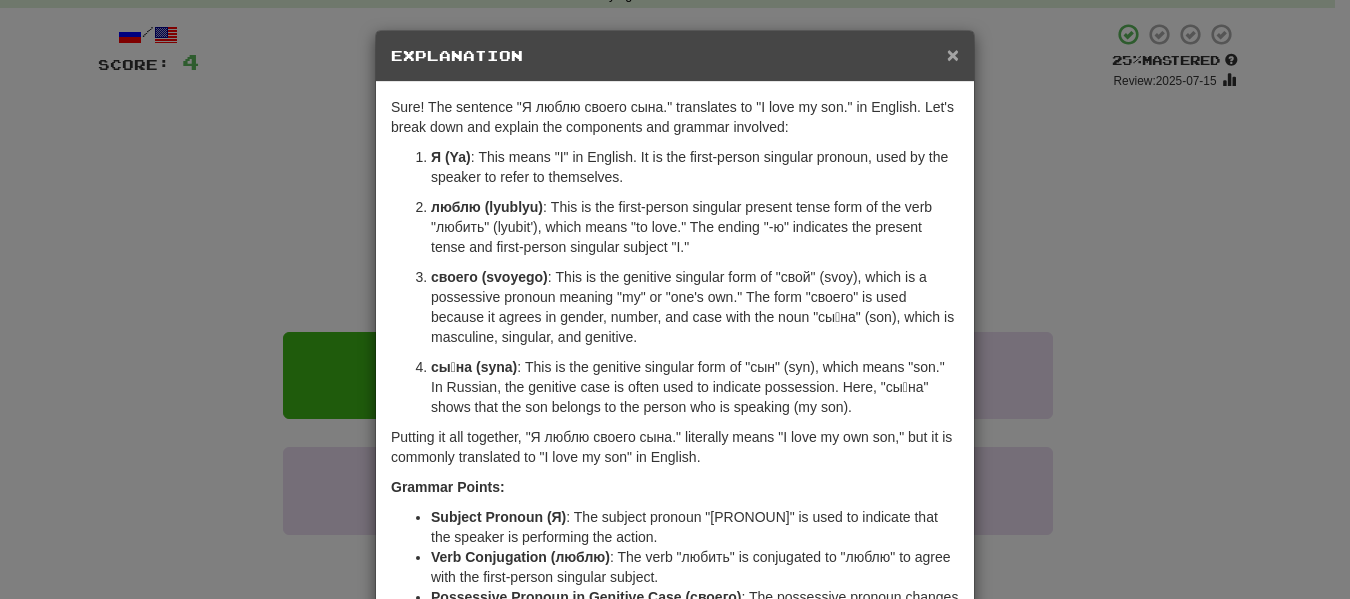 click on "×" at bounding box center [953, 54] 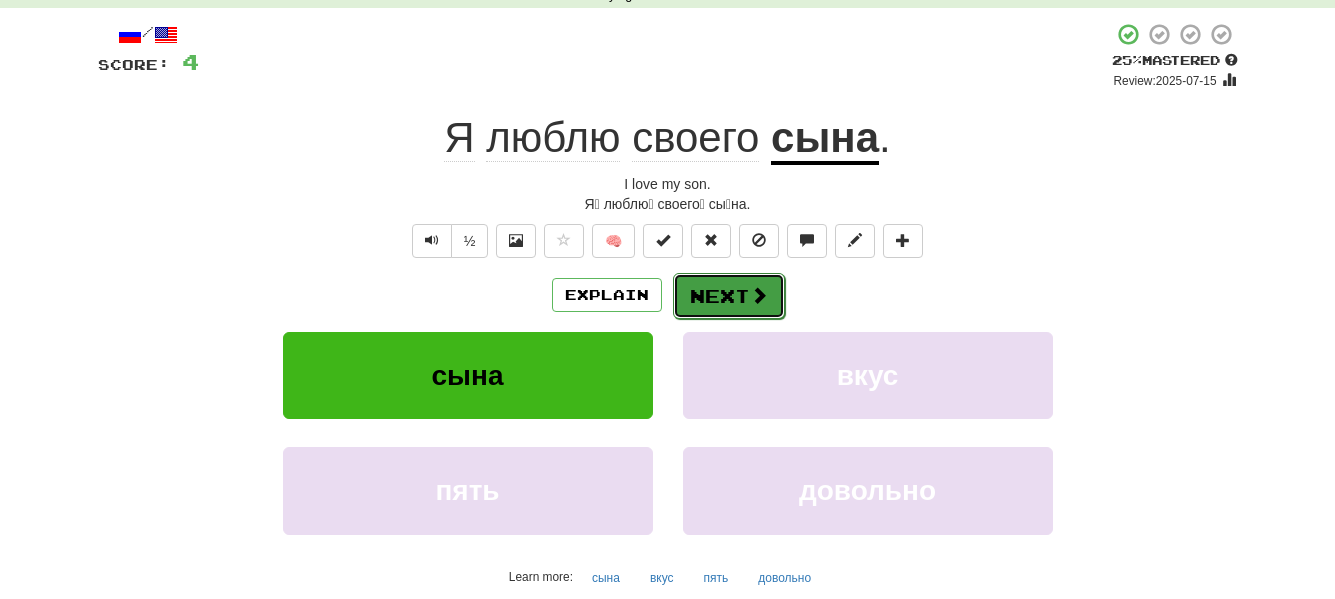 click on "Next" at bounding box center [729, 296] 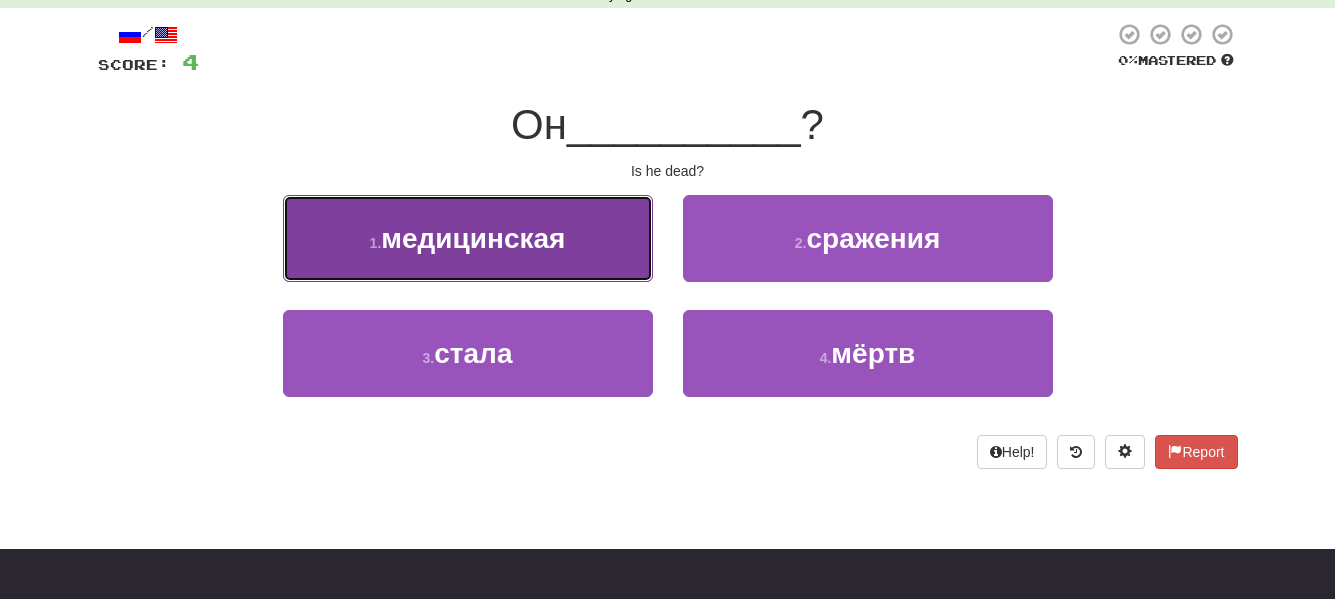 click on "медицинская" at bounding box center (473, 238) 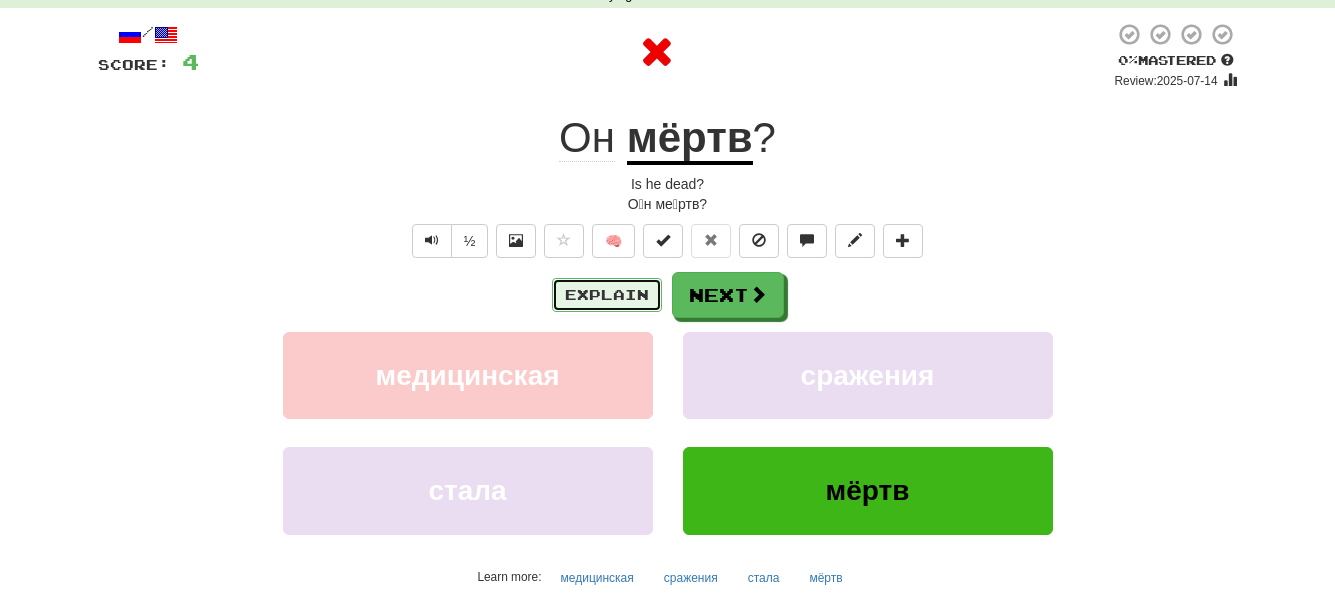 click on "Explain" at bounding box center [607, 295] 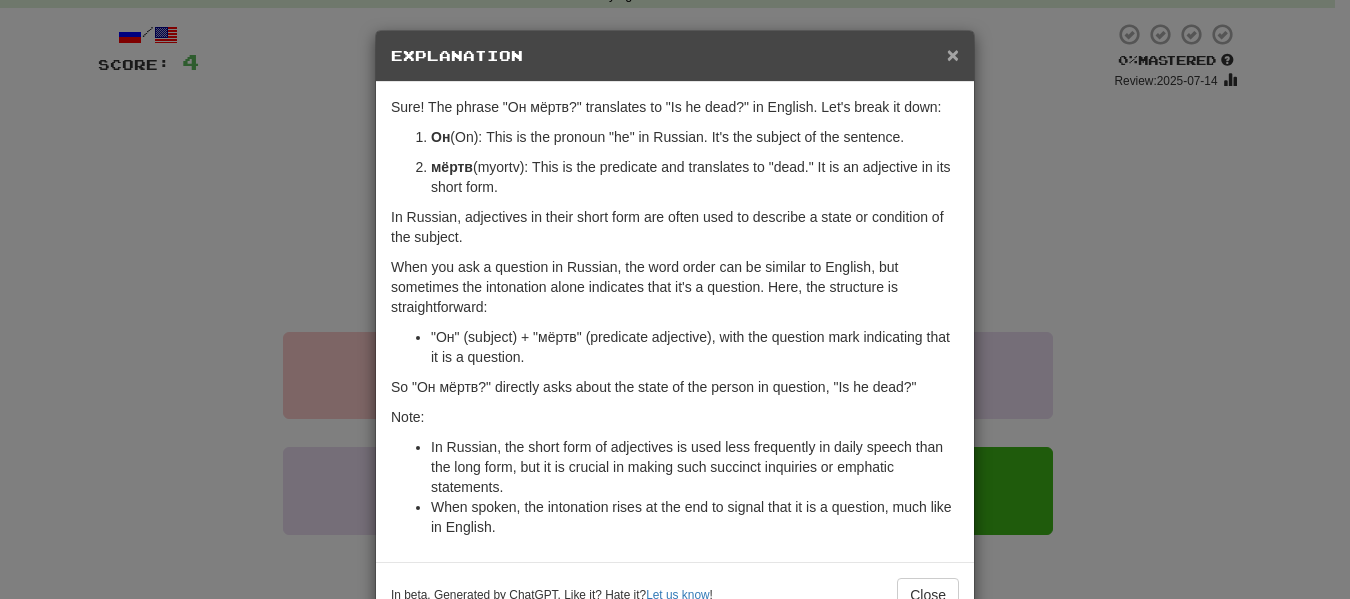 click on "×" at bounding box center (953, 54) 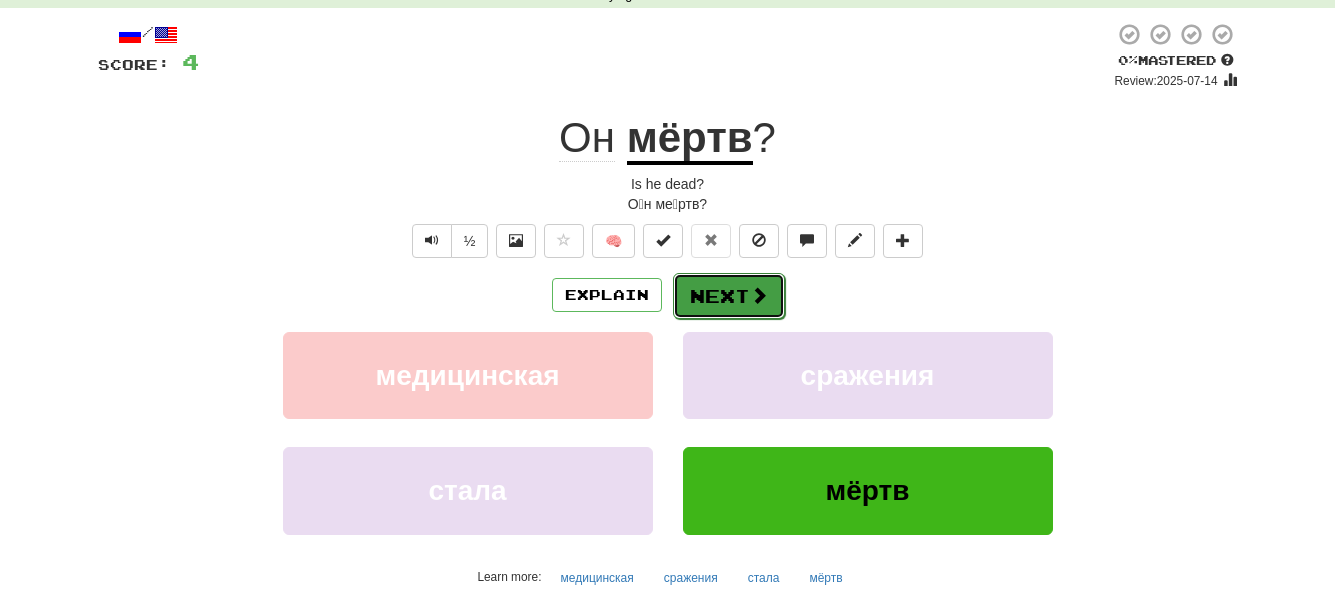 click on "Next" at bounding box center [729, 296] 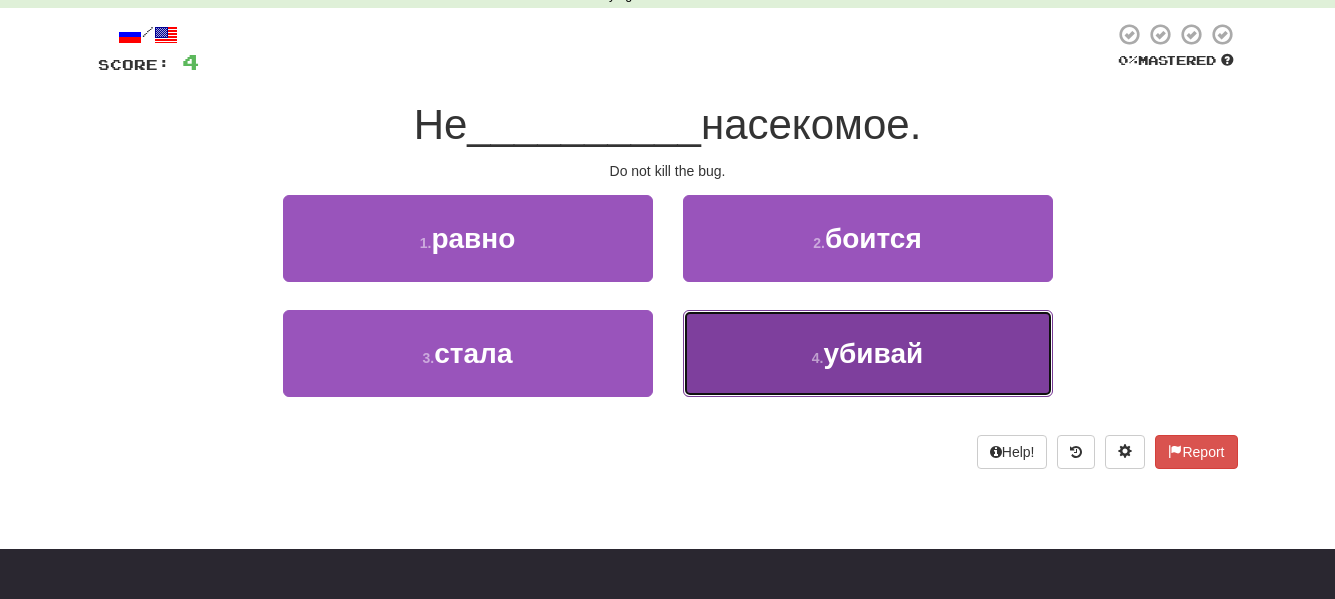 click on "4 .  убивай" at bounding box center (868, 353) 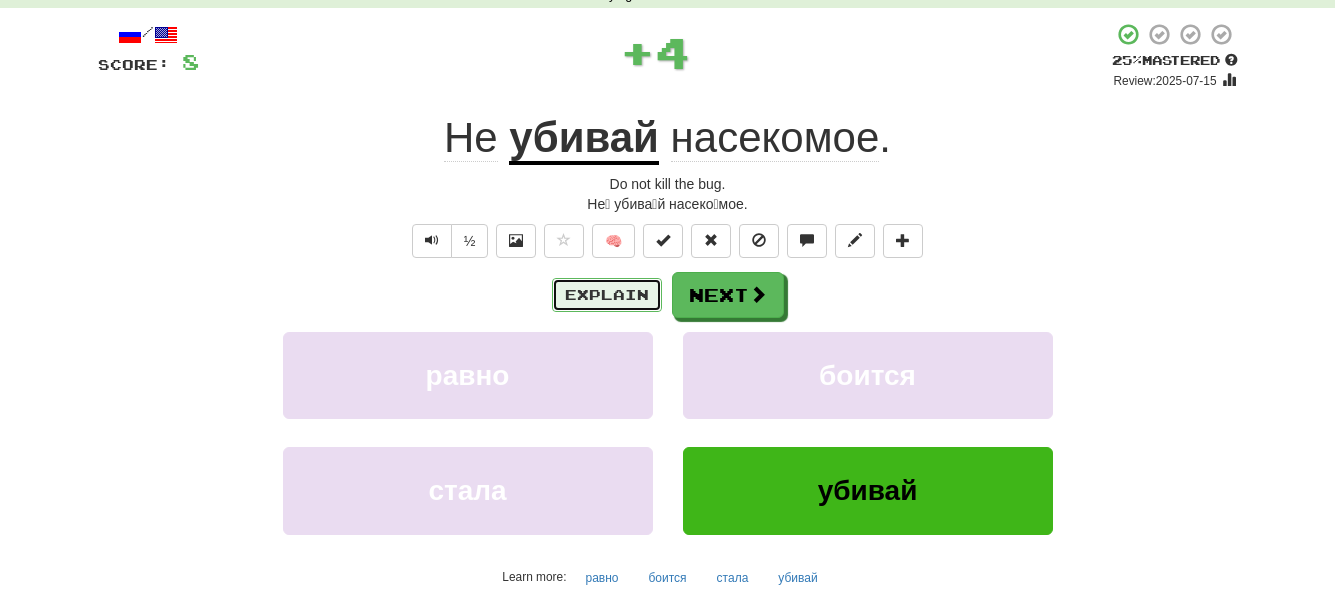 click on "Explain" at bounding box center [607, 295] 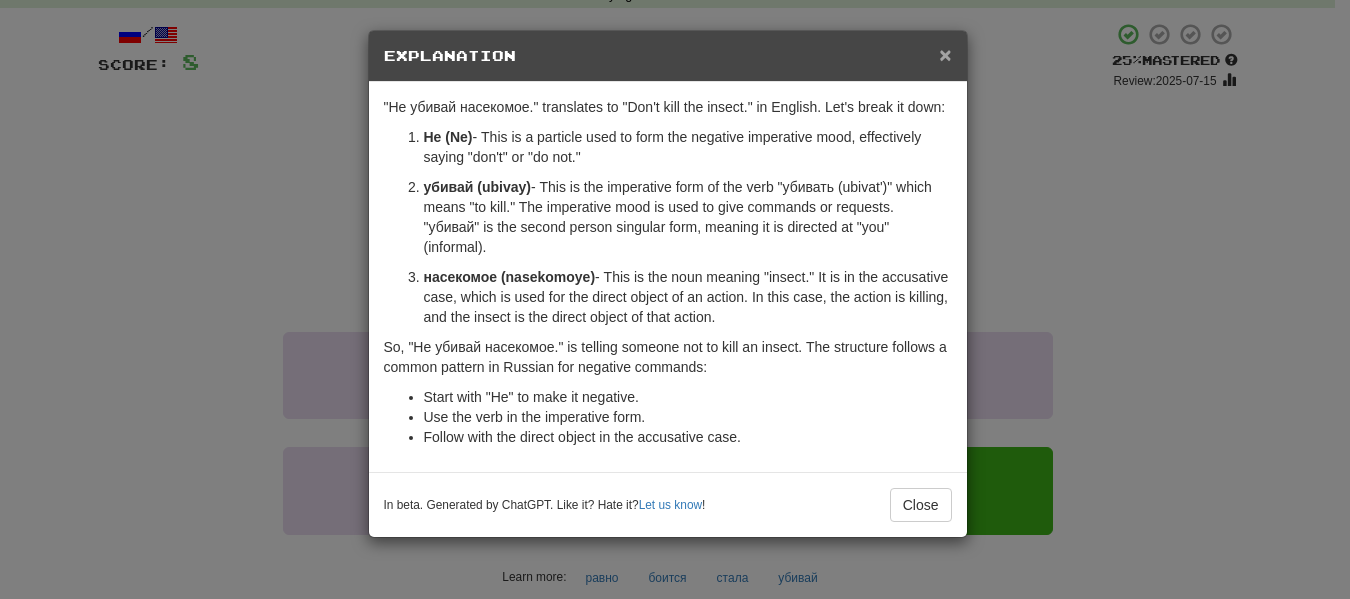 click on "×" at bounding box center [945, 54] 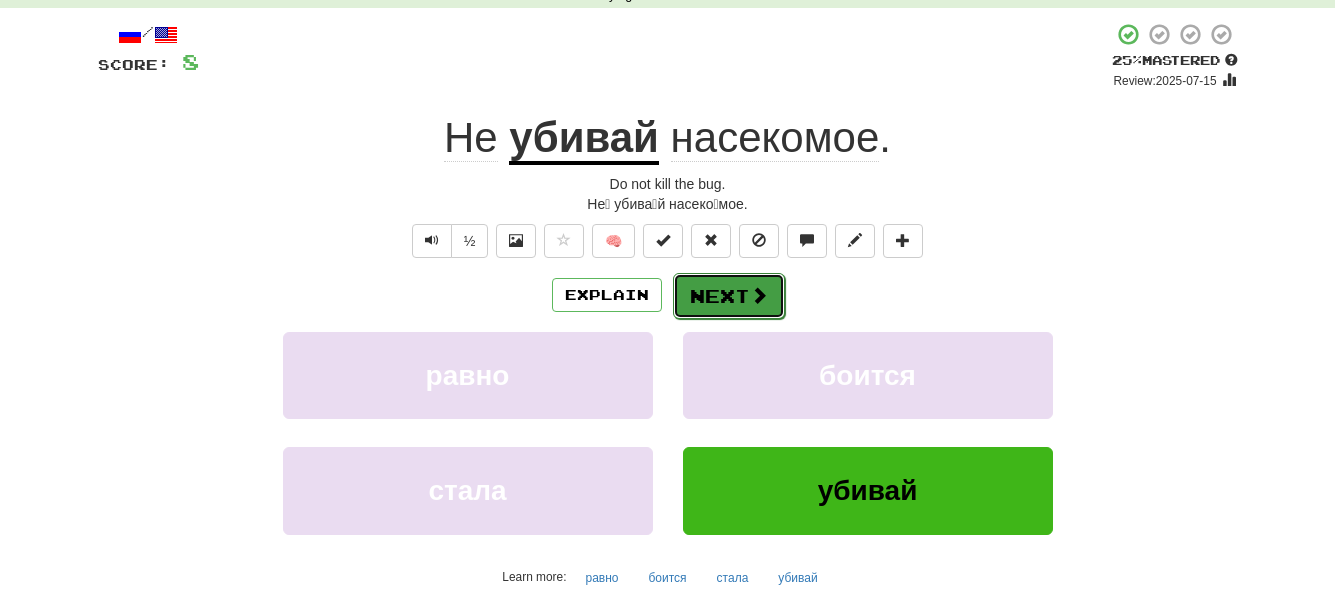 click at bounding box center [759, 295] 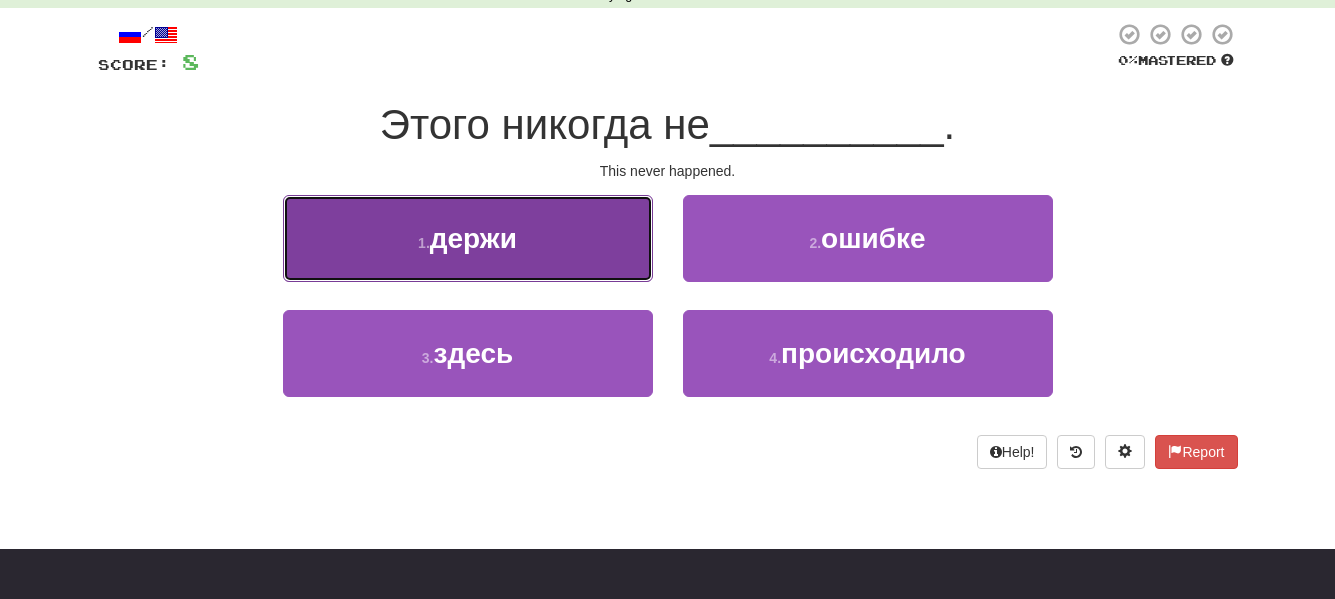 click on "1 .  держи" at bounding box center (468, 238) 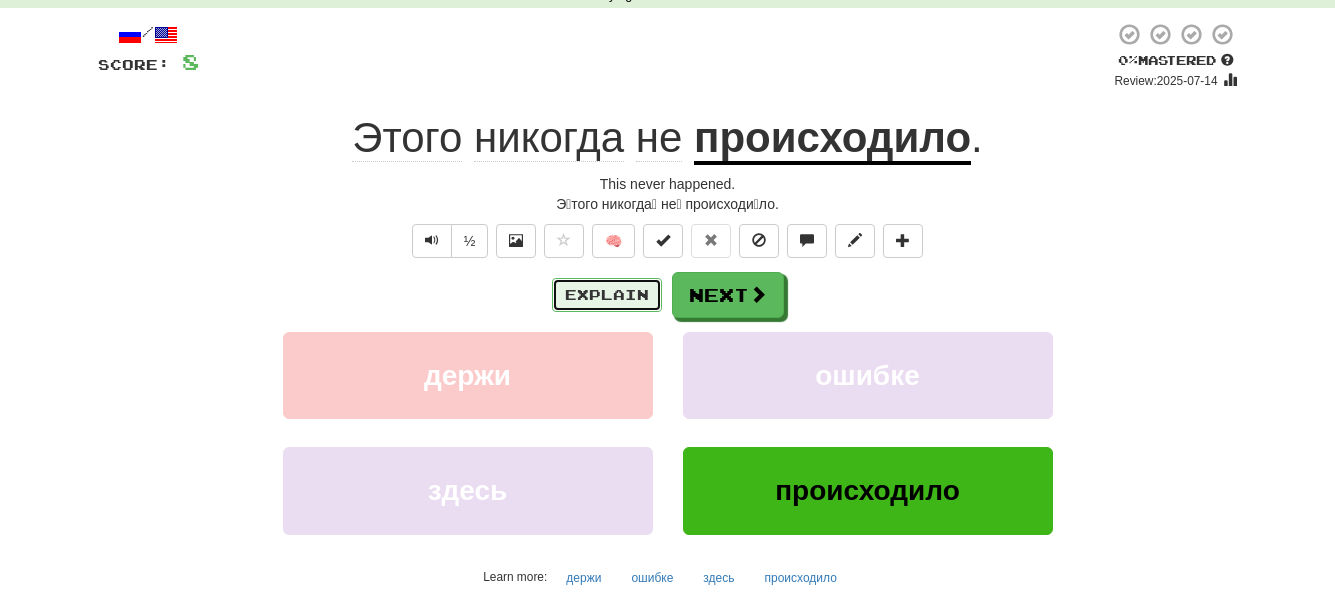click on "Explain" at bounding box center (607, 295) 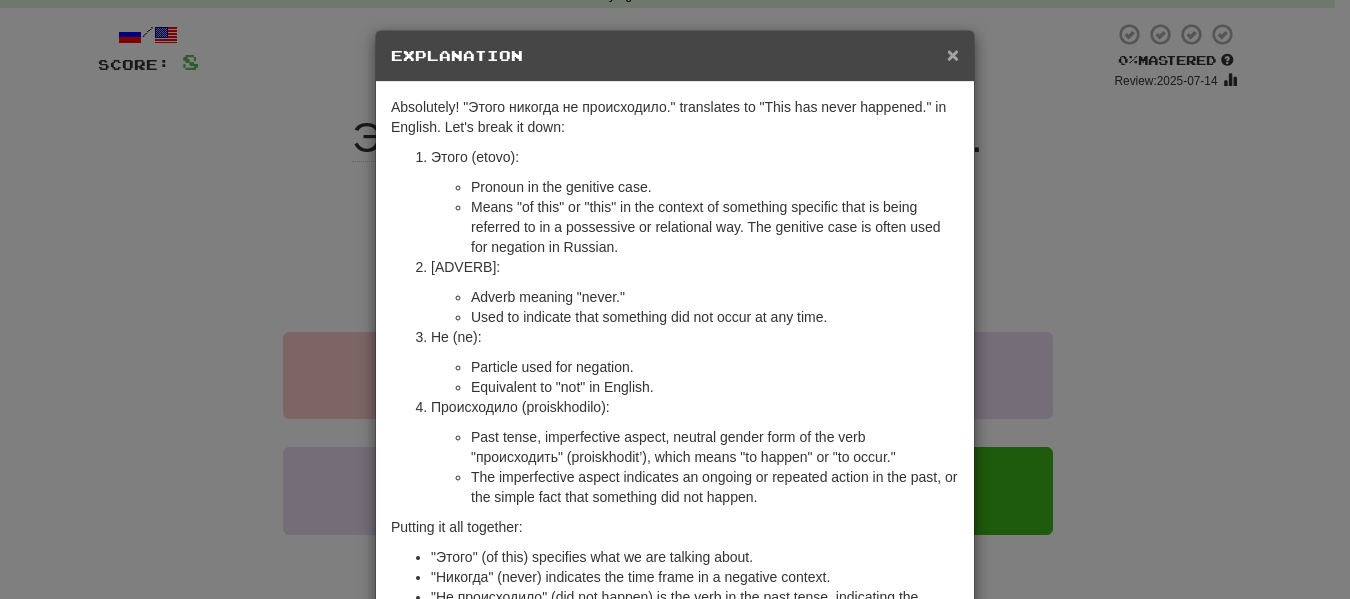 click on "×" at bounding box center (953, 54) 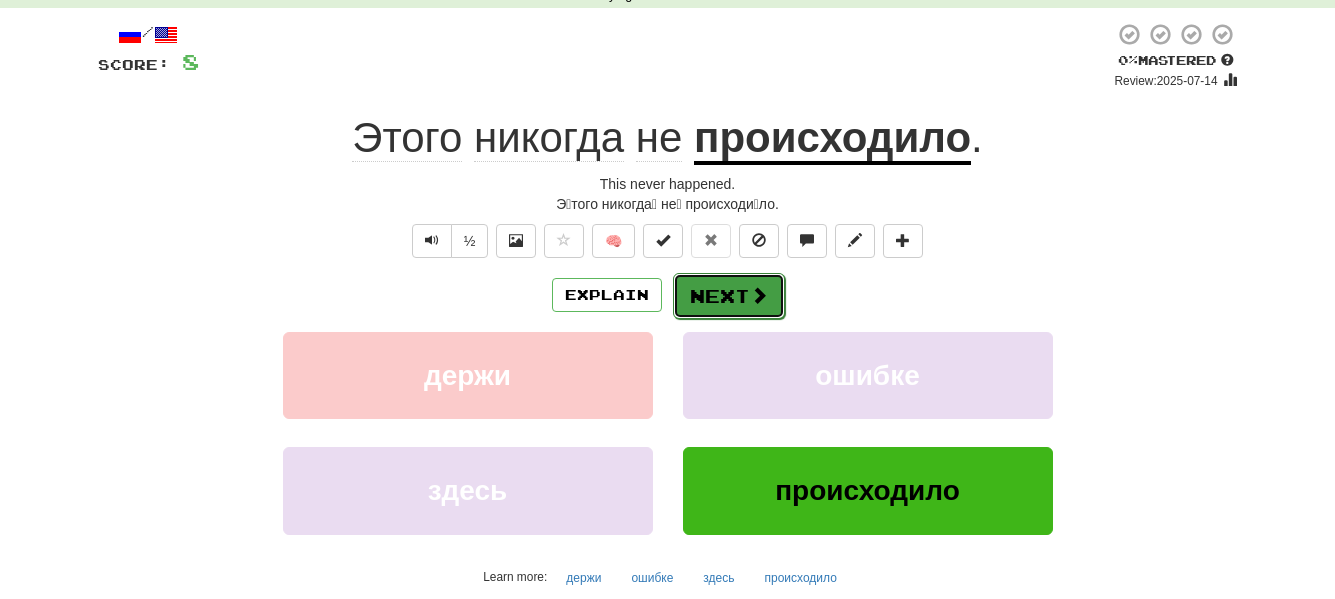 click on "Next" at bounding box center [729, 296] 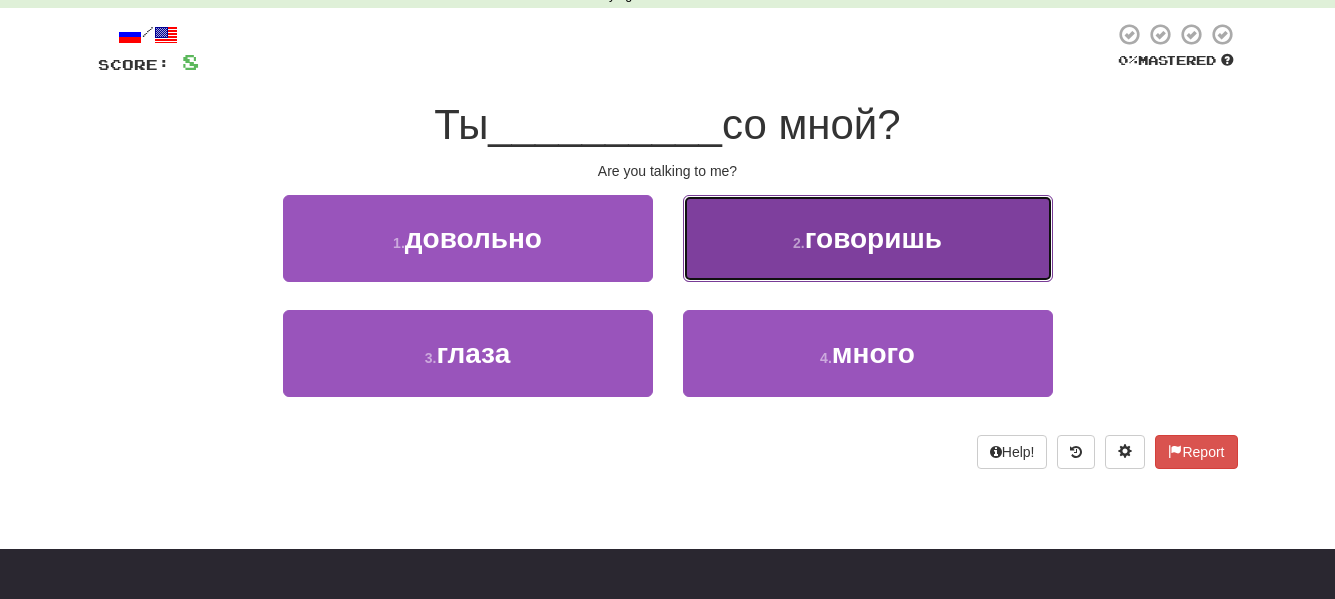 click on "говоришь" at bounding box center (873, 238) 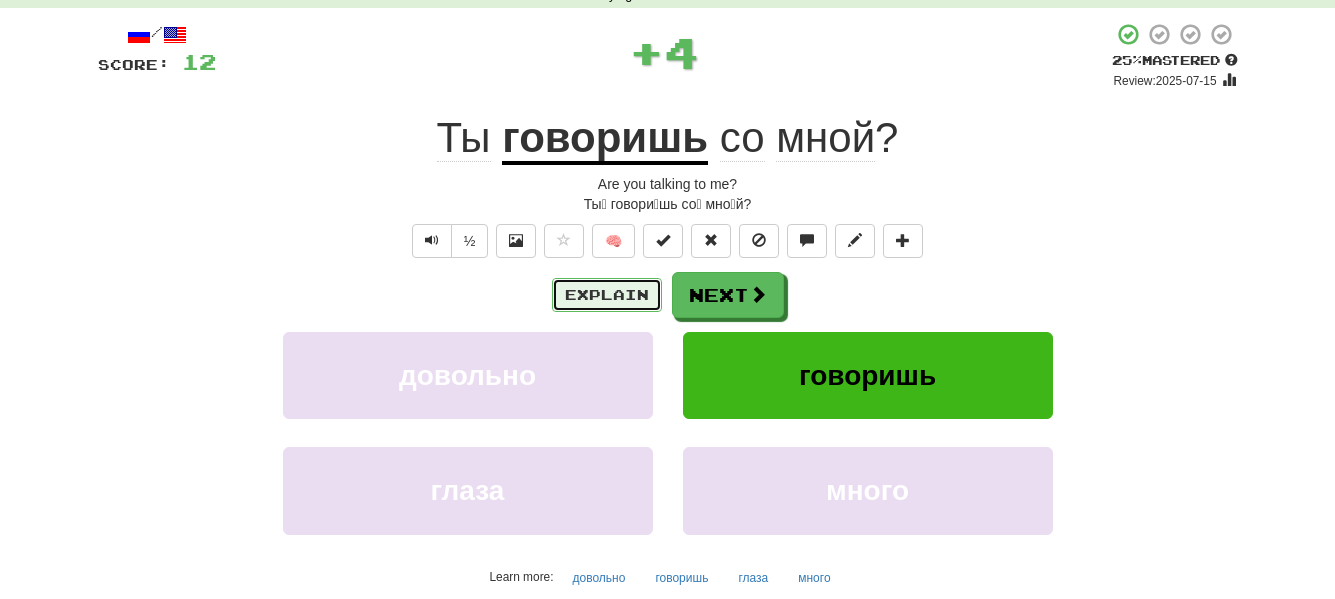 click on "Explain" at bounding box center (607, 295) 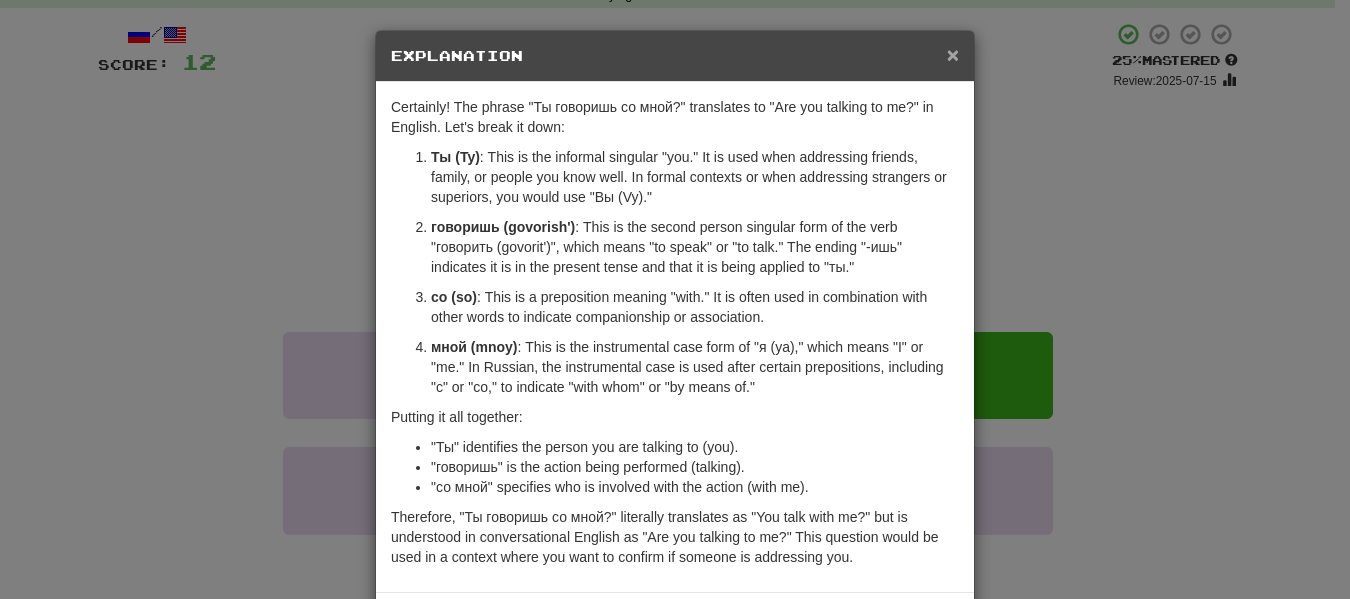 click on "×" at bounding box center (953, 54) 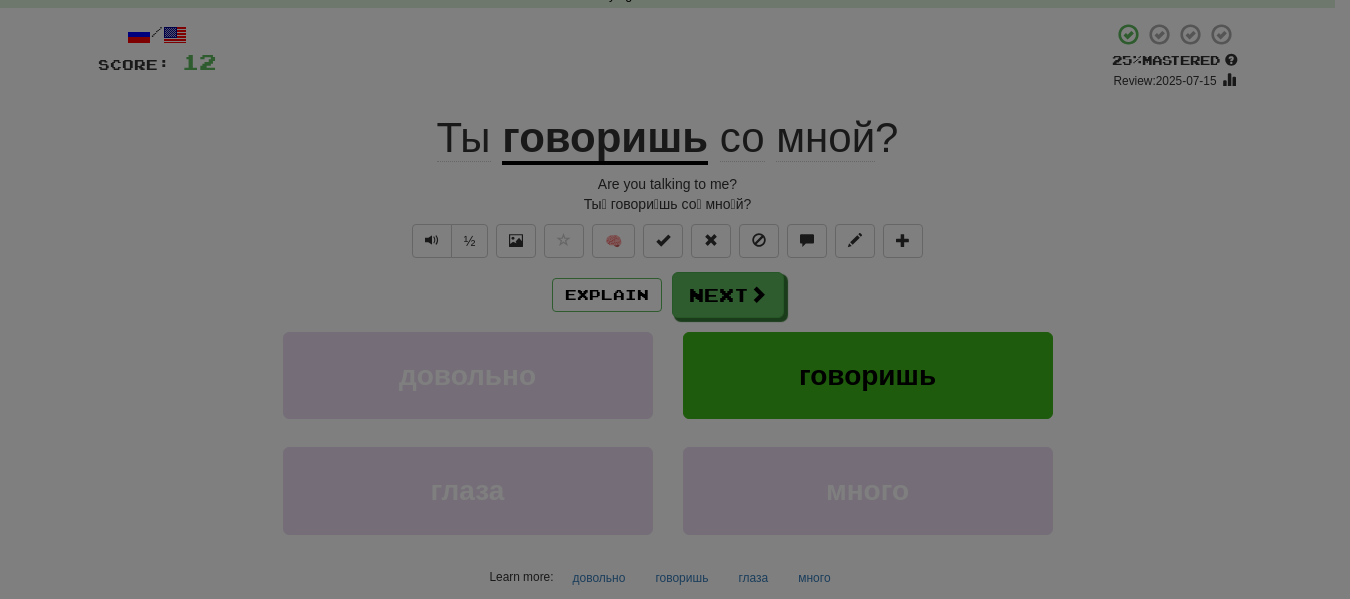 click on "× Explanation Certainly! The phrase "Ты говоришь со мной?" translates to "Are you talking to me?" in English. Let's break it down:
Ты (Ty) : This is the informal singular "you." It is used when addressing friends, family, or people you know well. In formal contexts or when addressing strangers or superiors, you would use "Вы (Vy)."
говоришь (govorish') : This is the second person singular form of the verb "говорить (govorit')", which means "to speak" or "to talk." The ending "-ишь" indicates it is in the present tense and that it is being applied to "ты."
со (so) : This is a preposition meaning "with." It is often used in combination with other words to indicate companionship or association.
мной (mnoy) : This is the instrumental case form of "я (ya)," which means "I" or "me." In Russian, the instrumental case is used after certain prepositions, including "с" or "со," to indicate "with whom" or "by means of."
! Close" at bounding box center (675, 187) 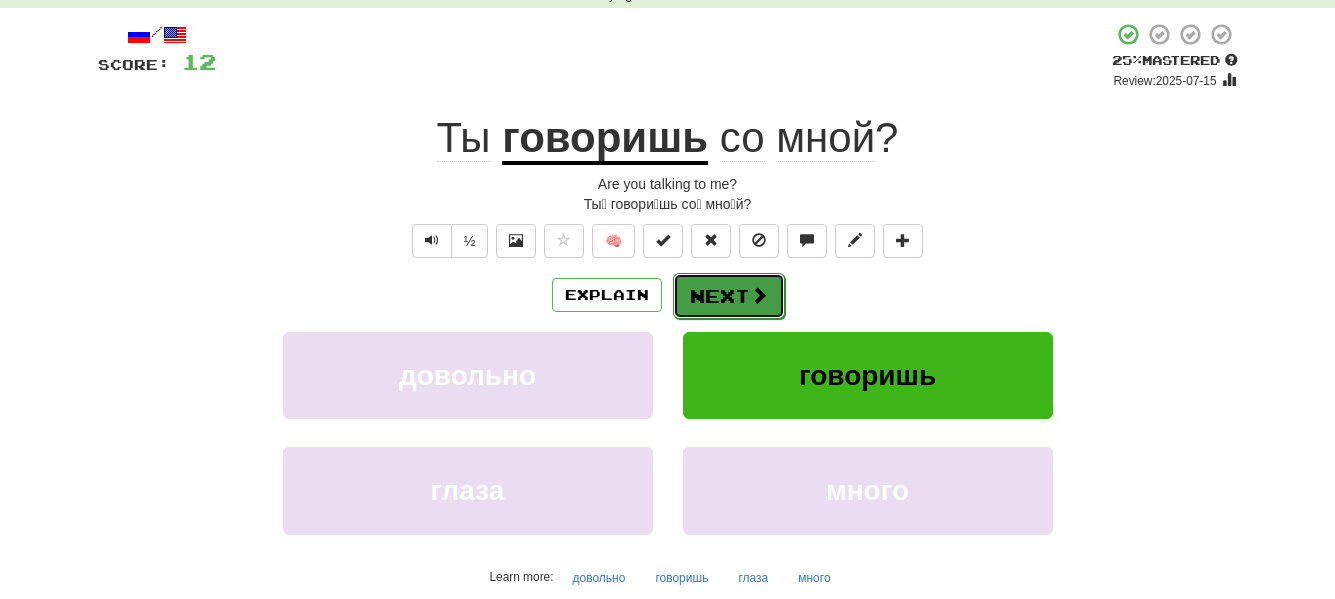 click on "Next" at bounding box center [729, 296] 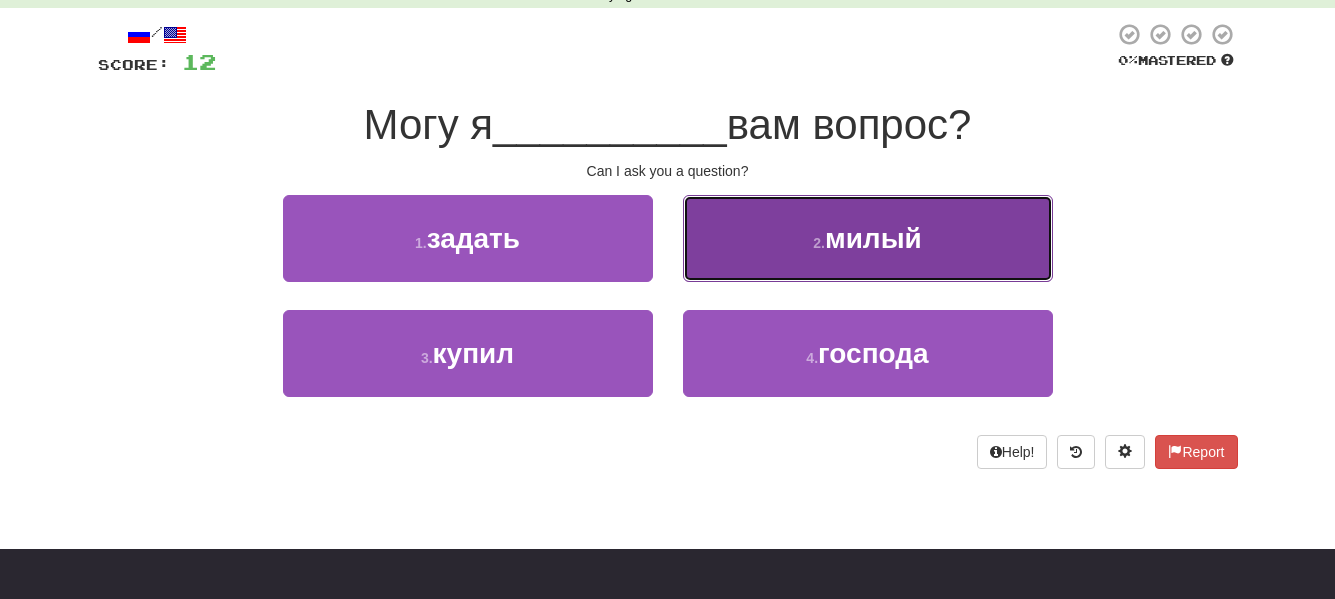 click on "2 .  милый" at bounding box center (868, 238) 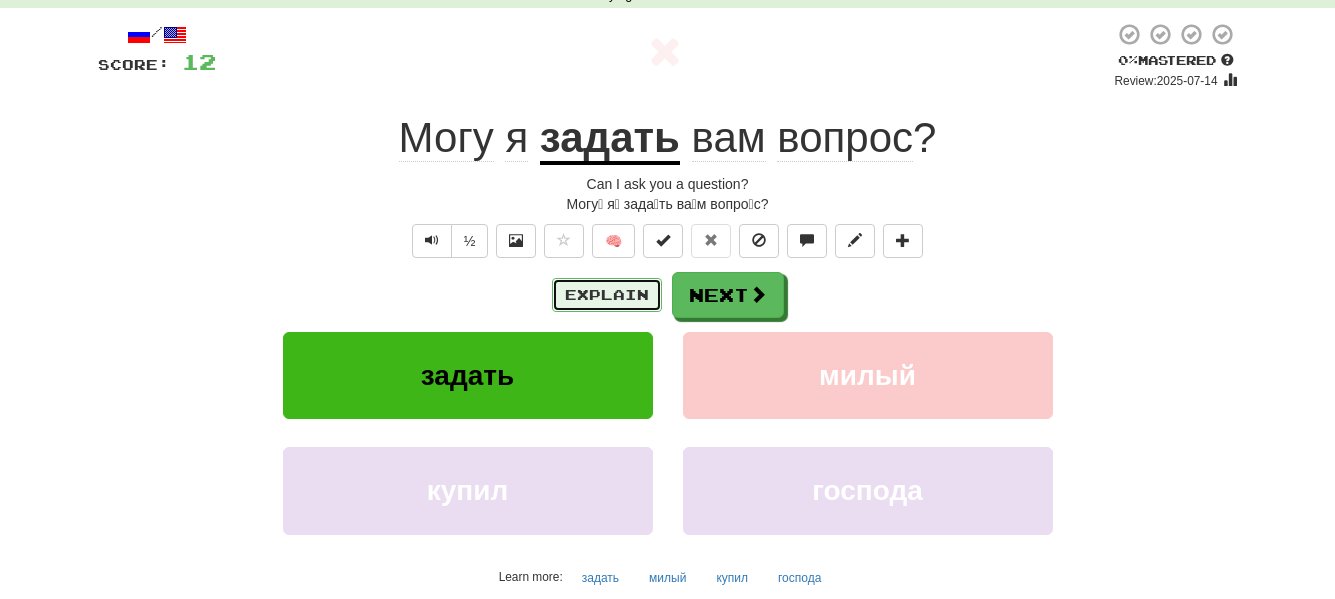click on "Explain" at bounding box center [607, 295] 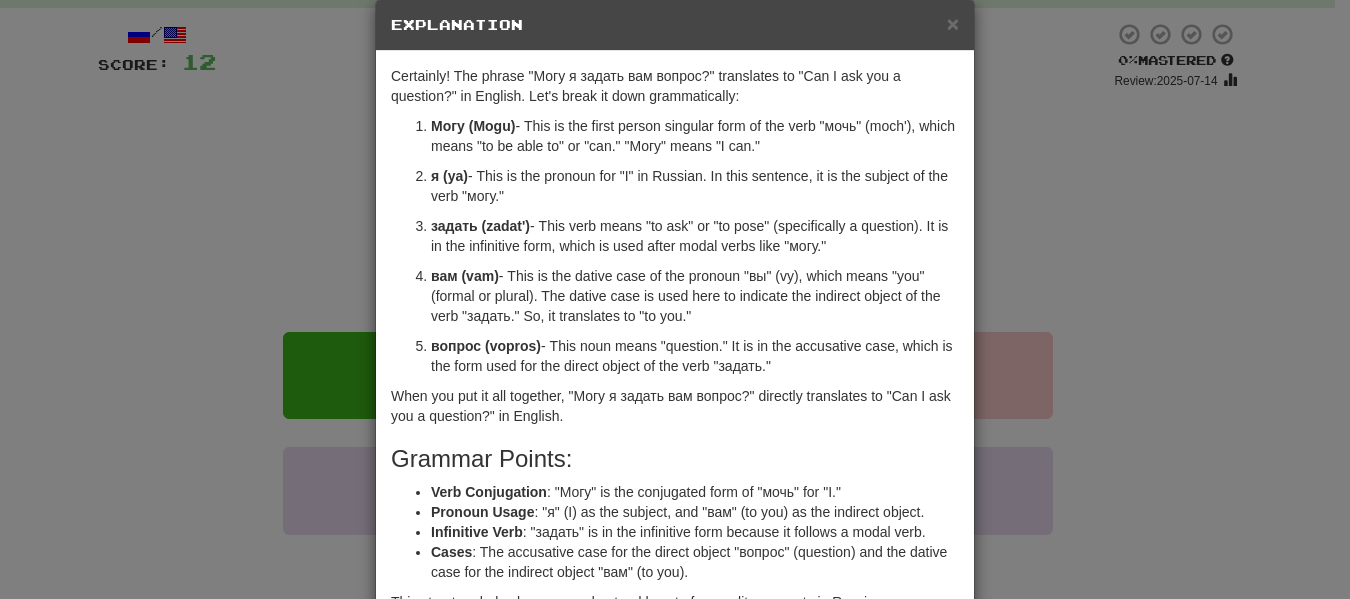 scroll, scrollTop: 0, scrollLeft: 0, axis: both 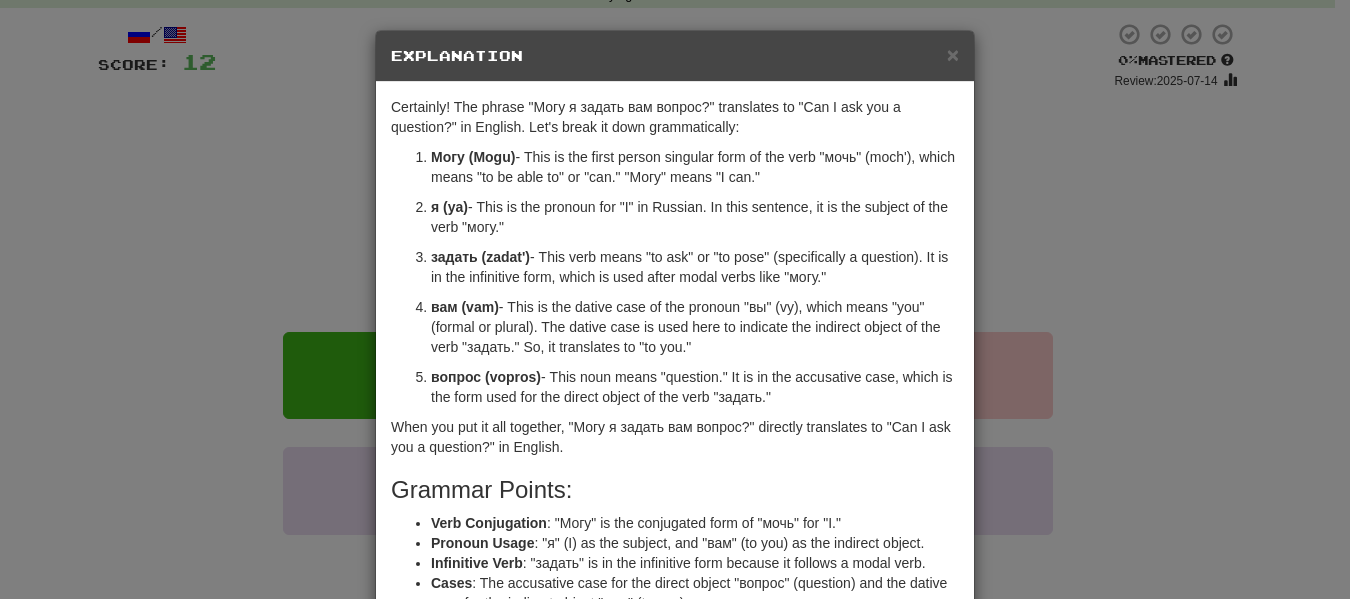 click on "Explanation" at bounding box center (675, 56) 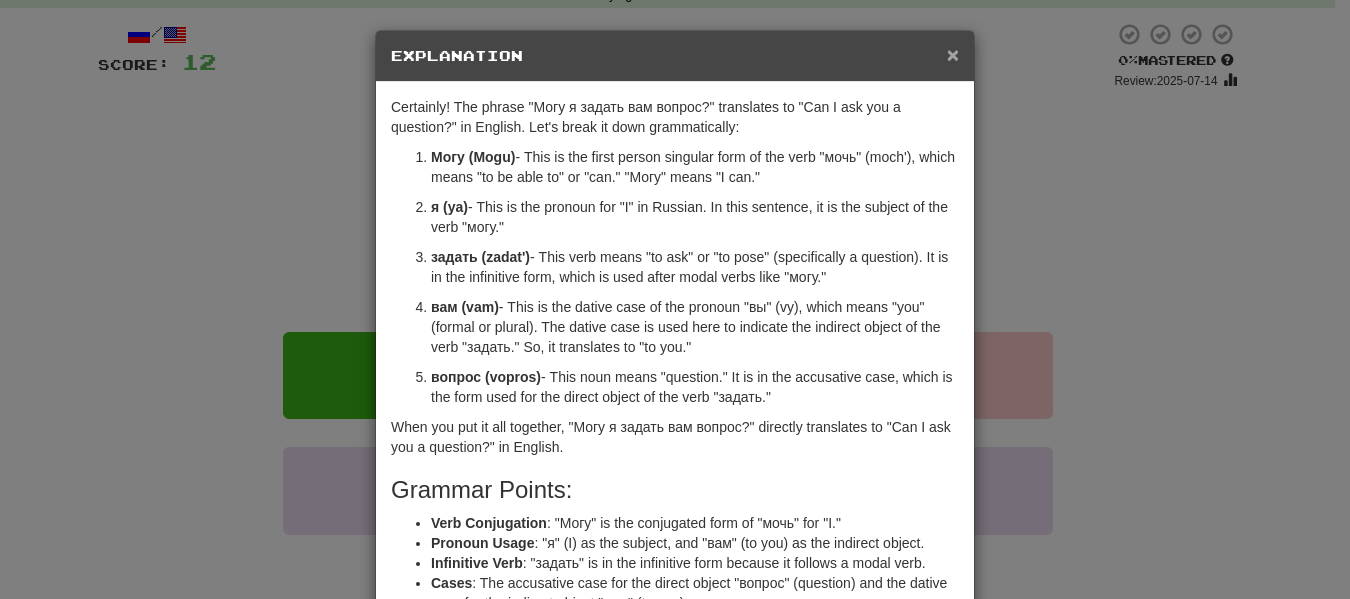 click on "×" at bounding box center [953, 54] 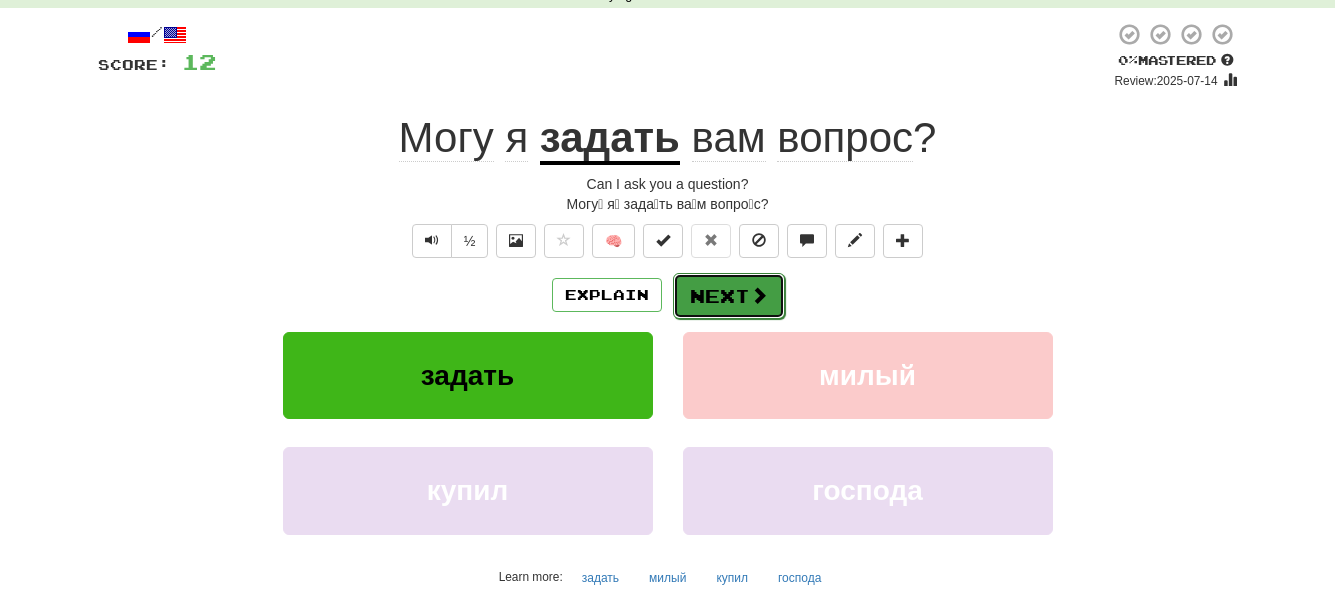 click on "Next" at bounding box center [729, 296] 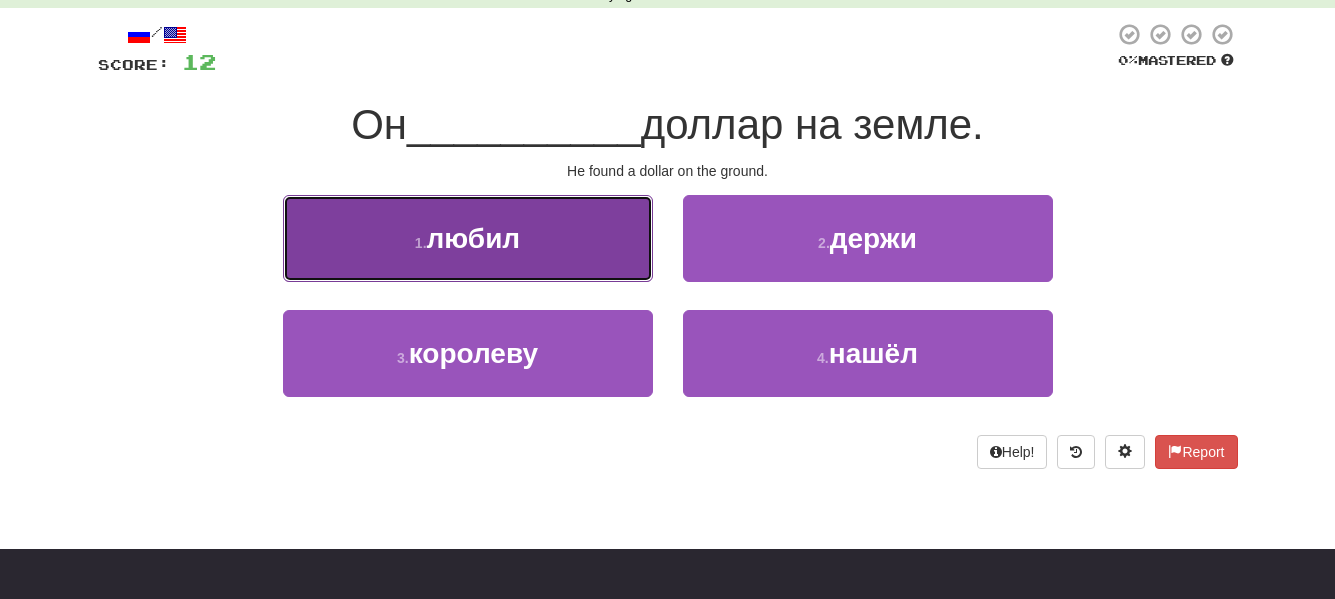click on "1 .  любил" at bounding box center [468, 238] 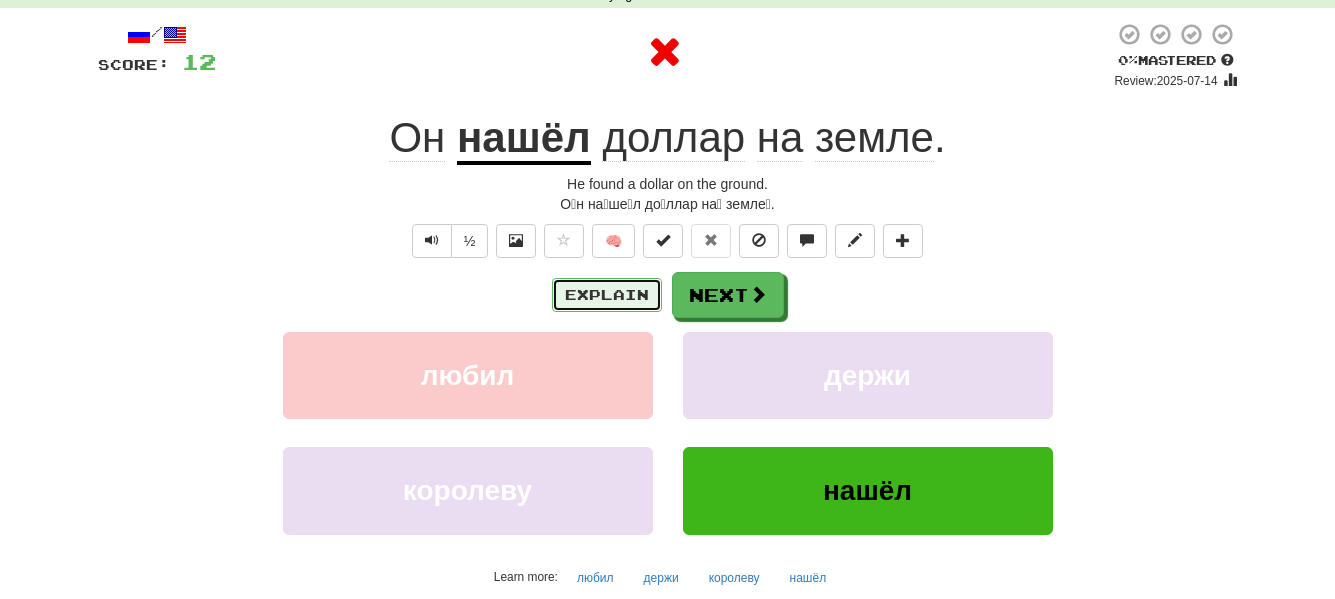 click on "Explain" at bounding box center (607, 295) 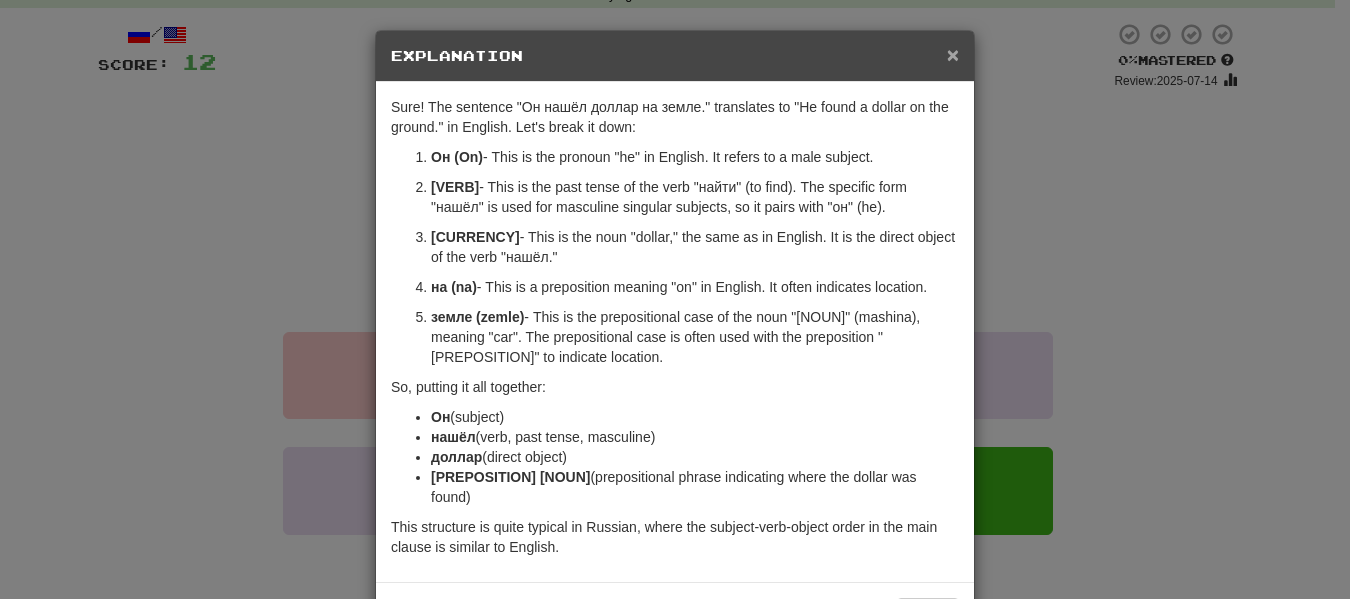 click on "×" at bounding box center [953, 54] 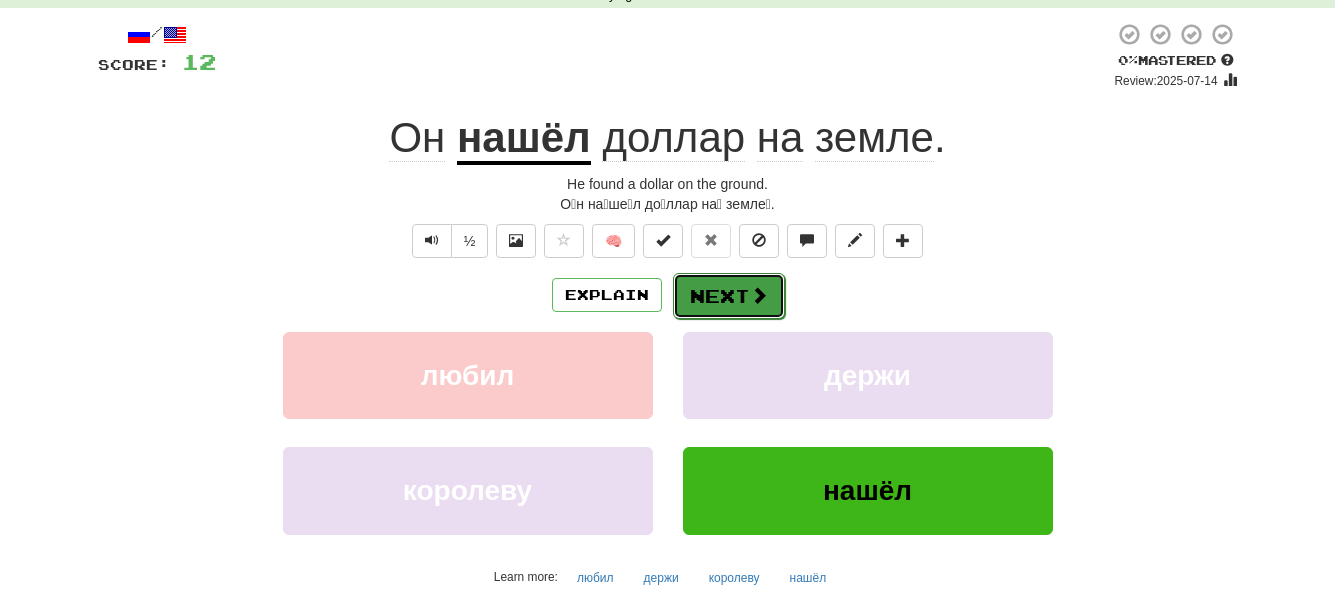 click on "Next" at bounding box center (729, 296) 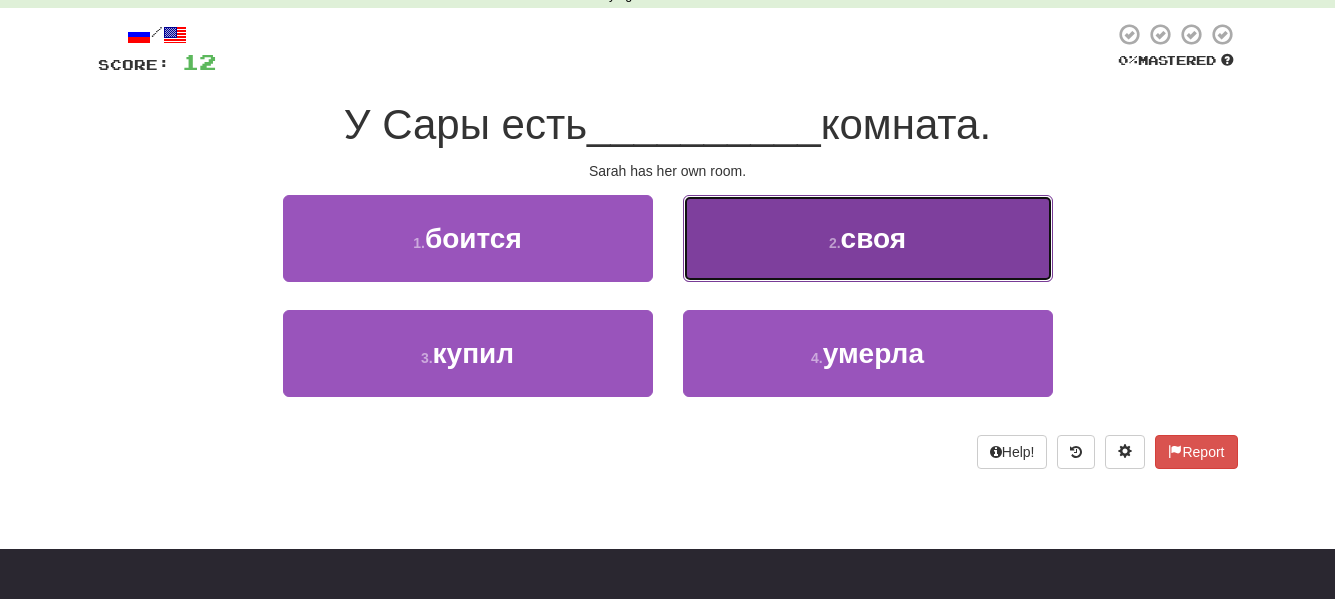 click on "своя" at bounding box center [874, 238] 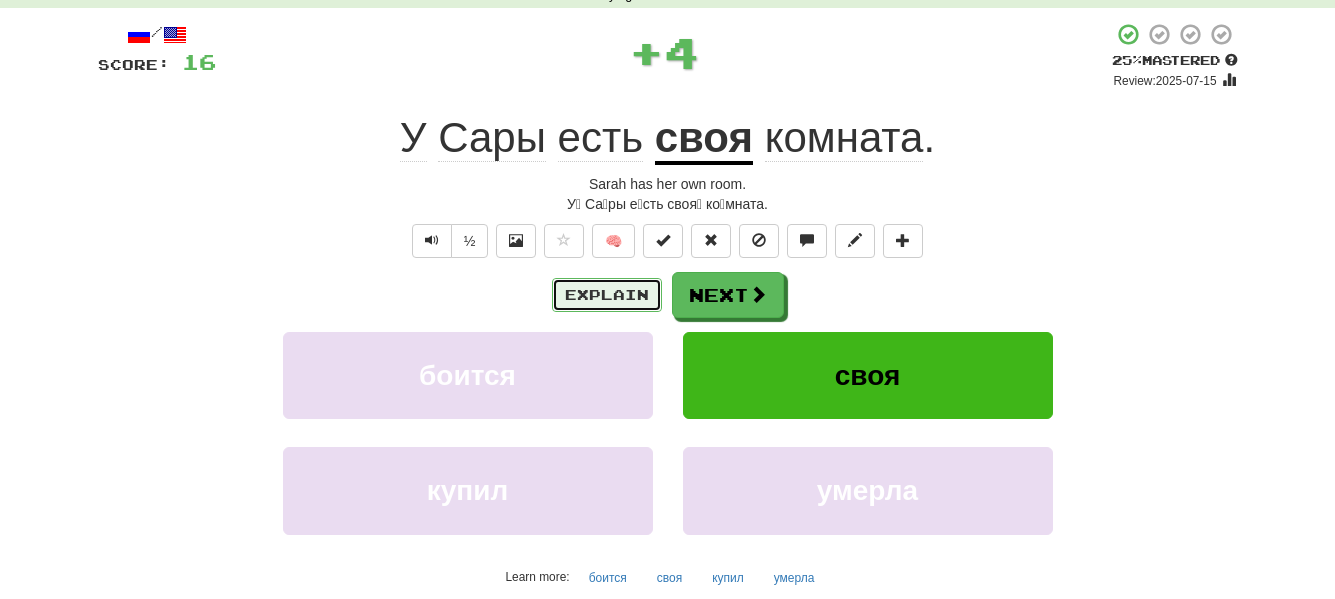 click on "Explain" at bounding box center [607, 295] 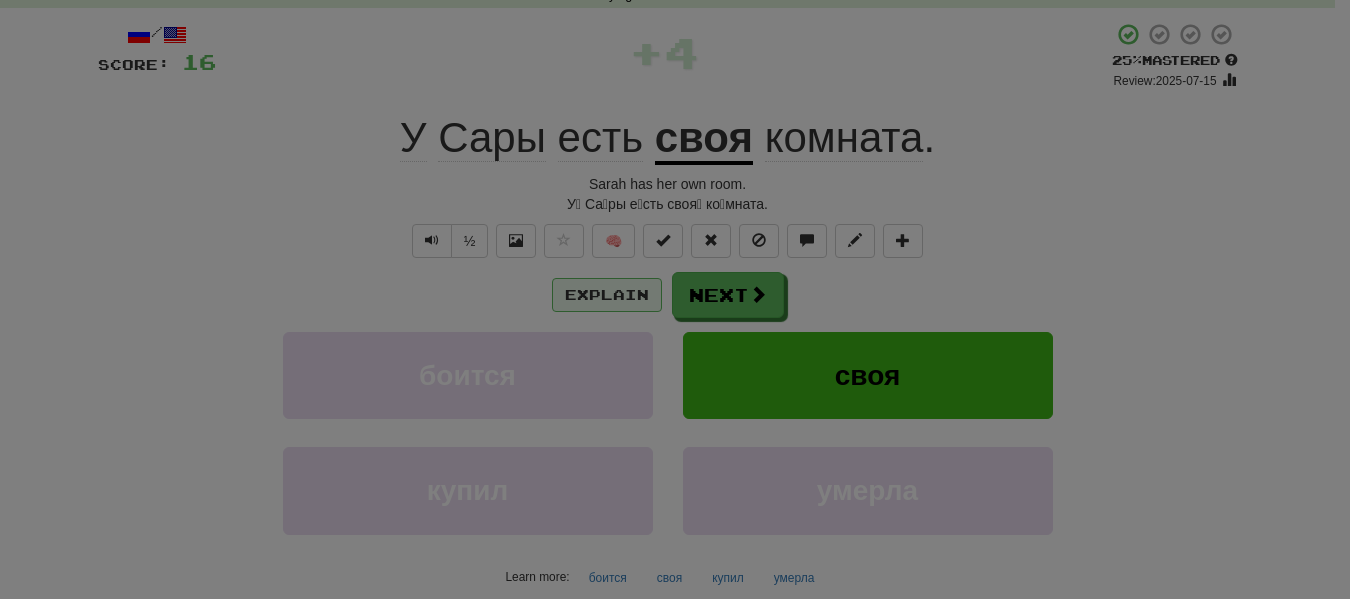 click at bounding box center [675, 299] 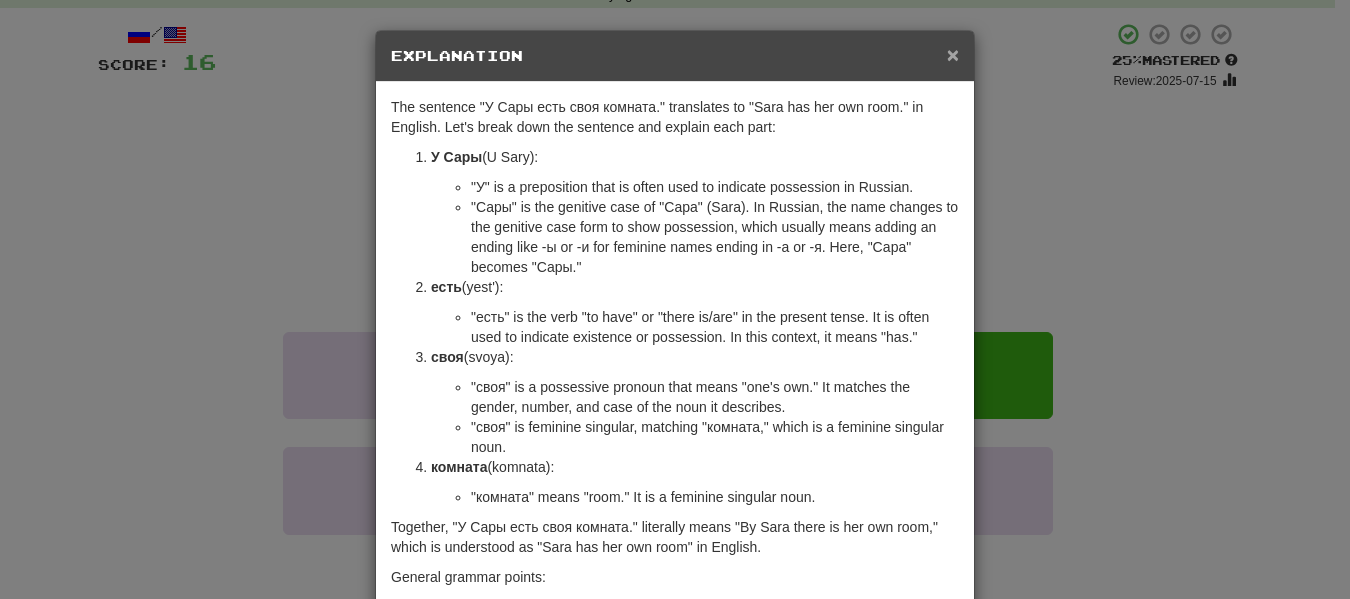 click on "×" at bounding box center (953, 54) 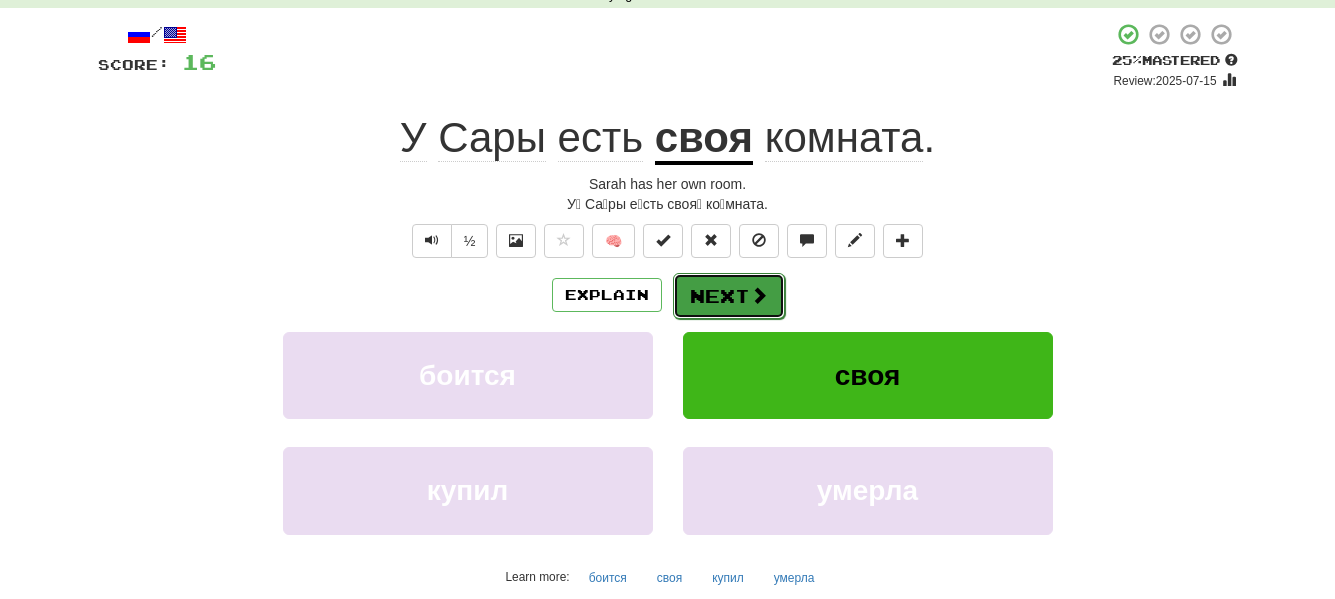 click on "Next" at bounding box center [729, 296] 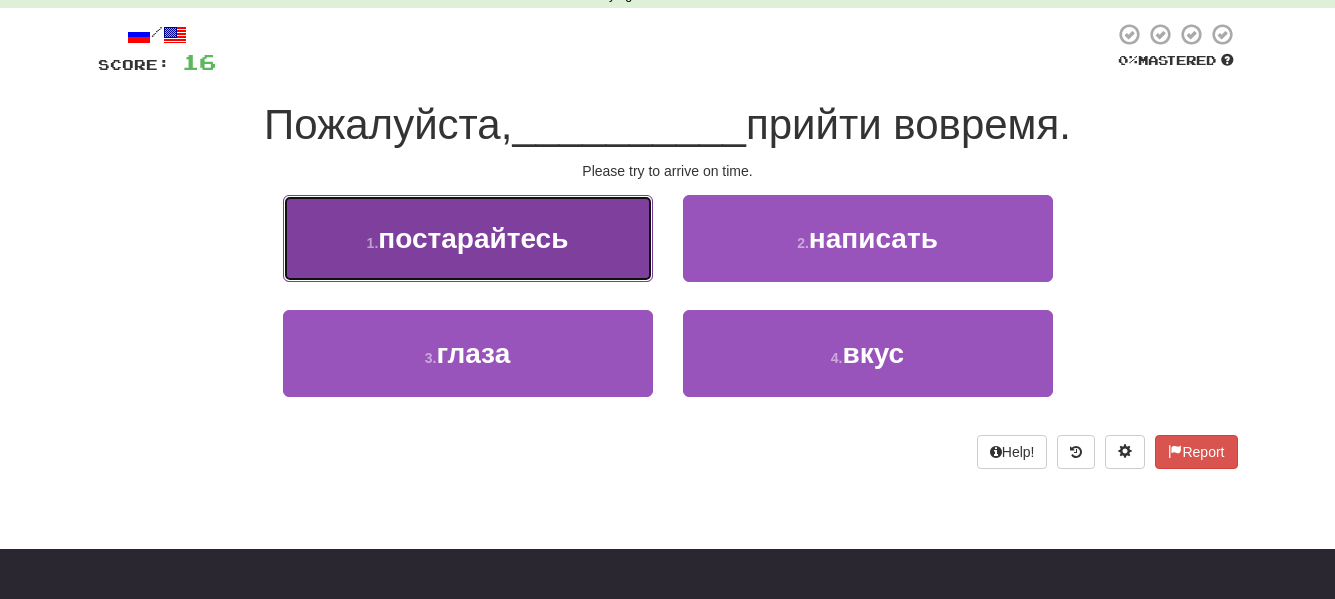 click on "постарайтесь" at bounding box center [473, 238] 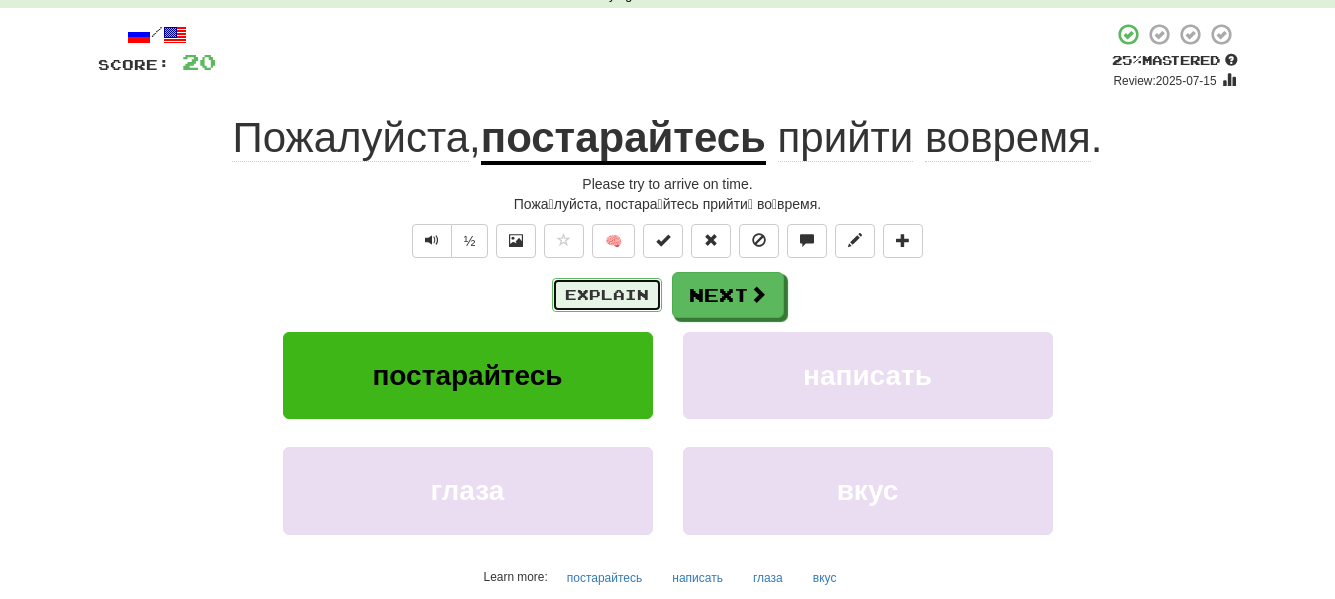 click on "Explain" at bounding box center (607, 295) 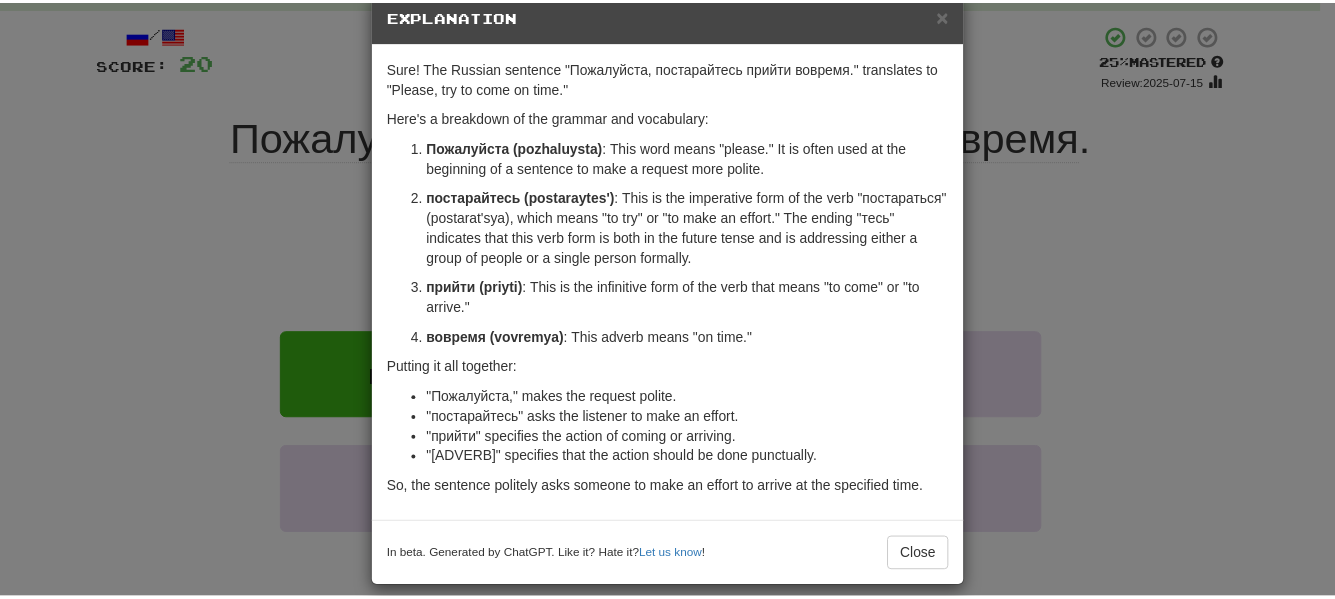 scroll, scrollTop: 59, scrollLeft: 0, axis: vertical 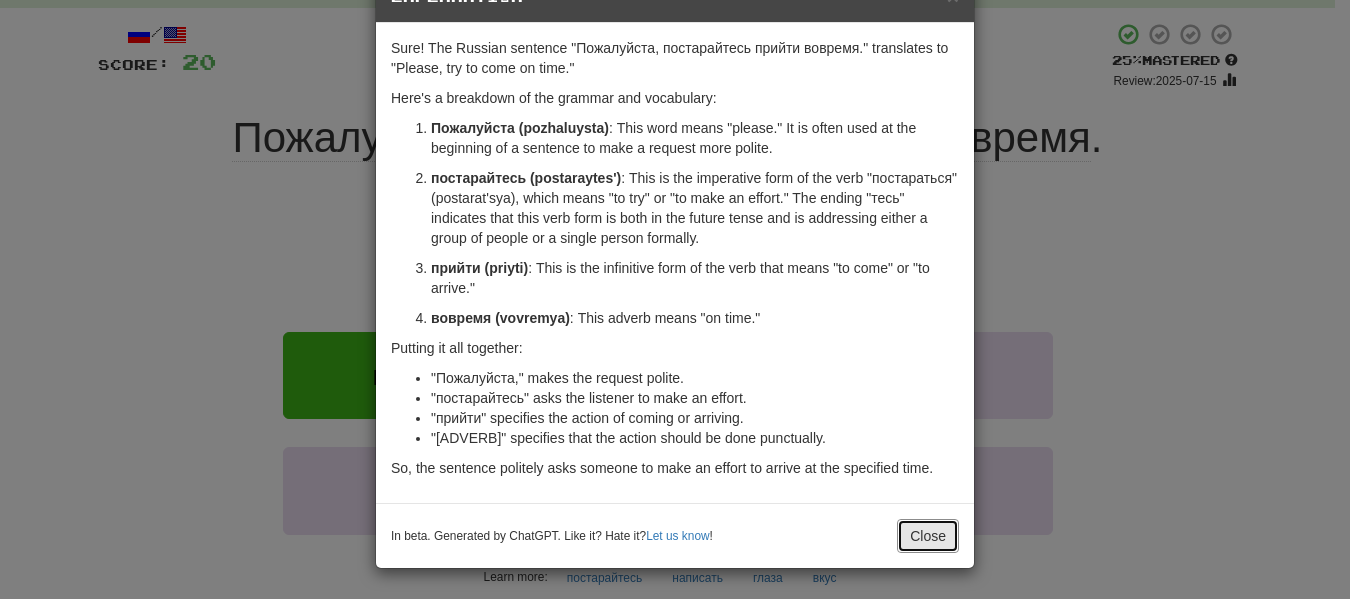 drag, startPoint x: 915, startPoint y: 551, endPoint x: 898, endPoint y: 529, distance: 27.802877 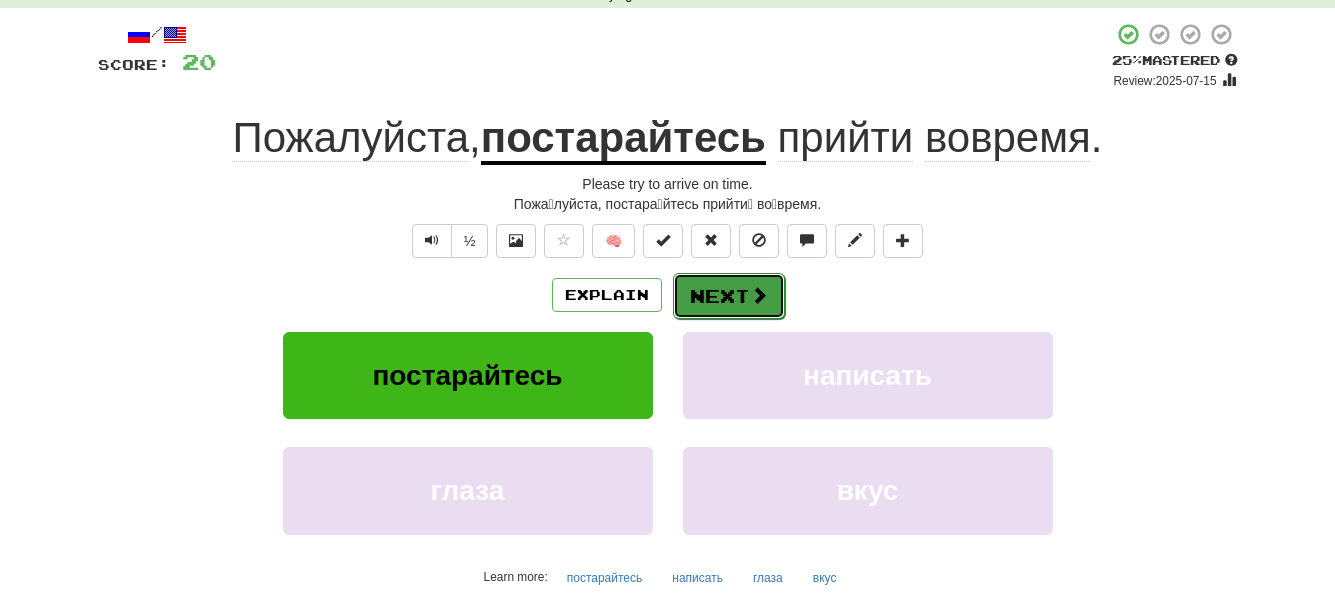 click at bounding box center [759, 295] 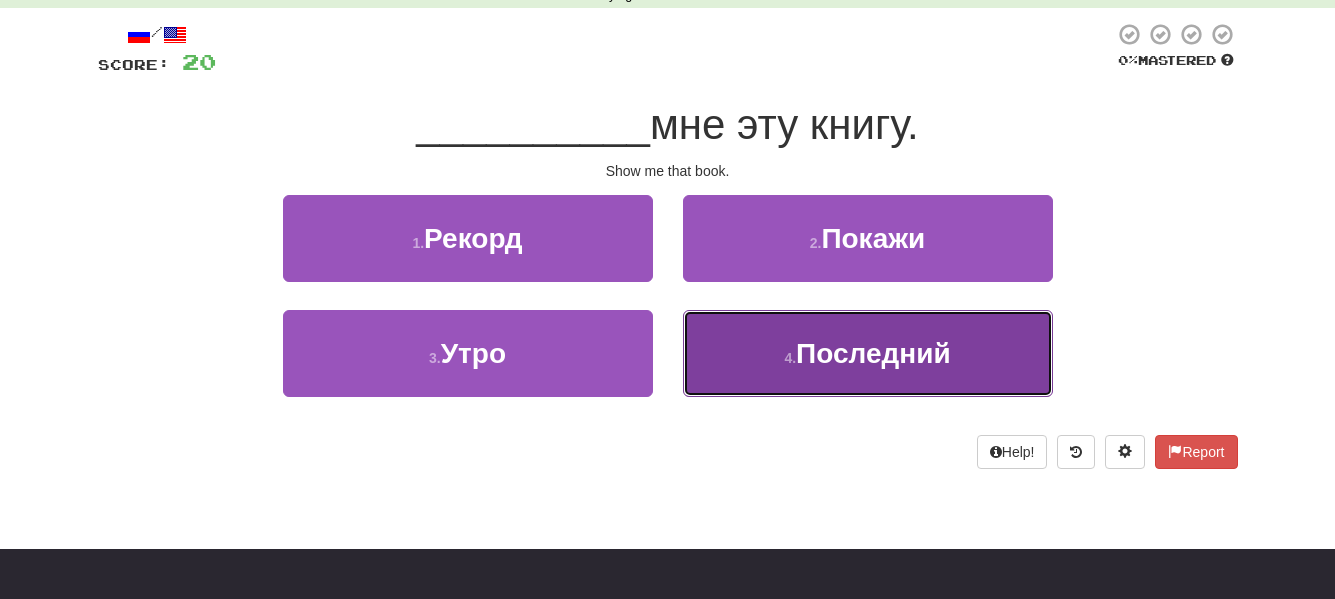 click on "4 . Последний" at bounding box center (868, 353) 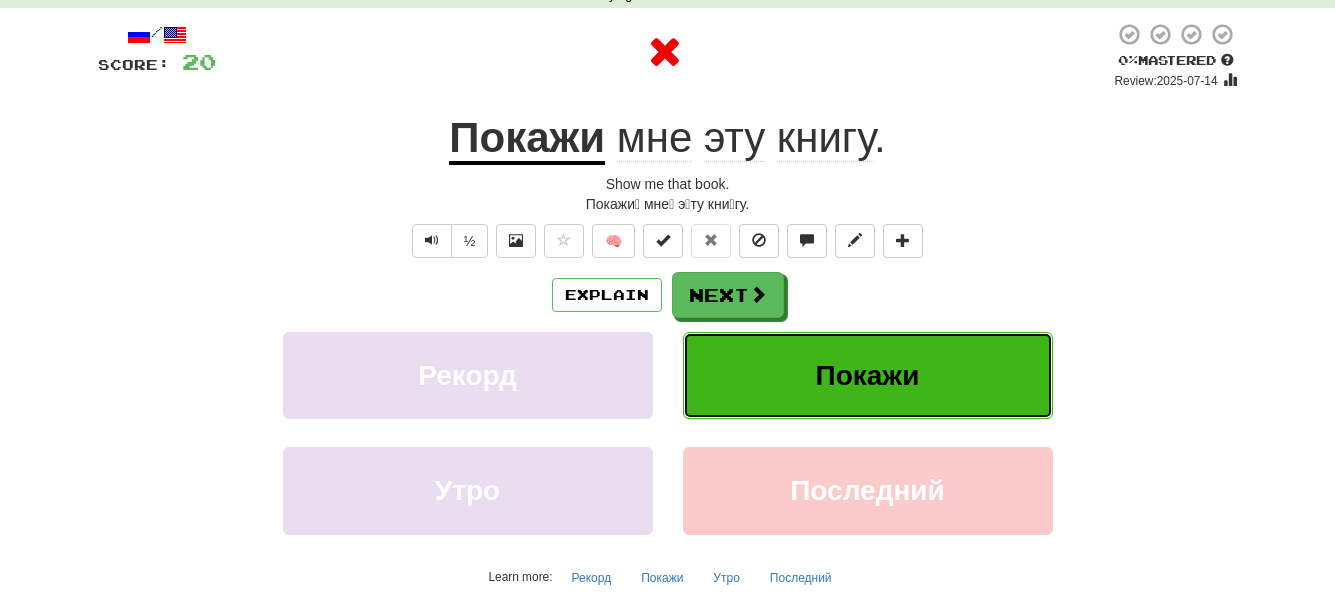click on "Покажи" at bounding box center [868, 375] 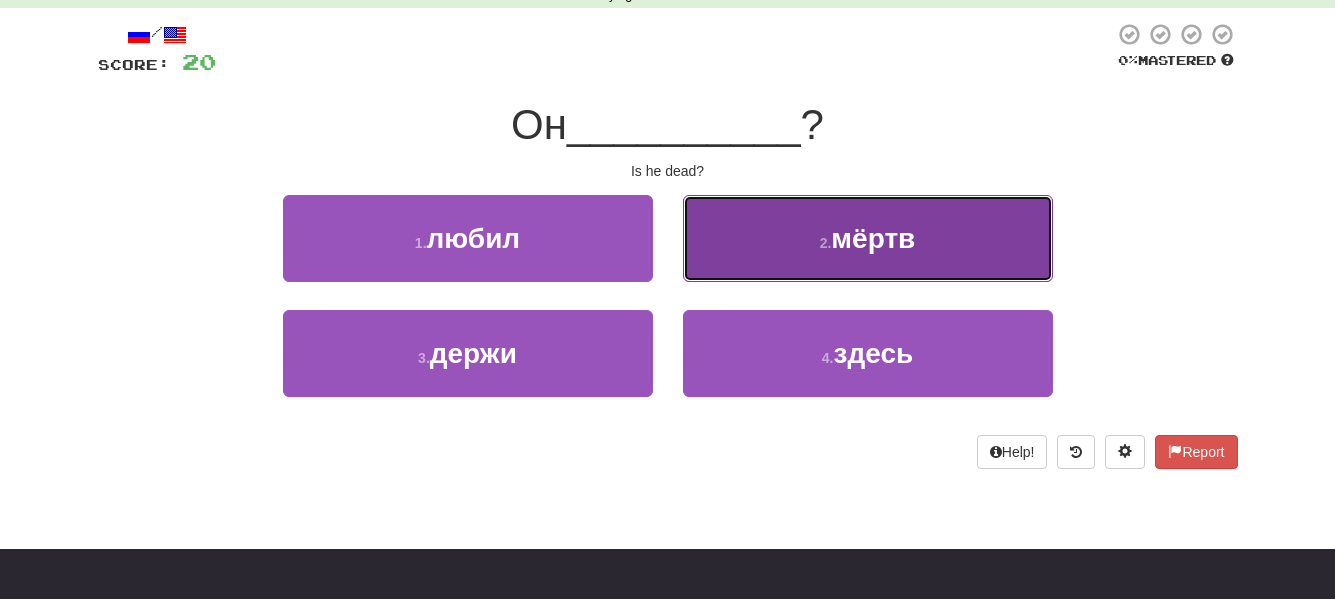 click on "2 .  мёртв" at bounding box center [868, 238] 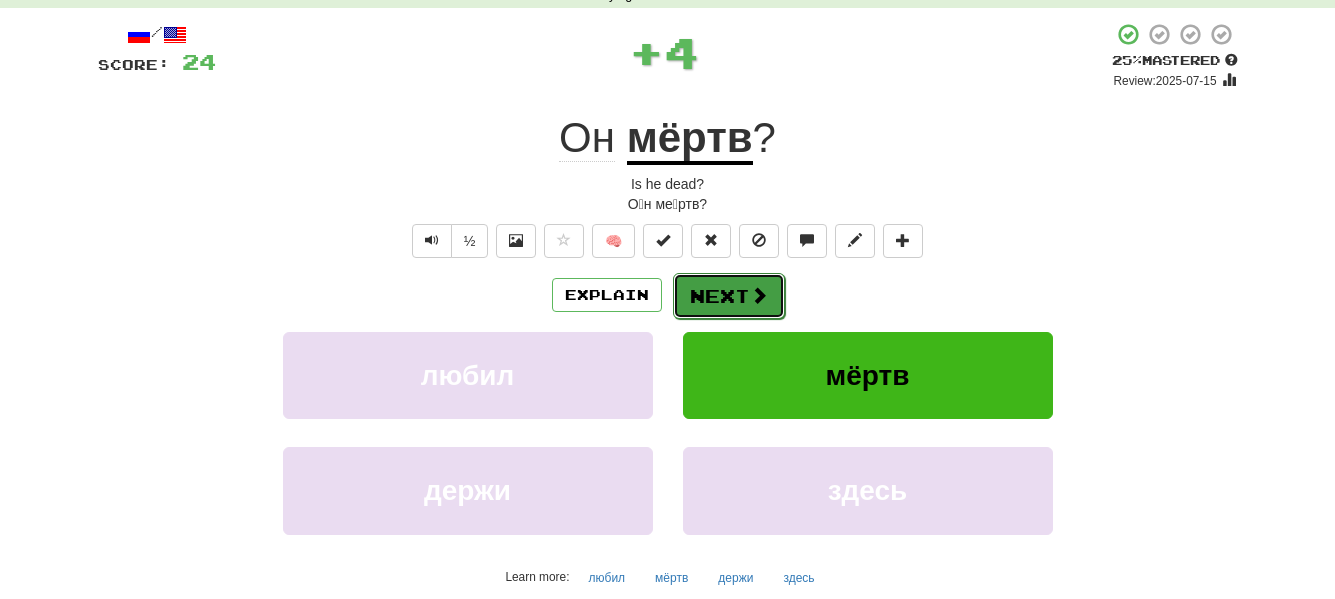 click on "Next" at bounding box center [729, 296] 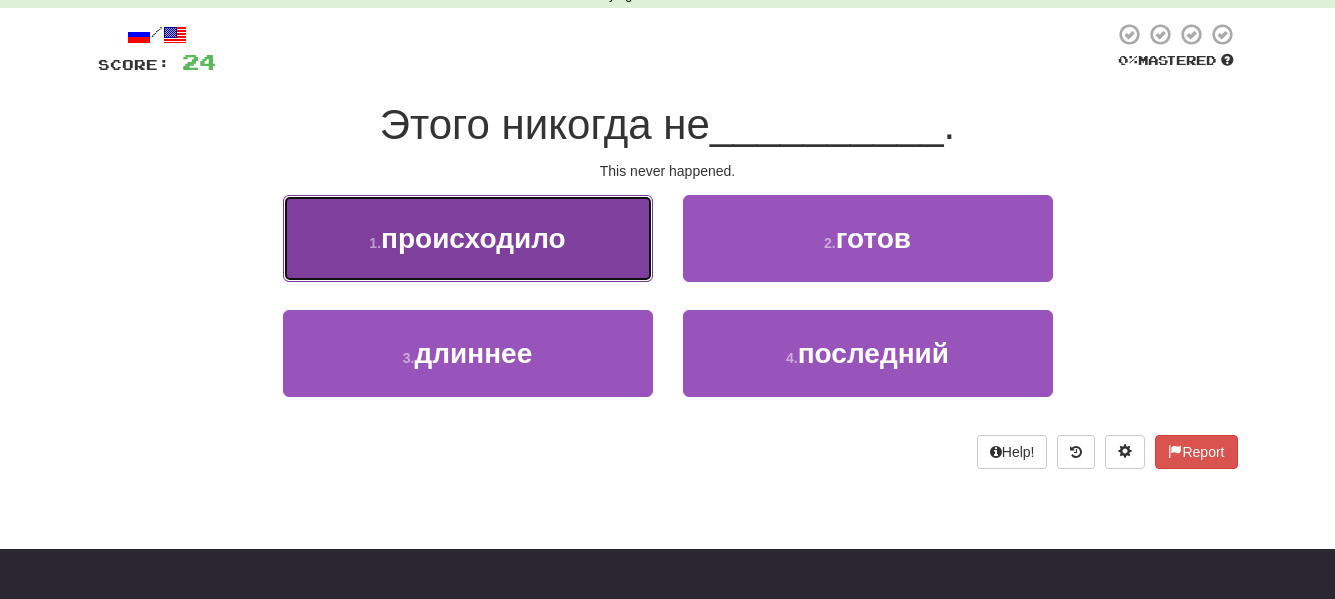click on "происходило" at bounding box center [473, 238] 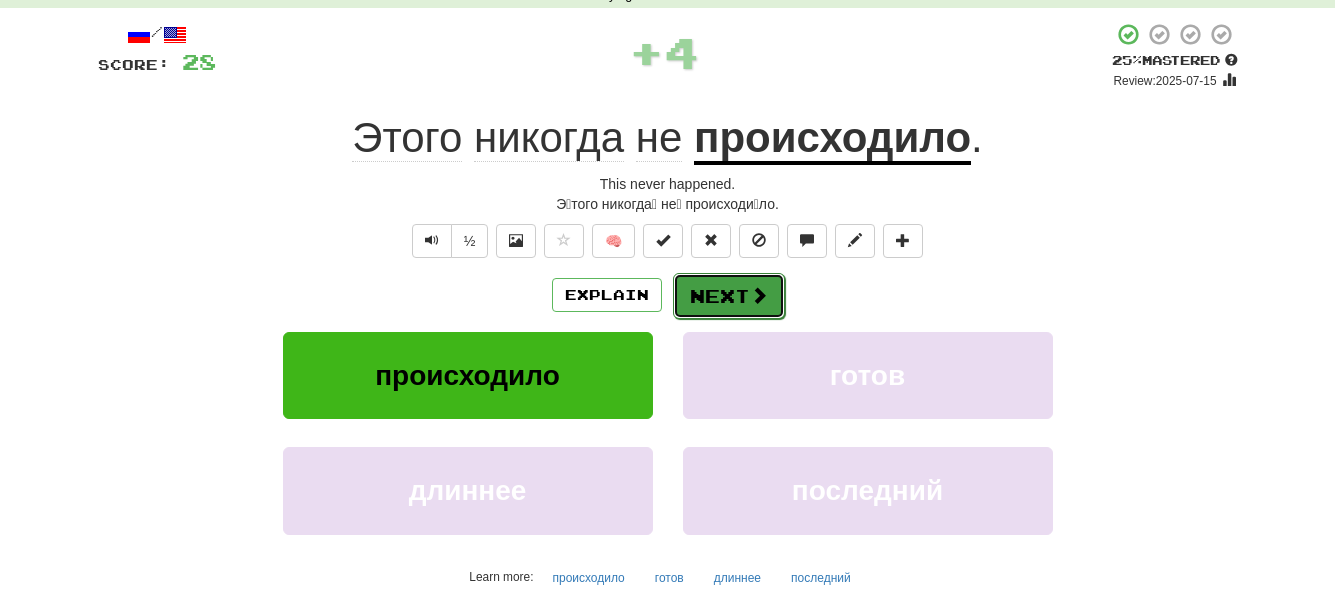 click on "Next" at bounding box center (729, 296) 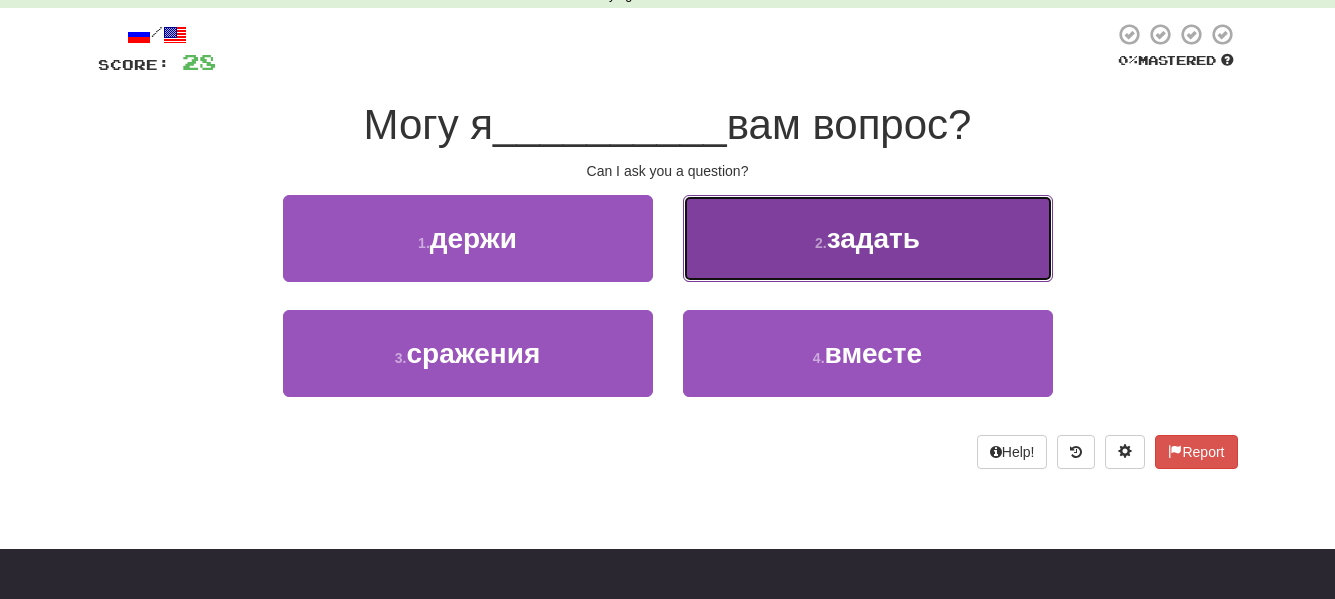 click on "2 .  задать" at bounding box center [868, 238] 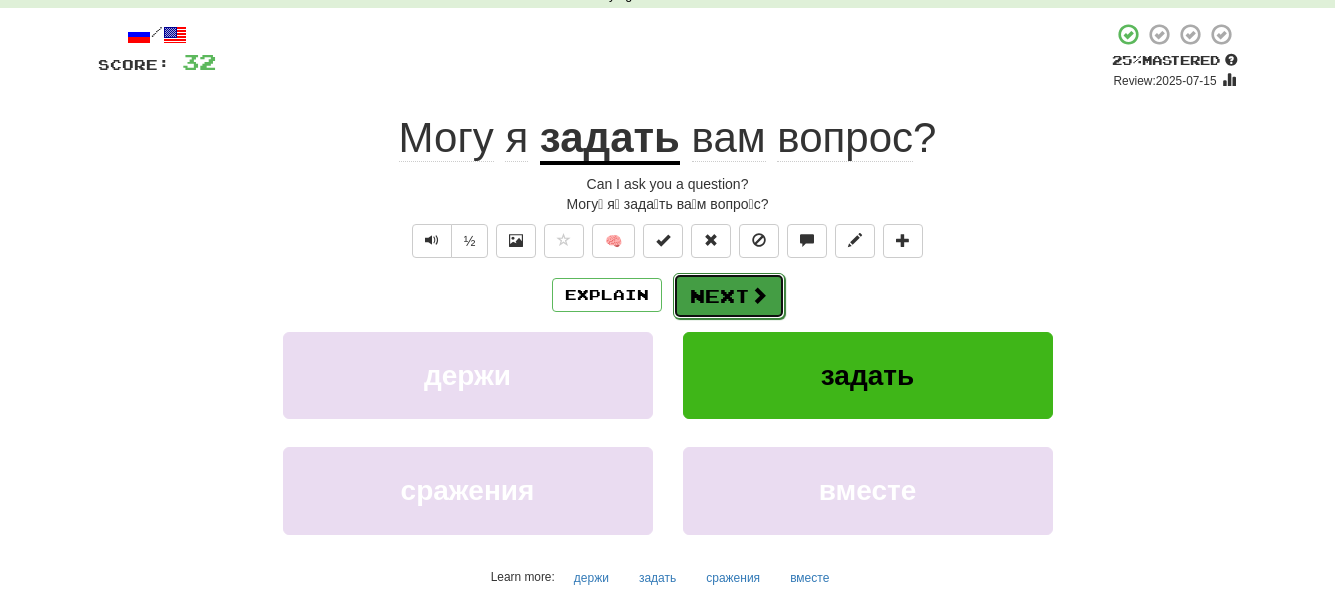 click on "Next" at bounding box center [729, 296] 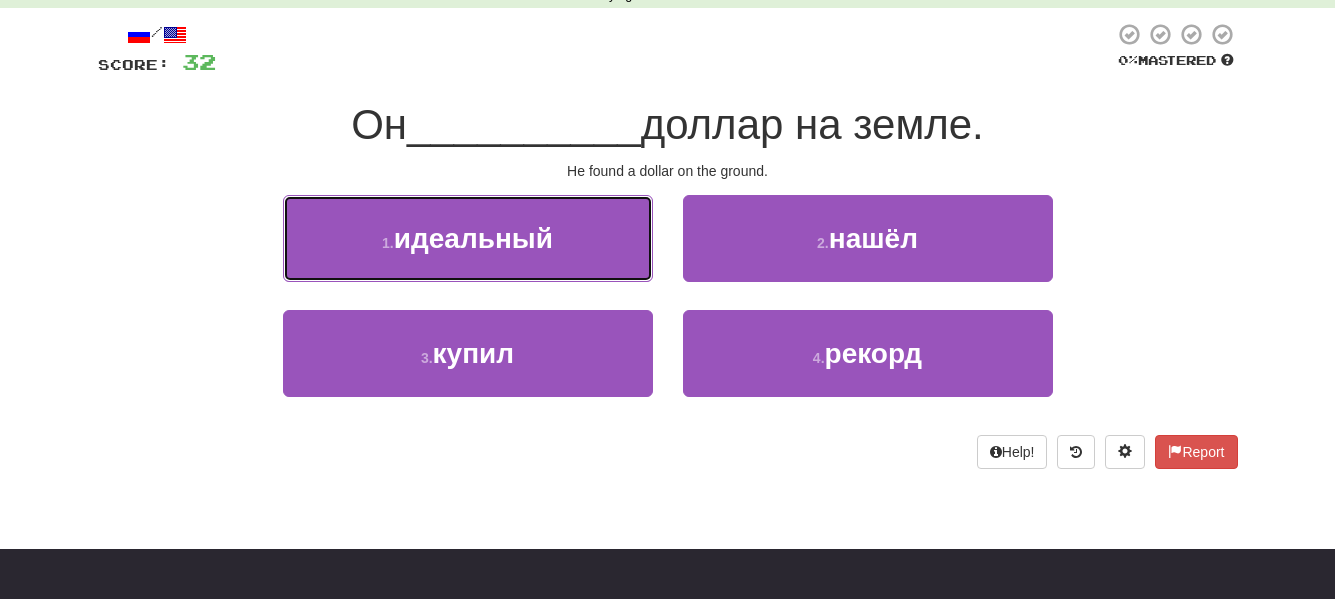 click on "1 ." at bounding box center [388, 243] 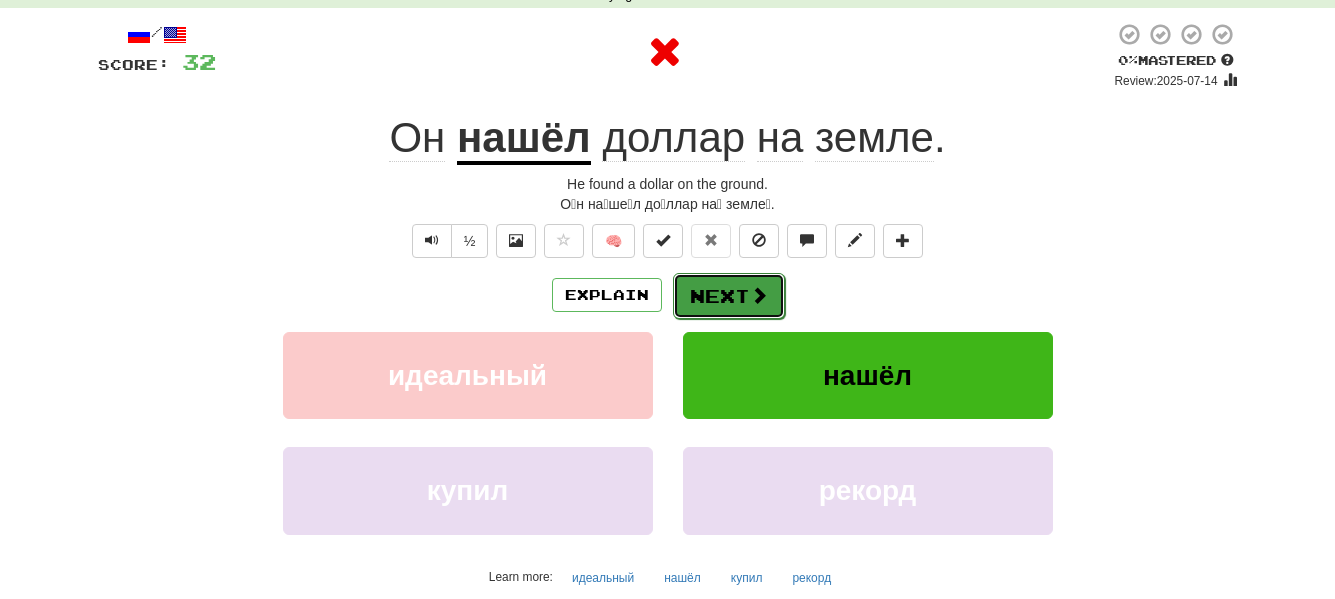 click on "Next" at bounding box center (729, 296) 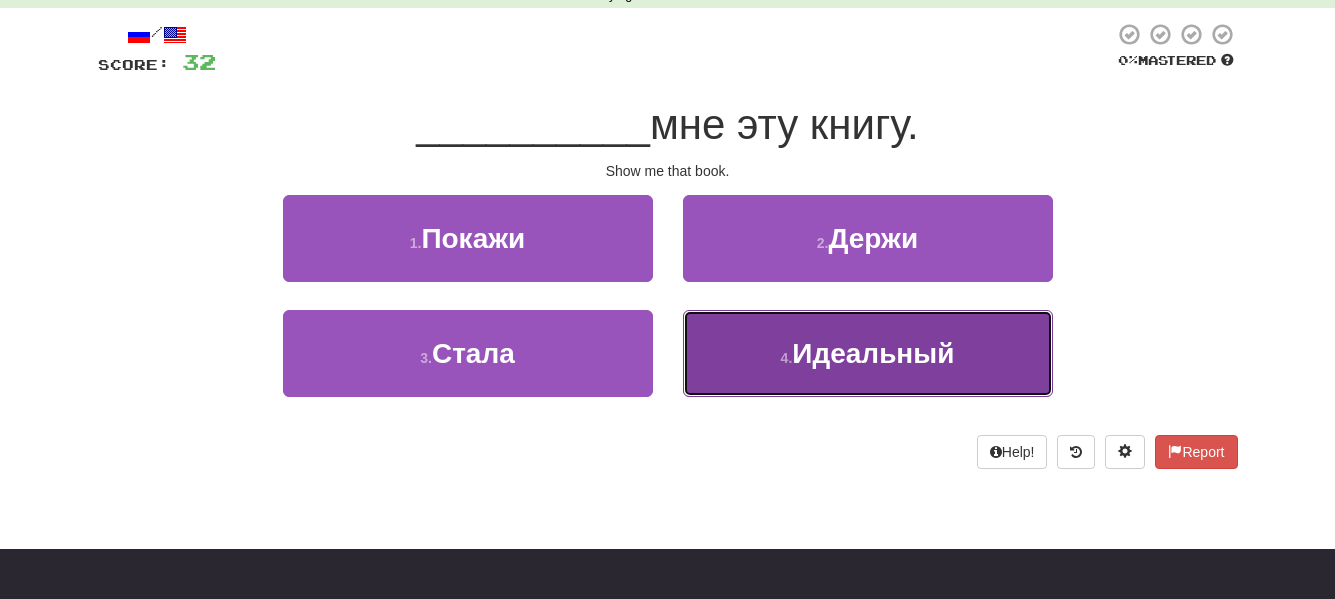 click on "4 .  Идеальный" at bounding box center (868, 353) 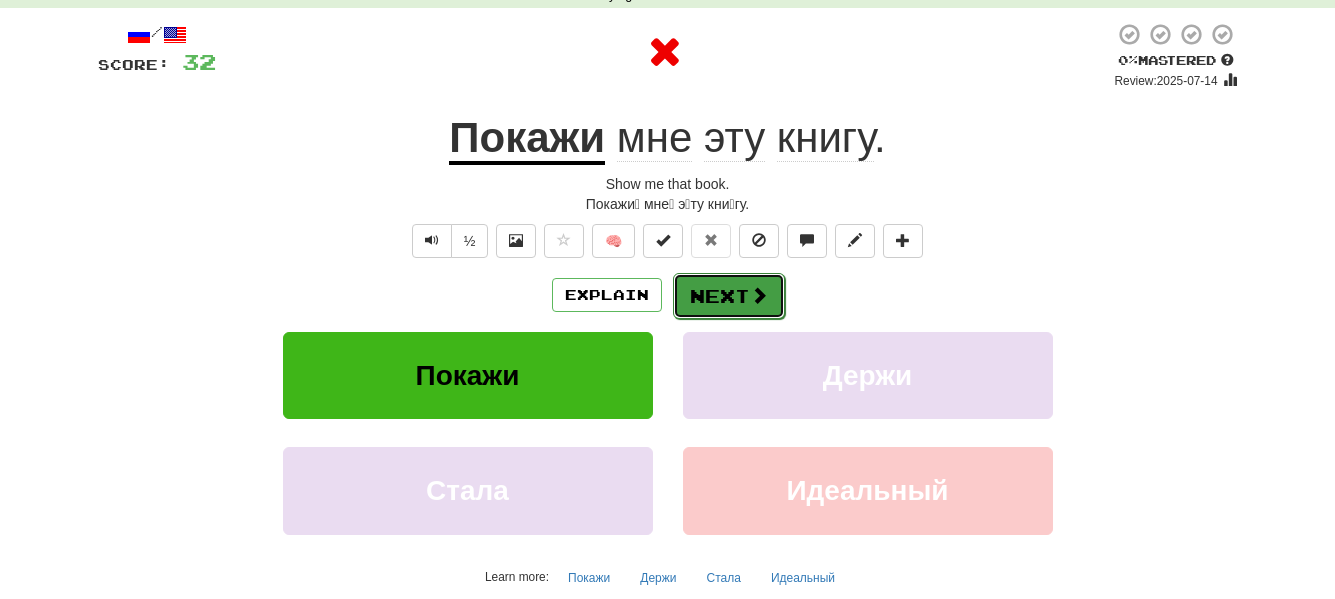 click on "Next" at bounding box center [729, 296] 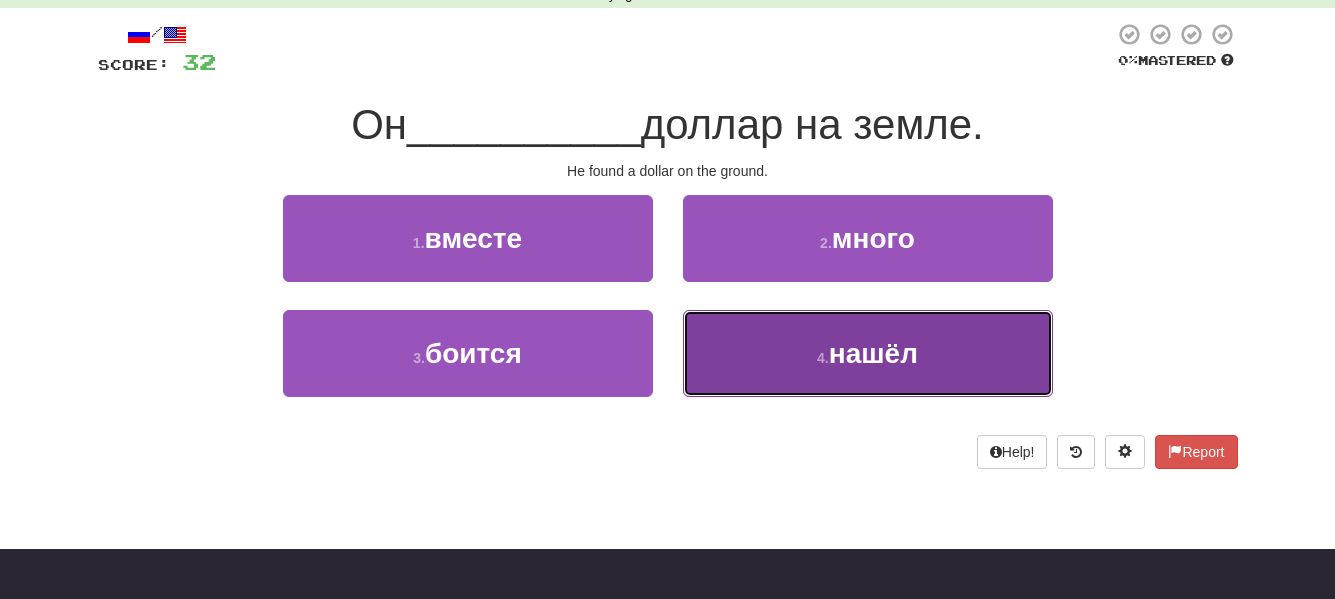 click on "4 .  нашёл" at bounding box center (868, 353) 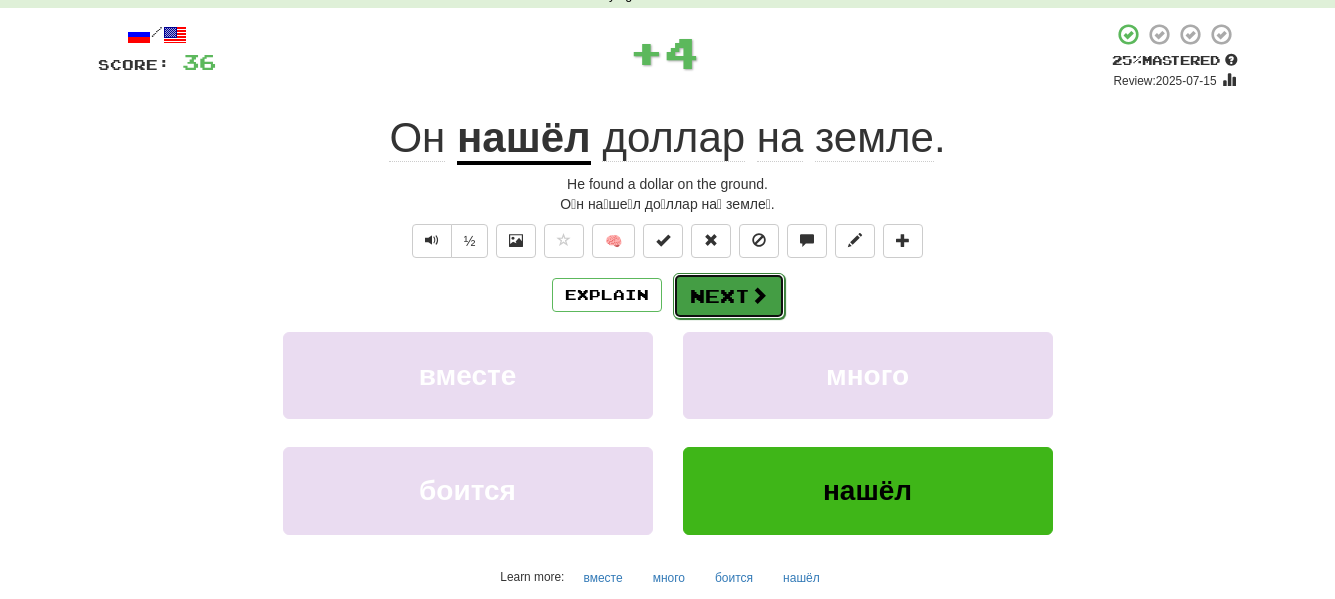 click on "Next" at bounding box center (729, 296) 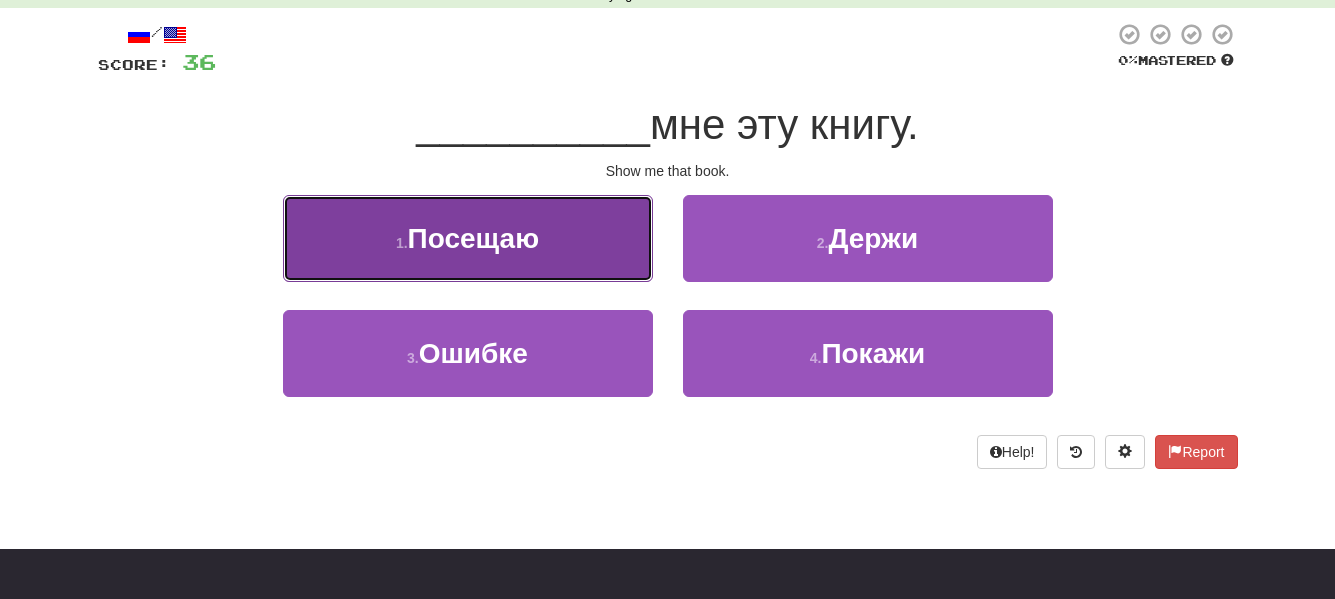click on "1 .  Посещаю" at bounding box center [468, 238] 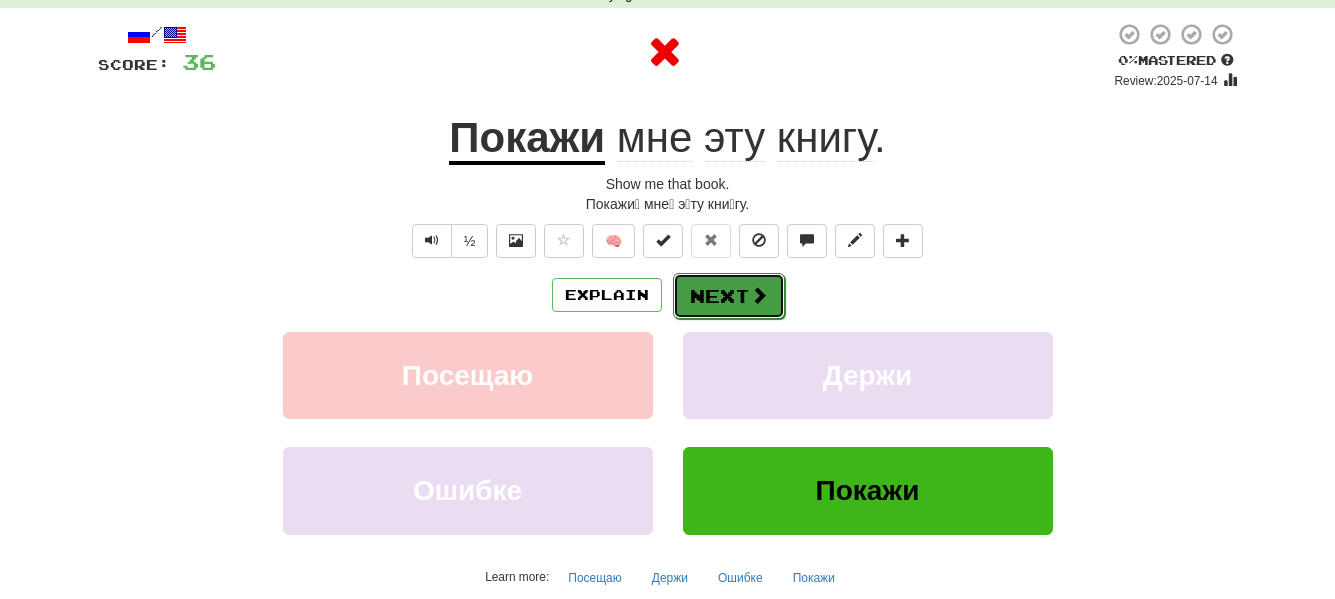 click on "Next" at bounding box center [729, 296] 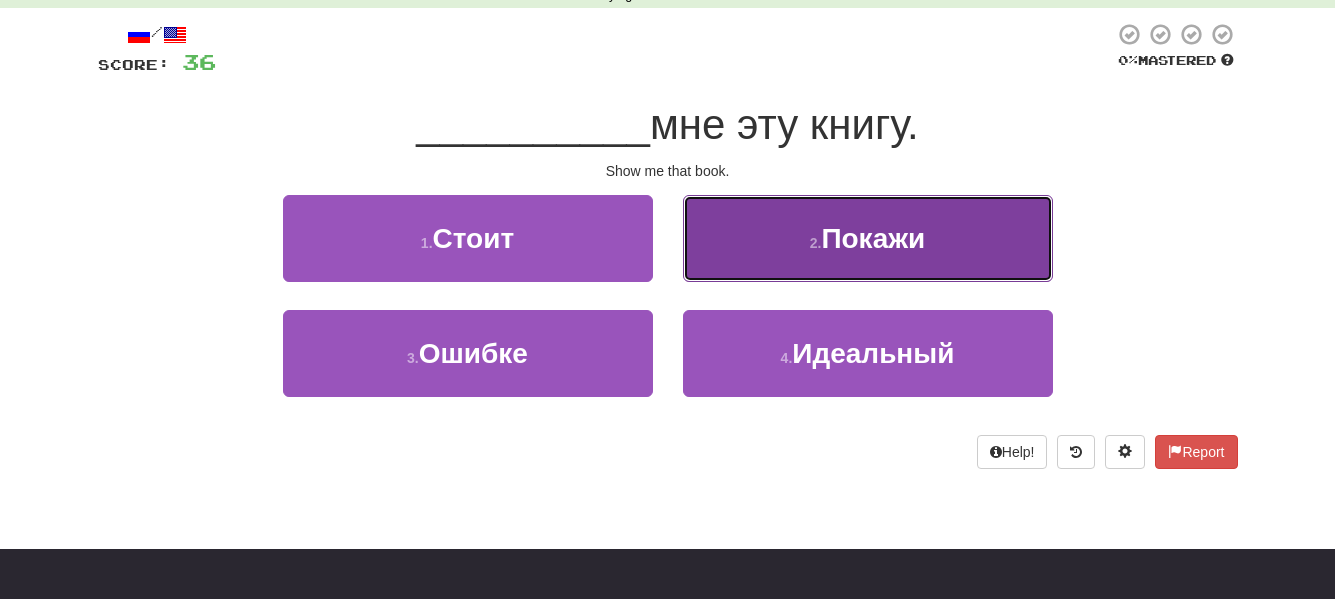 click on "2 .  Покажи" at bounding box center (868, 238) 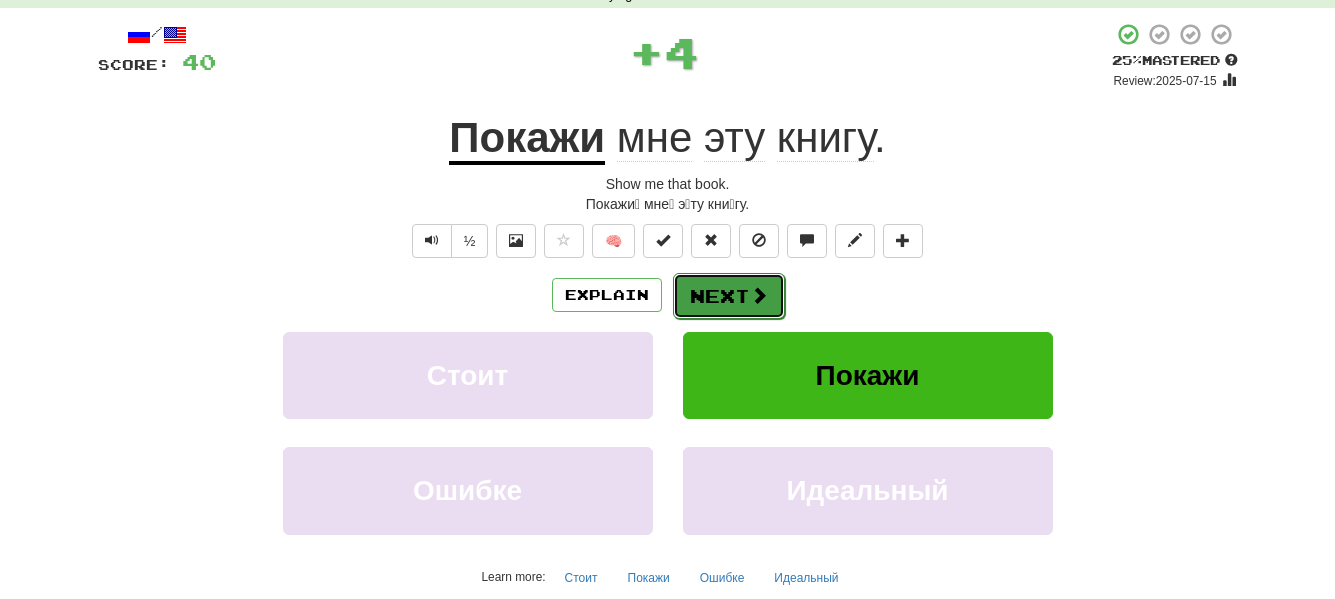 click on "Next" at bounding box center [729, 296] 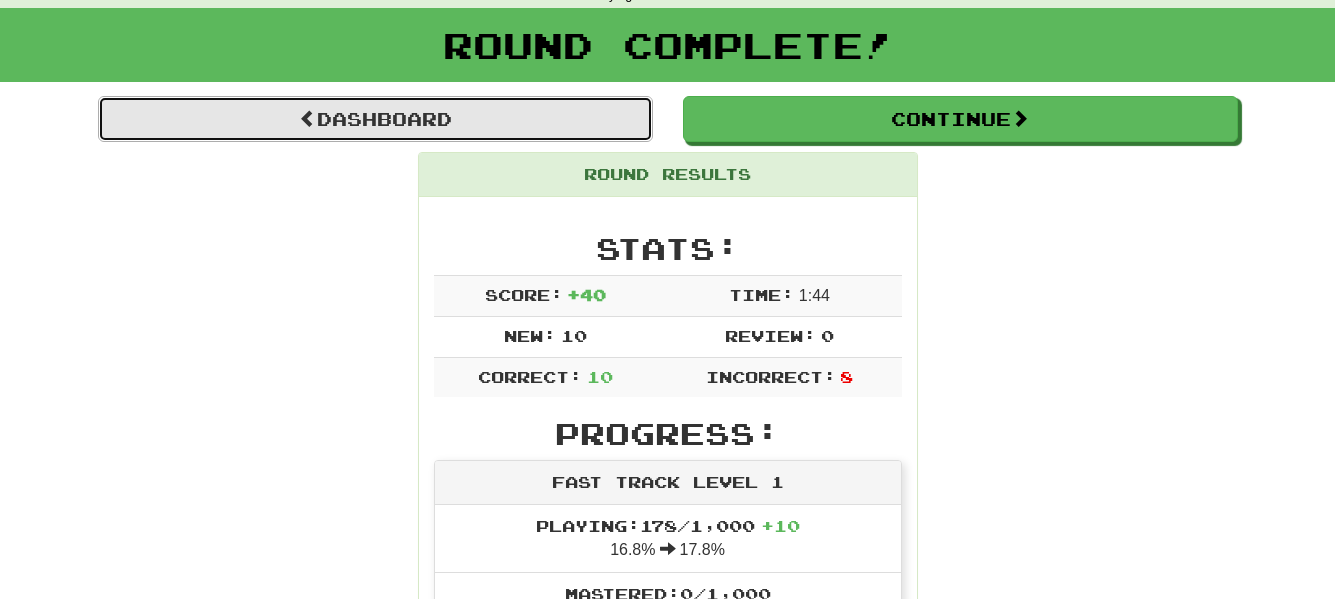 click on "Dashboard" at bounding box center (375, 119) 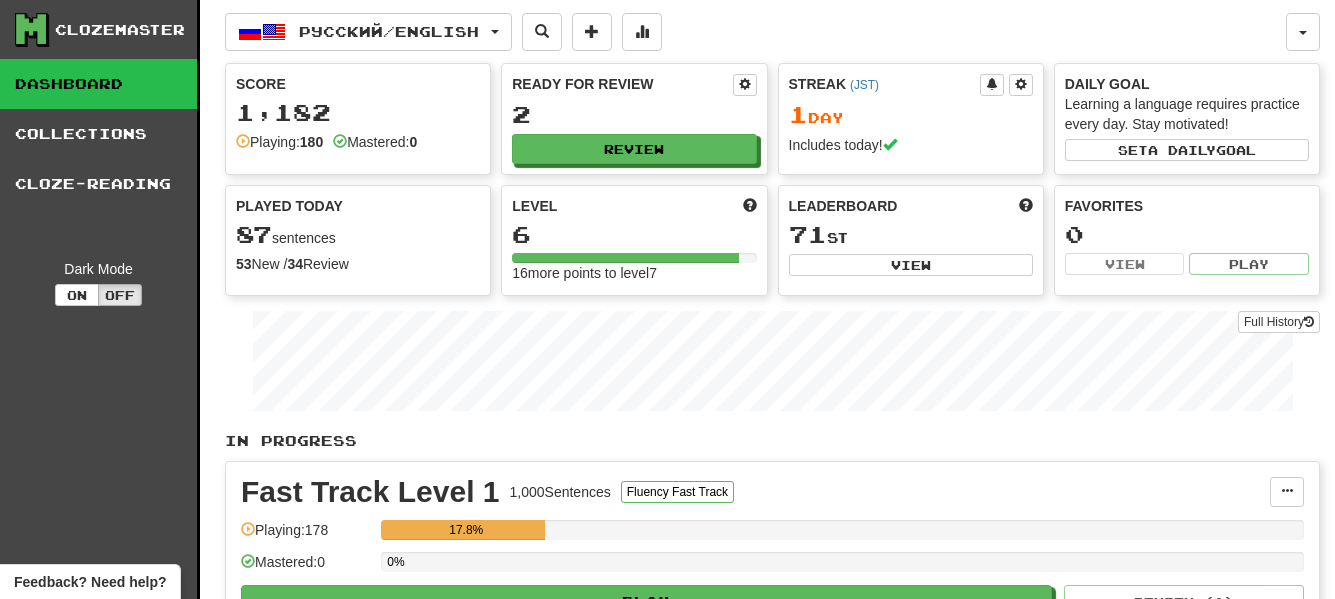 scroll, scrollTop: 0, scrollLeft: 0, axis: both 